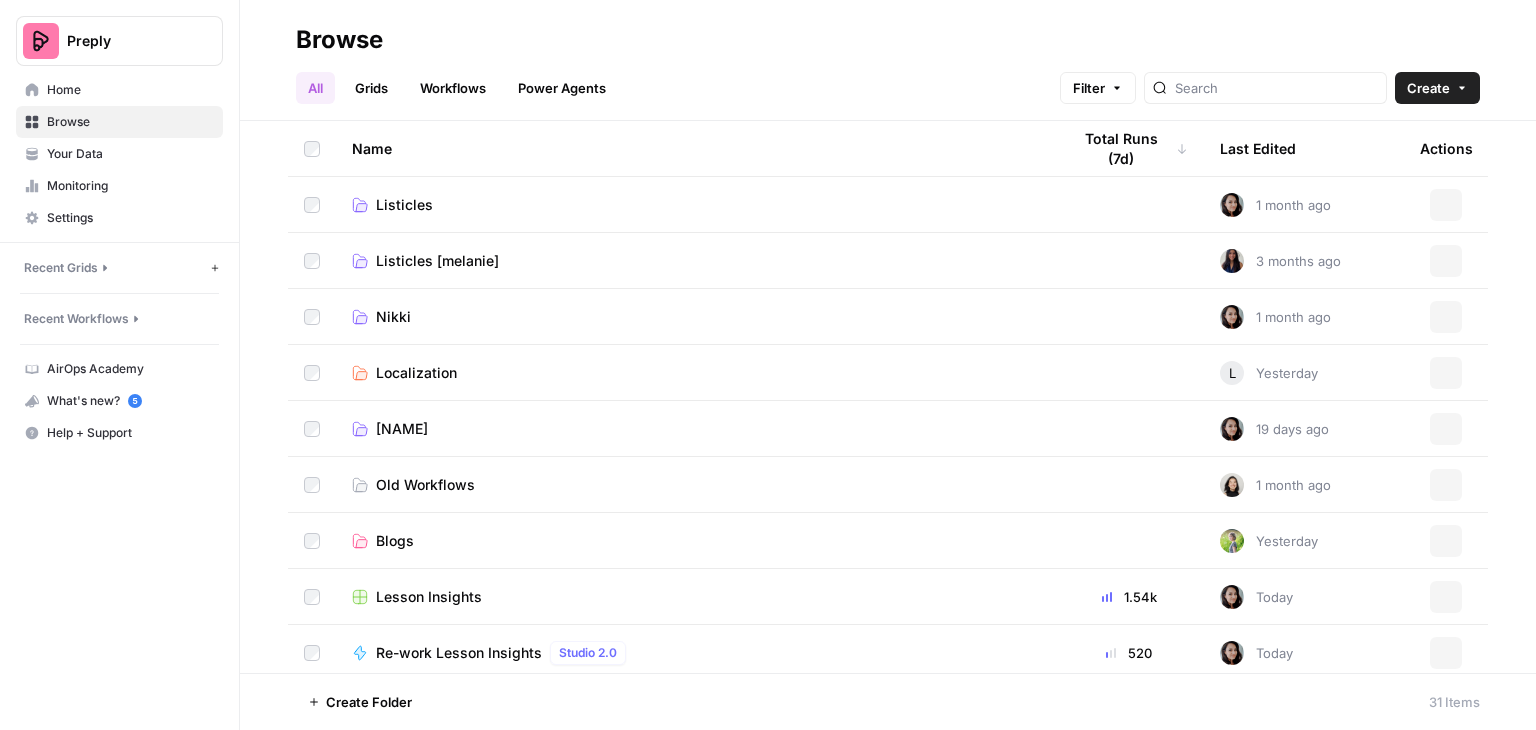 scroll, scrollTop: 0, scrollLeft: 0, axis: both 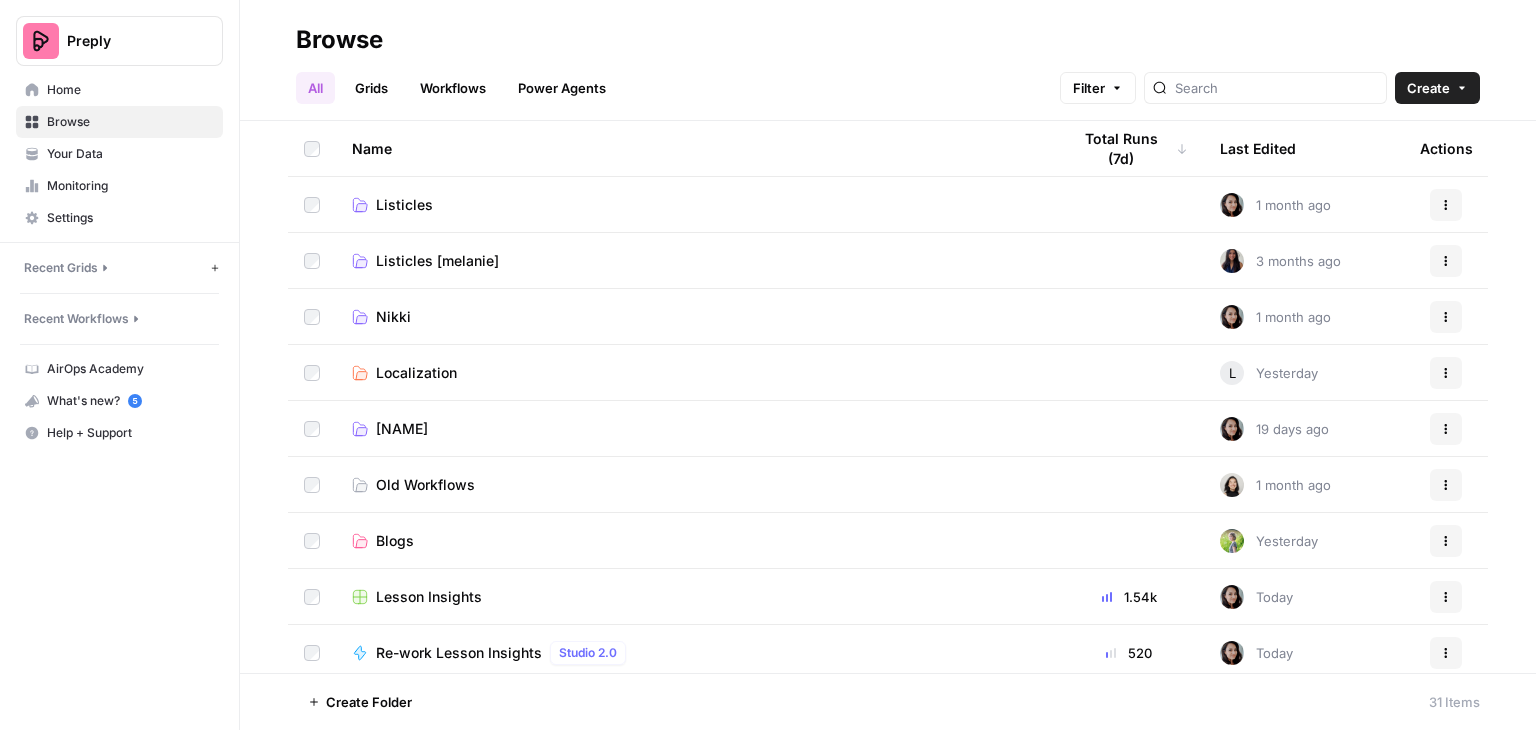 click on "Grids" at bounding box center [371, 88] 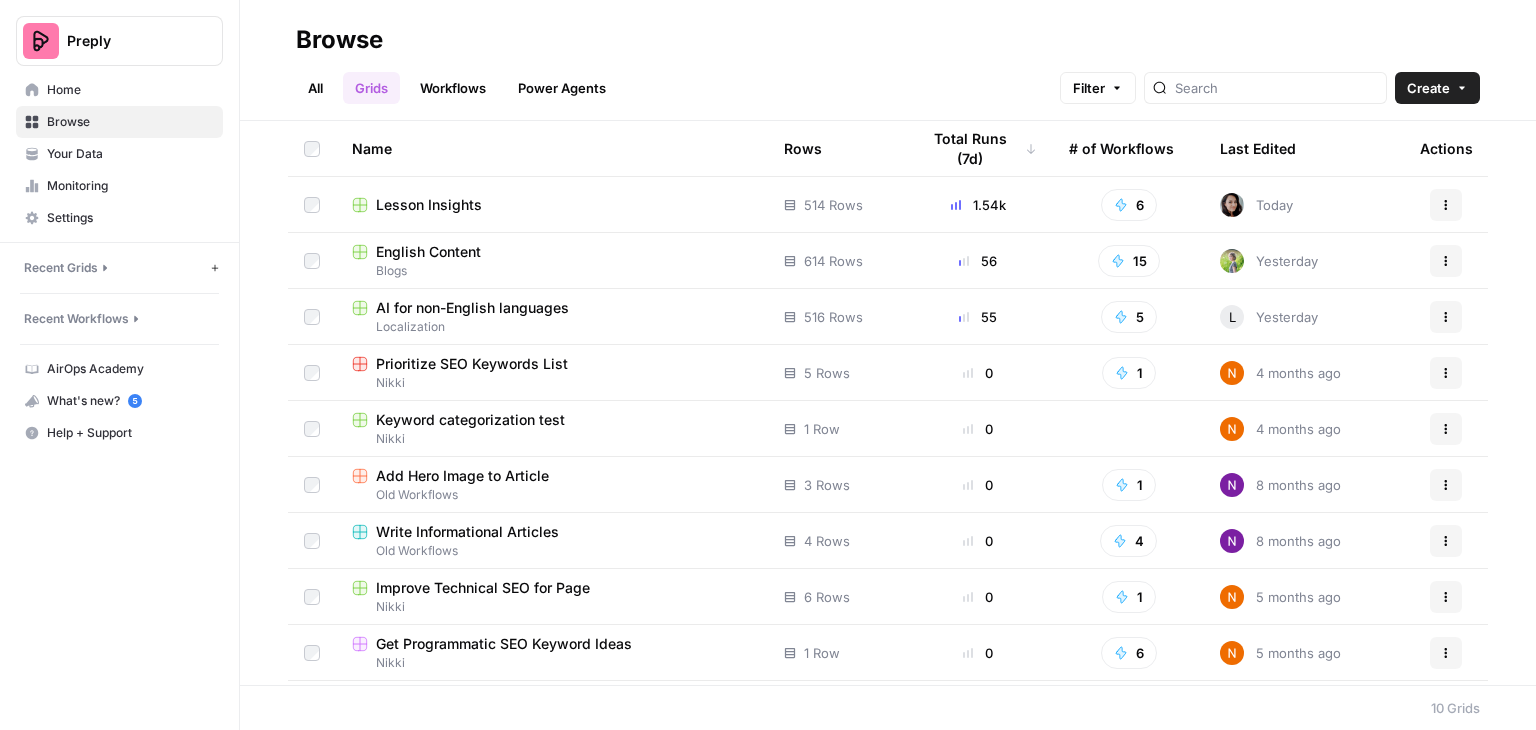 click on "AI for non-English languages" at bounding box center (472, 308) 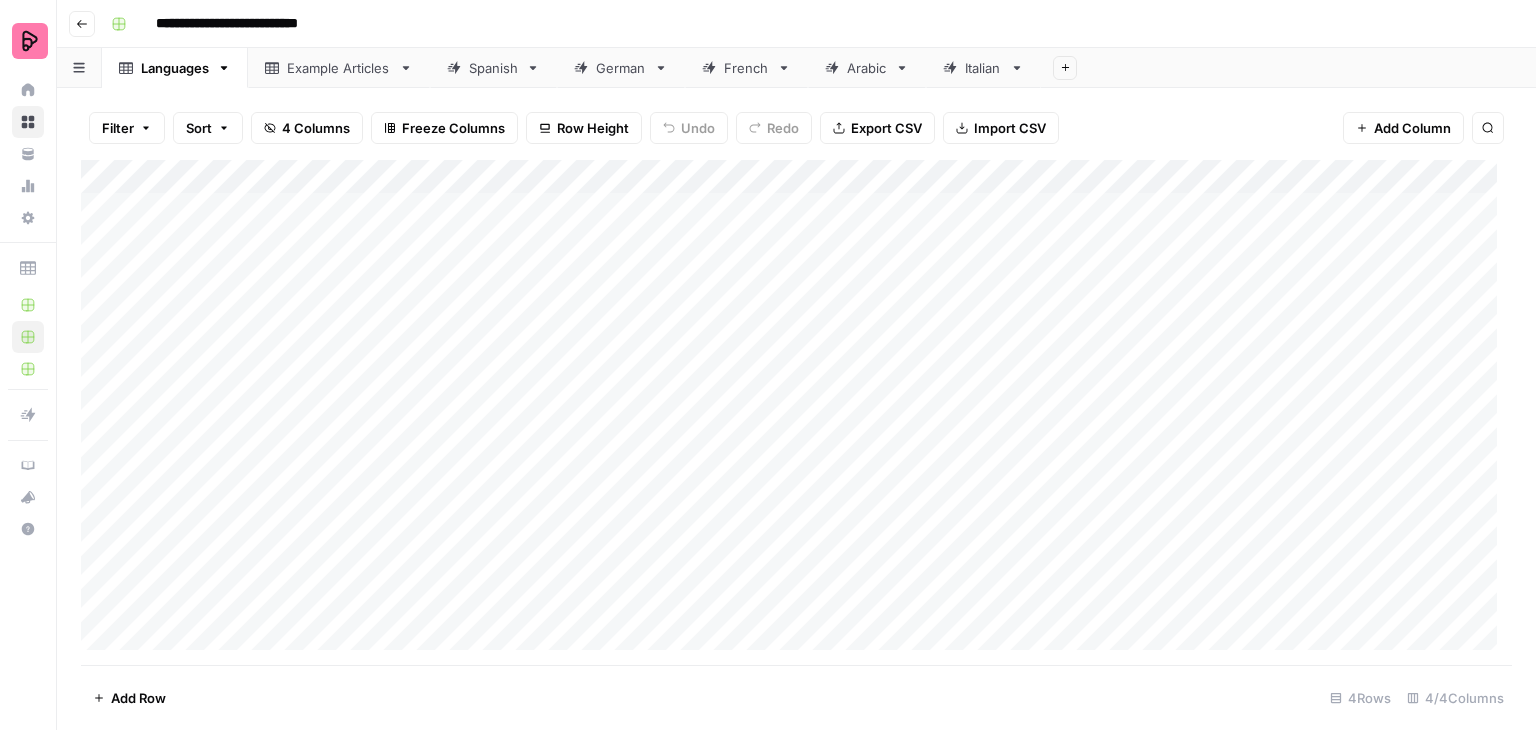 click on "German" at bounding box center (621, 68) 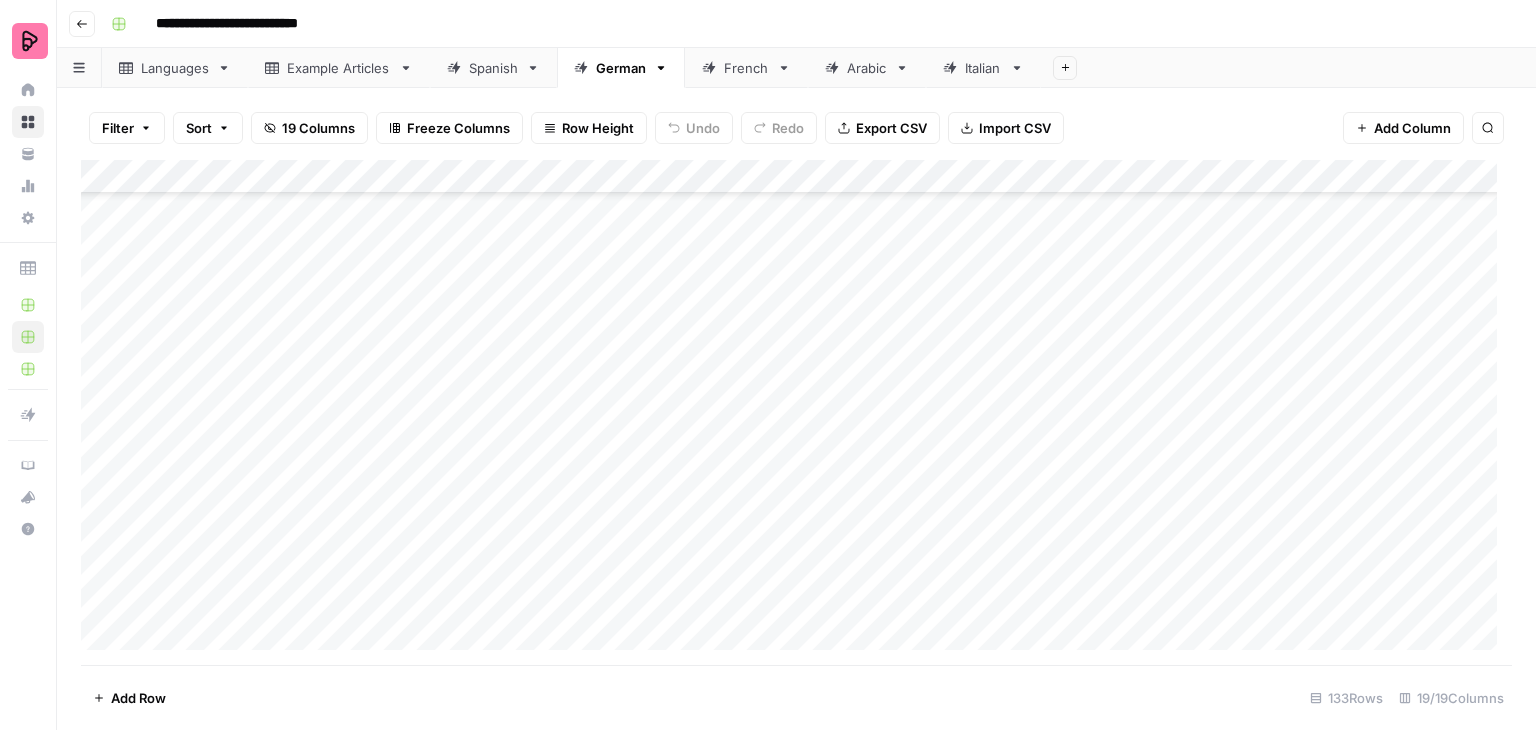 scroll, scrollTop: 4000, scrollLeft: 0, axis: vertical 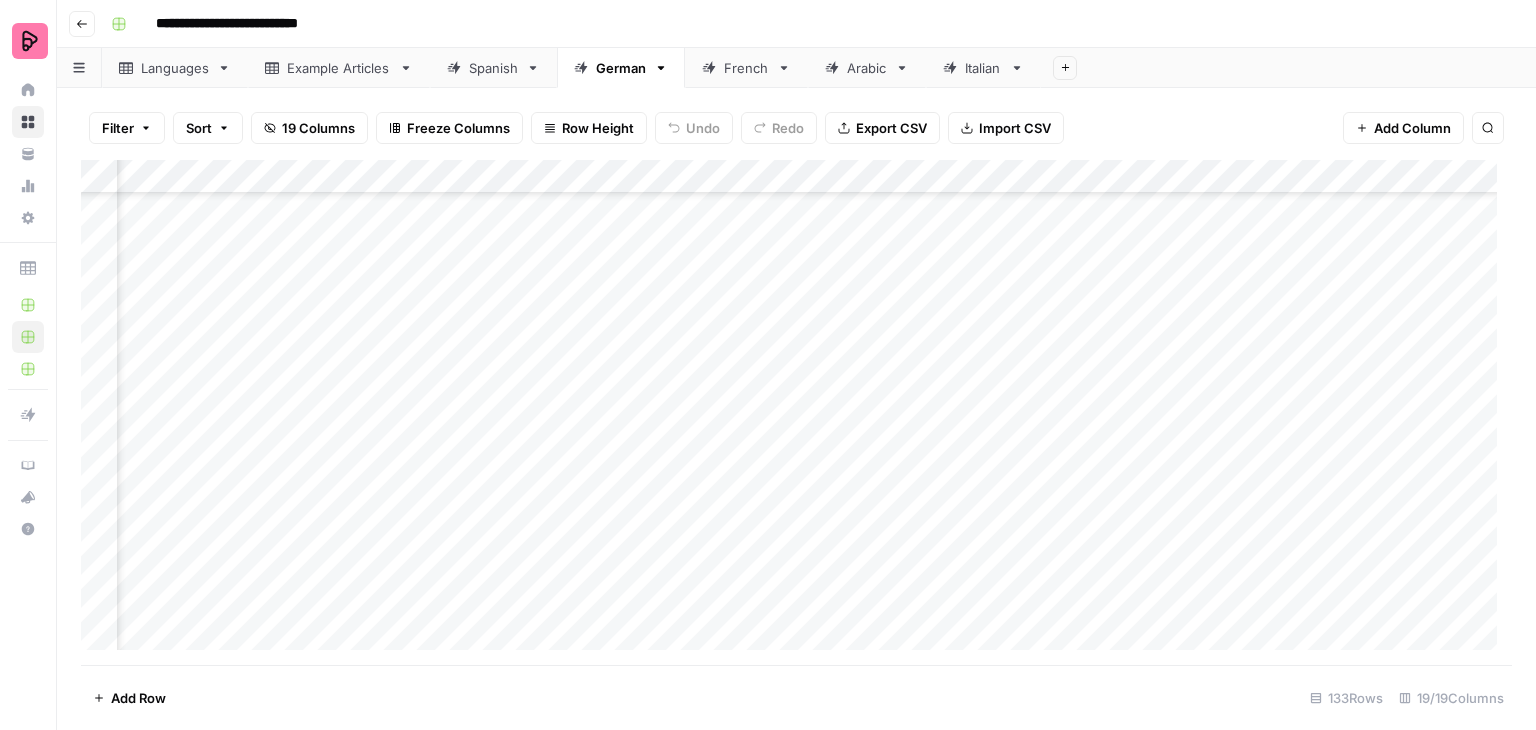 click on "Add Column" at bounding box center [796, 412] 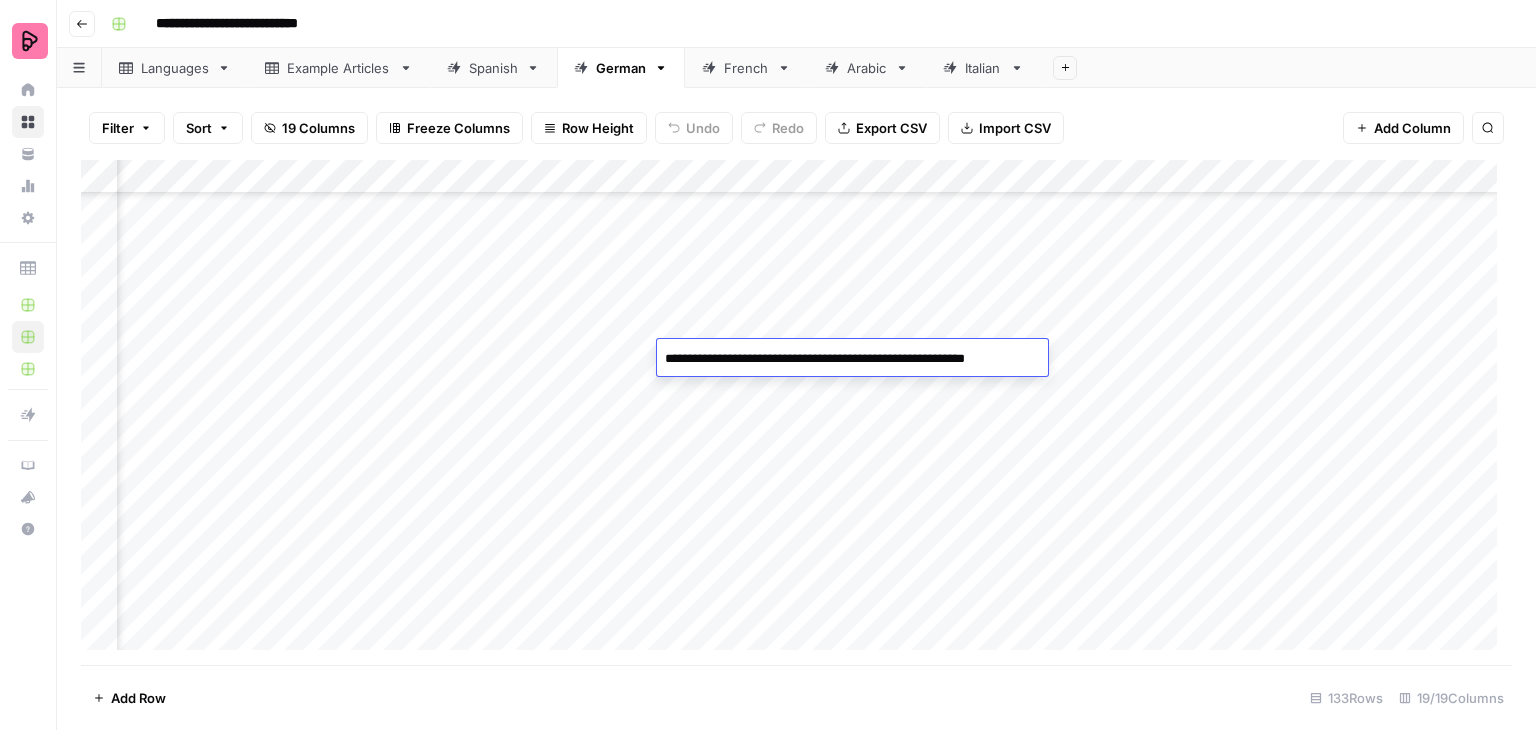 drag, startPoint x: 1036, startPoint y: 357, endPoint x: 899, endPoint y: 363, distance: 137.13132 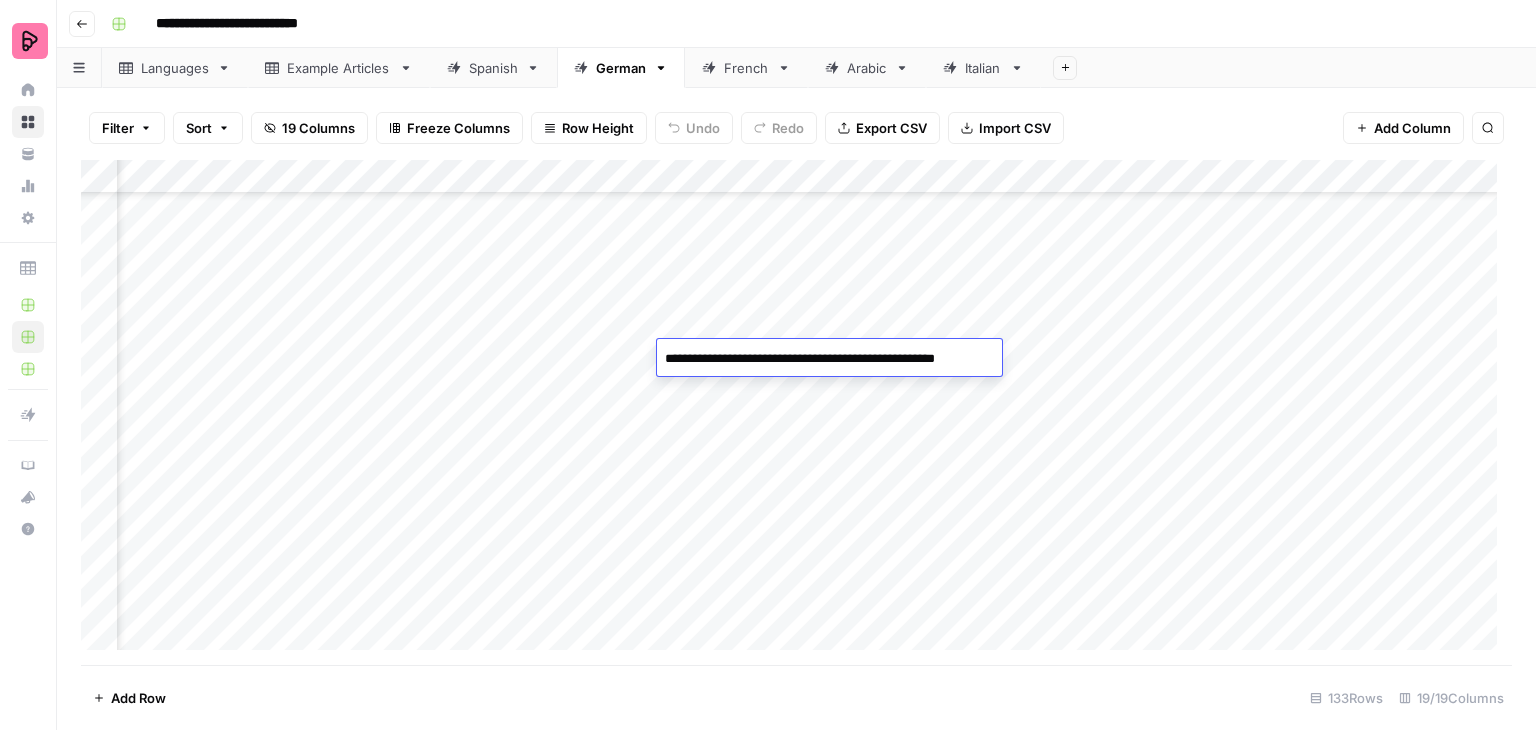 type on "**********" 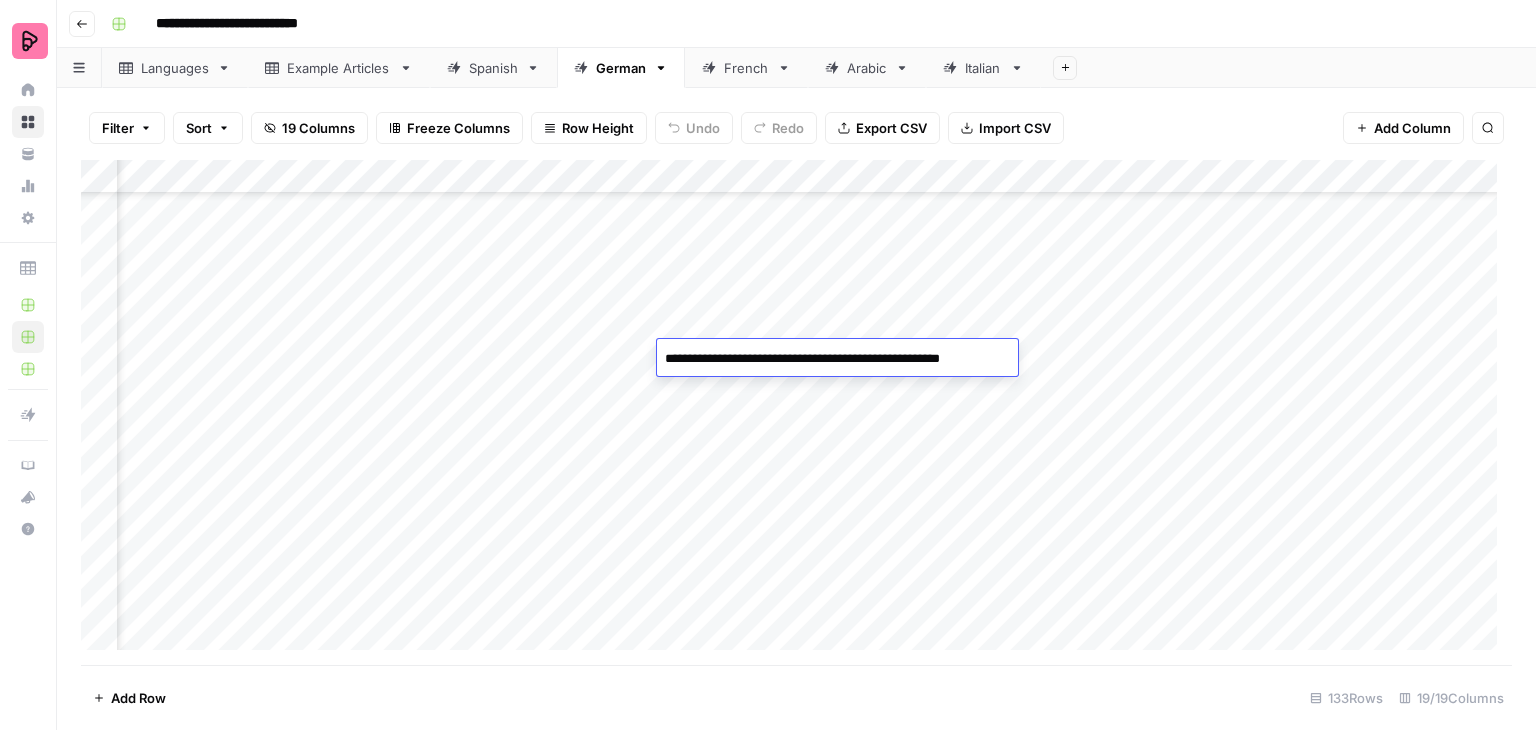 click on "Add Column" at bounding box center [796, 412] 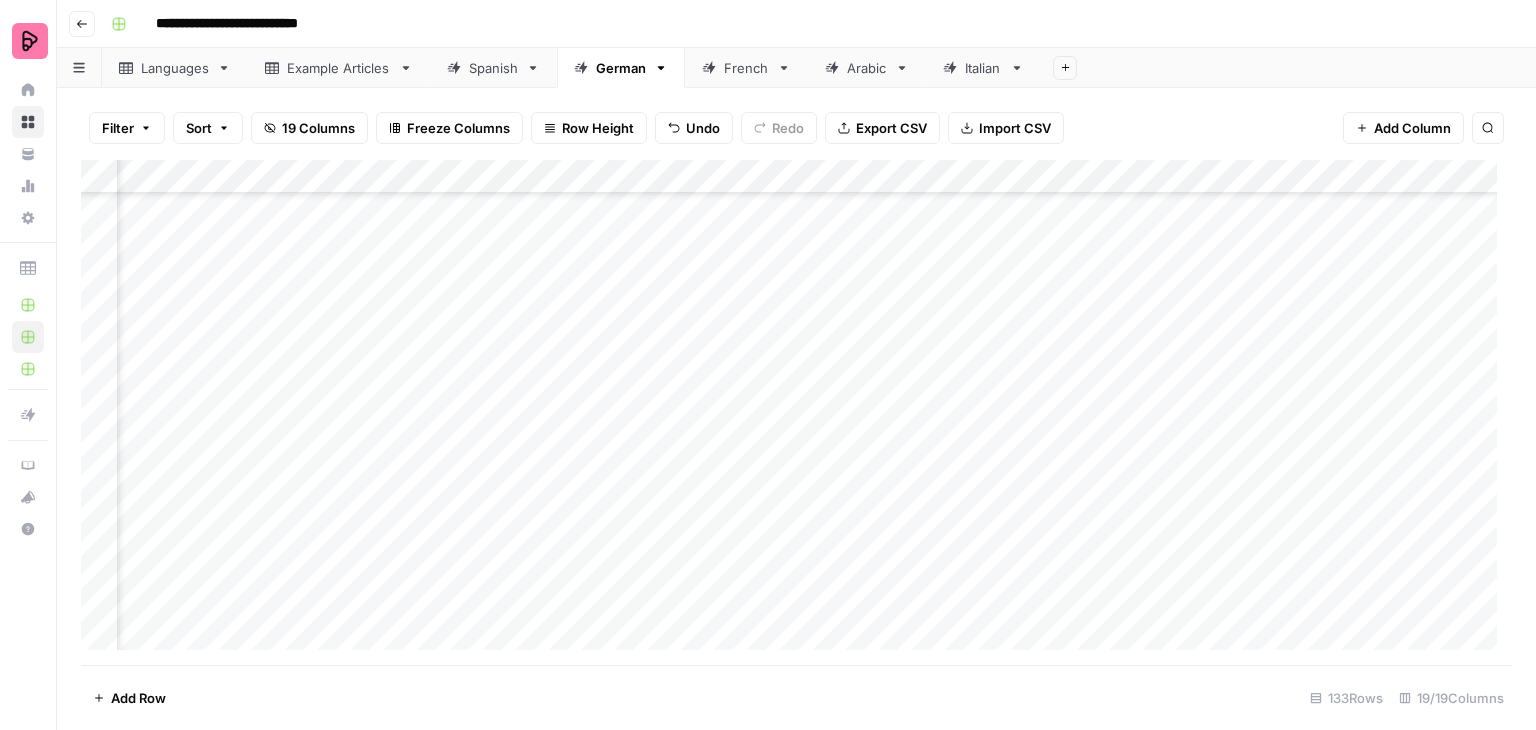 click on "Add Column" at bounding box center (796, 412) 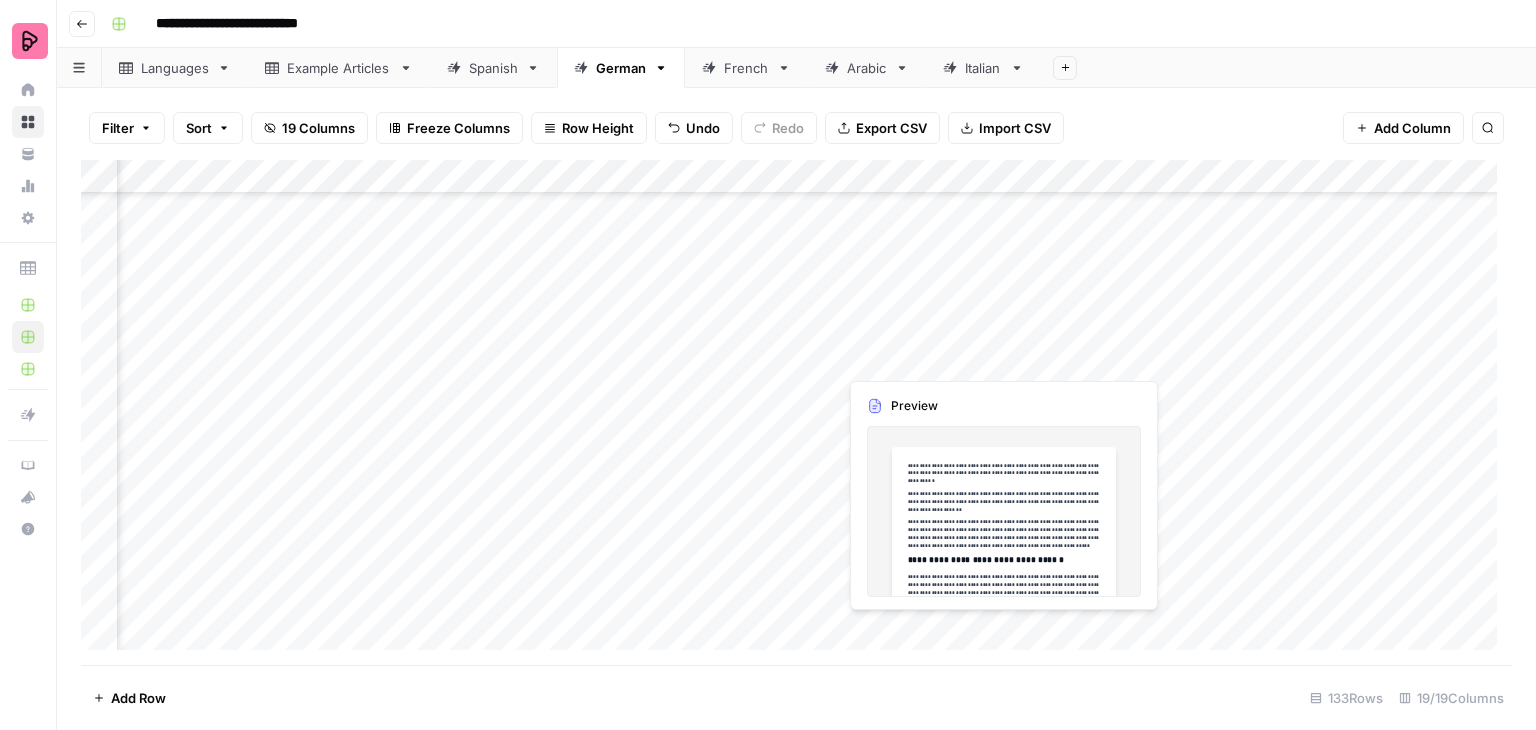 click on "Add Column" at bounding box center (796, 412) 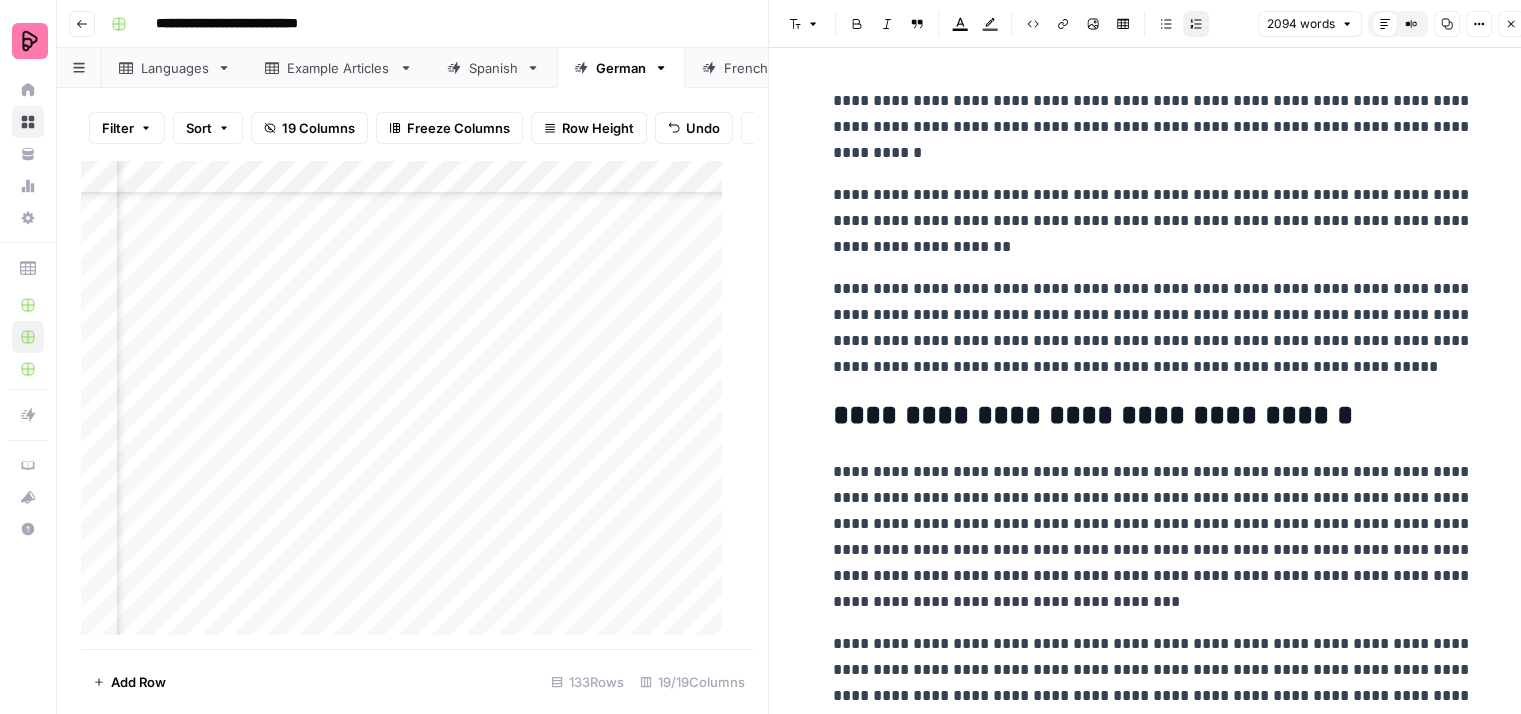 click on "**********" at bounding box center [1153, 127] 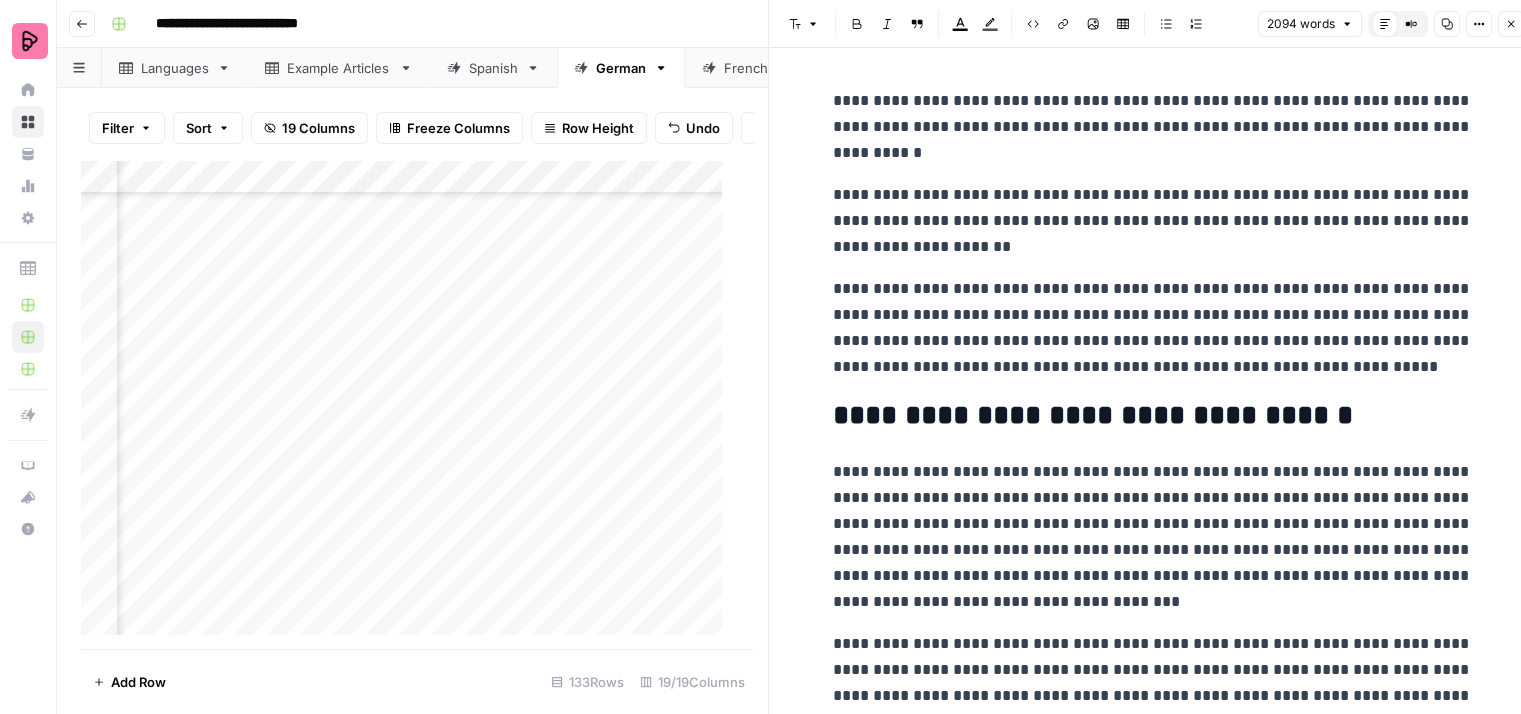 click on "**********" at bounding box center (1153, 127) 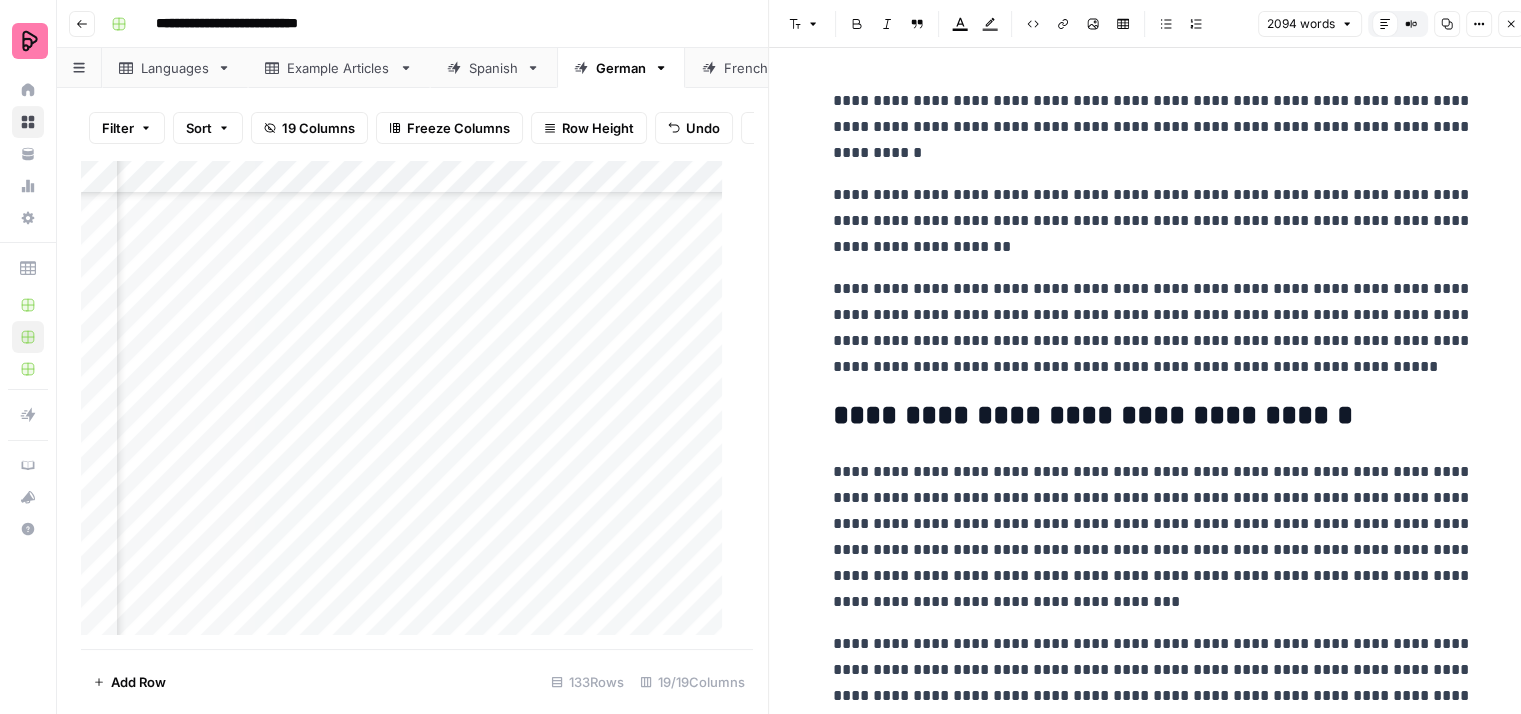click on "**********" at bounding box center (1153, 127) 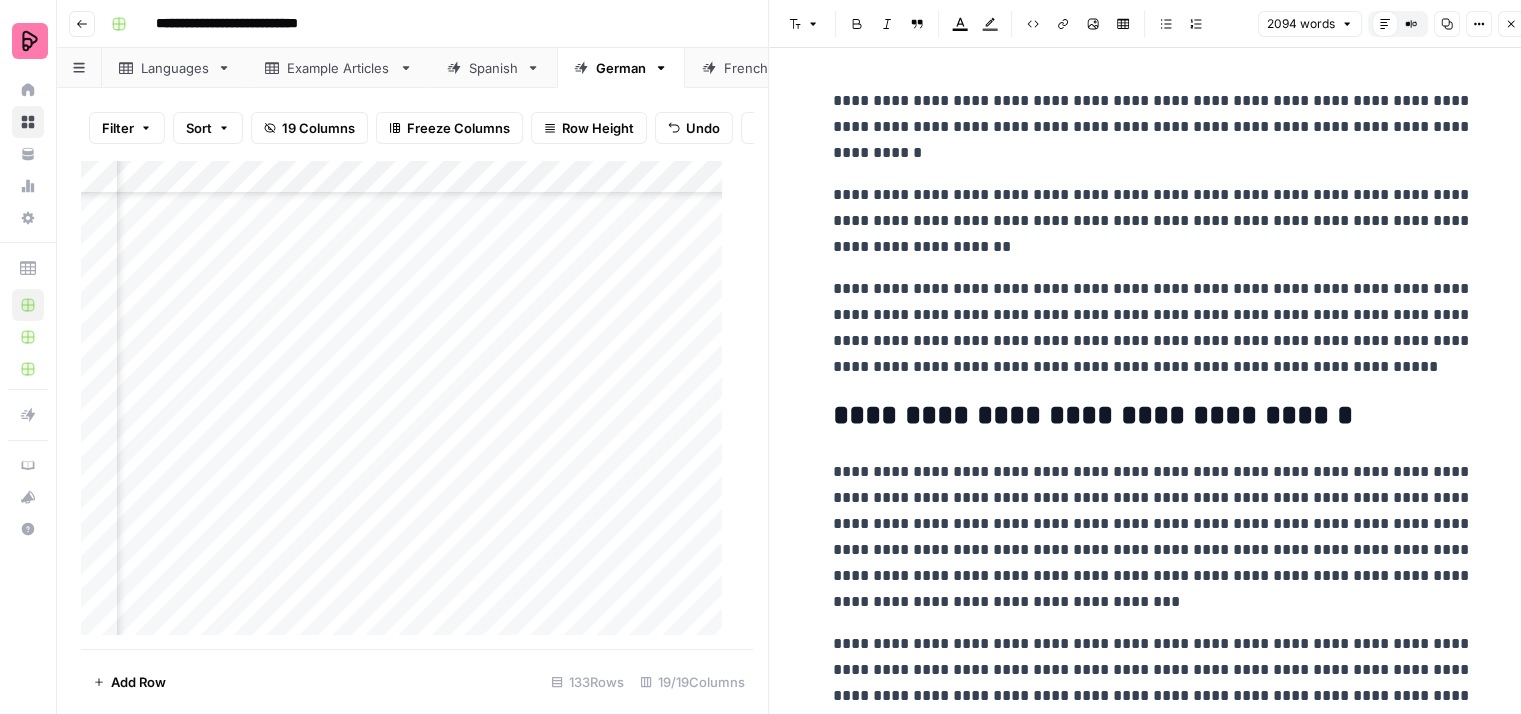 click on "**********" at bounding box center (1153, 221) 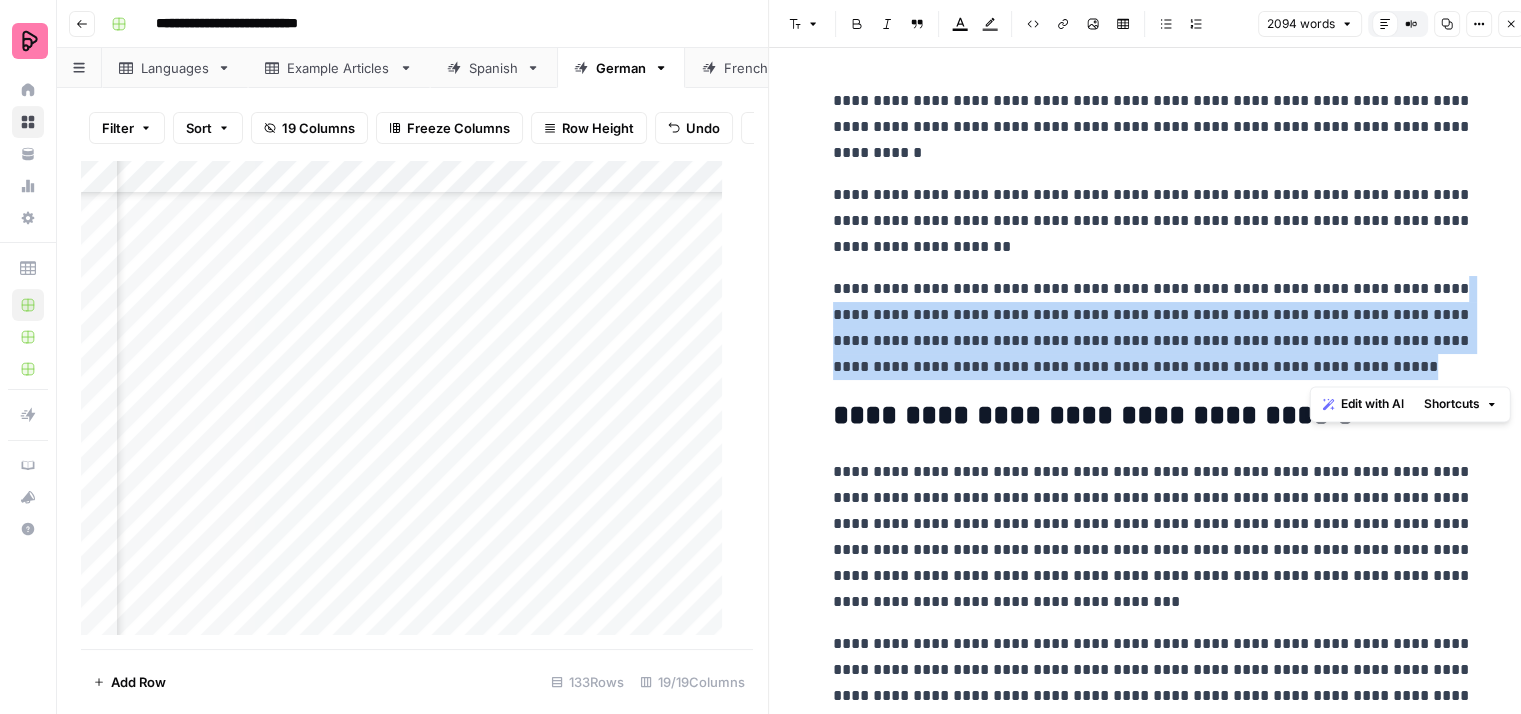 drag, startPoint x: 1414, startPoint y: 285, endPoint x: 1420, endPoint y: 368, distance: 83.21658 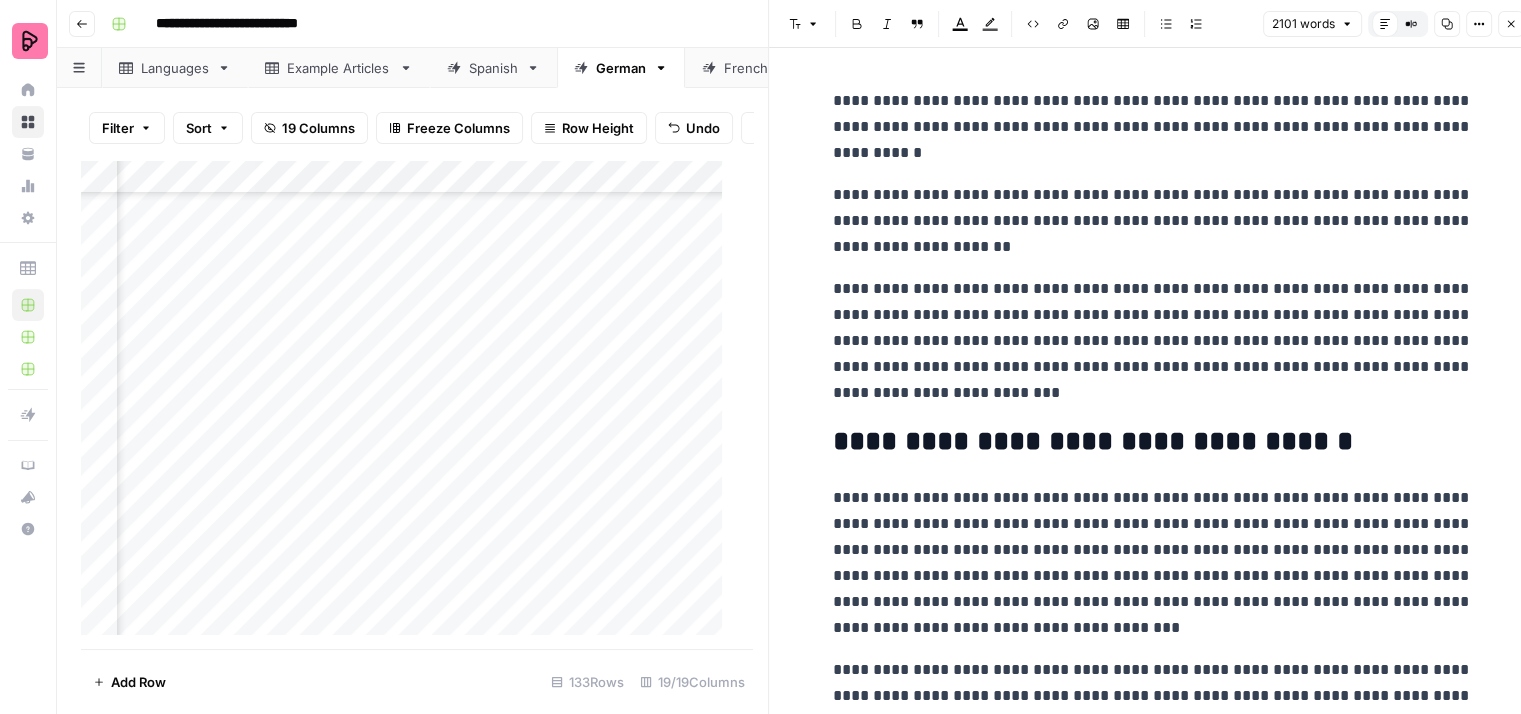 click on "**********" at bounding box center (1153, 341) 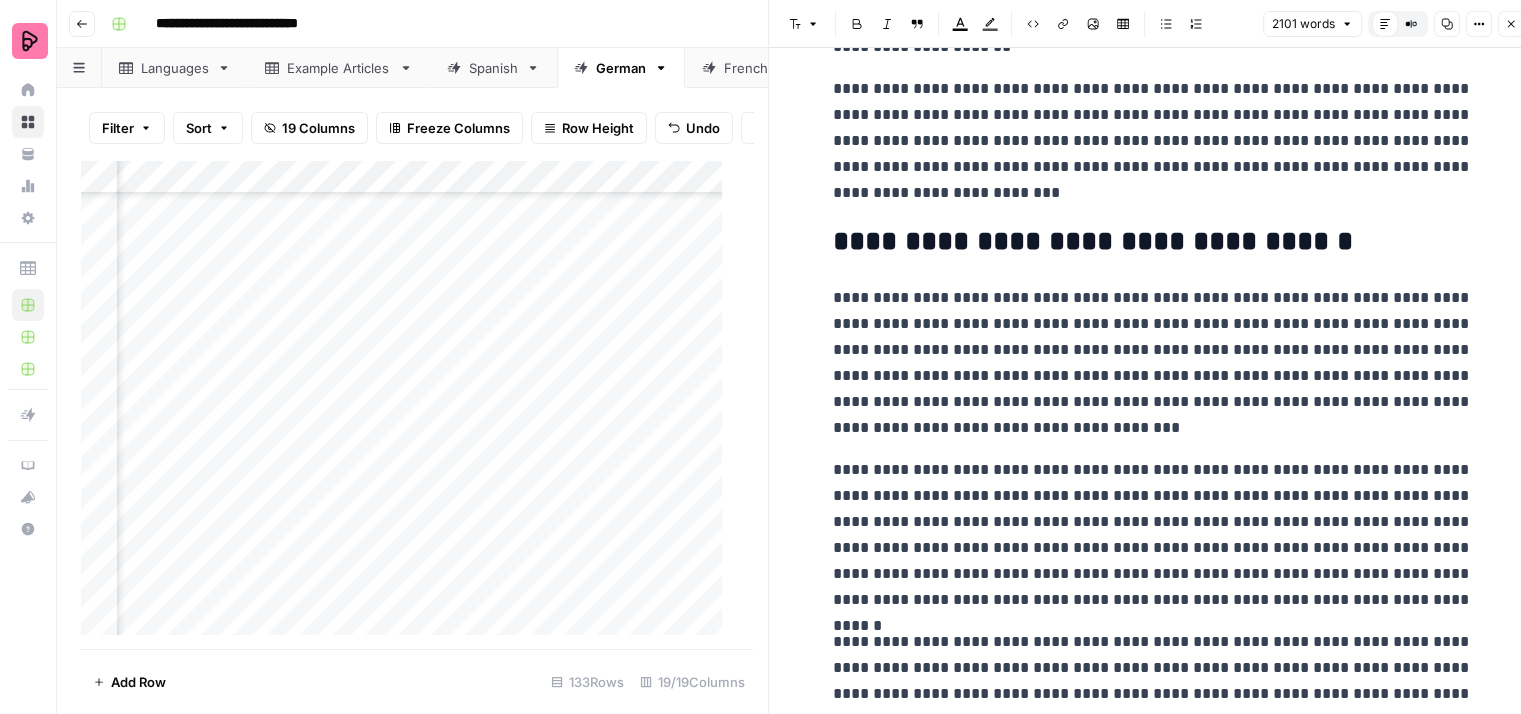 scroll, scrollTop: 300, scrollLeft: 0, axis: vertical 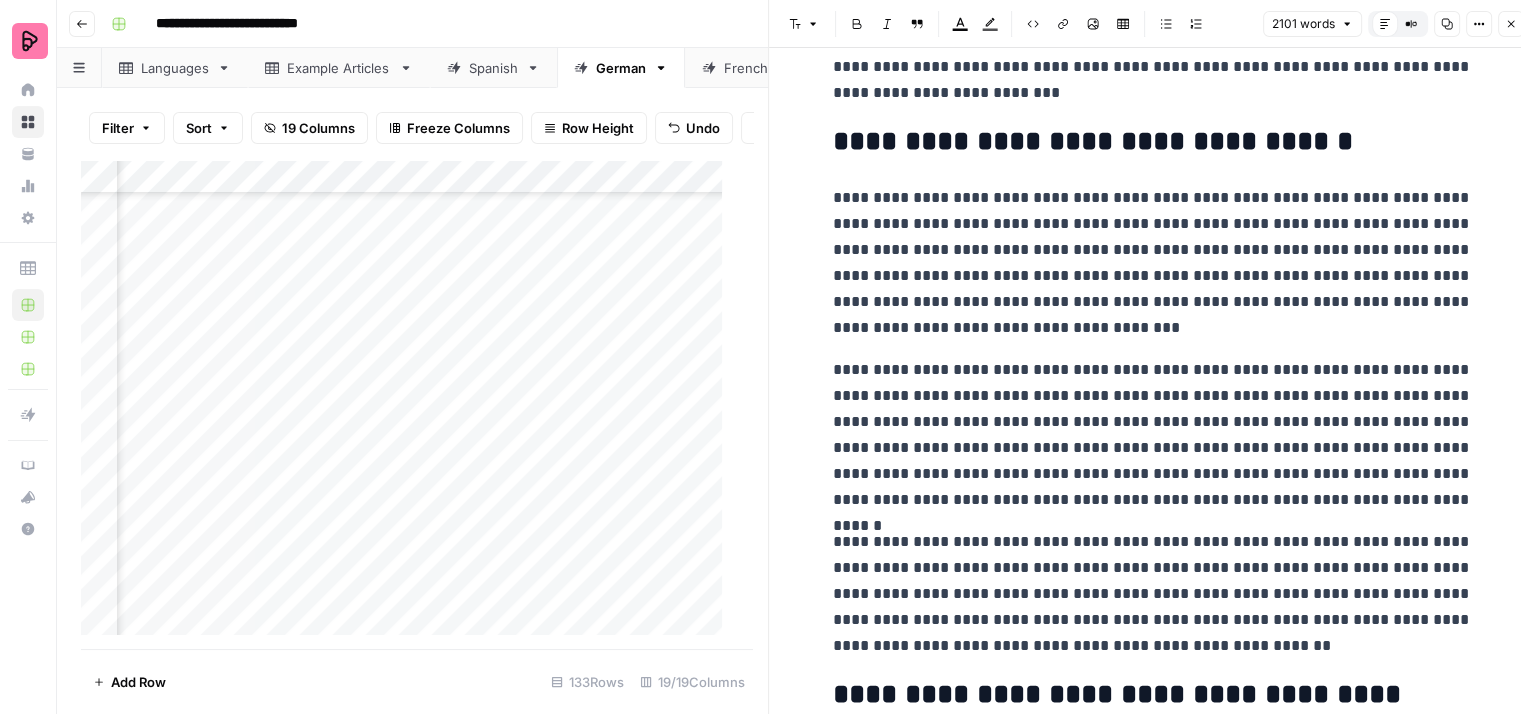 click on "**********" at bounding box center (1153, 263) 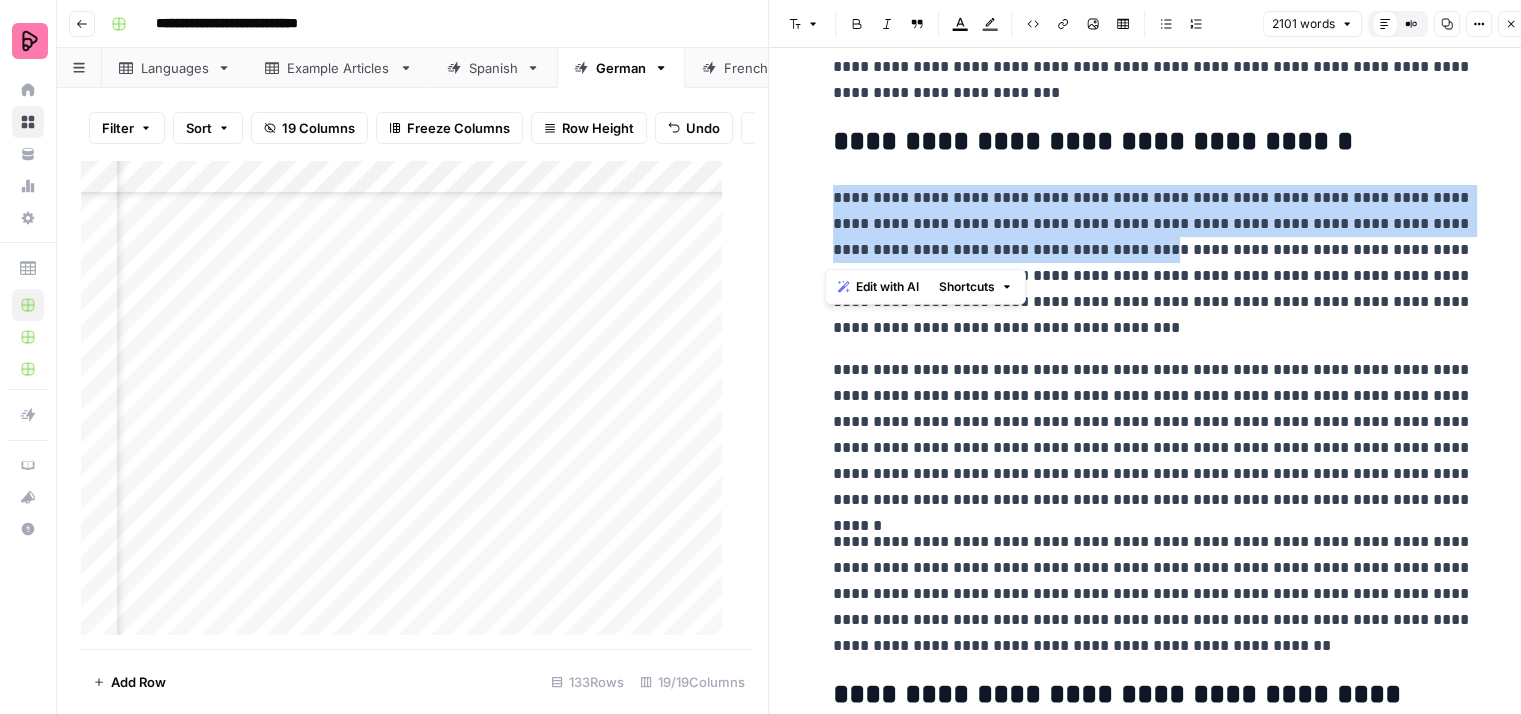 drag, startPoint x: 1227, startPoint y: 247, endPoint x: 820, endPoint y: 206, distance: 409.0599 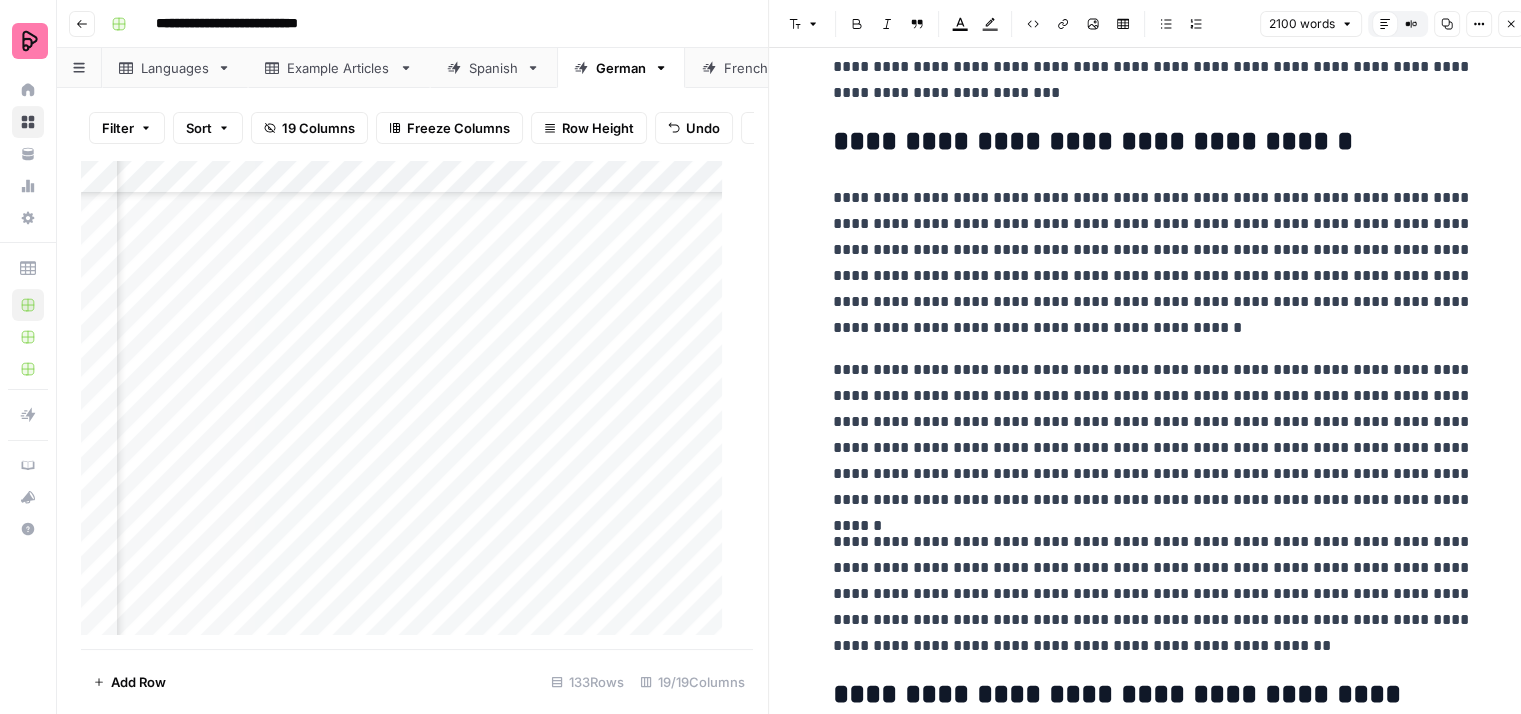 type 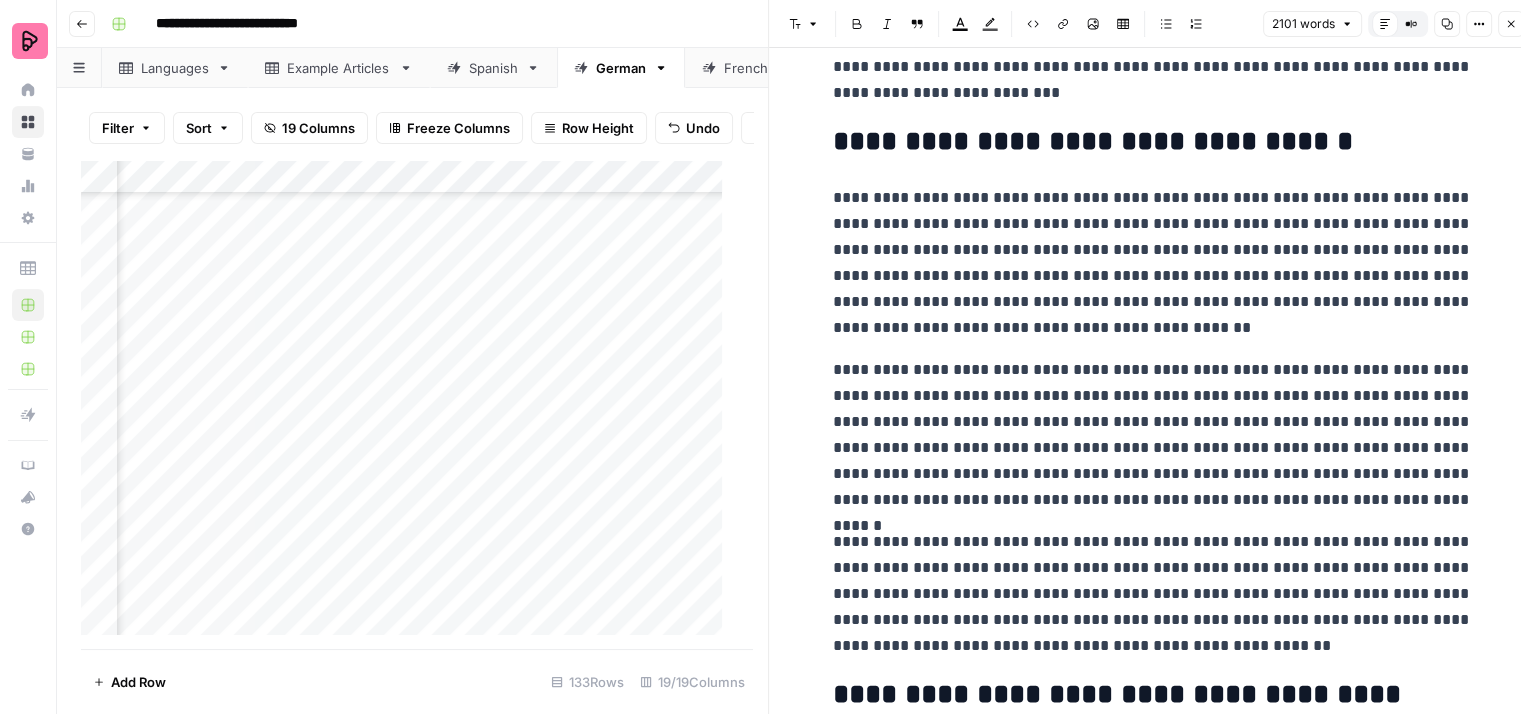 click on "**********" at bounding box center [1153, 263] 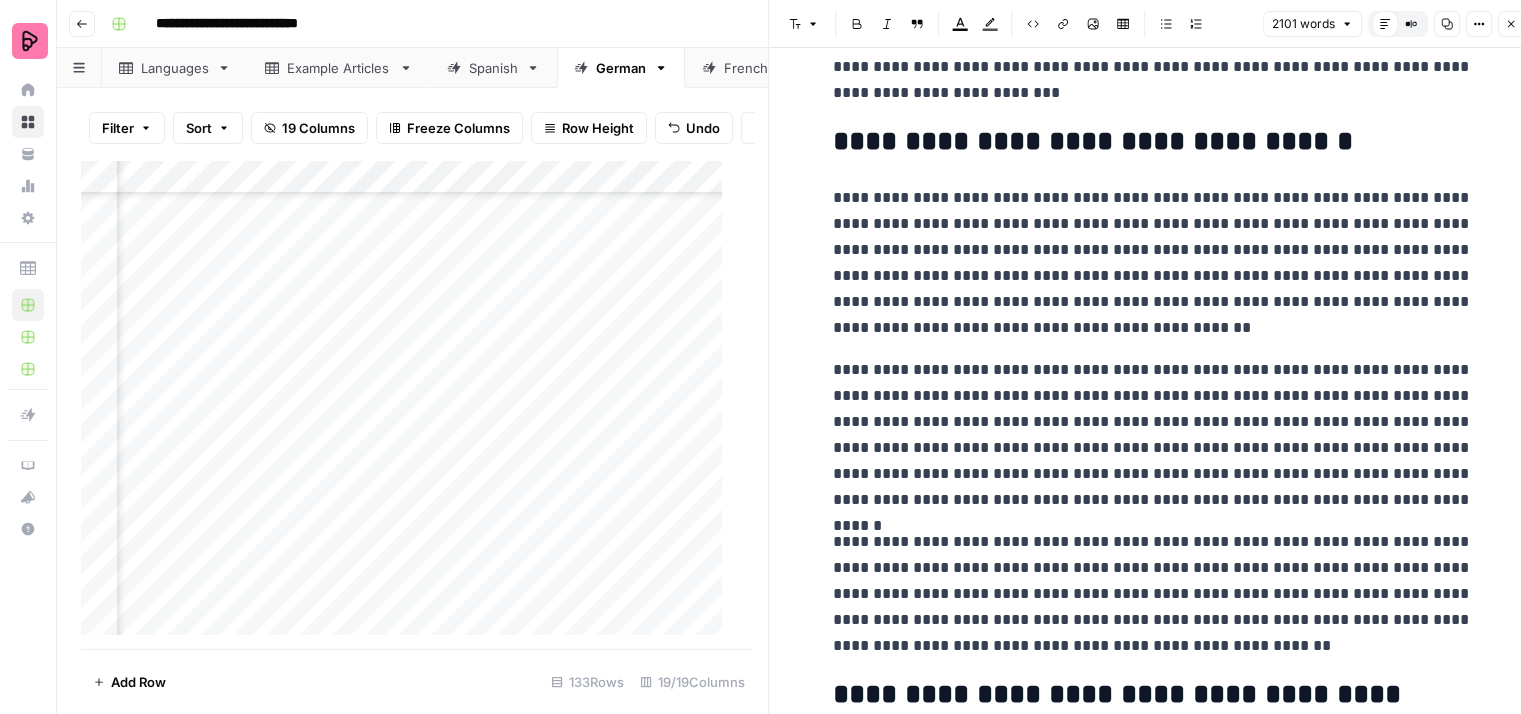 scroll, scrollTop: 400, scrollLeft: 0, axis: vertical 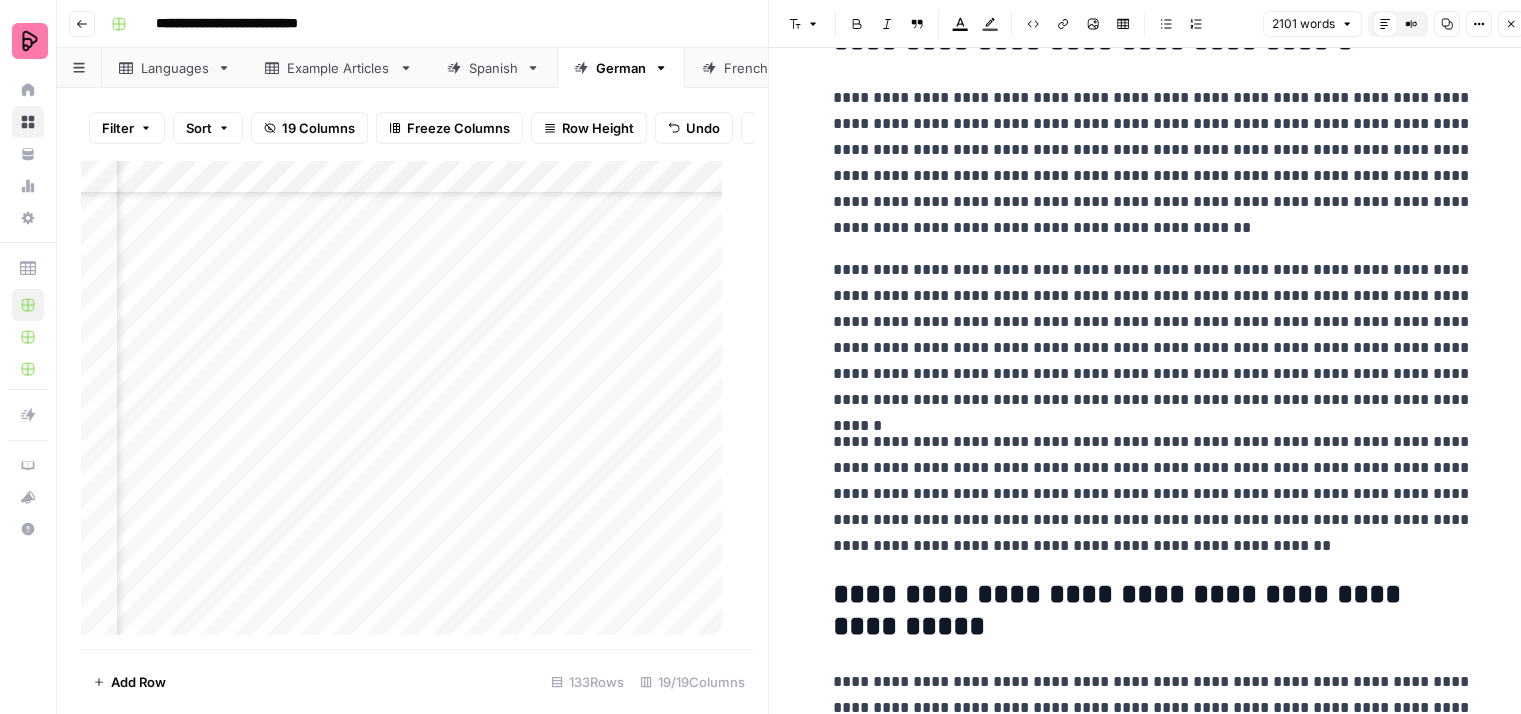 click on "**********" at bounding box center [1153, 163] 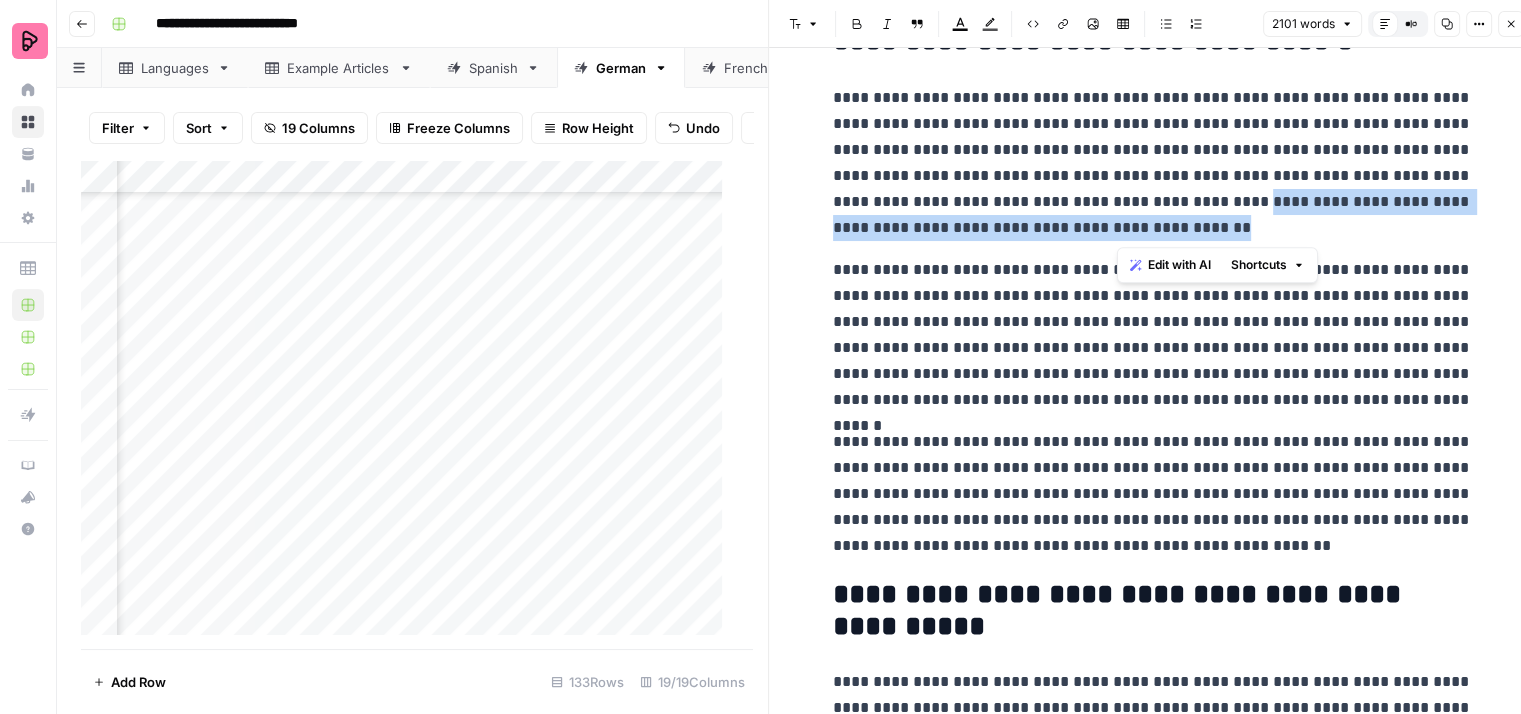drag, startPoint x: 1160, startPoint y: 200, endPoint x: 1177, endPoint y: 226, distance: 31.06445 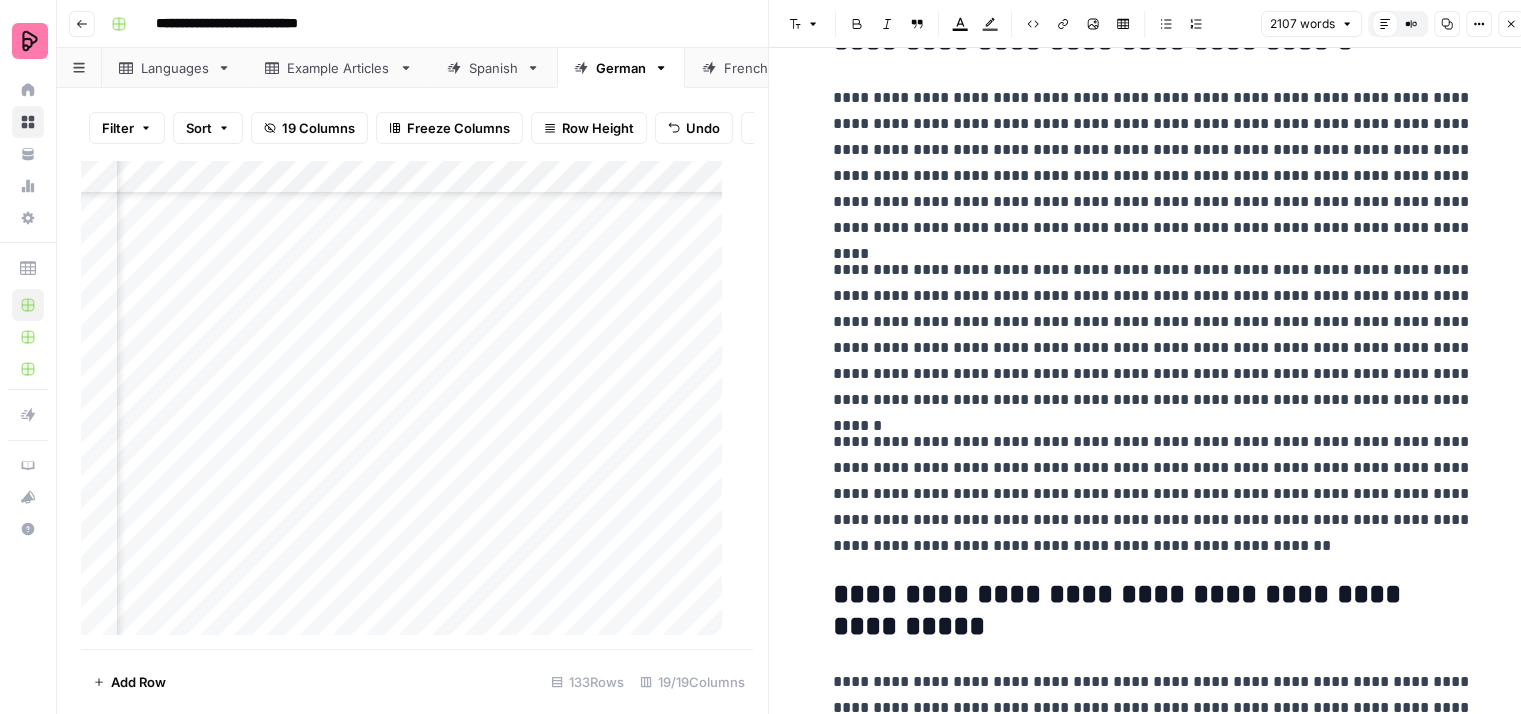click on "**********" at bounding box center (1153, 163) 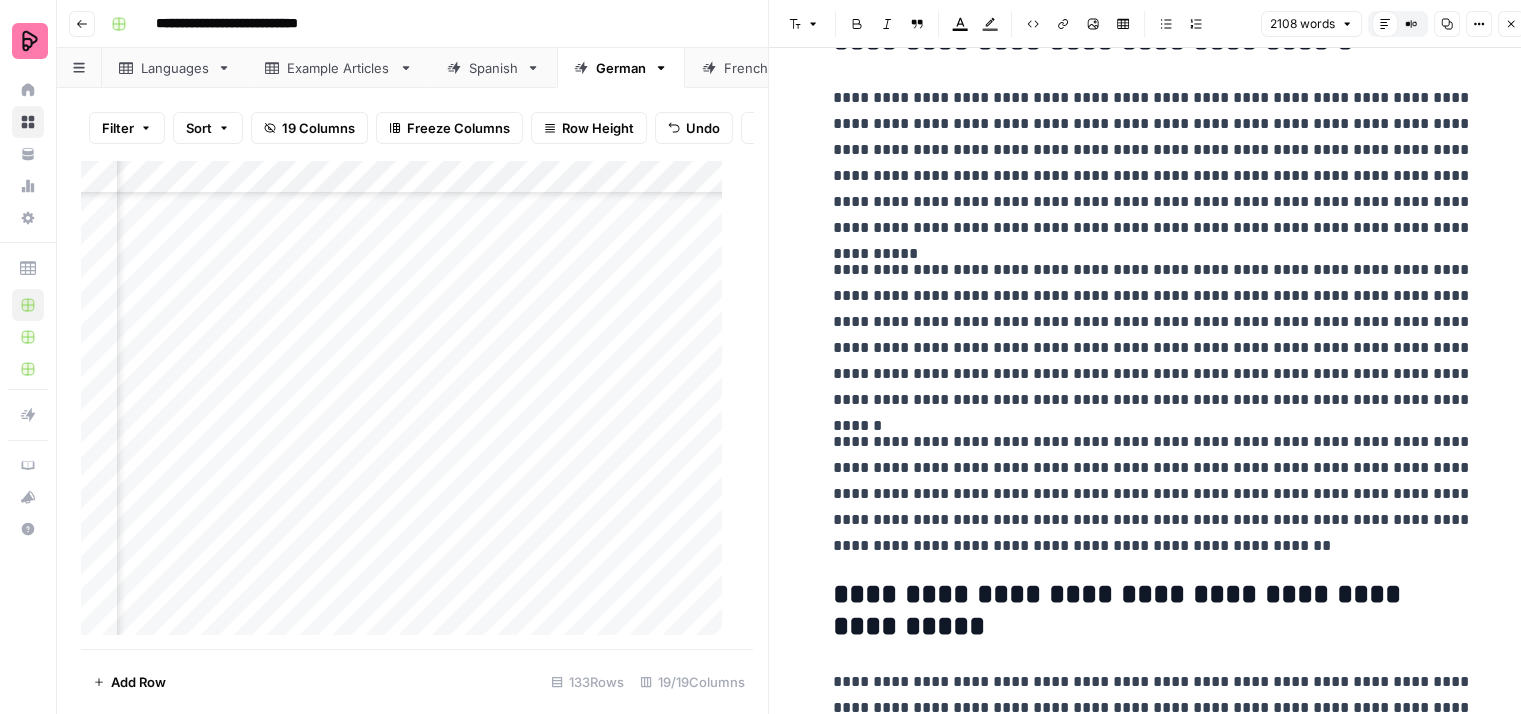 click on "**********" at bounding box center [1153, 163] 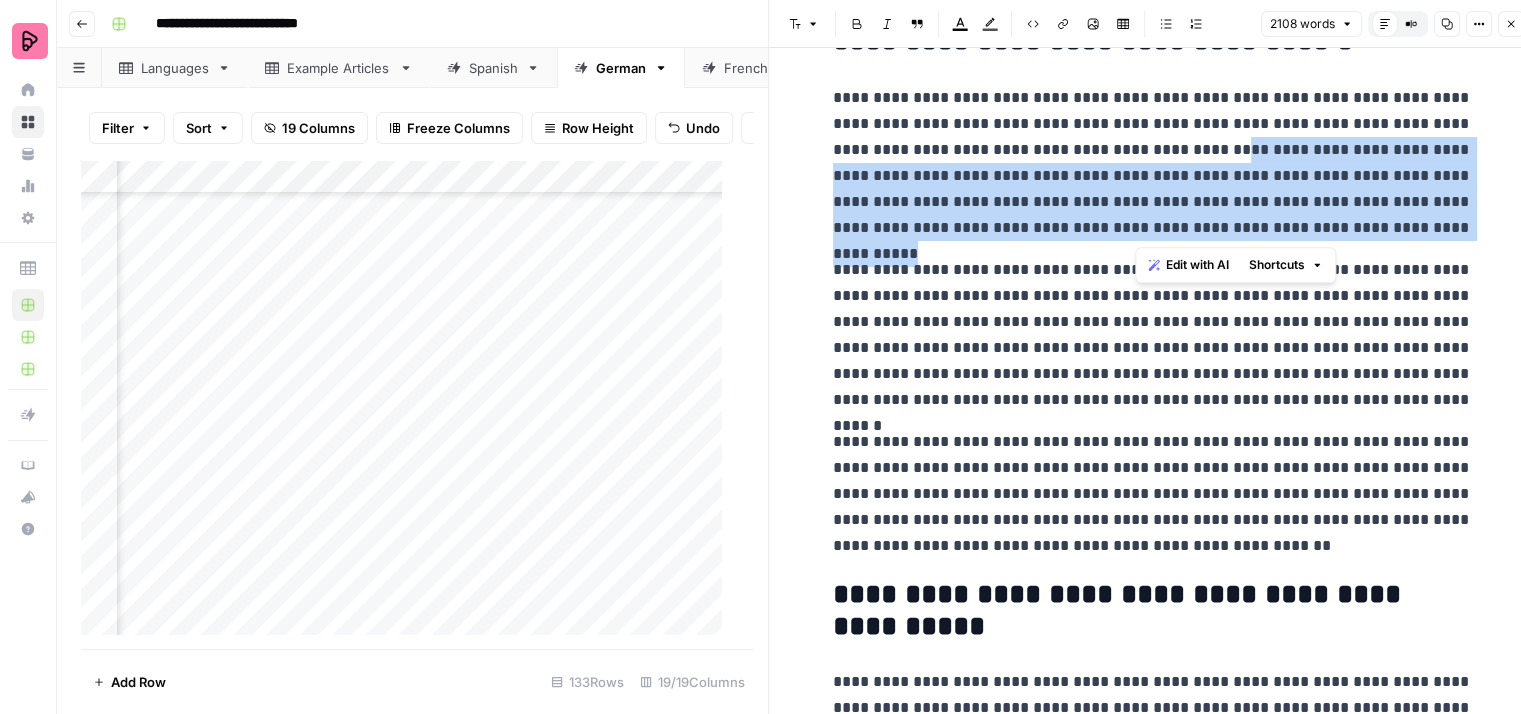 drag, startPoint x: 1412, startPoint y: 222, endPoint x: 1133, endPoint y: 154, distance: 287.1672 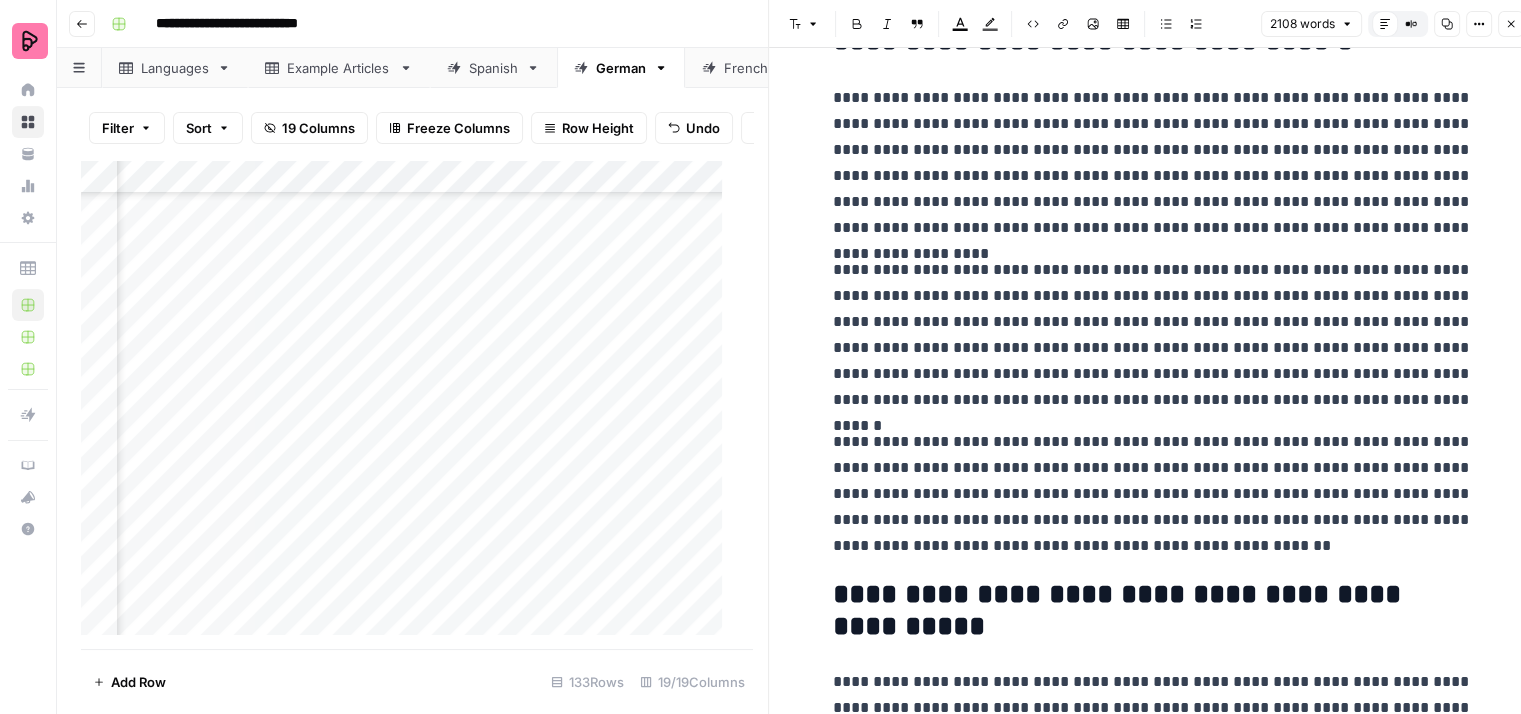 click on "**********" at bounding box center [1153, 163] 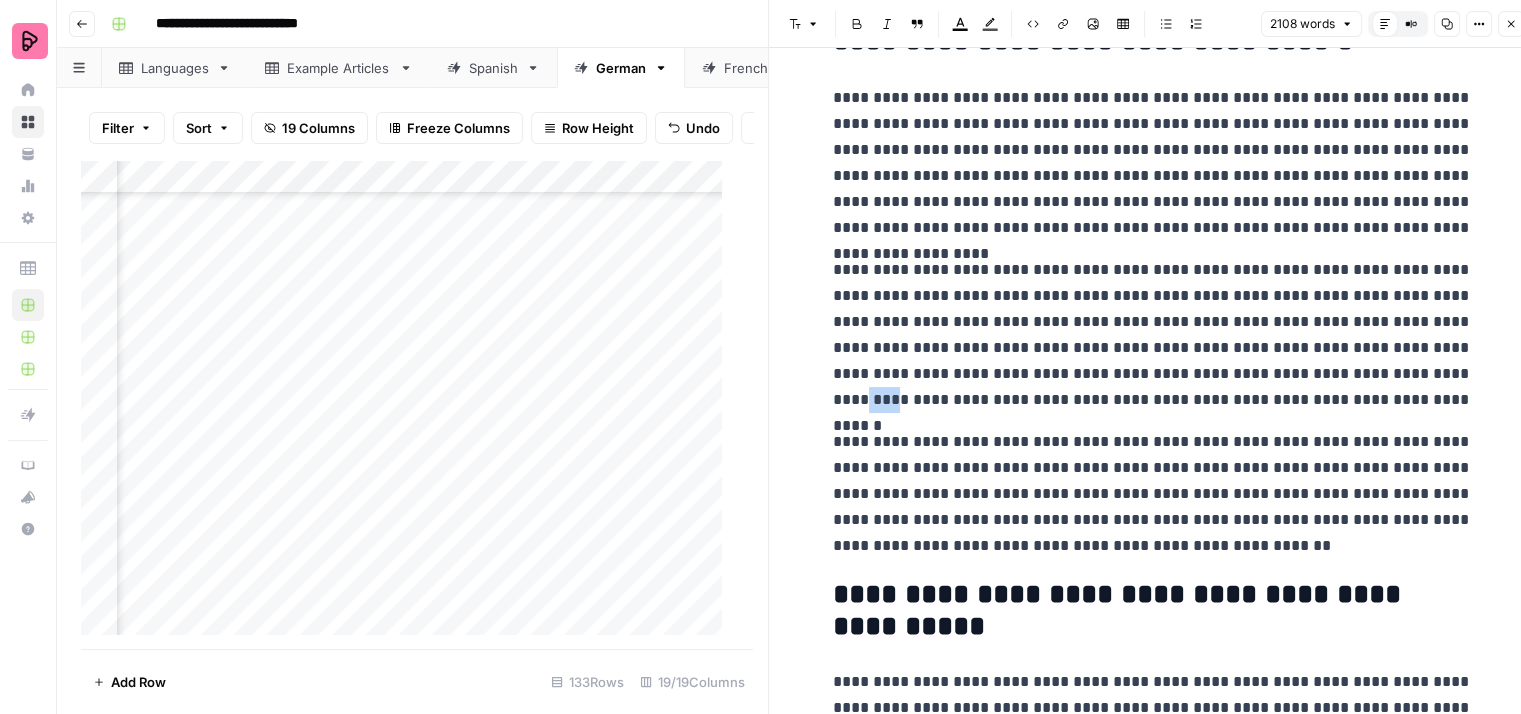 click on "**********" at bounding box center (1153, 335) 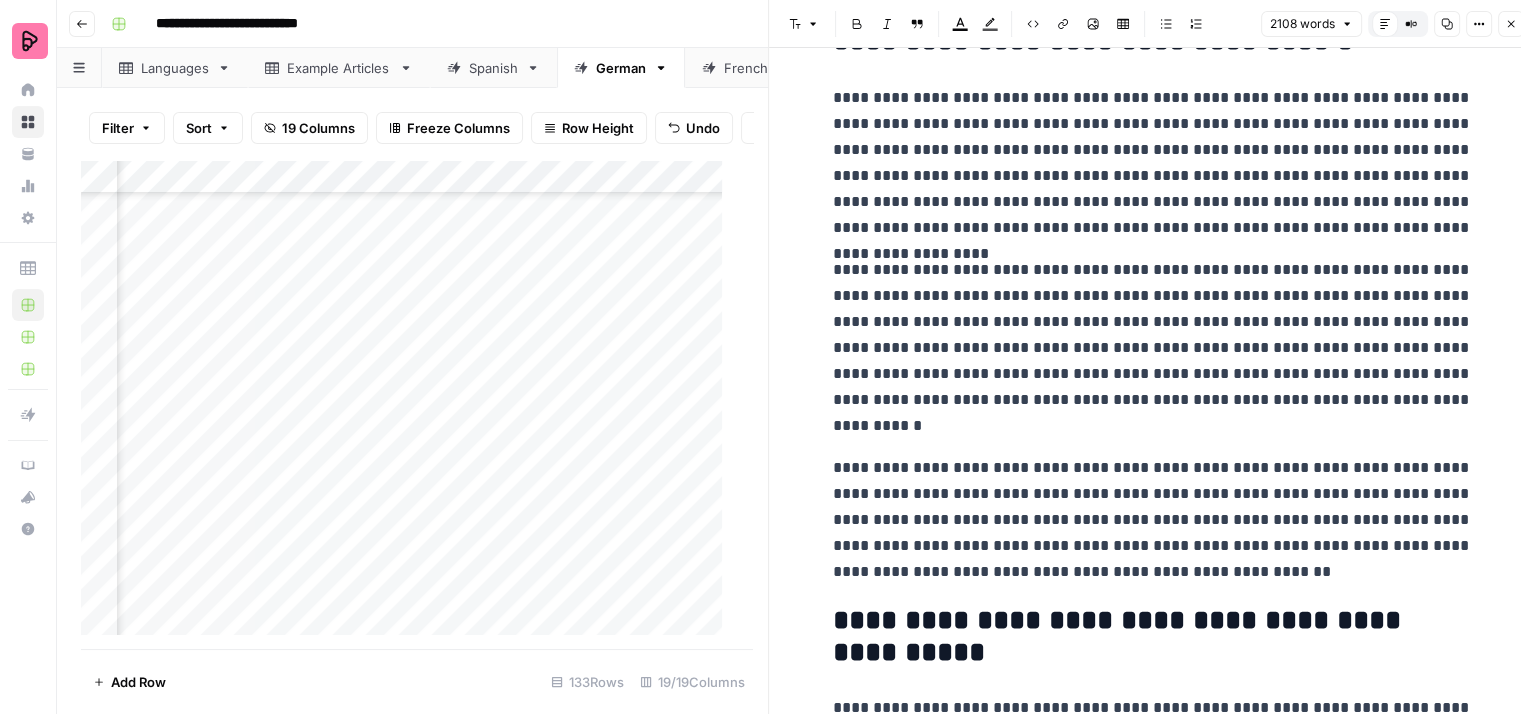 click on "**********" at bounding box center [1153, 348] 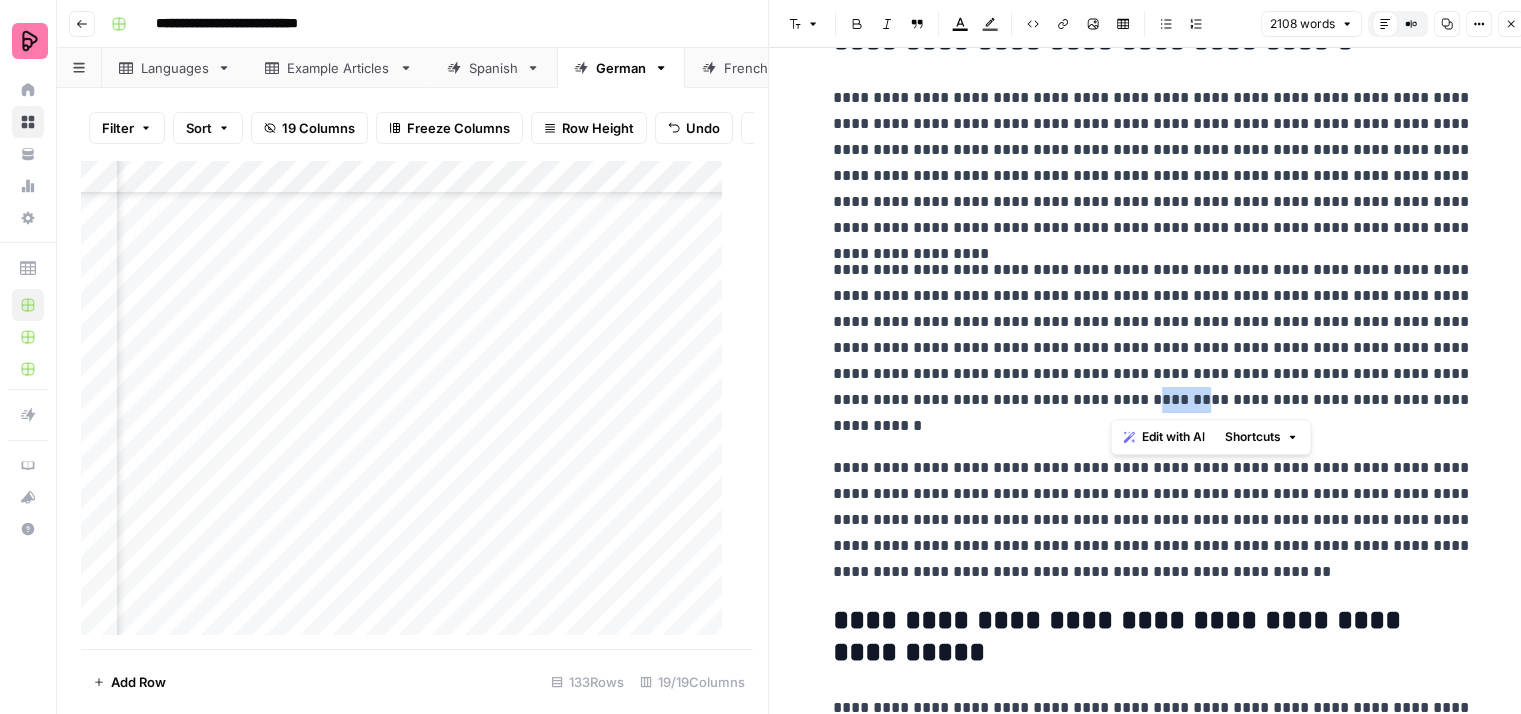 click on "**********" at bounding box center [1153, 348] 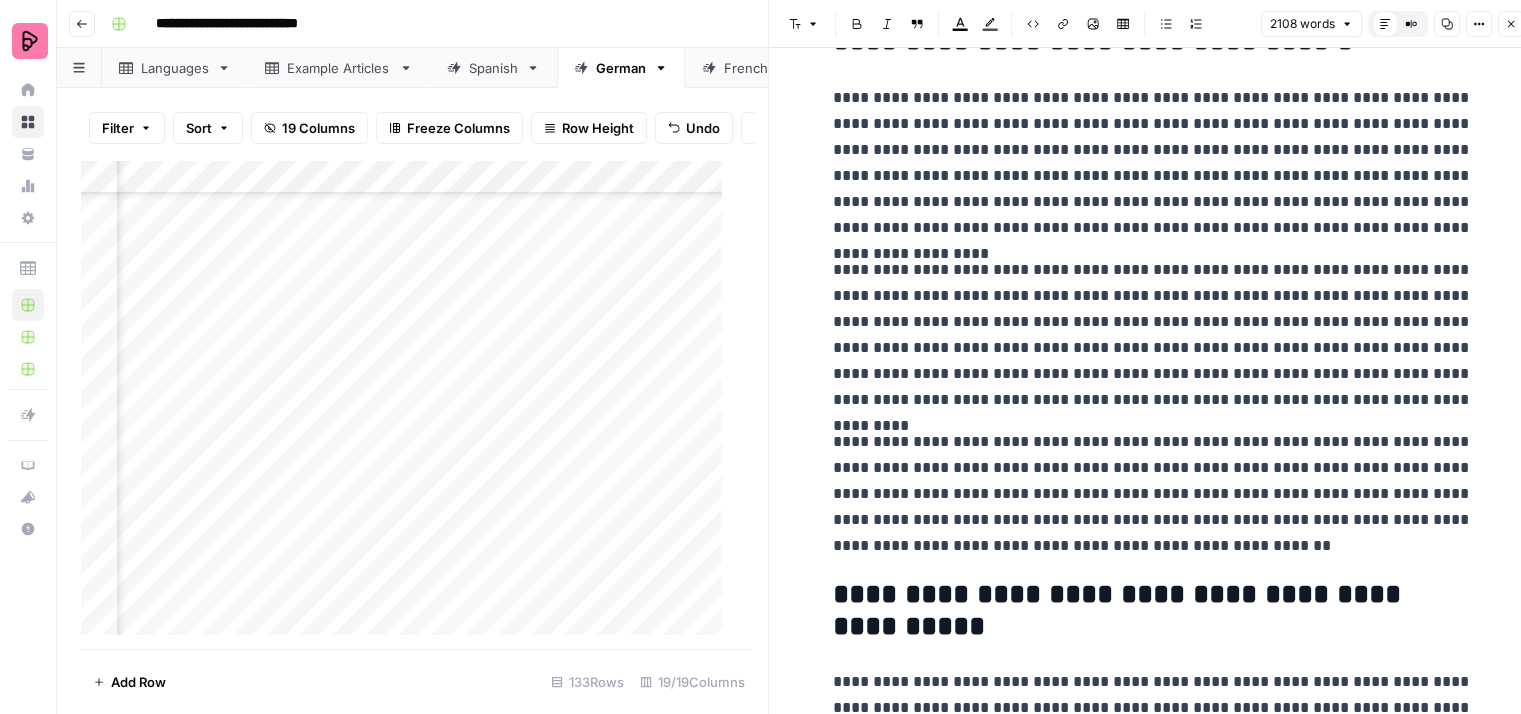 click on "**********" at bounding box center [1153, 335] 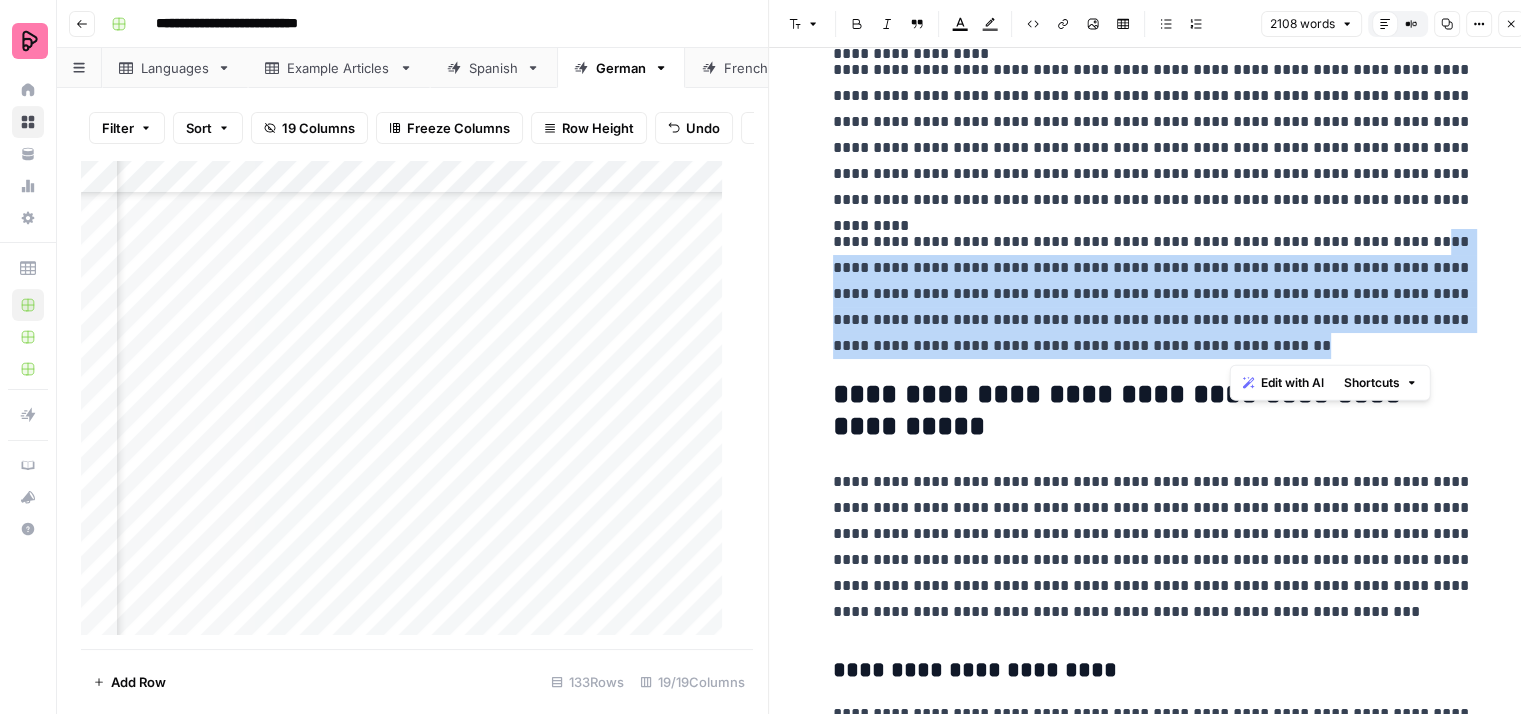 drag, startPoint x: 1364, startPoint y: 243, endPoint x: 1260, endPoint y: 349, distance: 148.49916 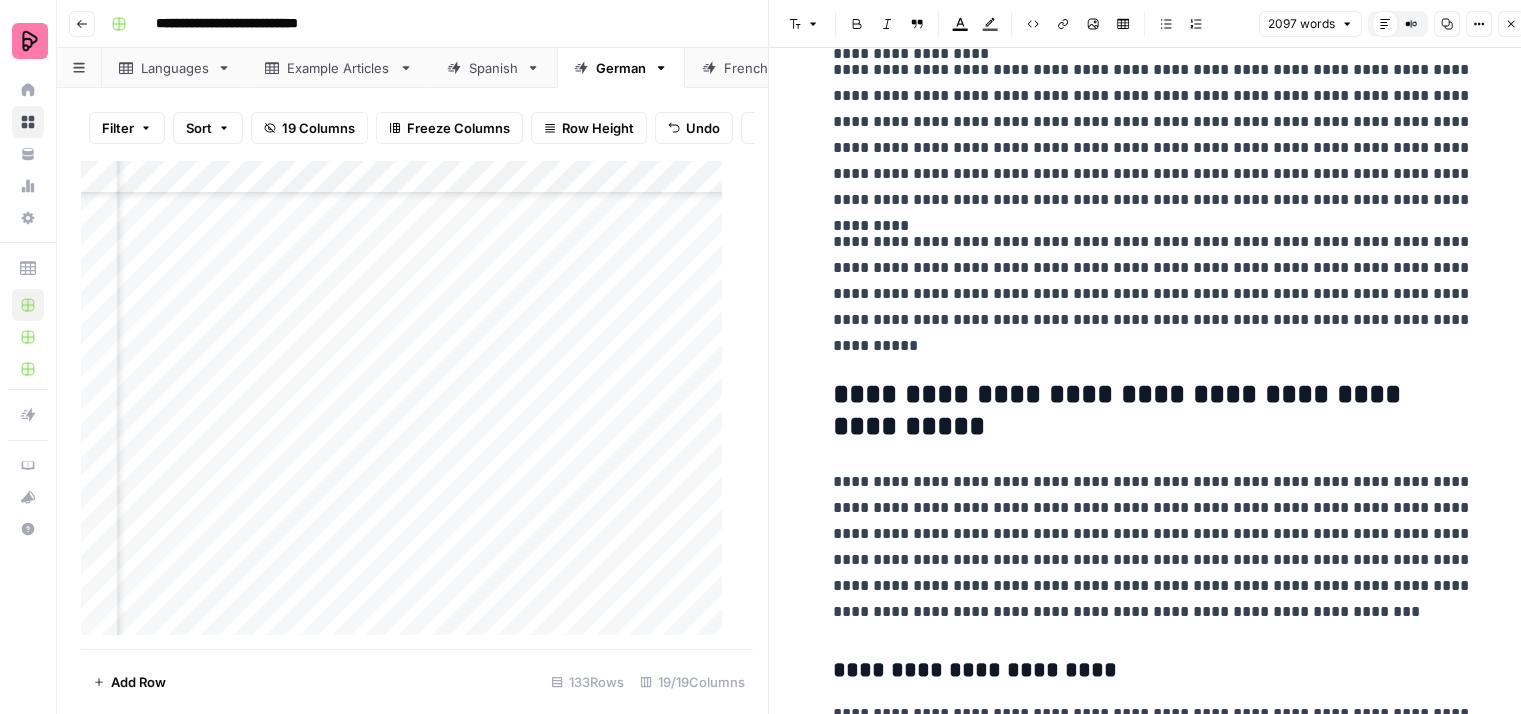 click on "**********" at bounding box center (1153, 294) 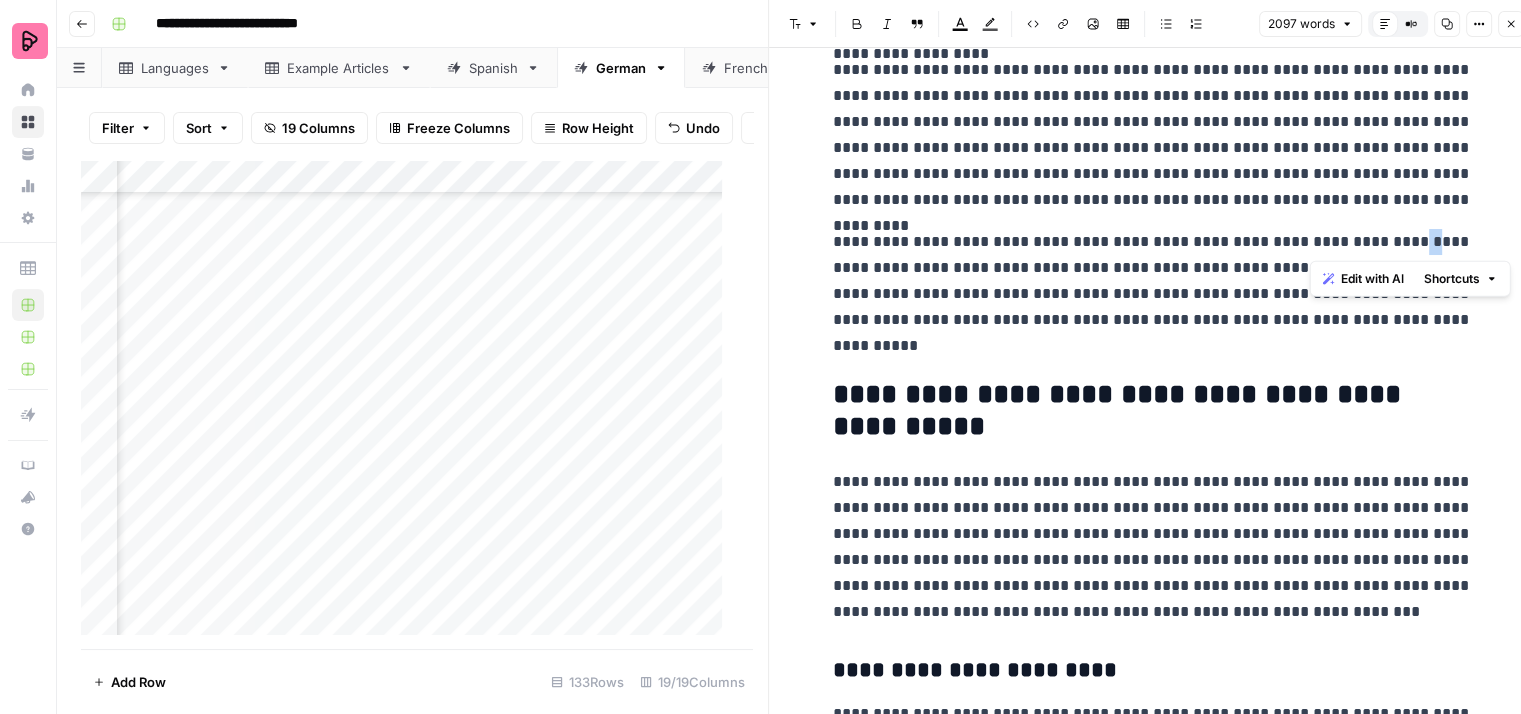 drag, startPoint x: 1362, startPoint y: 248, endPoint x: 1350, endPoint y: 249, distance: 12.0415945 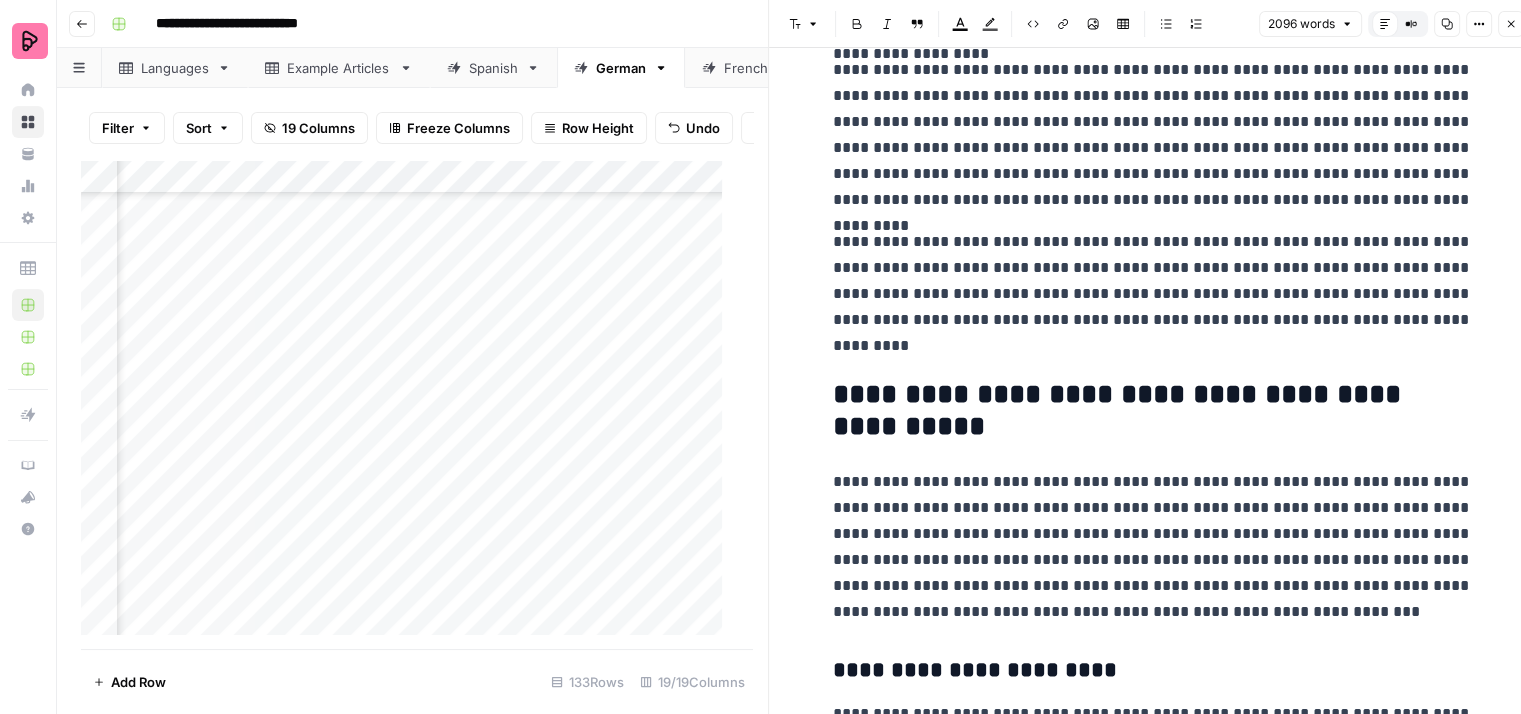 click on "**********" at bounding box center [1153, 294] 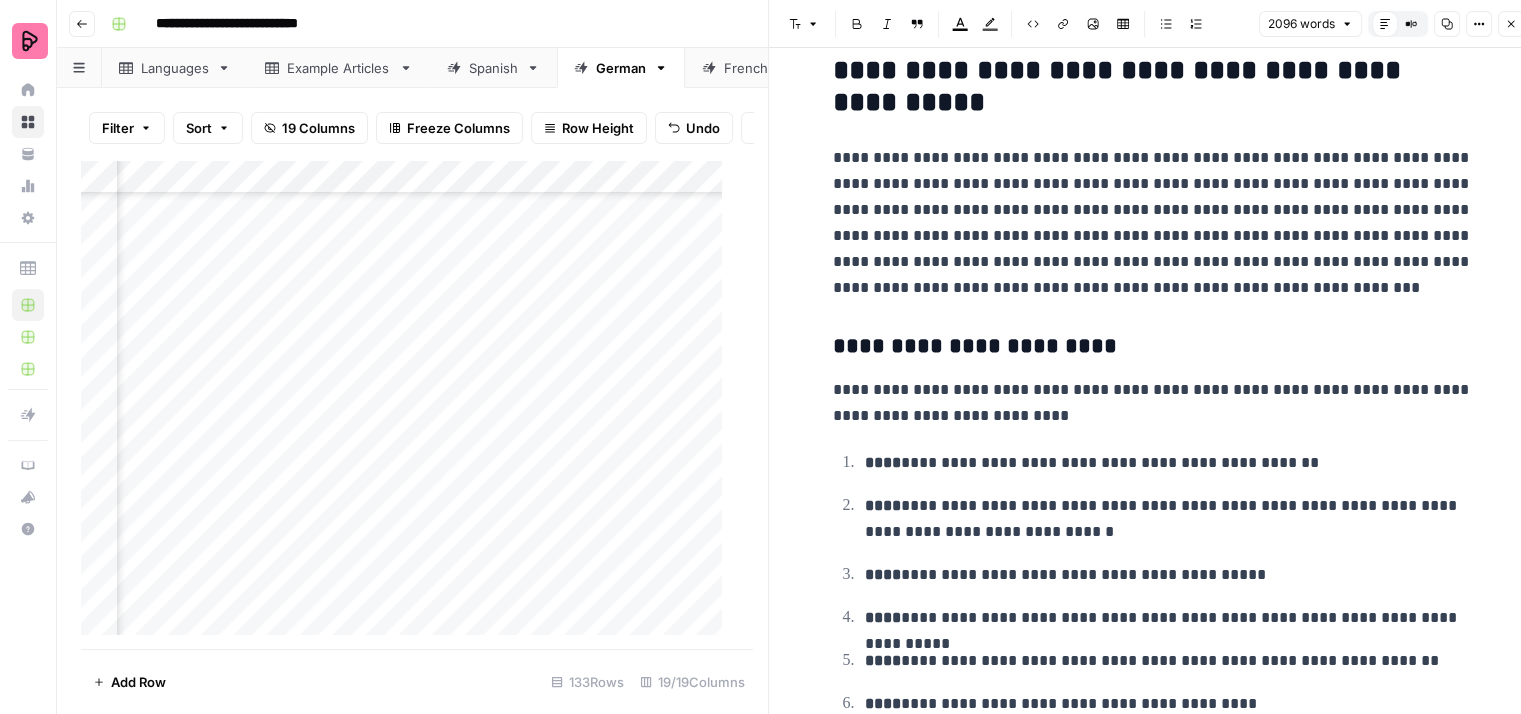 scroll, scrollTop: 1000, scrollLeft: 0, axis: vertical 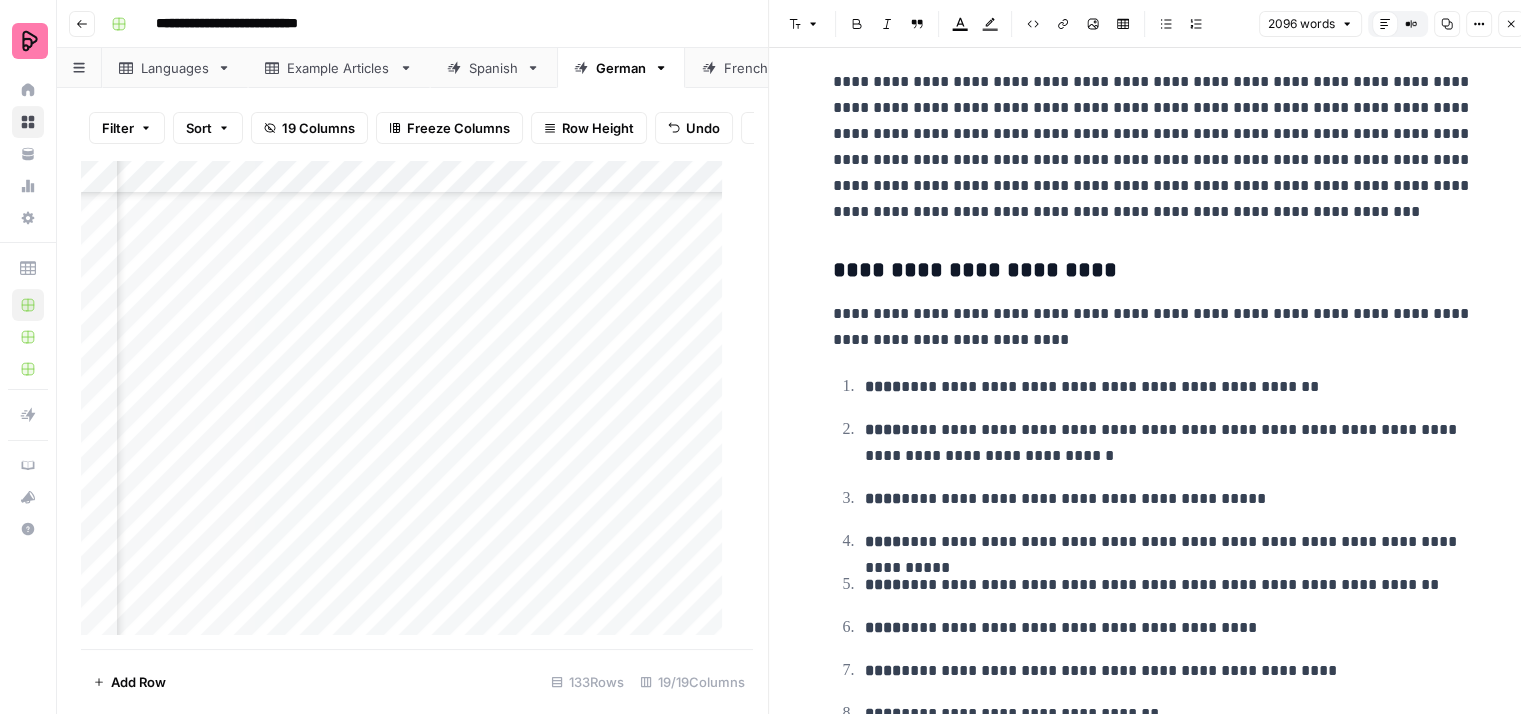 click on "**********" at bounding box center (1153, 147) 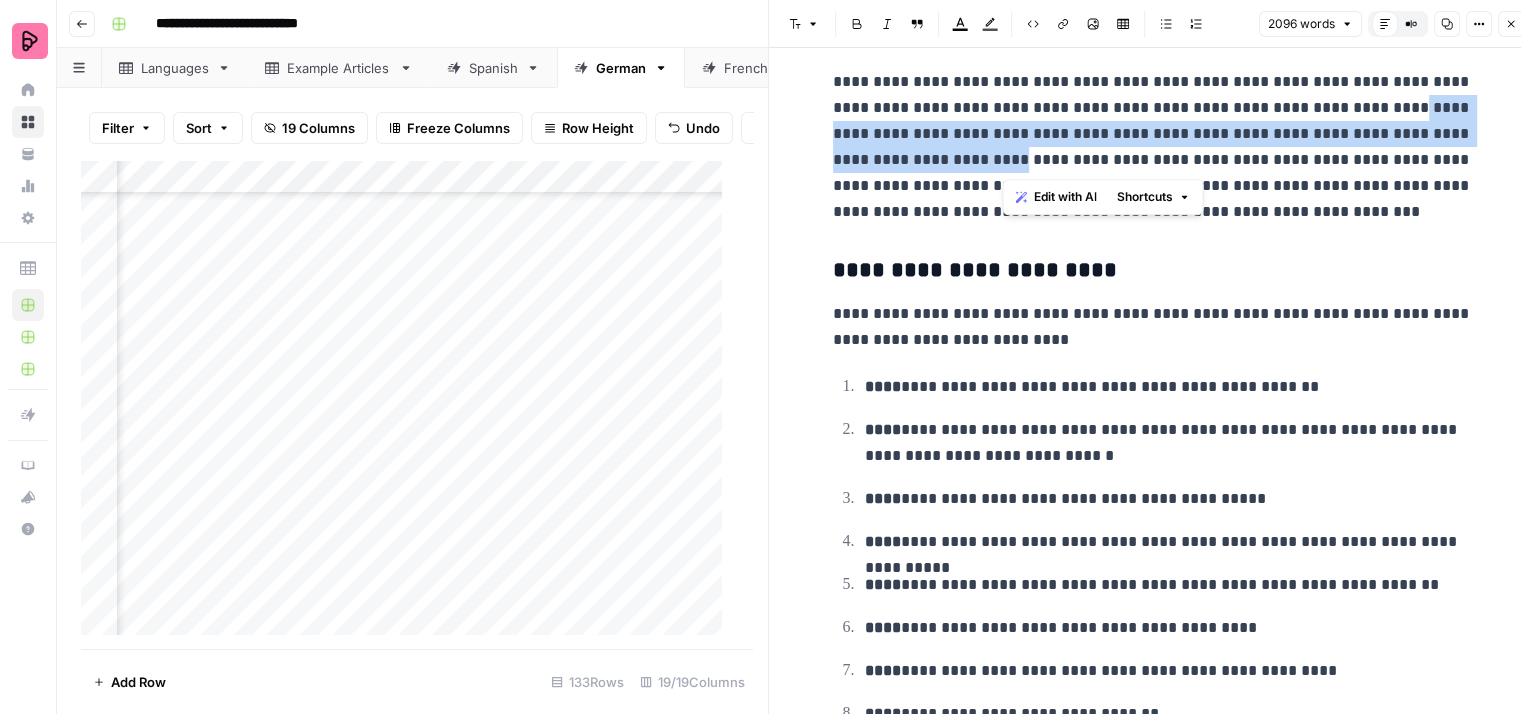 drag, startPoint x: 1345, startPoint y: 106, endPoint x: 1003, endPoint y: 157, distance: 345.78174 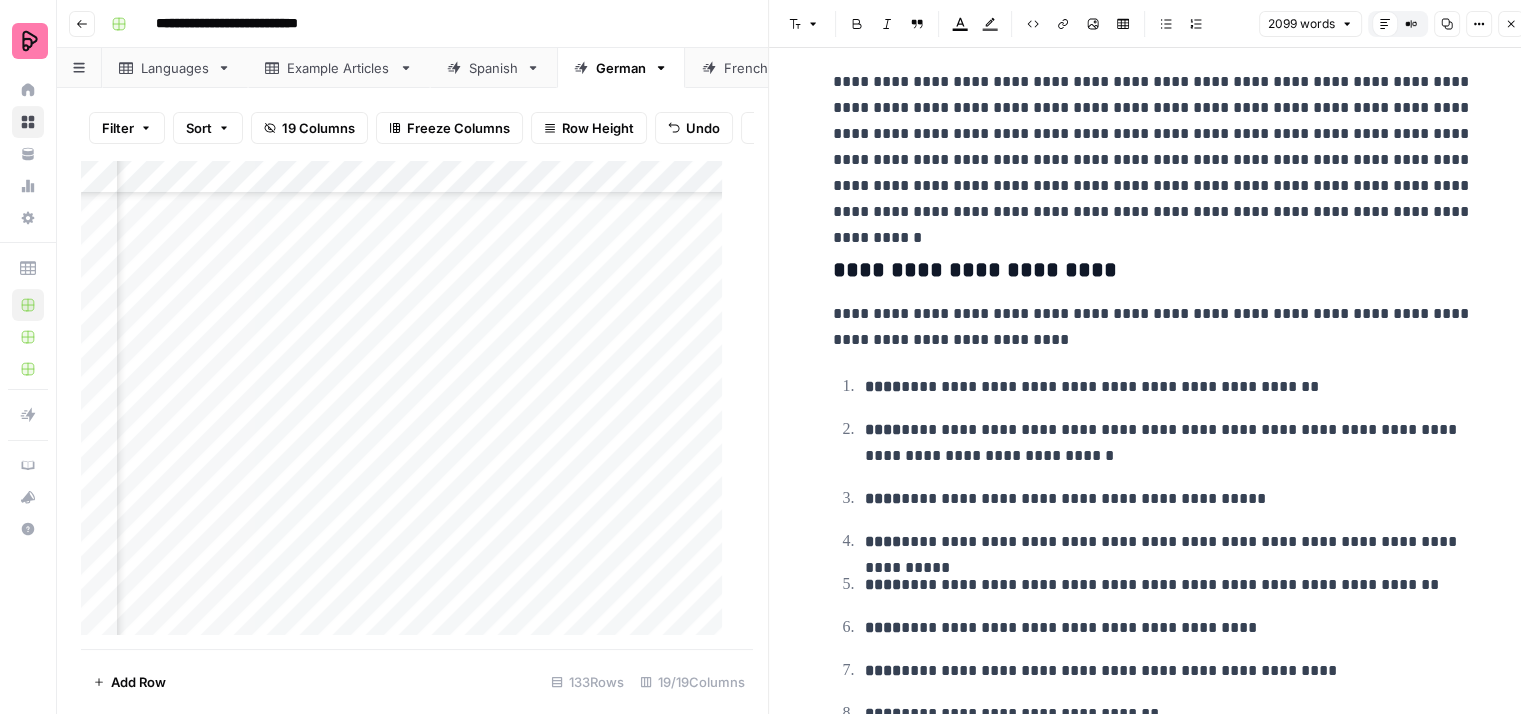 click on "**********" at bounding box center (1153, 147) 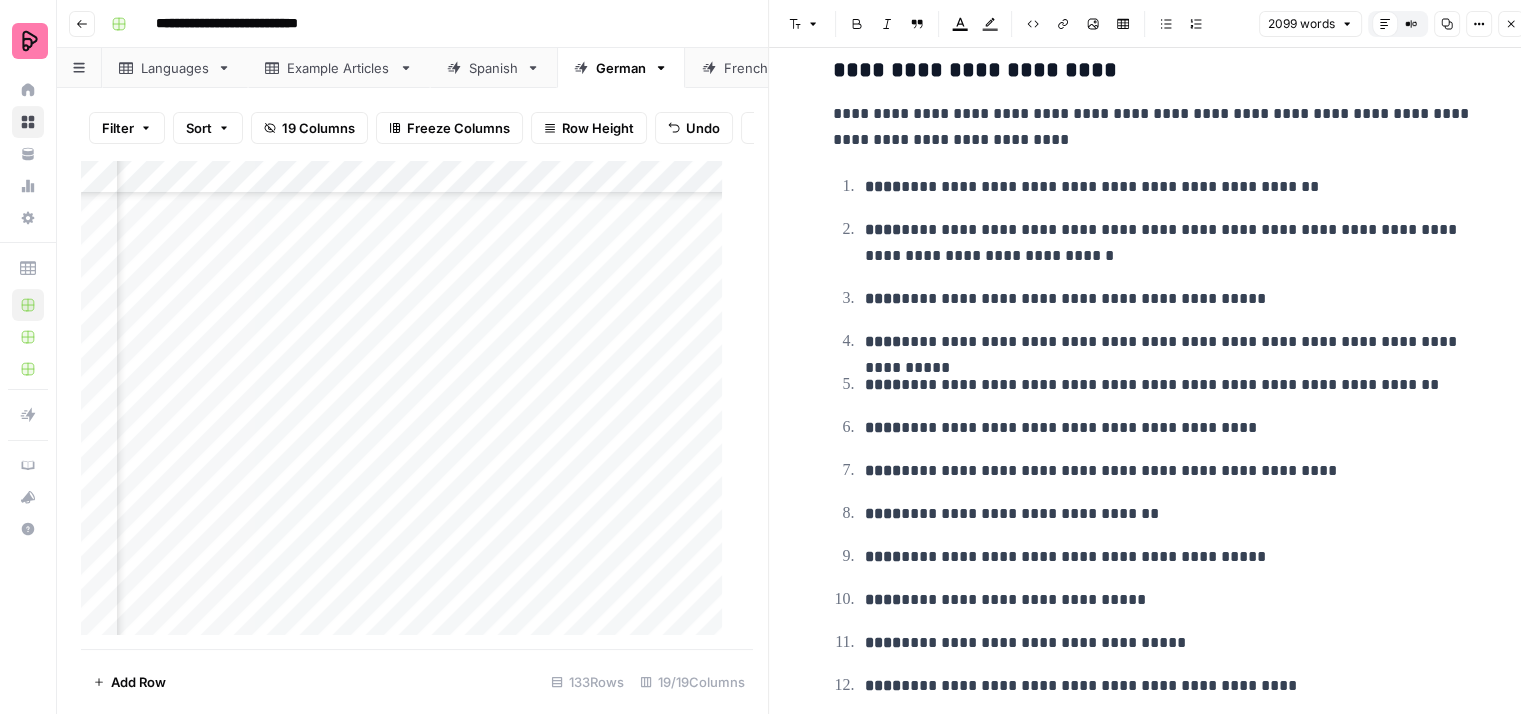 scroll, scrollTop: 1300, scrollLeft: 0, axis: vertical 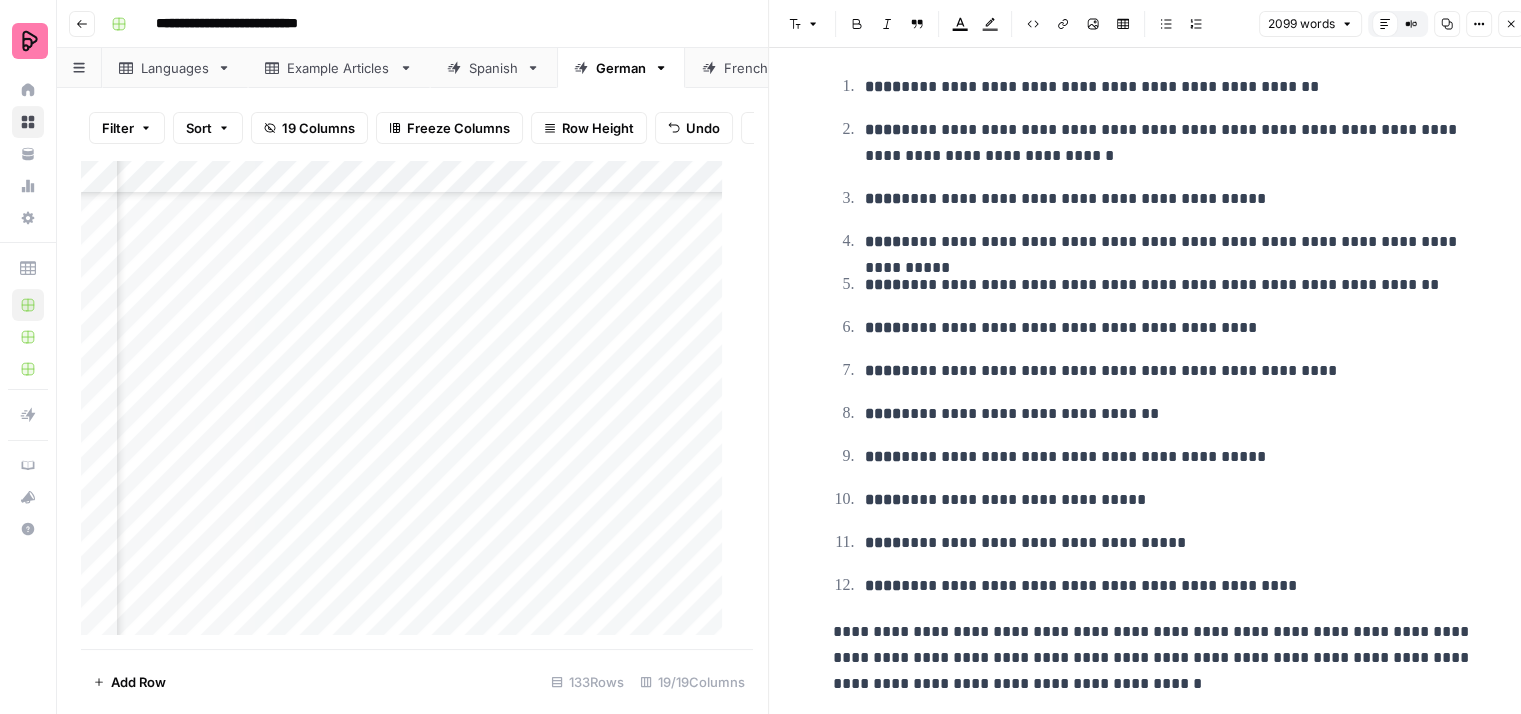 click on "**********" at bounding box center (1169, 143) 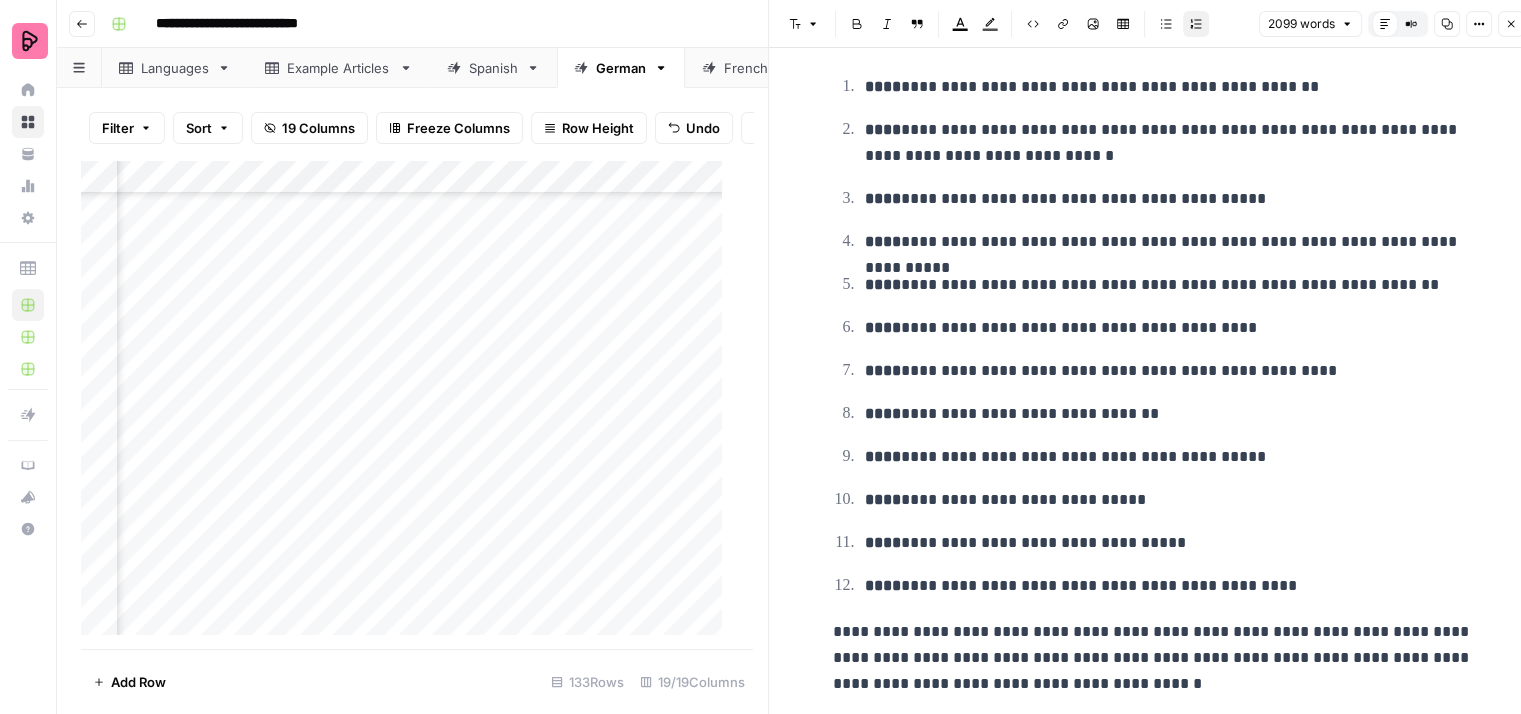 click on "**********" at bounding box center [1169, 143] 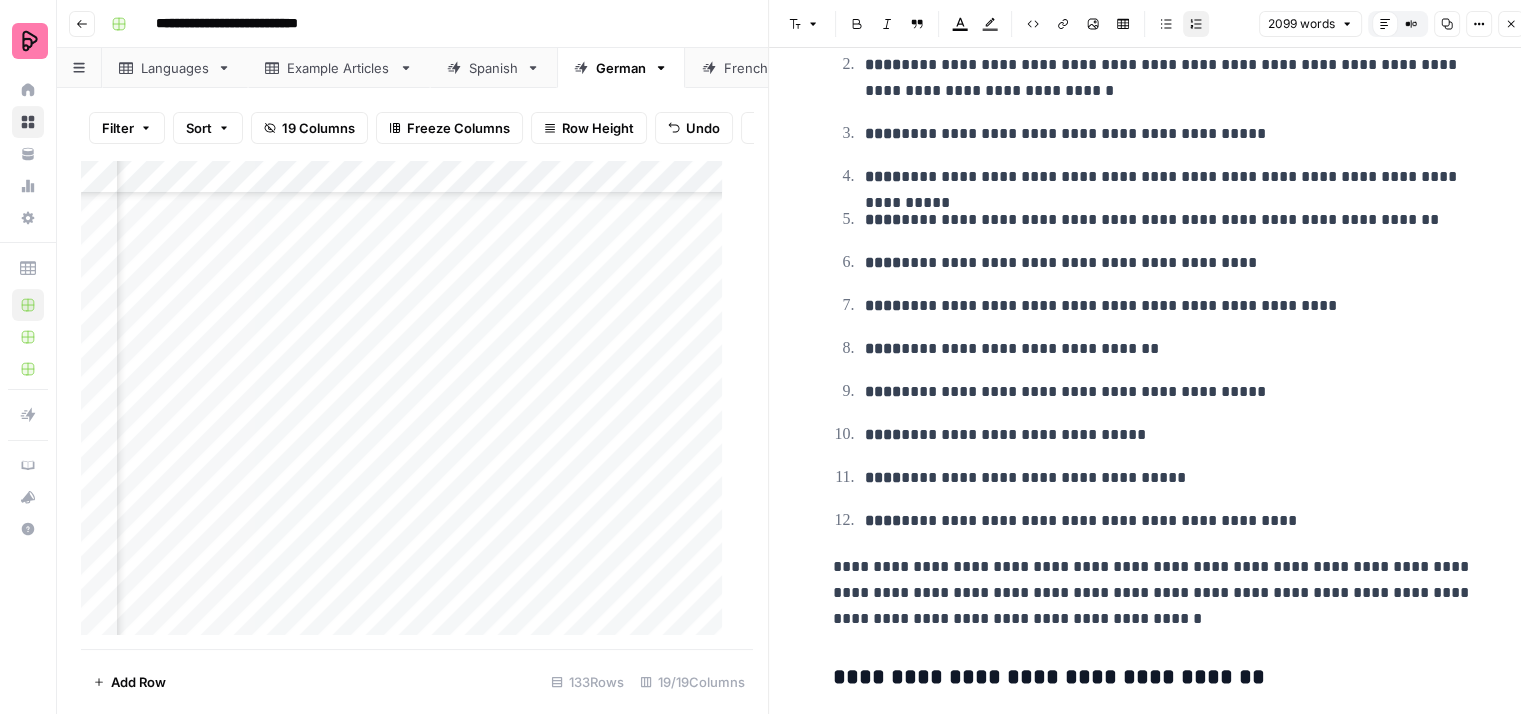 scroll, scrollTop: 1400, scrollLeft: 0, axis: vertical 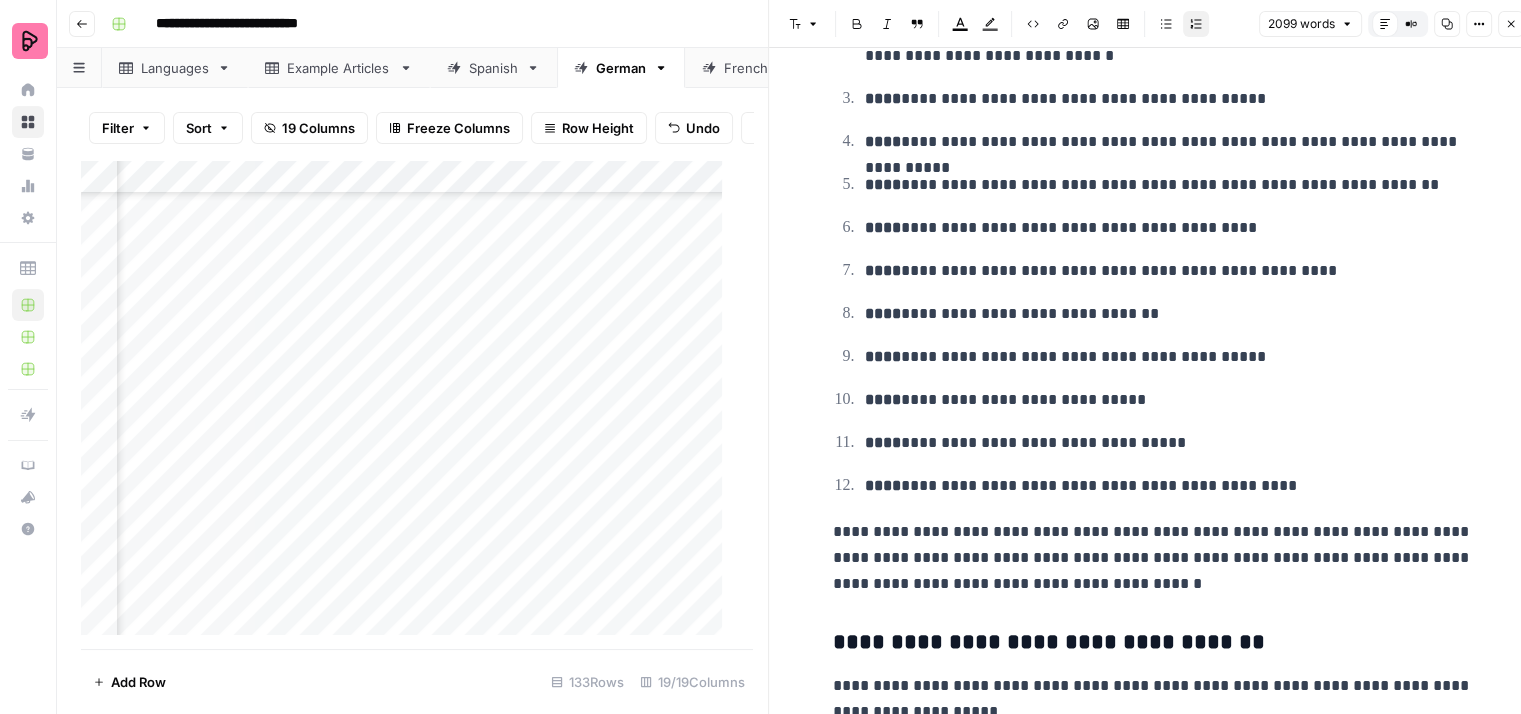 click on "**********" at bounding box center [1169, 228] 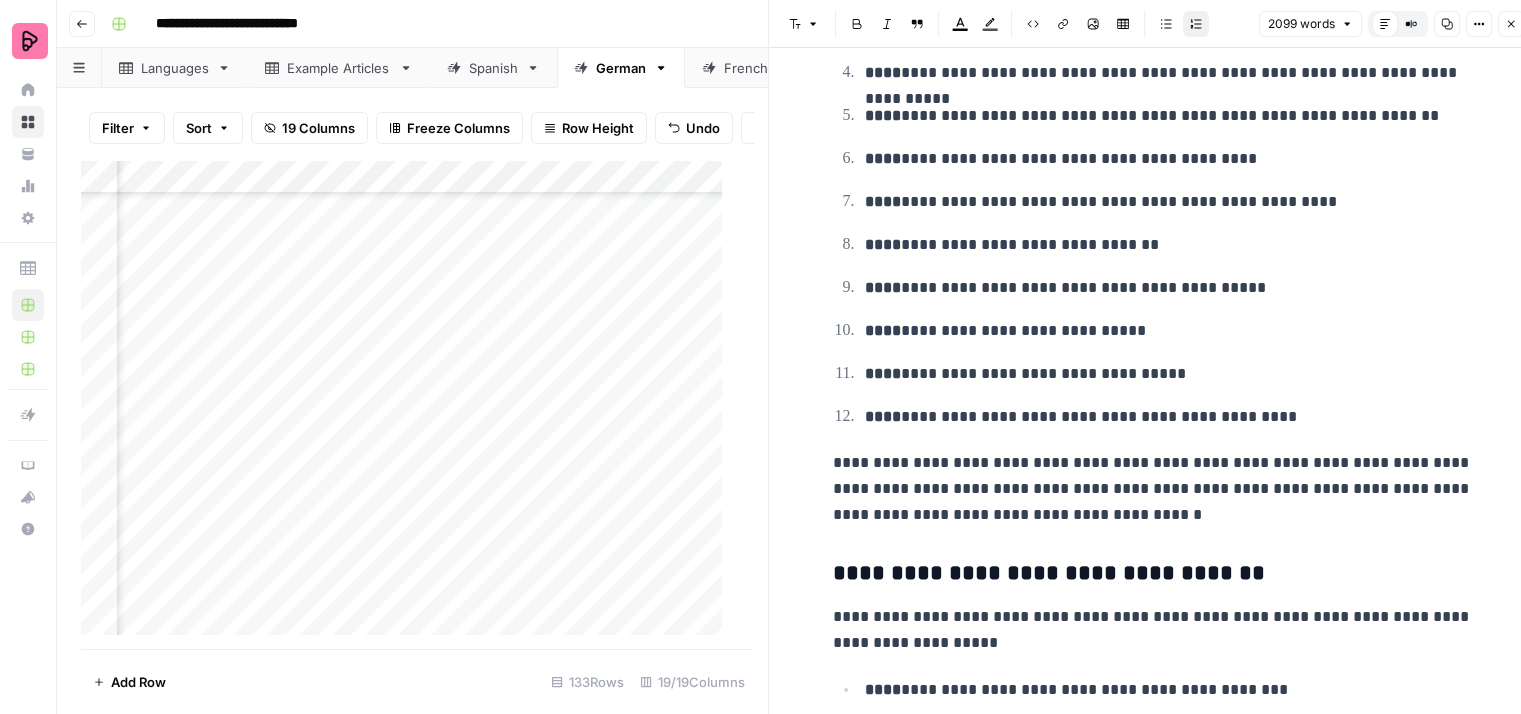 scroll, scrollTop: 1500, scrollLeft: 0, axis: vertical 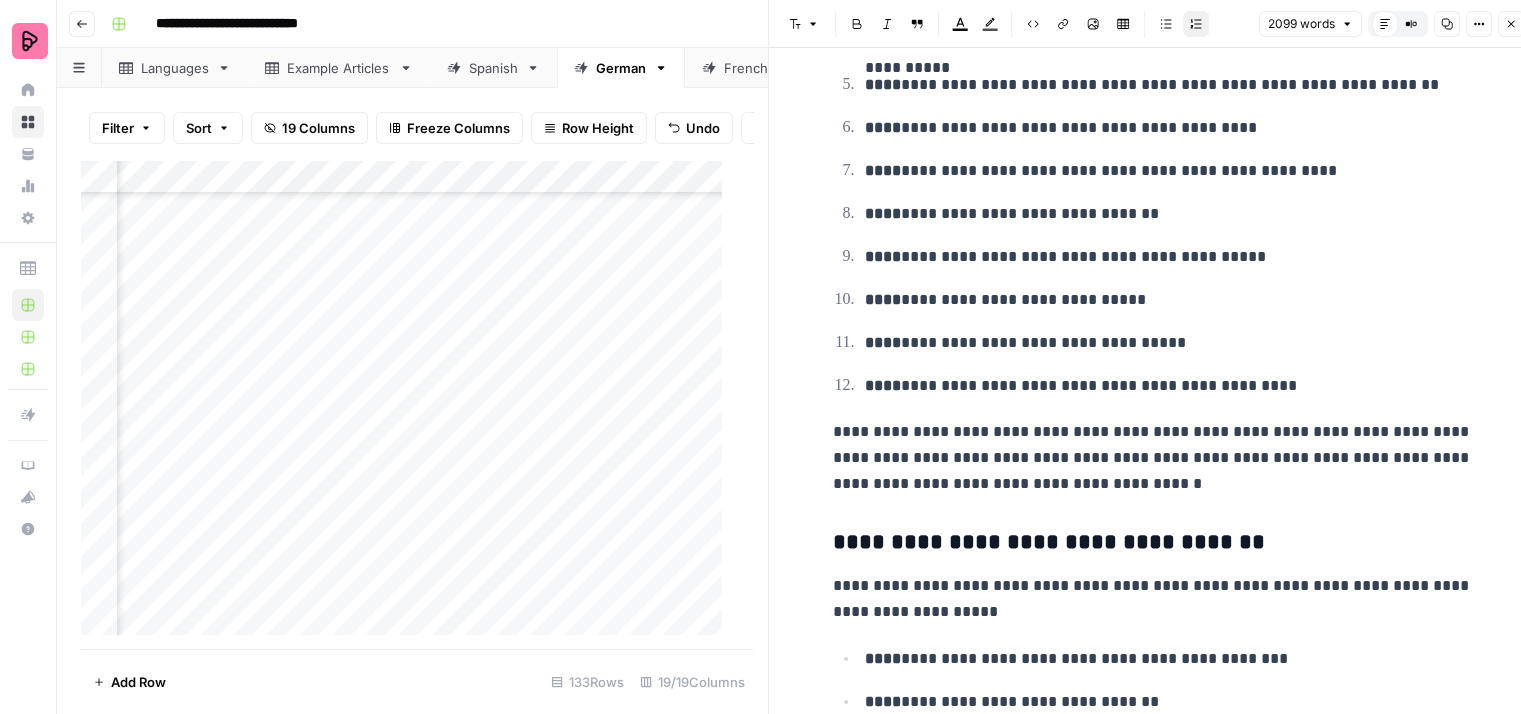 click on "**********" at bounding box center (1169, 300) 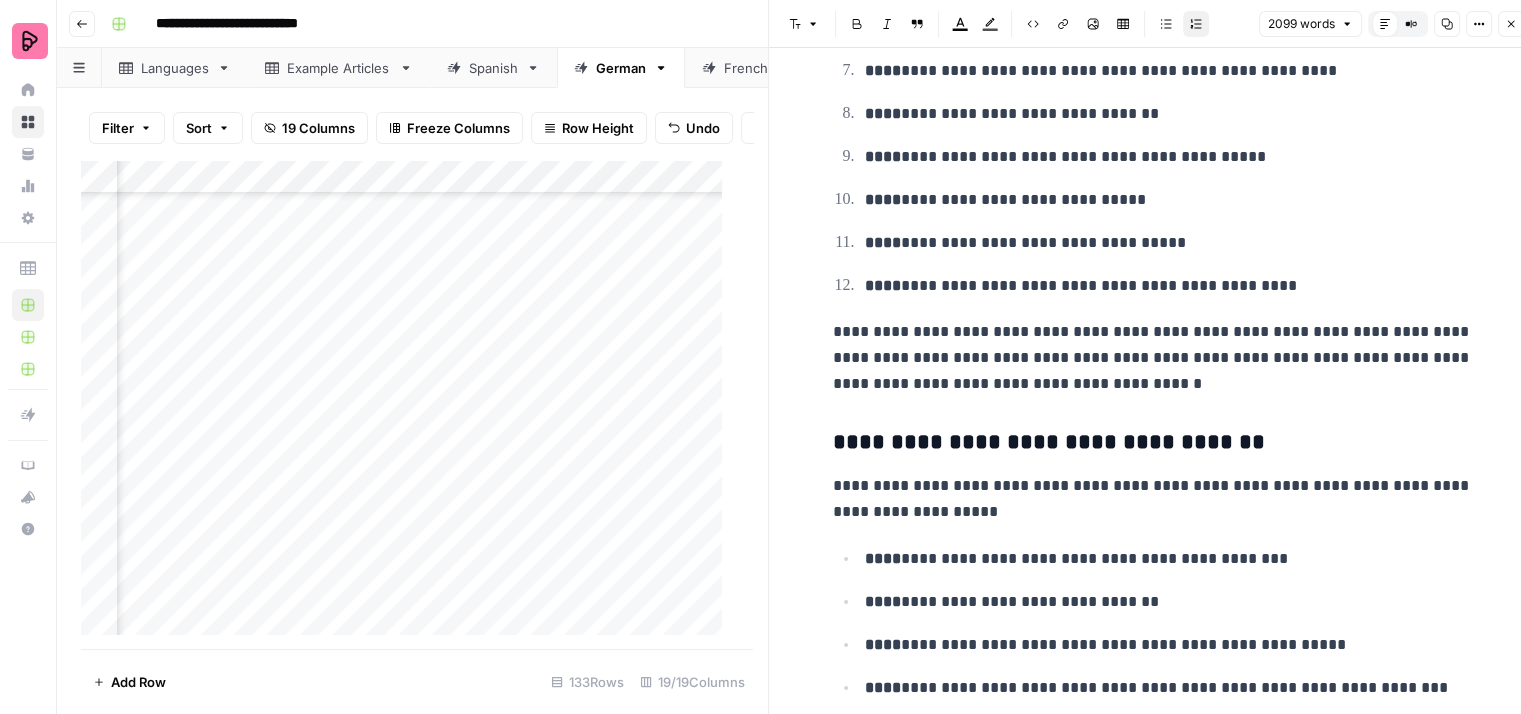 click on "**********" at bounding box center [1153, 3165] 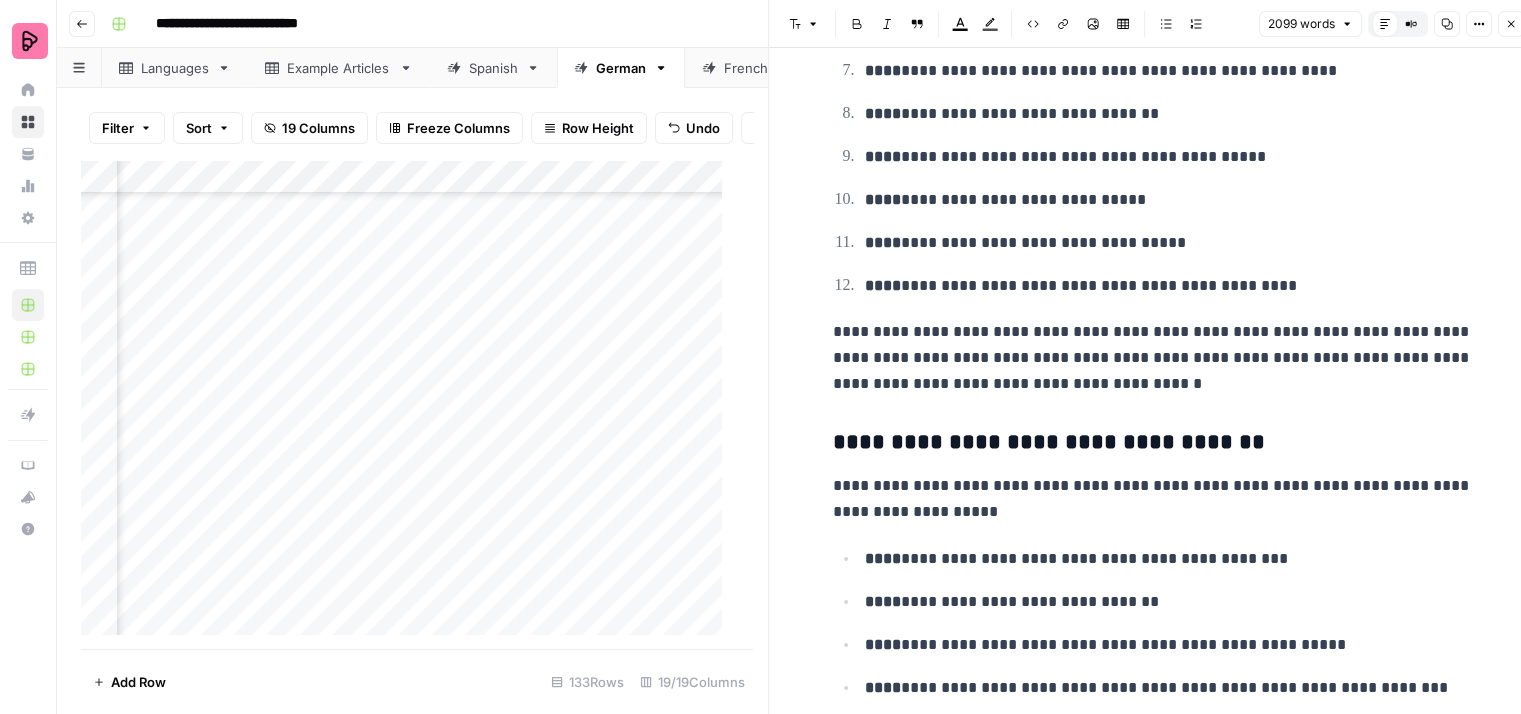 click on "**********" at bounding box center [1153, 358] 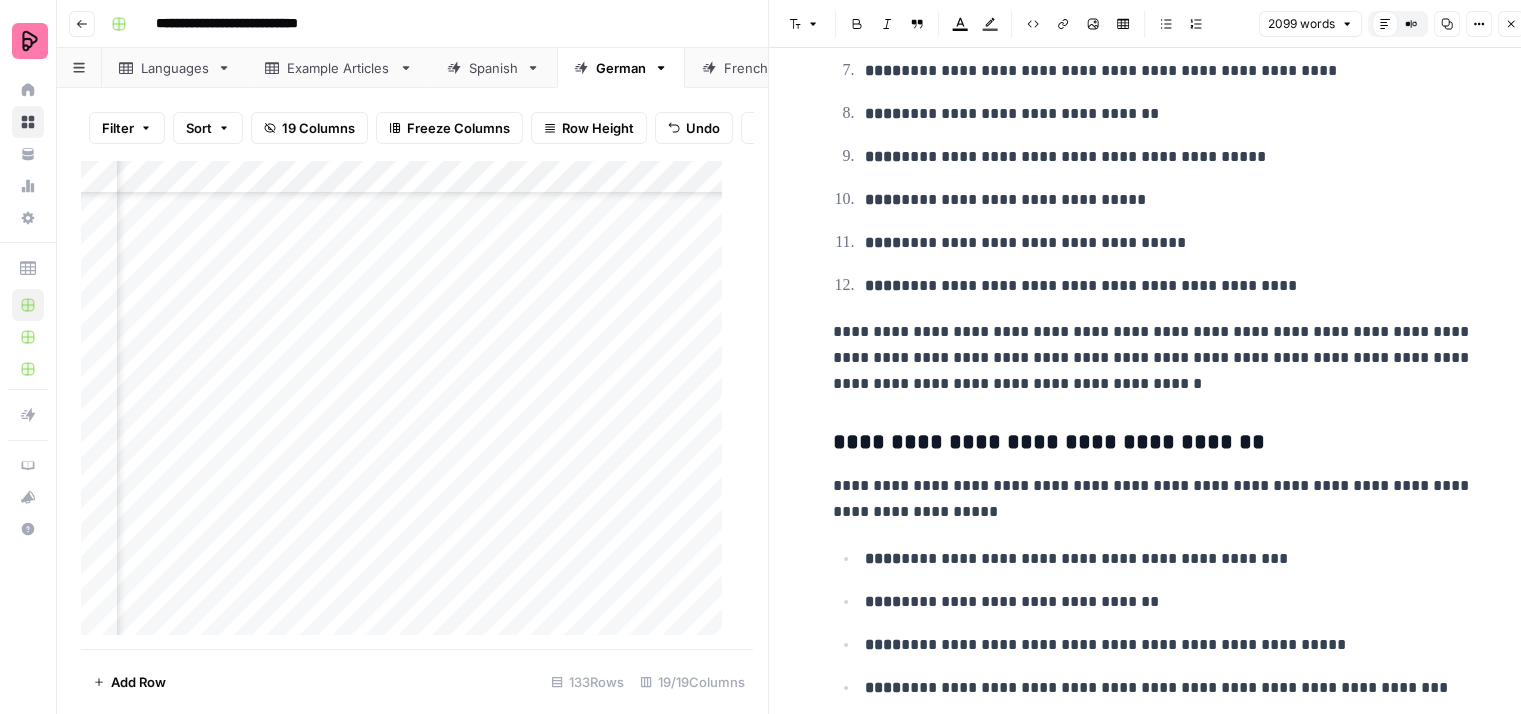 click on "**********" at bounding box center [1153, 358] 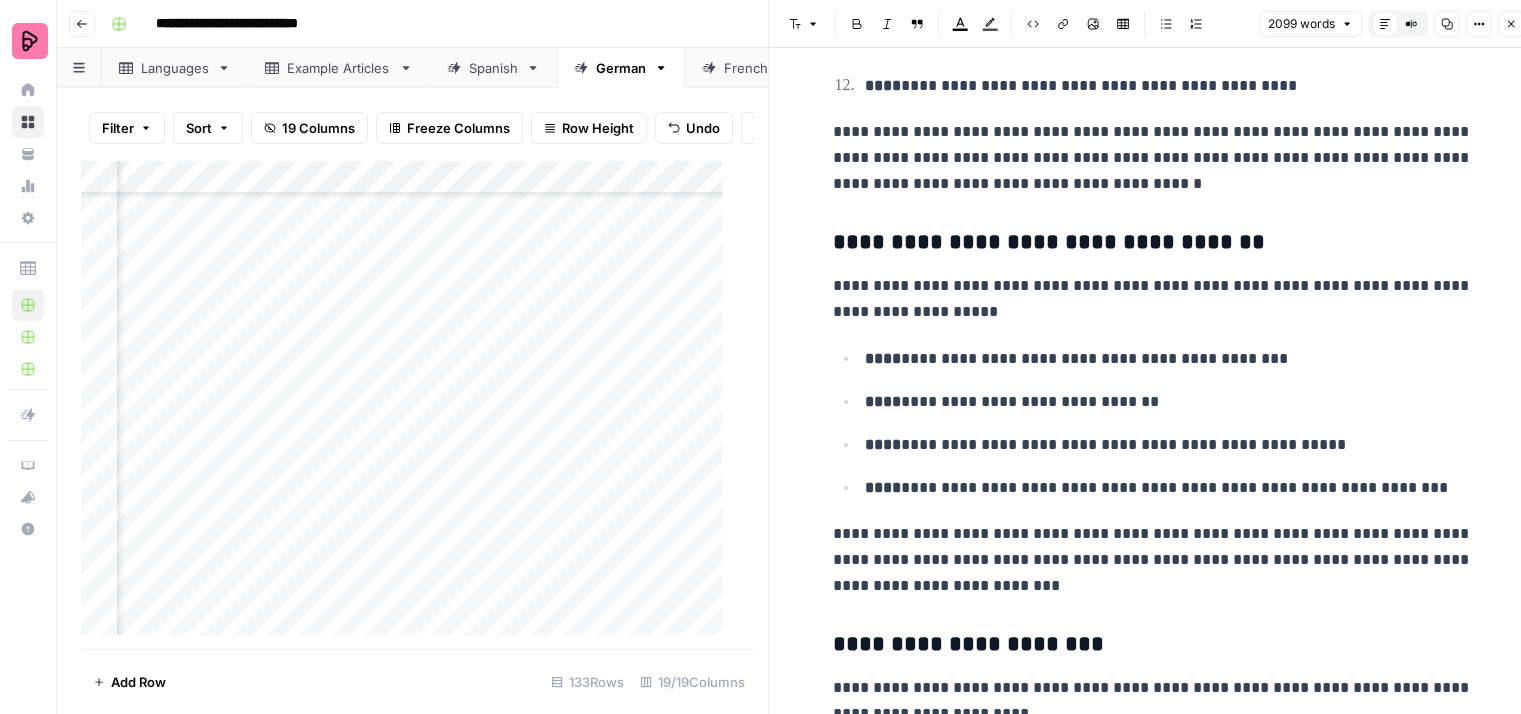 scroll, scrollTop: 1900, scrollLeft: 0, axis: vertical 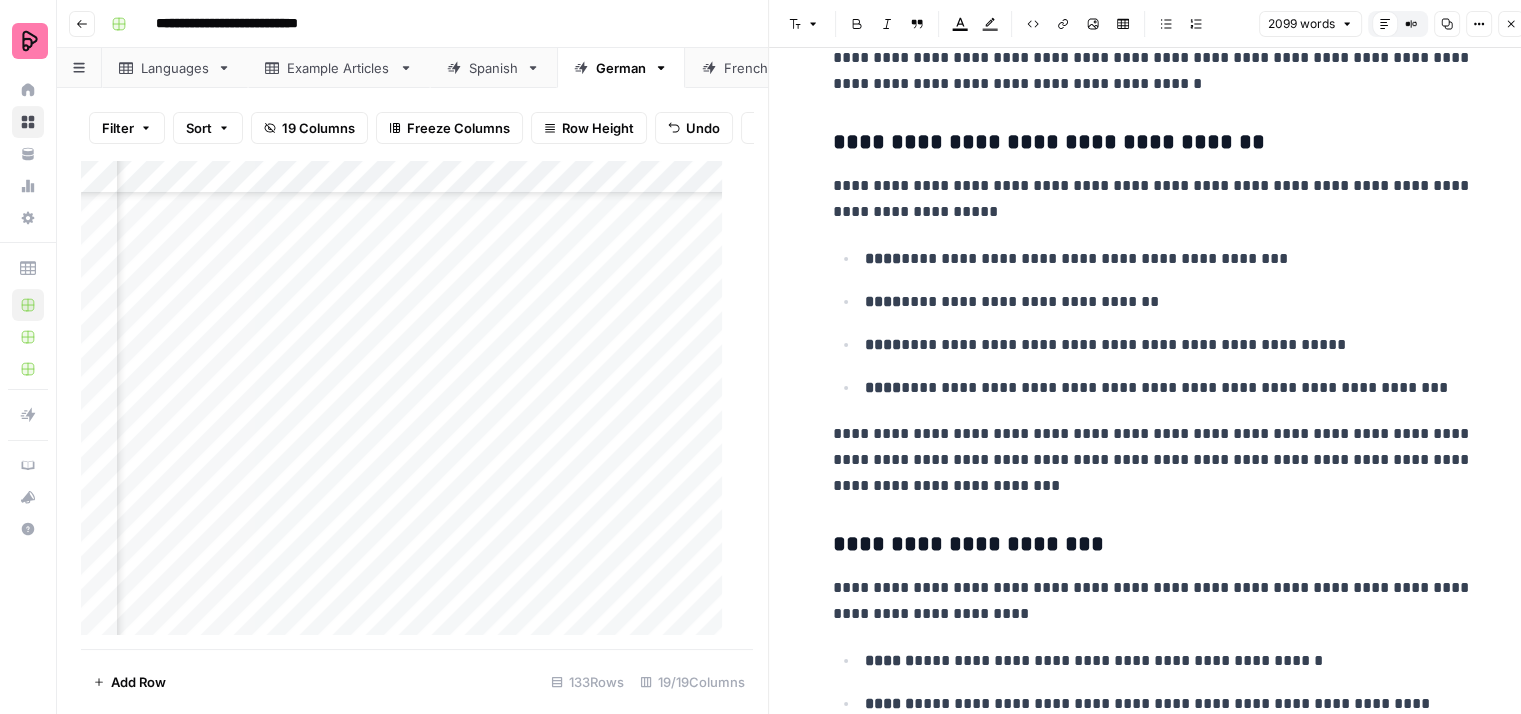 click on "**********" at bounding box center [1169, 345] 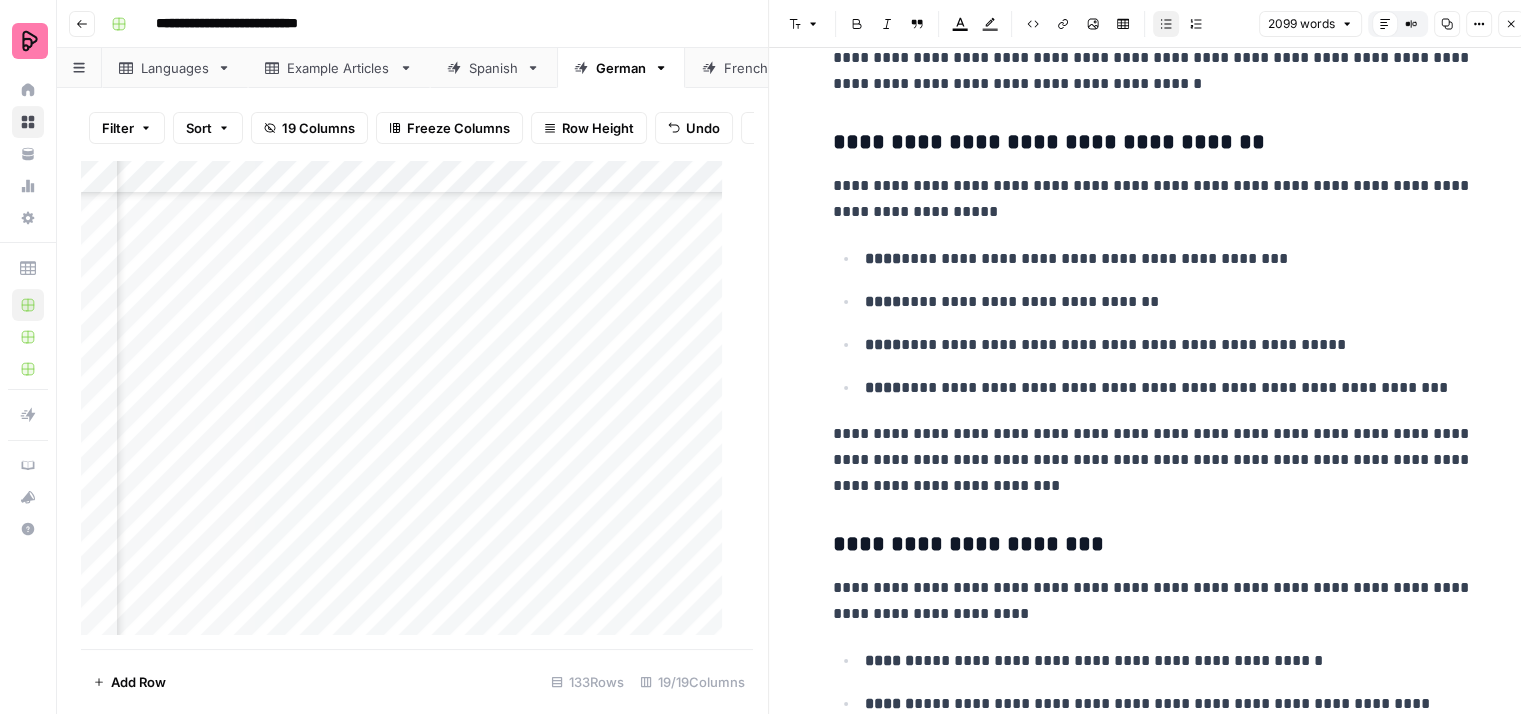 click on "**********" at bounding box center (1169, 388) 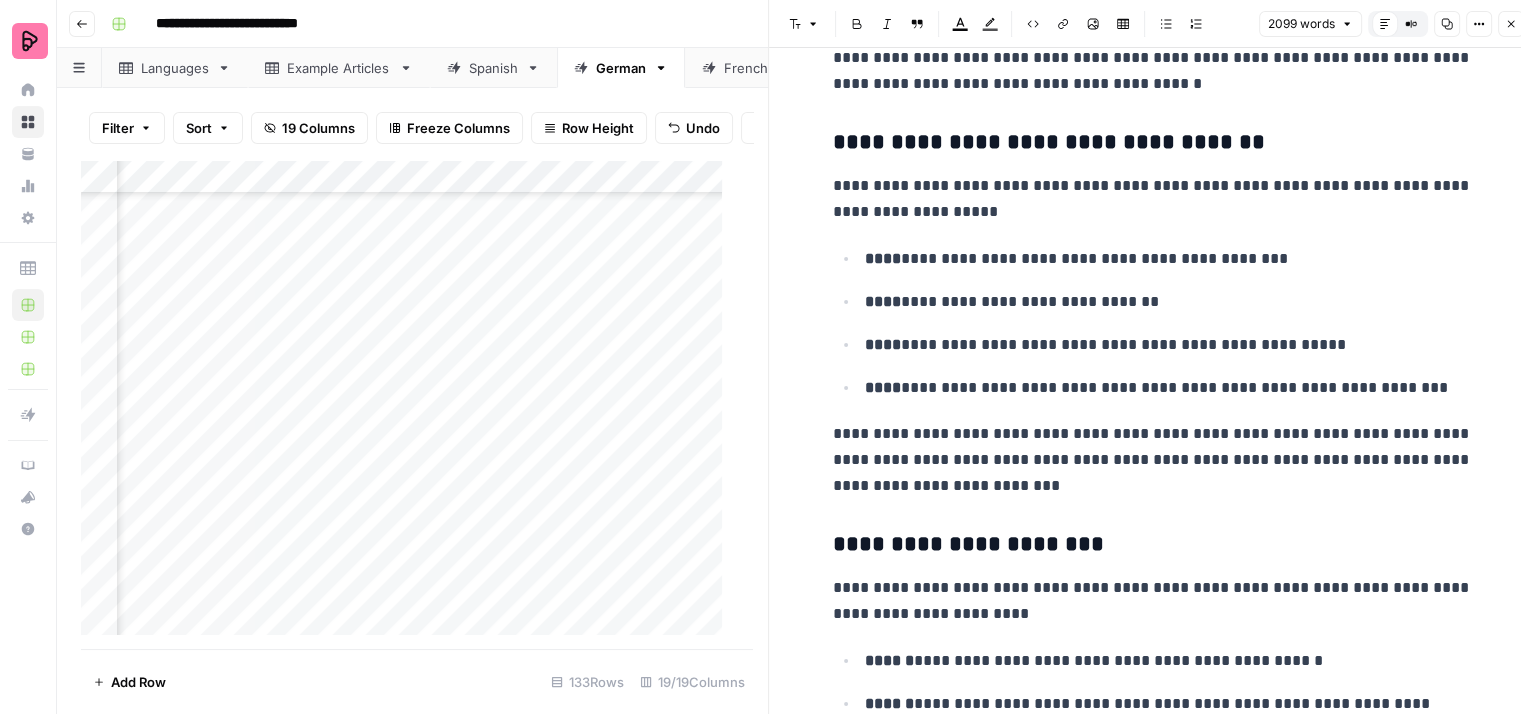 click on "**********" at bounding box center (1153, 460) 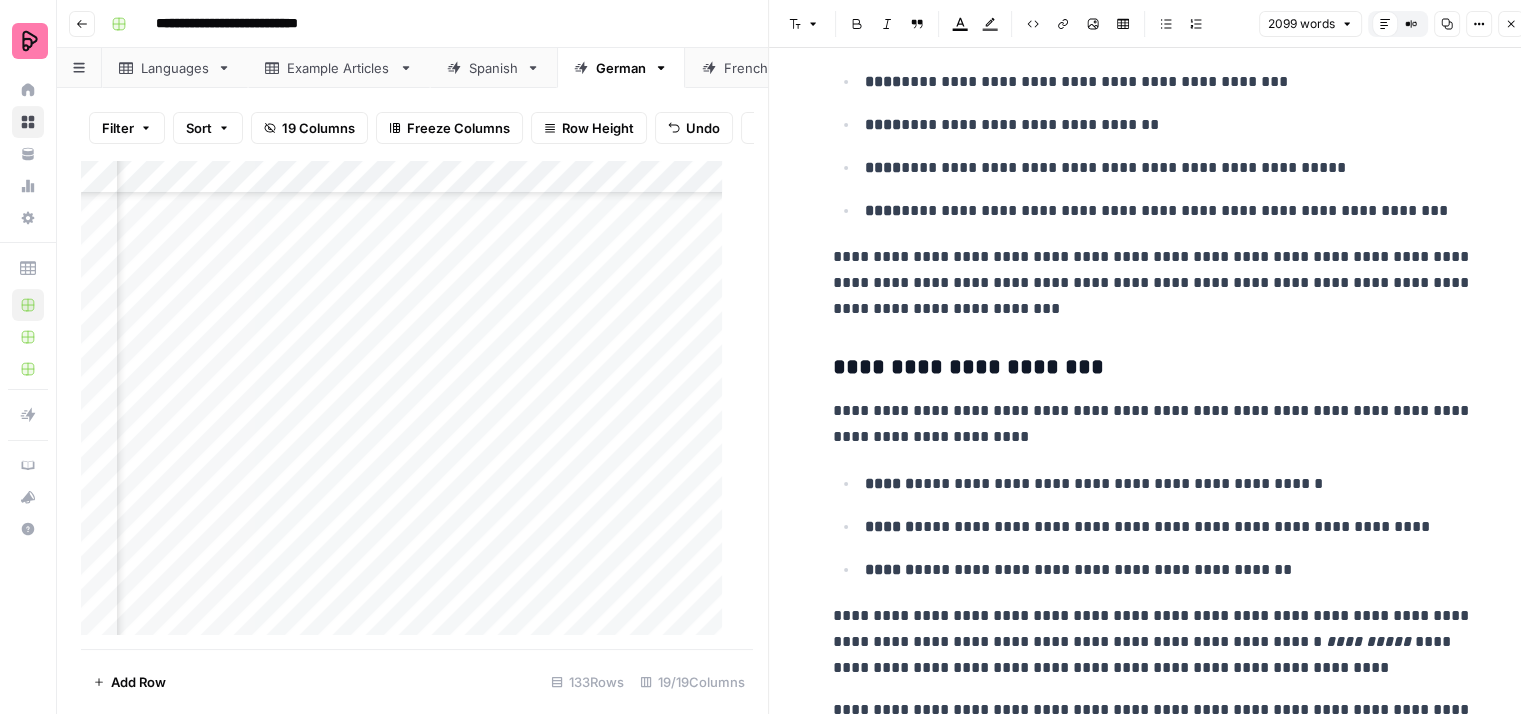scroll, scrollTop: 2100, scrollLeft: 0, axis: vertical 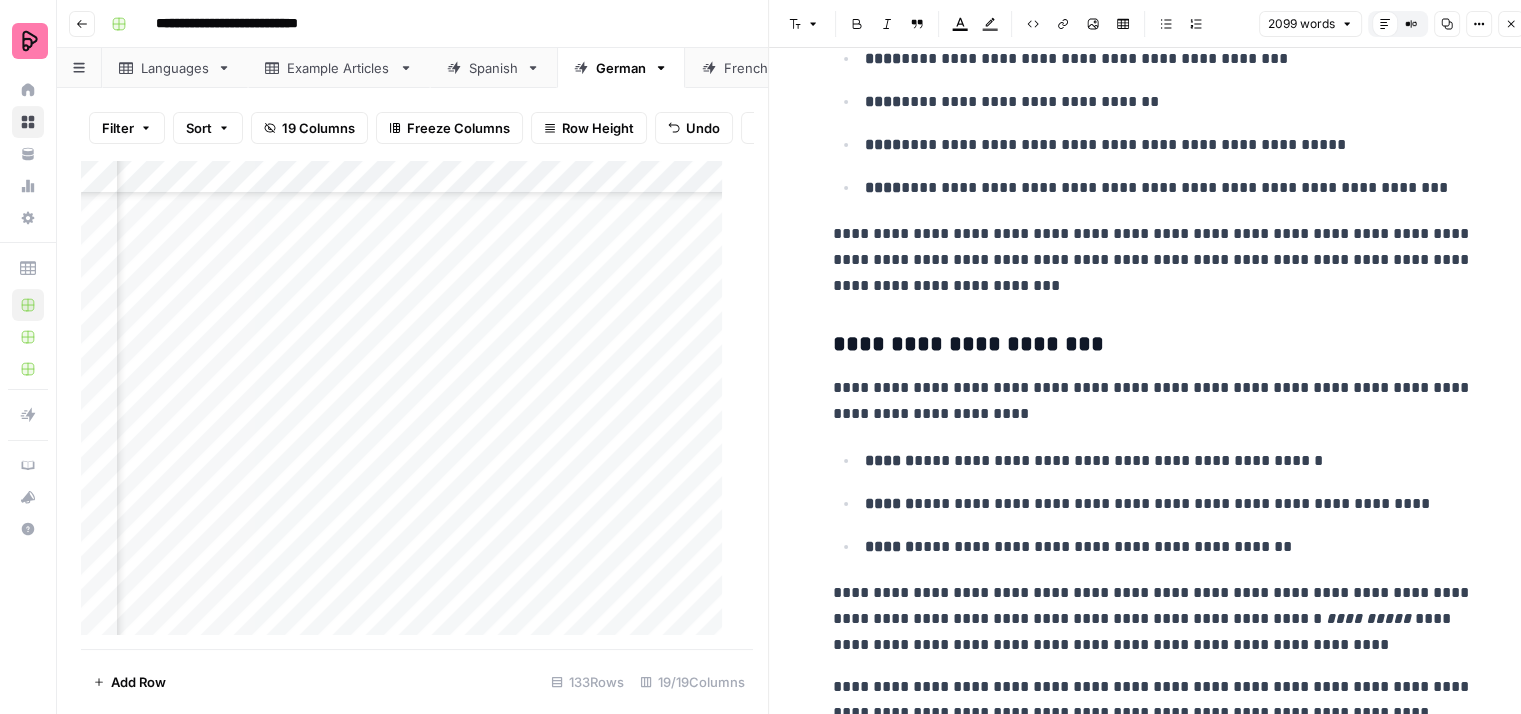 click on "**********" at bounding box center [1153, 260] 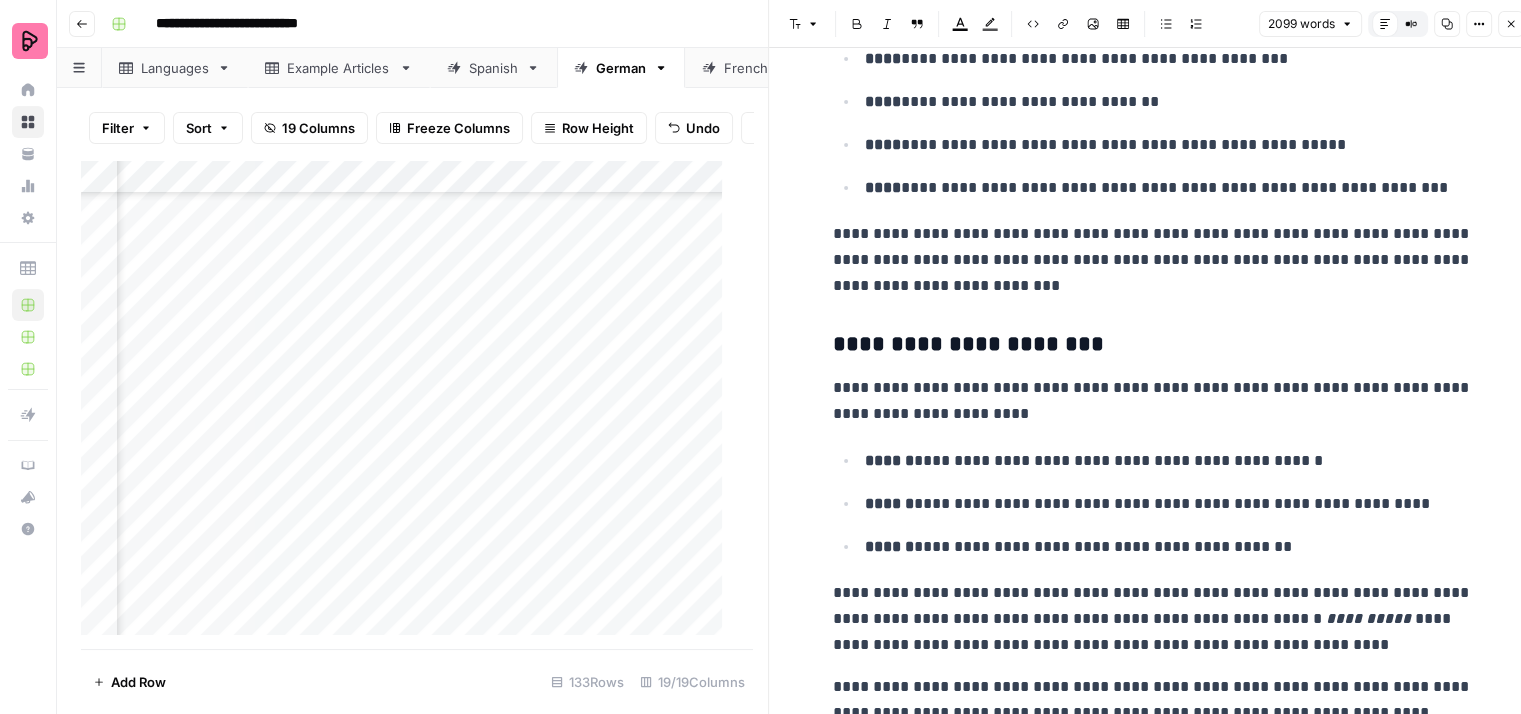 click on "**********" at bounding box center (1153, 260) 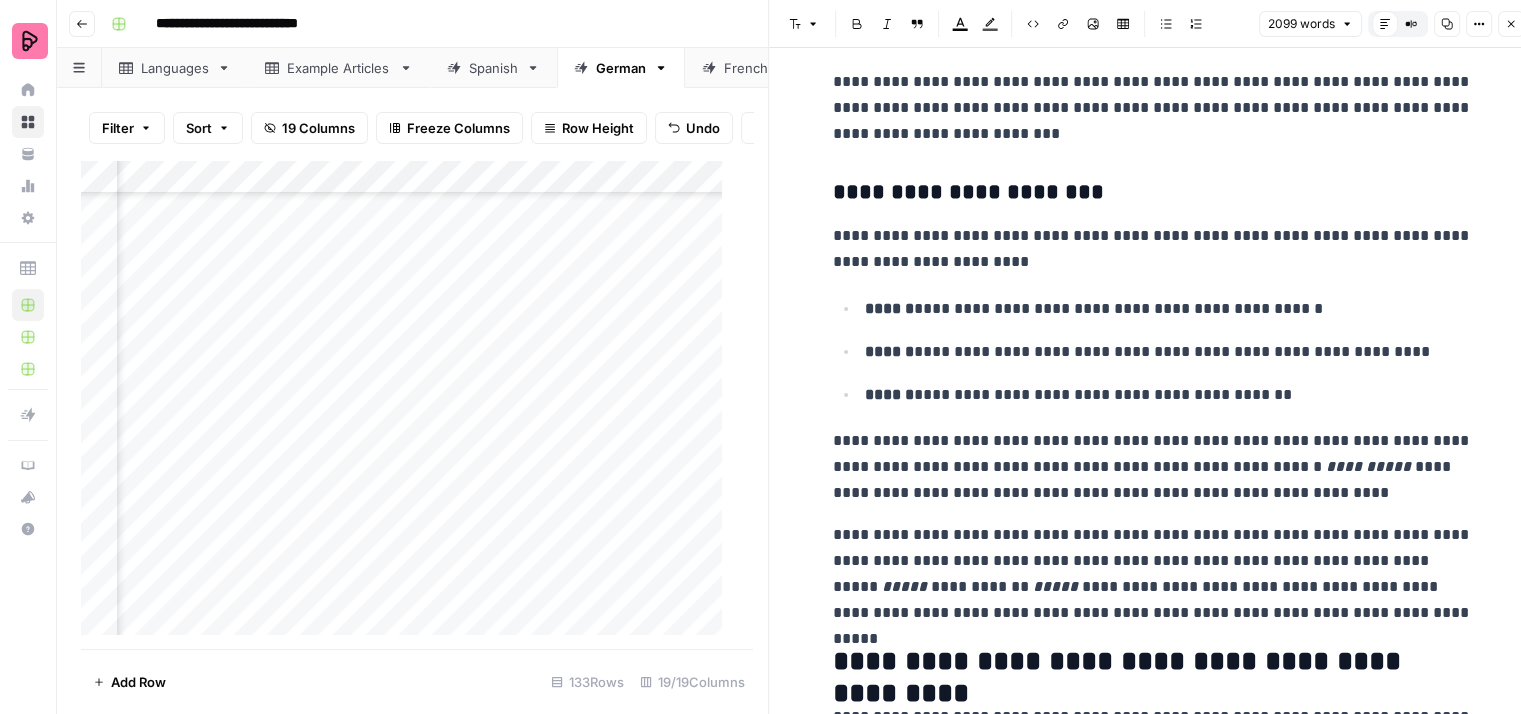 scroll, scrollTop: 2300, scrollLeft: 0, axis: vertical 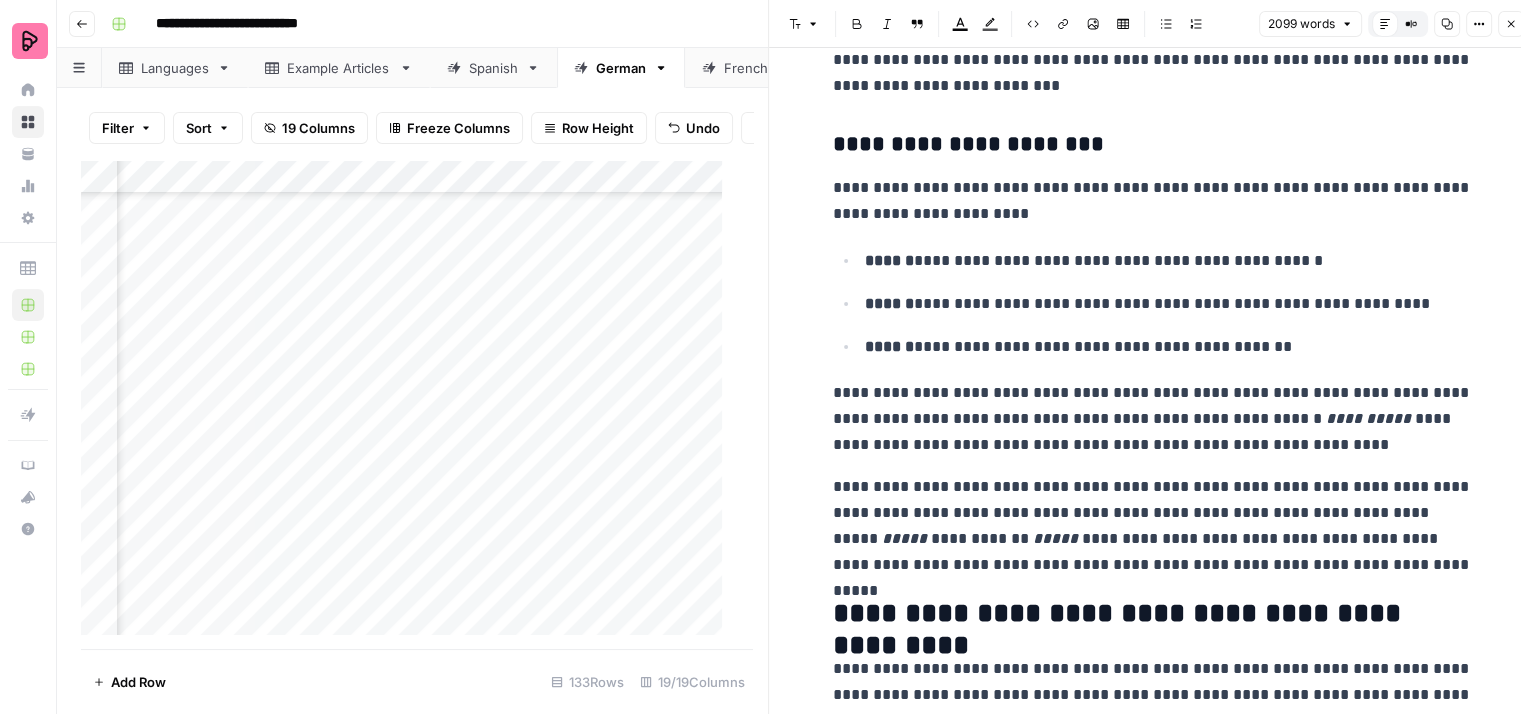 click on "**********" at bounding box center (1169, 347) 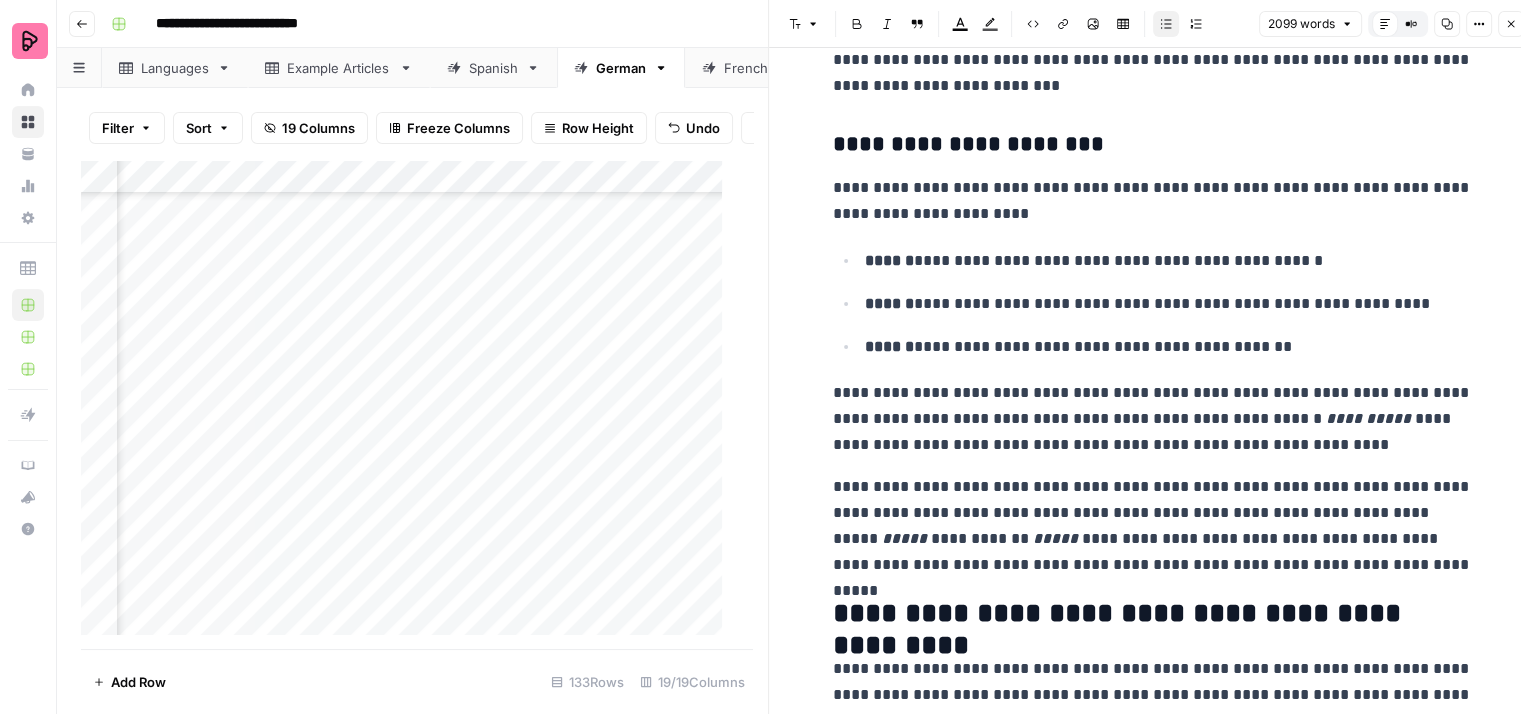 click on "**********" at bounding box center [1153, 419] 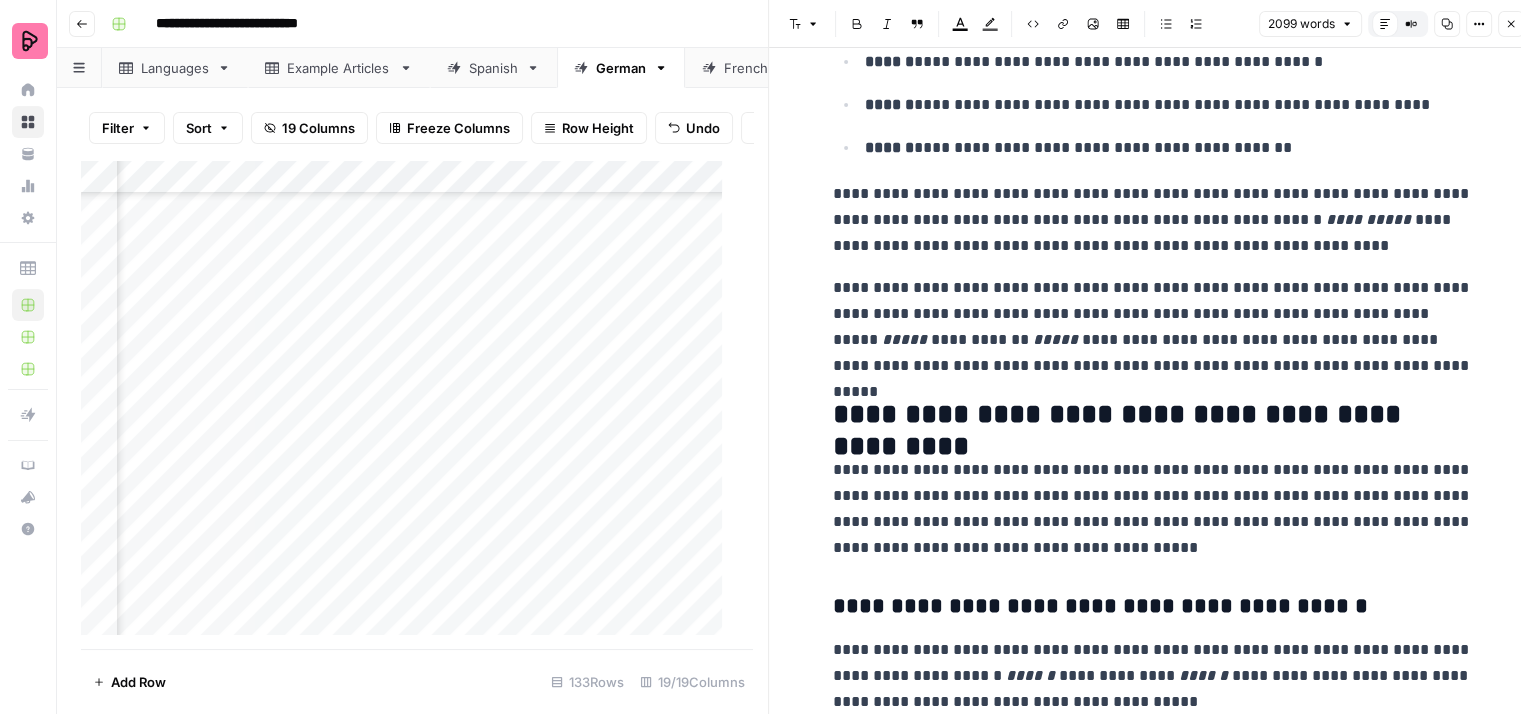 scroll, scrollTop: 2500, scrollLeft: 0, axis: vertical 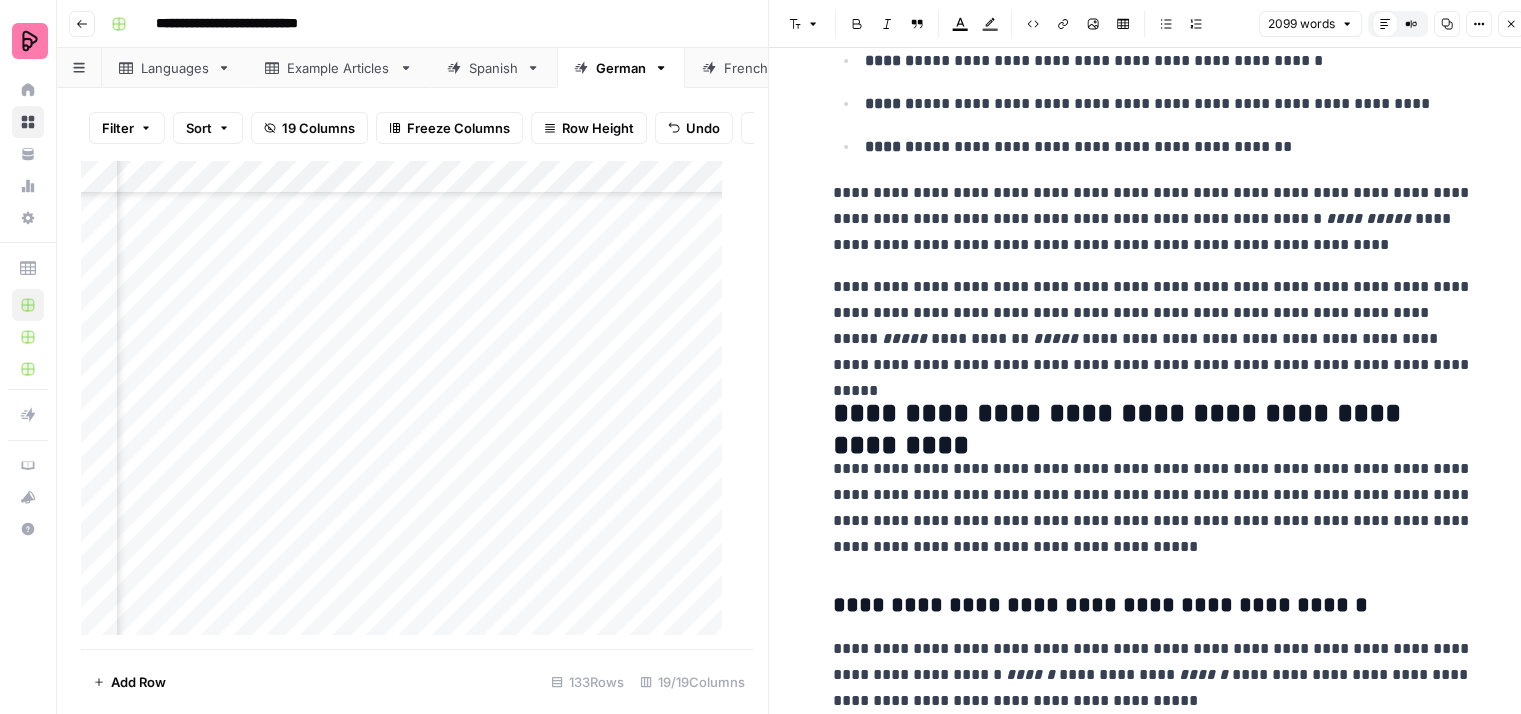 click on "**********" at bounding box center (1153, 219) 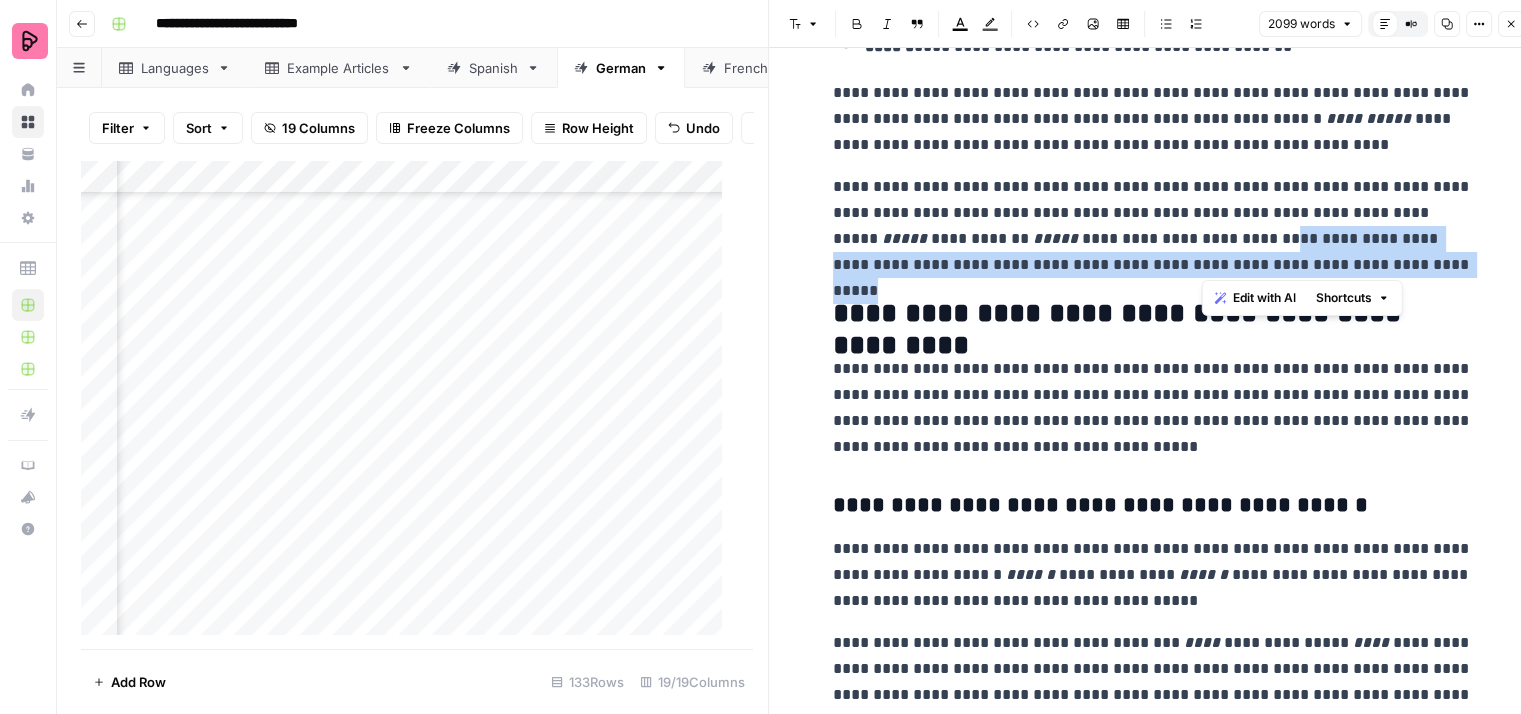 drag, startPoint x: 1407, startPoint y: 265, endPoint x: 1203, endPoint y: 240, distance: 205.52615 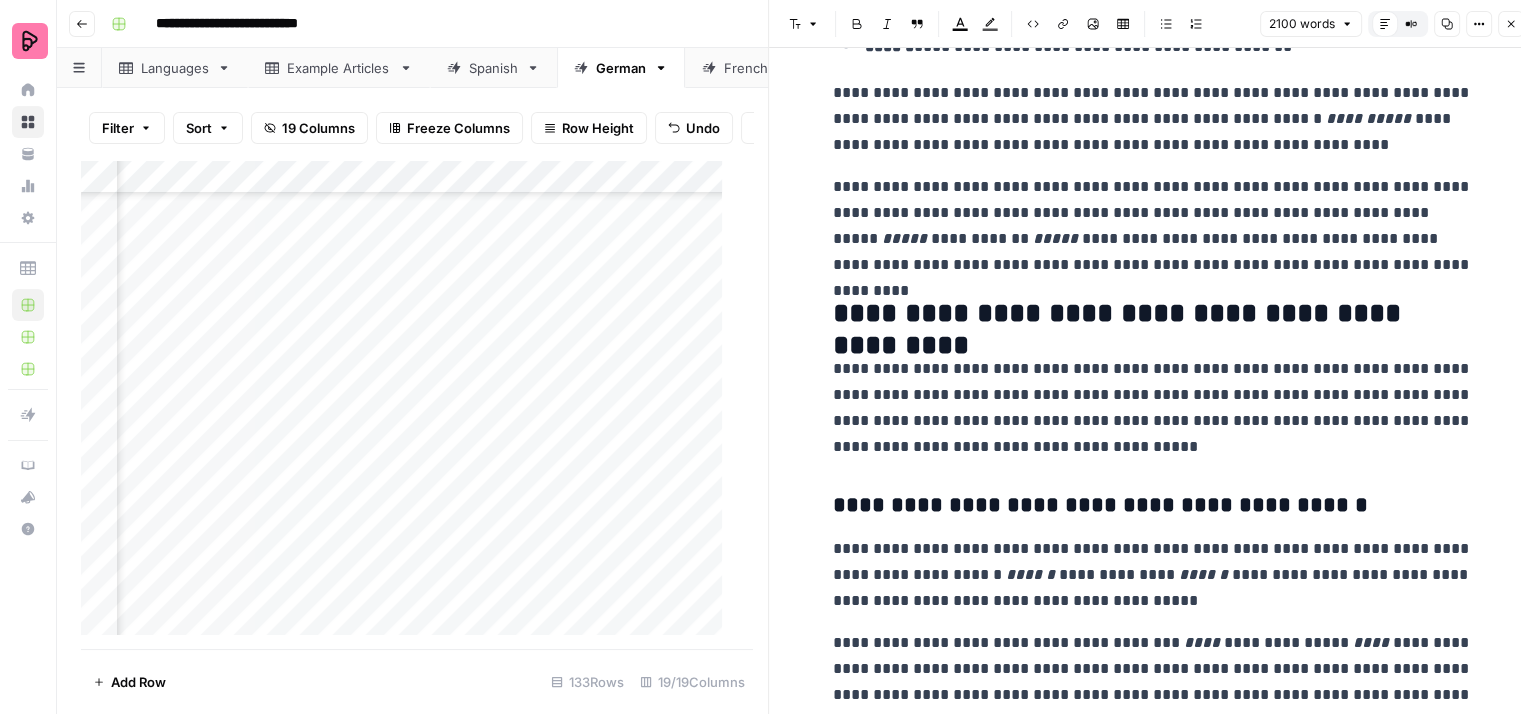 click on "**********" at bounding box center [1153, 226] 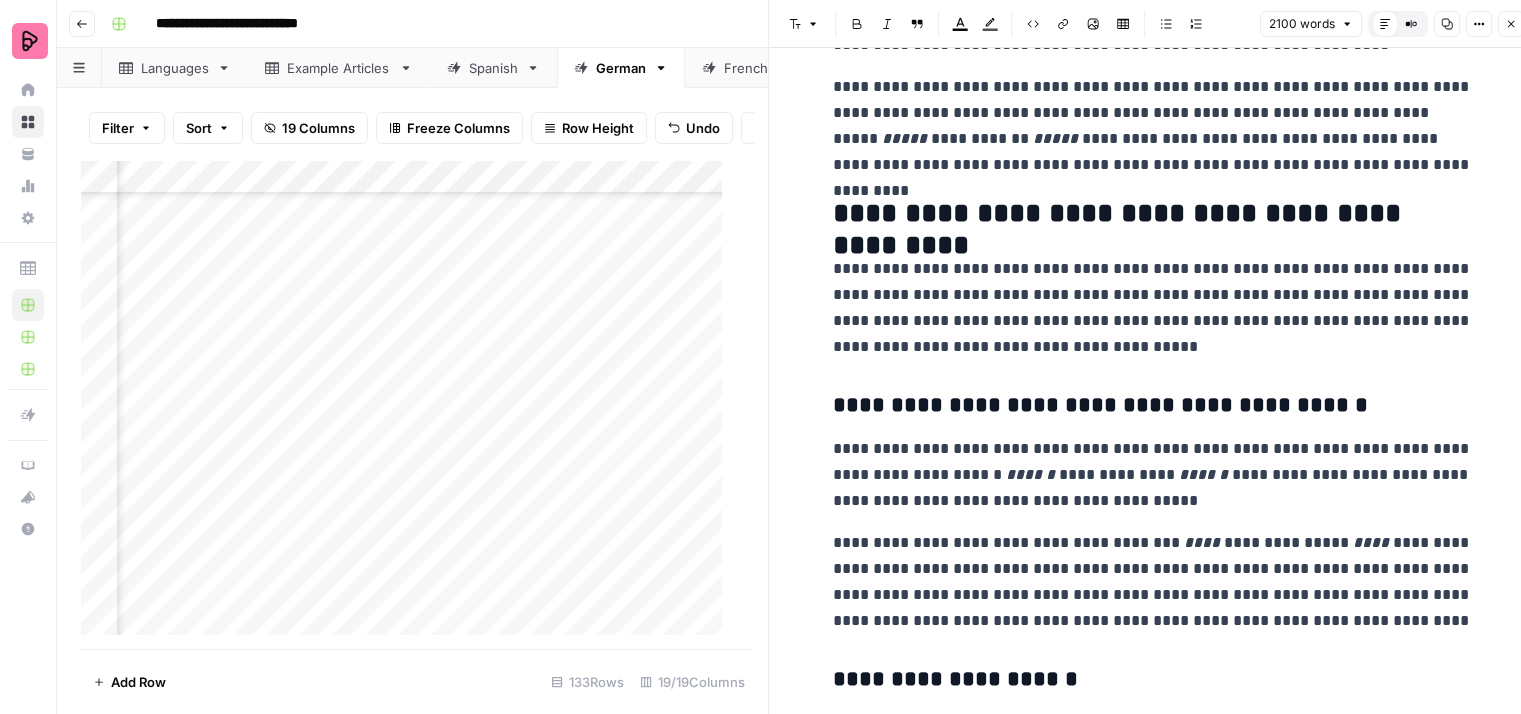 scroll, scrollTop: 2800, scrollLeft: 0, axis: vertical 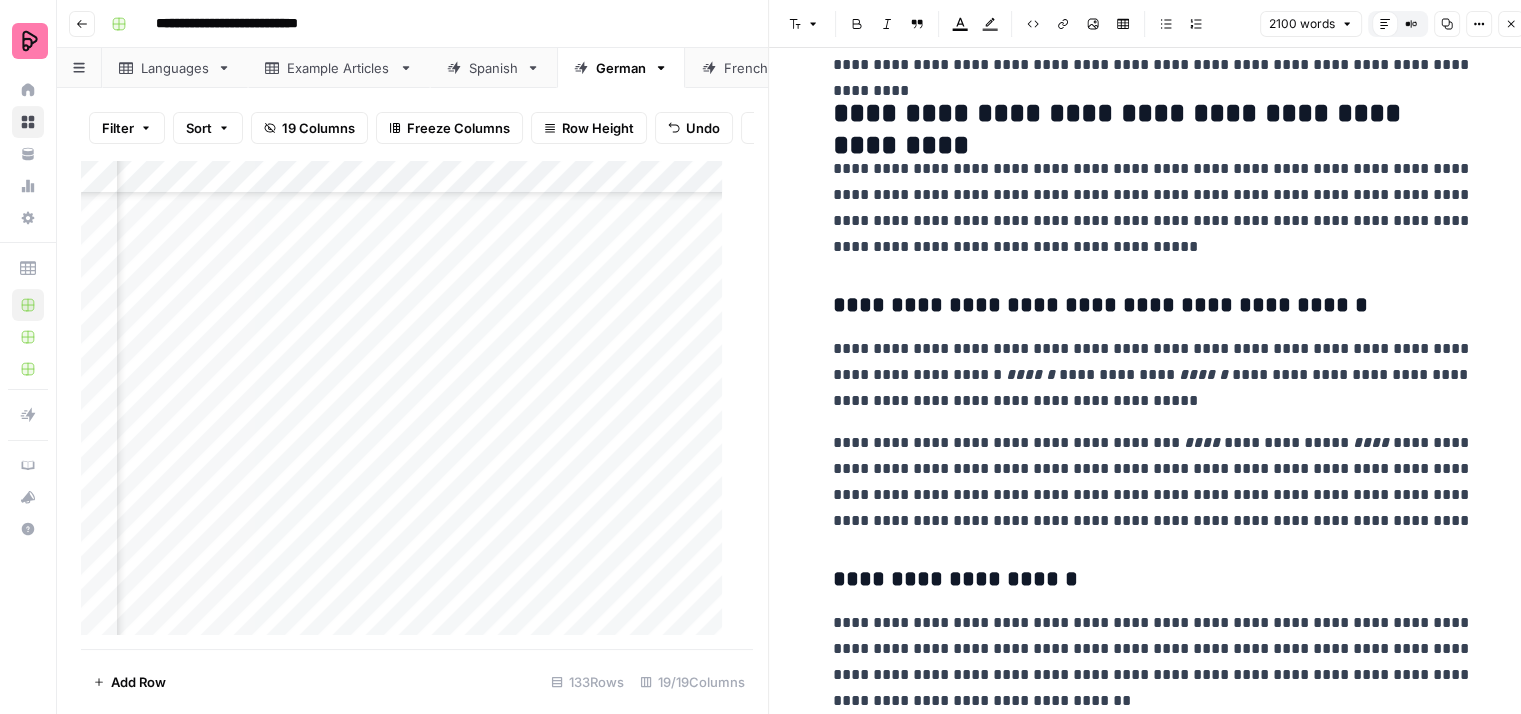 click on "**********" at bounding box center [1153, 208] 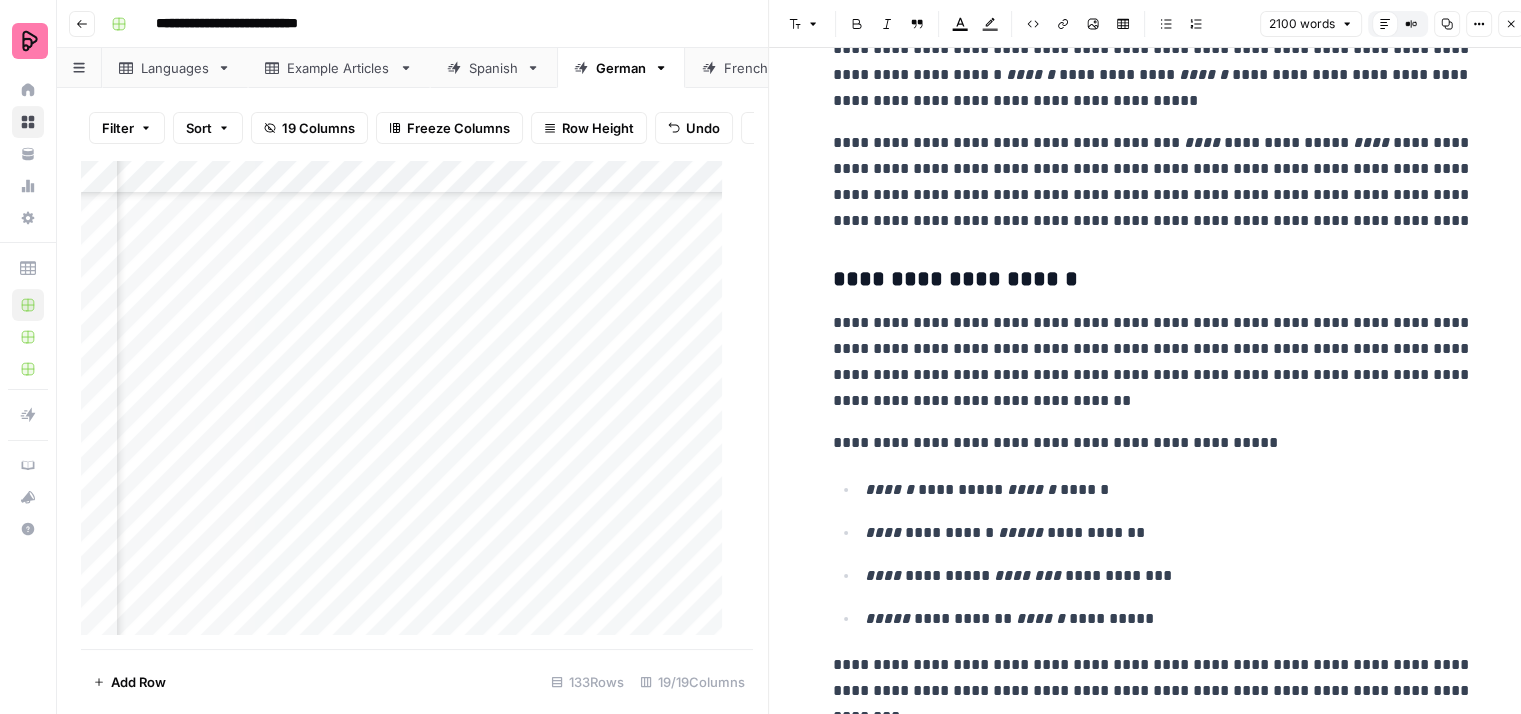 scroll, scrollTop: 3000, scrollLeft: 0, axis: vertical 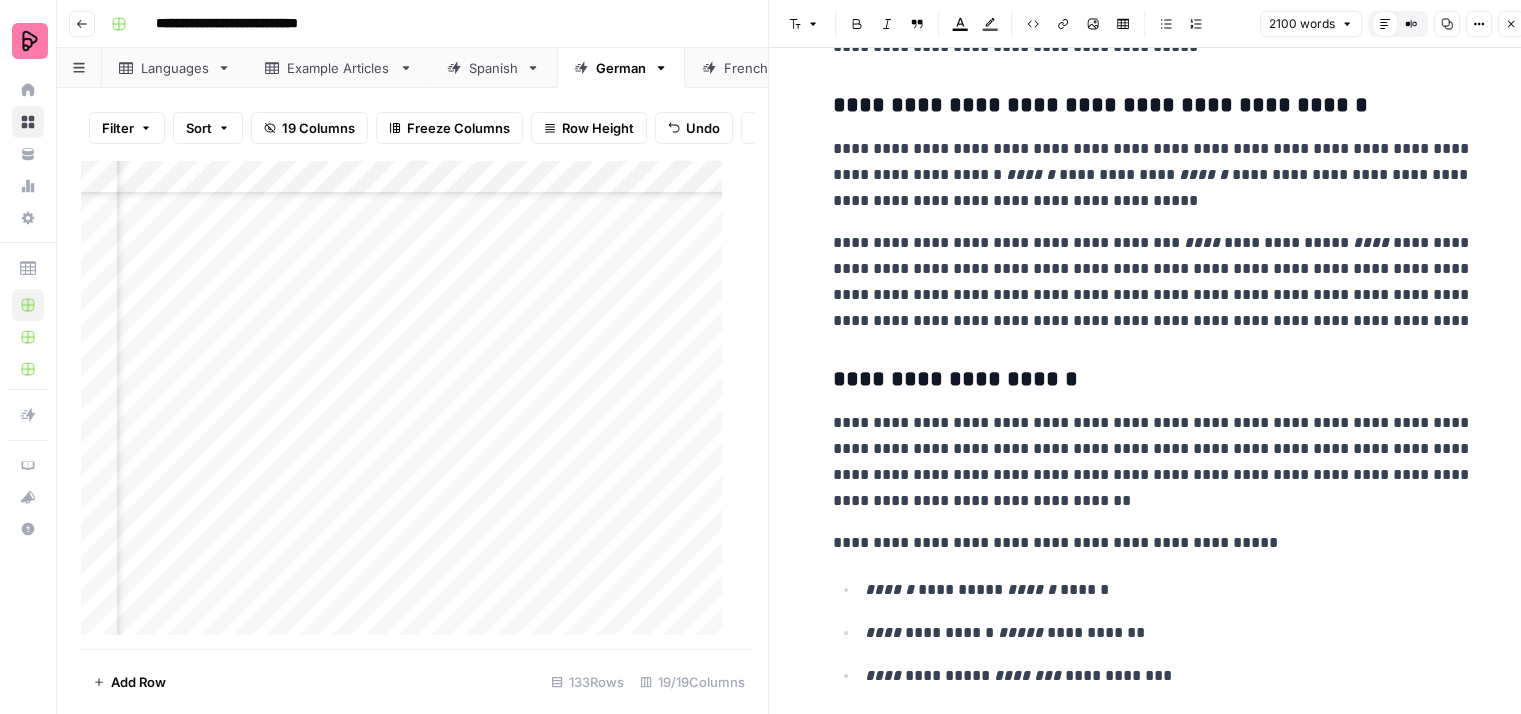 click on "**********" at bounding box center (1153, 175) 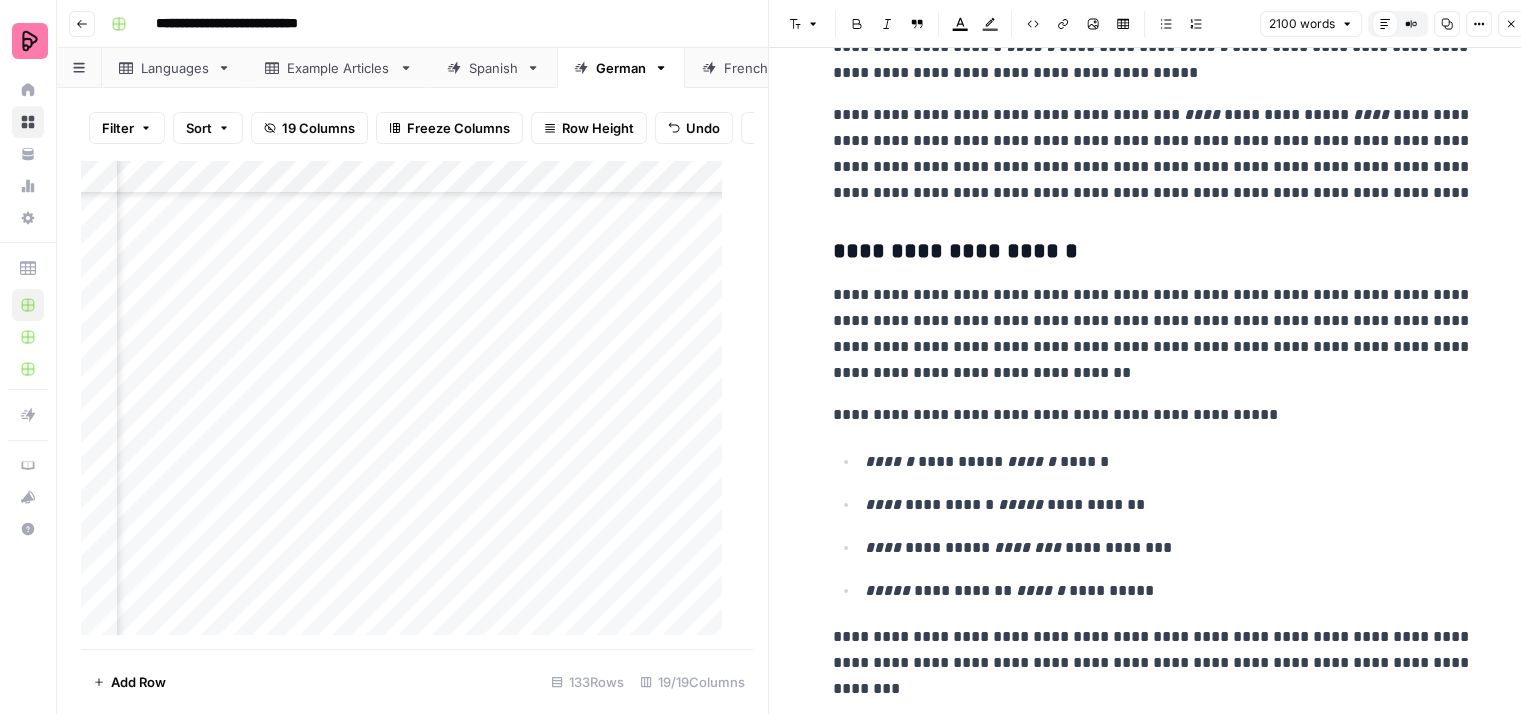scroll, scrollTop: 3100, scrollLeft: 0, axis: vertical 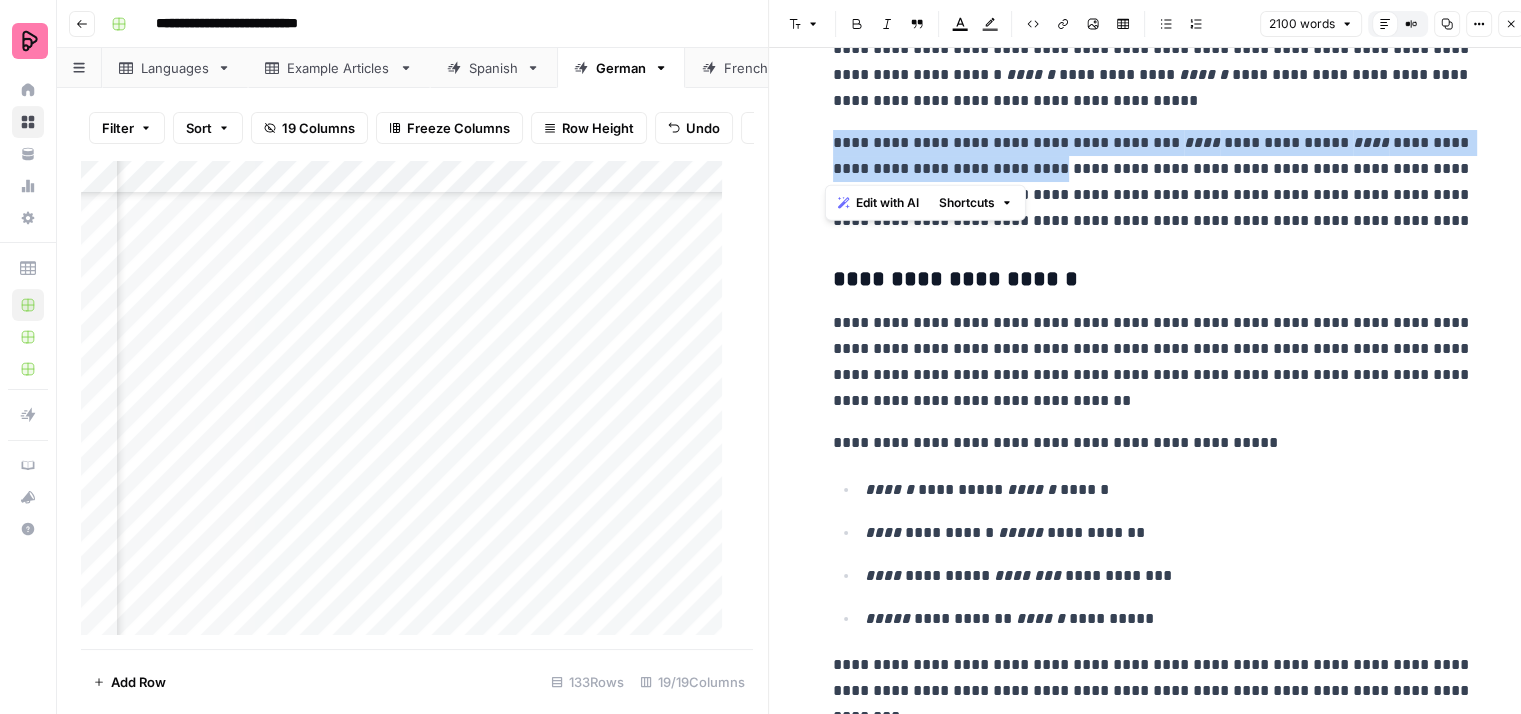 drag, startPoint x: 999, startPoint y: 168, endPoint x: 822, endPoint y: 151, distance: 177.81451 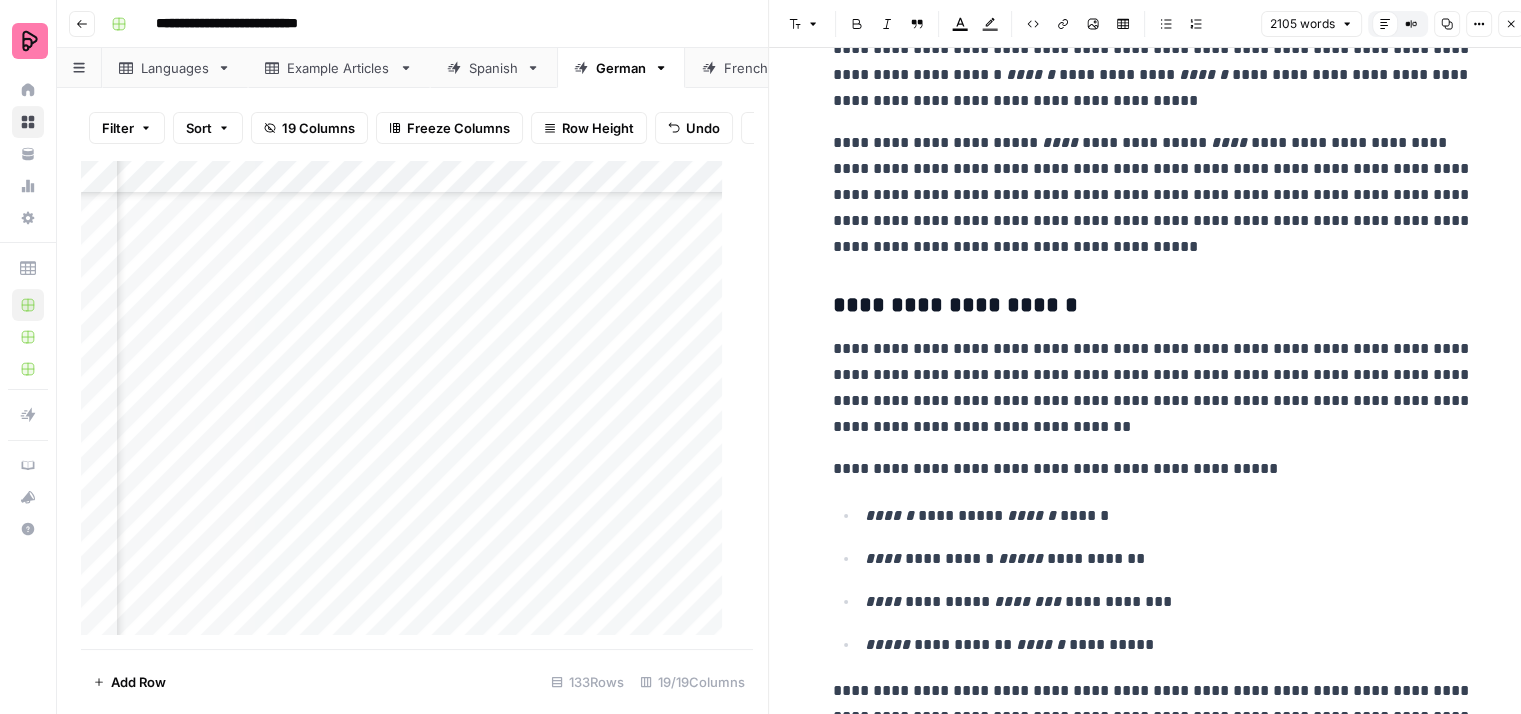 click on "**********" at bounding box center (1153, 195) 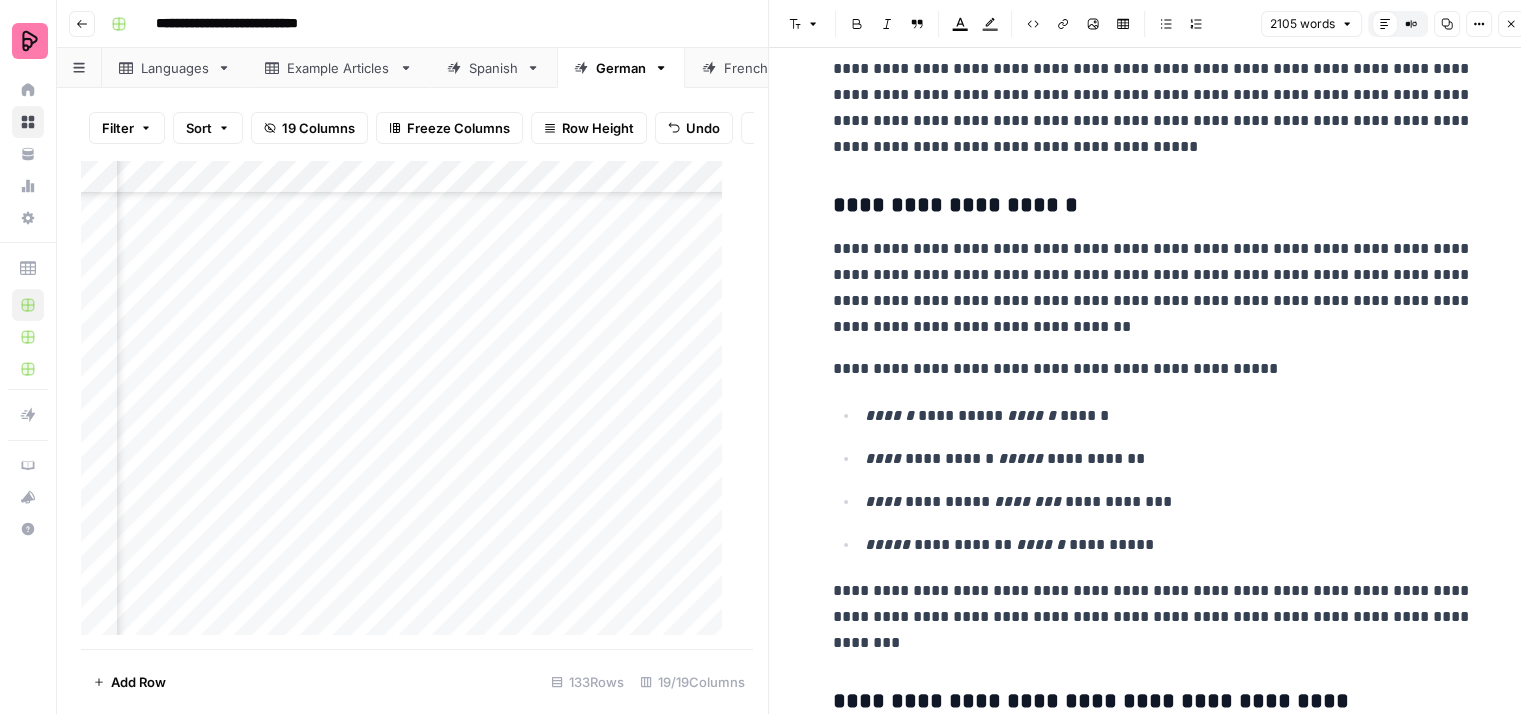 scroll, scrollTop: 3300, scrollLeft: 0, axis: vertical 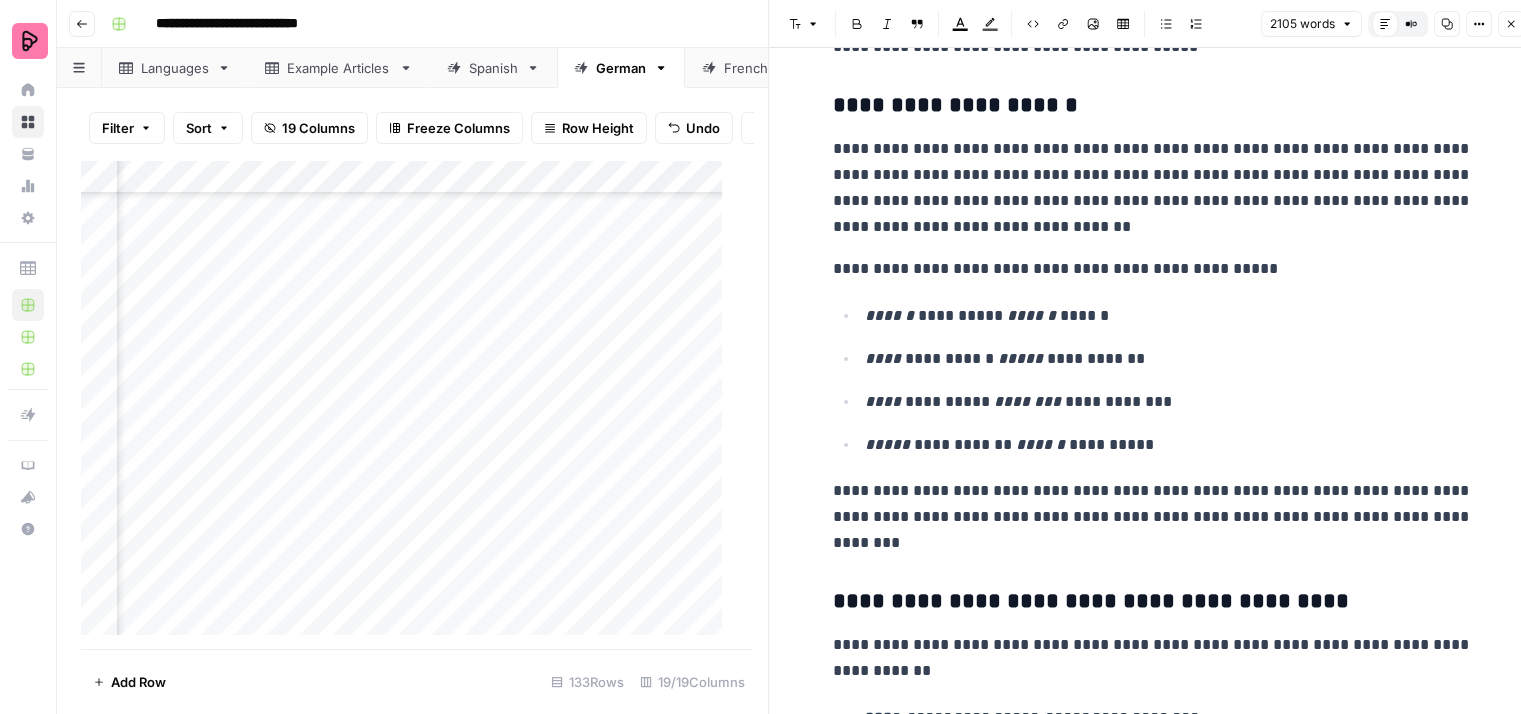 click on "**********" at bounding box center (1153, 188) 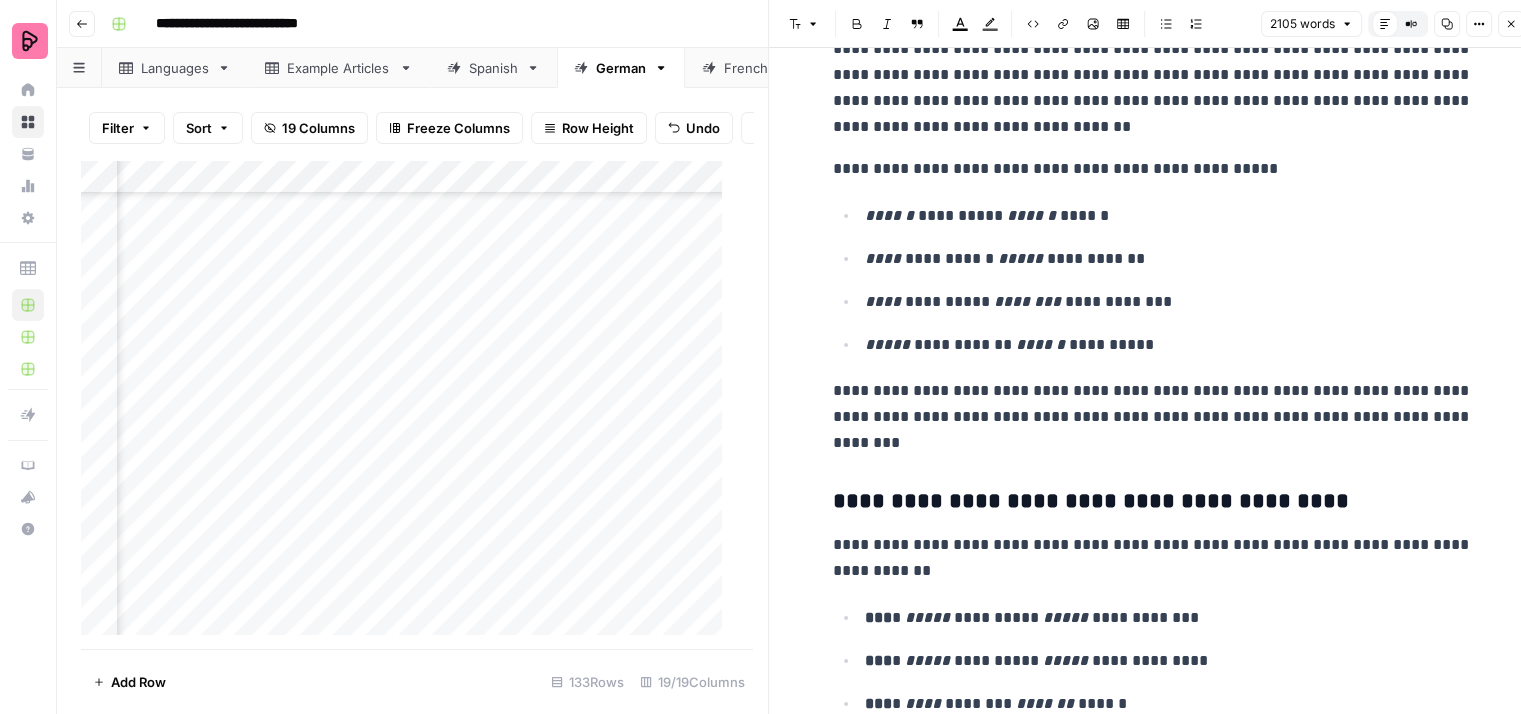 scroll, scrollTop: 3500, scrollLeft: 0, axis: vertical 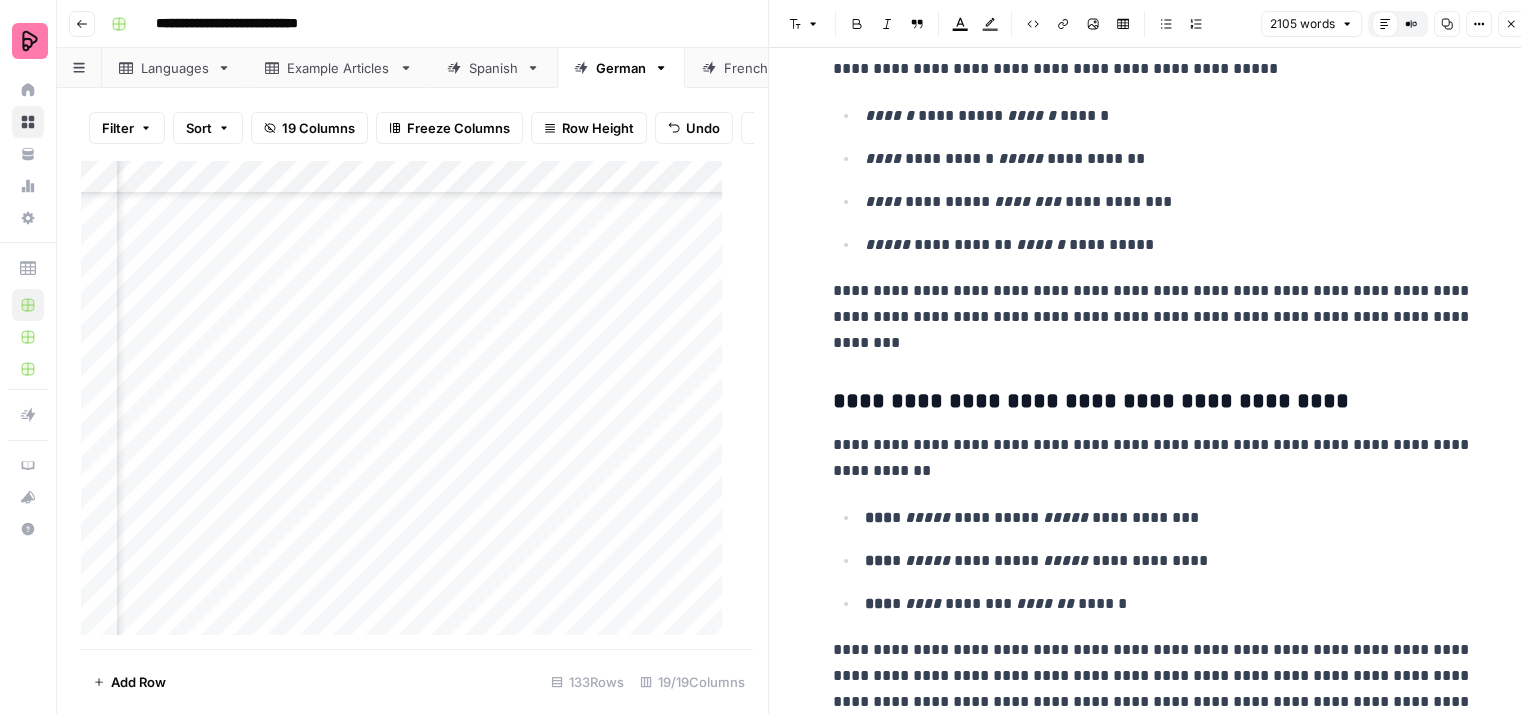 click on "**********" at bounding box center (1153, 317) 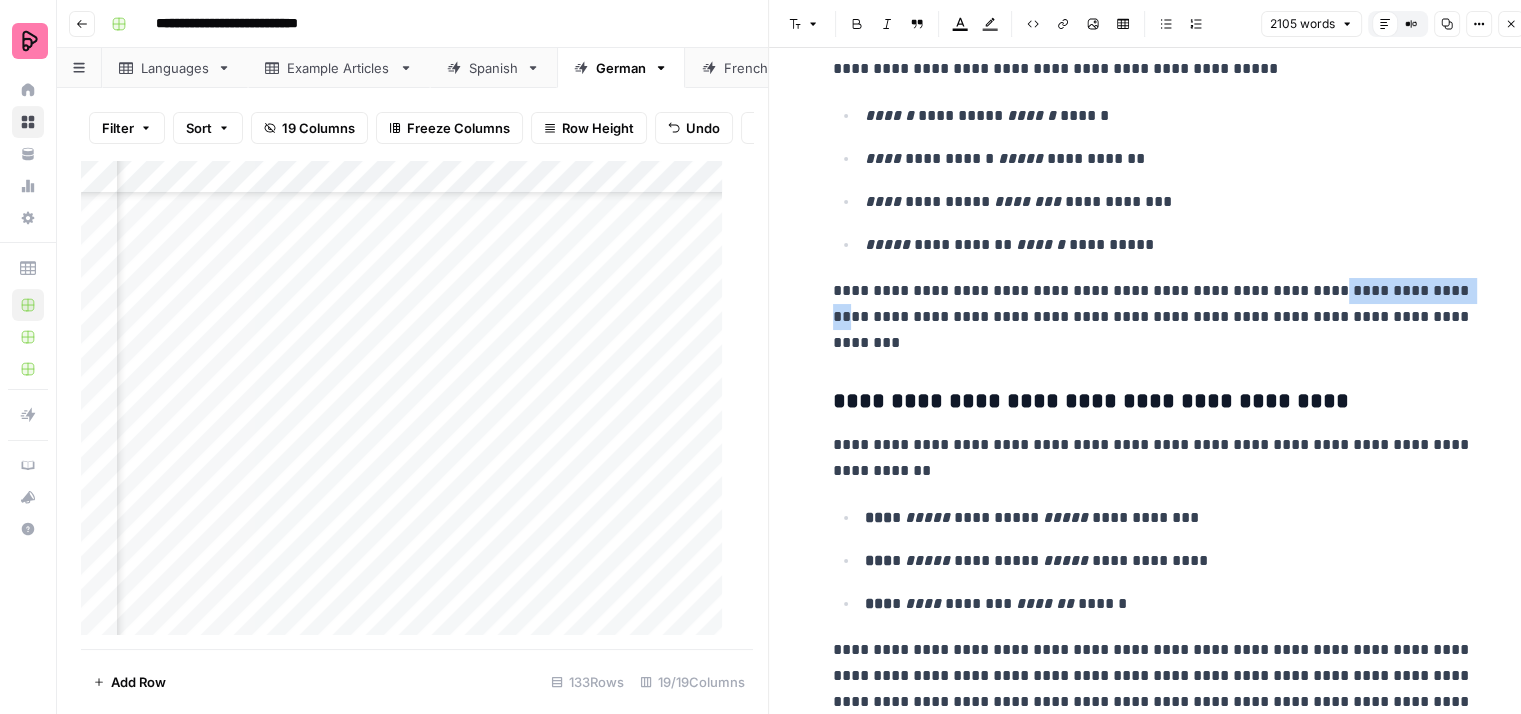 click on "**********" at bounding box center (1153, 317) 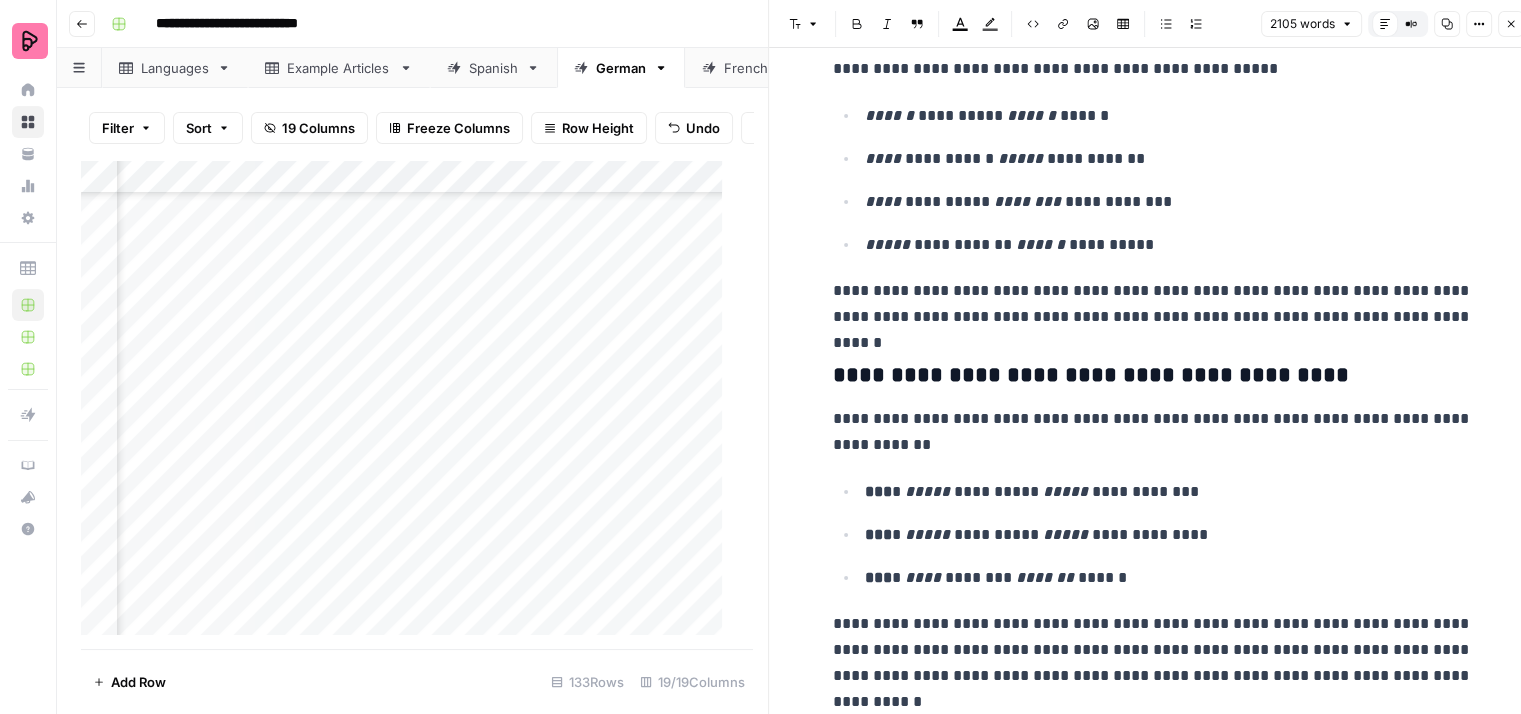 click on "**********" at bounding box center [1153, 304] 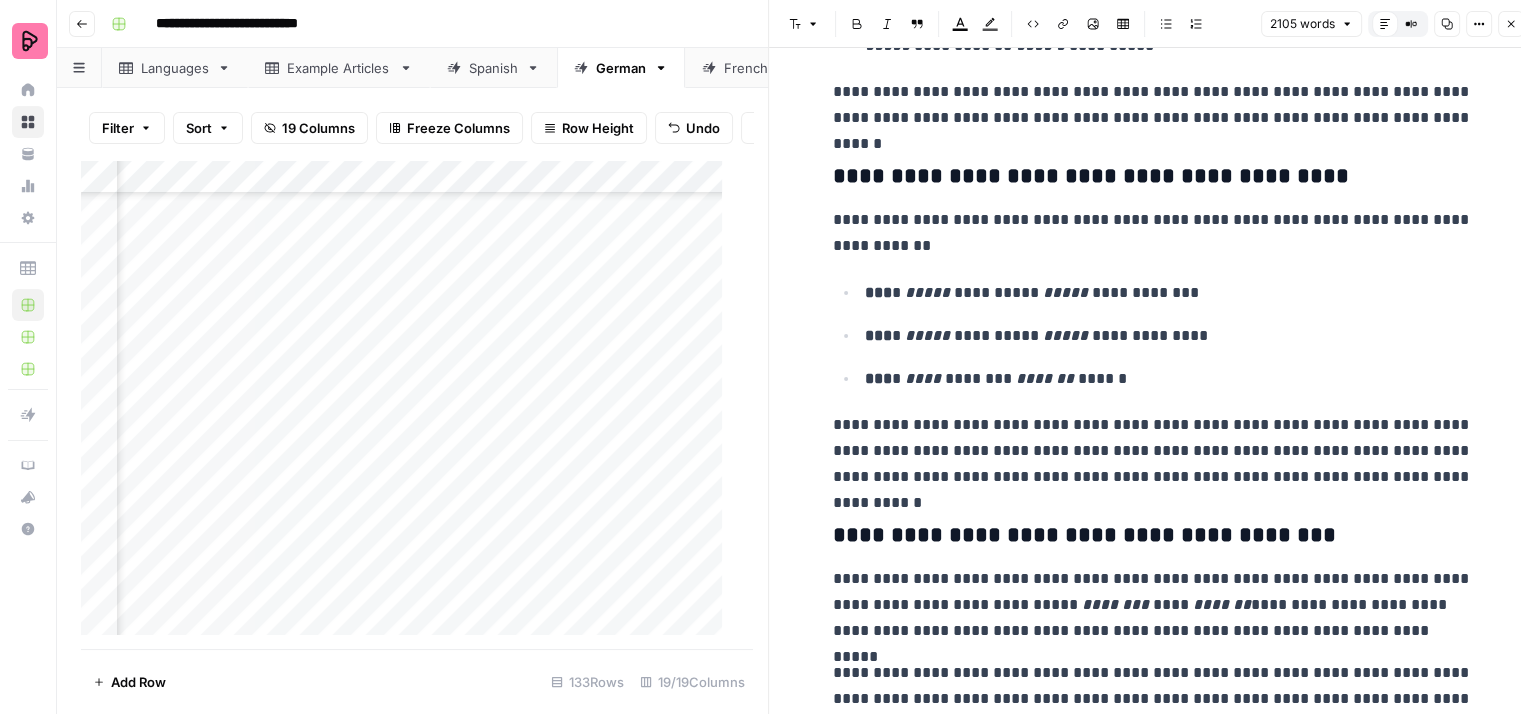 scroll, scrollTop: 3700, scrollLeft: 0, axis: vertical 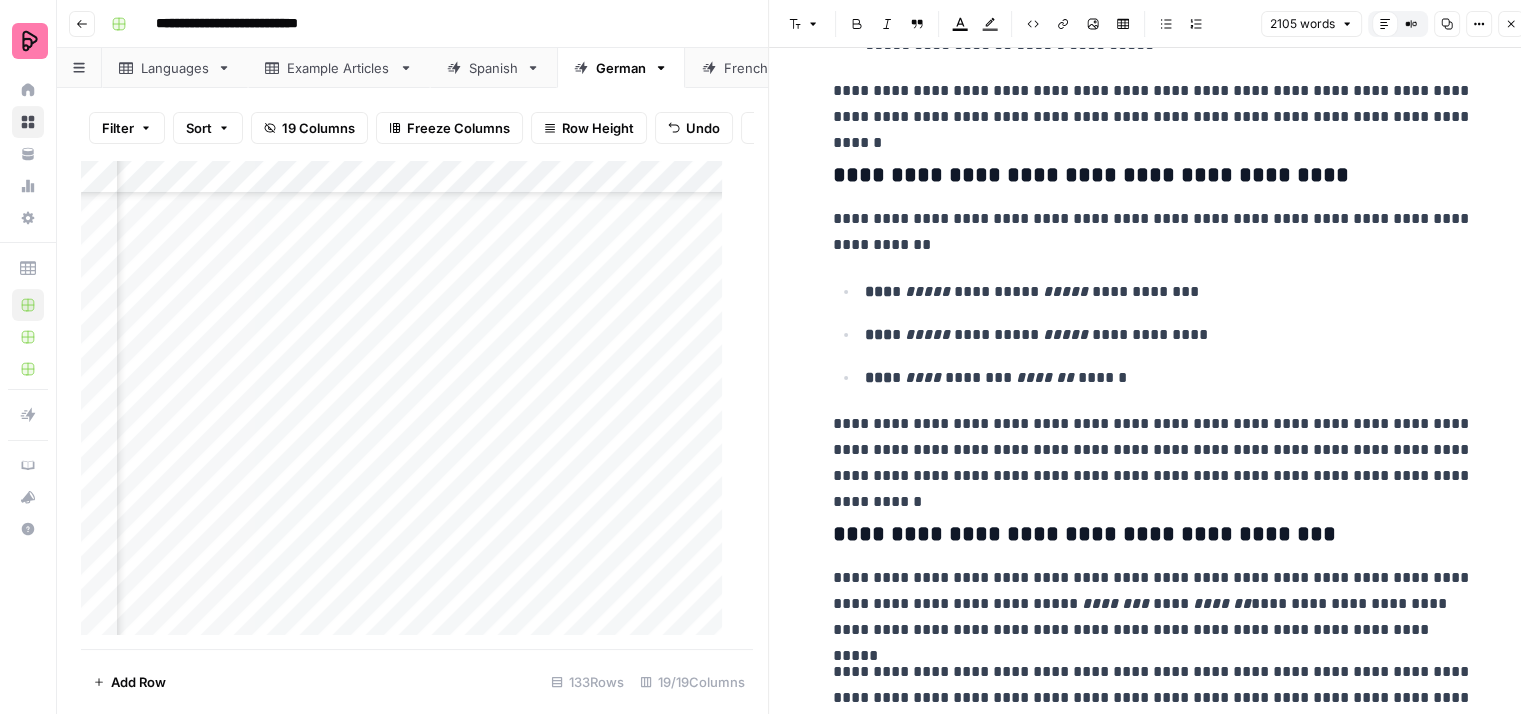 click on "**********" at bounding box center [1153, 232] 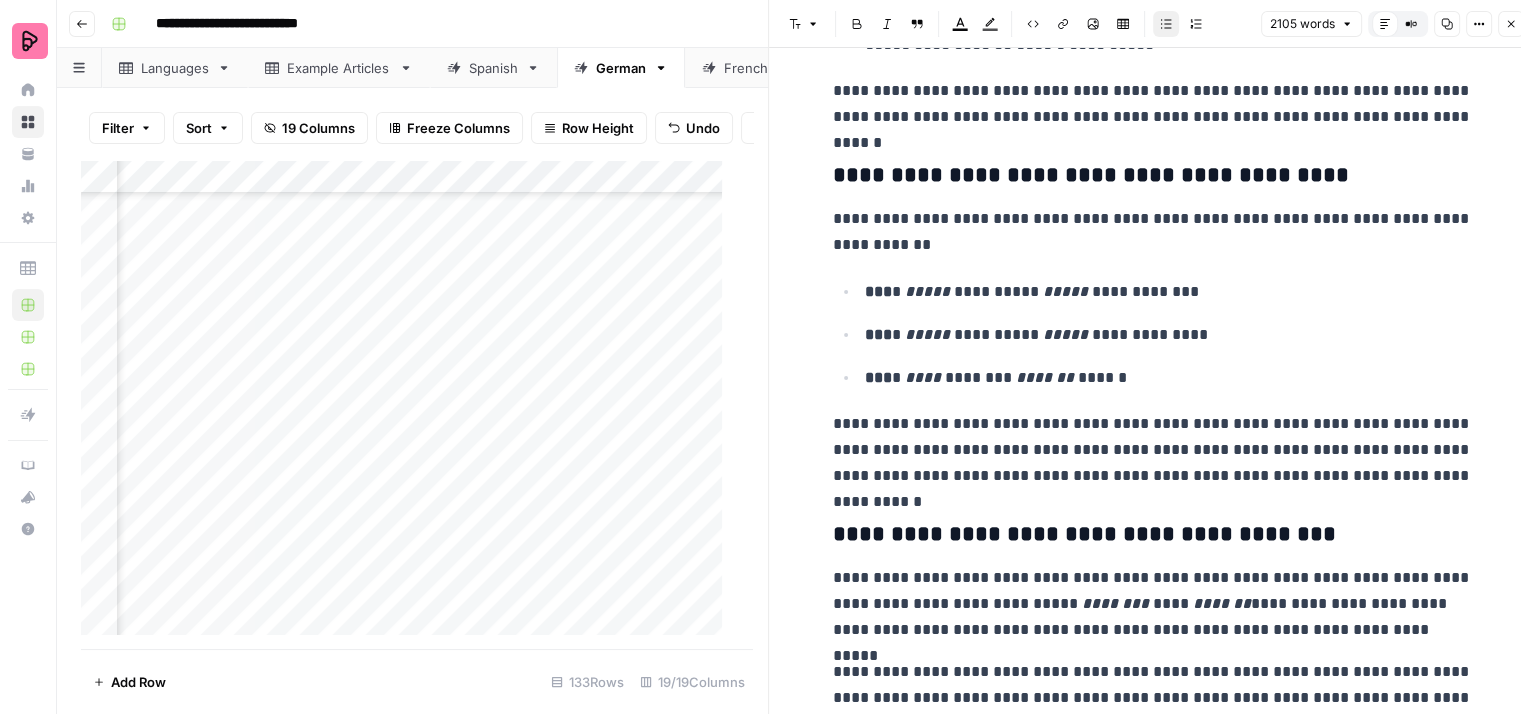 click on "**********" at bounding box center (1169, 335) 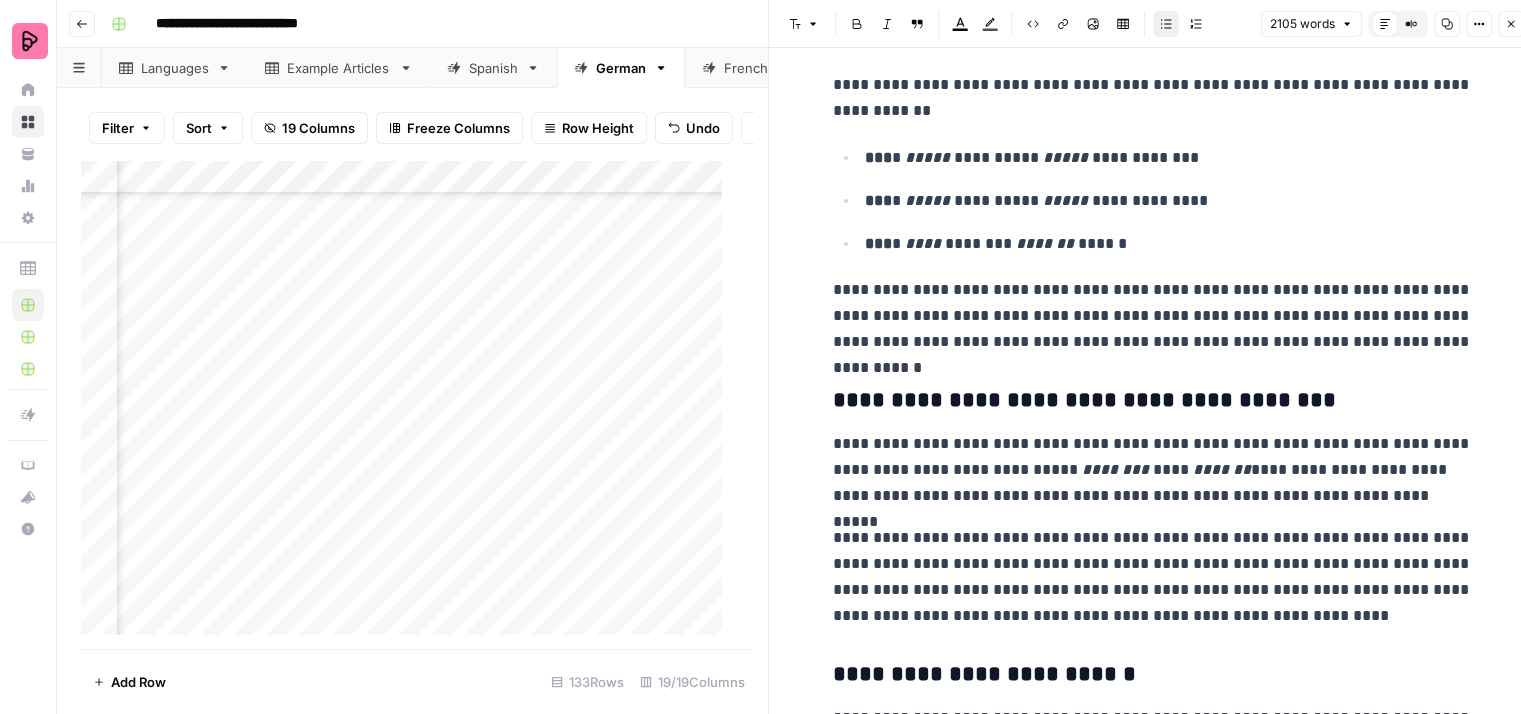 scroll, scrollTop: 3900, scrollLeft: 0, axis: vertical 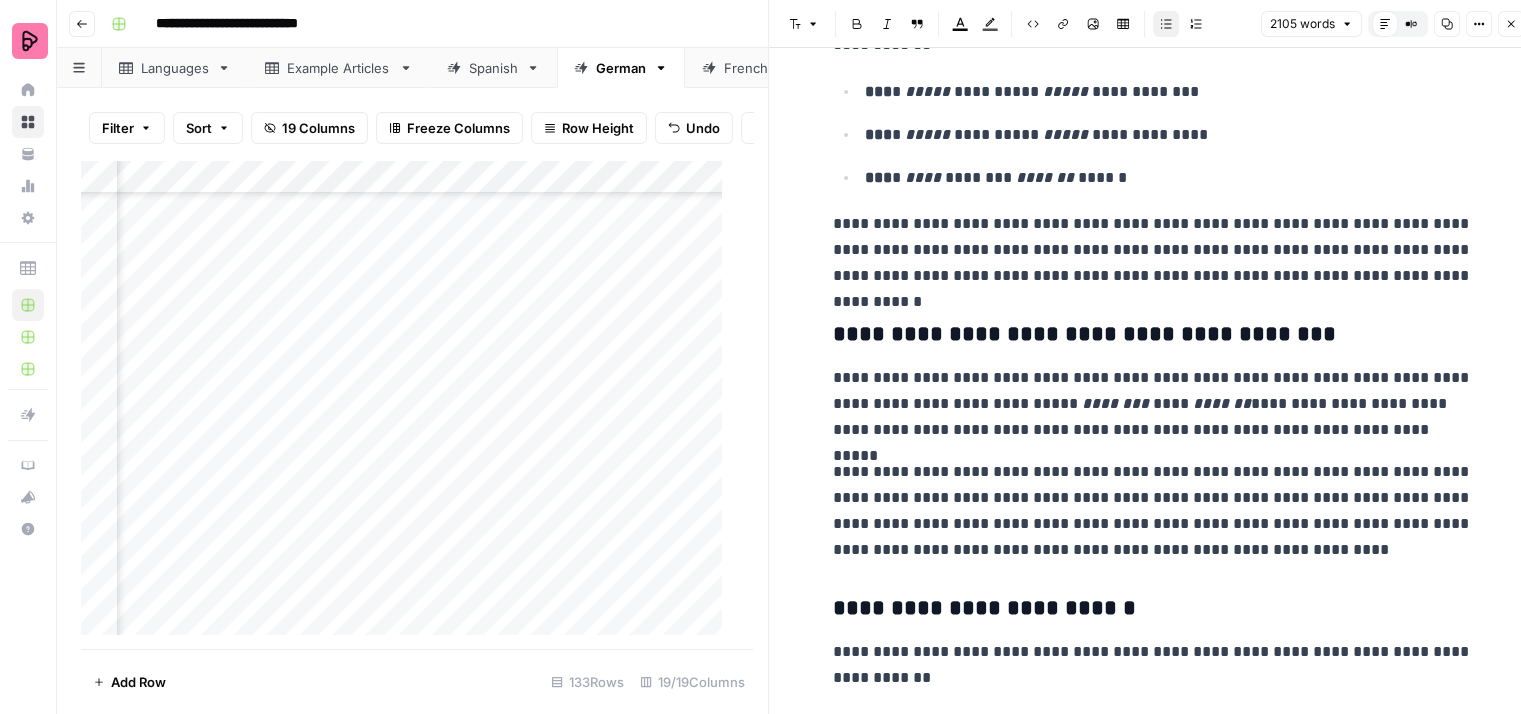 click on "**********" at bounding box center [1153, 250] 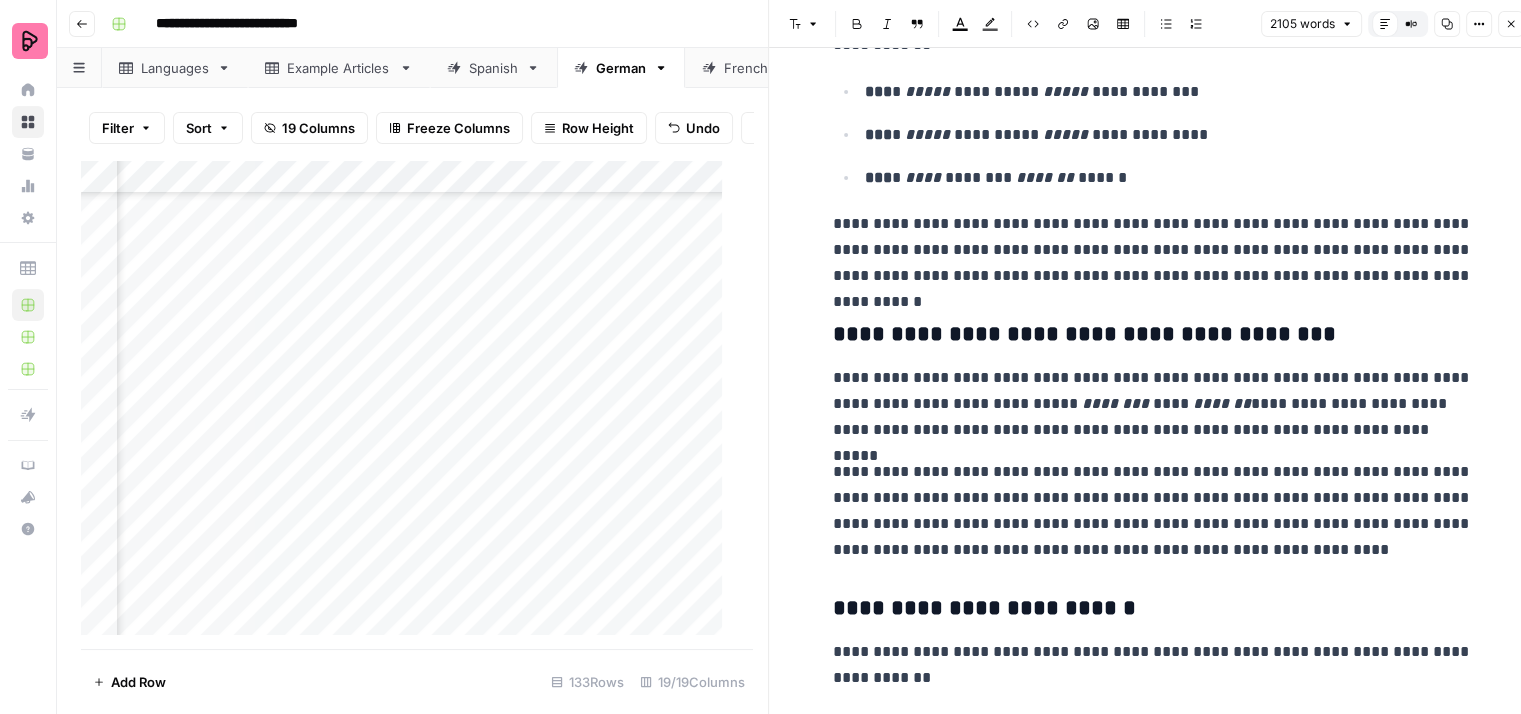 click on "**********" at bounding box center [1153, 250] 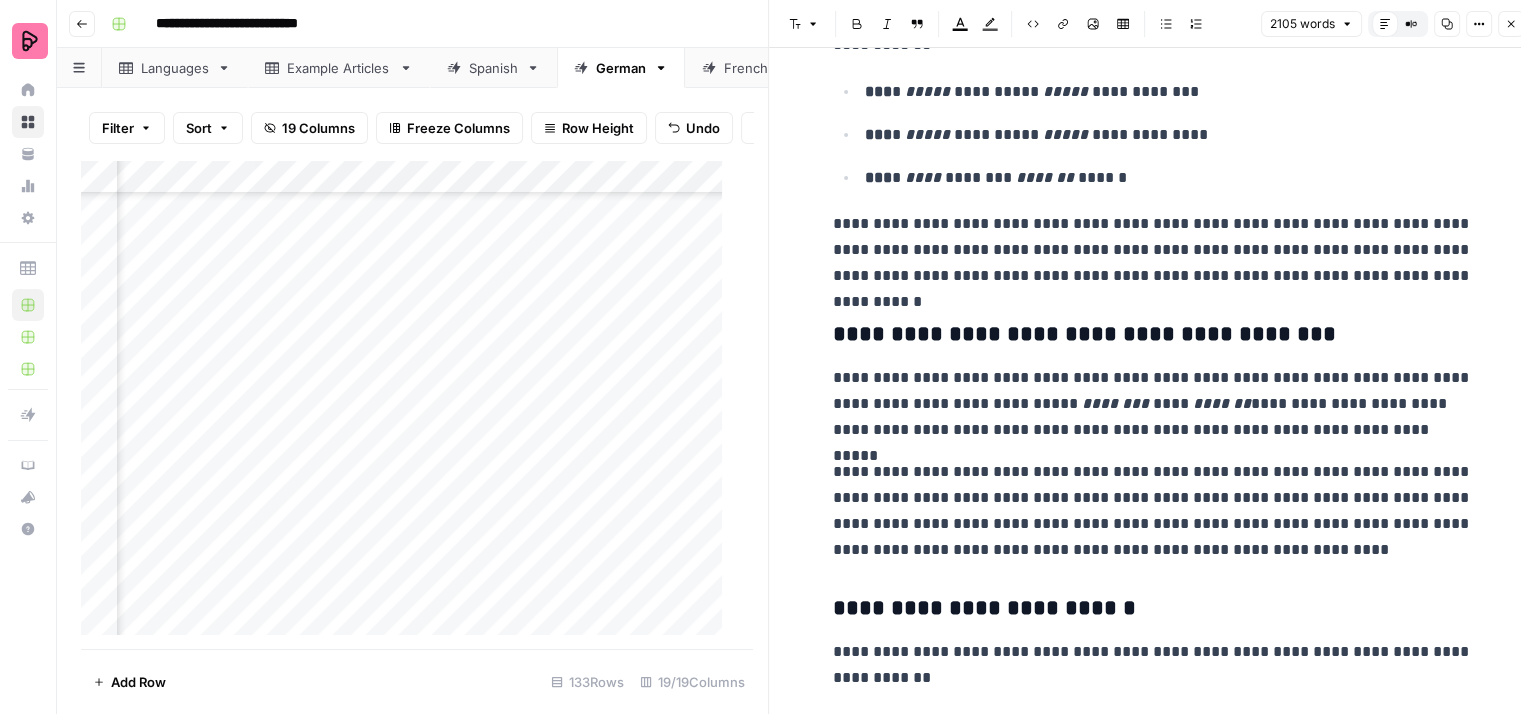 click on "**********" at bounding box center [1153, 250] 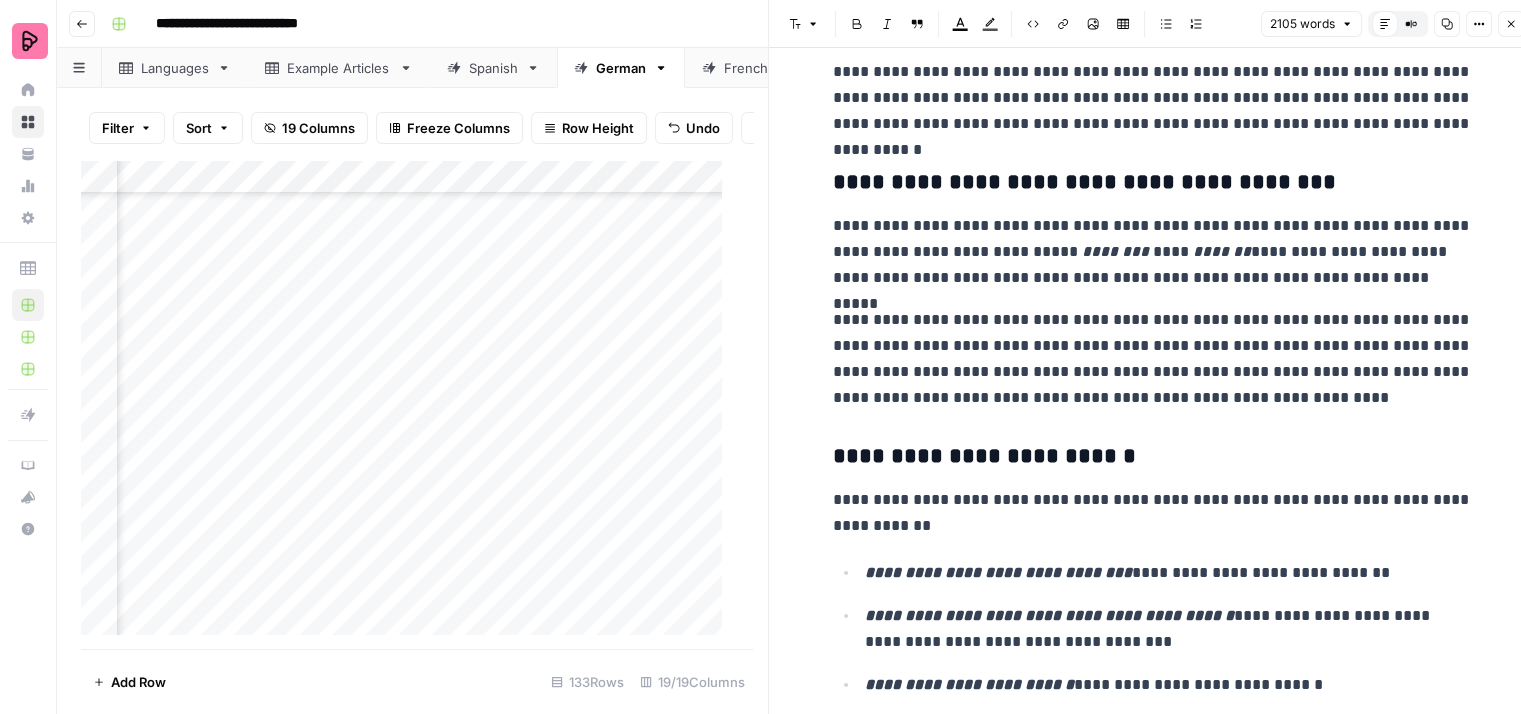 scroll, scrollTop: 4100, scrollLeft: 0, axis: vertical 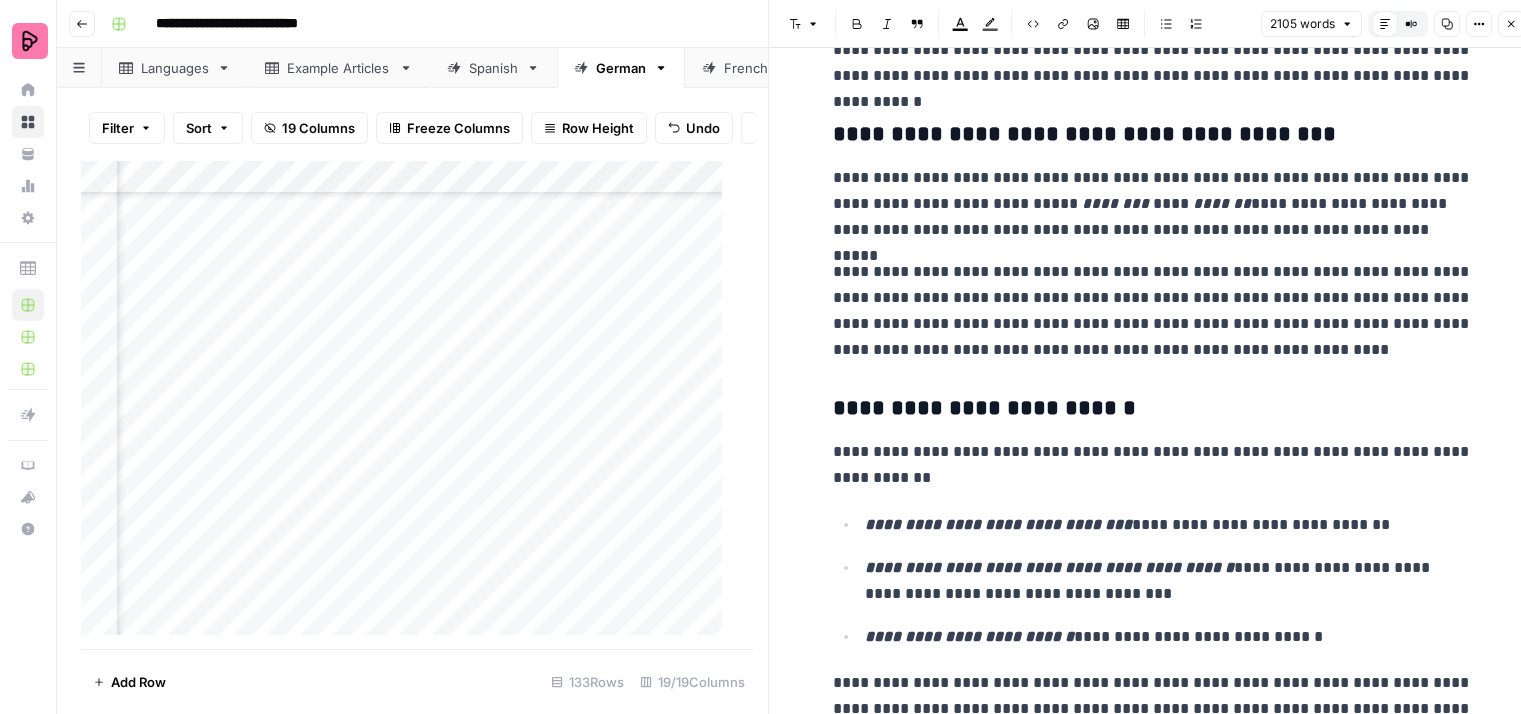 click on "**********" at bounding box center [1153, 204] 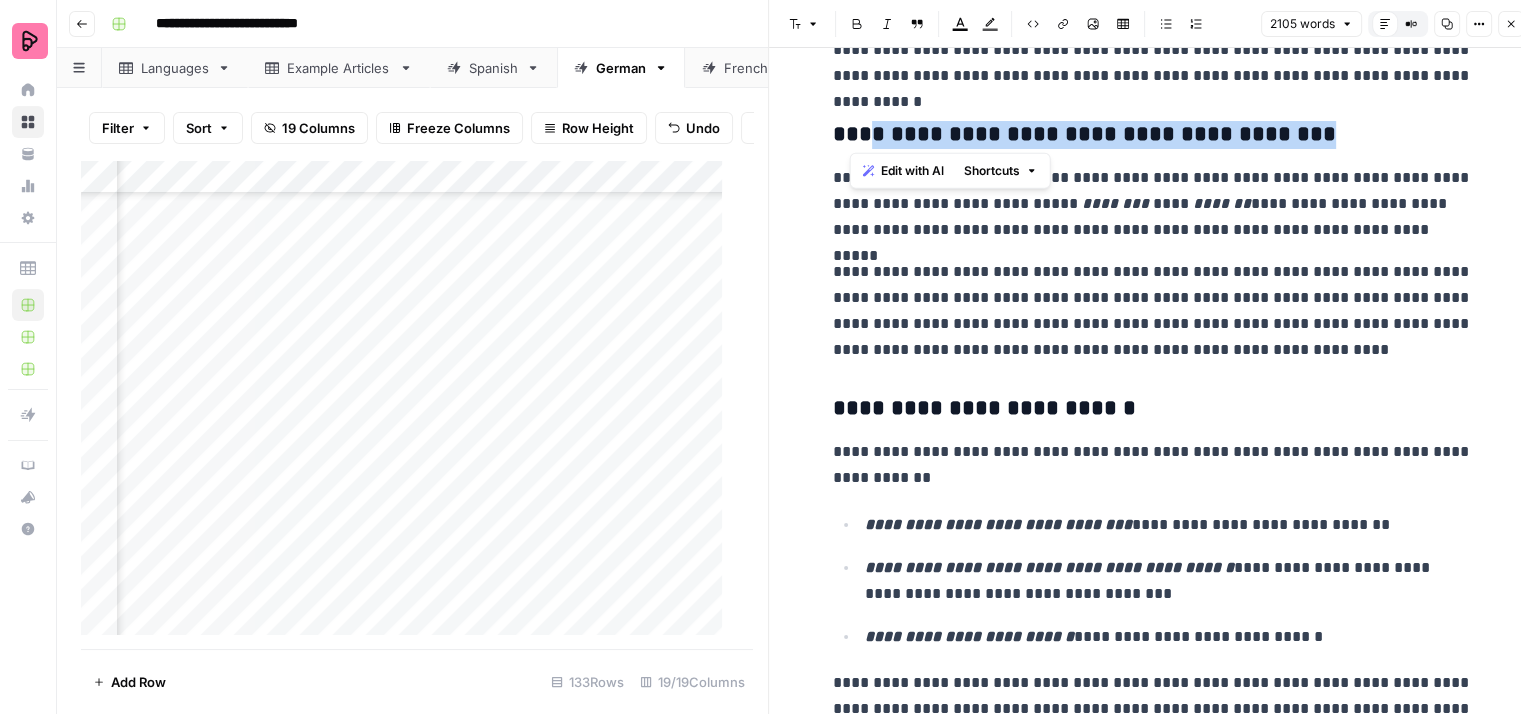 drag, startPoint x: 1324, startPoint y: 130, endPoint x: 854, endPoint y: 126, distance: 470.01703 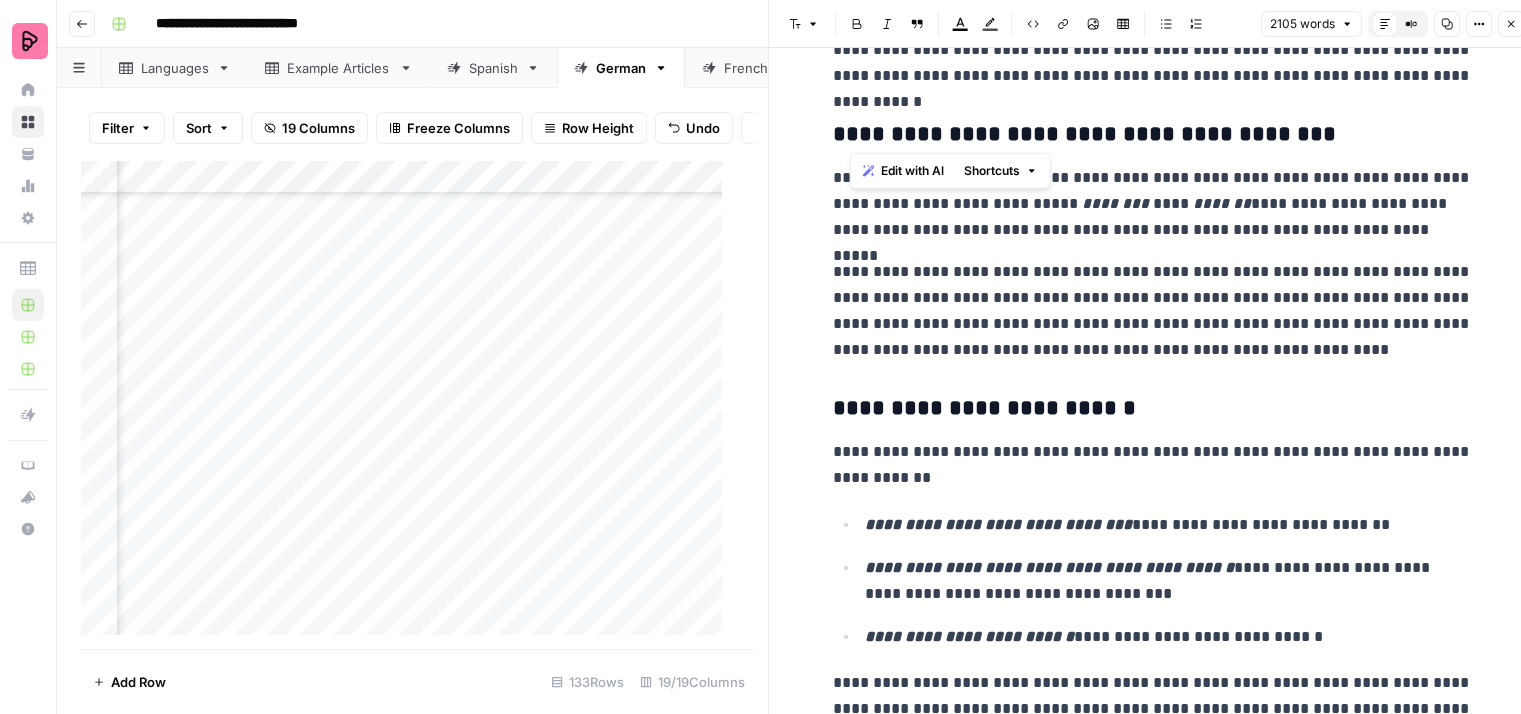 click on "**********" at bounding box center [1153, 204] 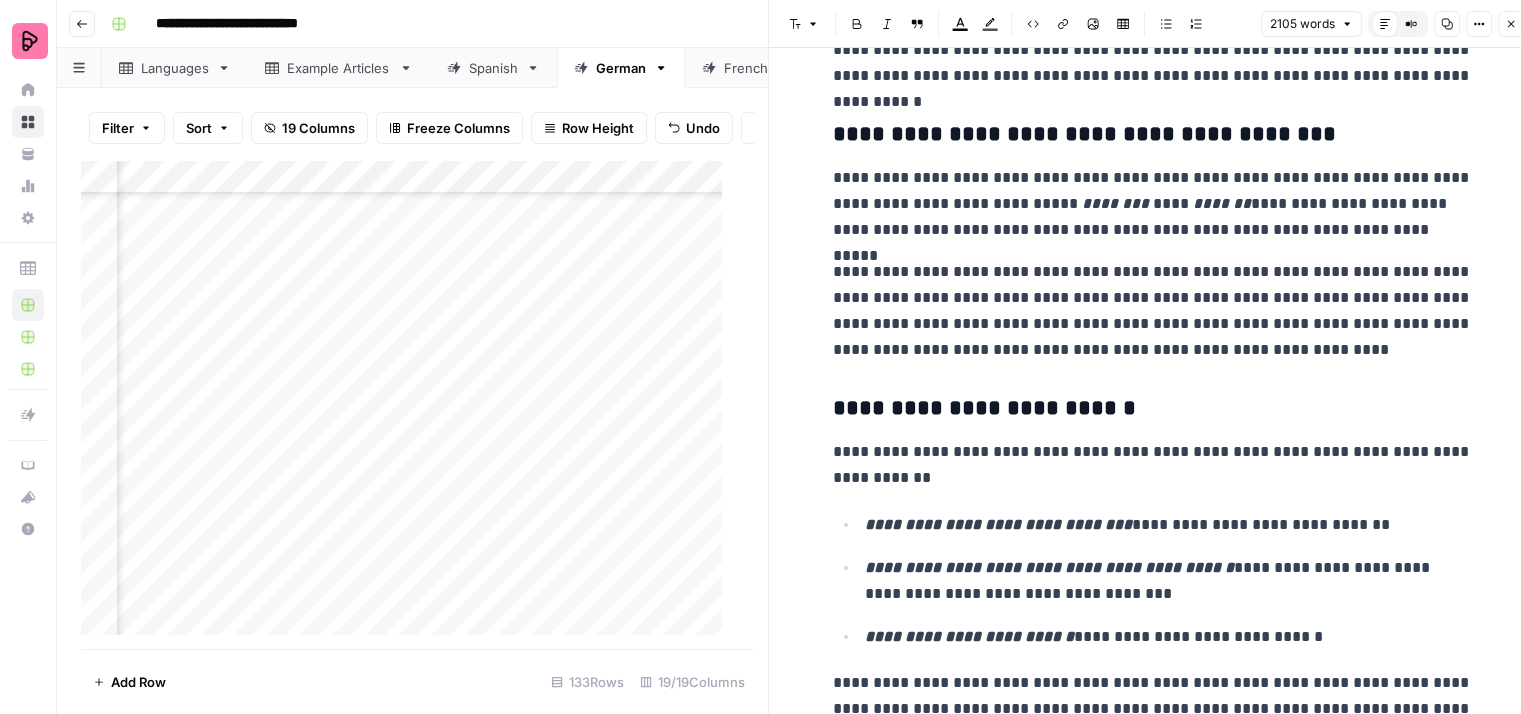 click on "**********" at bounding box center [1153, 204] 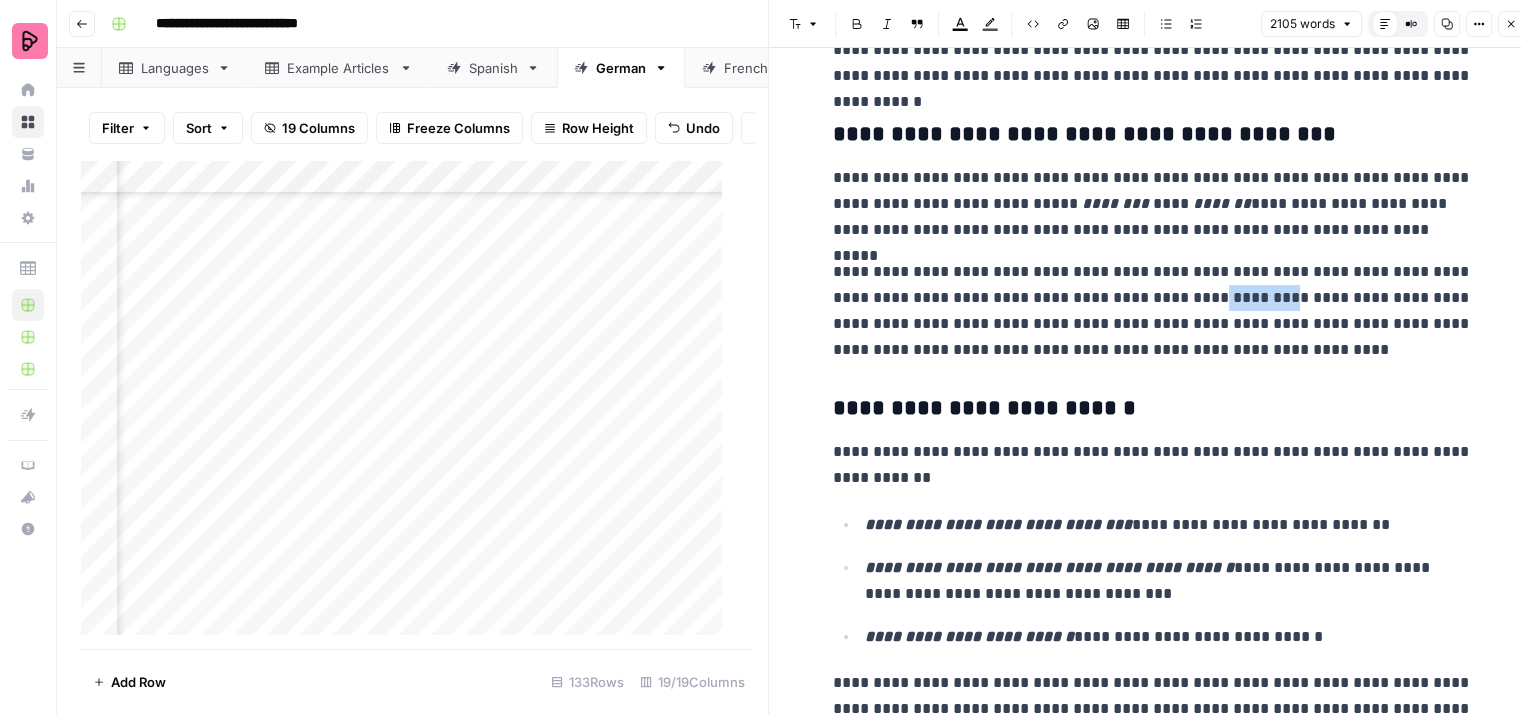 click on "**********" at bounding box center (1153, 311) 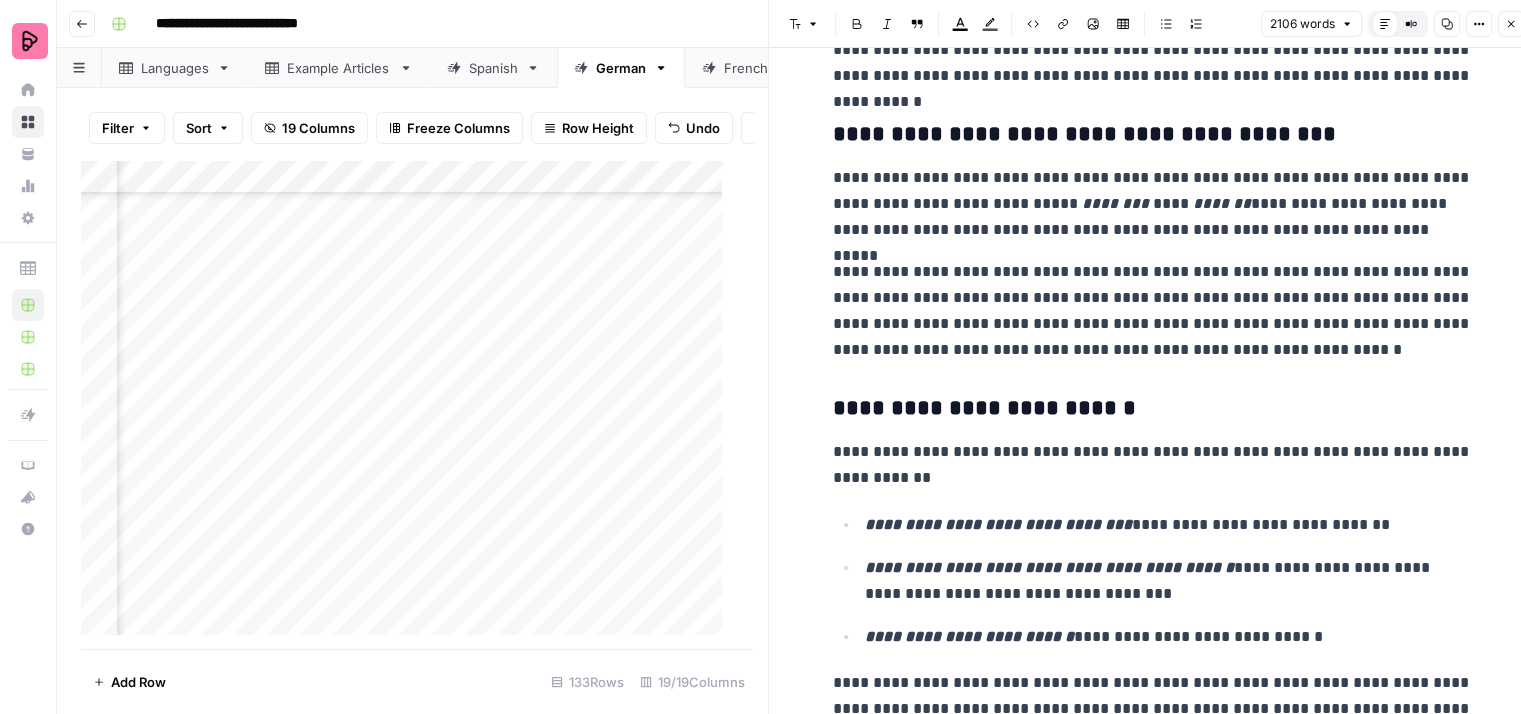 click on "**********" at bounding box center (1153, 311) 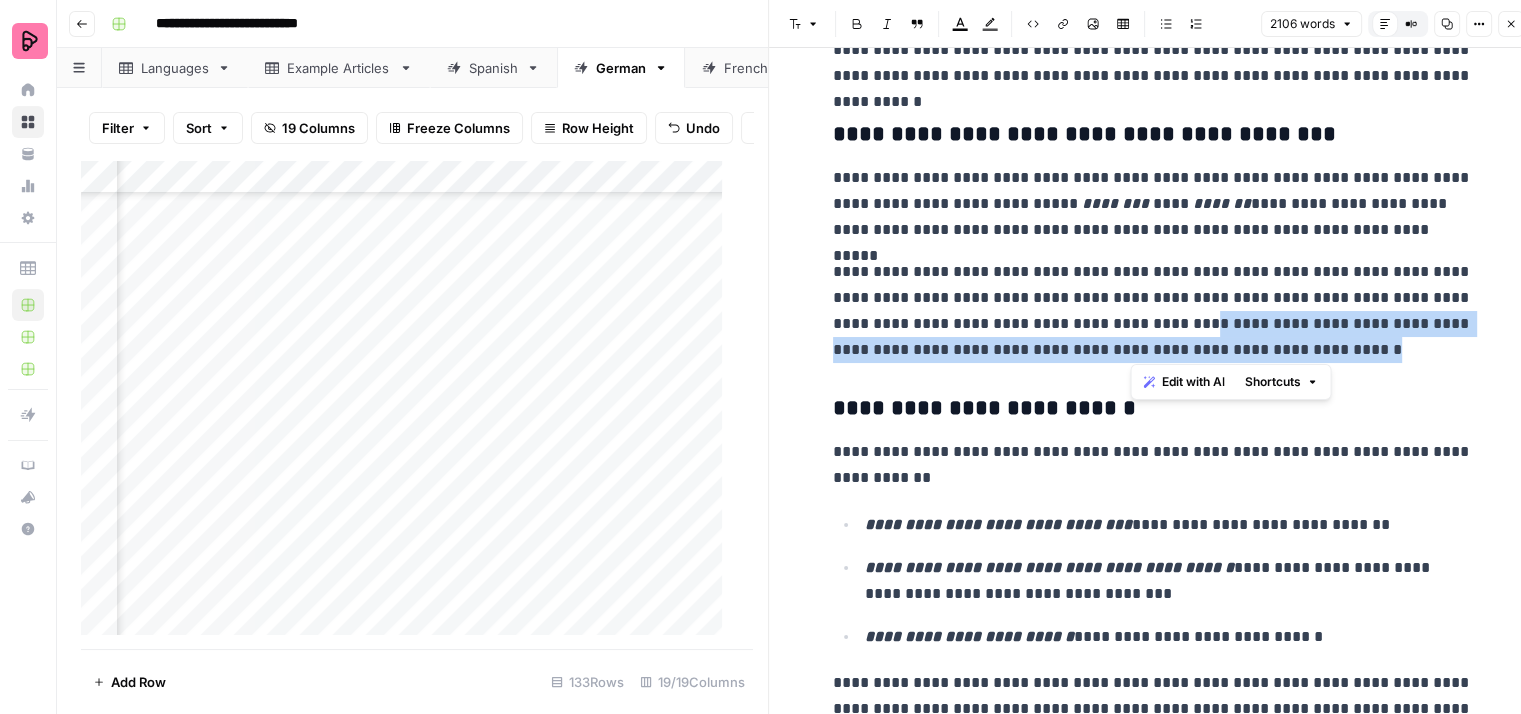 drag, startPoint x: 1294, startPoint y: 340, endPoint x: 1136, endPoint y: 317, distance: 159.66527 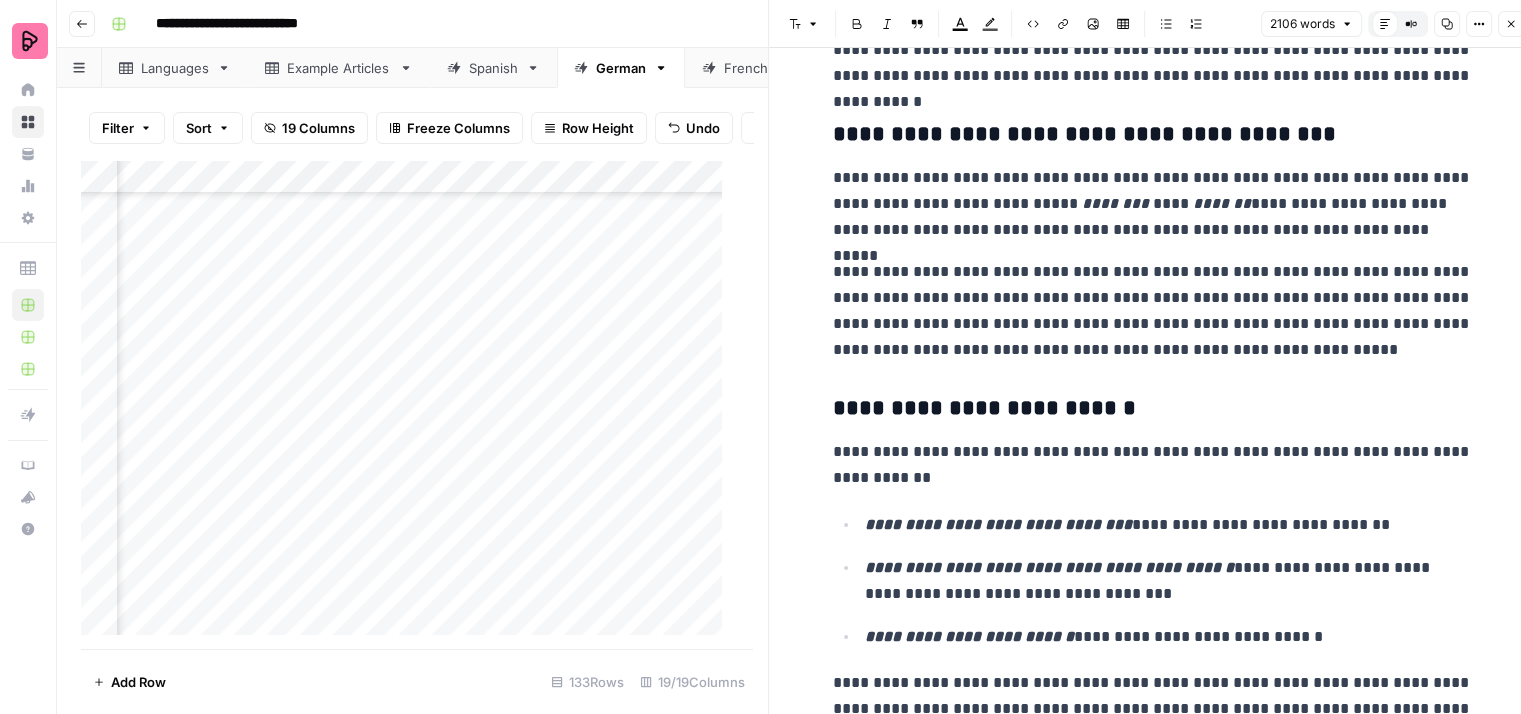 click on "**********" at bounding box center (1153, 665) 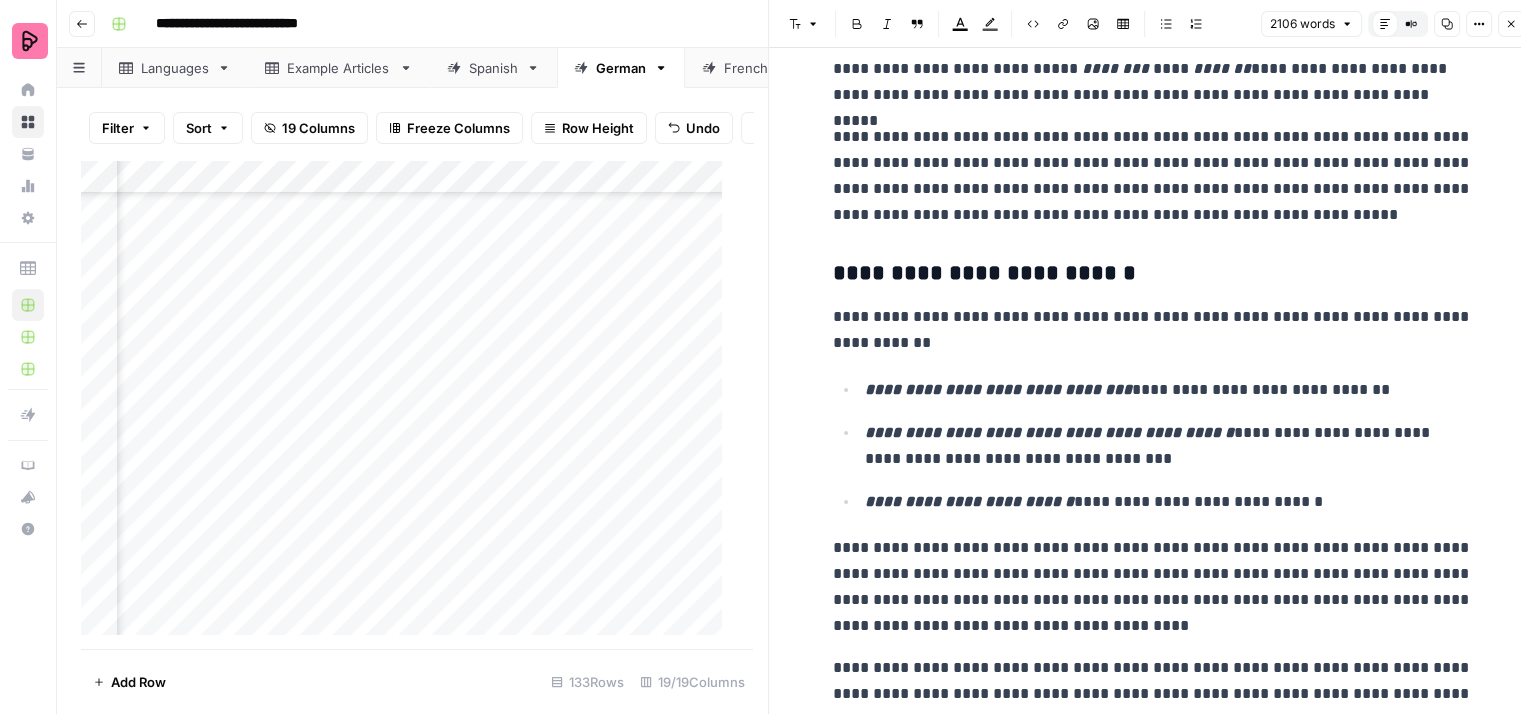 scroll, scrollTop: 4300, scrollLeft: 0, axis: vertical 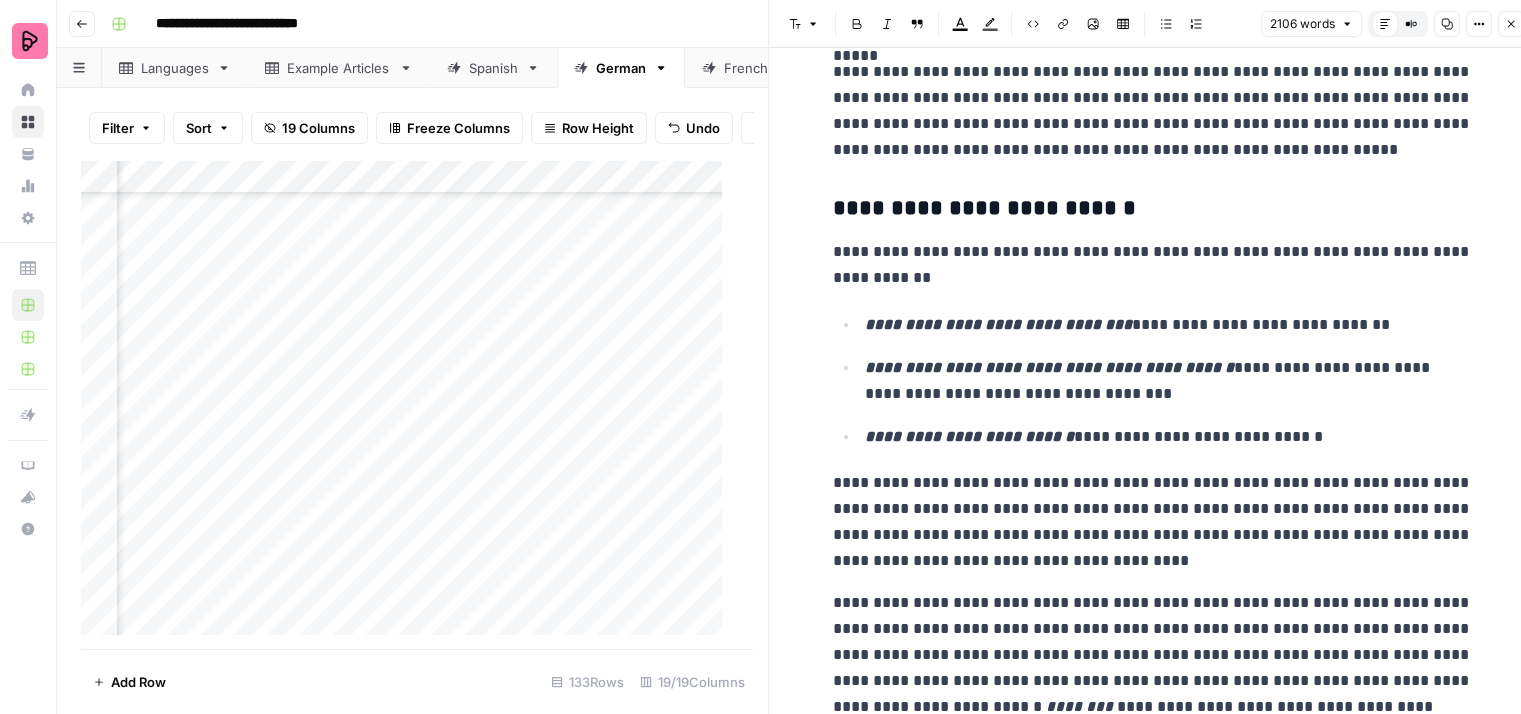click on "**********" at bounding box center [1153, 265] 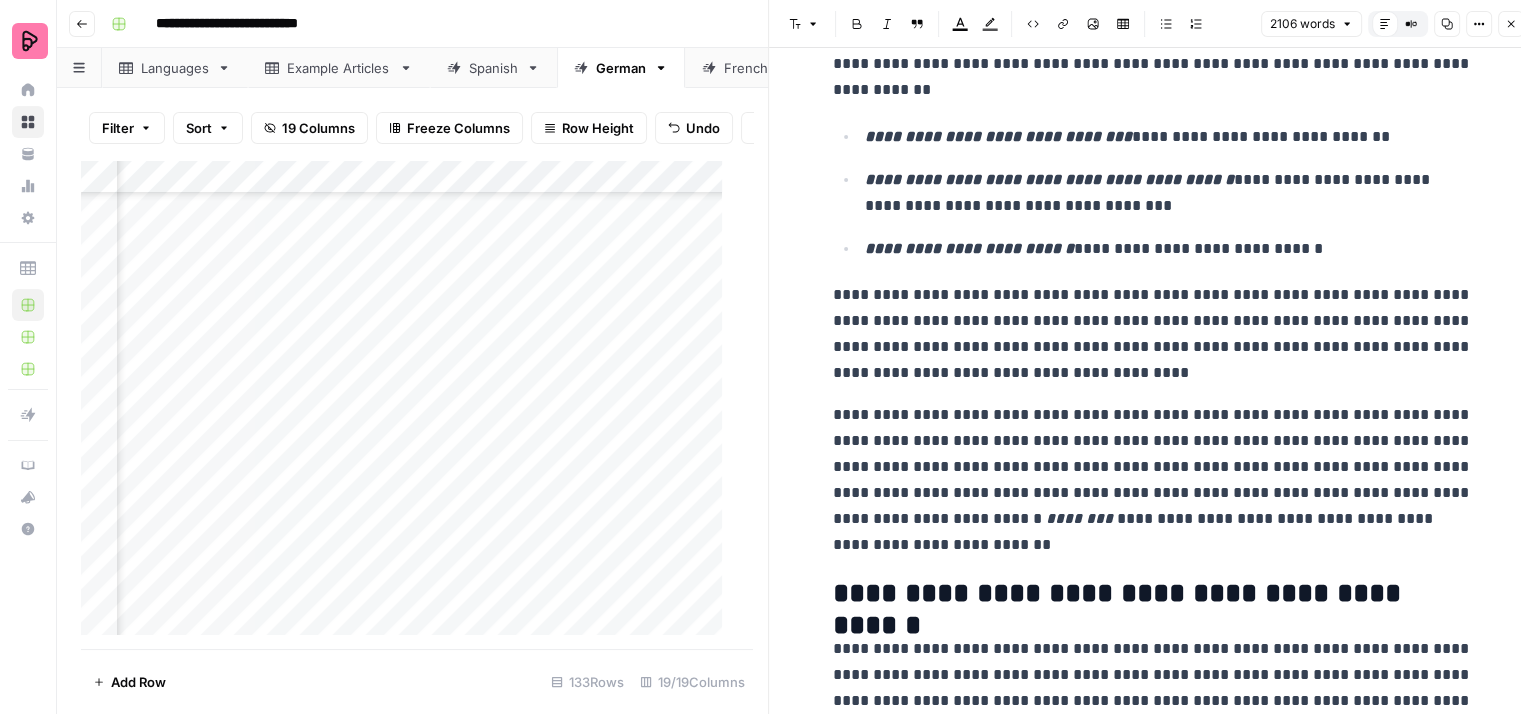 scroll, scrollTop: 4500, scrollLeft: 0, axis: vertical 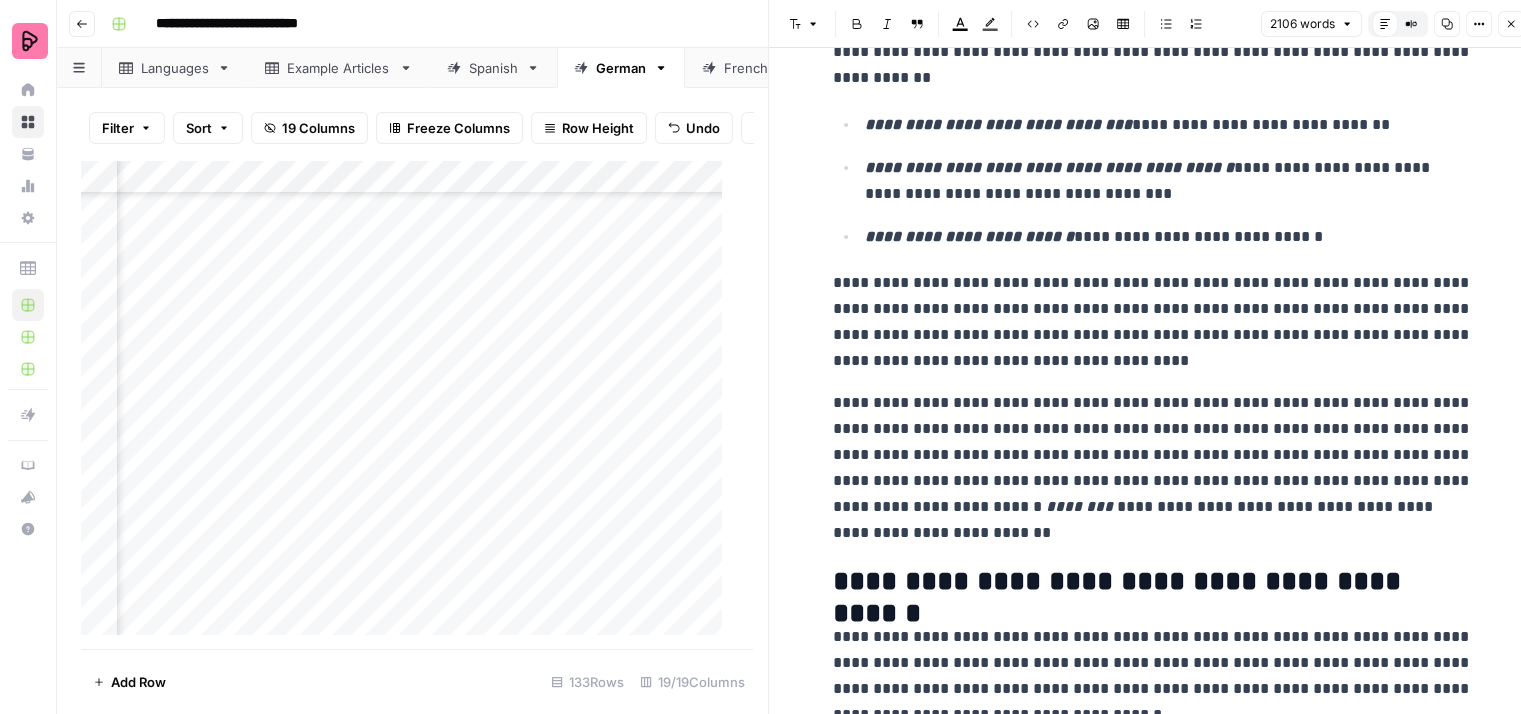 click on "**********" at bounding box center (1153, 322) 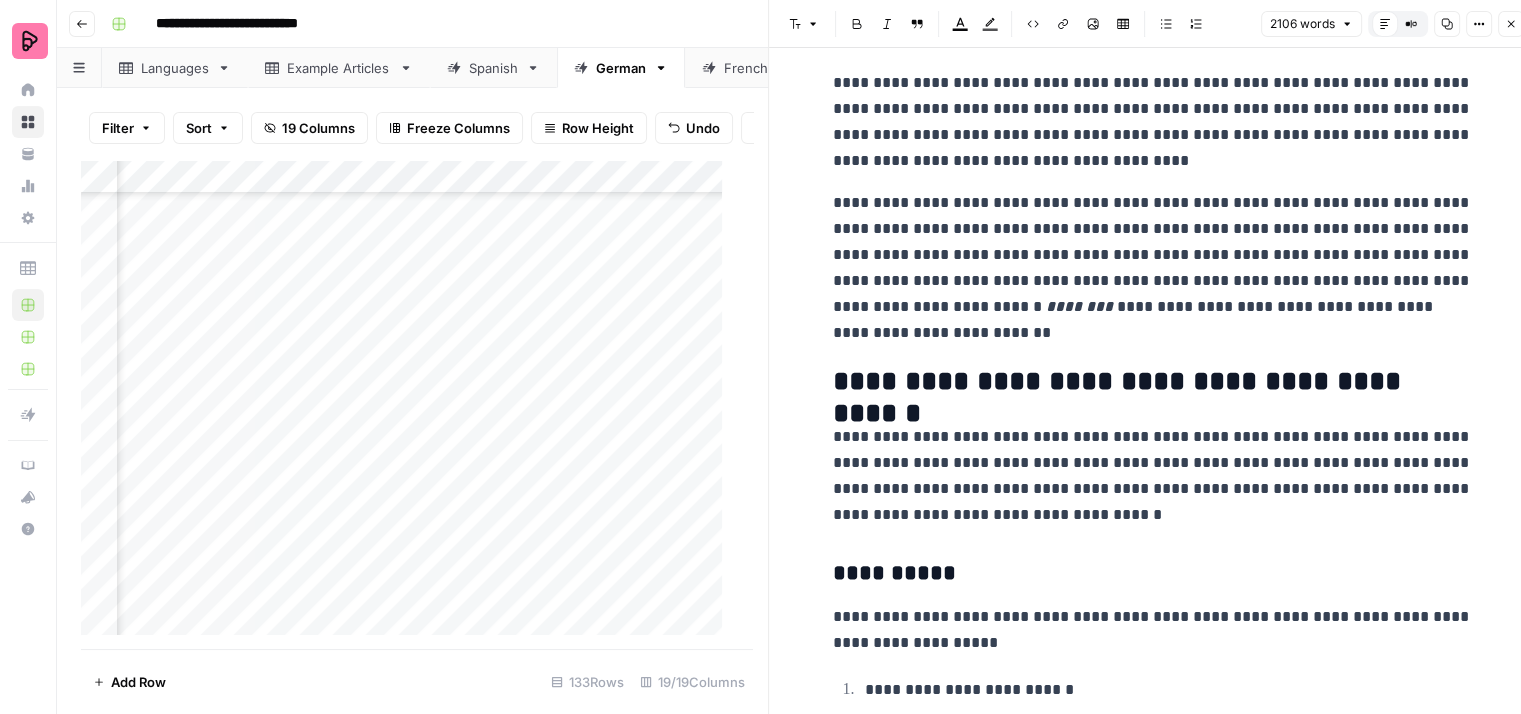 click on "**********" at bounding box center (1153, 268) 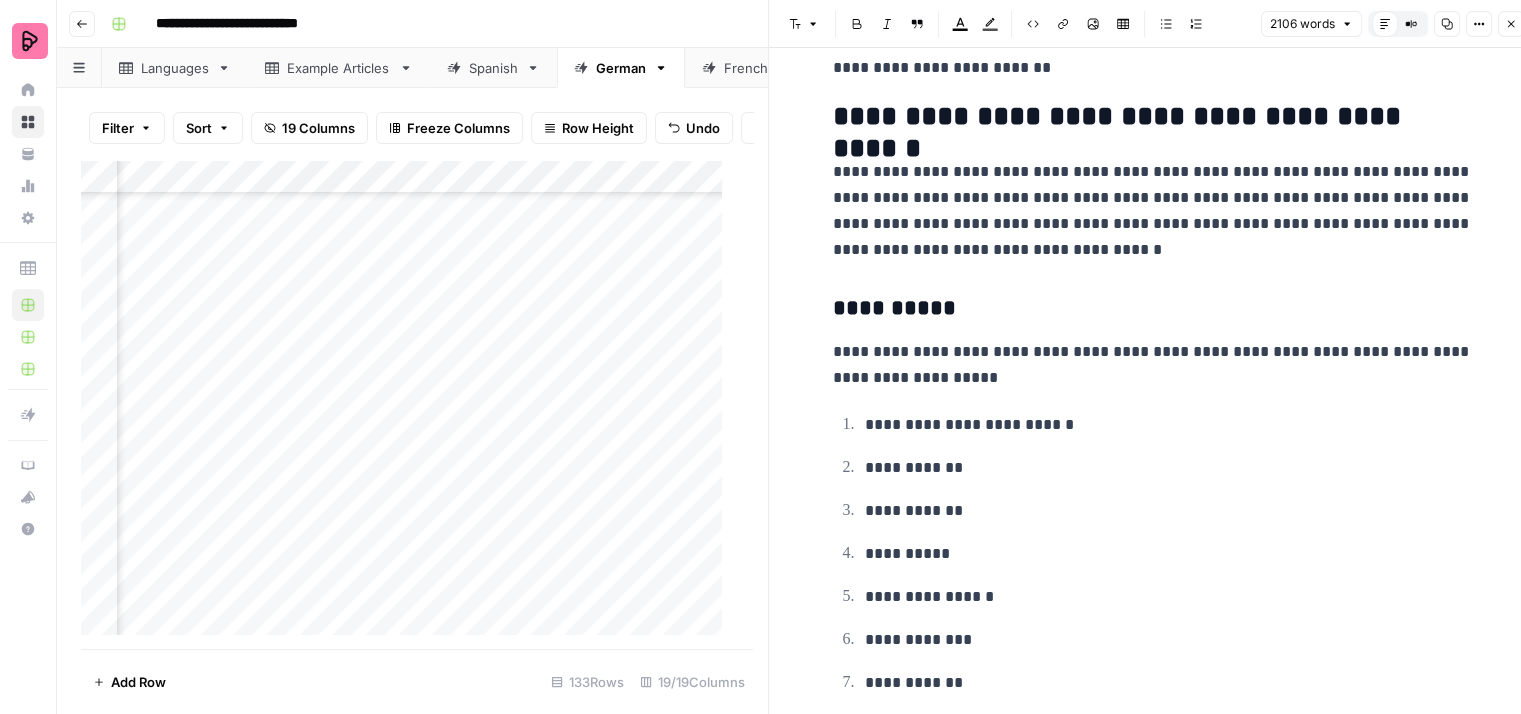 scroll, scrollTop: 5000, scrollLeft: 0, axis: vertical 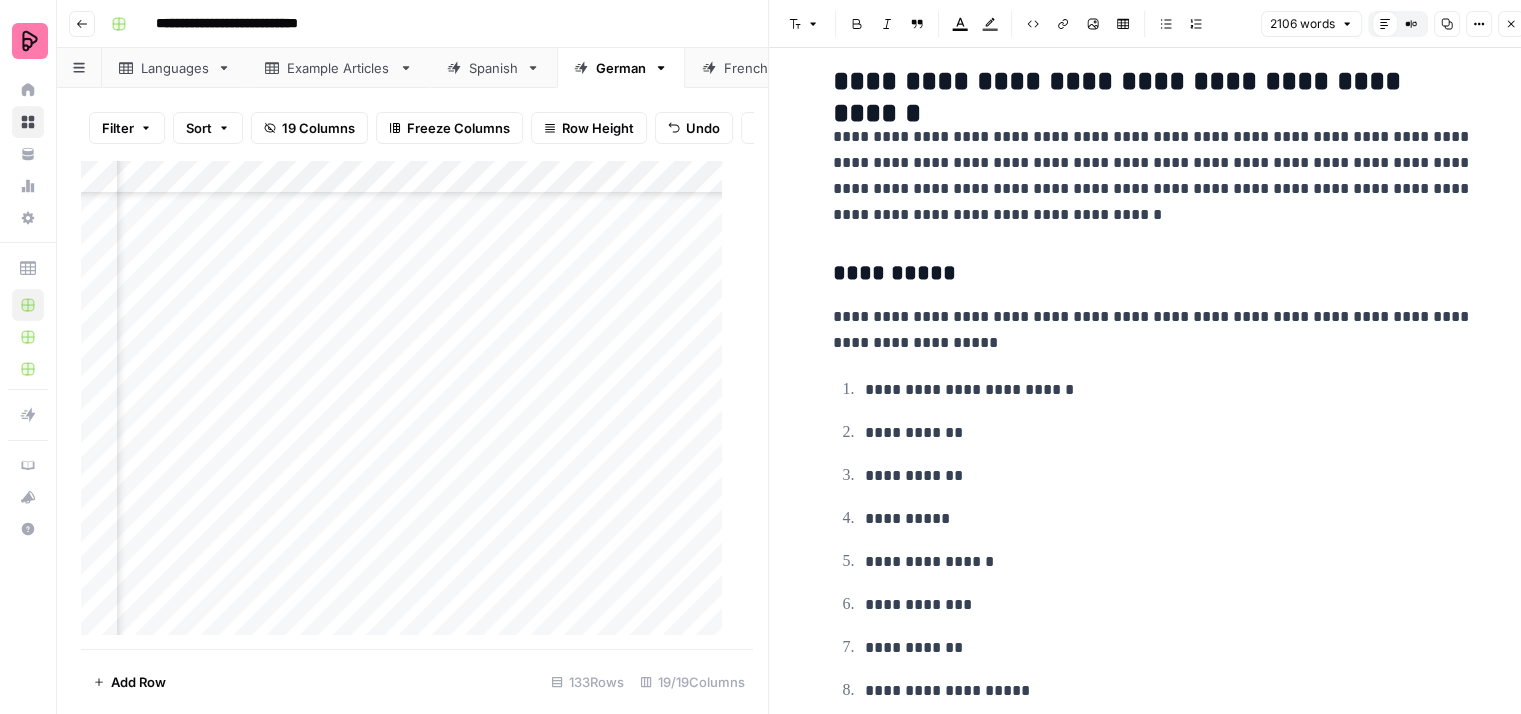 click on "**********" at bounding box center [1153, 176] 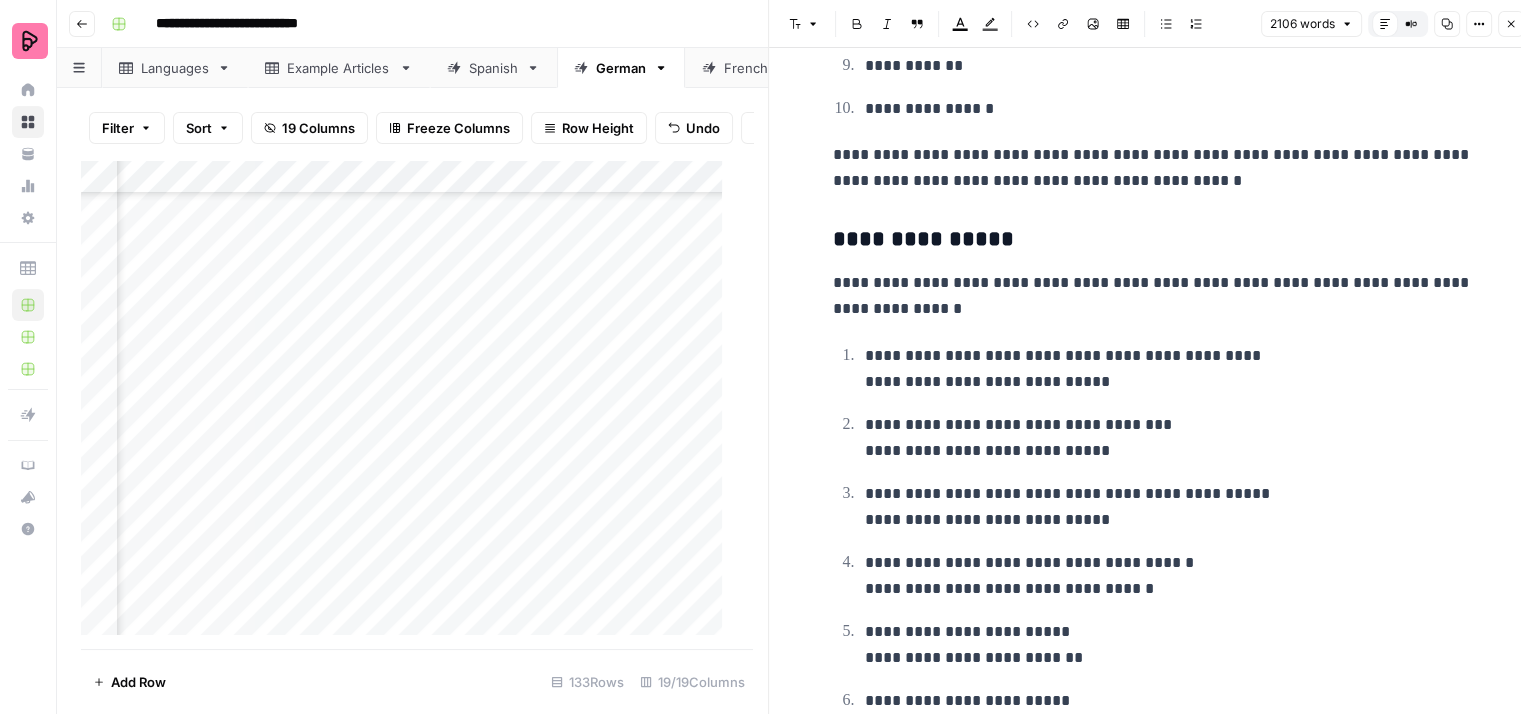 scroll, scrollTop: 5700, scrollLeft: 0, axis: vertical 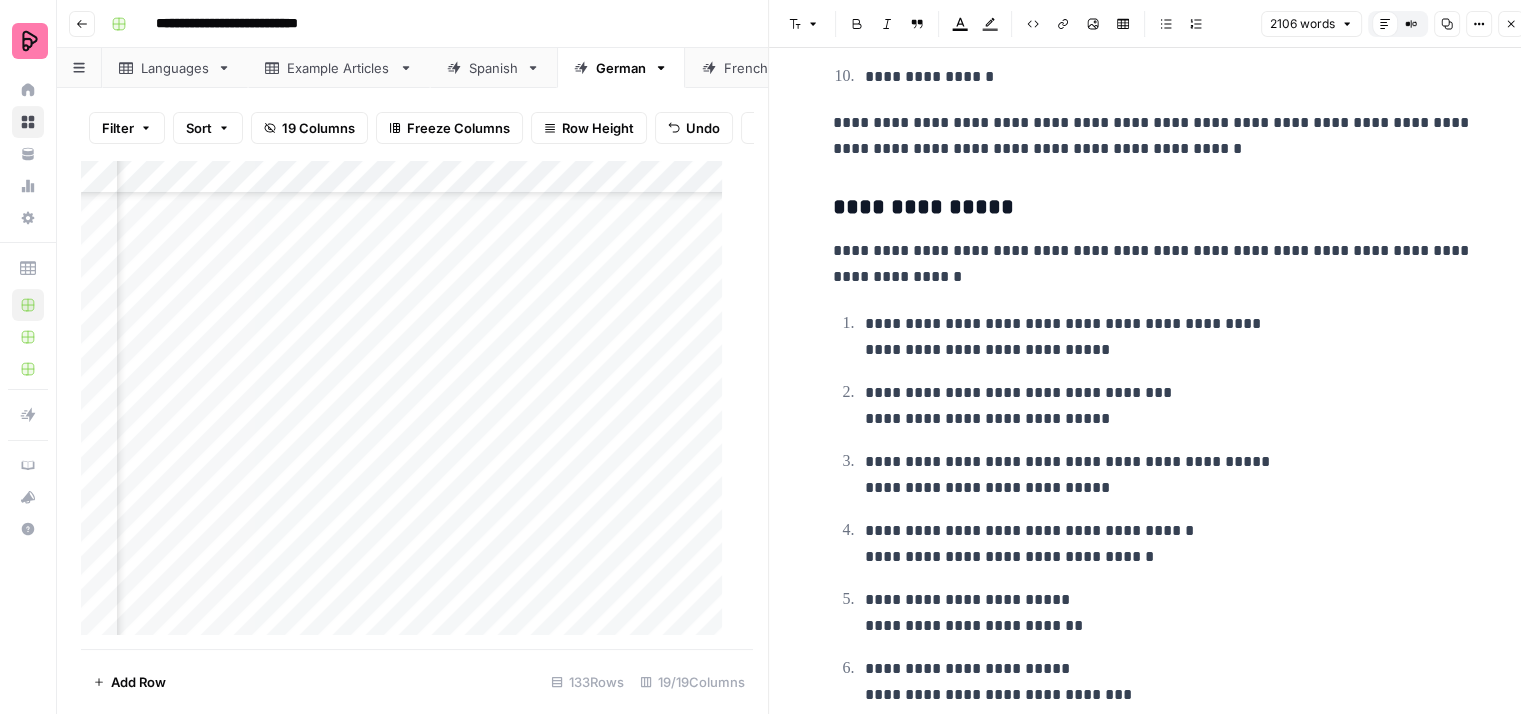 click on "**********" at bounding box center [1153, 264] 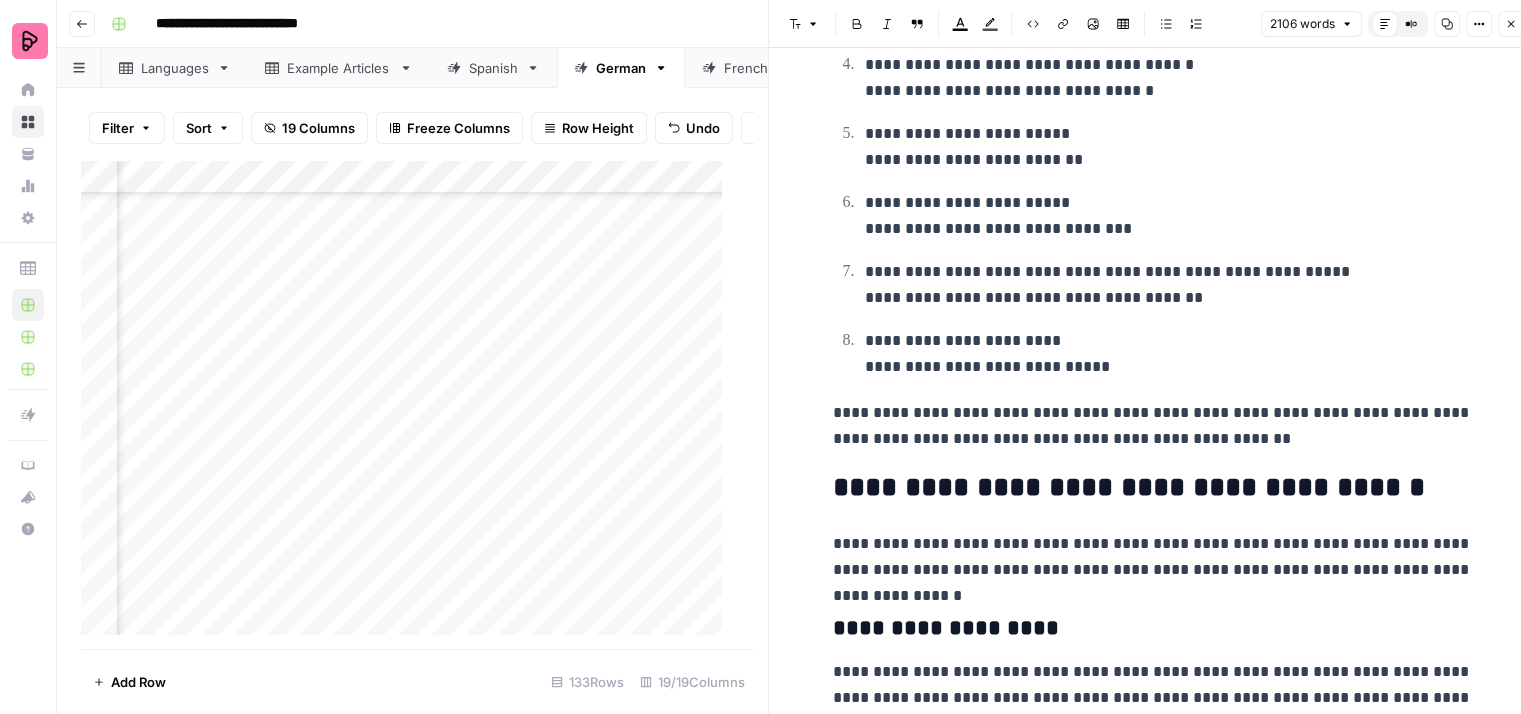 scroll, scrollTop: 6200, scrollLeft: 0, axis: vertical 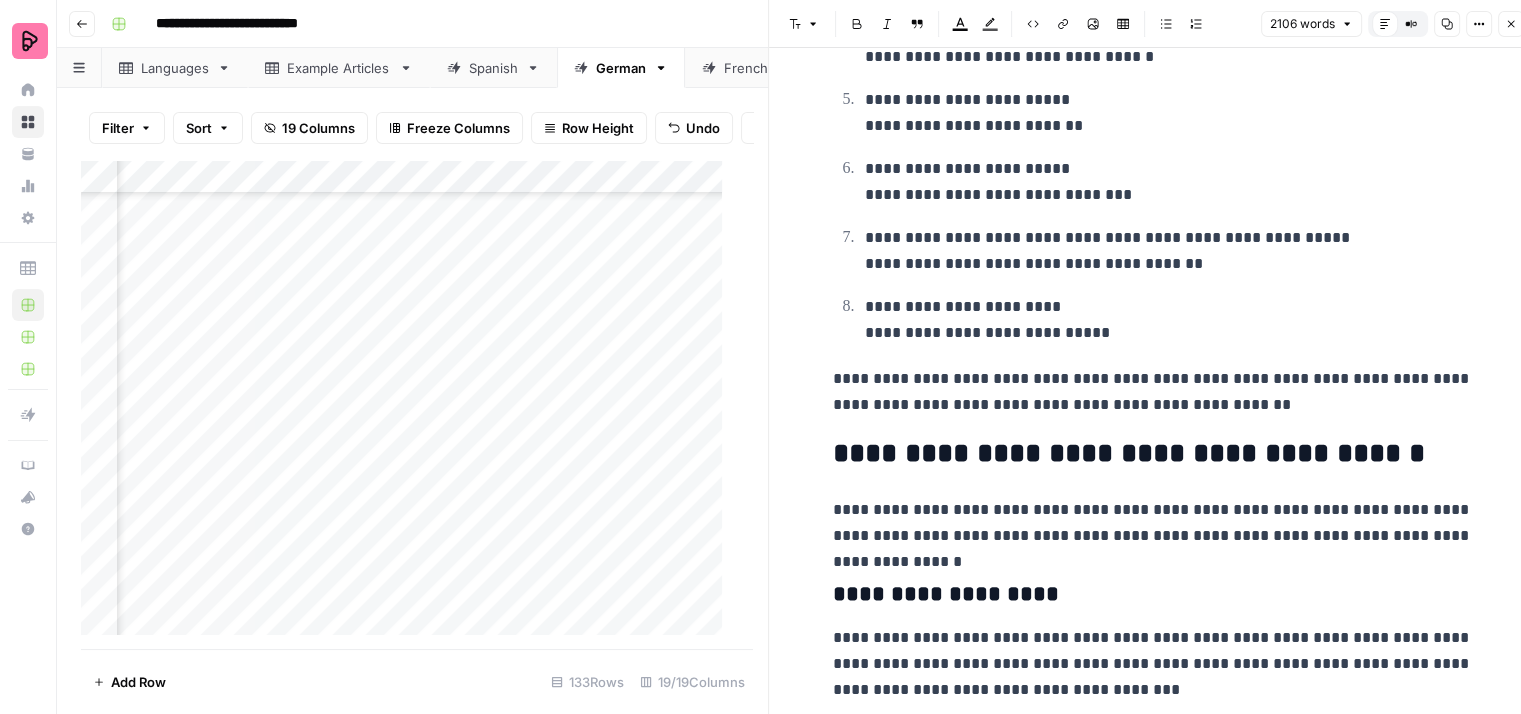 click on "**********" at bounding box center (1153, 392) 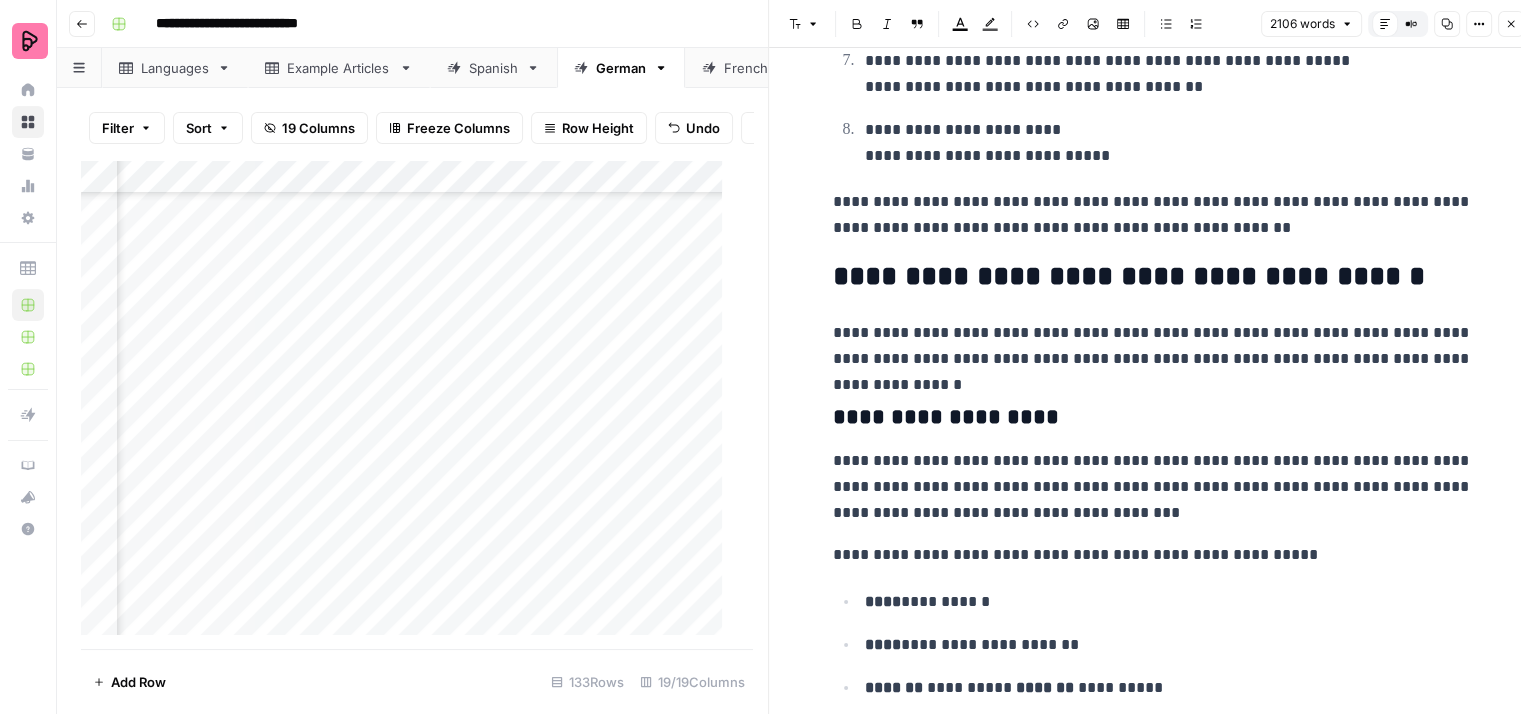 scroll, scrollTop: 6400, scrollLeft: 0, axis: vertical 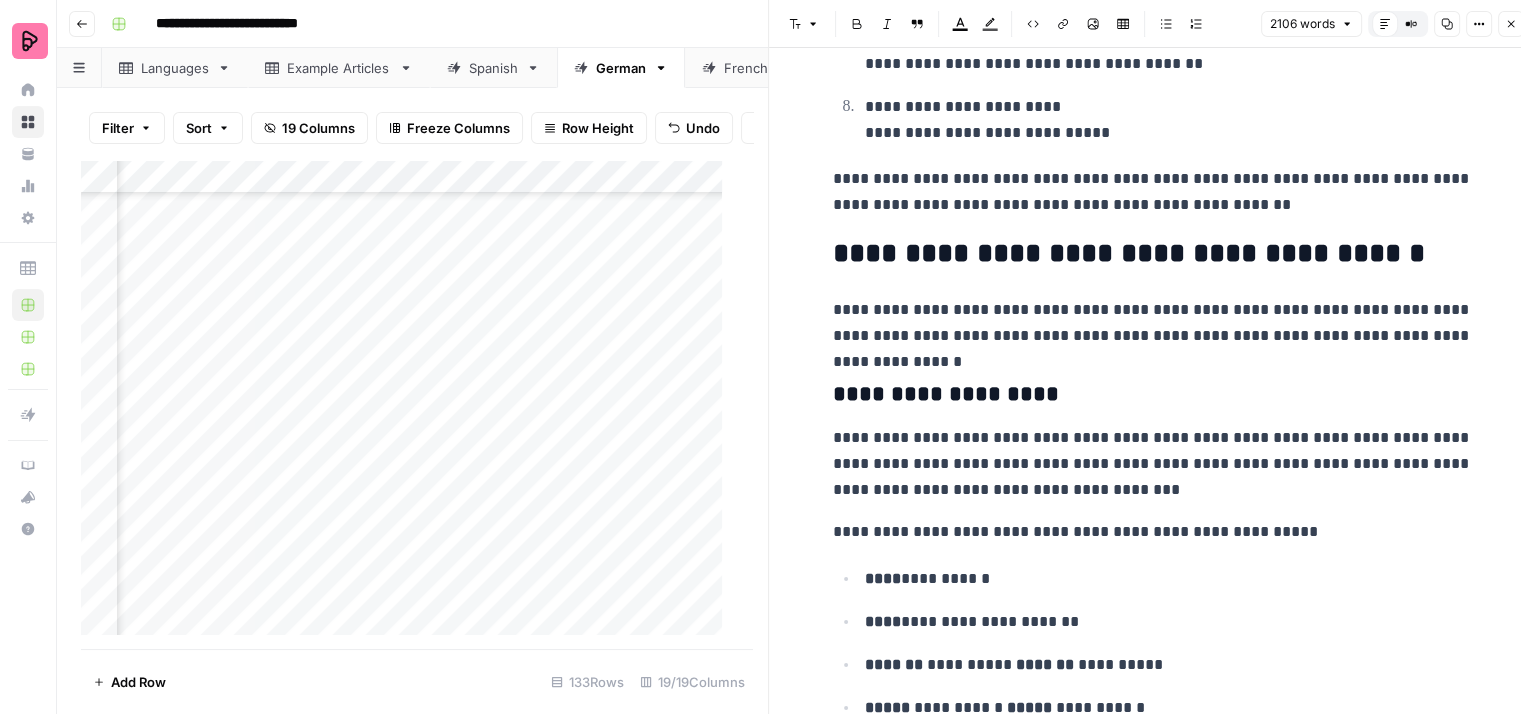 click on "**********" at bounding box center (1153, 323) 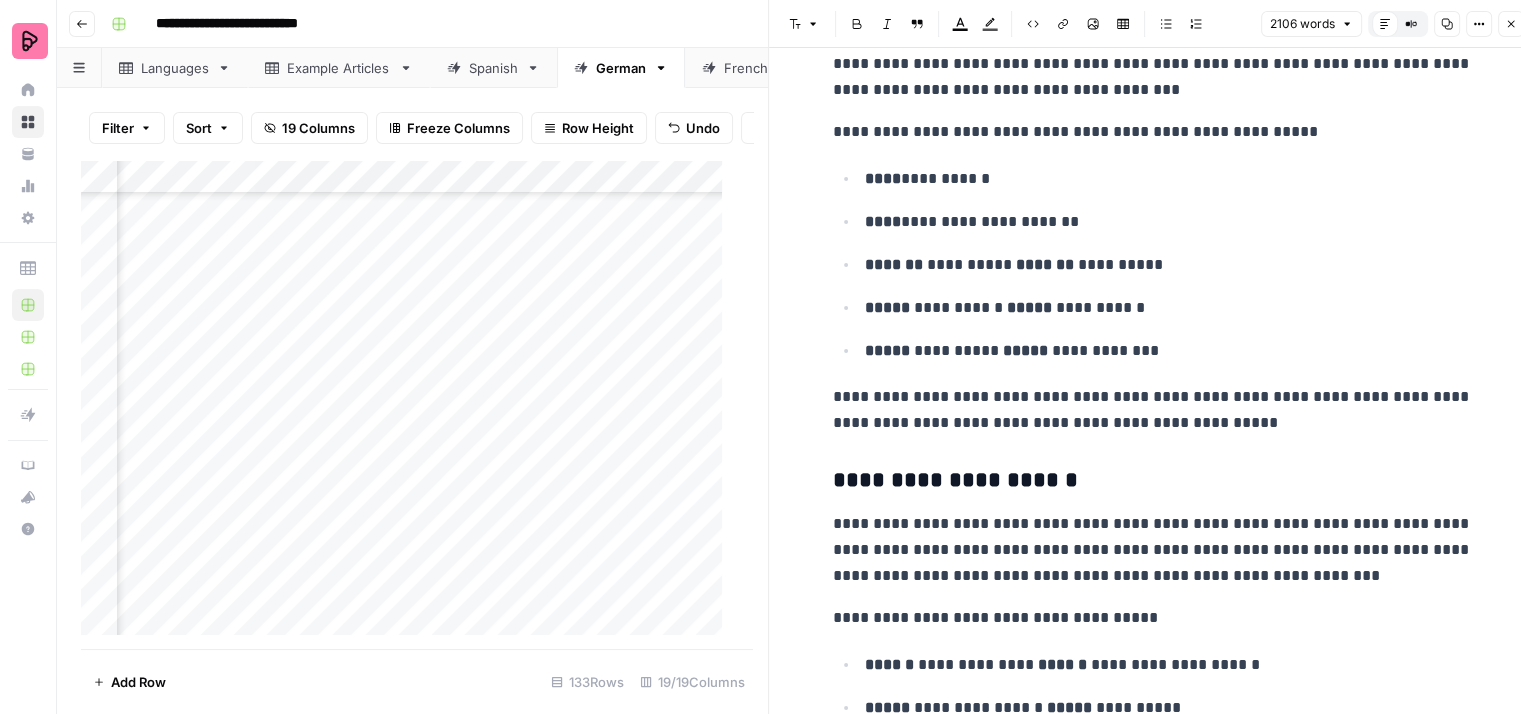 scroll, scrollTop: 6900, scrollLeft: 0, axis: vertical 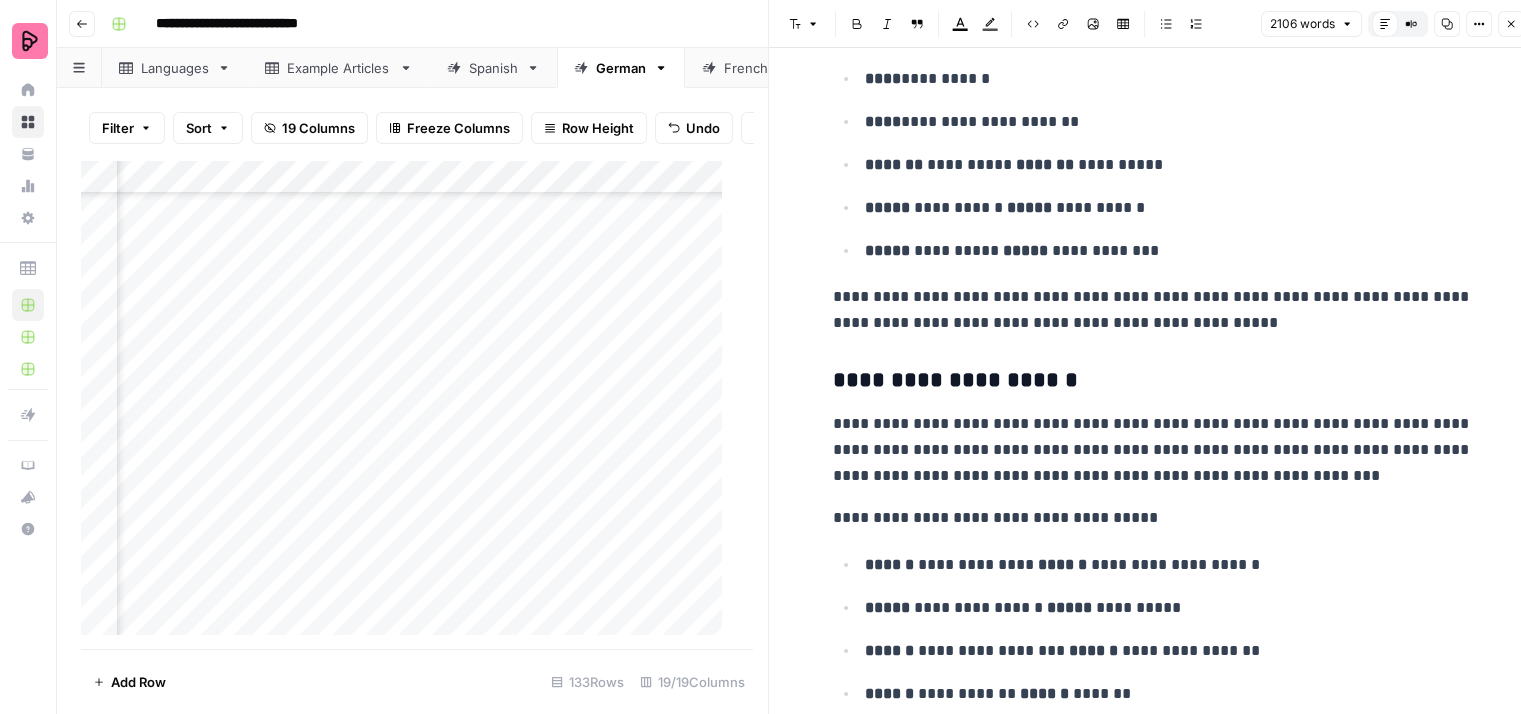 click on "**********" at bounding box center (1153, 310) 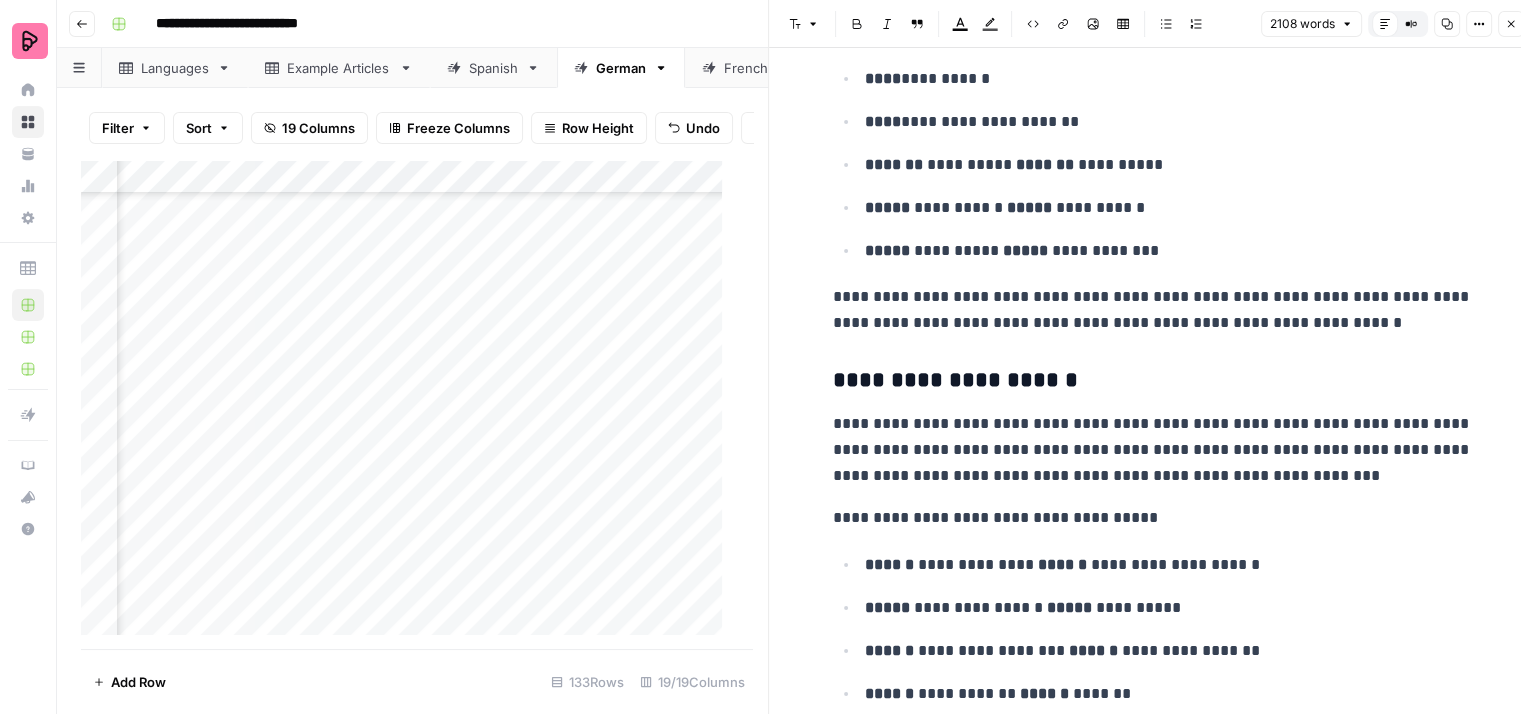 click on "**********" at bounding box center (1153, 310) 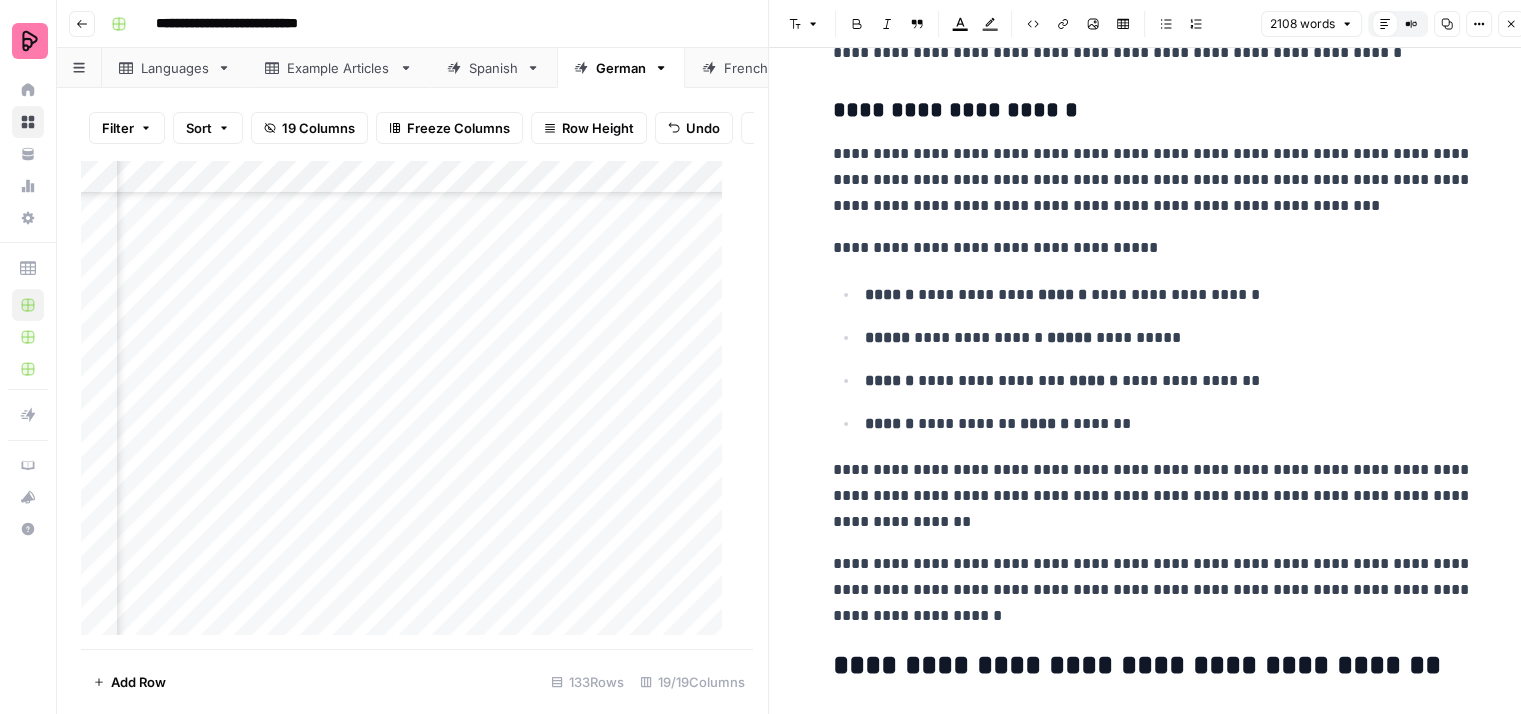 scroll, scrollTop: 7200, scrollLeft: 0, axis: vertical 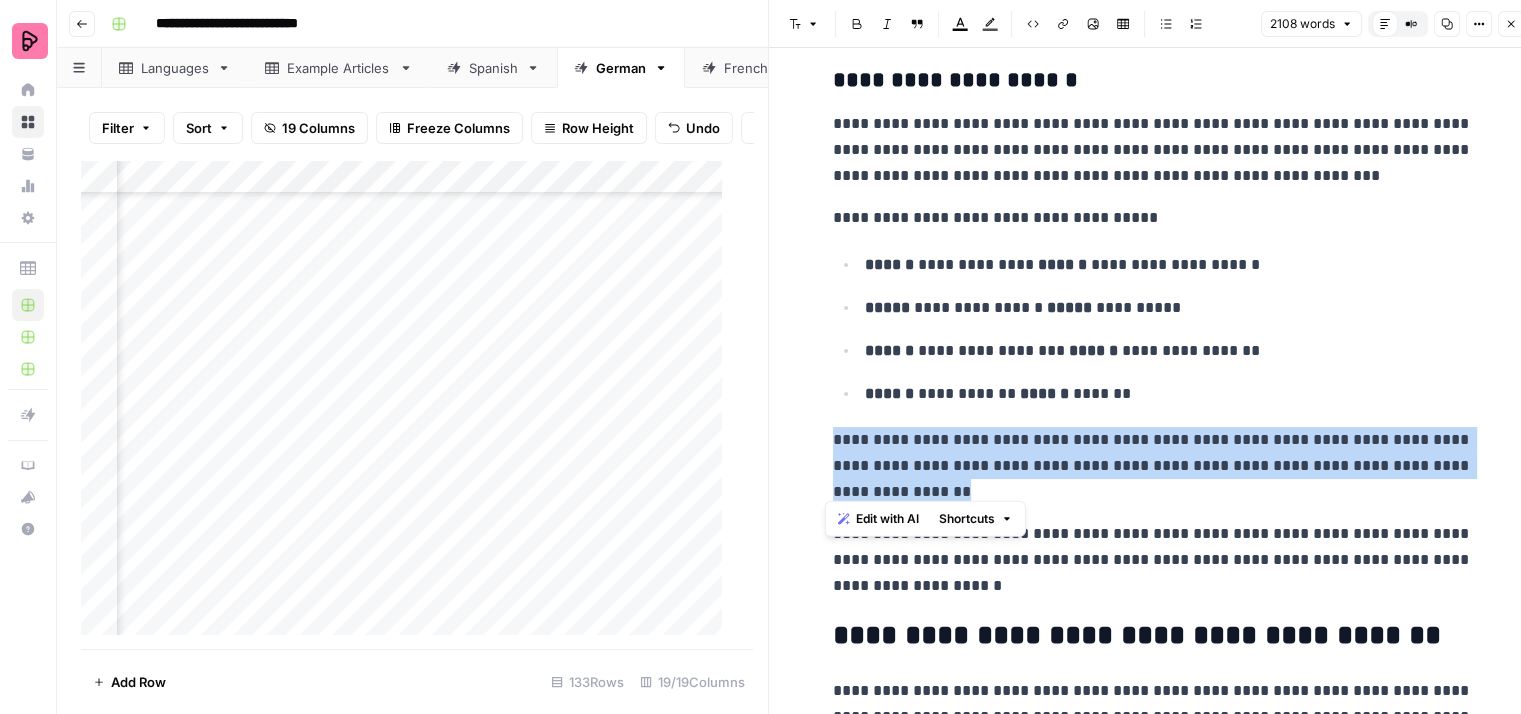 drag, startPoint x: 928, startPoint y: 480, endPoint x: 811, endPoint y: 429, distance: 127.632286 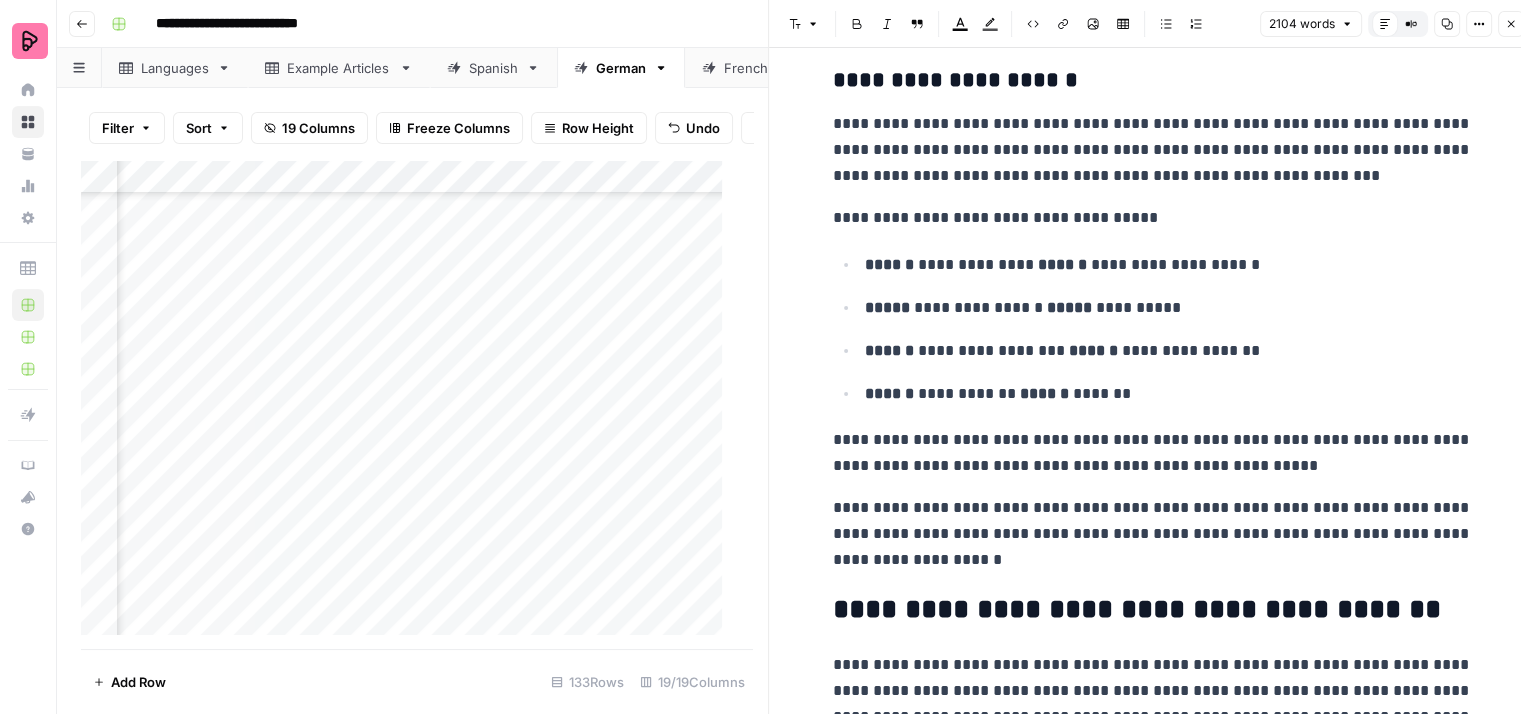 click on "**********" at bounding box center [1153, 453] 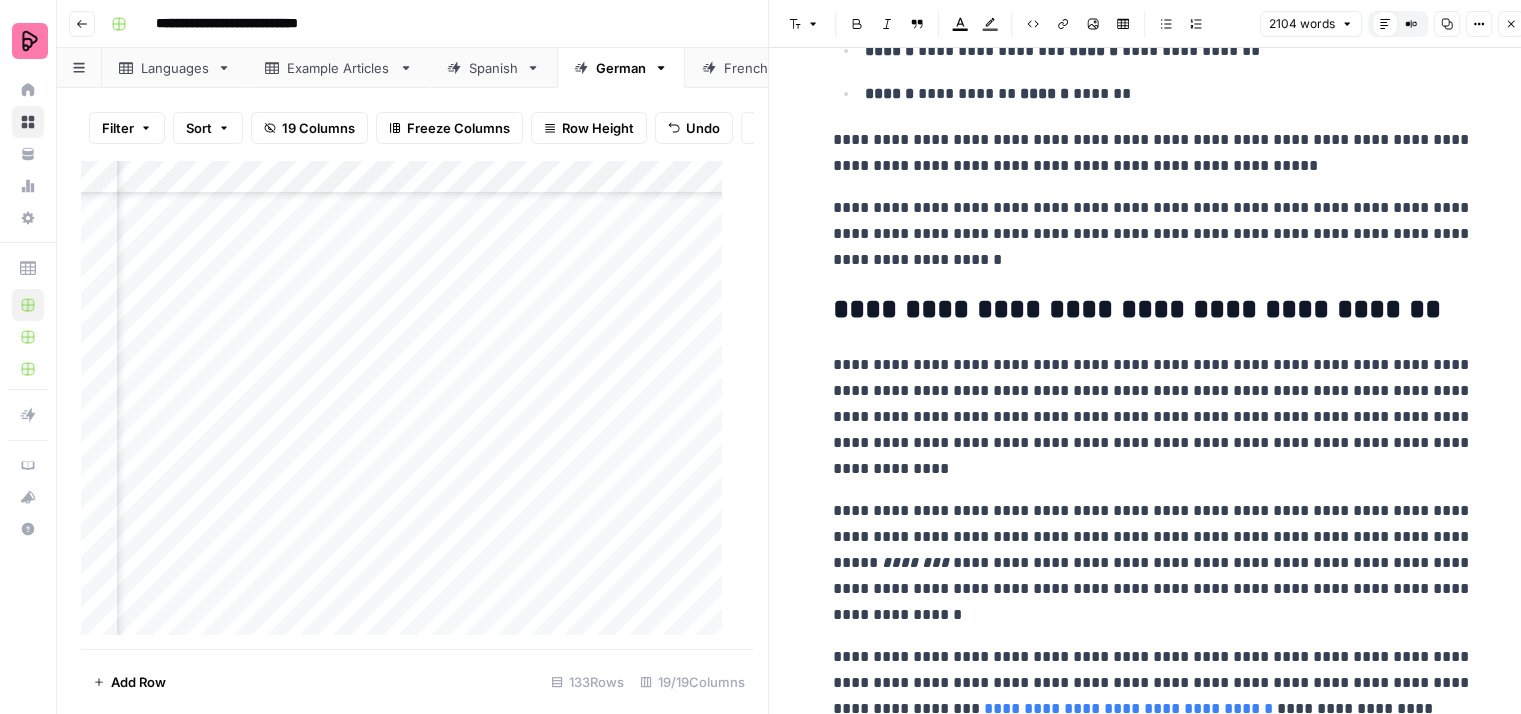 scroll, scrollTop: 7700, scrollLeft: 0, axis: vertical 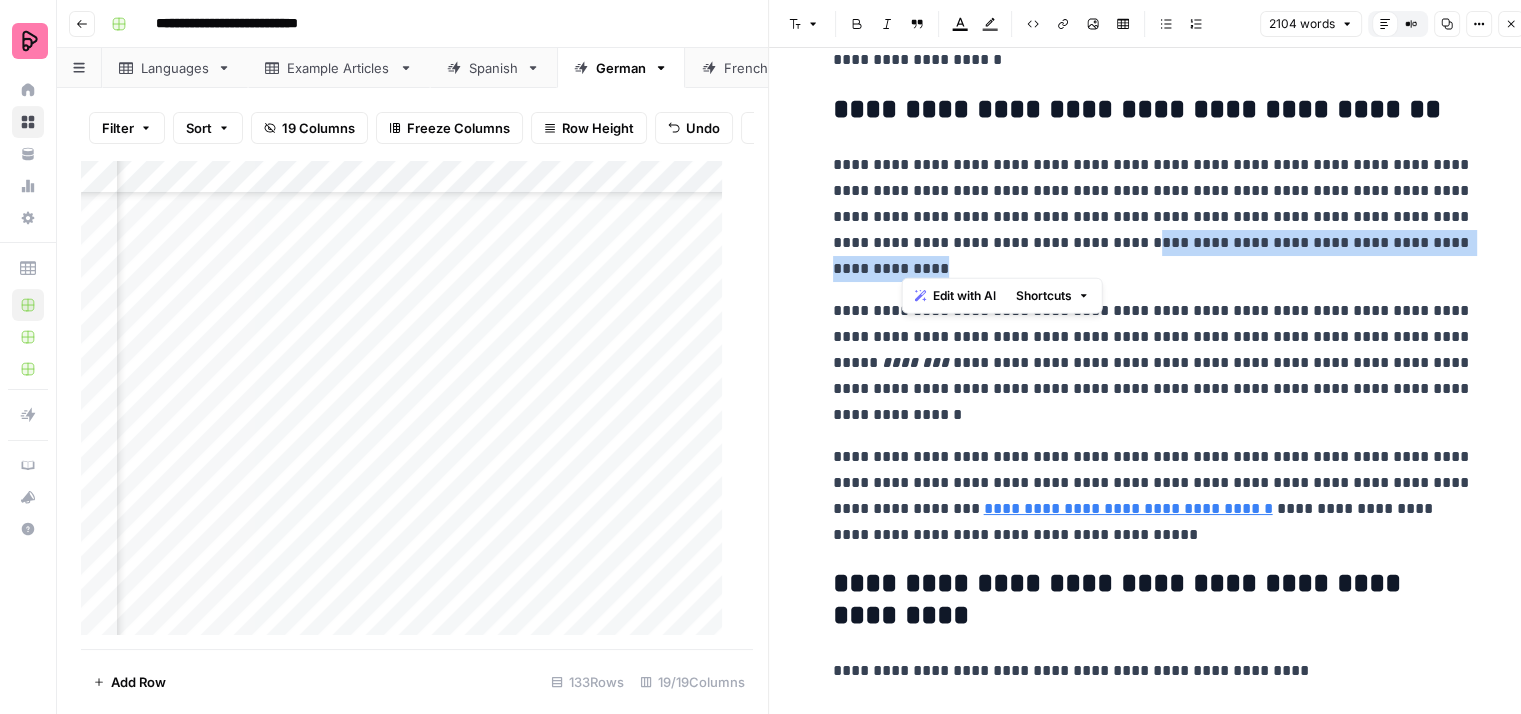 drag, startPoint x: 1045, startPoint y: 255, endPoint x: 1064, endPoint y: 224, distance: 36.359318 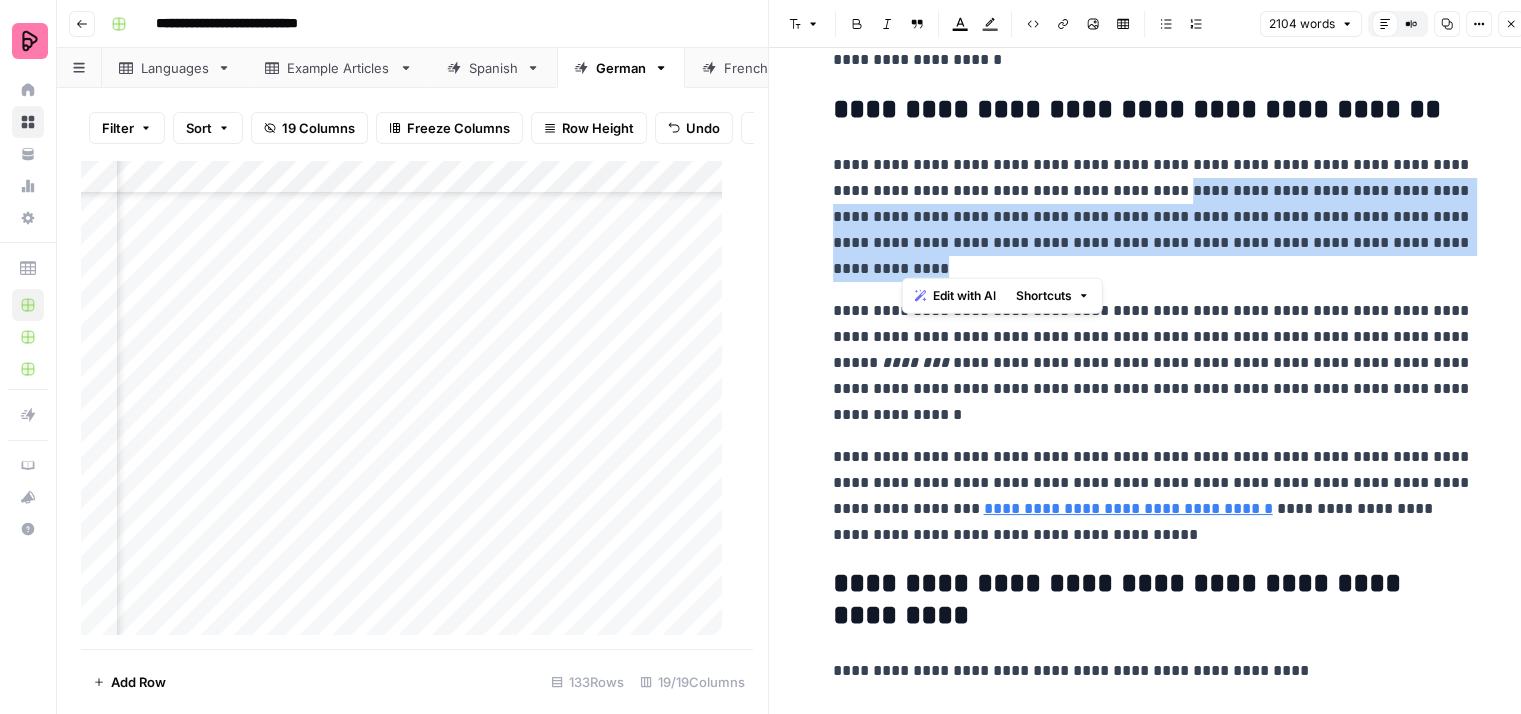 drag, startPoint x: 1156, startPoint y: 178, endPoint x: 1170, endPoint y: 257, distance: 80.23092 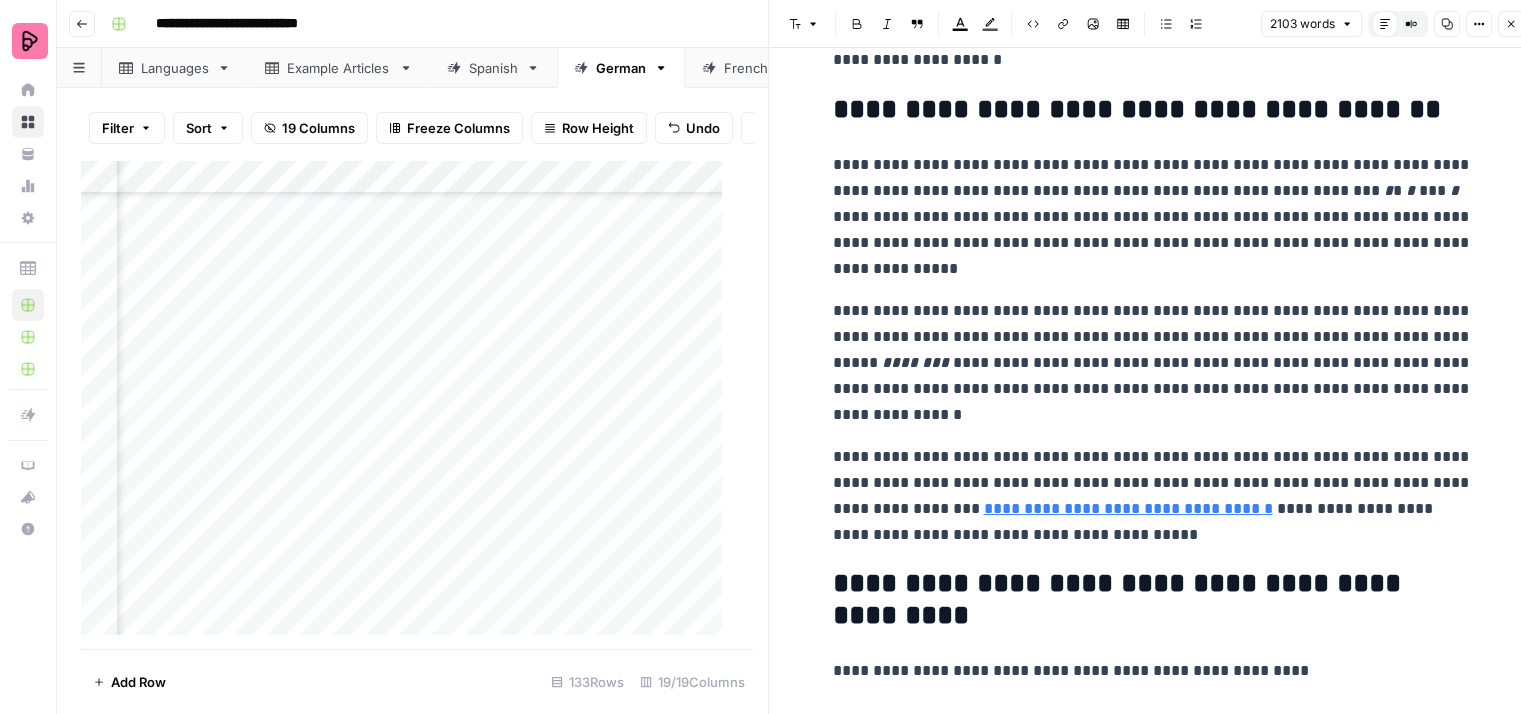 click on "**********" at bounding box center (1153, 217) 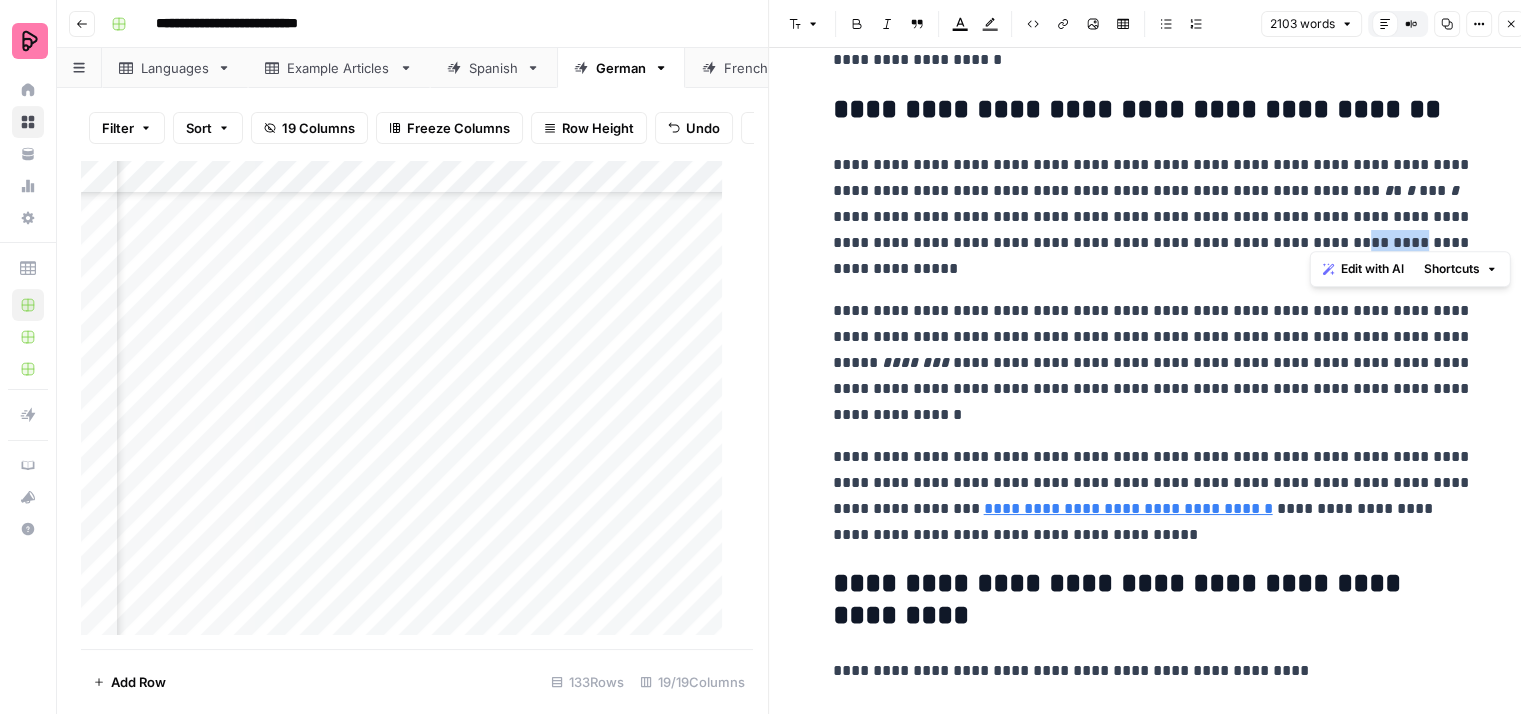 drag, startPoint x: 1374, startPoint y: 233, endPoint x: 1319, endPoint y: 237, distance: 55.145264 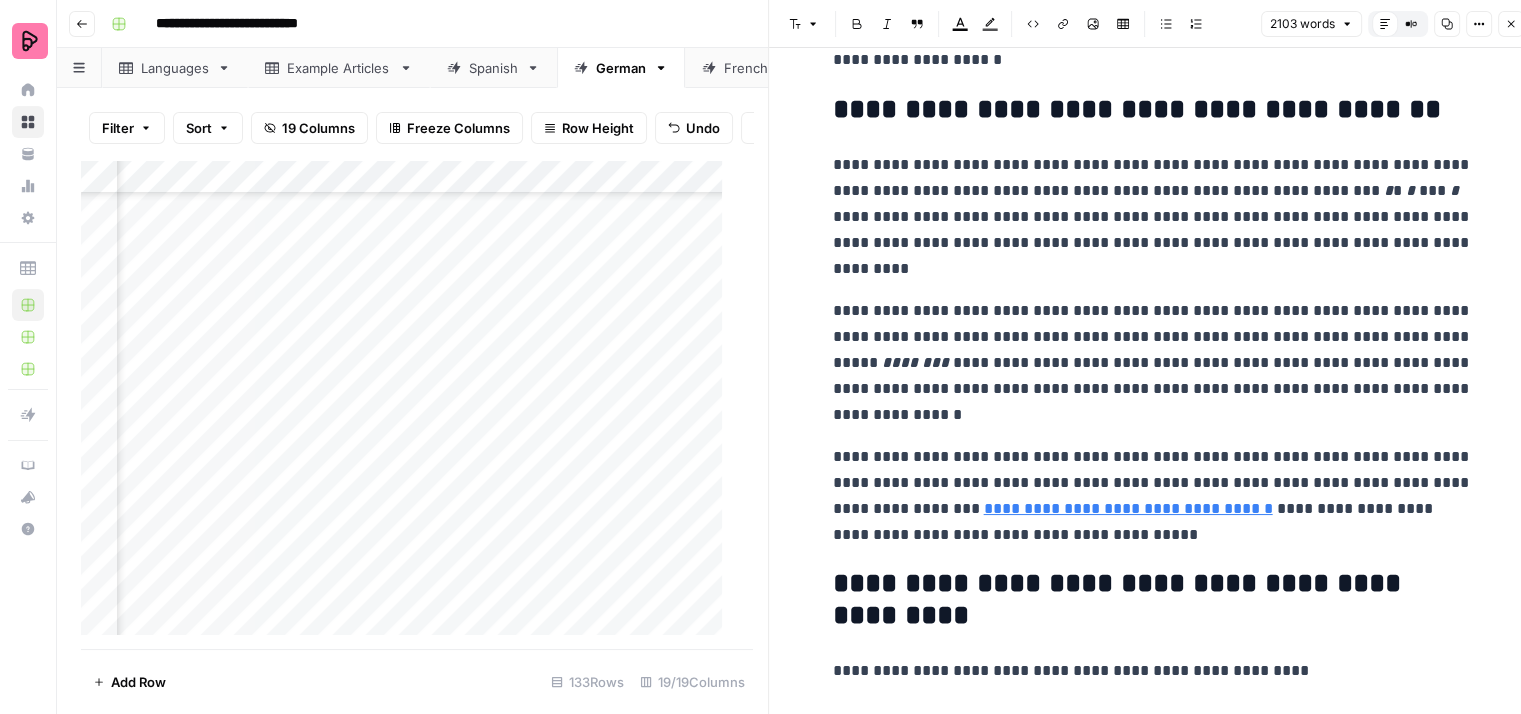 click on "**********" at bounding box center [1153, 217] 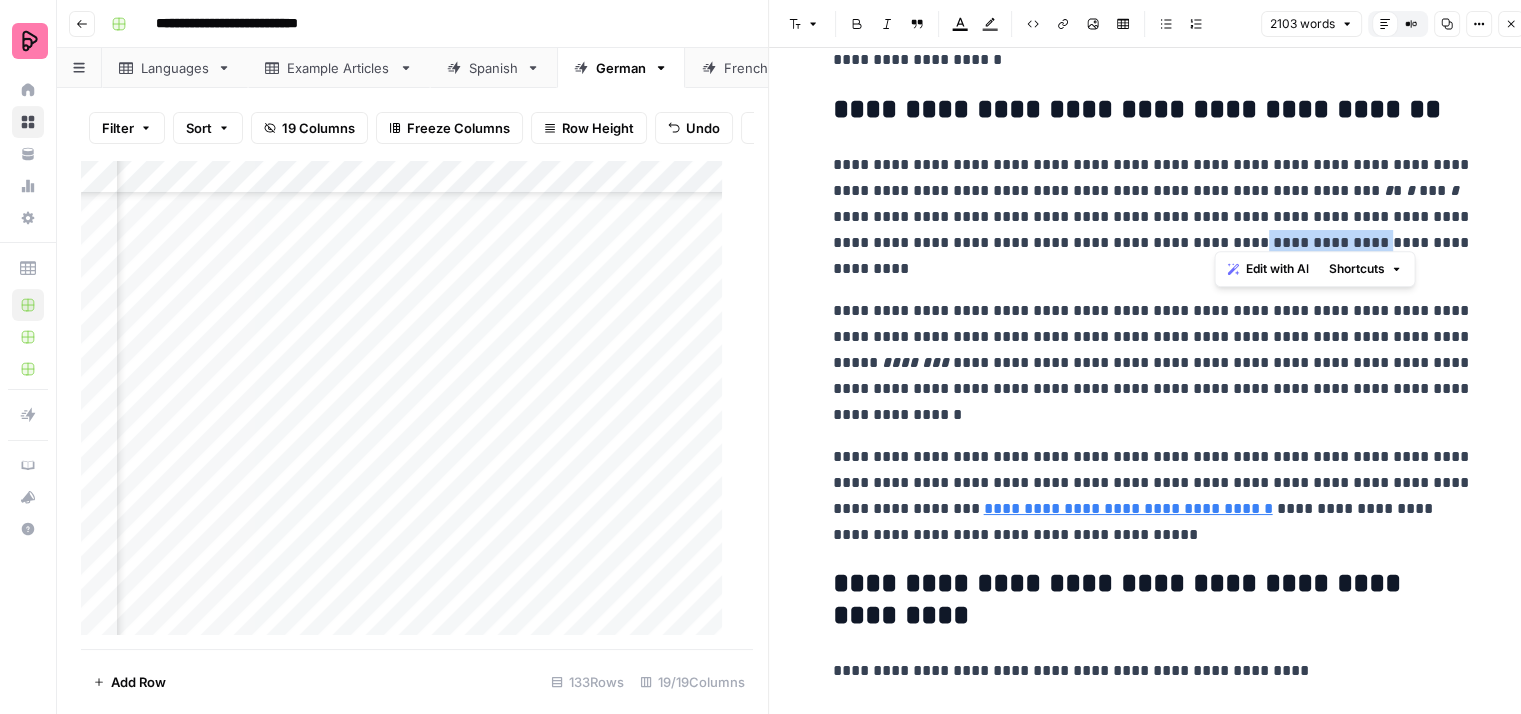click on "**********" at bounding box center [1153, 217] 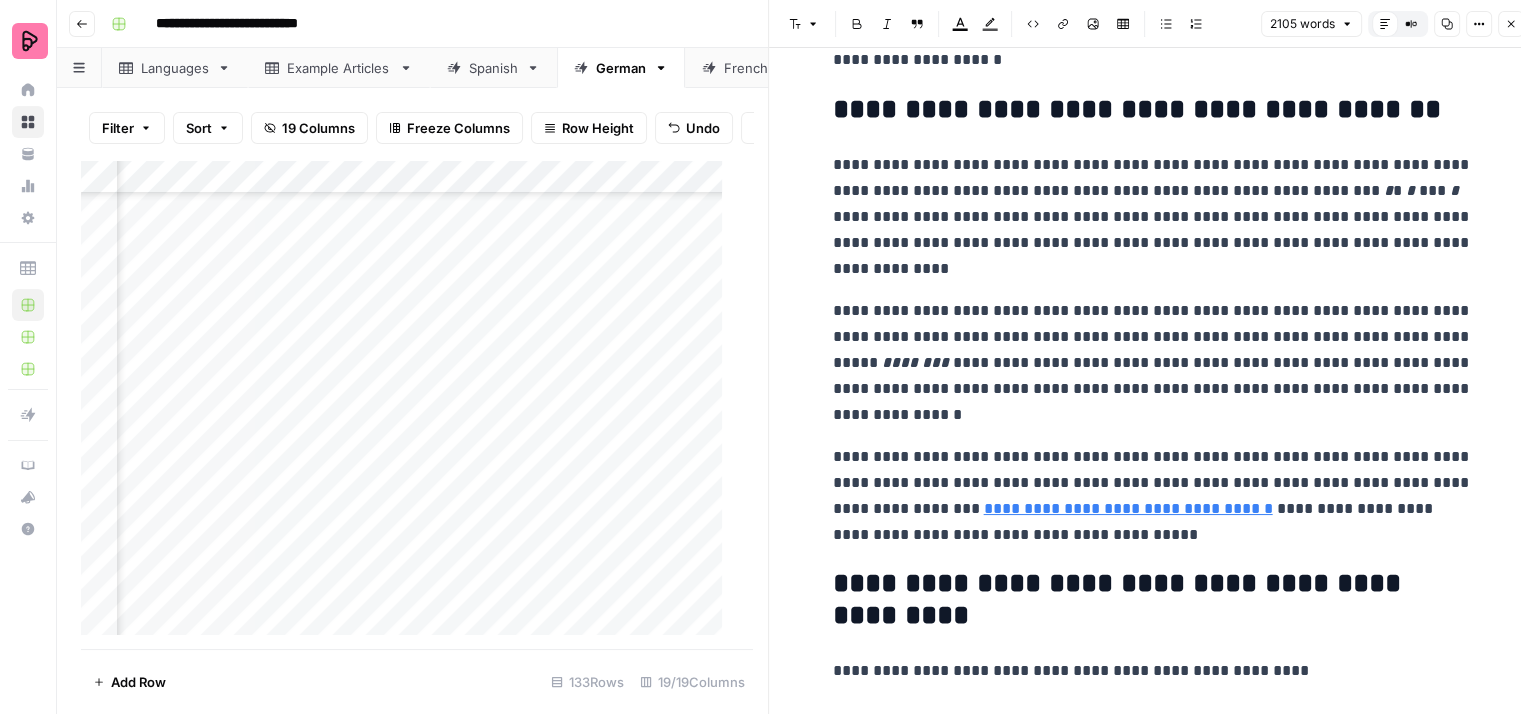 click on "**********" at bounding box center [1153, 217] 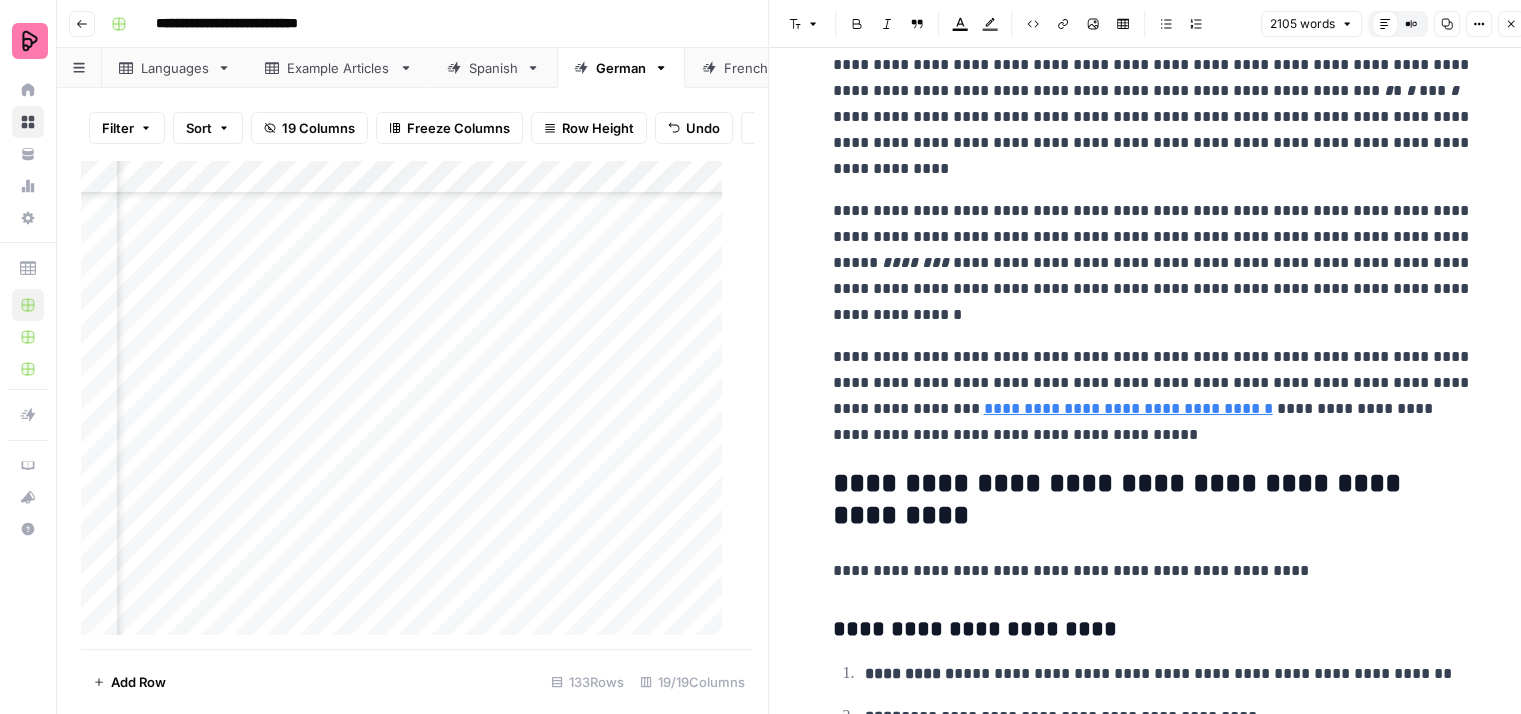 click on "**********" at bounding box center [1153, 263] 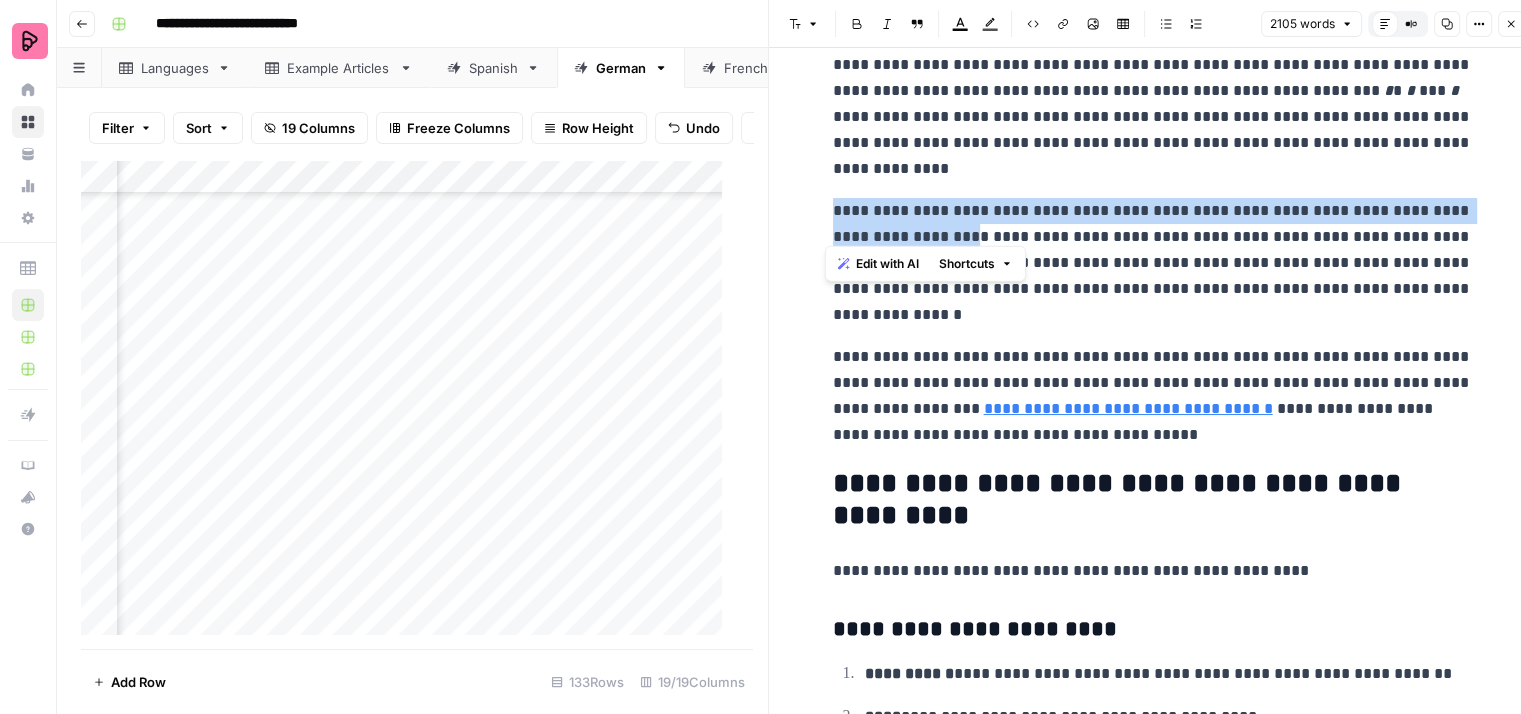 drag, startPoint x: 961, startPoint y: 226, endPoint x: 816, endPoint y: 206, distance: 146.37282 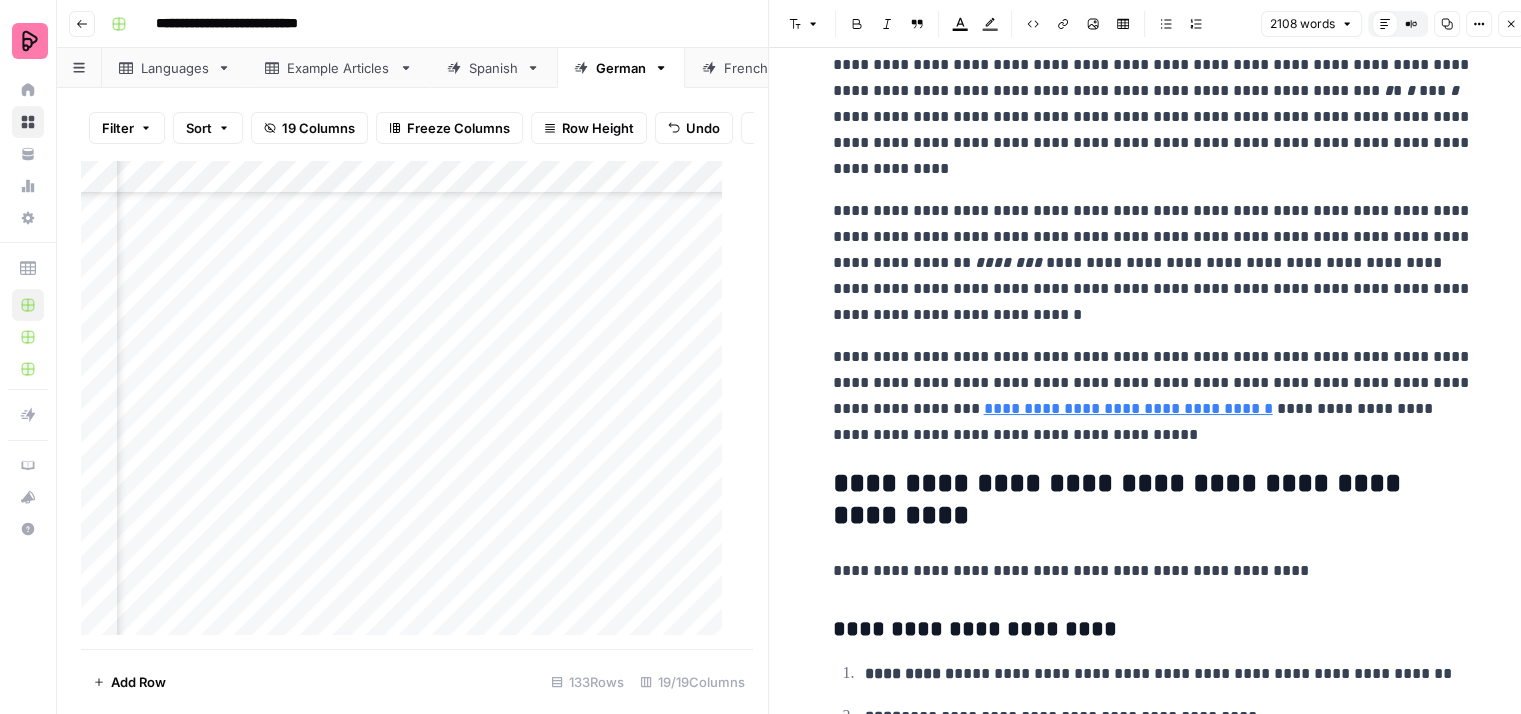 click on "**********" at bounding box center (1153, 263) 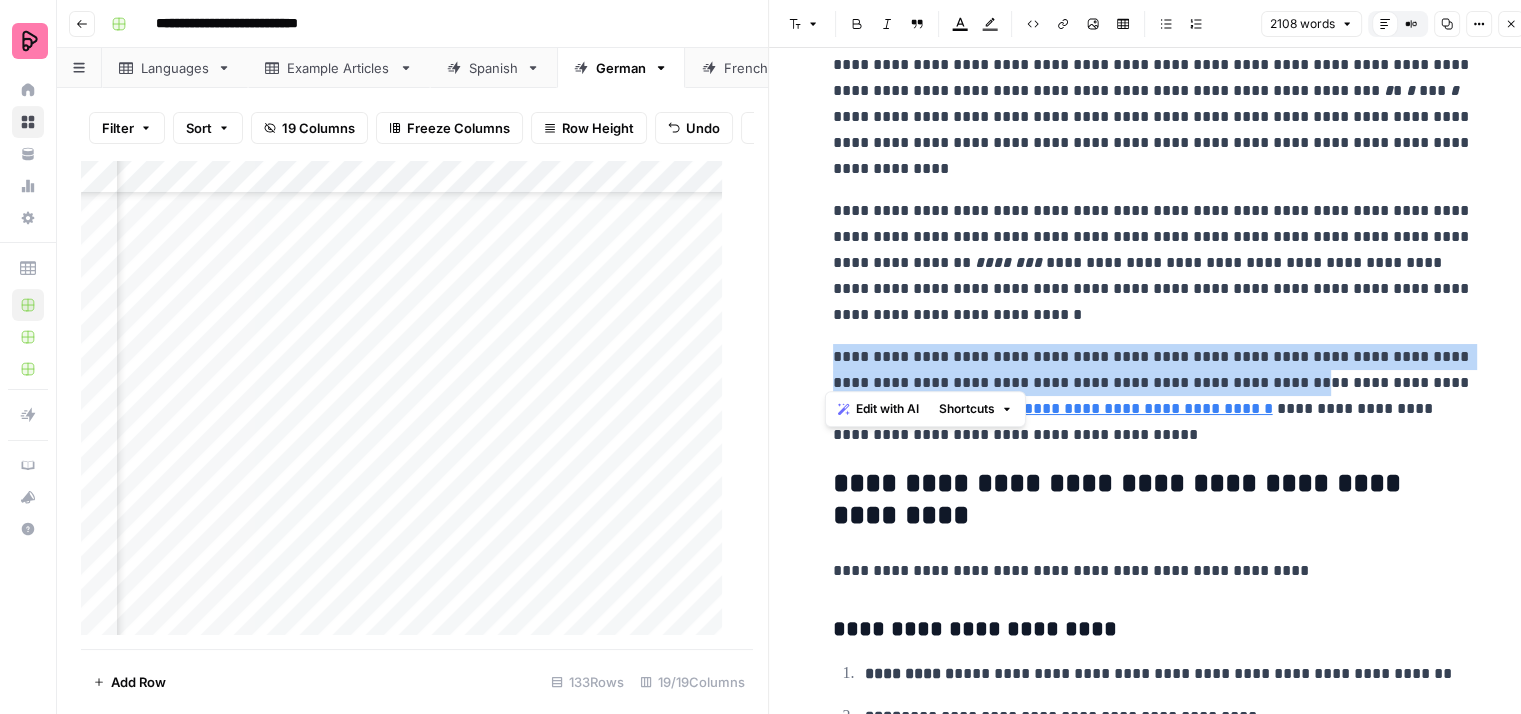 drag, startPoint x: 1292, startPoint y: 373, endPoint x: 820, endPoint y: 345, distance: 472.82977 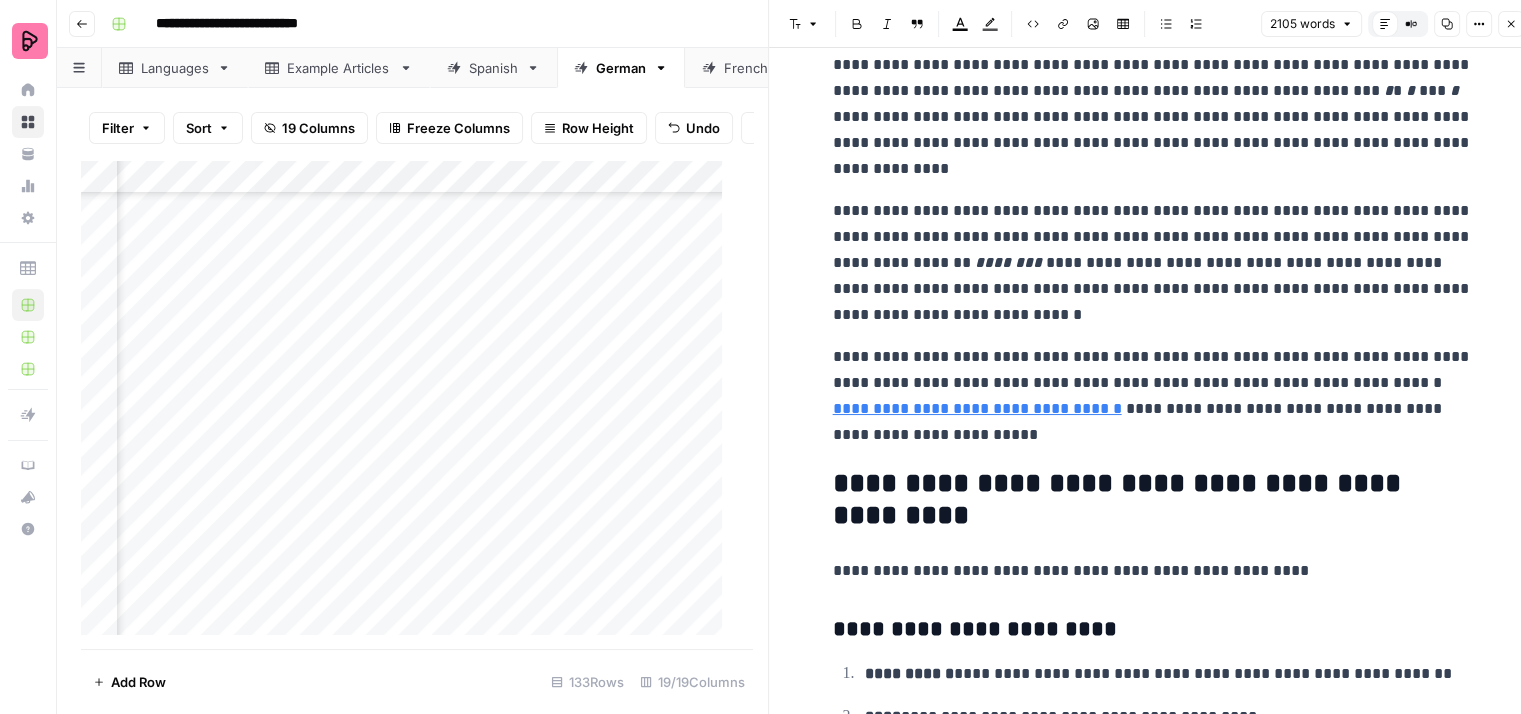 click on "**********" at bounding box center [977, 408] 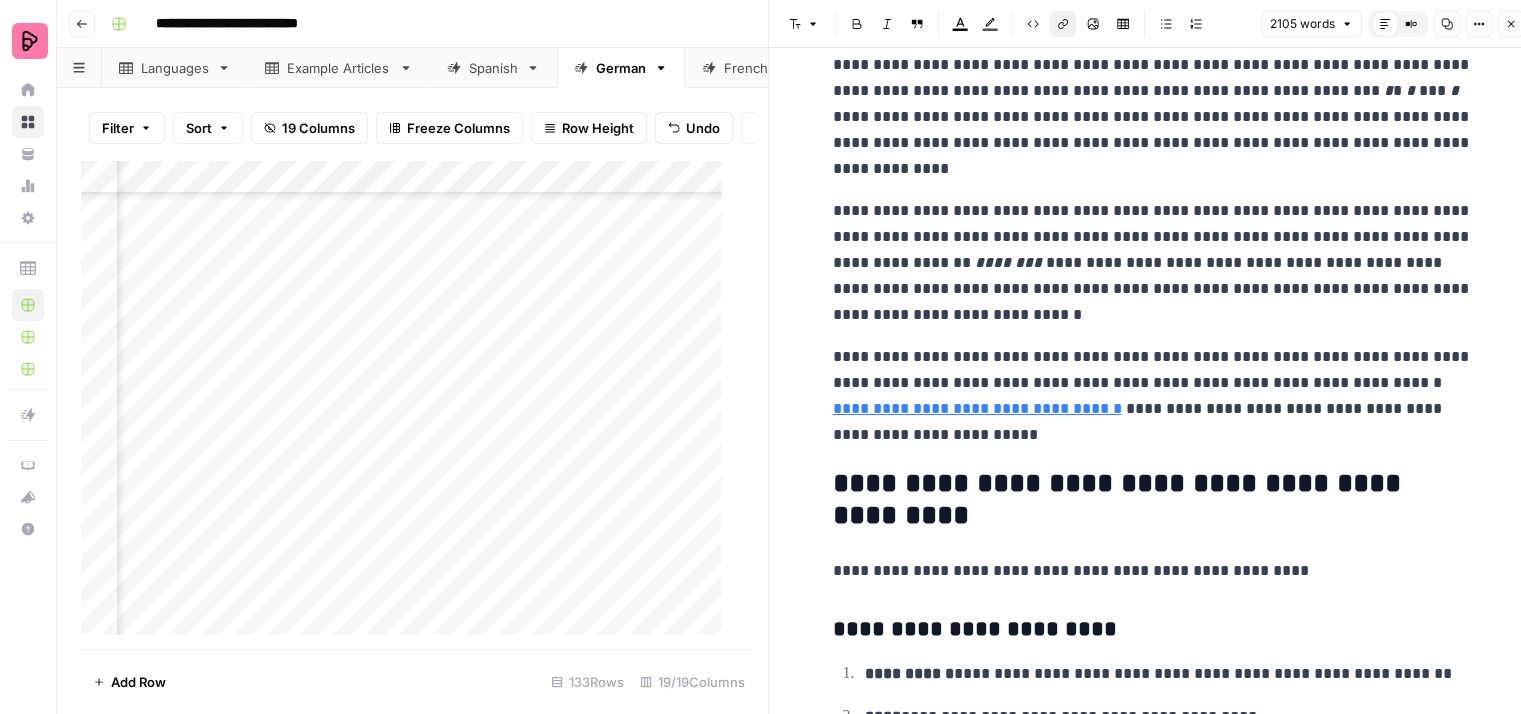 click on "**********" at bounding box center [1153, 396] 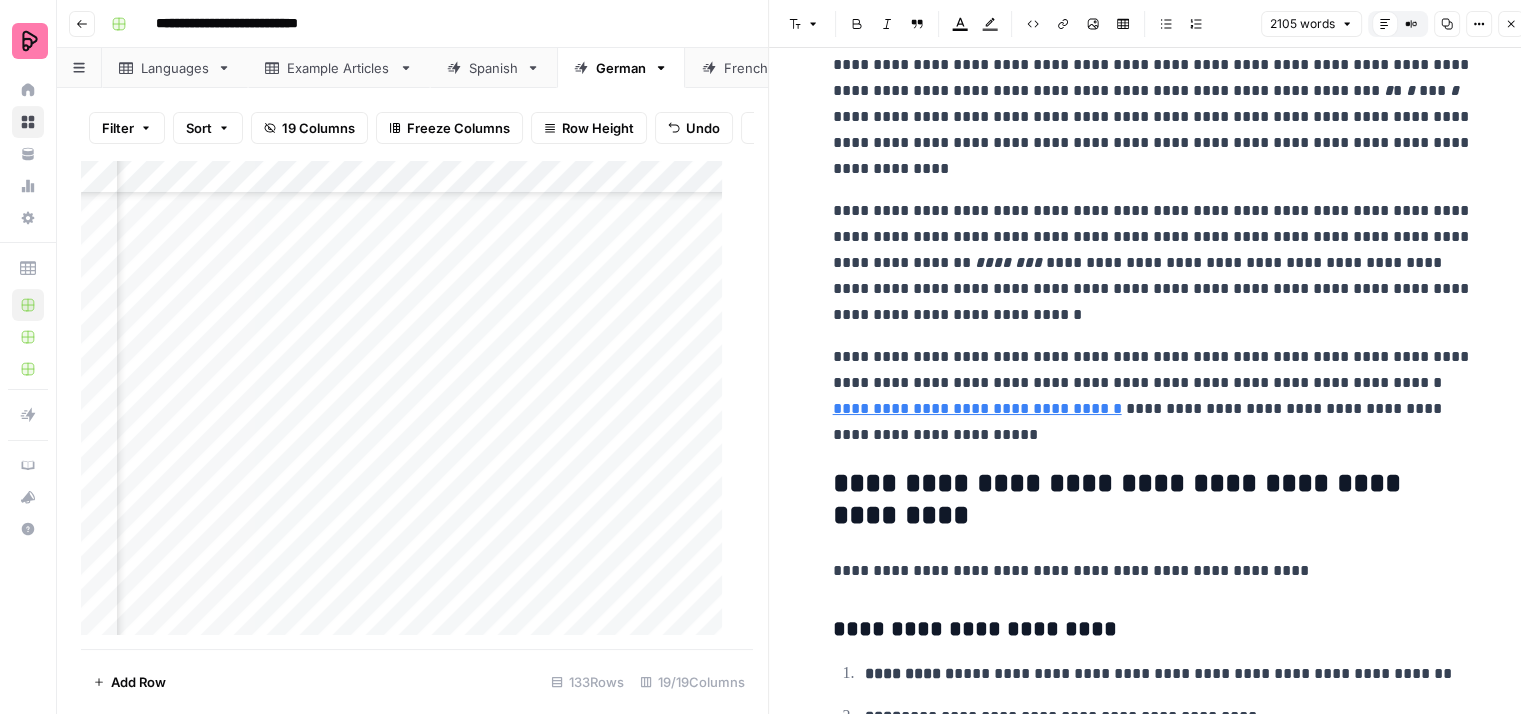 click on "**********" at bounding box center (1153, 396) 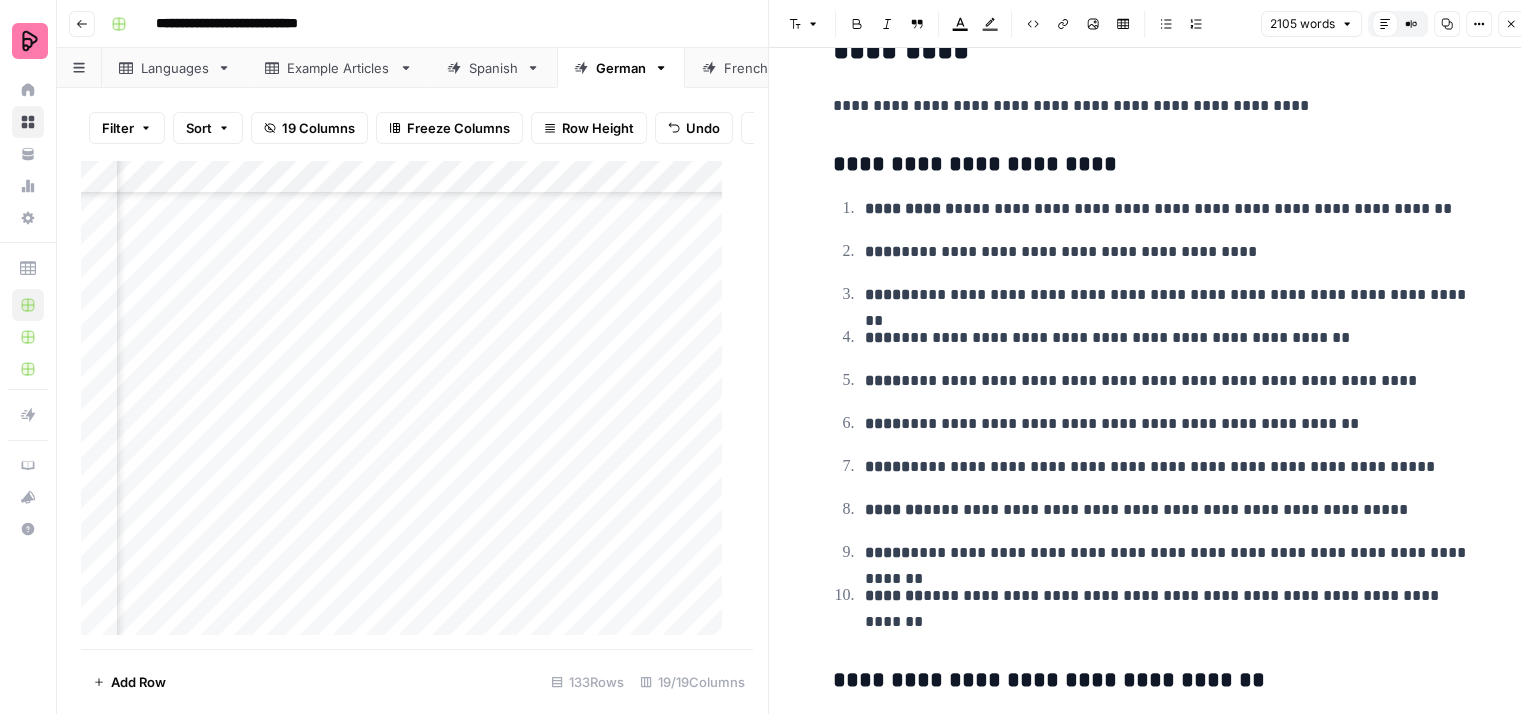 scroll, scrollTop: 8300, scrollLeft: 0, axis: vertical 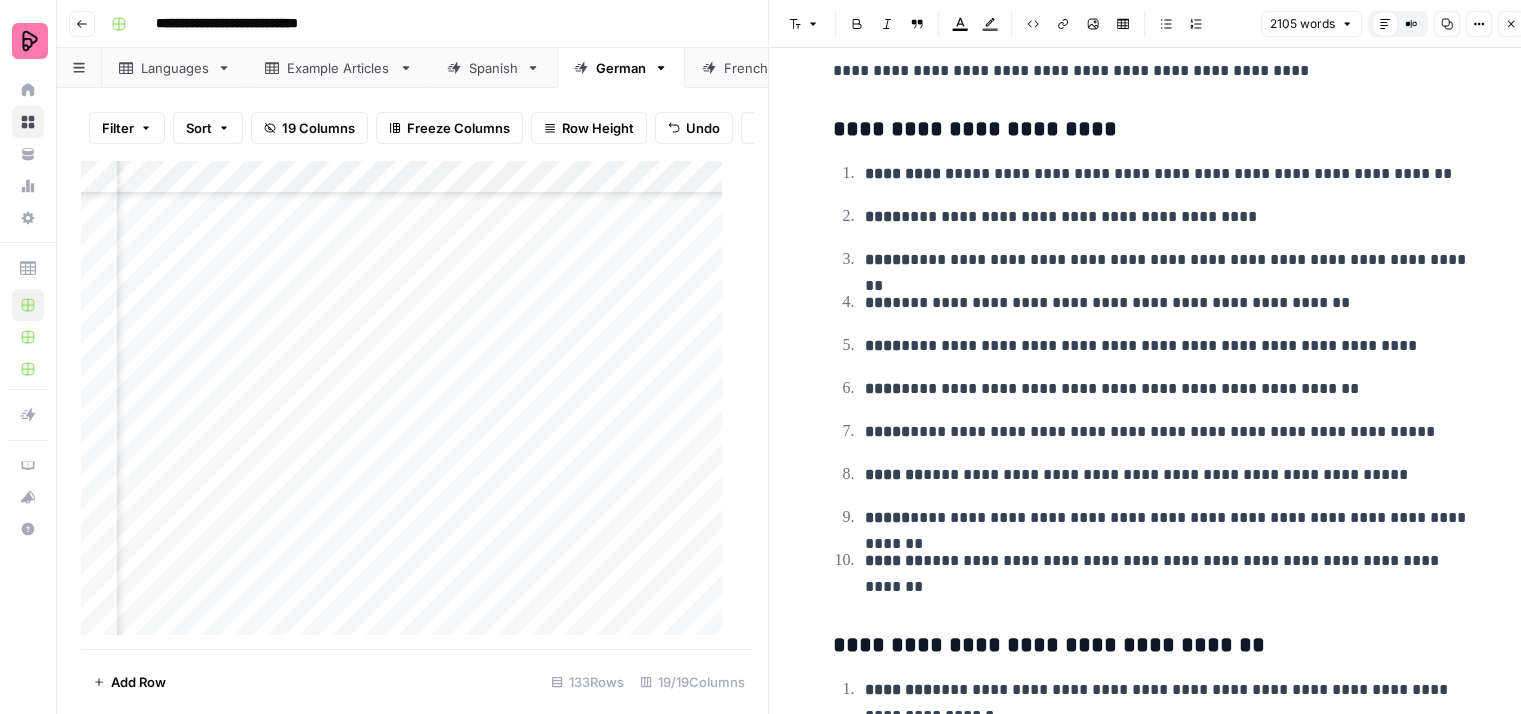 click on "**********" at bounding box center [1169, 475] 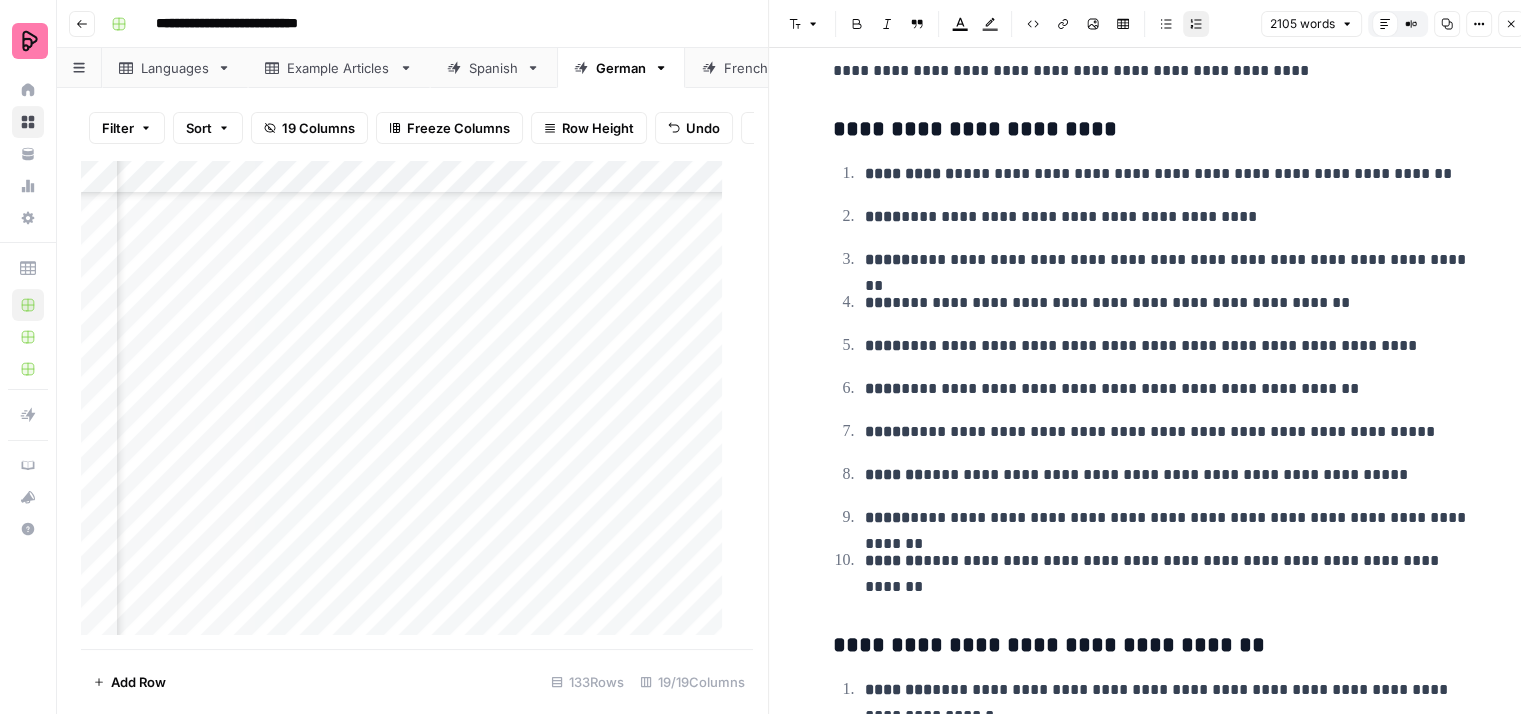 click on "**********" at bounding box center (1169, 518) 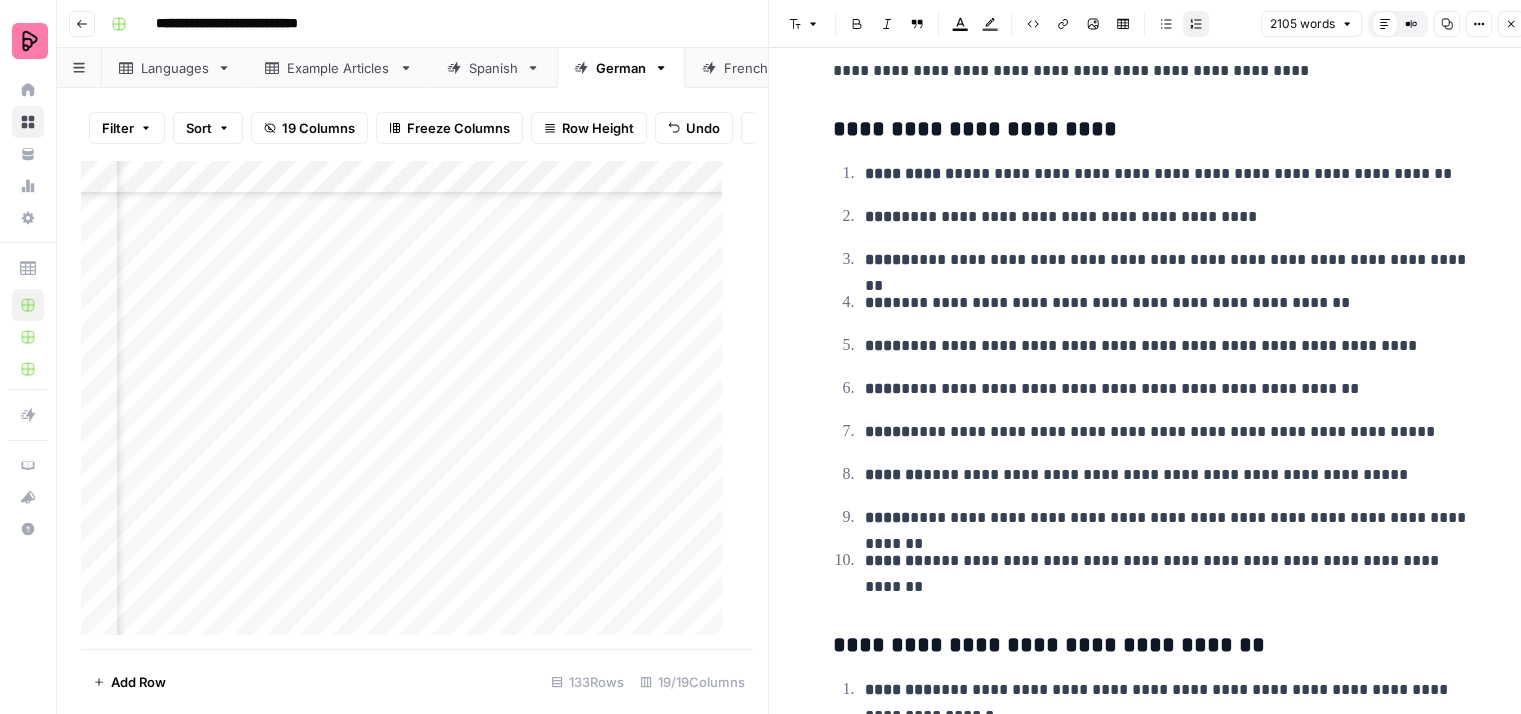 click on "**********" at bounding box center [1169, 574] 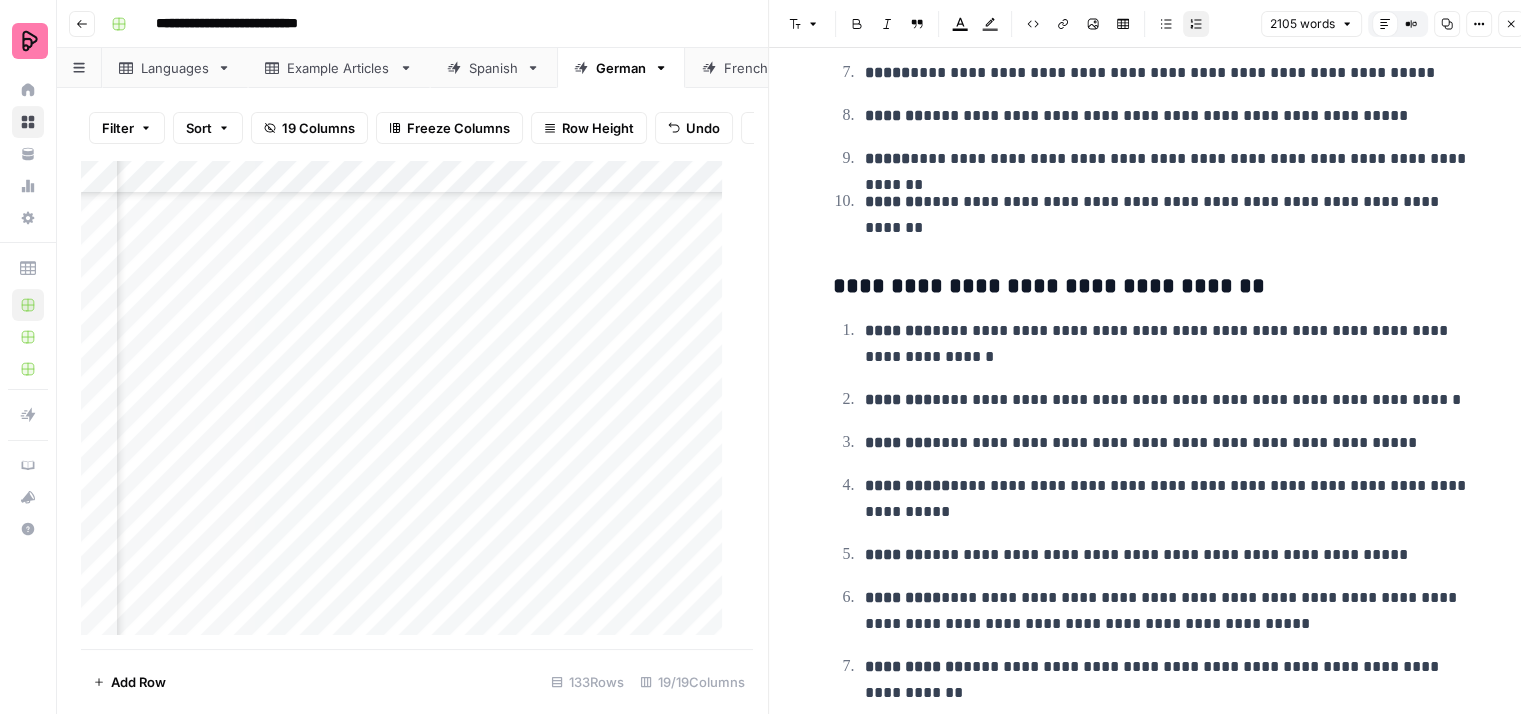 scroll, scrollTop: 8679, scrollLeft: 0, axis: vertical 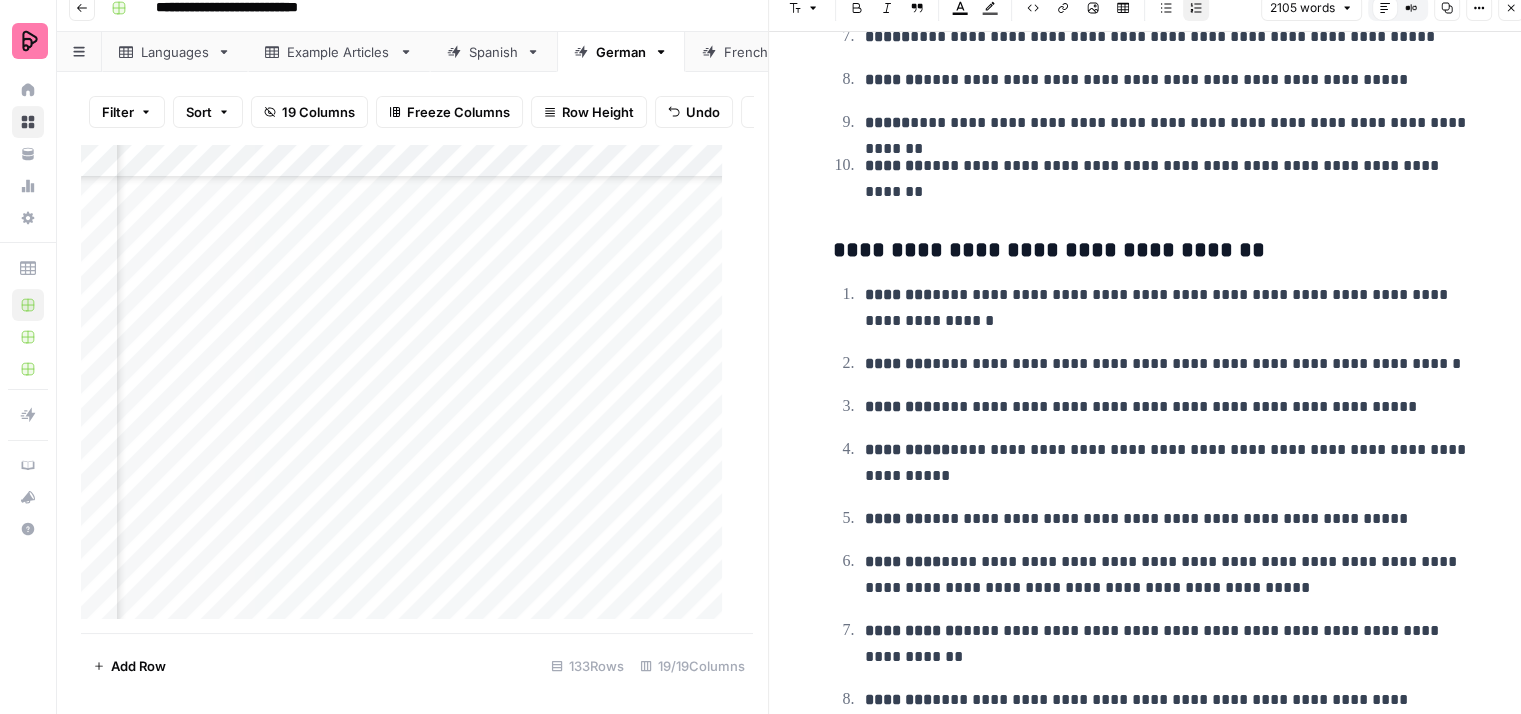 click on "**********" at bounding box center (1169, 575) 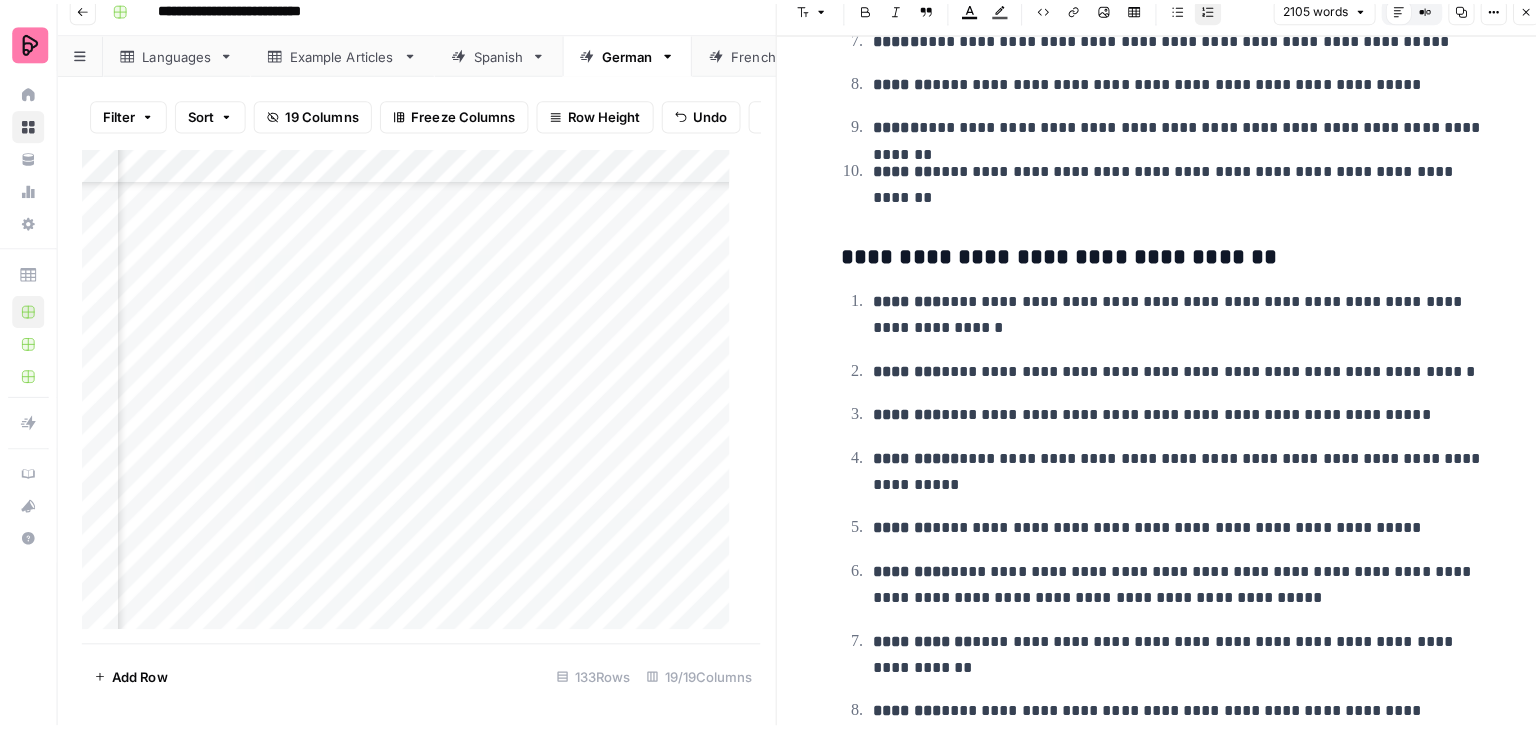scroll, scrollTop: 0, scrollLeft: 0, axis: both 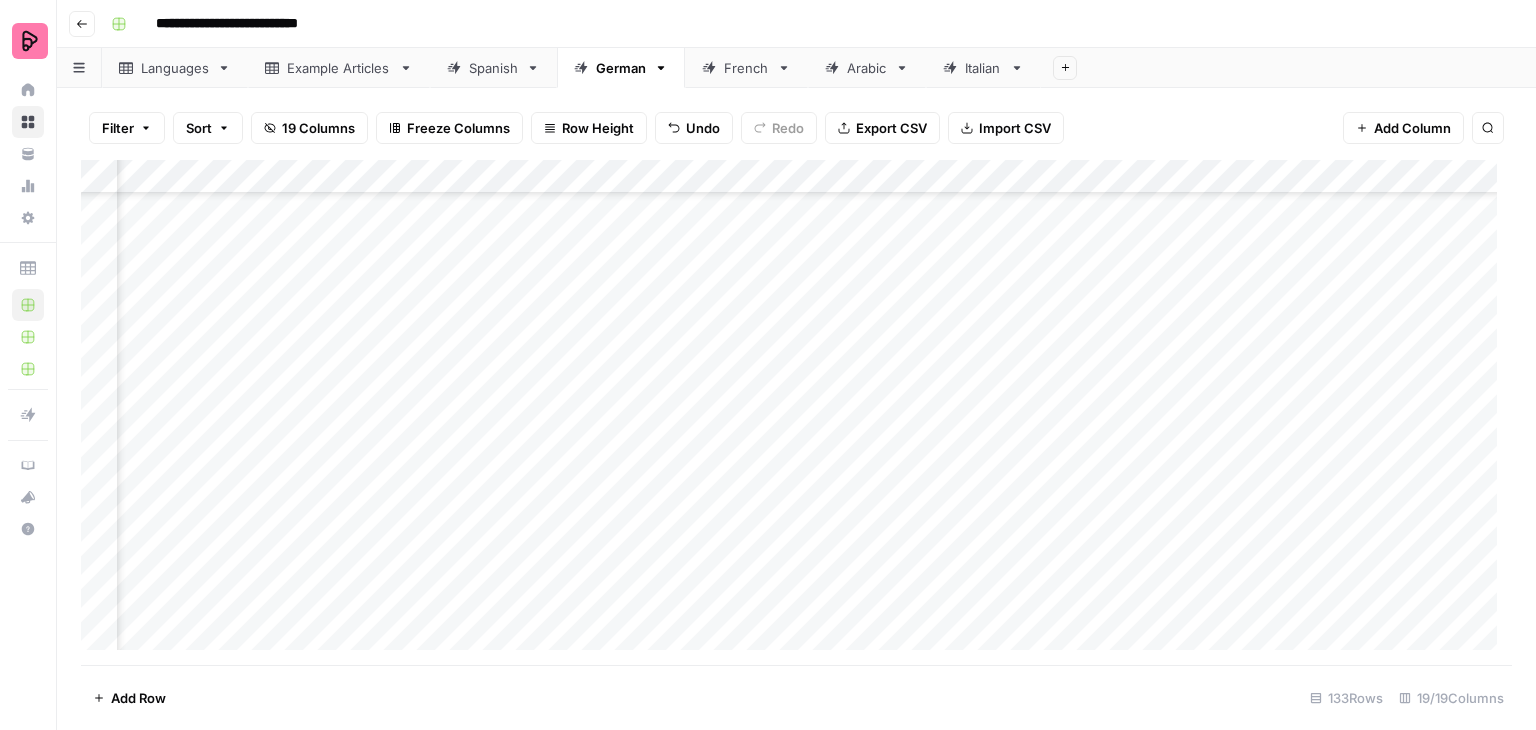click on "Add Column" at bounding box center [796, 412] 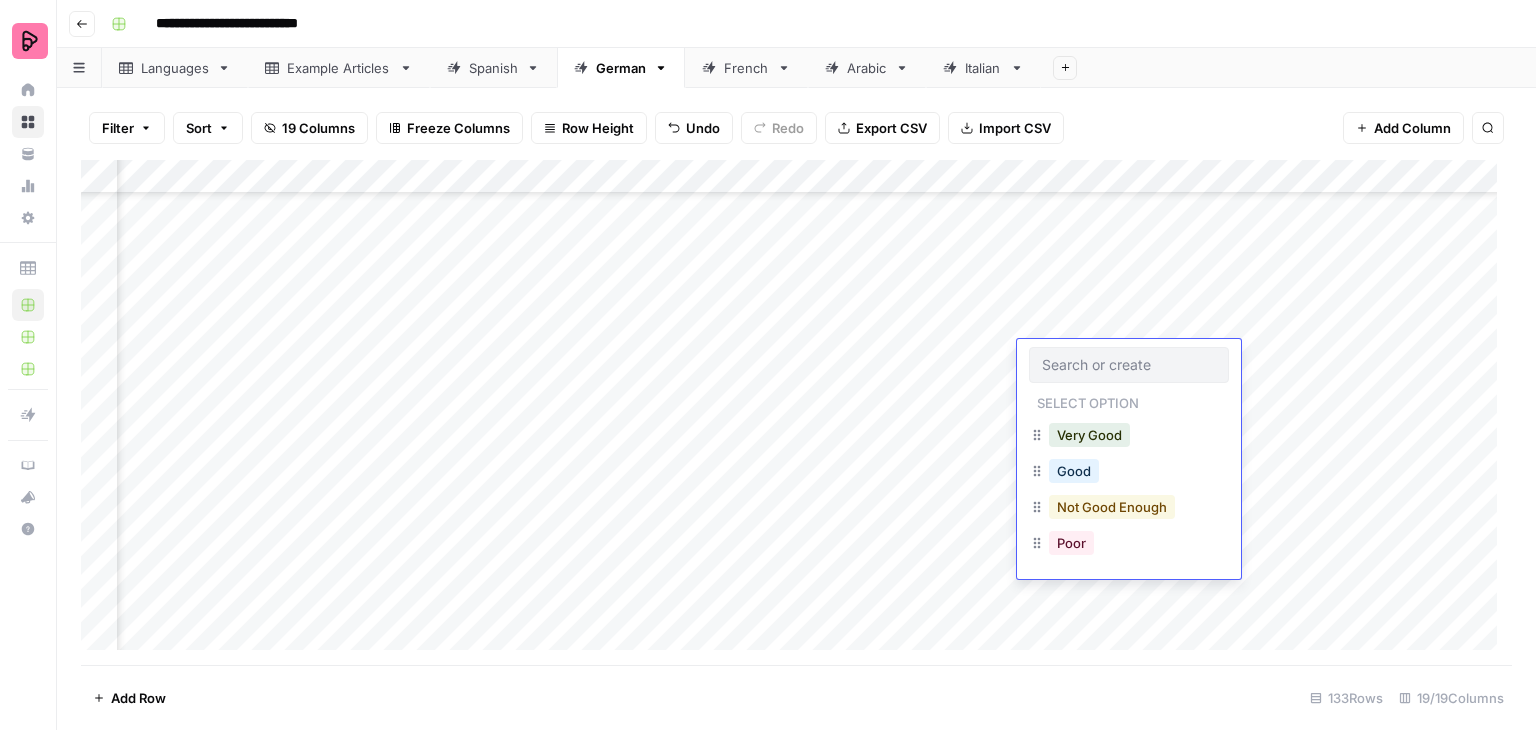 click on "Not Good Enough" at bounding box center (1112, 507) 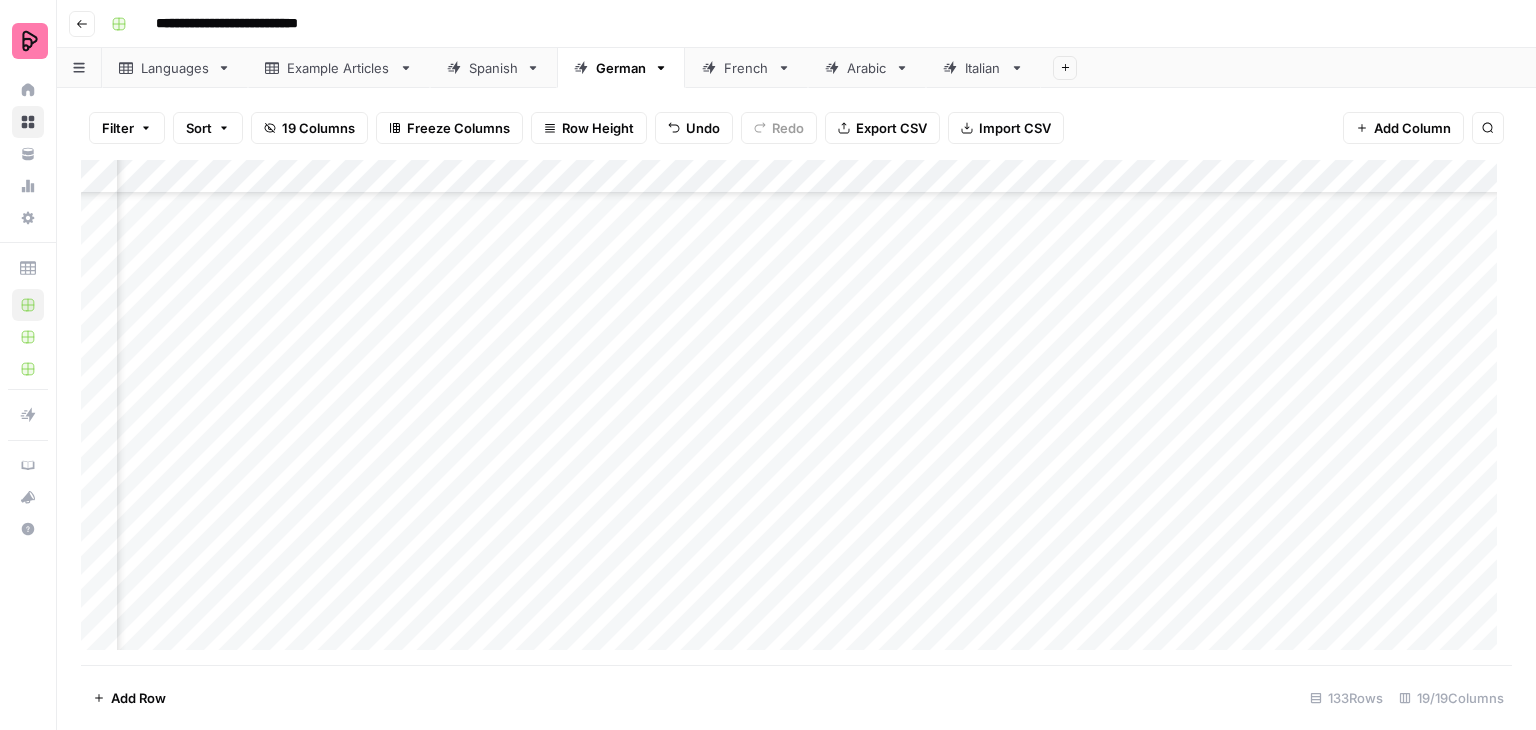 click on "Add Column" at bounding box center [796, 412] 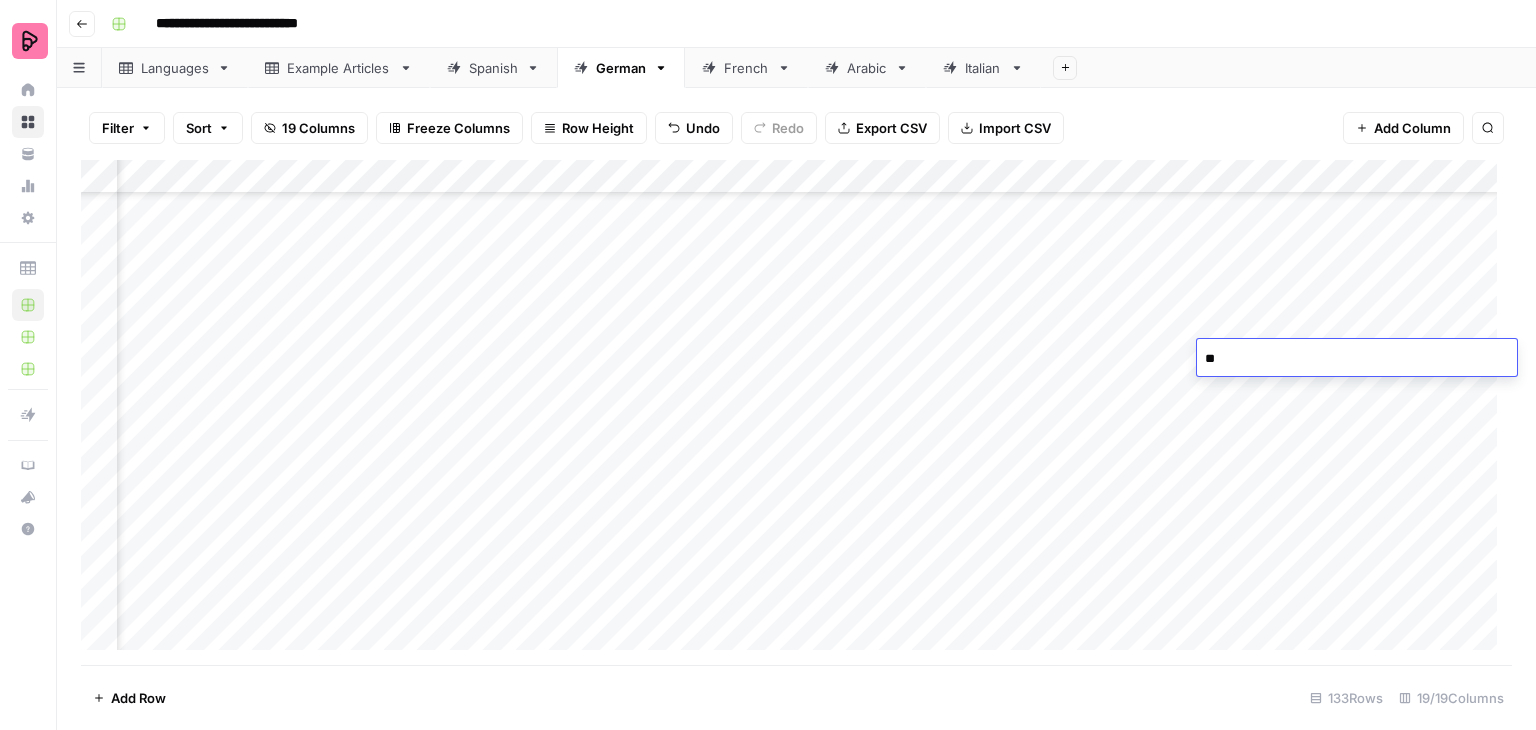 type on "*" 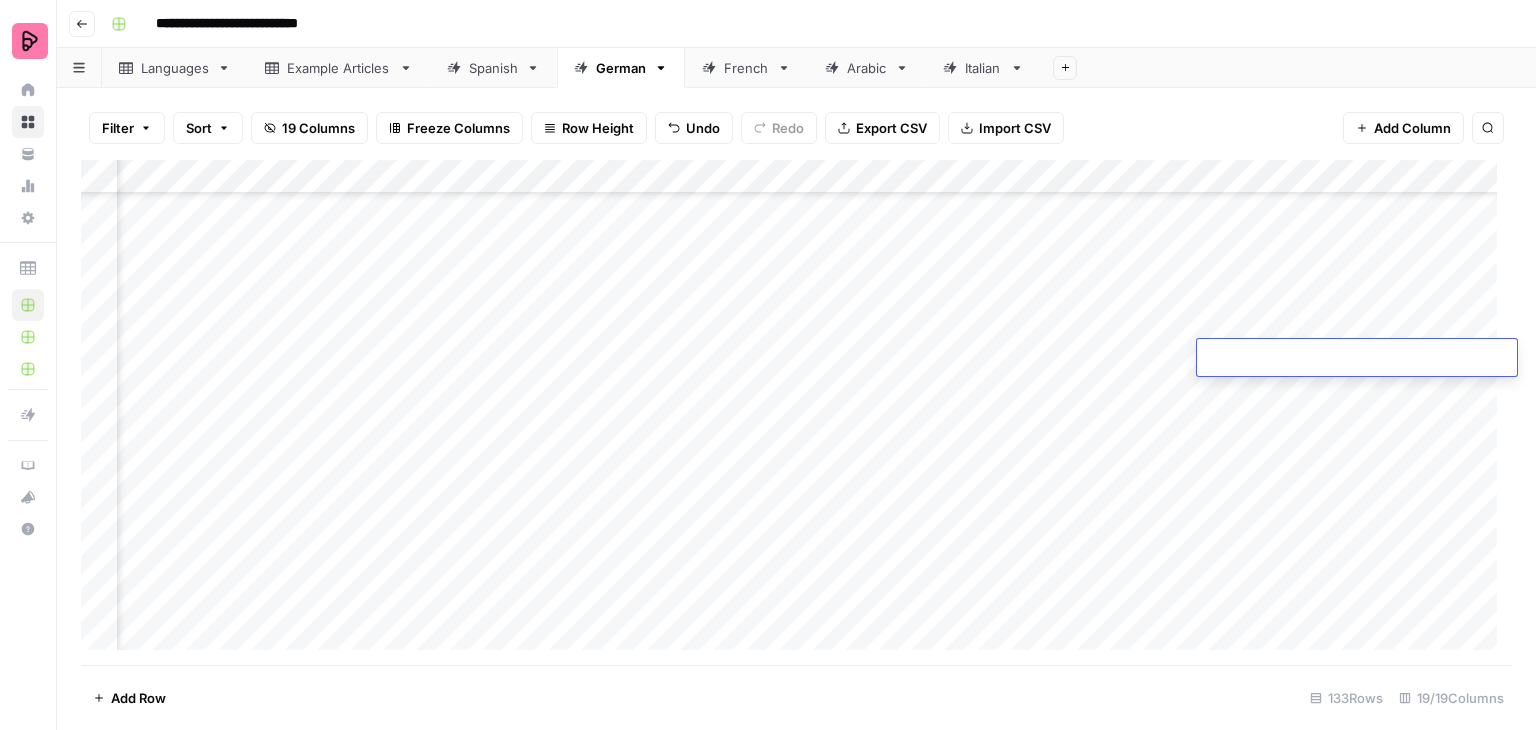 type on "*" 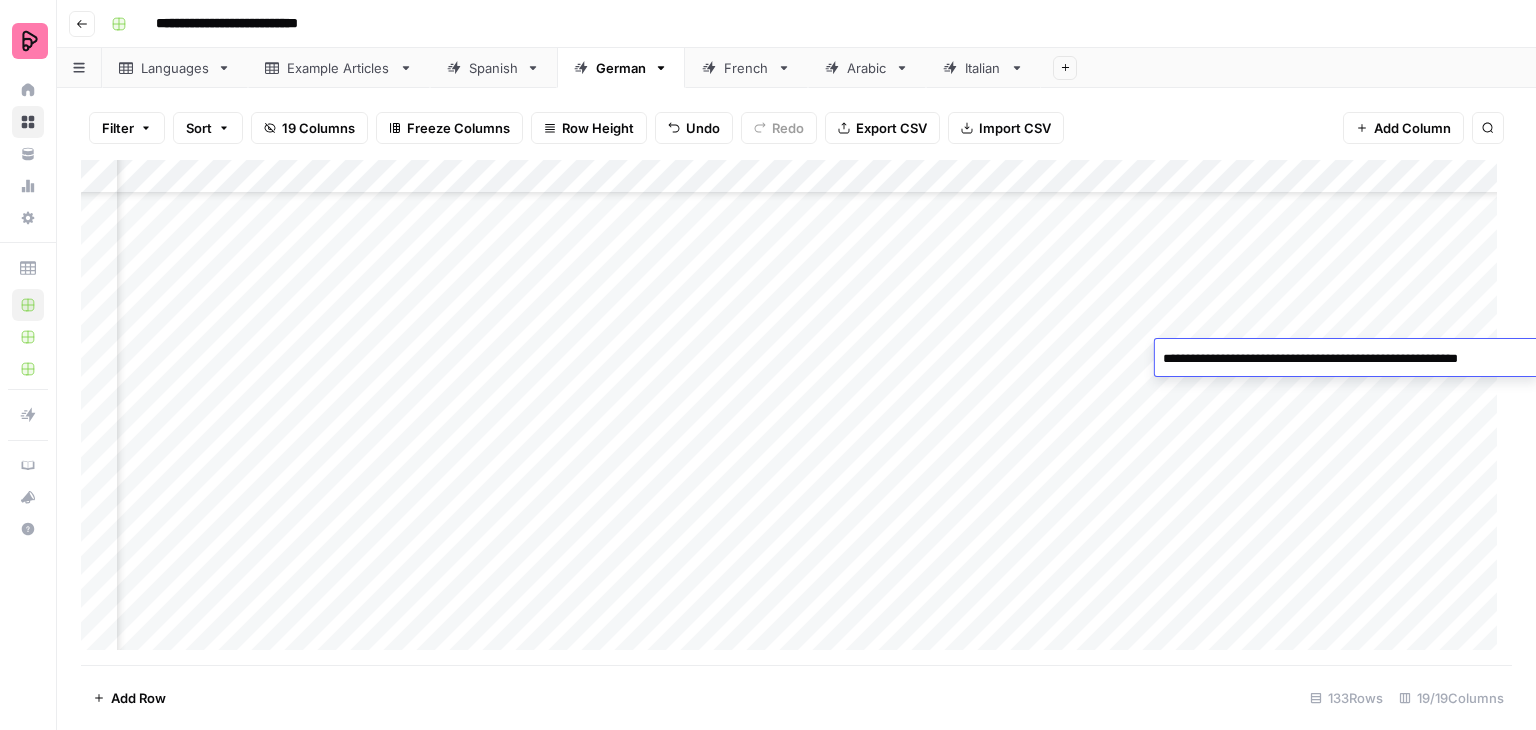 type on "**********" 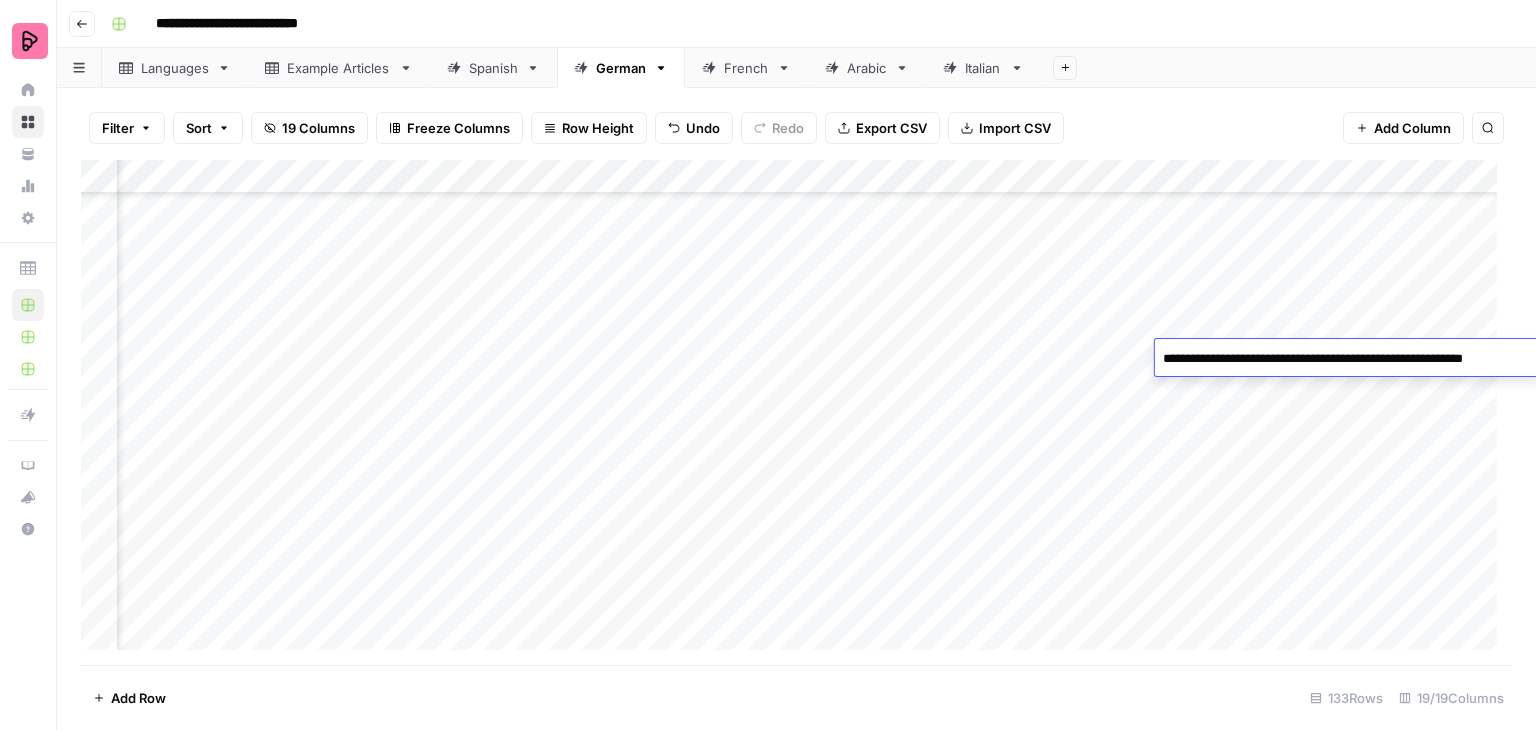 click on "Add Column" at bounding box center (796, 412) 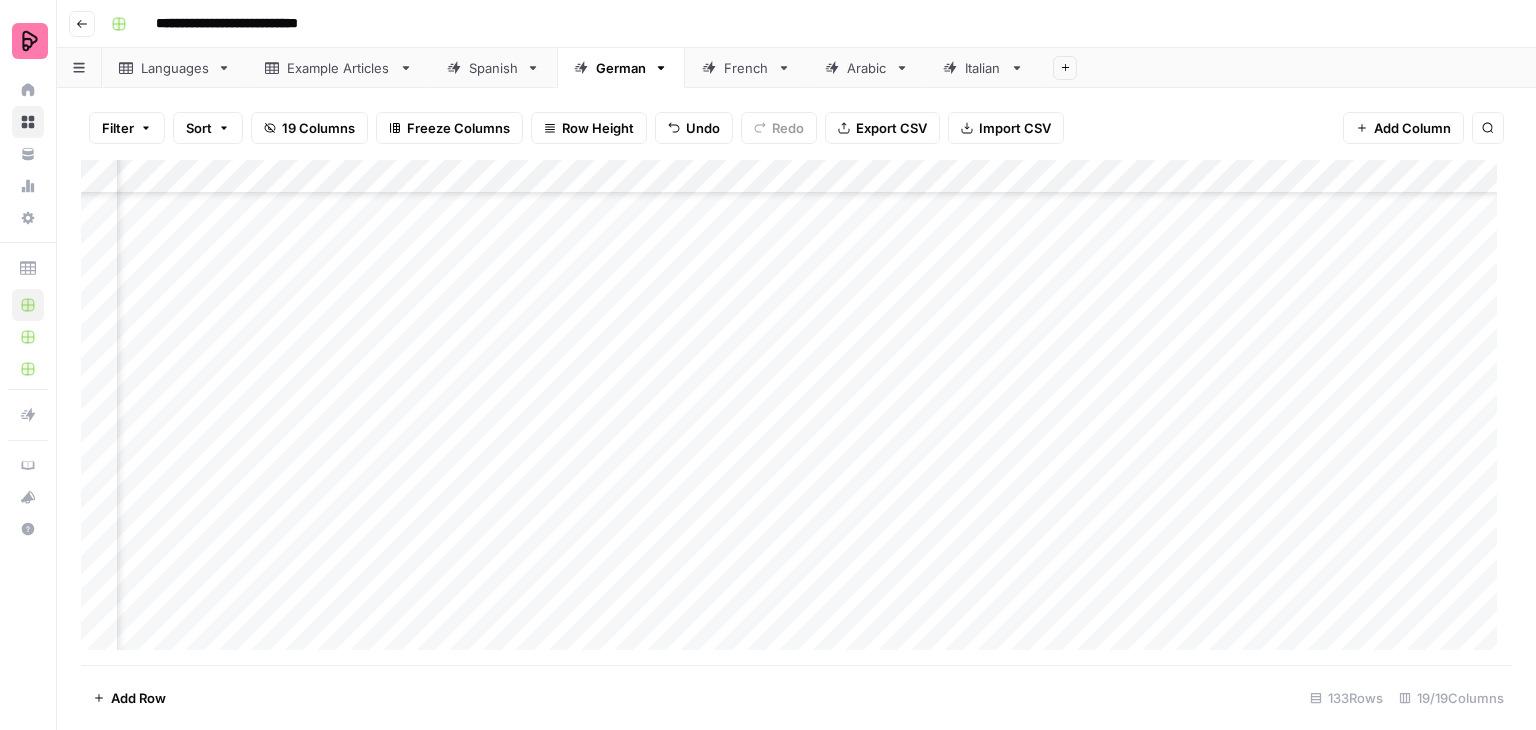 click on "Add Column" at bounding box center (796, 412) 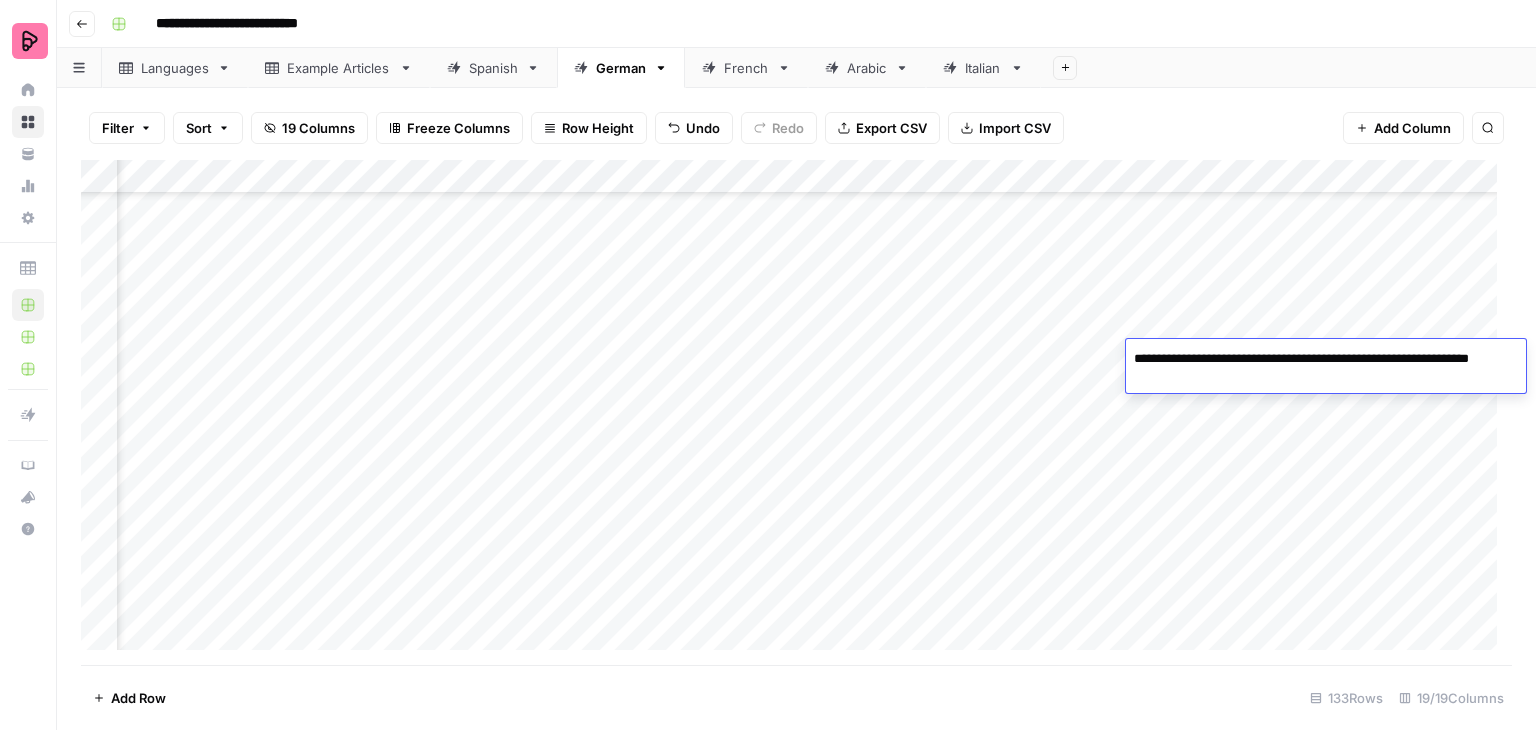 click on "**********" at bounding box center (1326, 369) 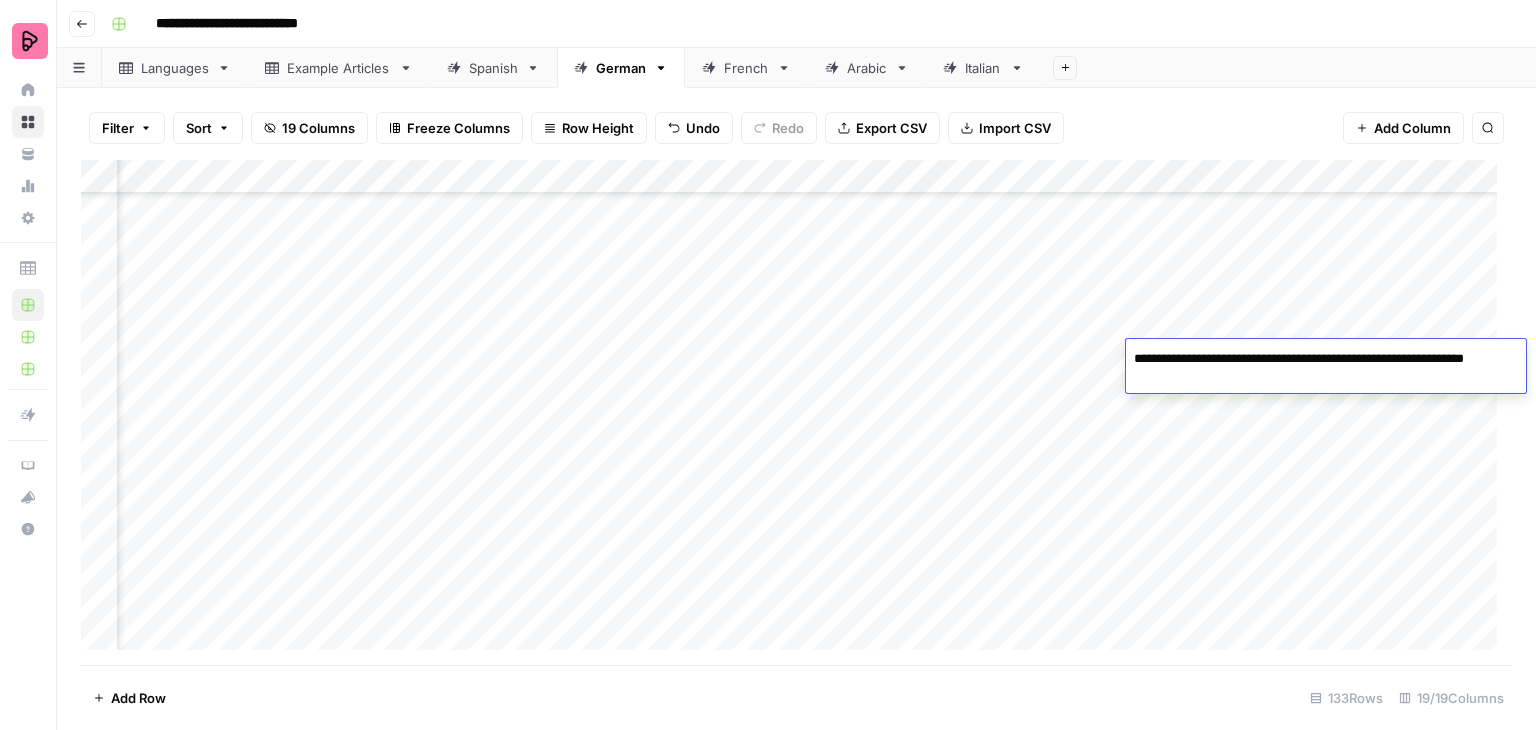 type on "**********" 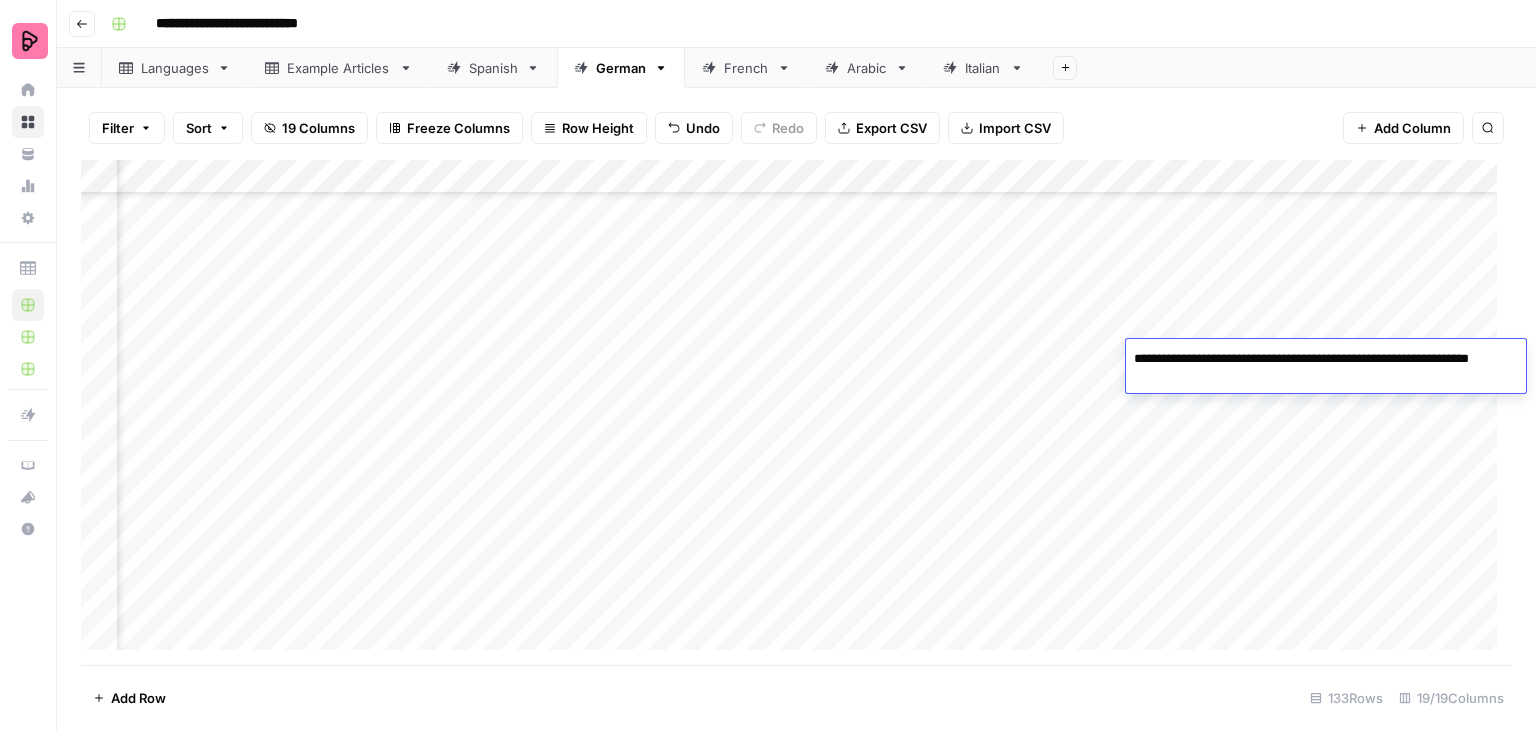 click on "**********" at bounding box center [1326, 369] 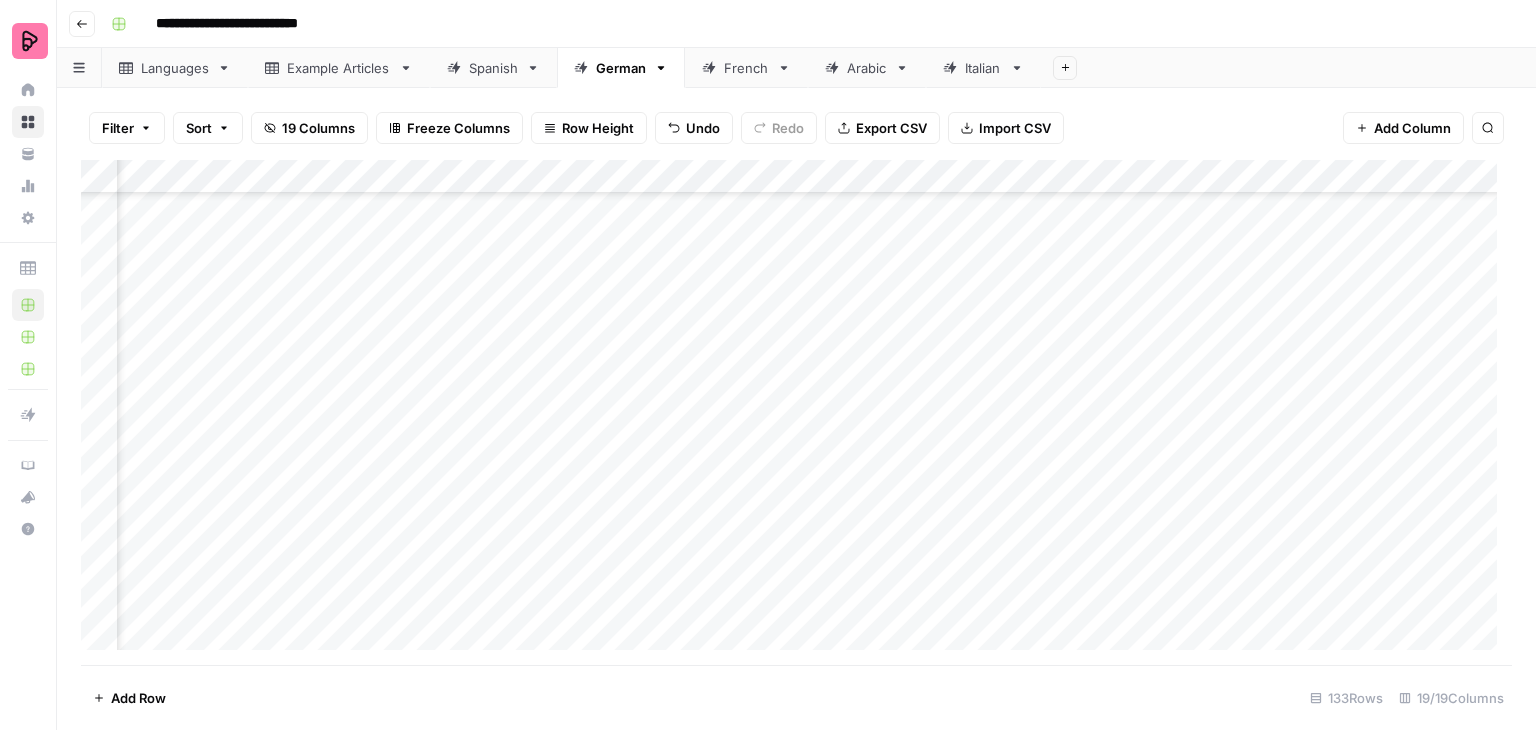 click on "Add Column" at bounding box center [796, 412] 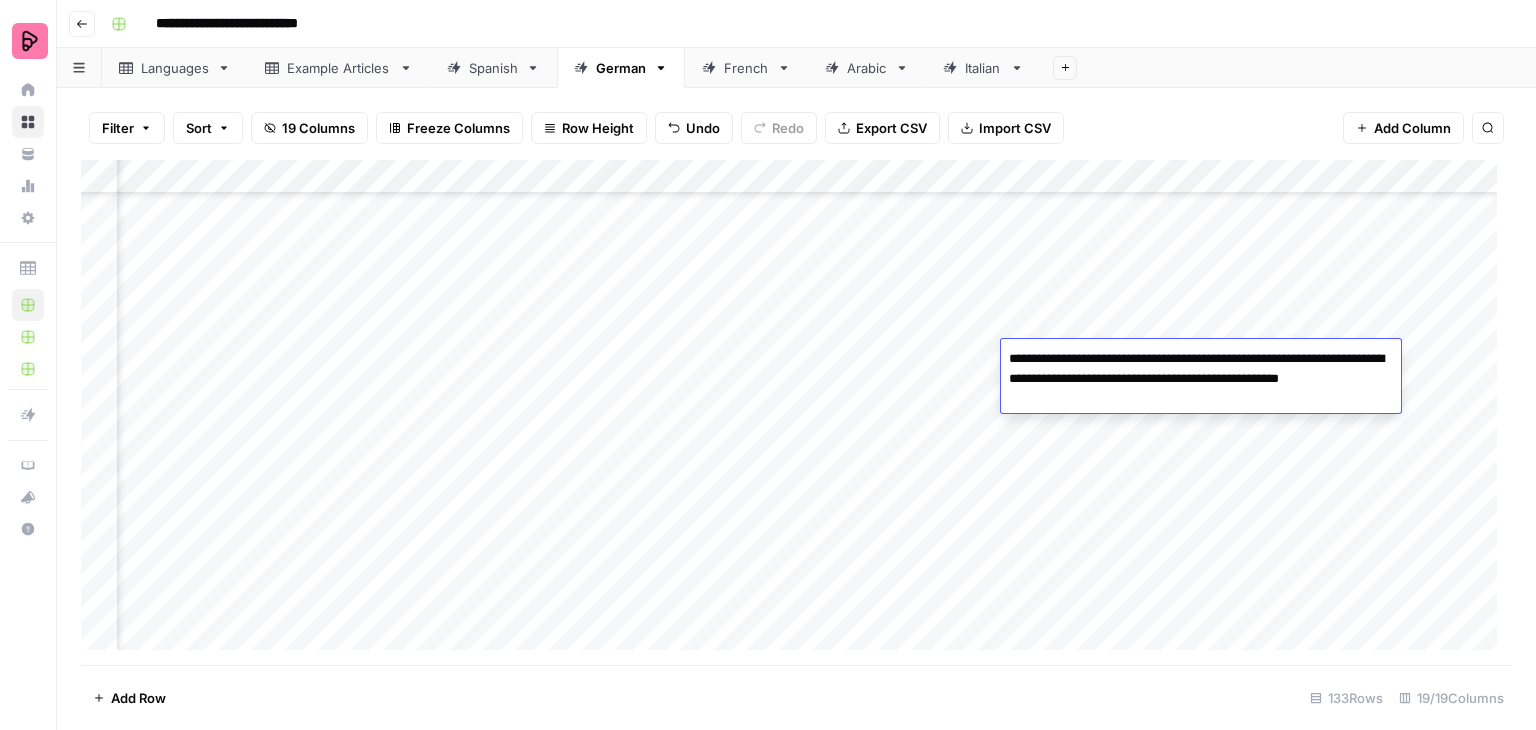 drag, startPoint x: 1083, startPoint y: 395, endPoint x: 1008, endPoint y: 352, distance: 86.4523 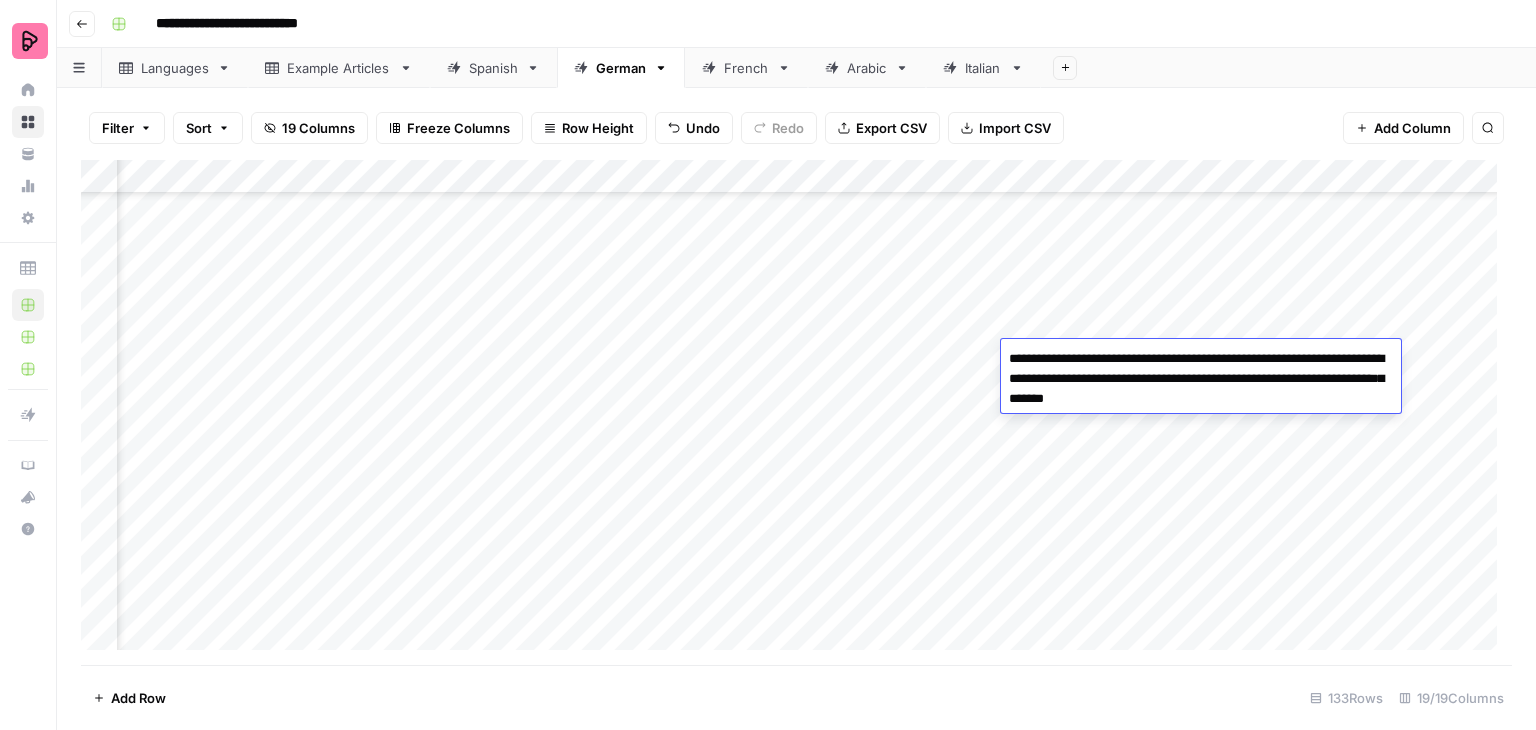 type on "**********" 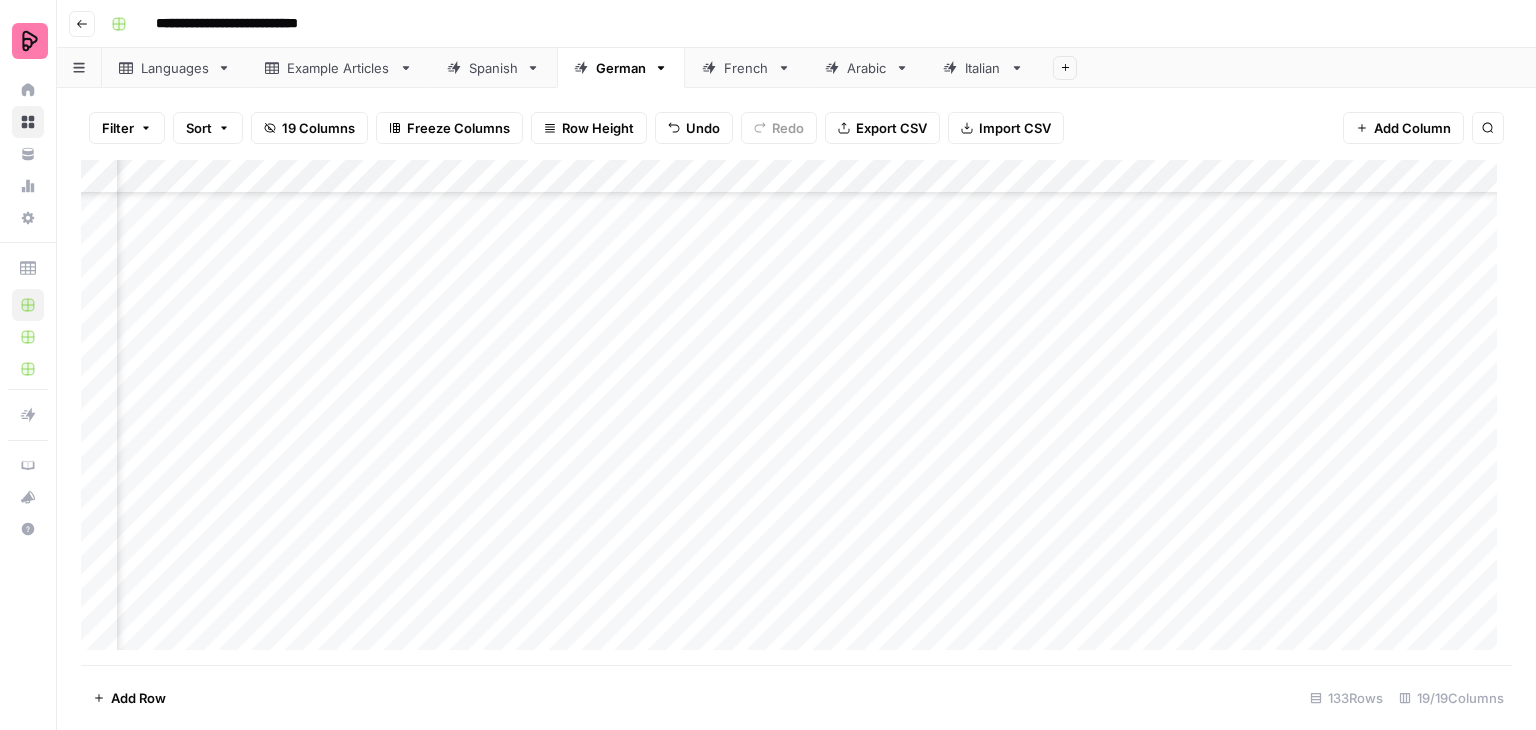 click on "Add Column" at bounding box center [796, 412] 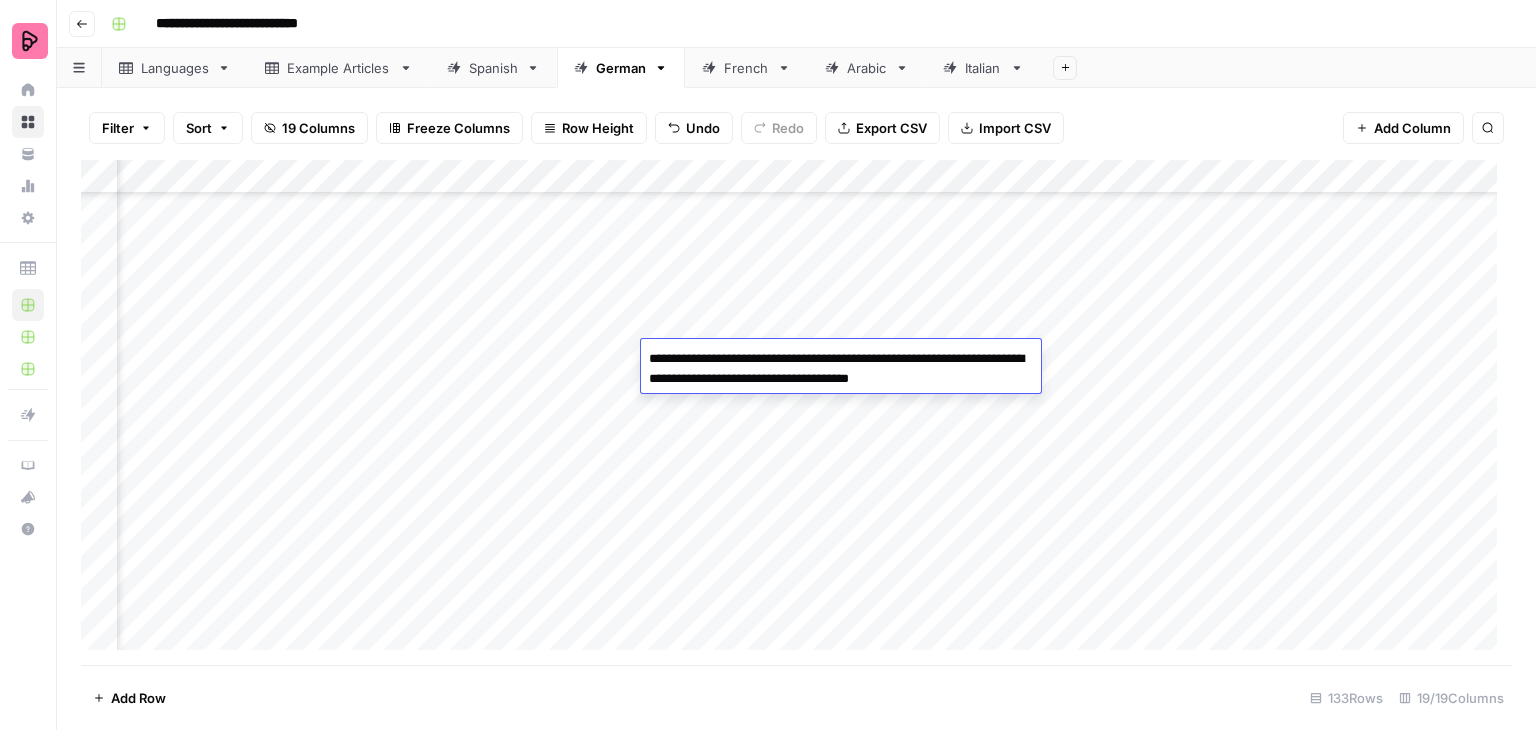 type on "**********" 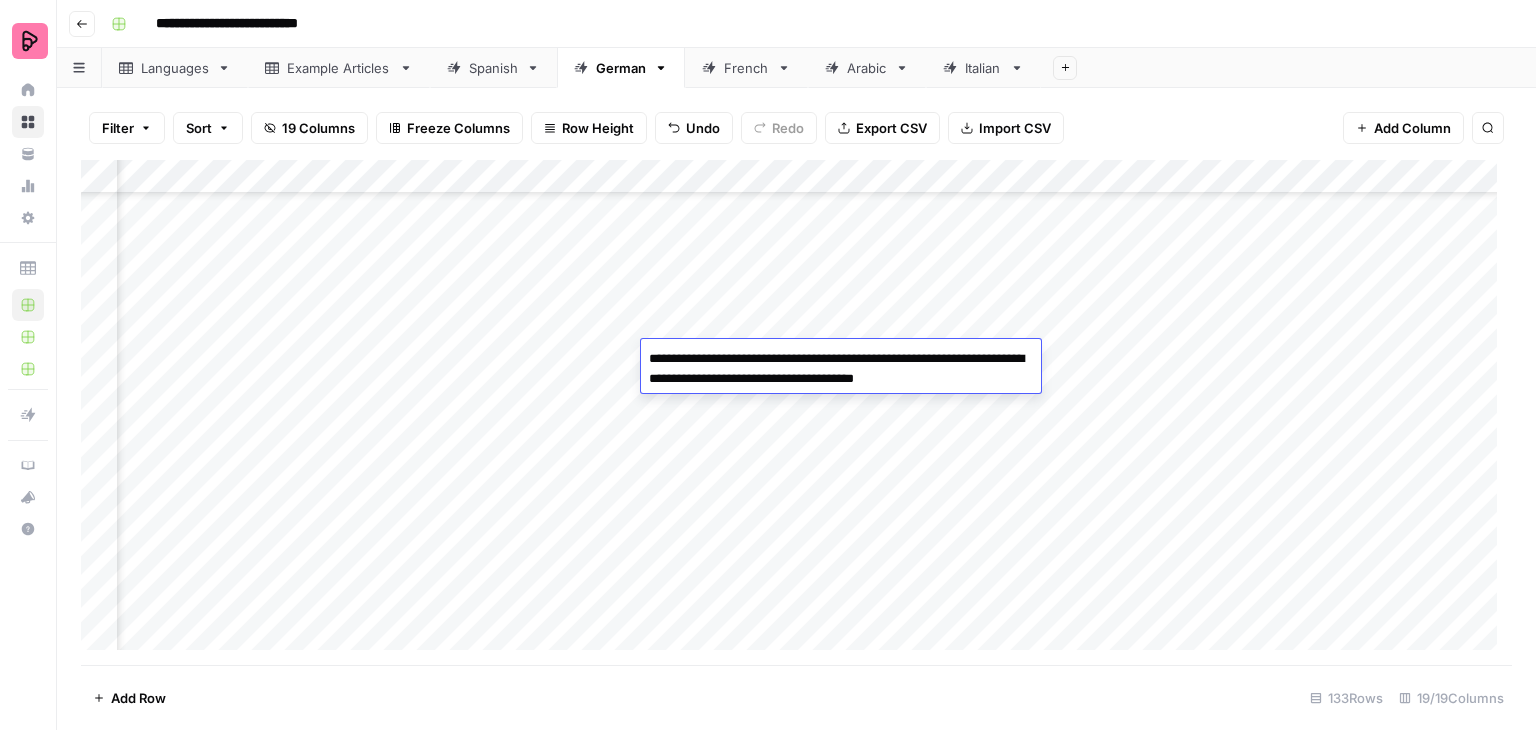 click on "Add Column" at bounding box center [796, 412] 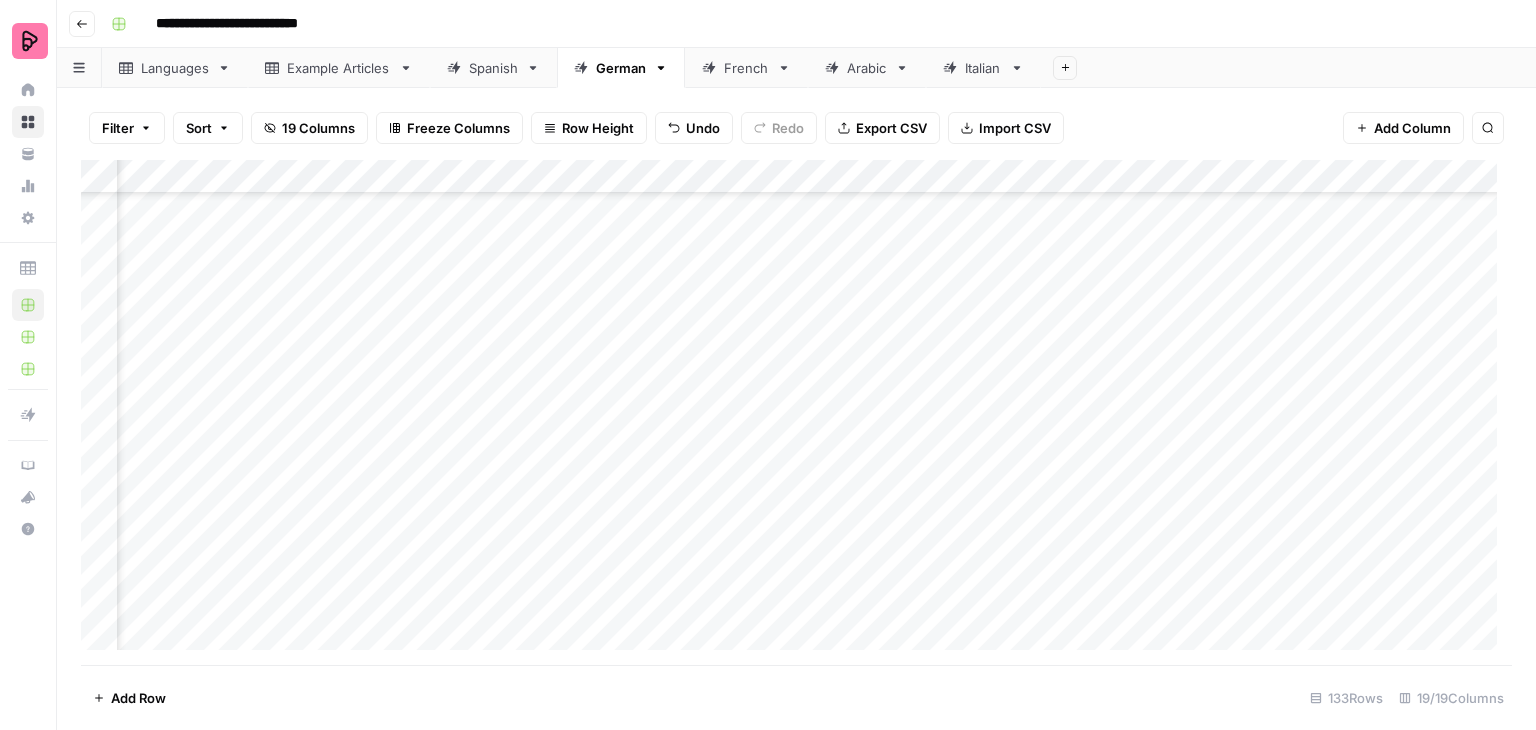 click on "Add Column" at bounding box center (796, 412) 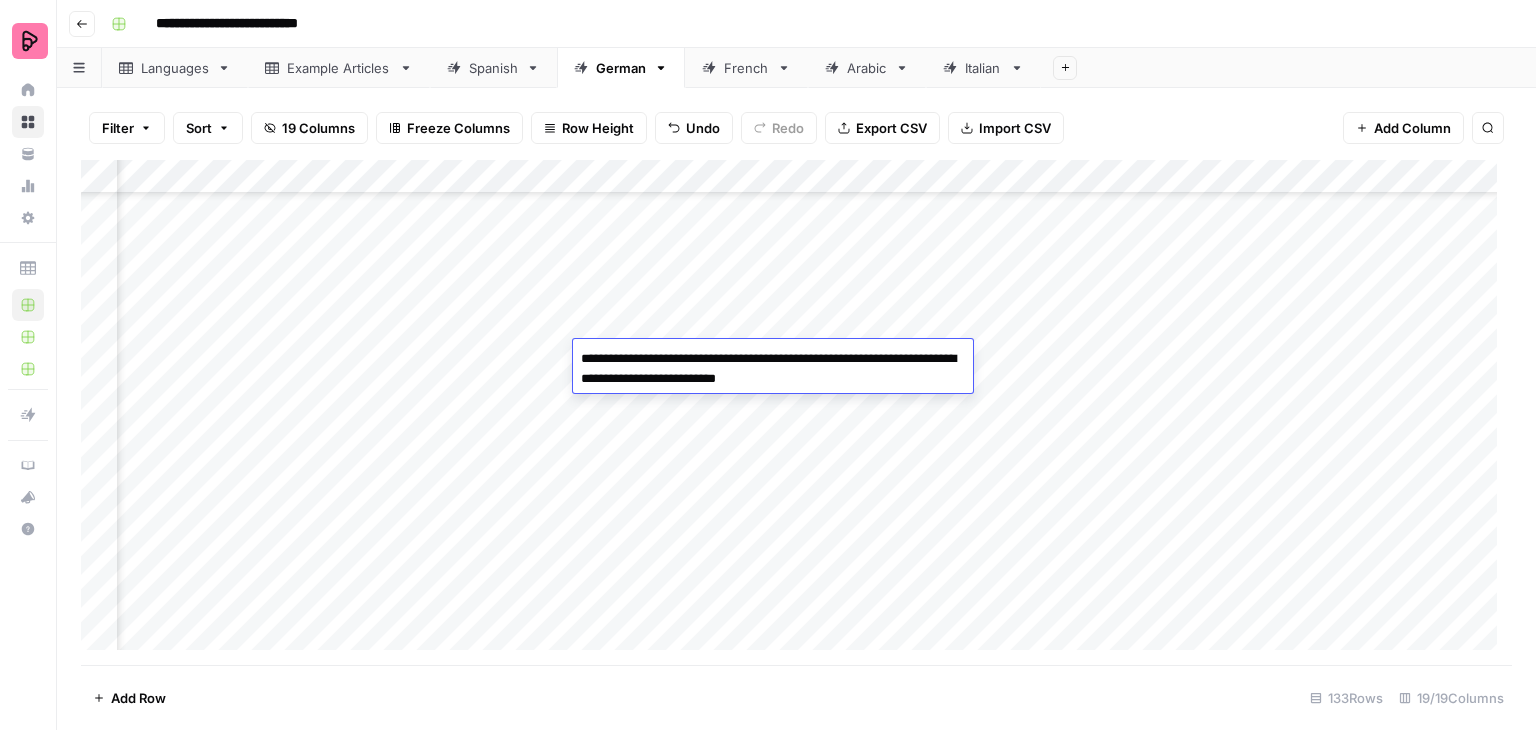 click on "Add Column" at bounding box center (796, 412) 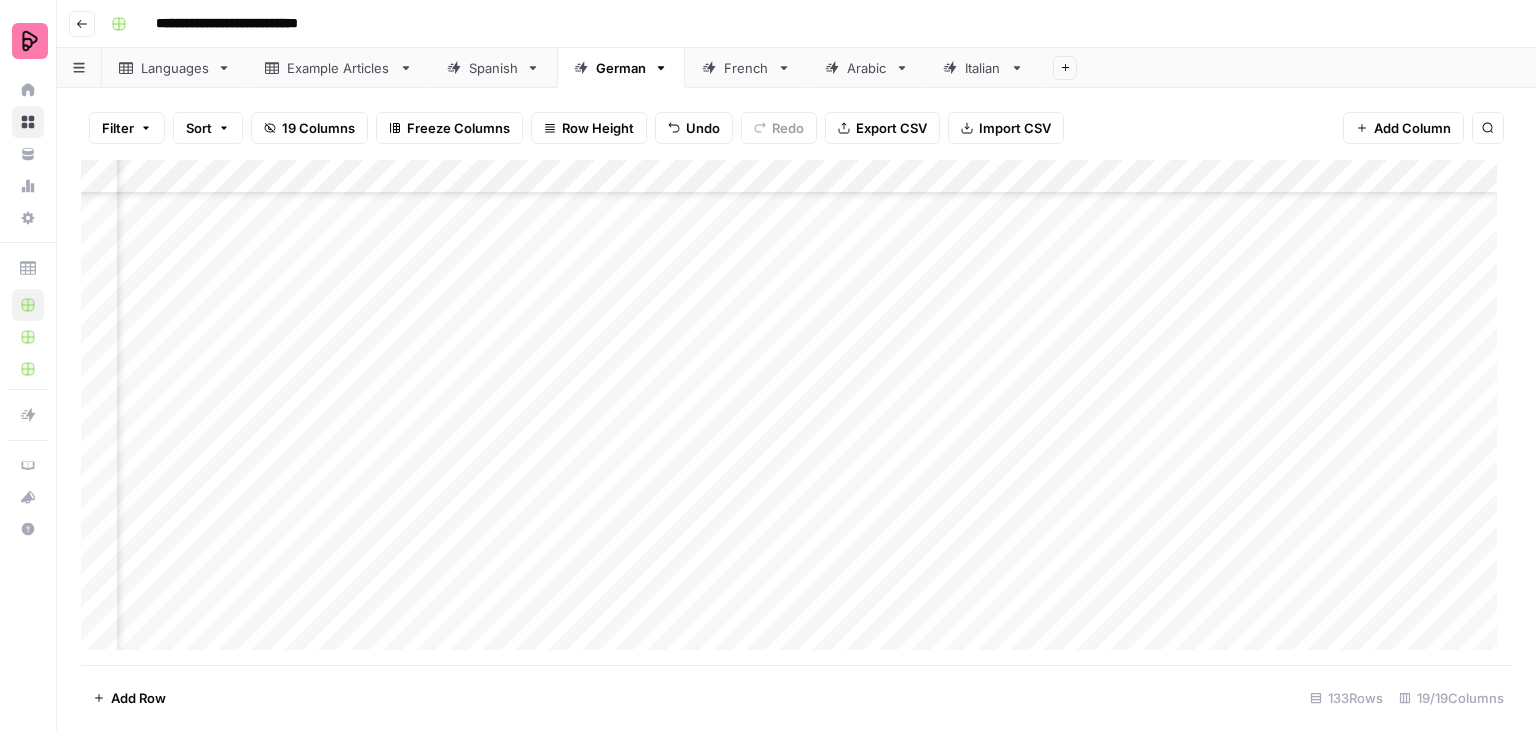 click on "Add Column" at bounding box center (796, 412) 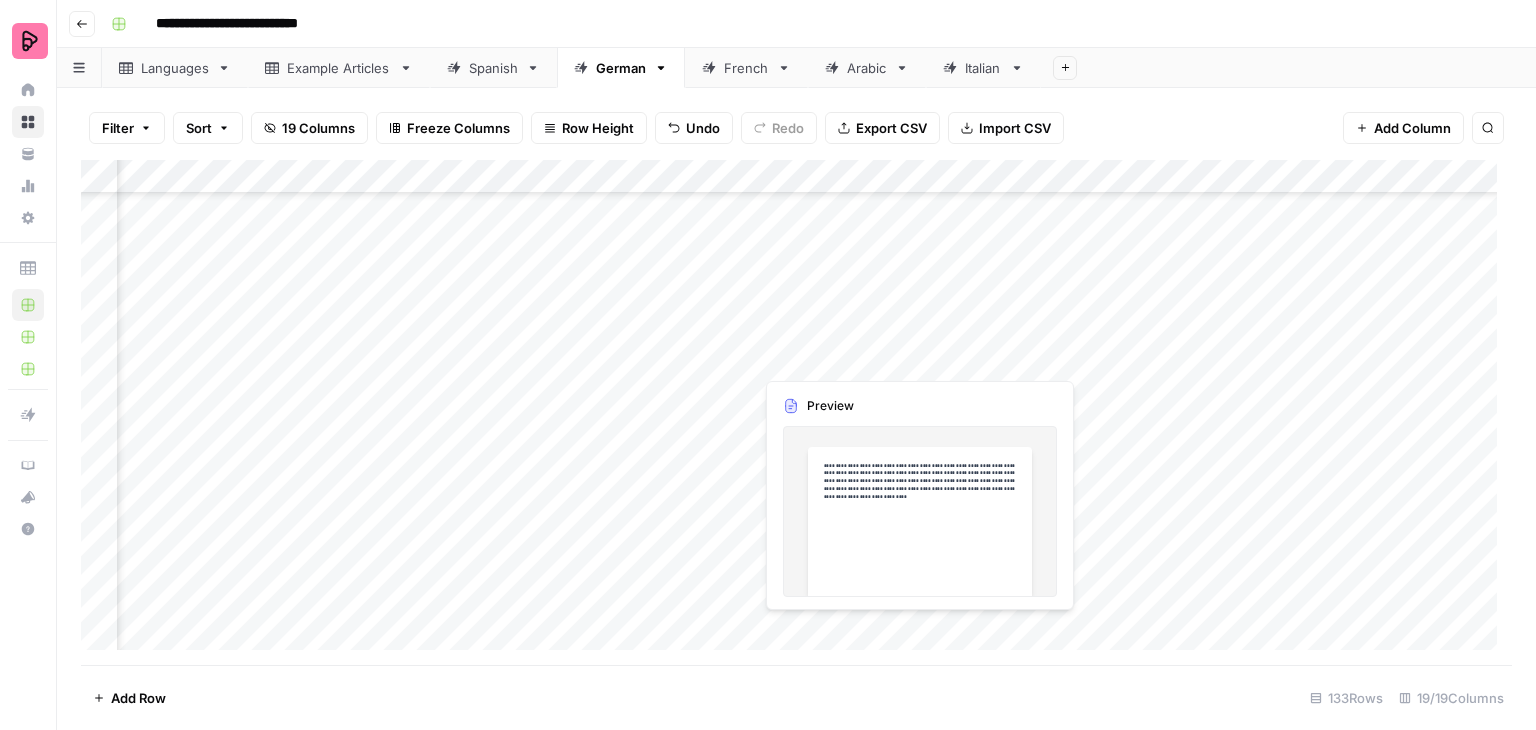 click on "Add Column" at bounding box center [796, 412] 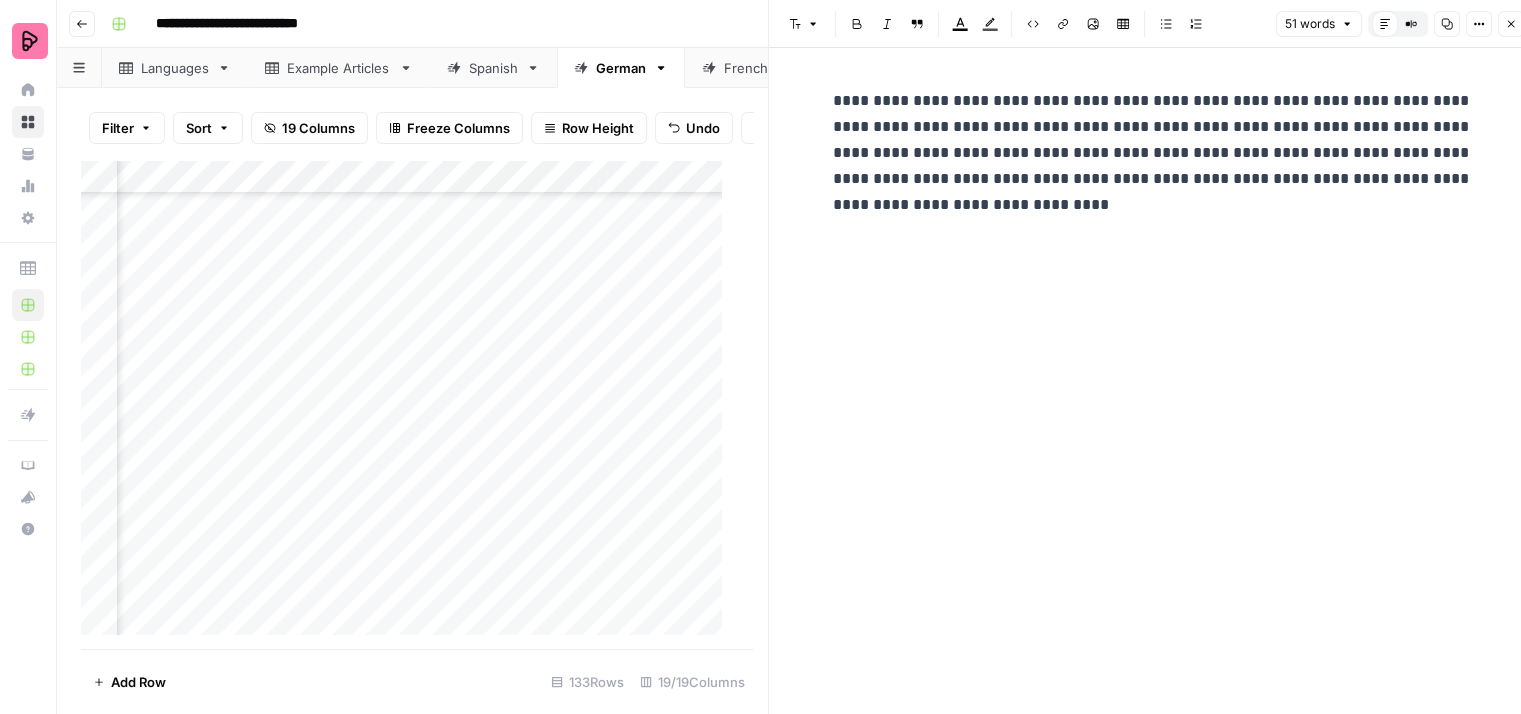 click 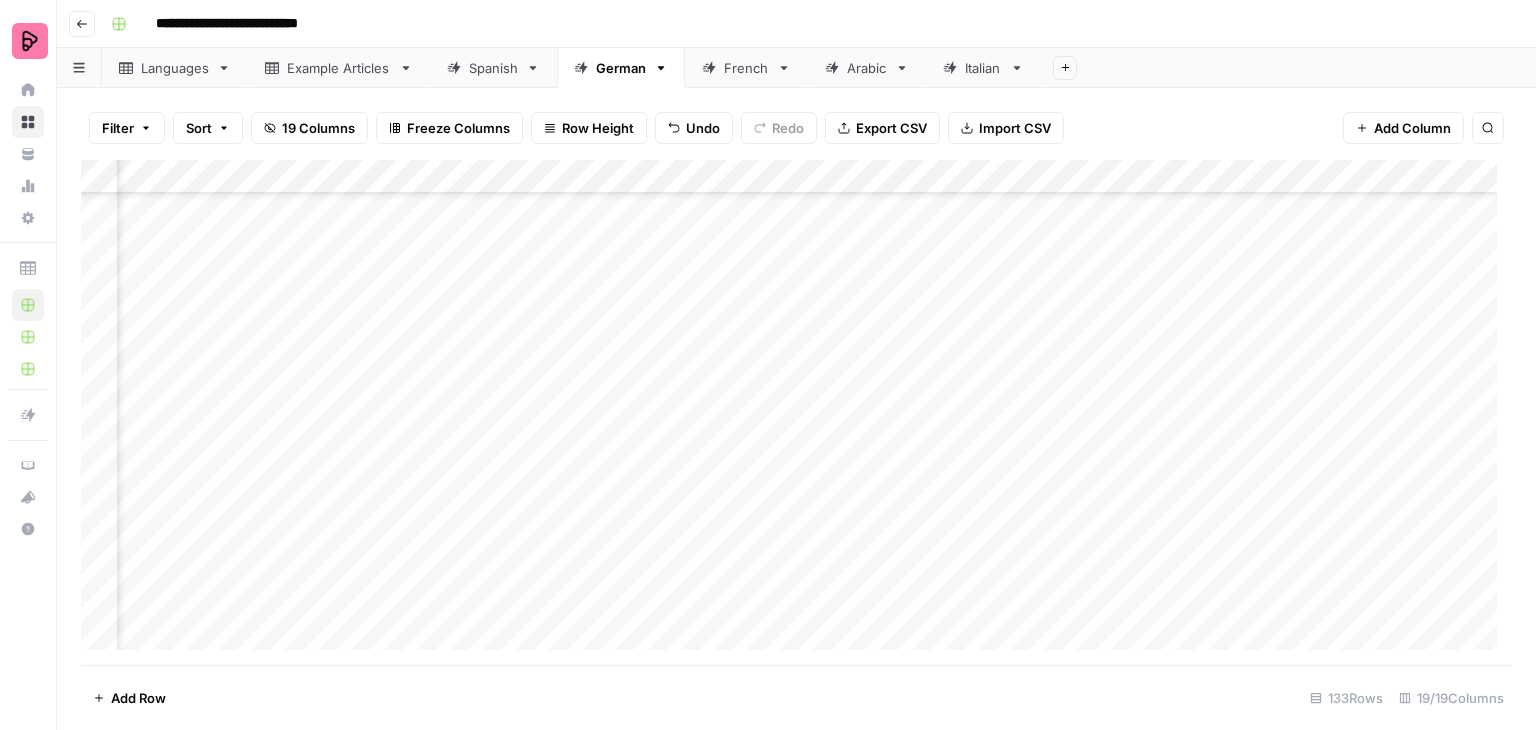 click on "Add Column" at bounding box center [796, 412] 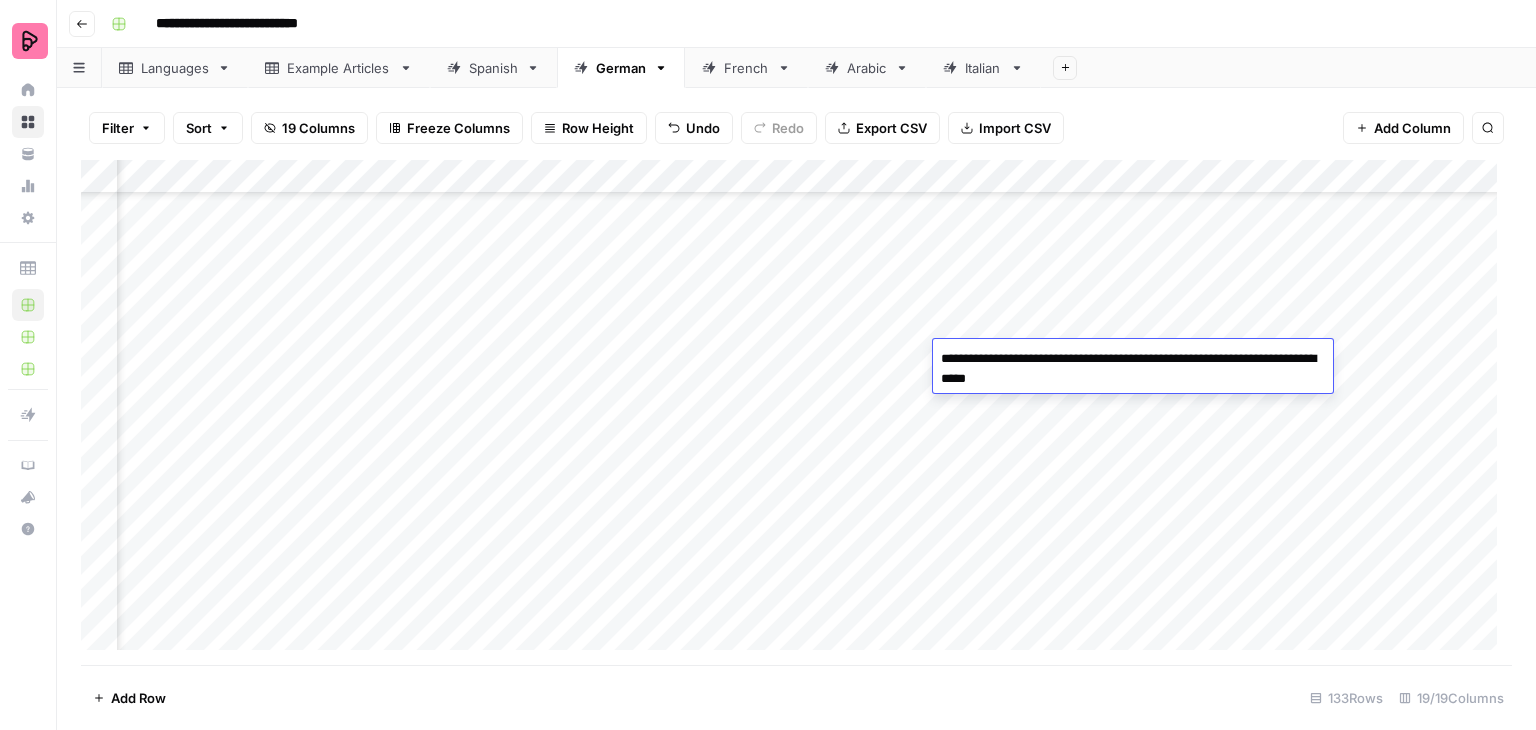 click on "Add Column" at bounding box center [796, 412] 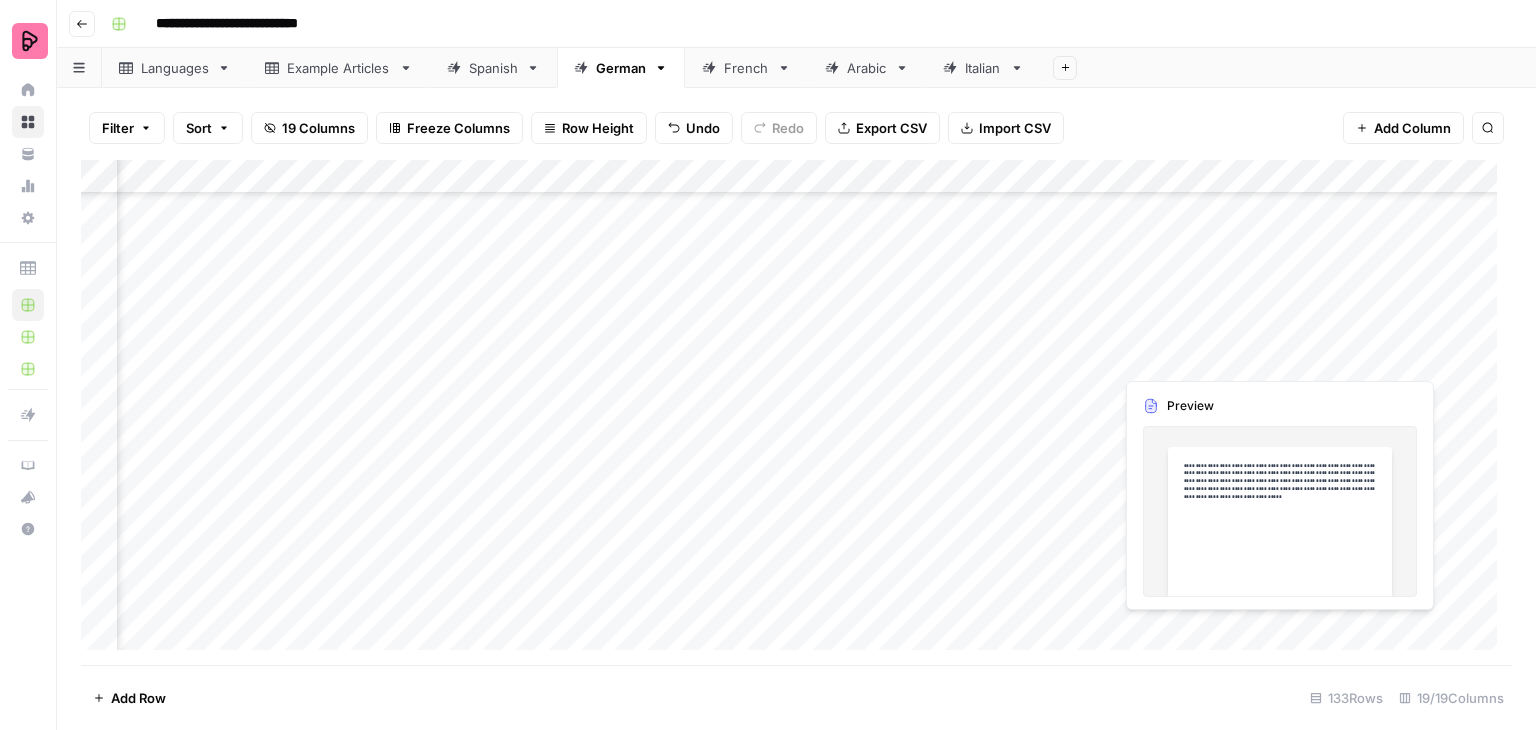 click on "Add Column" at bounding box center [796, 412] 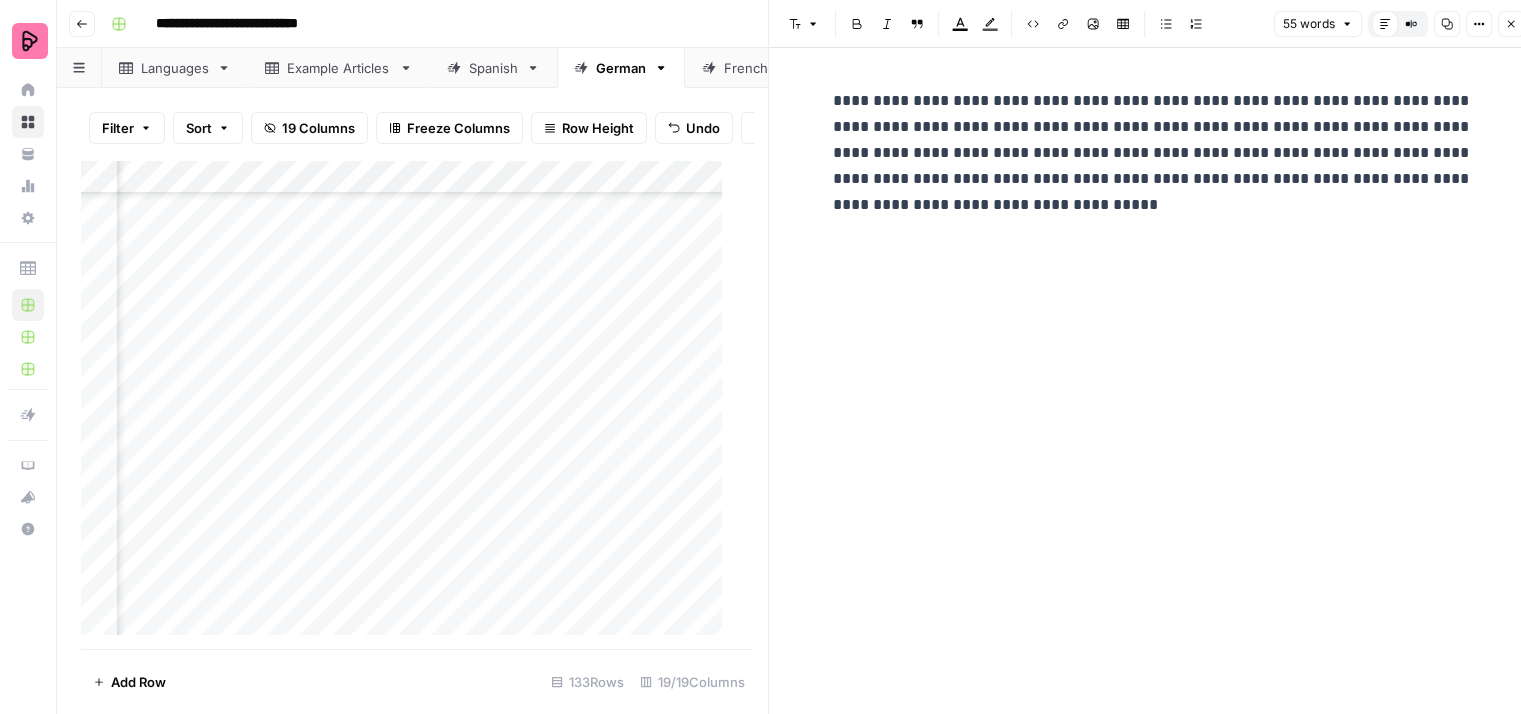 click on "**********" at bounding box center (1153, 153) 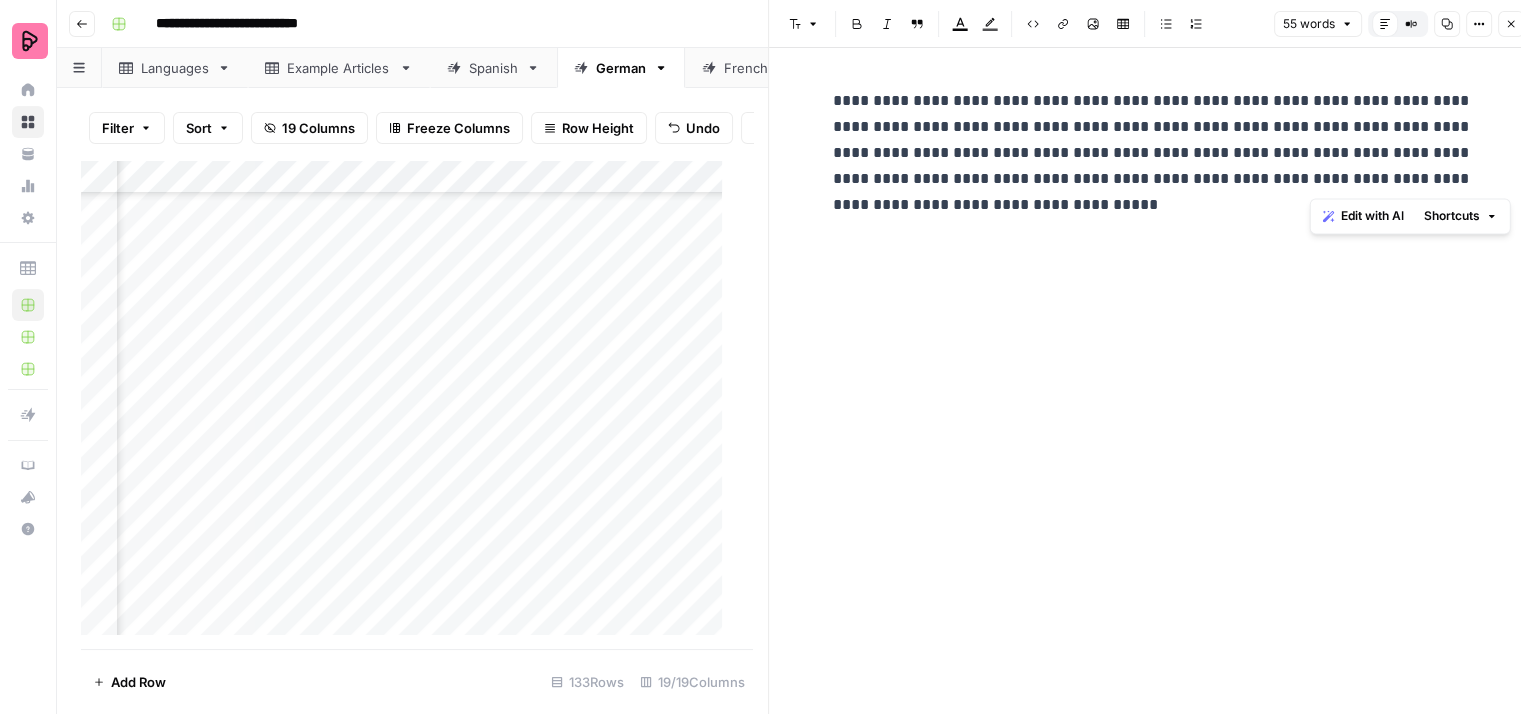 click on "**********" at bounding box center (1153, 153) 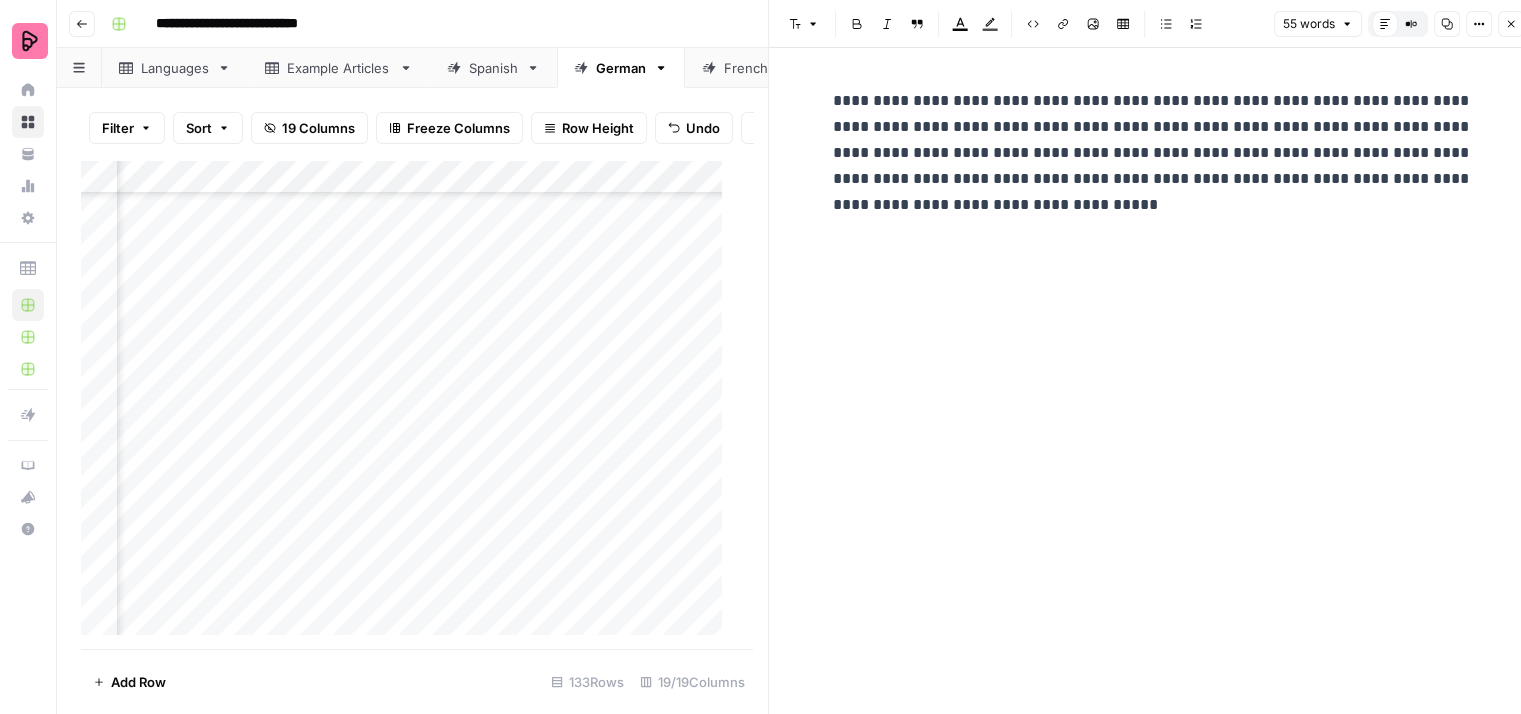 click on "**********" at bounding box center (1153, 153) 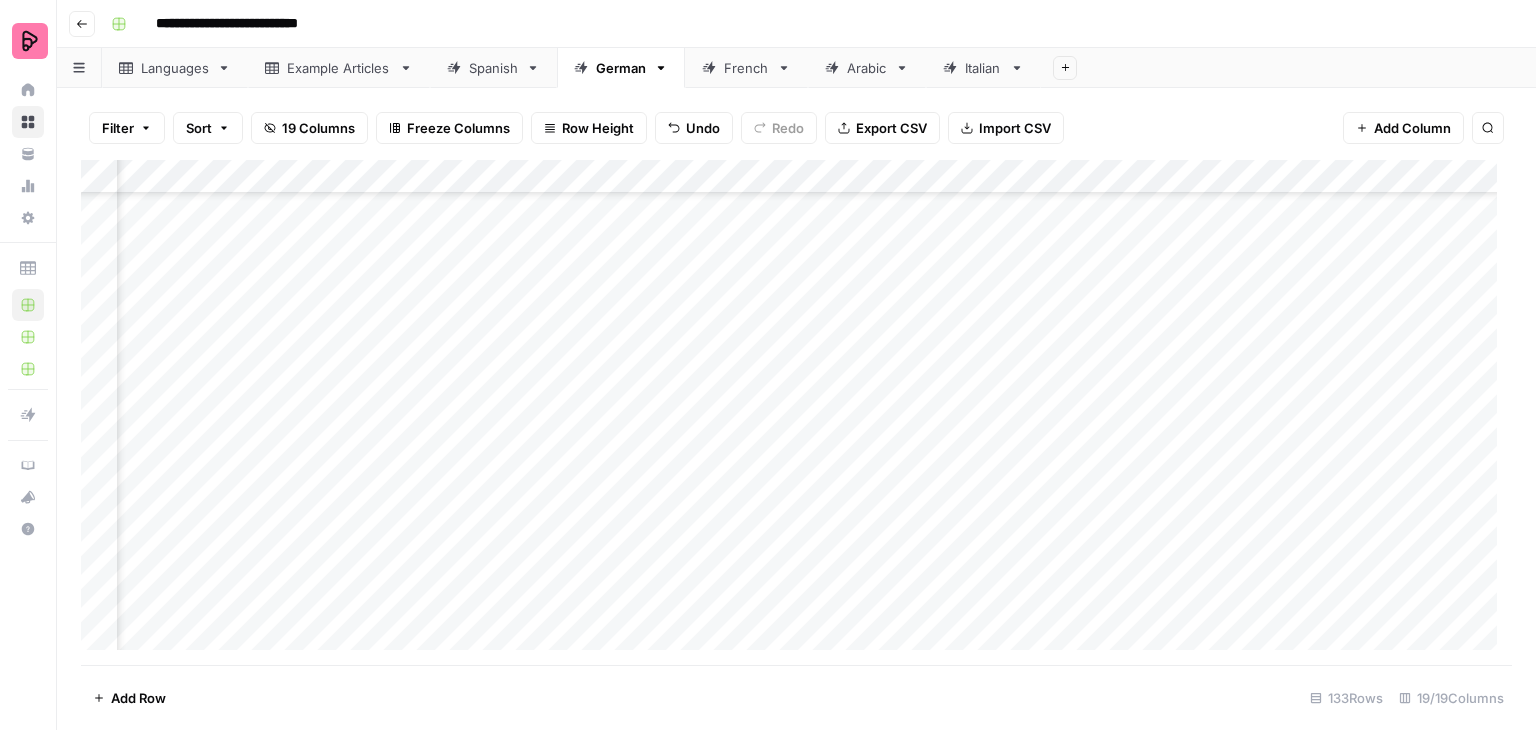 click on "Add Column" at bounding box center (796, 412) 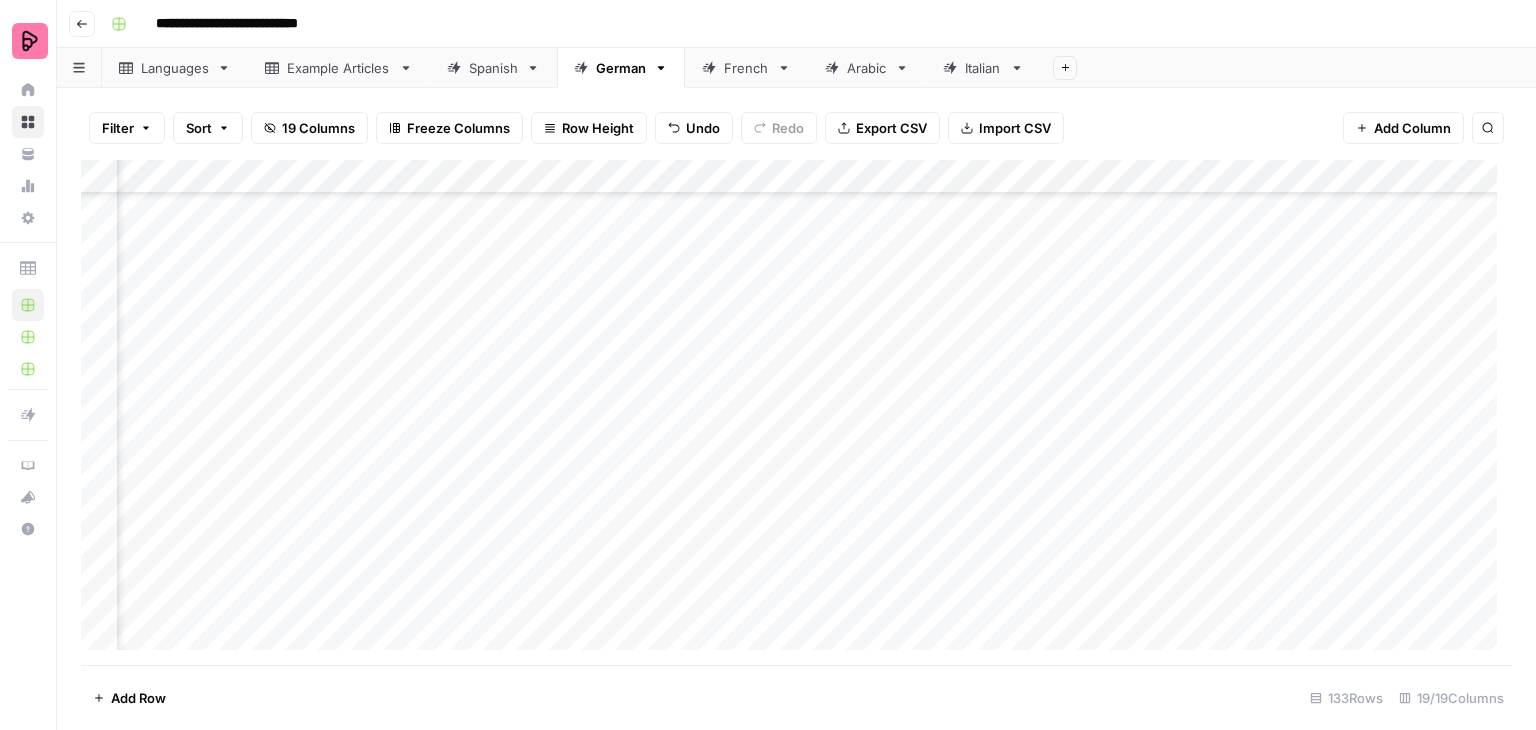 click on "Add Column" at bounding box center (796, 412) 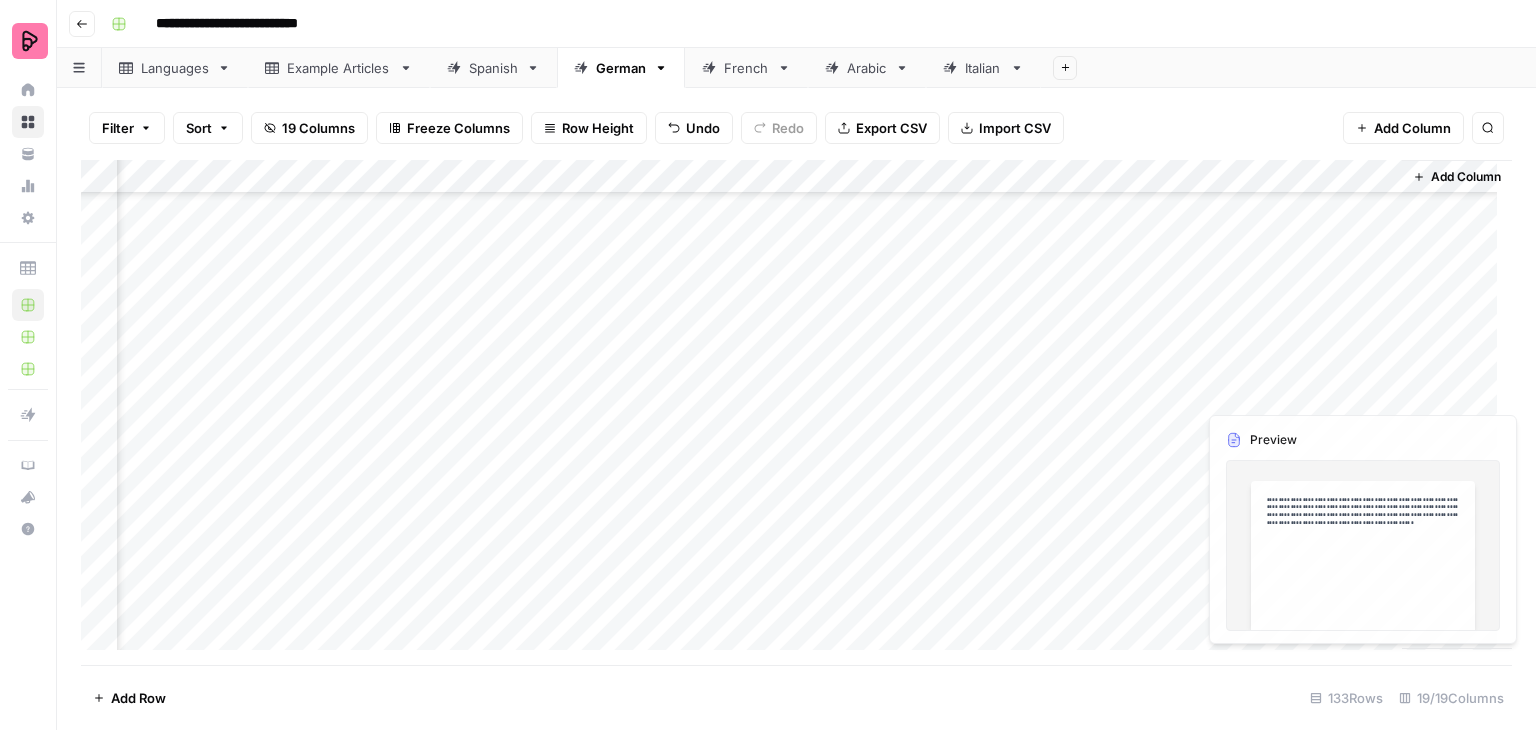 click on "Add Column" at bounding box center [796, 412] 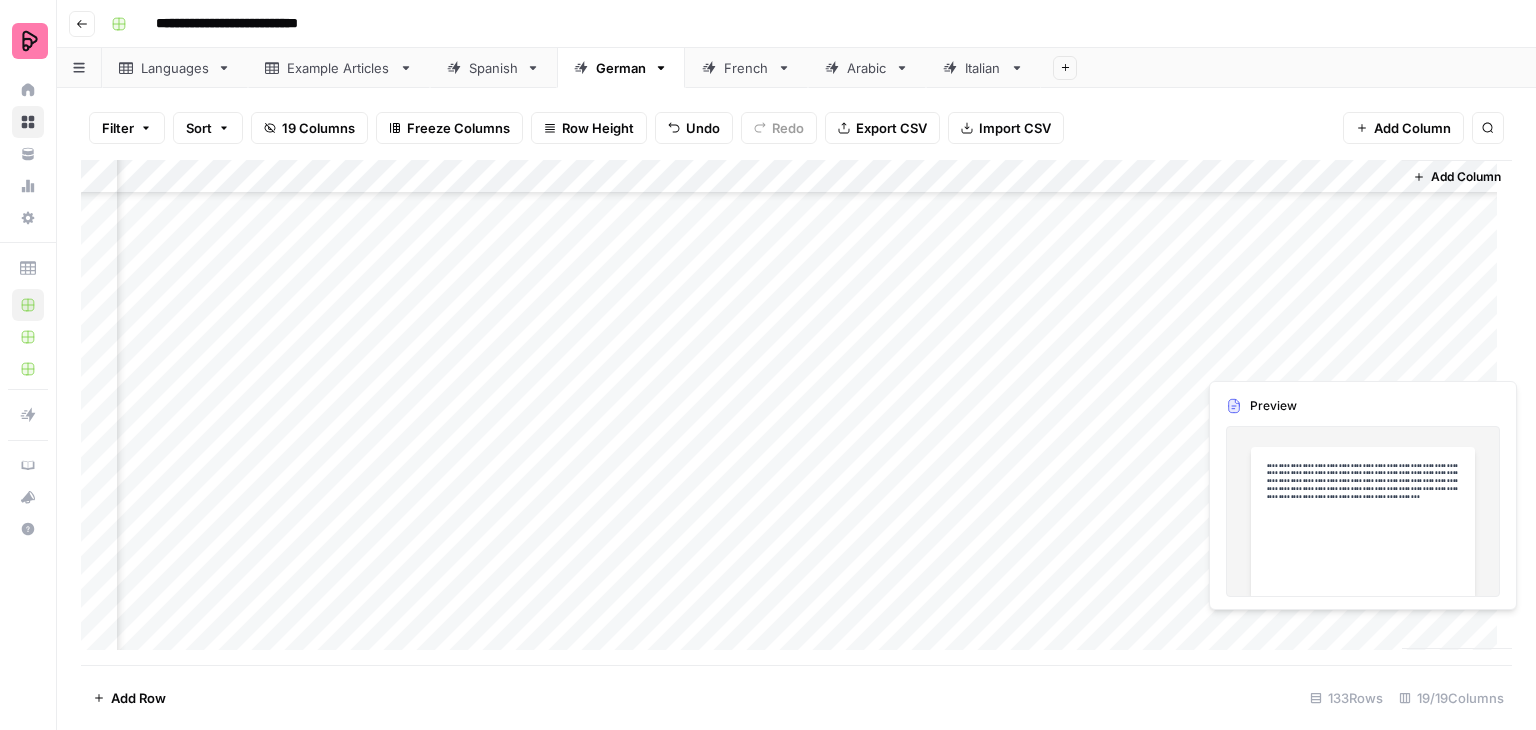 click on "Add Column" at bounding box center (796, 412) 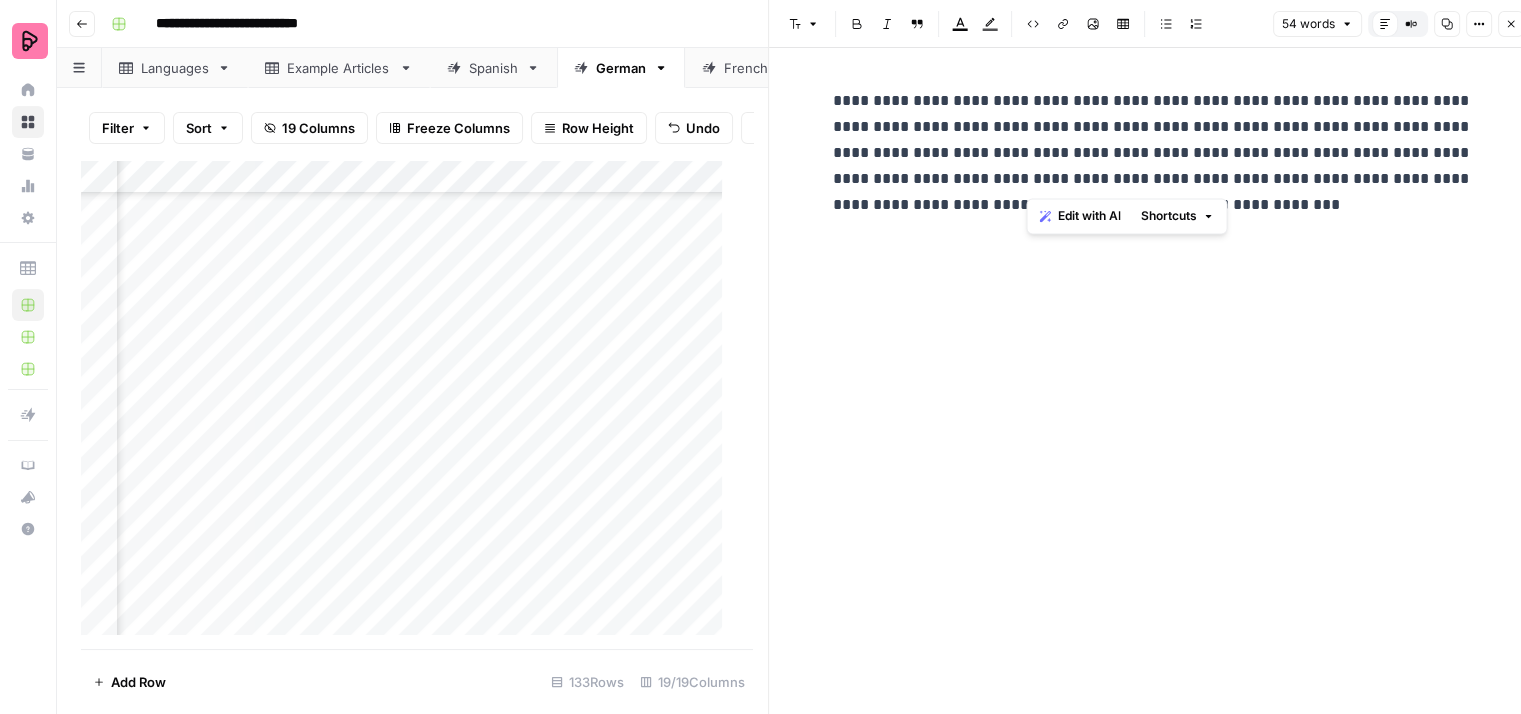 drag, startPoint x: 1393, startPoint y: 126, endPoint x: 1027, endPoint y: 182, distance: 370.25937 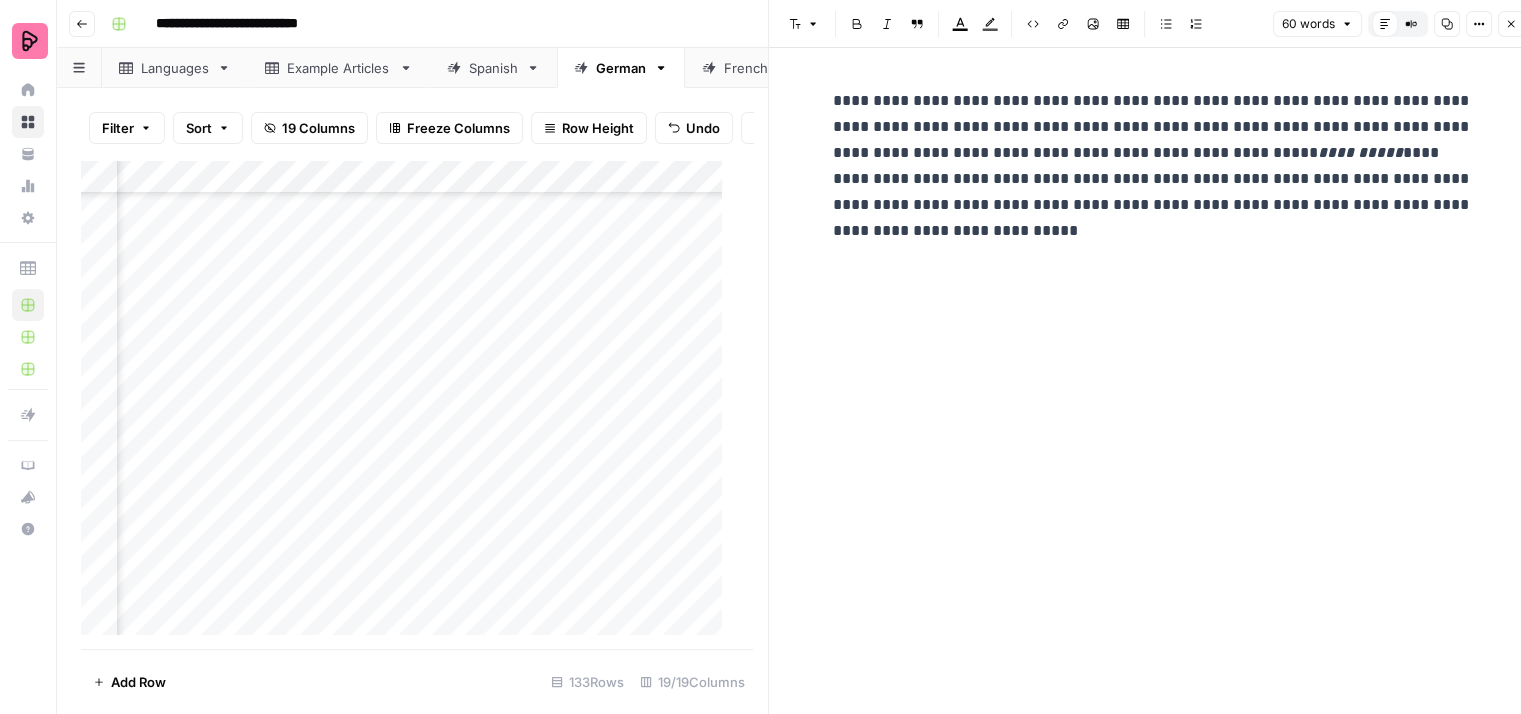 click on "**********" at bounding box center (1153, 166) 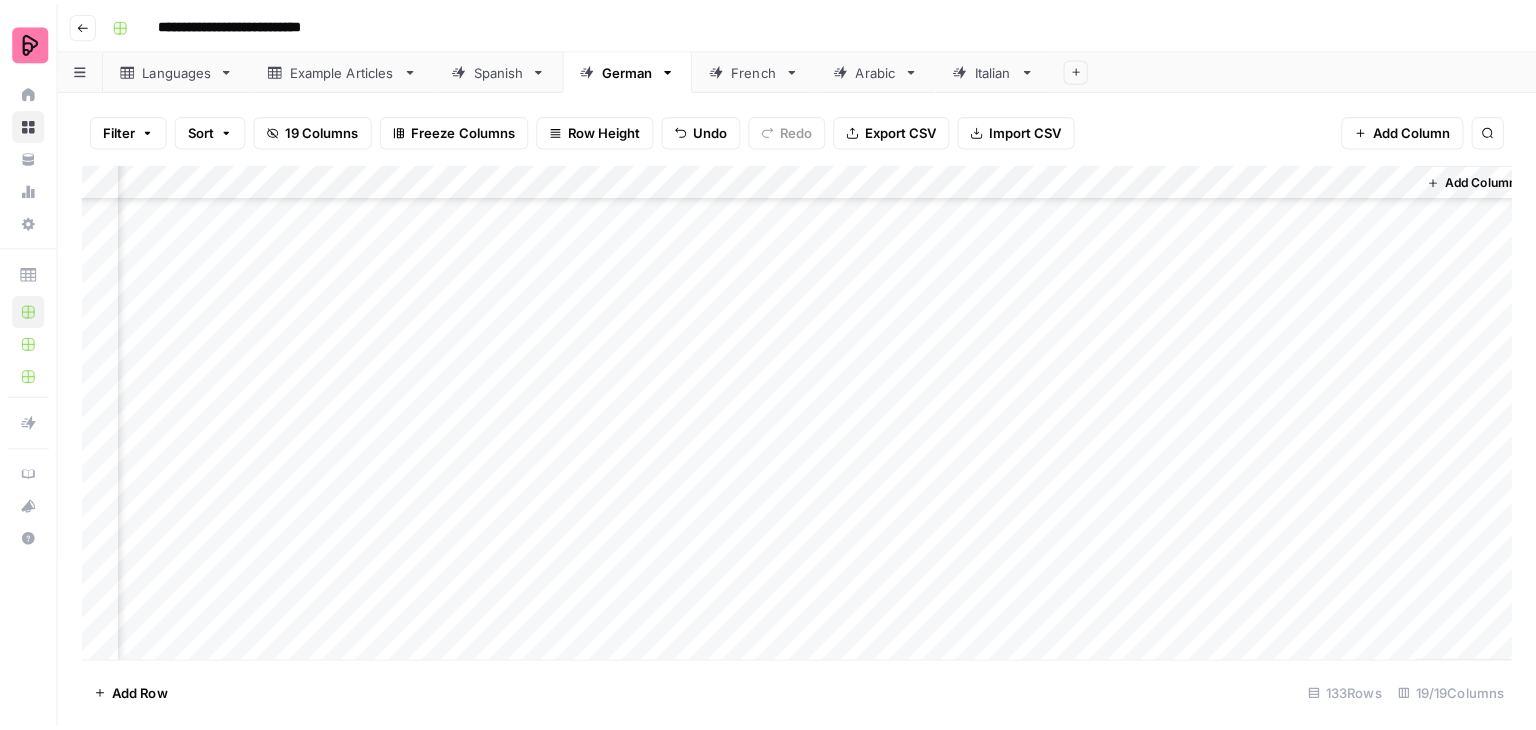 scroll, scrollTop: 4000, scrollLeft: 2457, axis: both 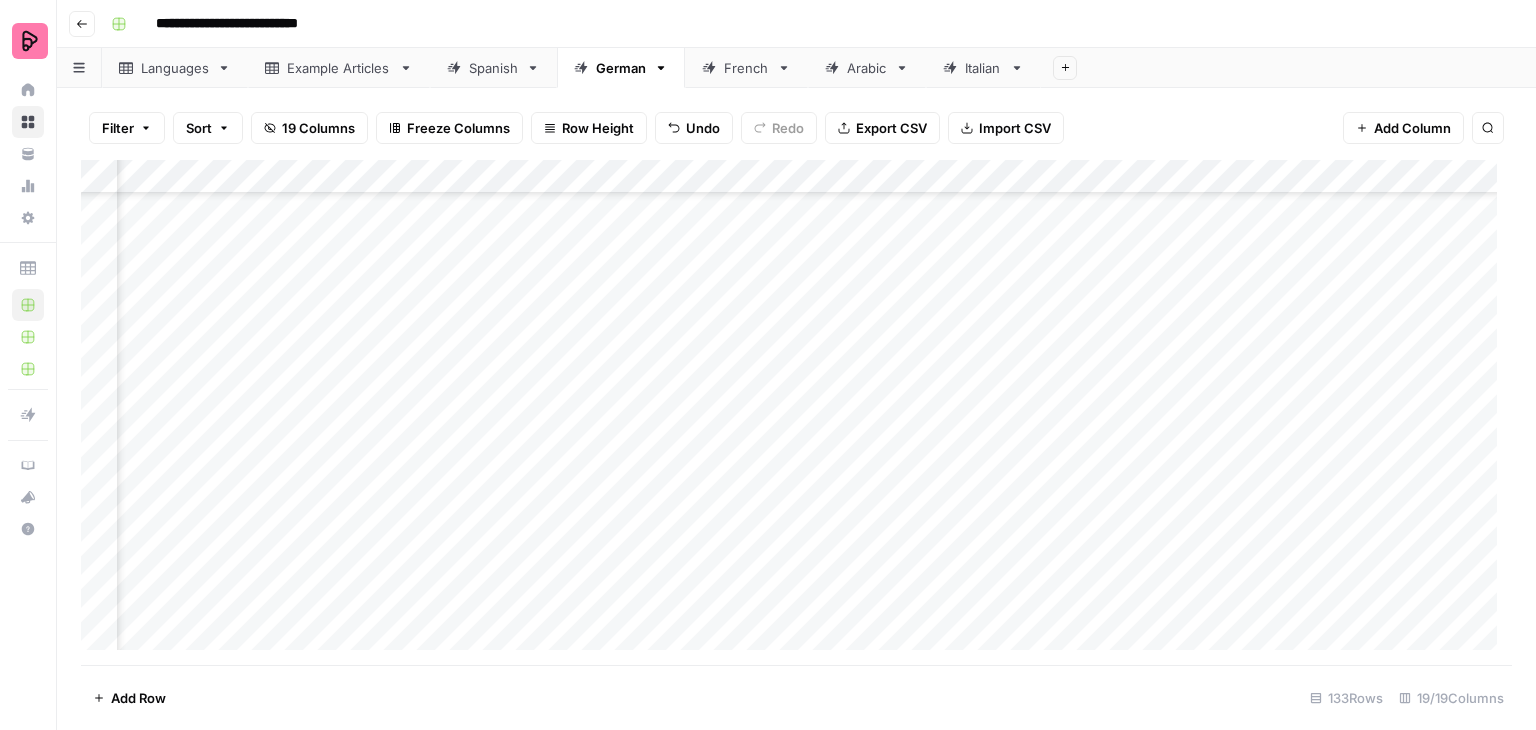 click on "Add Column" at bounding box center [796, 412] 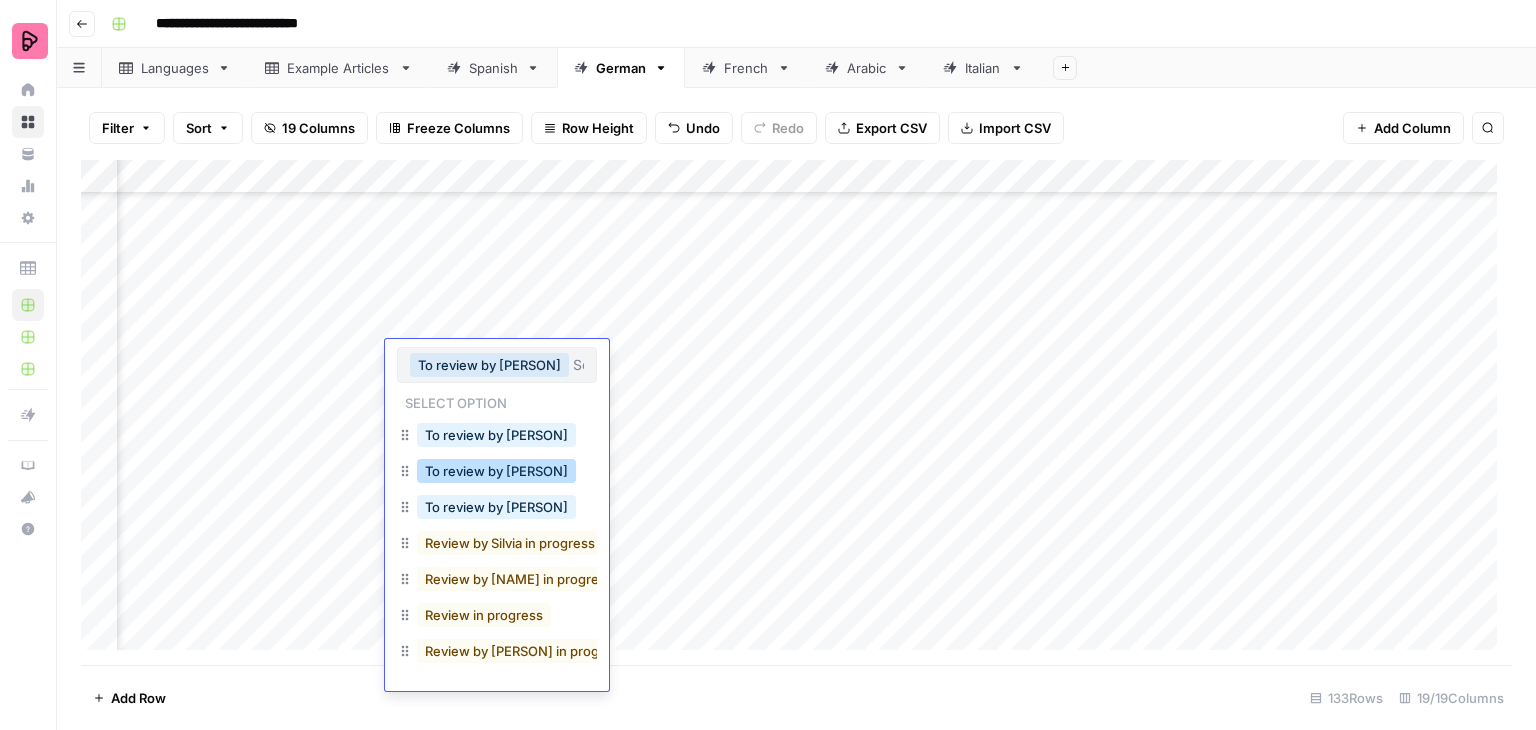 scroll, scrollTop: 155, scrollLeft: 0, axis: vertical 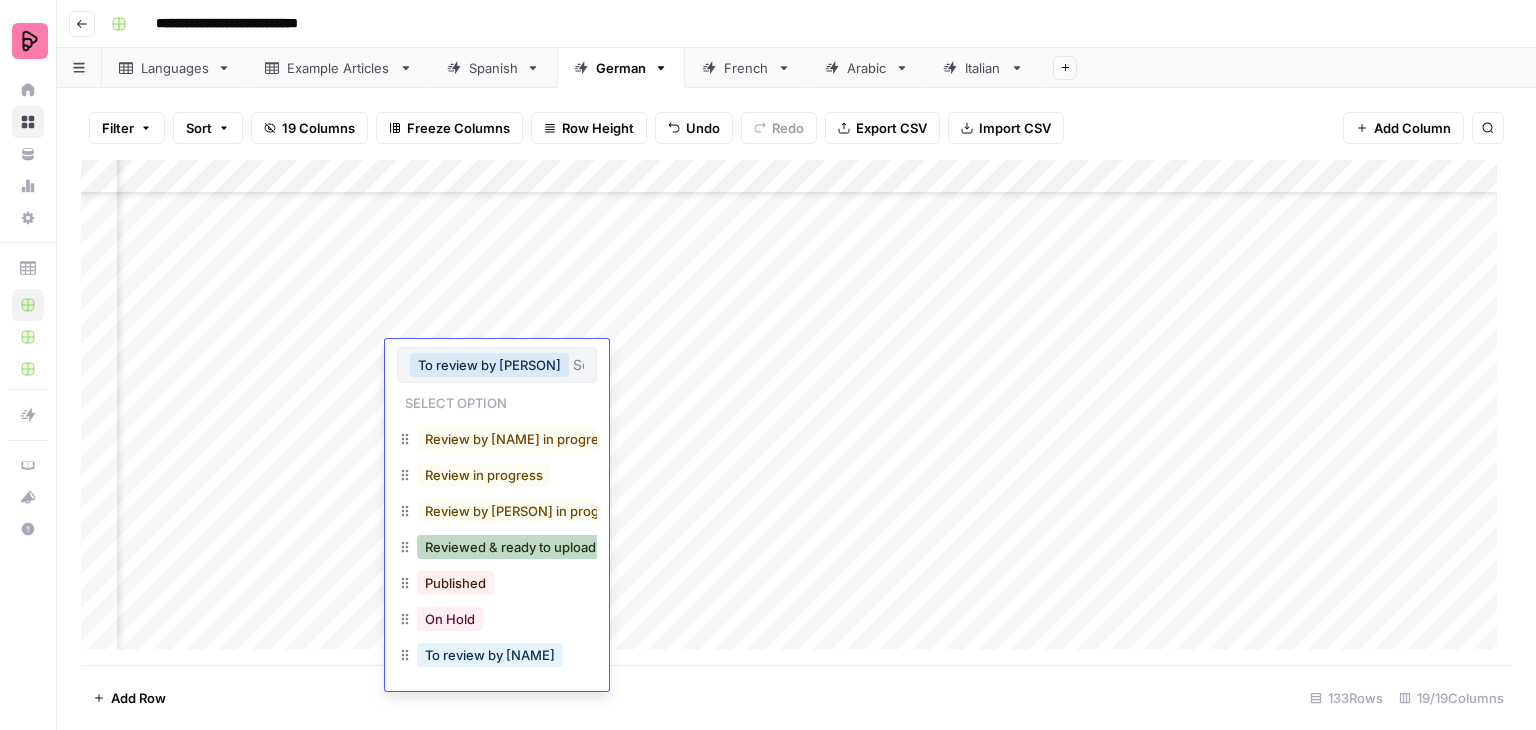 click on "Reviewed & ready to upload" at bounding box center (510, 547) 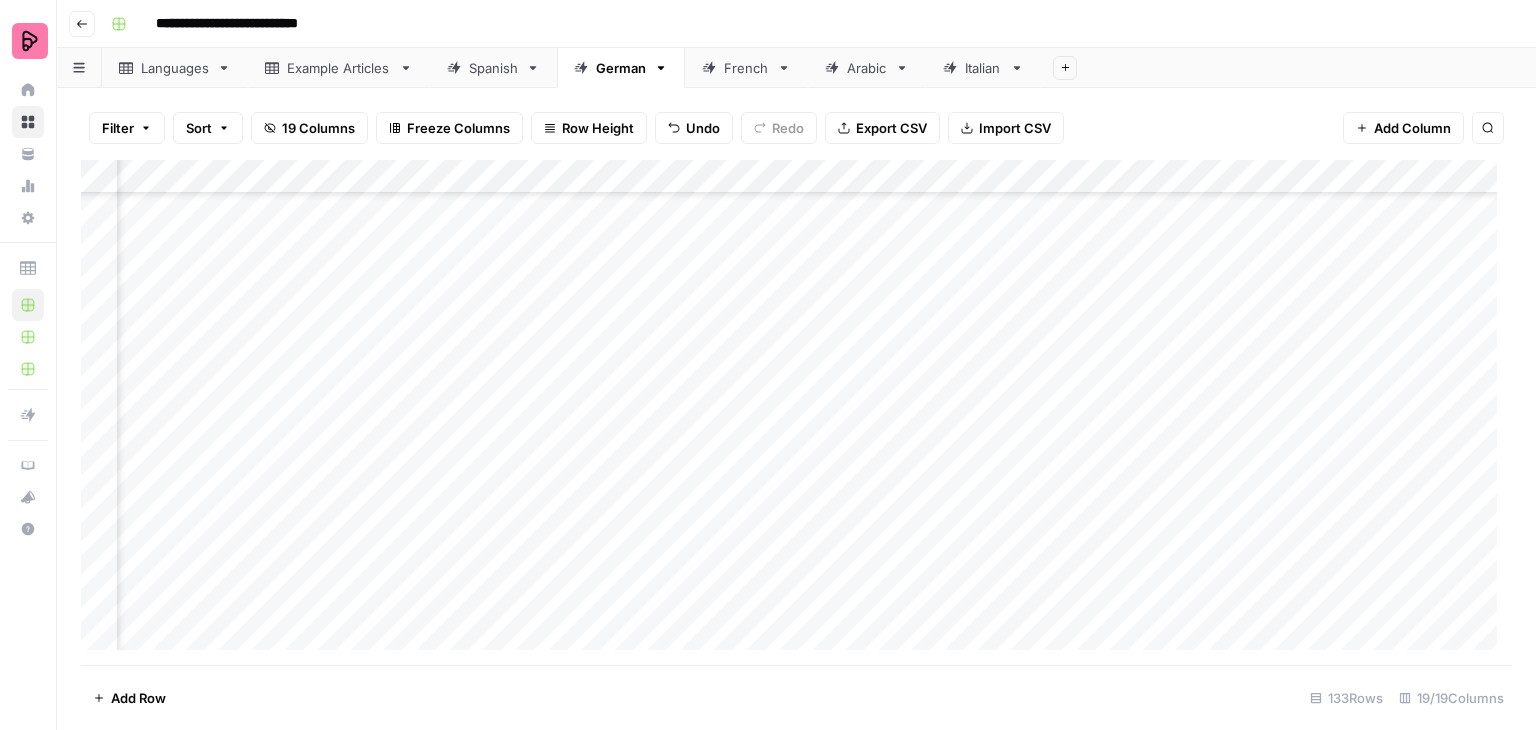 click on "Add Column" at bounding box center (796, 412) 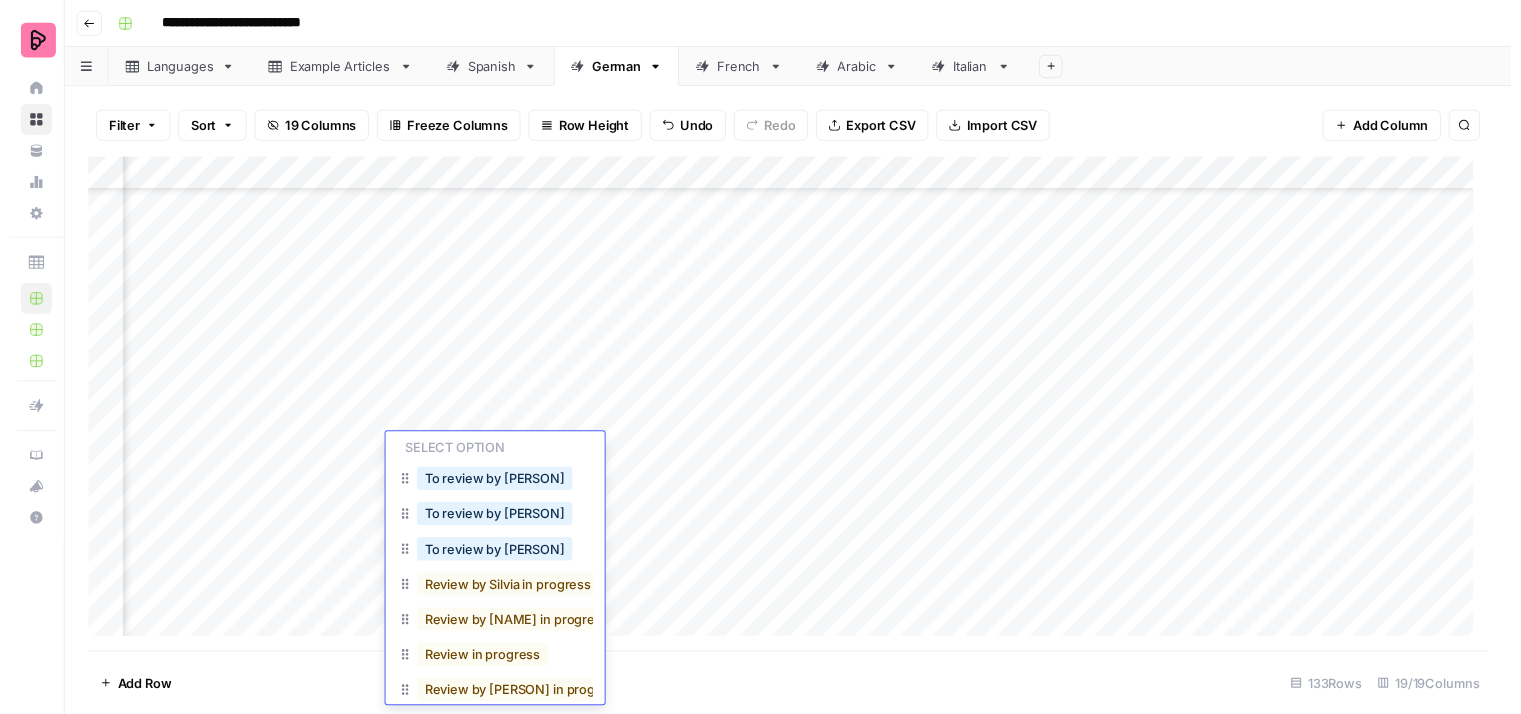 scroll, scrollTop: 72, scrollLeft: 0, axis: vertical 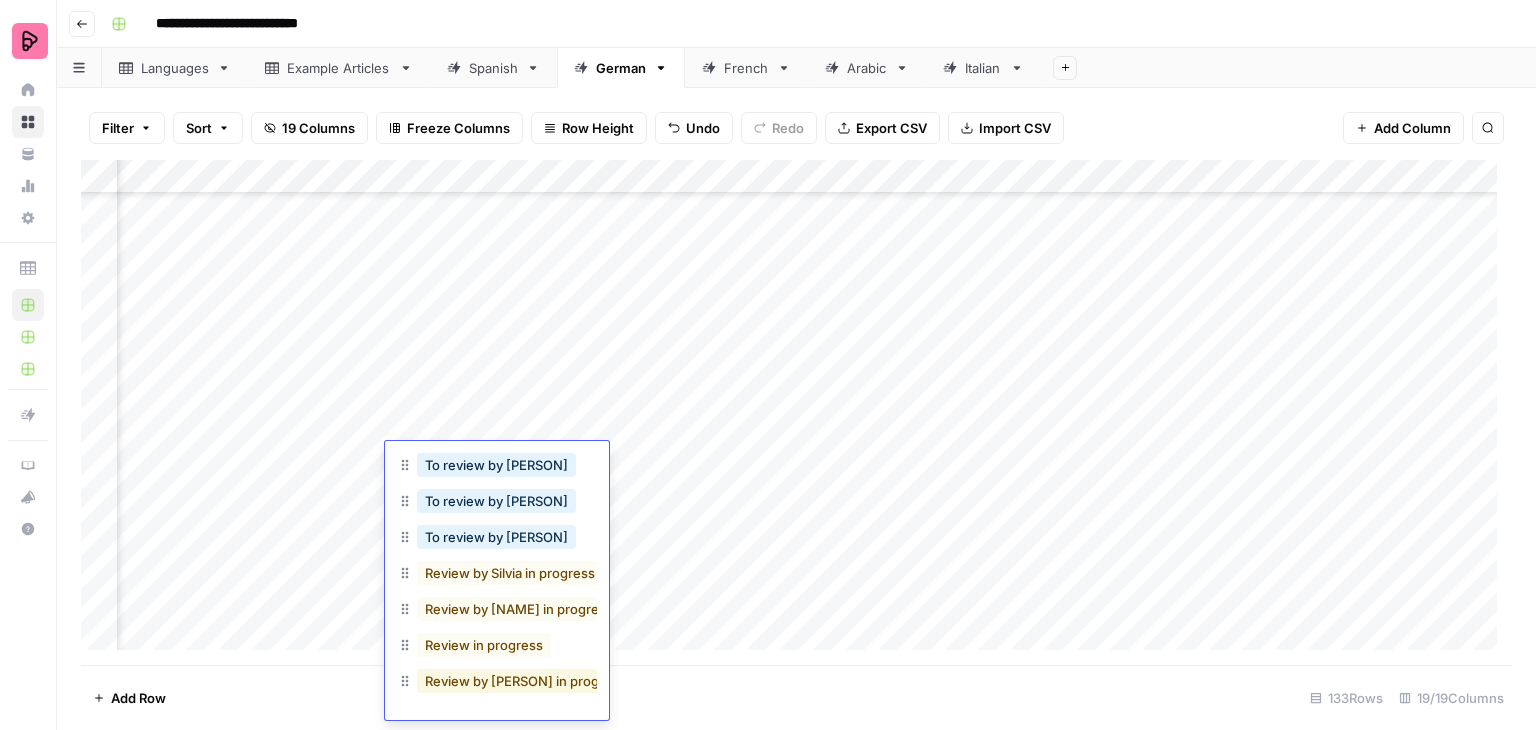 click on "Review by [PERSON] in progress" at bounding box center (525, 681) 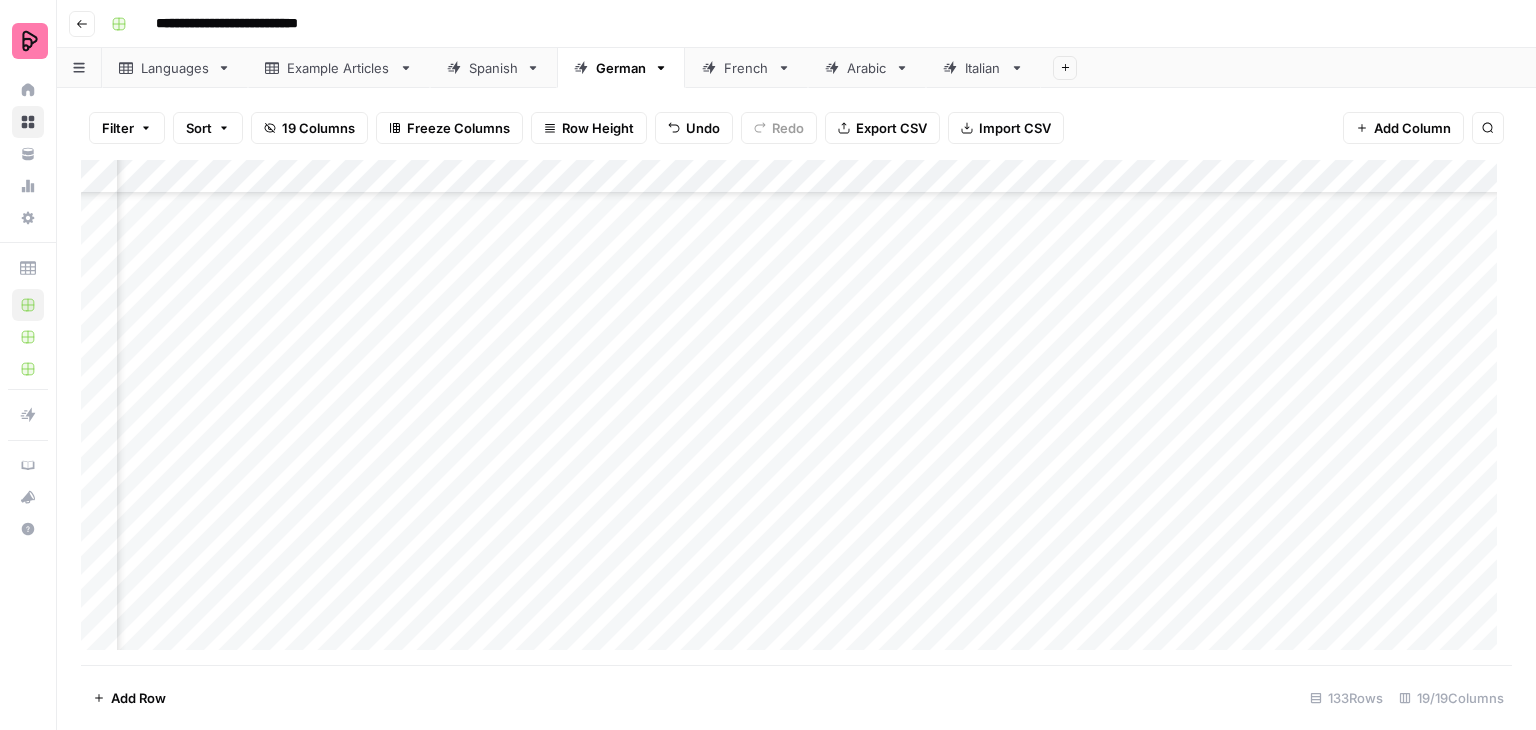 click on "Add Column" at bounding box center (796, 412) 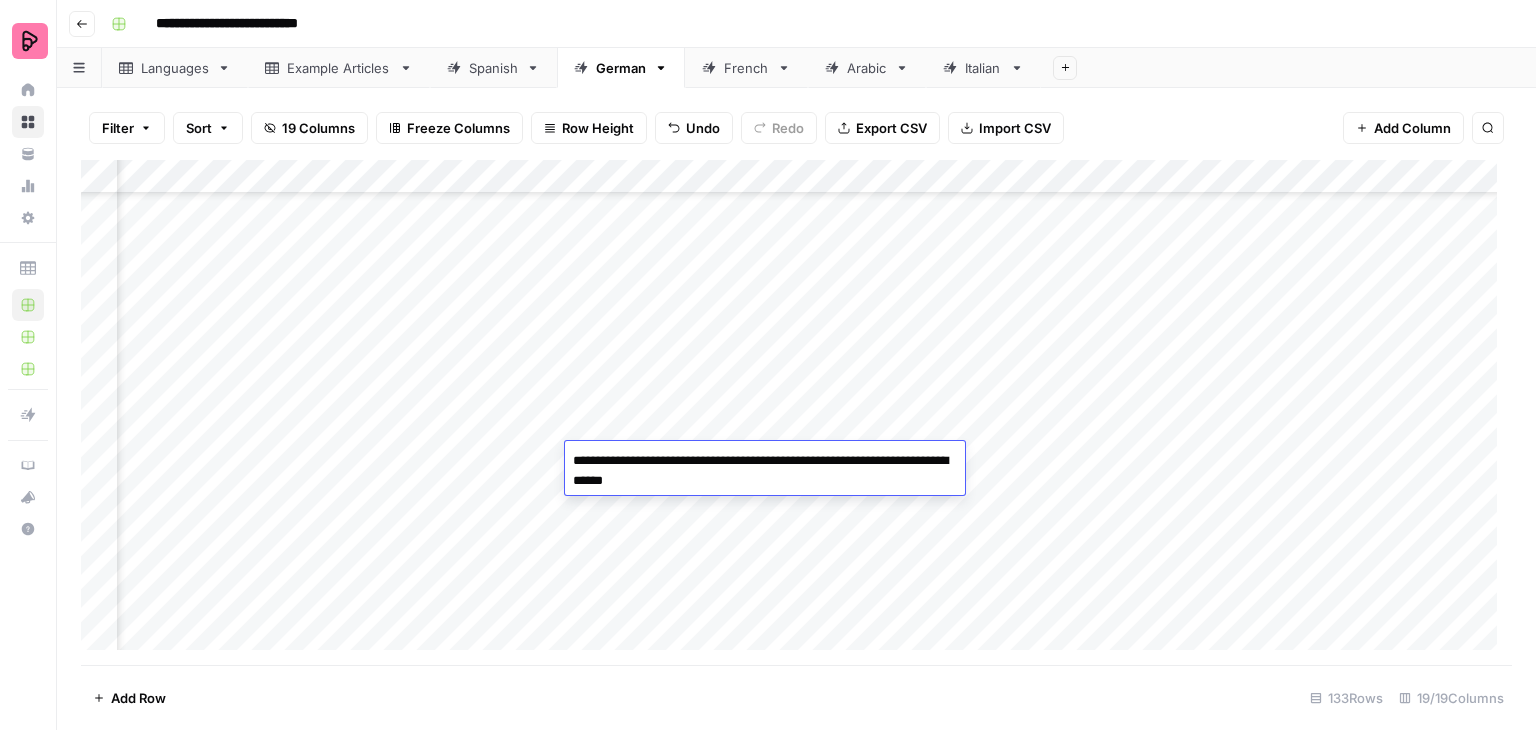 drag, startPoint x: 935, startPoint y: 460, endPoint x: 793, endPoint y: 468, distance: 142.22517 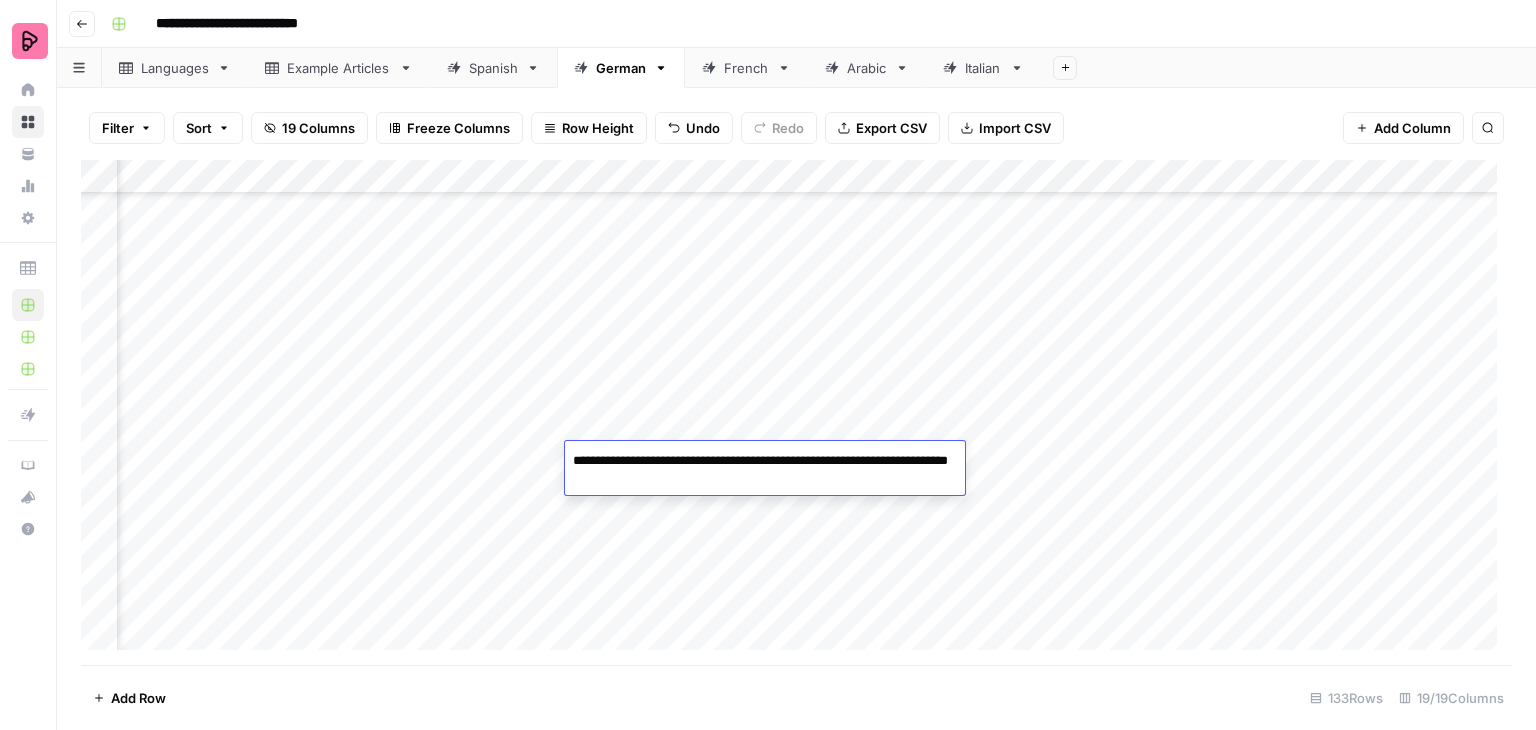 type on "**********" 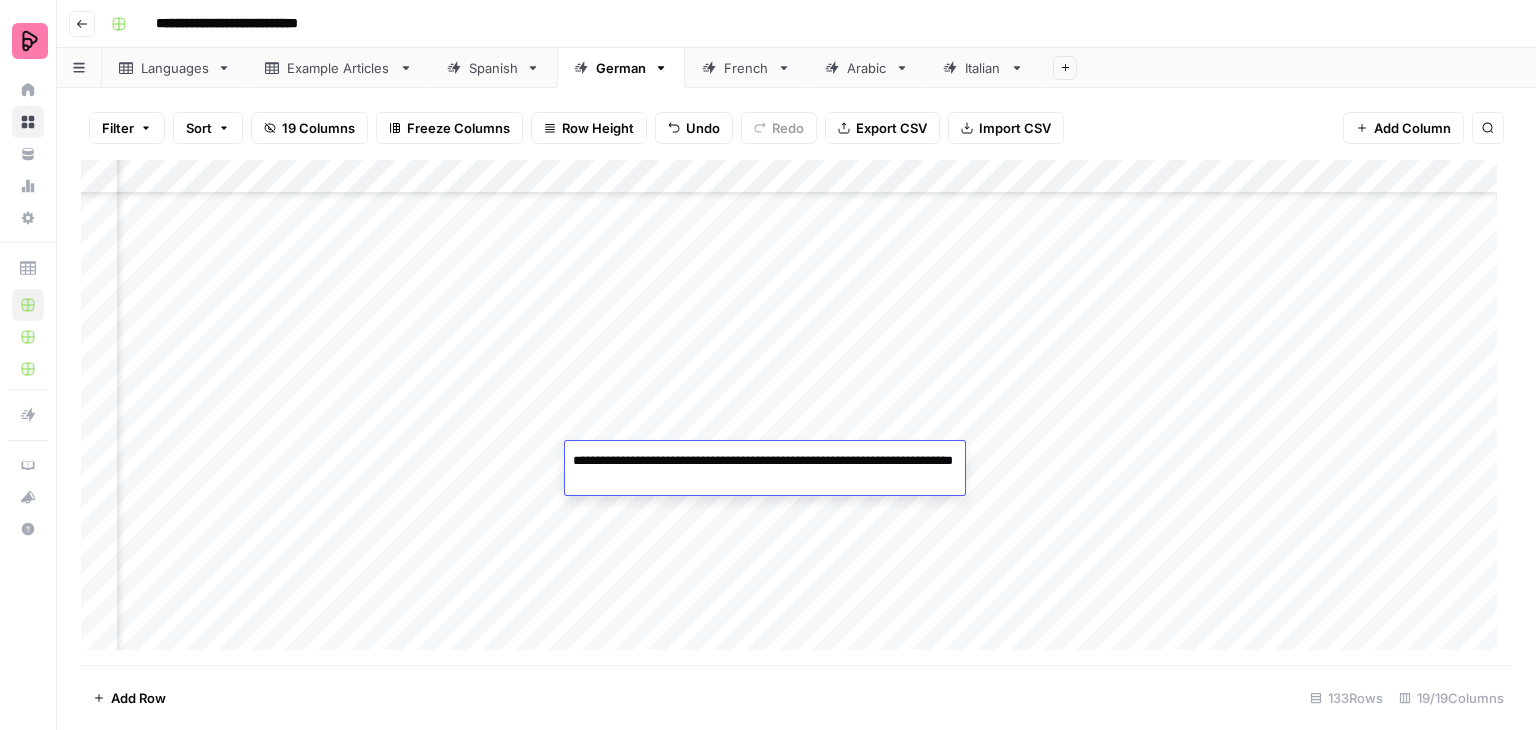 click on "**********" at bounding box center [765, 471] 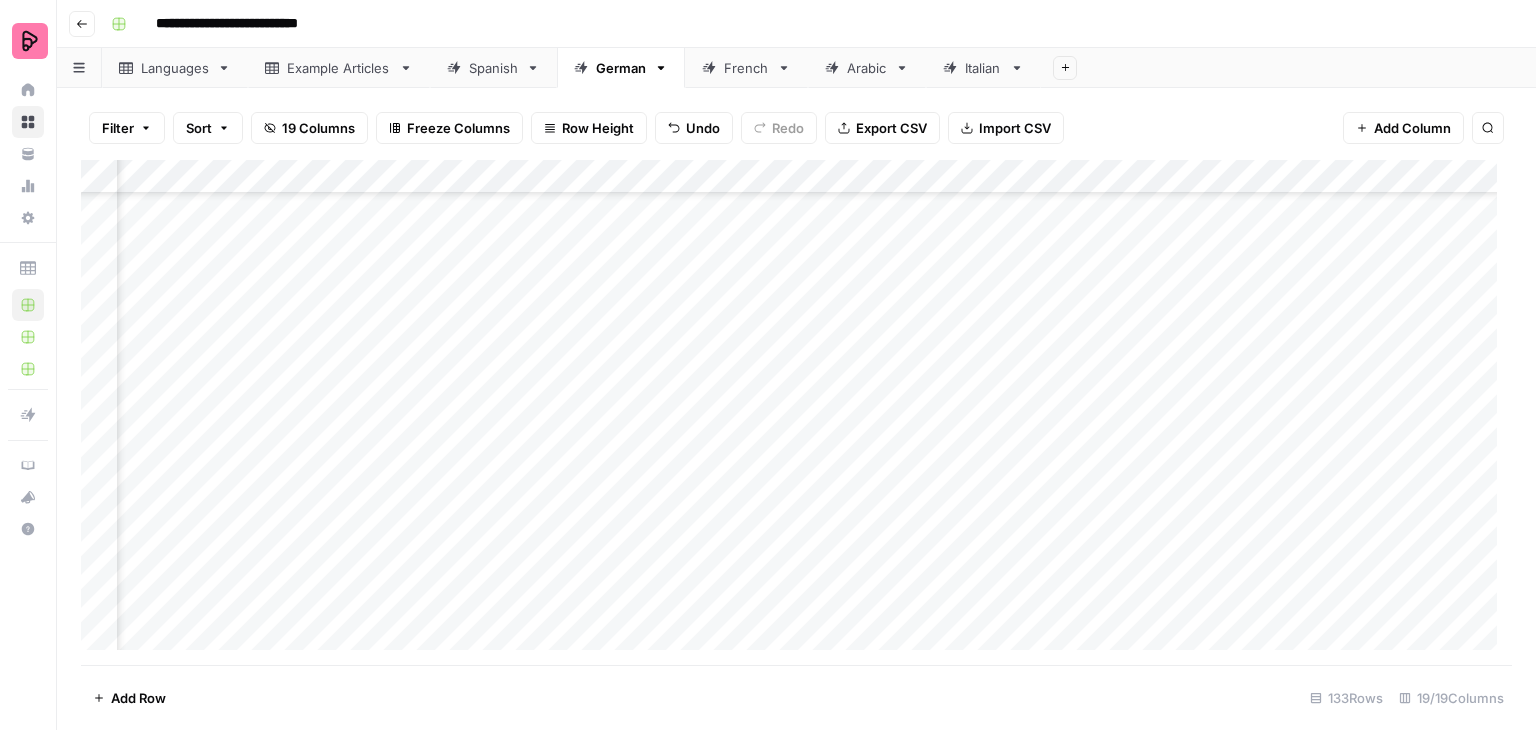 click on "Add Column" at bounding box center [796, 412] 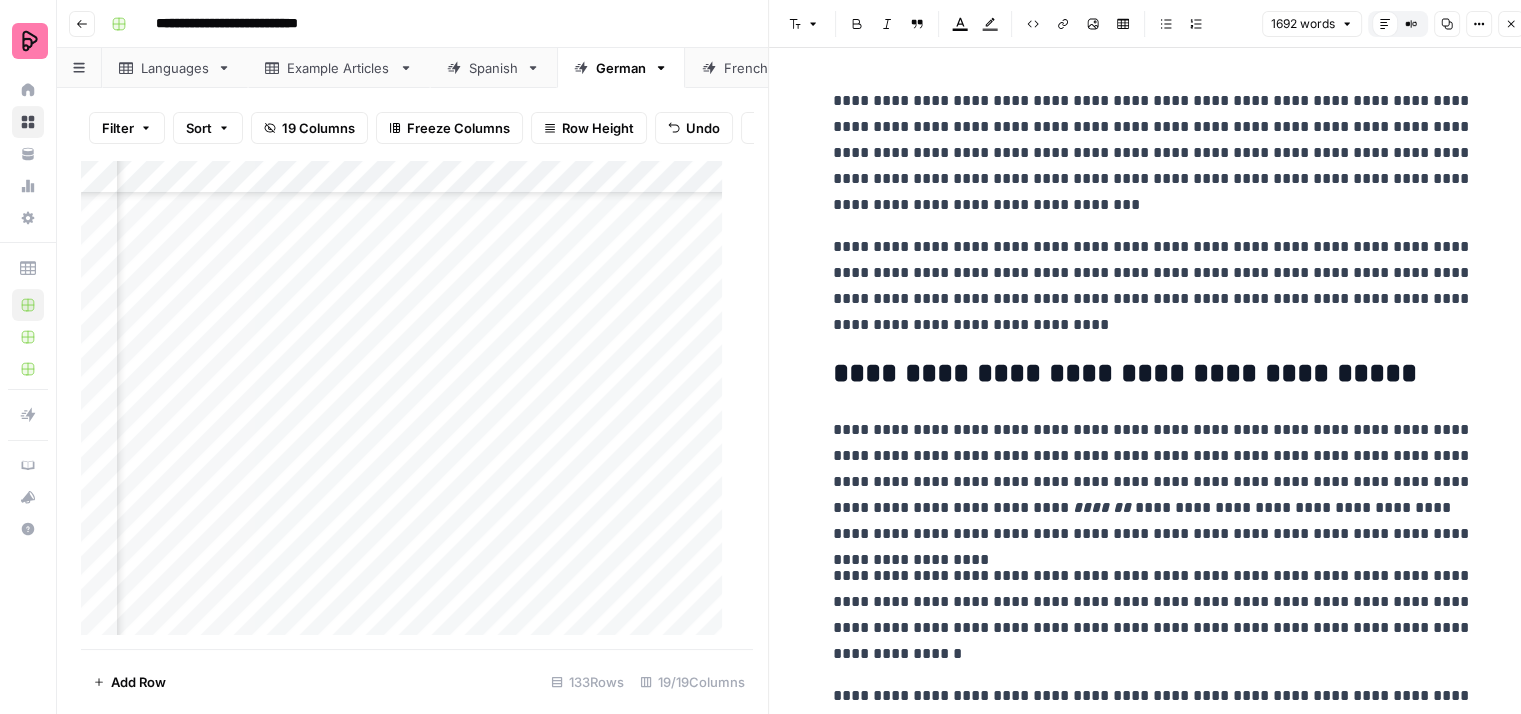 click on "**********" at bounding box center (1153, 153) 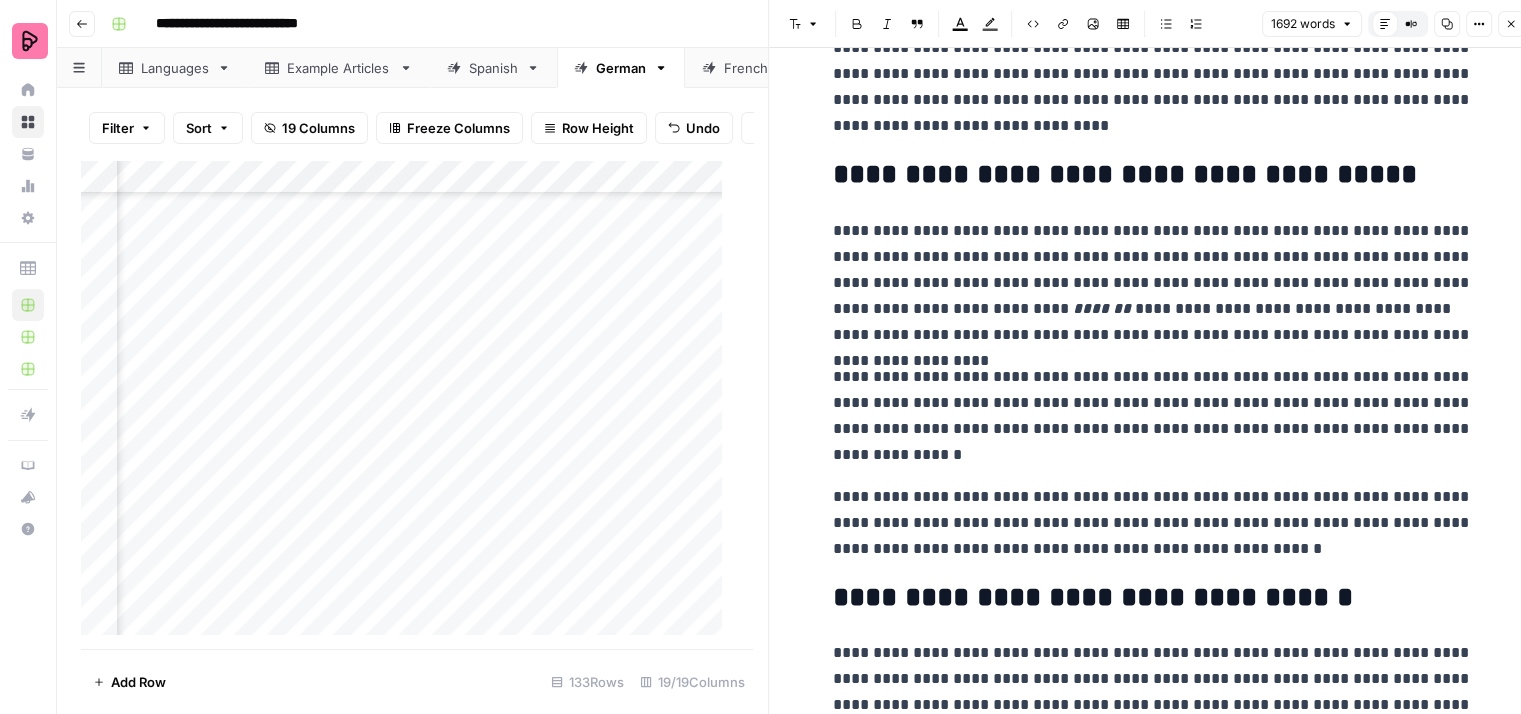 scroll, scrollTop: 200, scrollLeft: 0, axis: vertical 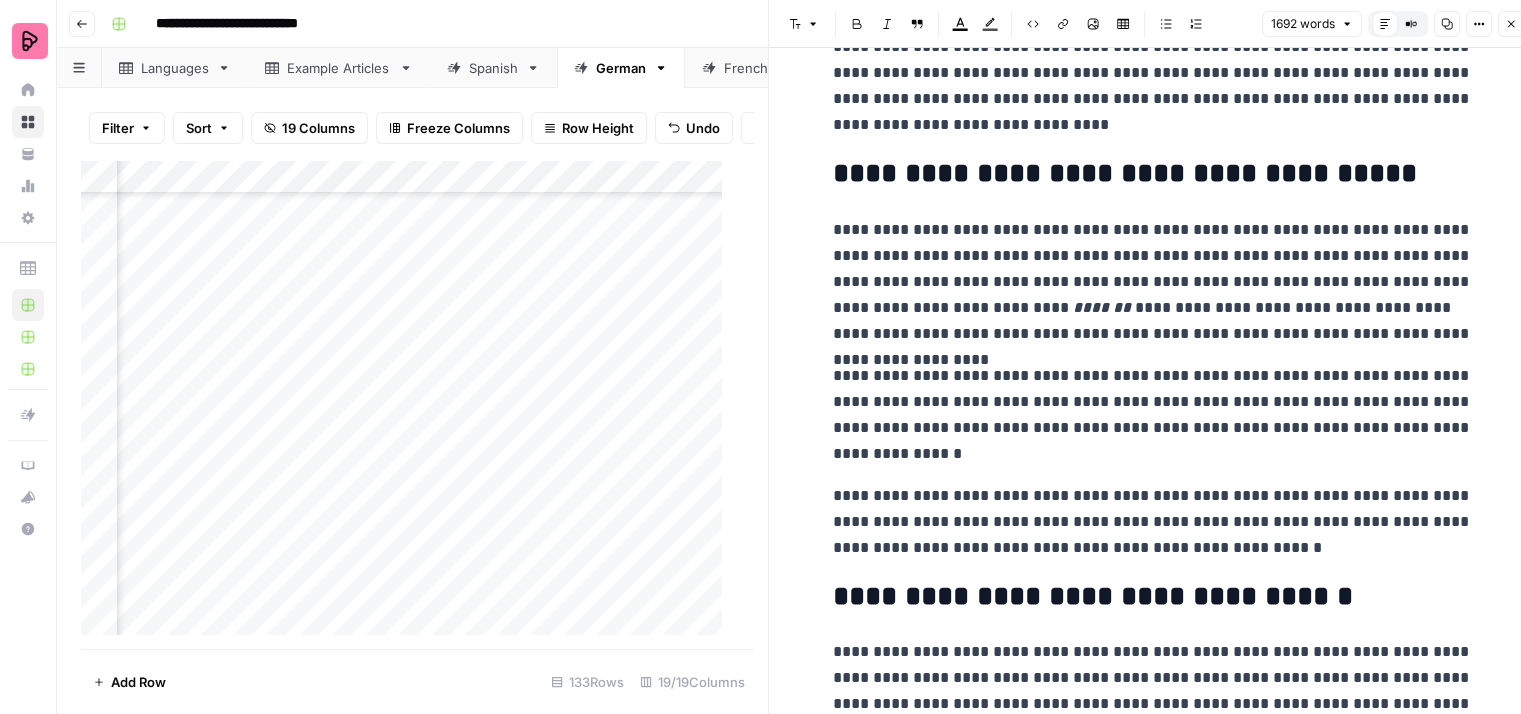 click on "**********" at bounding box center (1153, 282) 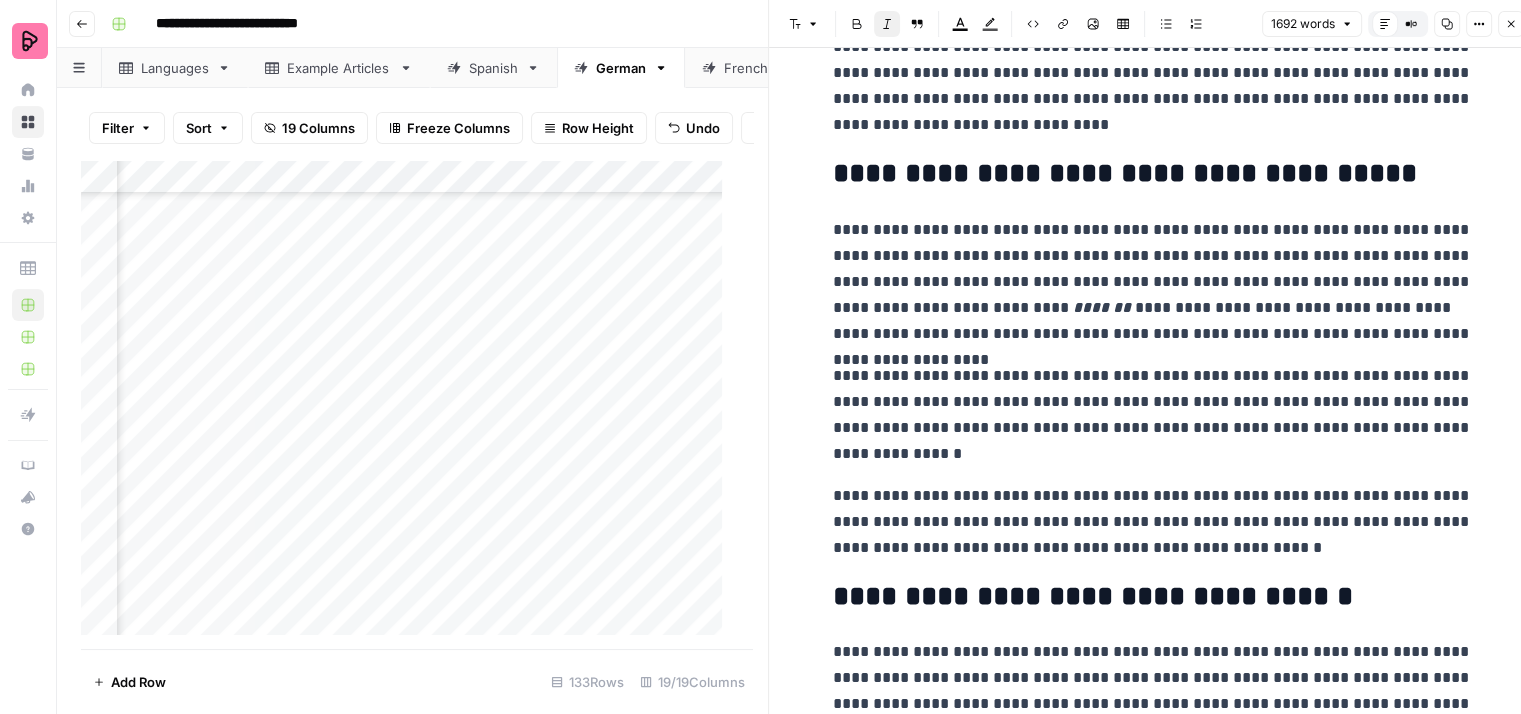 click on "**********" at bounding box center (1153, 282) 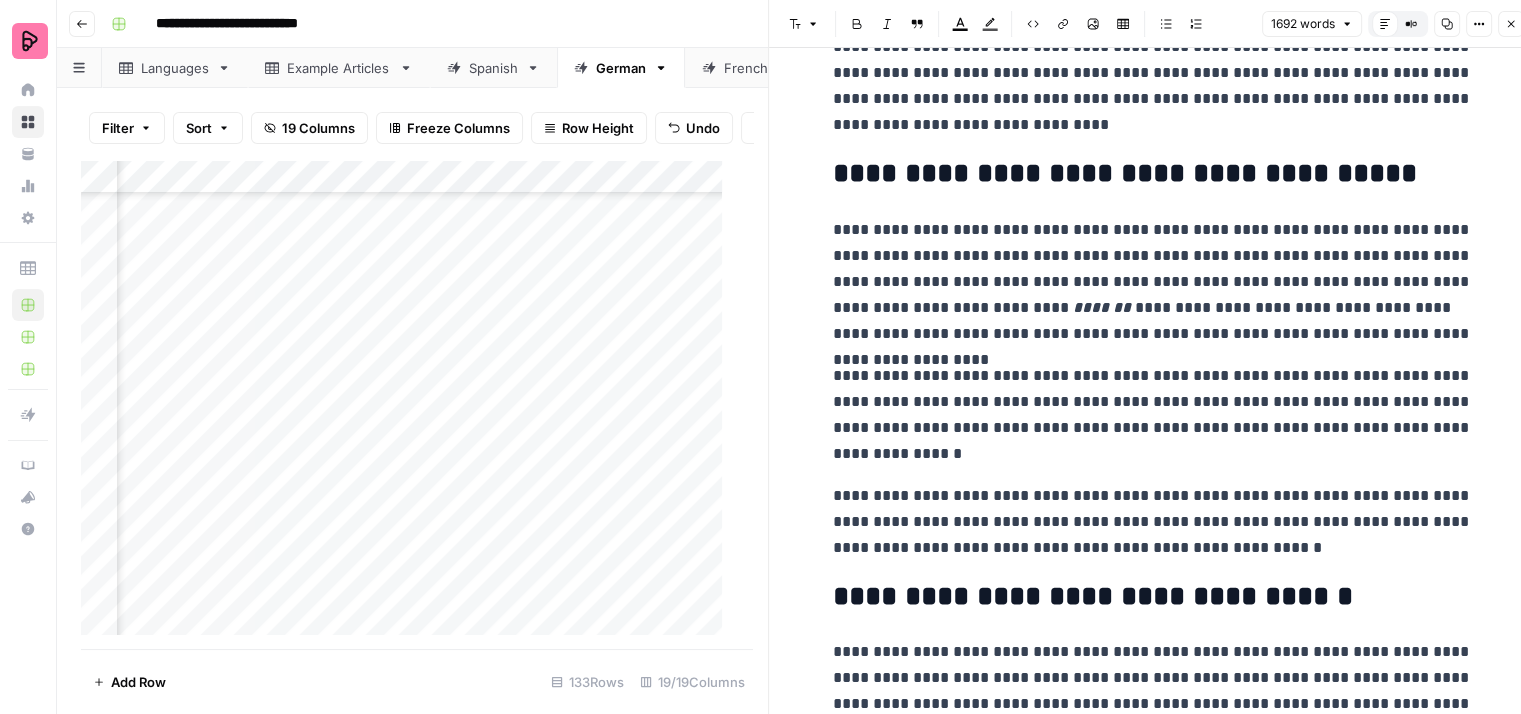 click on "**********" at bounding box center [1153, 415] 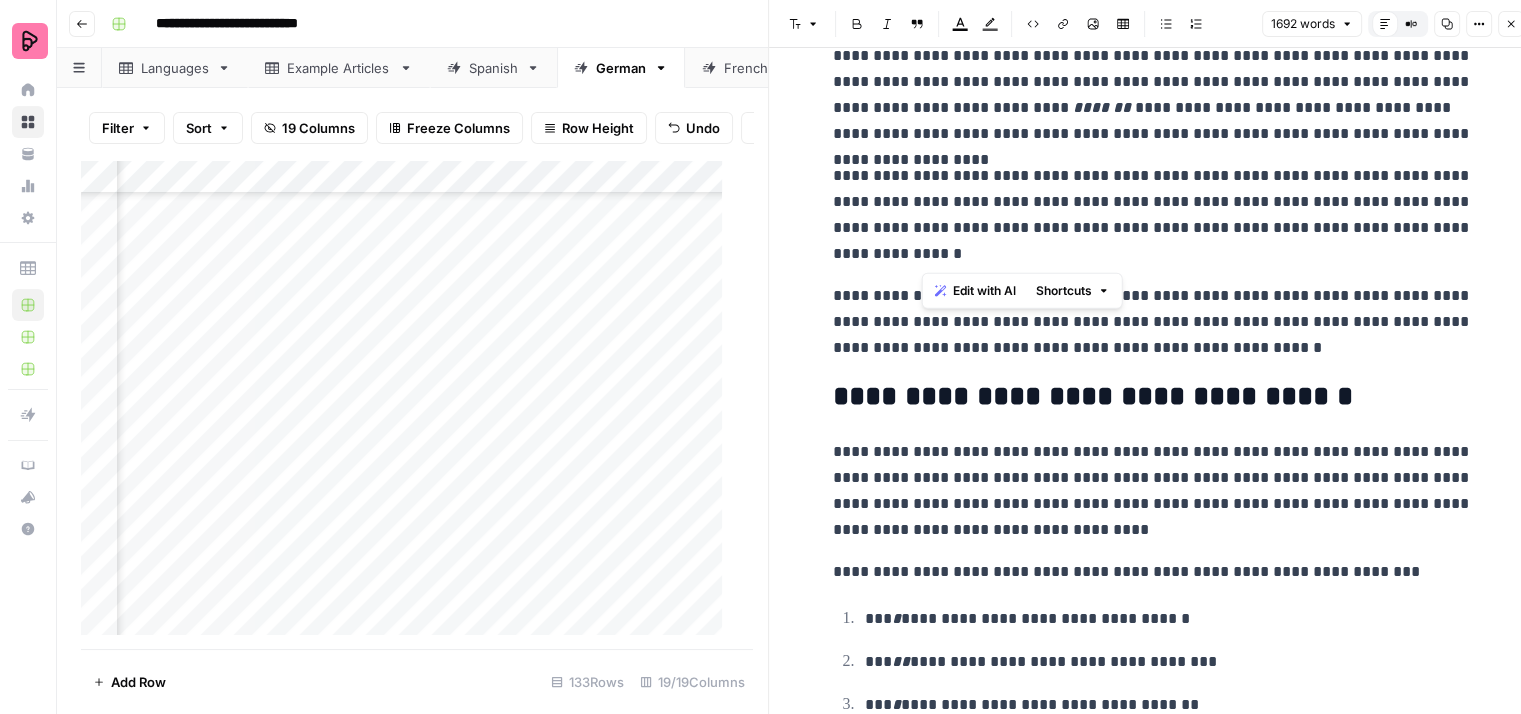 drag, startPoint x: 942, startPoint y: 252, endPoint x: 1043, endPoint y: 213, distance: 108.26819 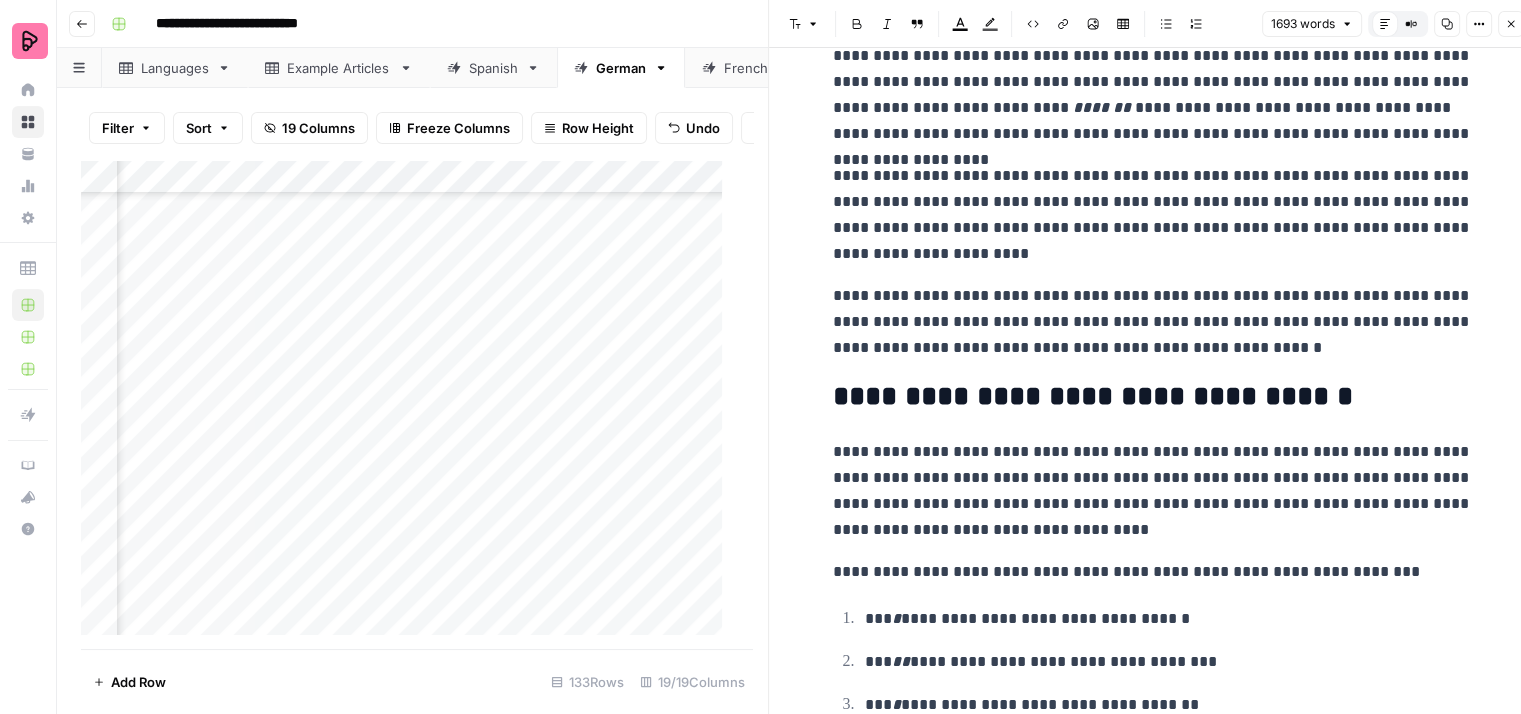 click on "**********" at bounding box center [1153, 3344] 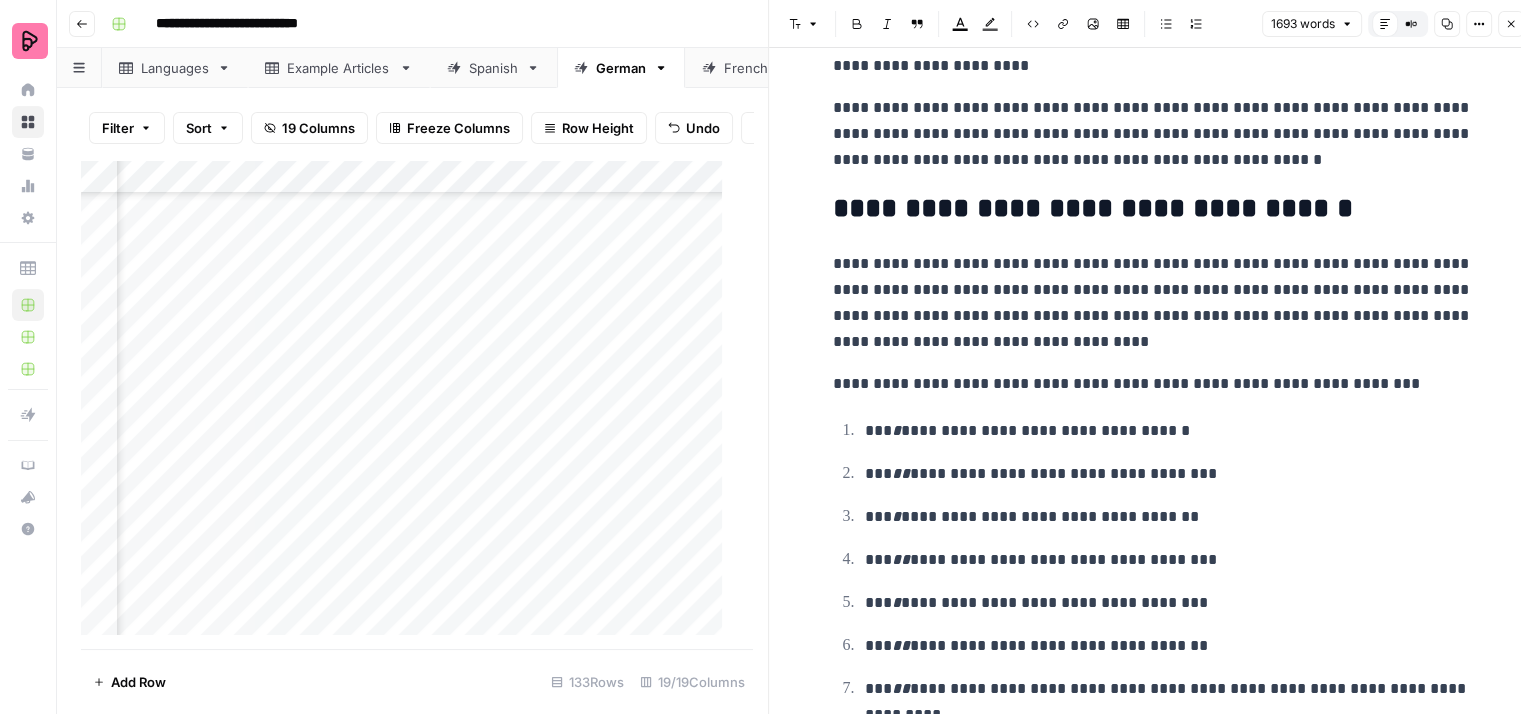 scroll, scrollTop: 600, scrollLeft: 0, axis: vertical 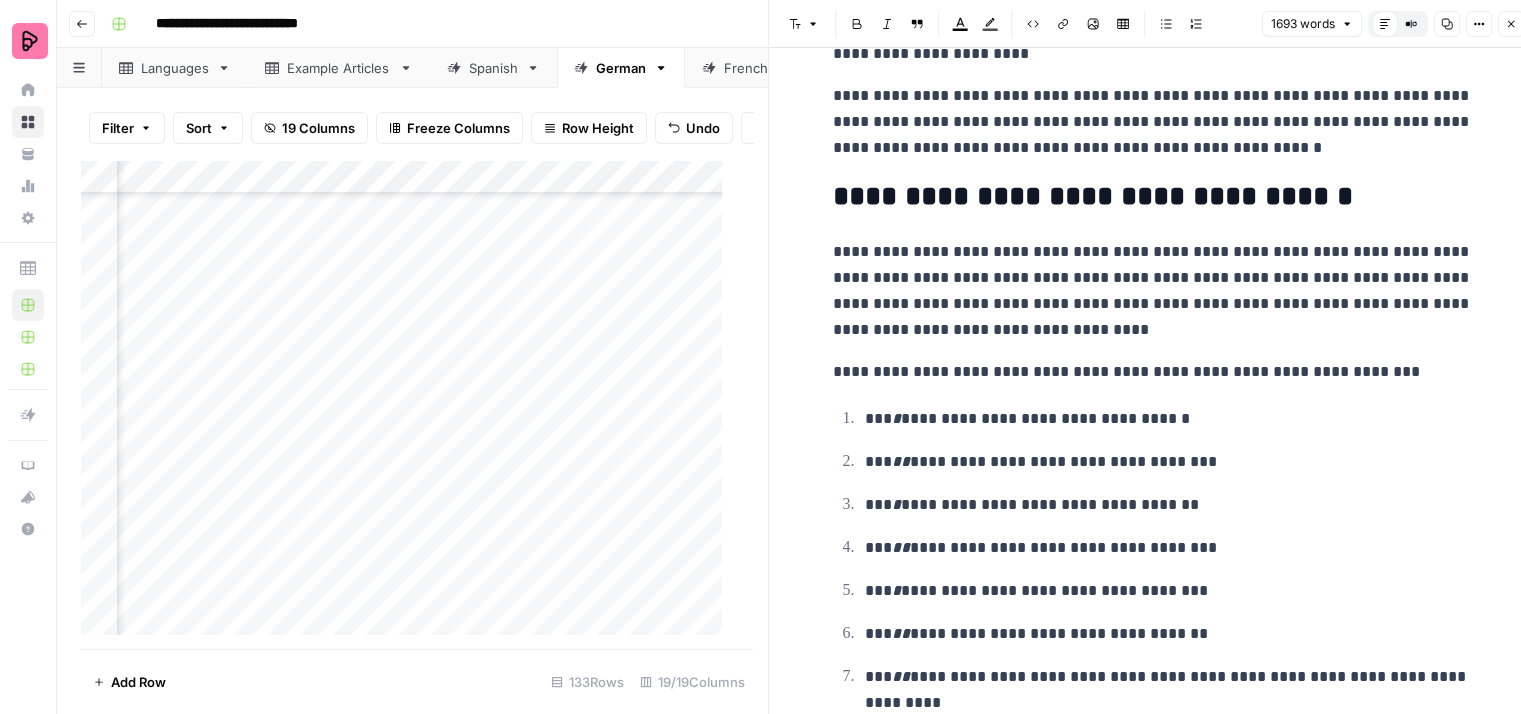 click on "**********" at bounding box center [1153, 291] 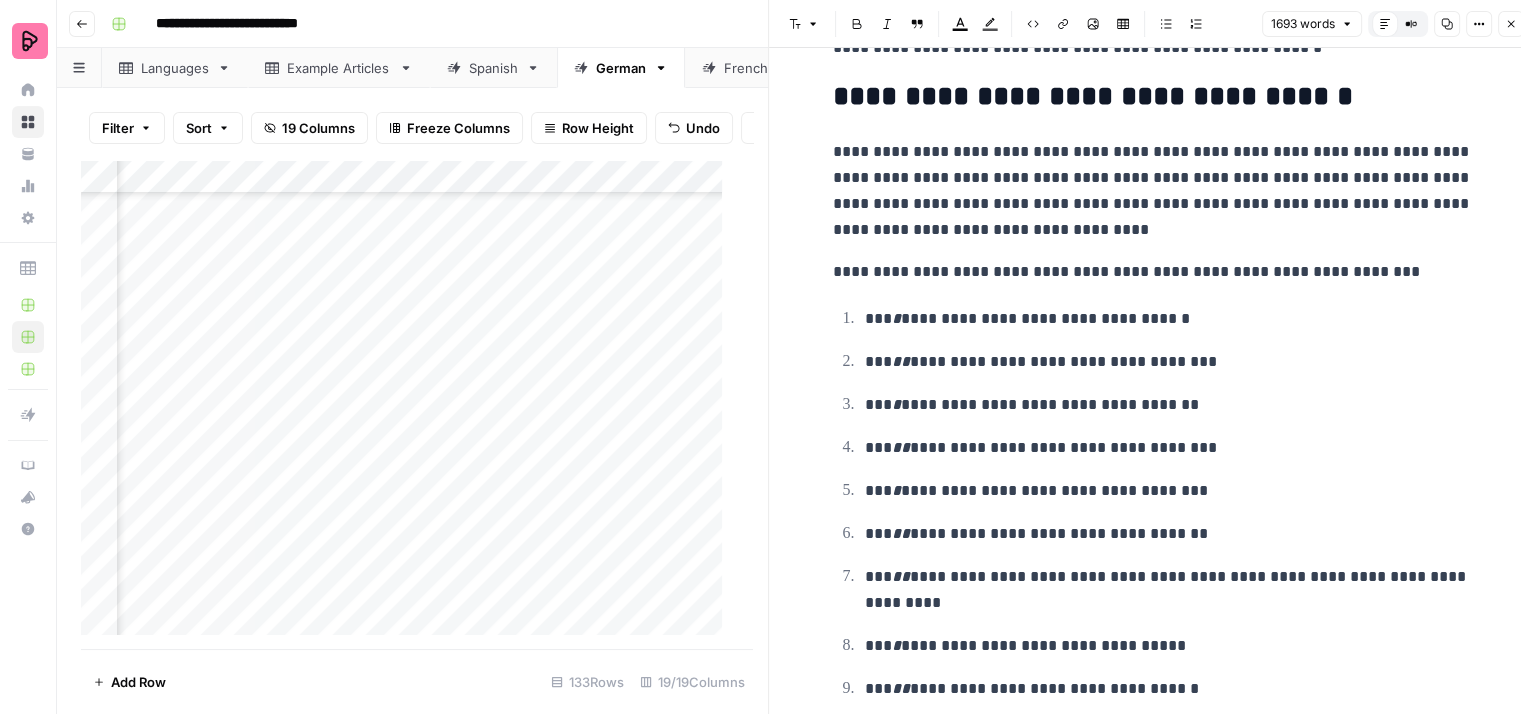 scroll, scrollTop: 800, scrollLeft: 0, axis: vertical 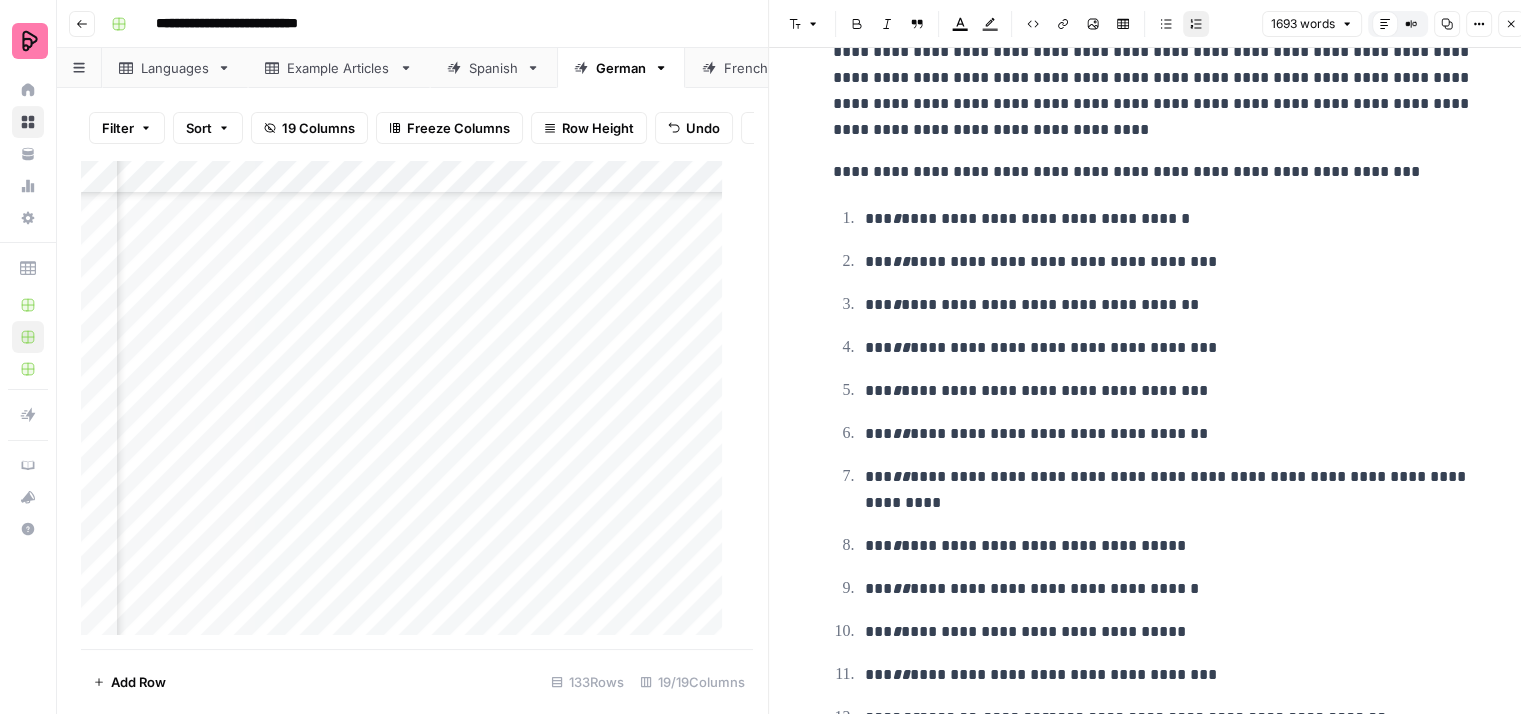 click on "**********" at bounding box center [1169, 219] 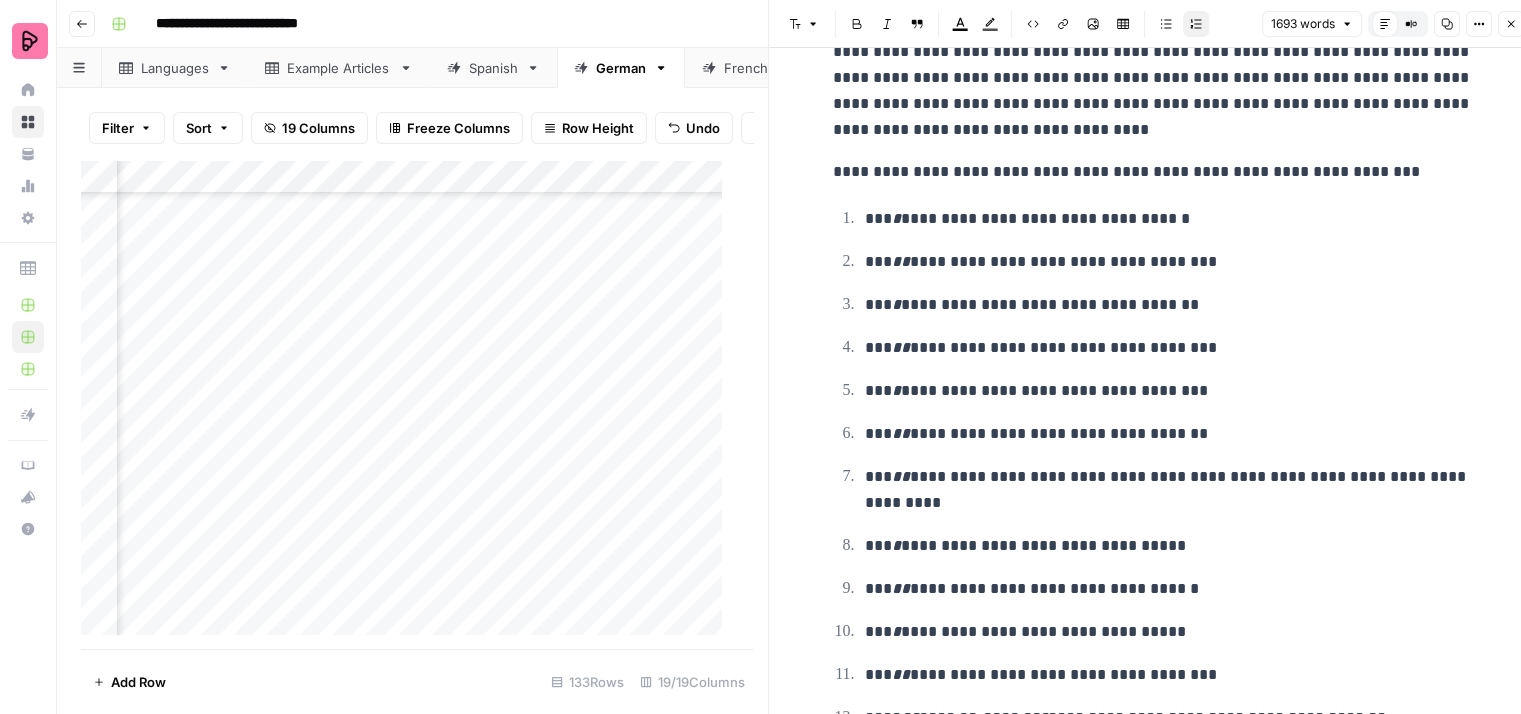 type 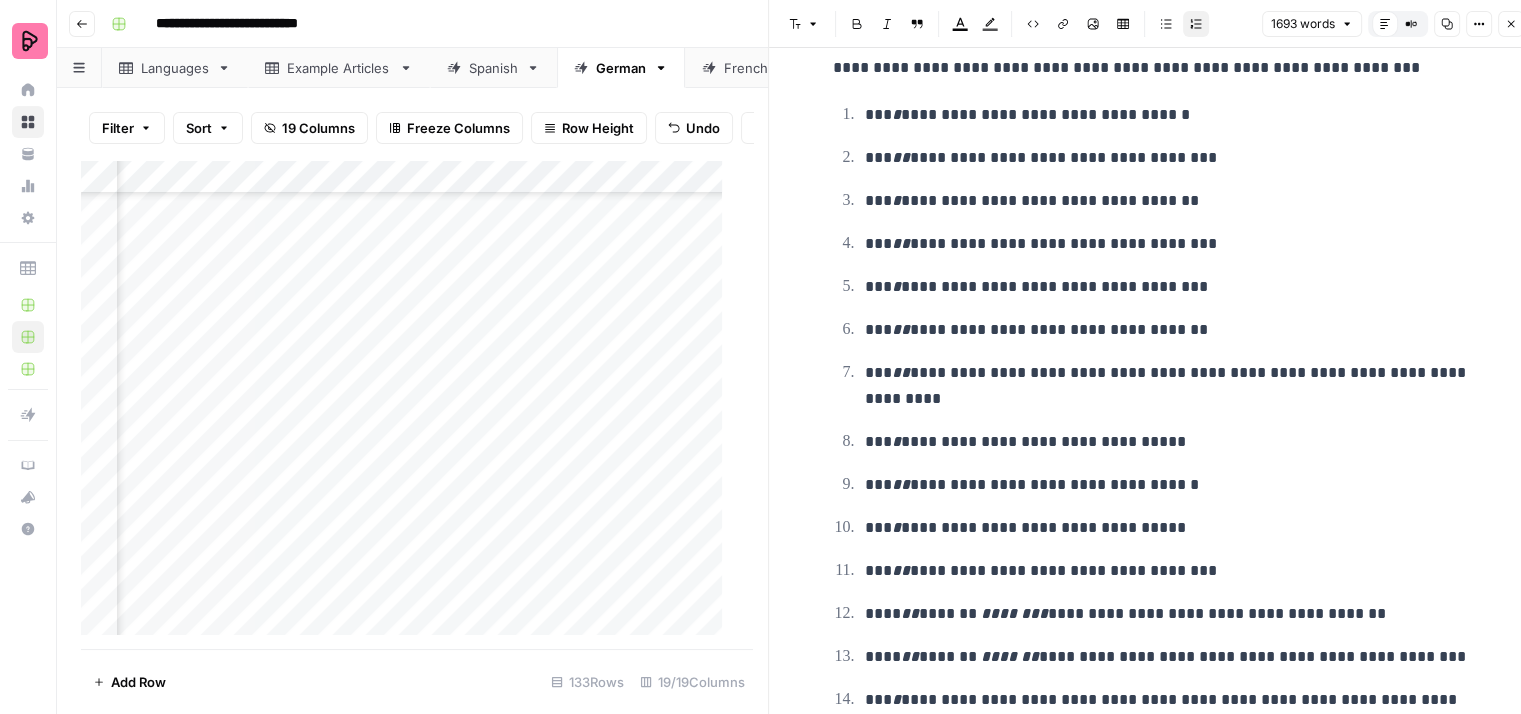scroll, scrollTop: 1100, scrollLeft: 0, axis: vertical 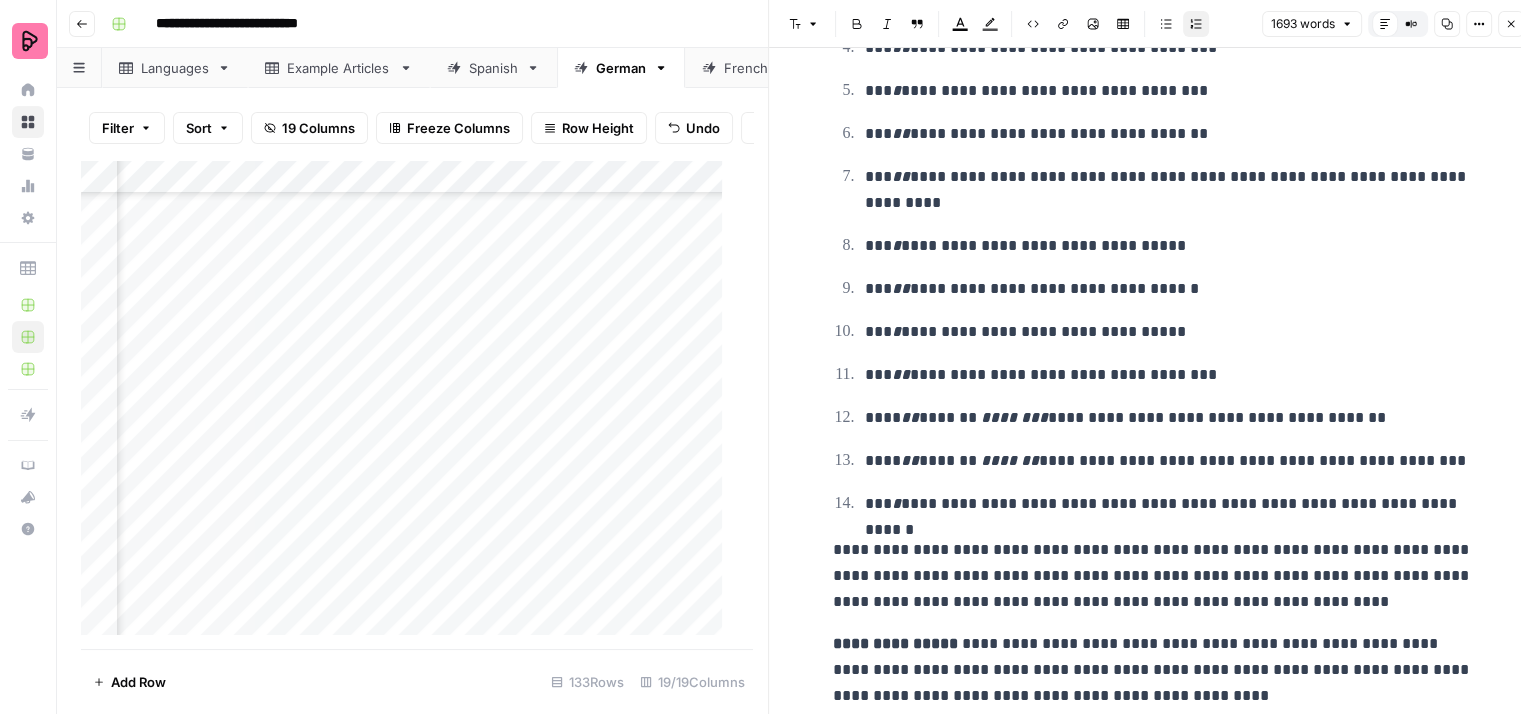 click on "**********" at bounding box center (1169, 91) 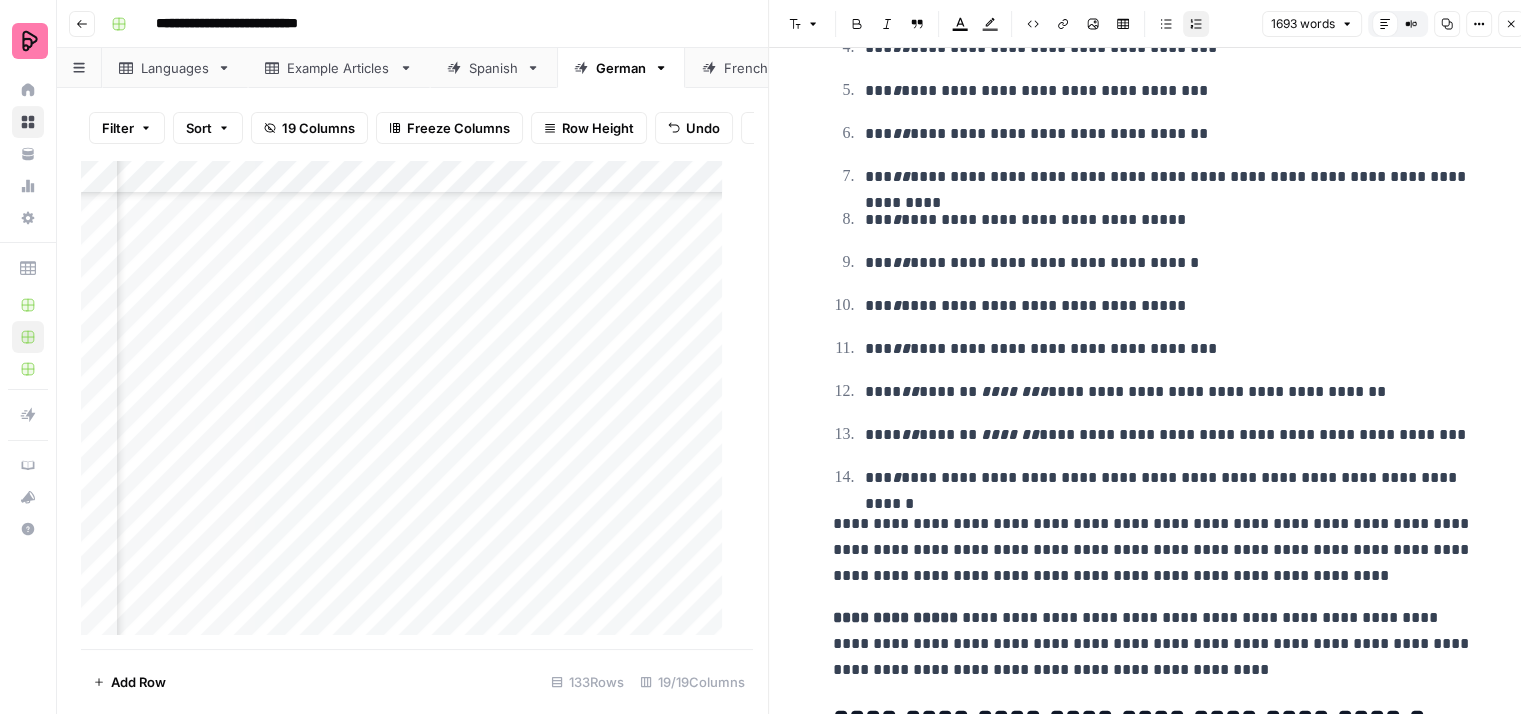 click on "**********" at bounding box center [1169, 220] 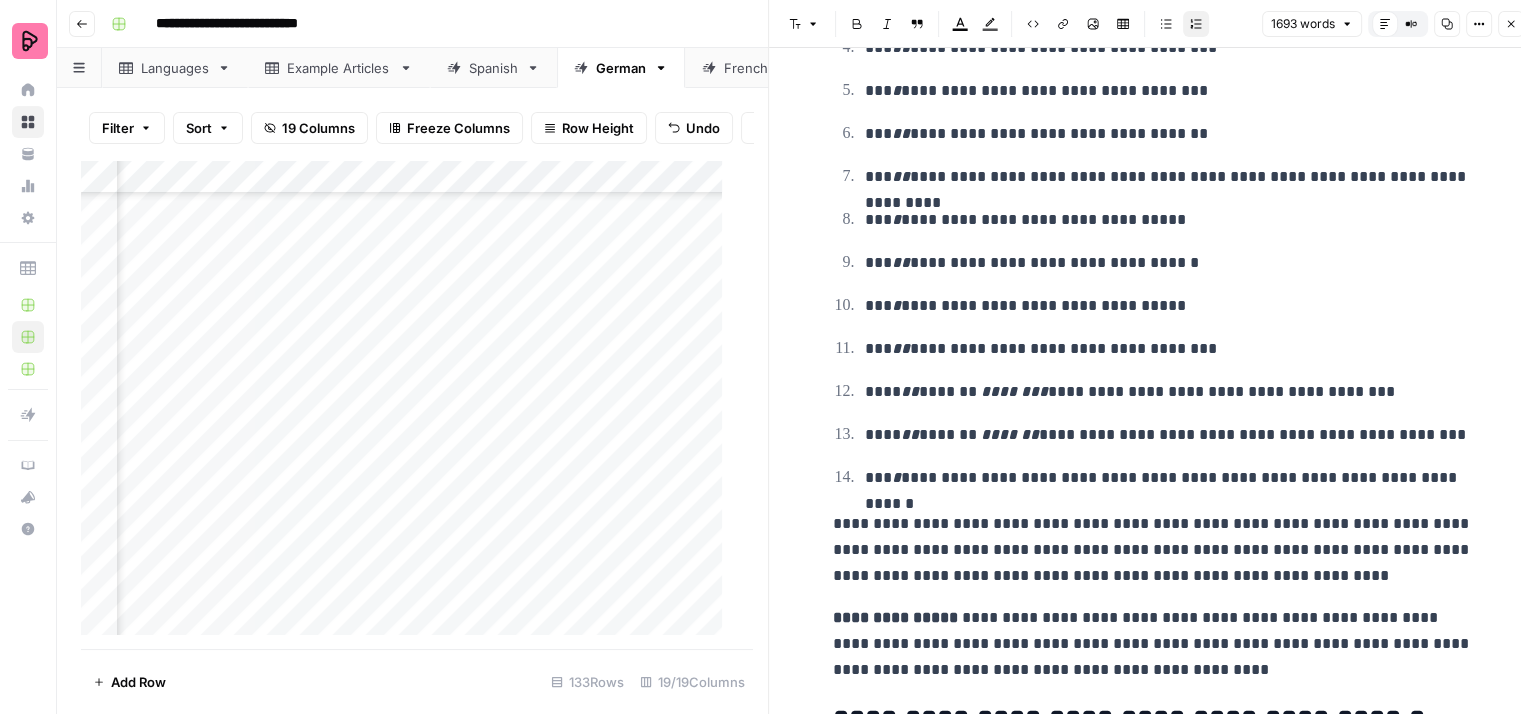 click on "**********" at bounding box center (1166, 434) 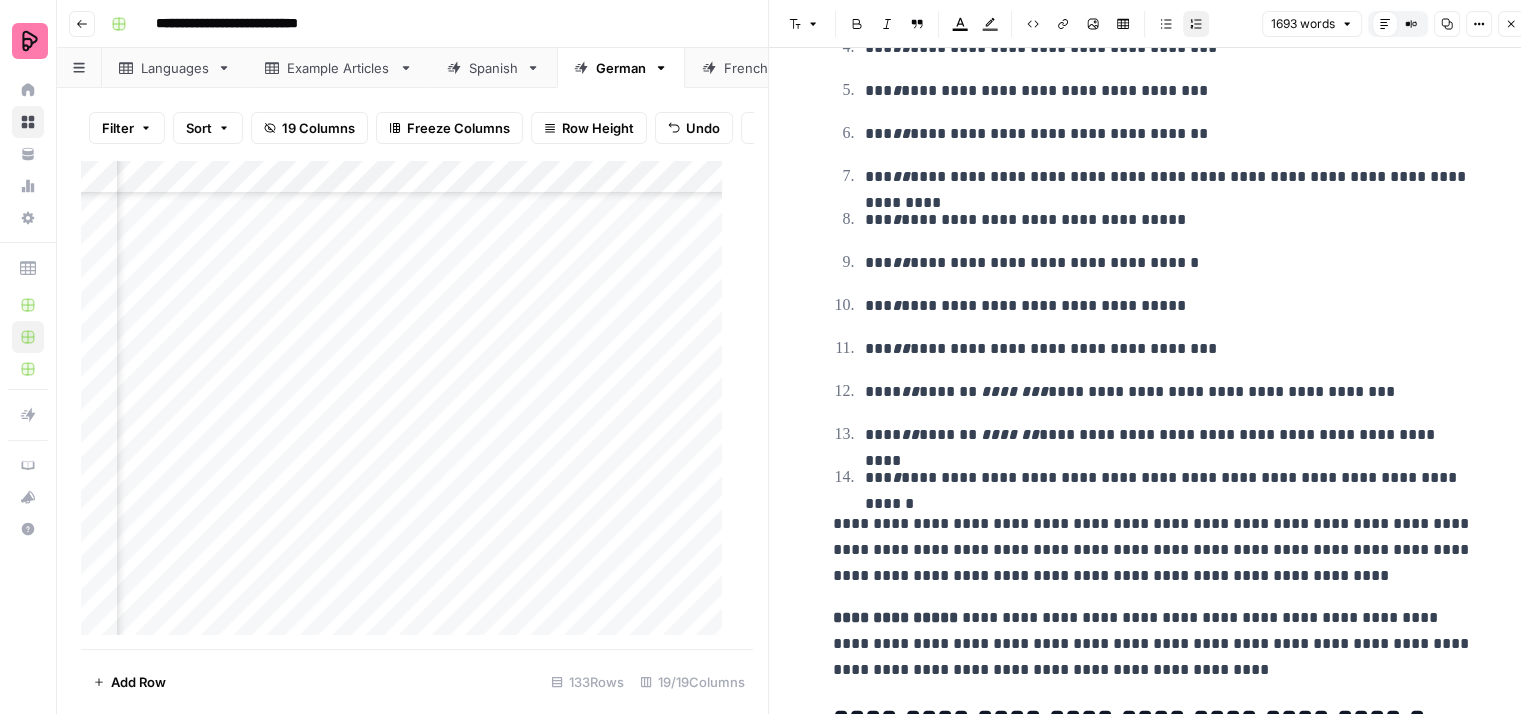 click on "**********" at bounding box center [1169, 435] 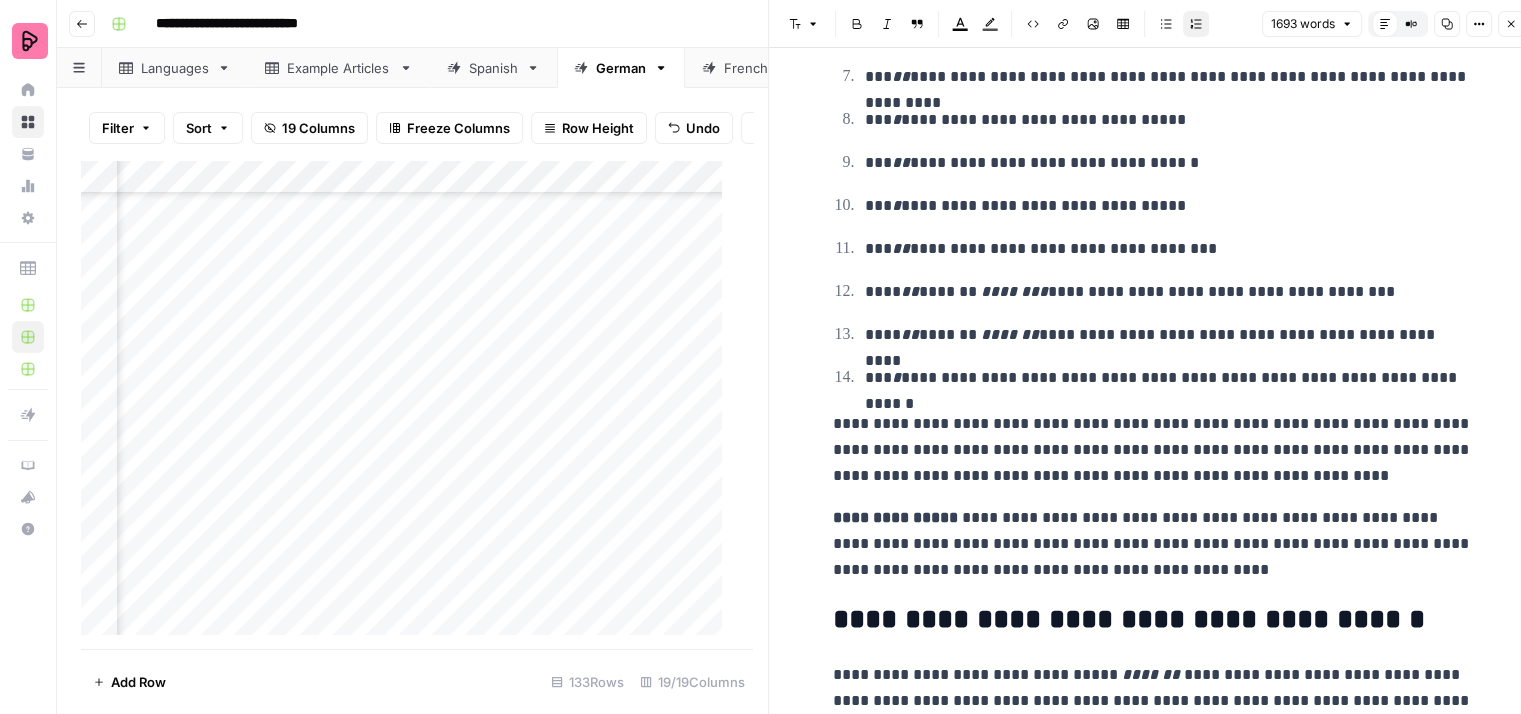 click on "**********" at bounding box center (1169, 378) 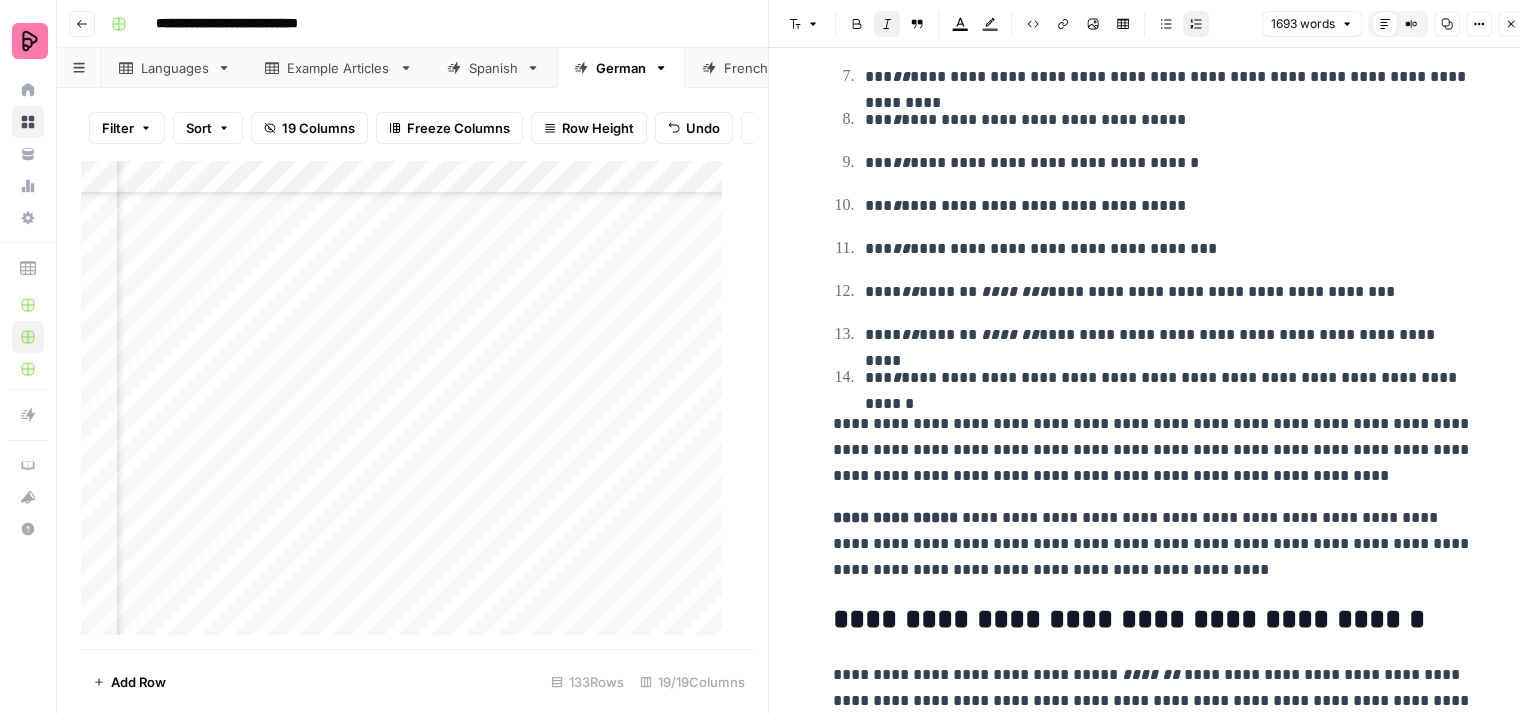 click on "**********" at bounding box center [1153, 450] 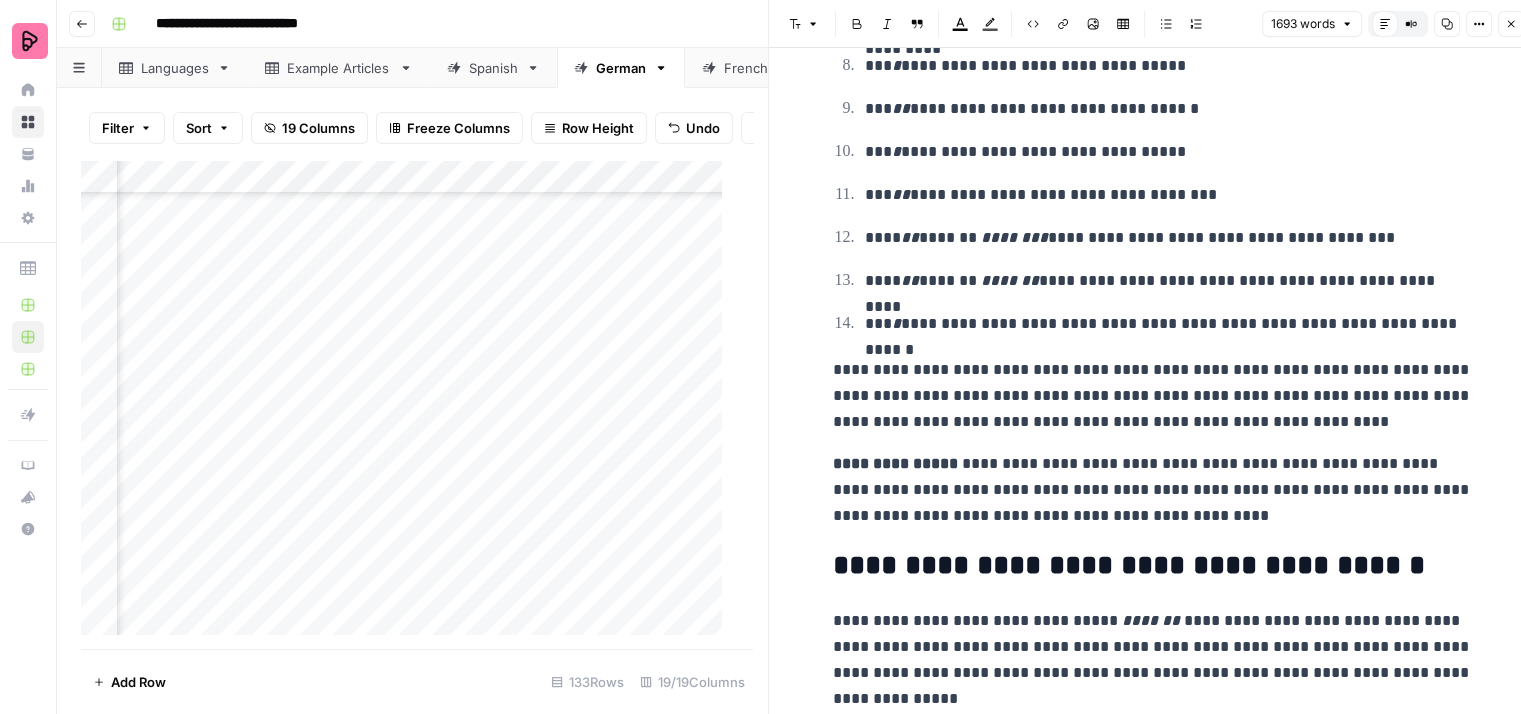 scroll, scrollTop: 1300, scrollLeft: 0, axis: vertical 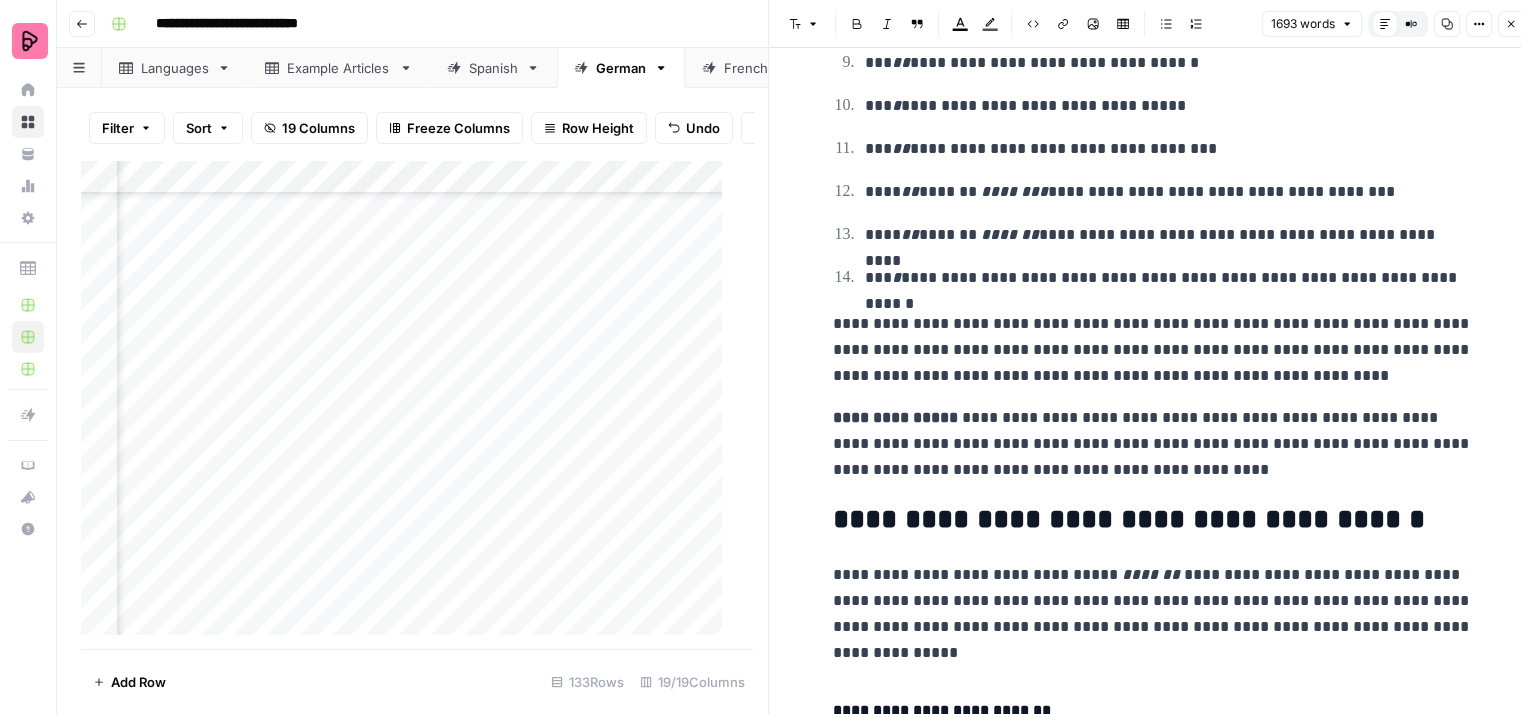 click on "**********" at bounding box center [1153, 2431] 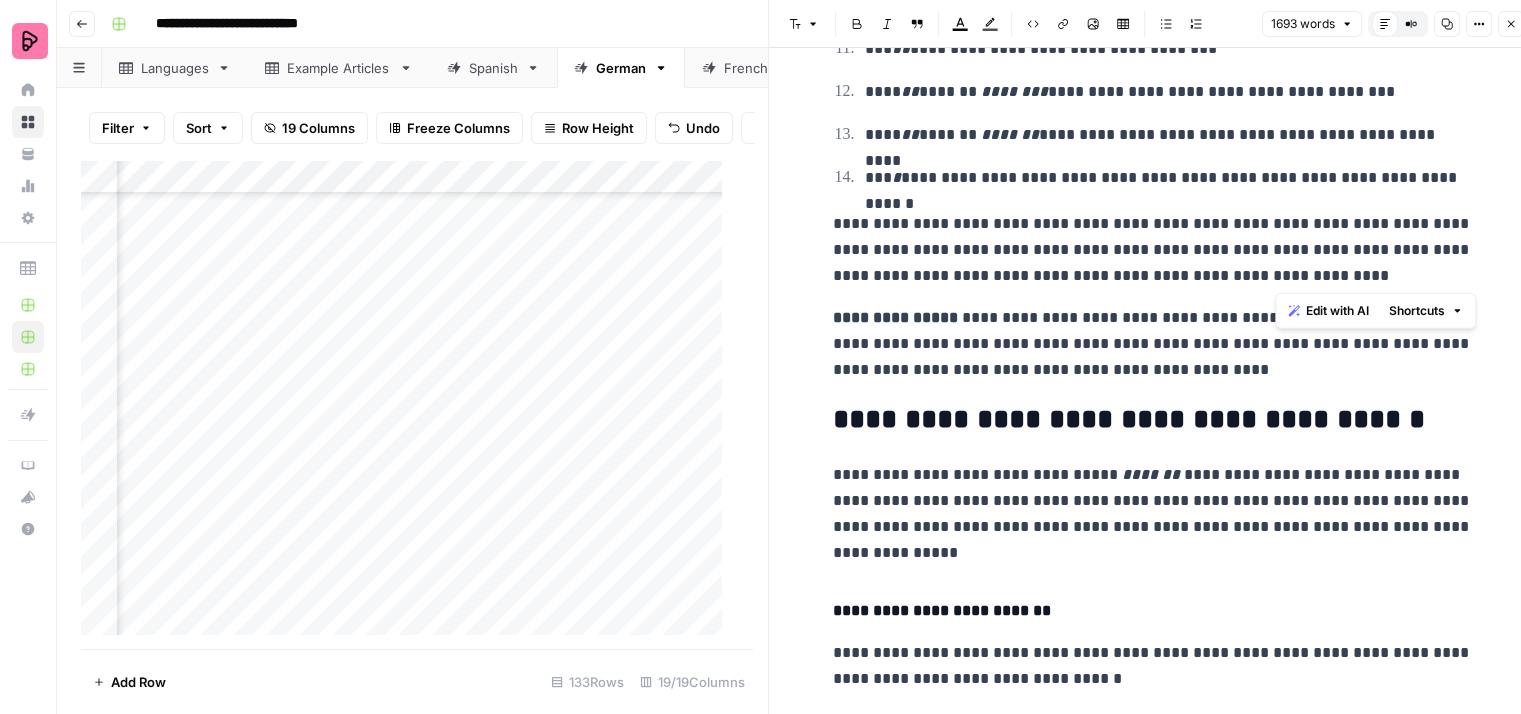 drag, startPoint x: 1376, startPoint y: 271, endPoint x: 1273, endPoint y: 251, distance: 104.92378 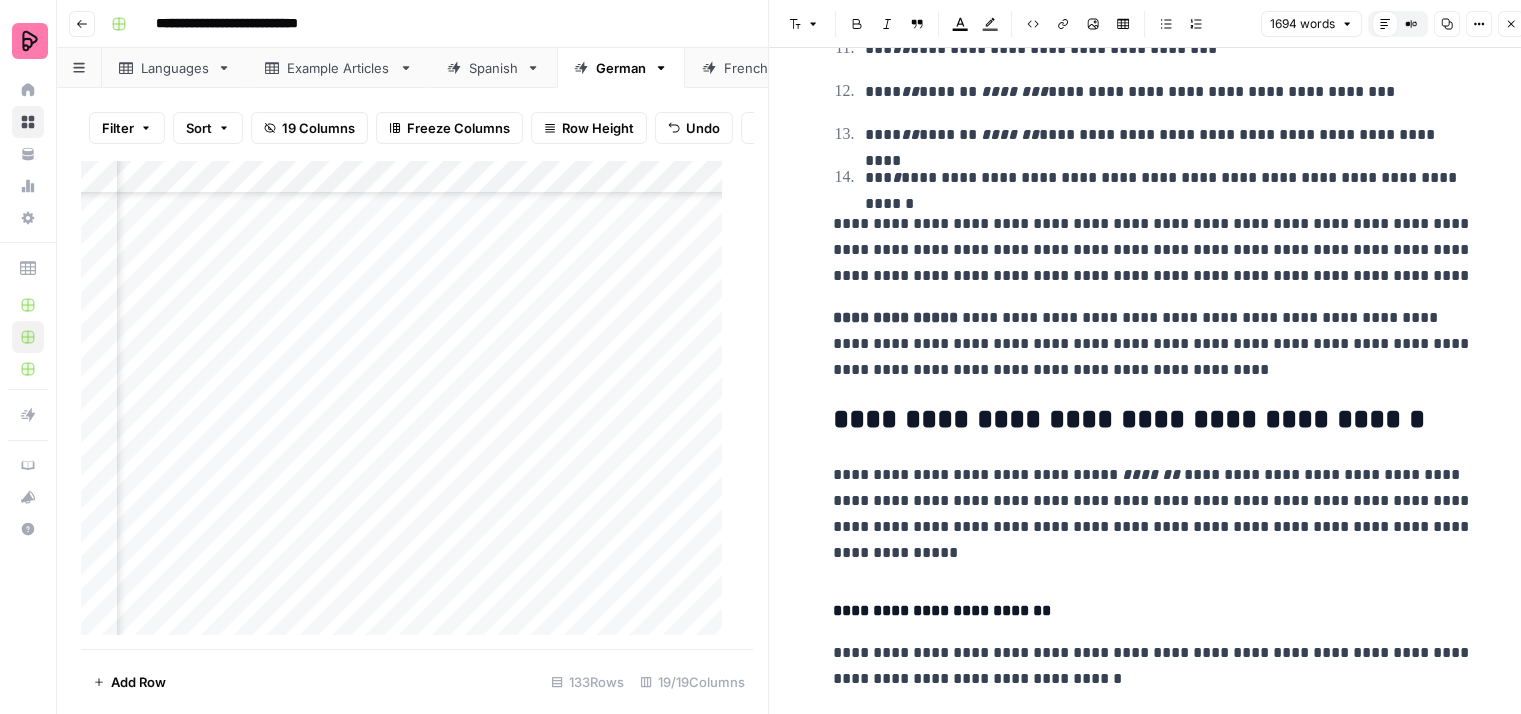 click on "**********" at bounding box center (1153, 344) 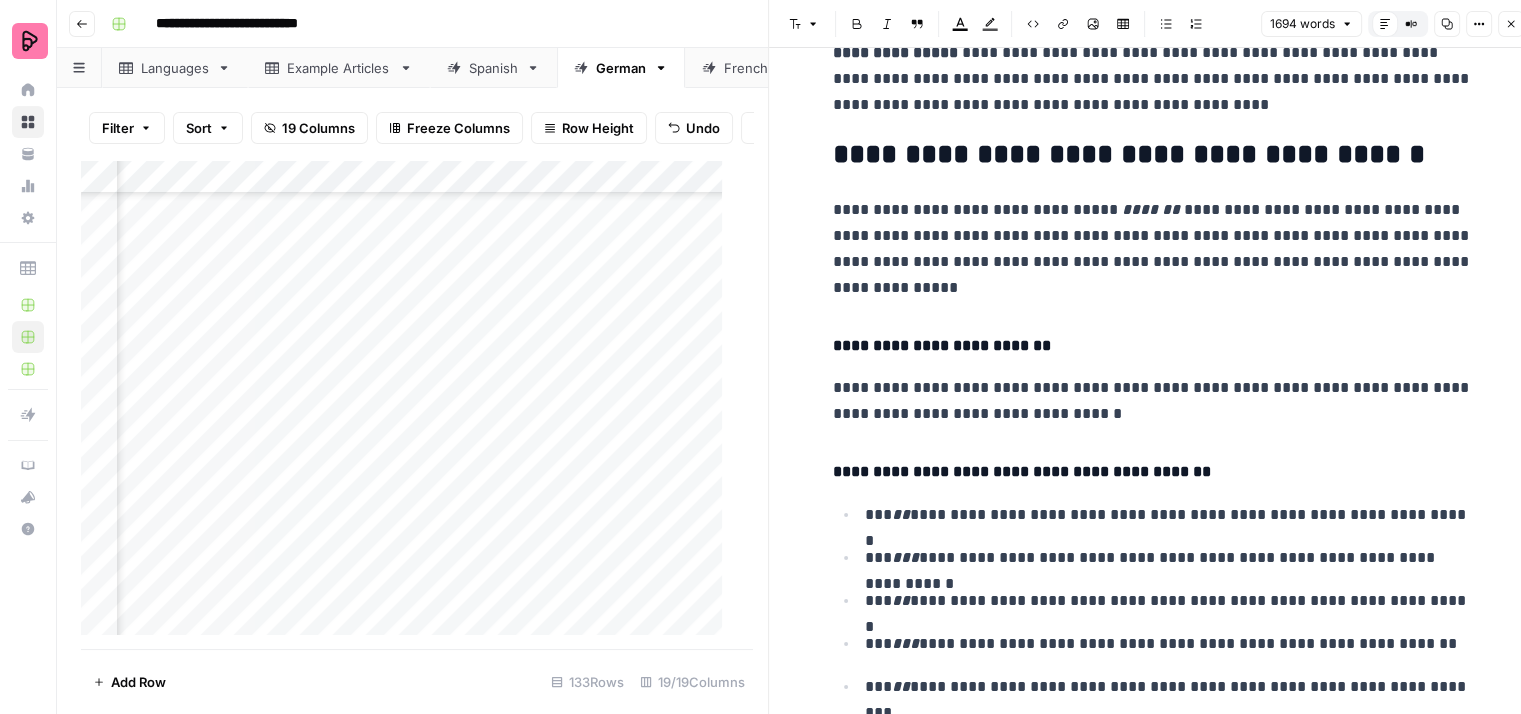 scroll, scrollTop: 1700, scrollLeft: 0, axis: vertical 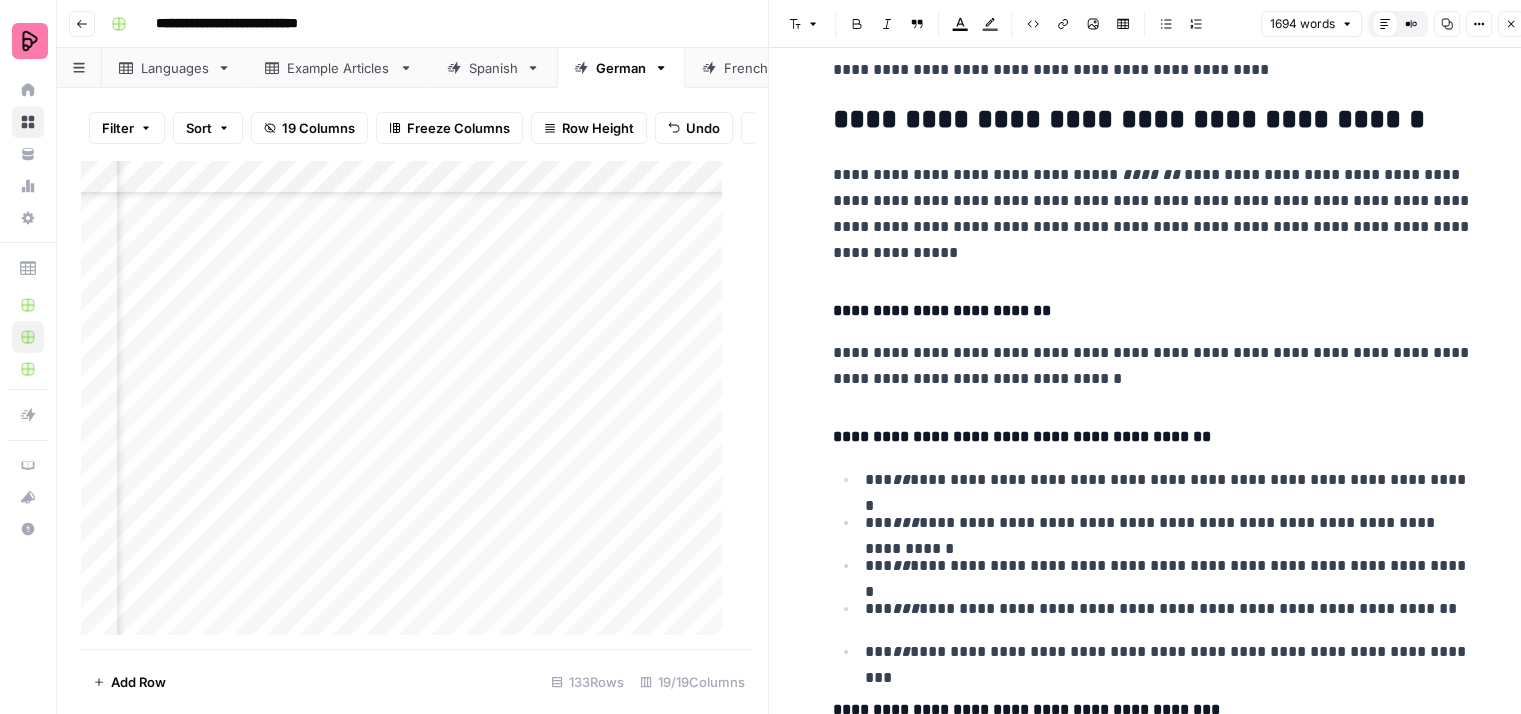 click on "**********" at bounding box center (1153, 2031) 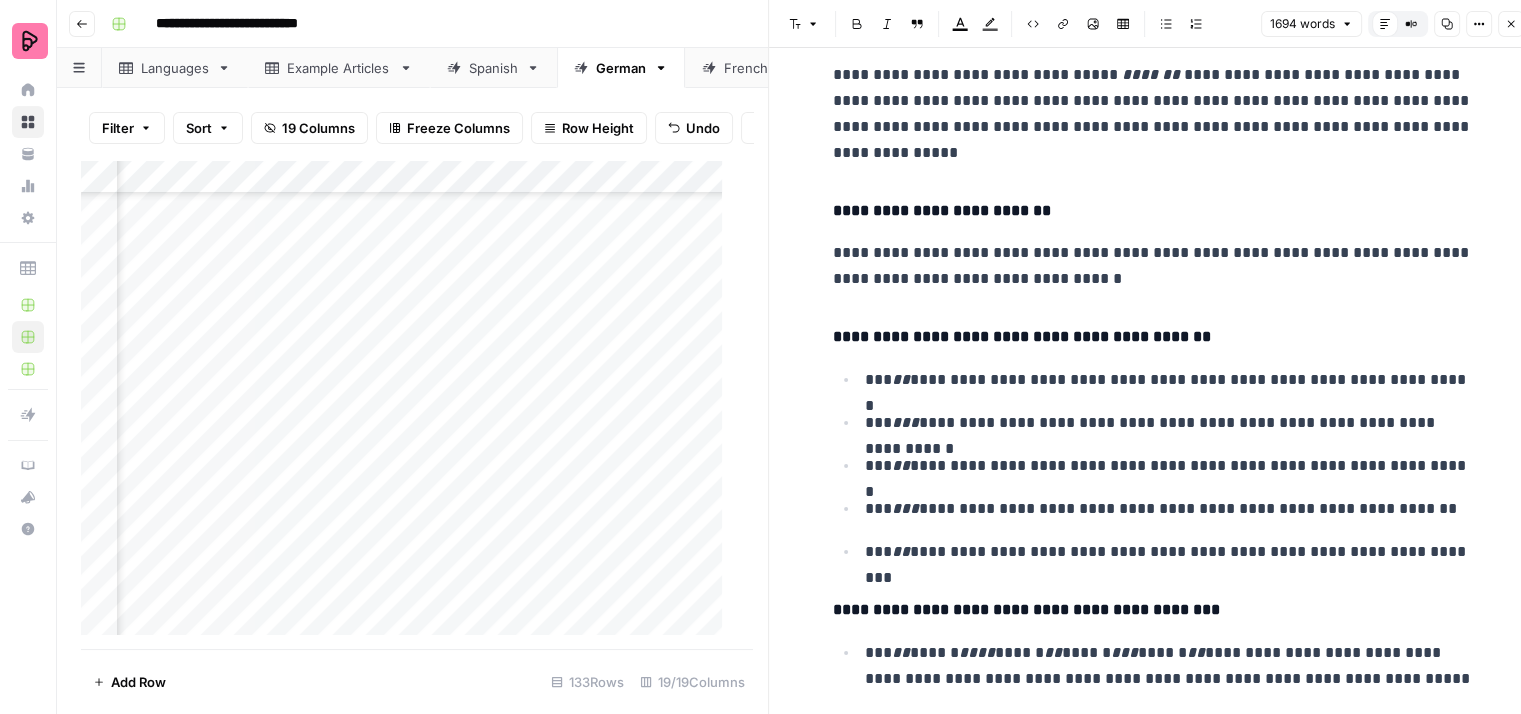 click on "**********" at bounding box center [1153, 266] 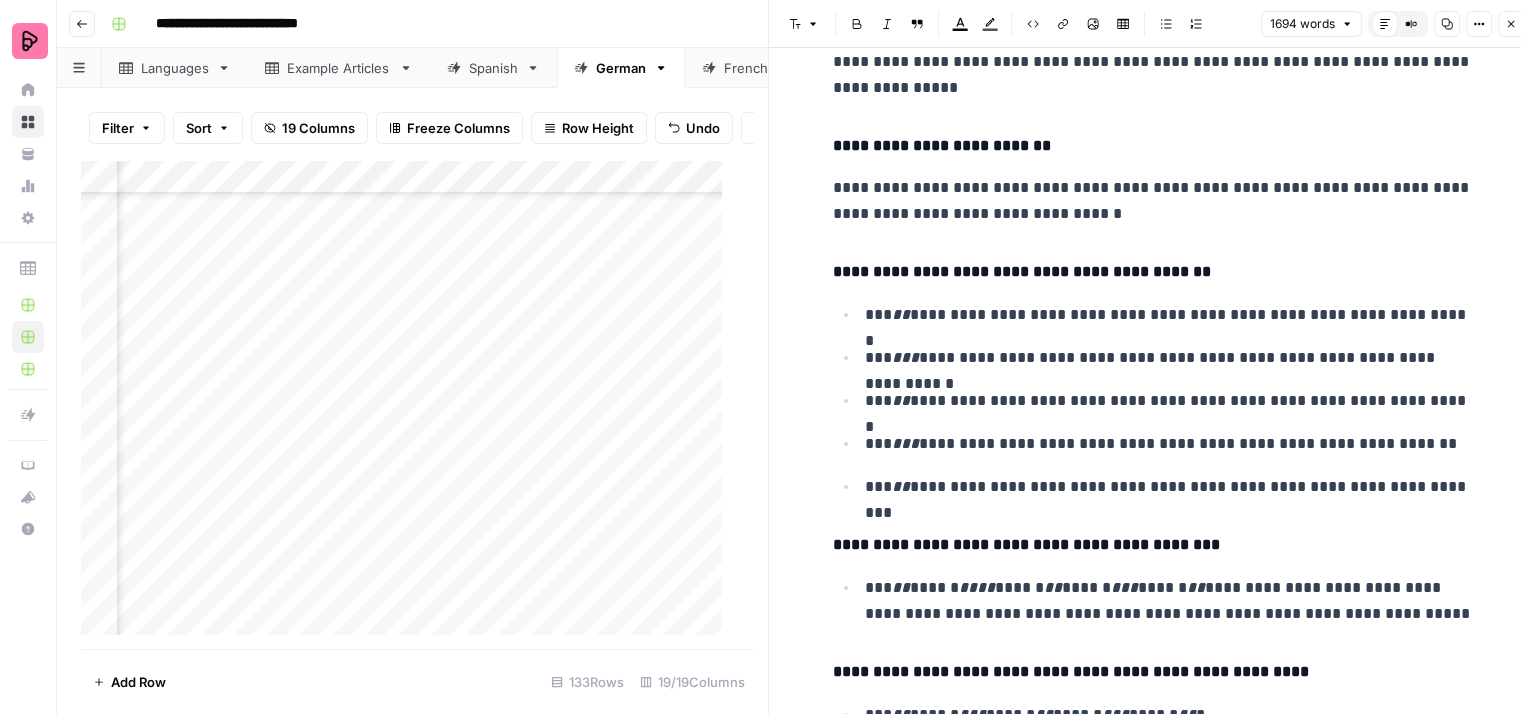 scroll, scrollTop: 1900, scrollLeft: 0, axis: vertical 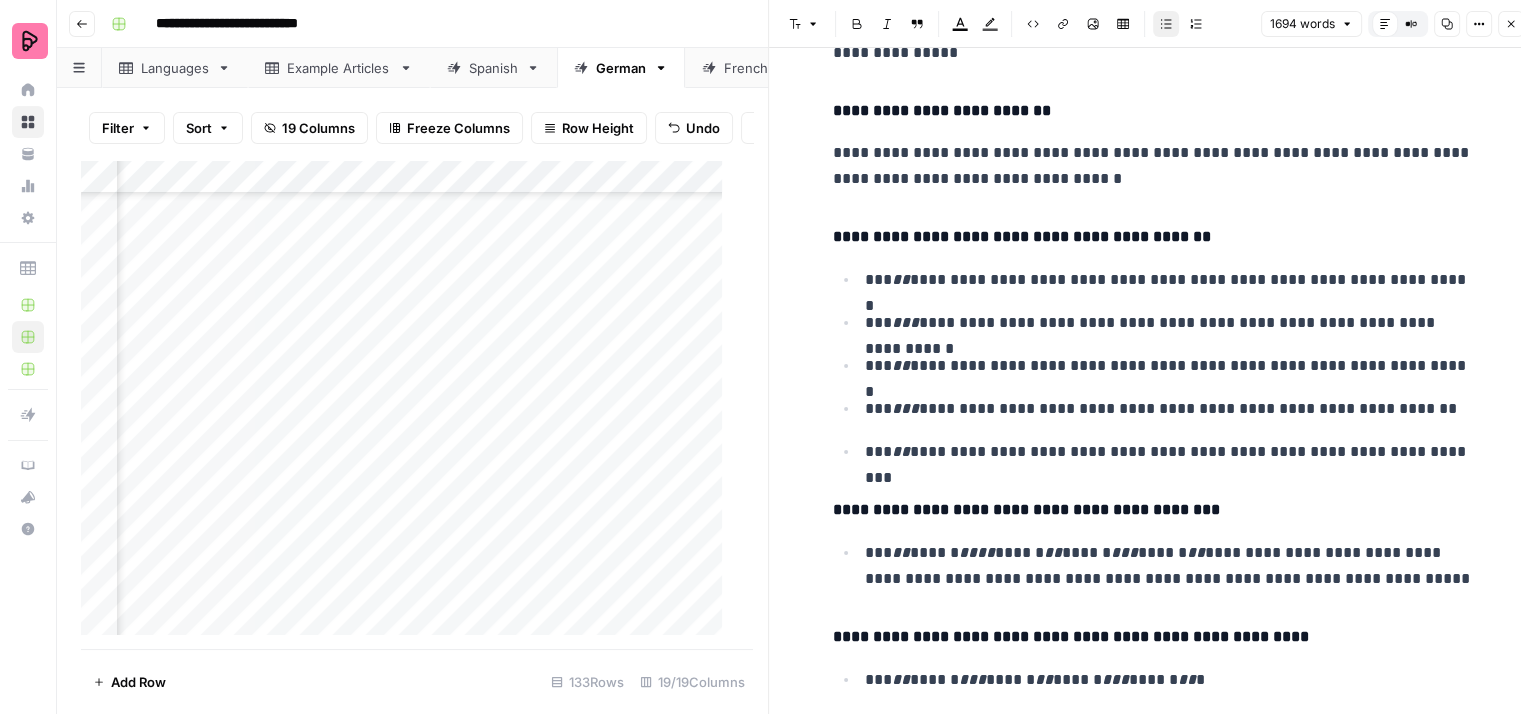 click on "**********" at bounding box center [1169, 280] 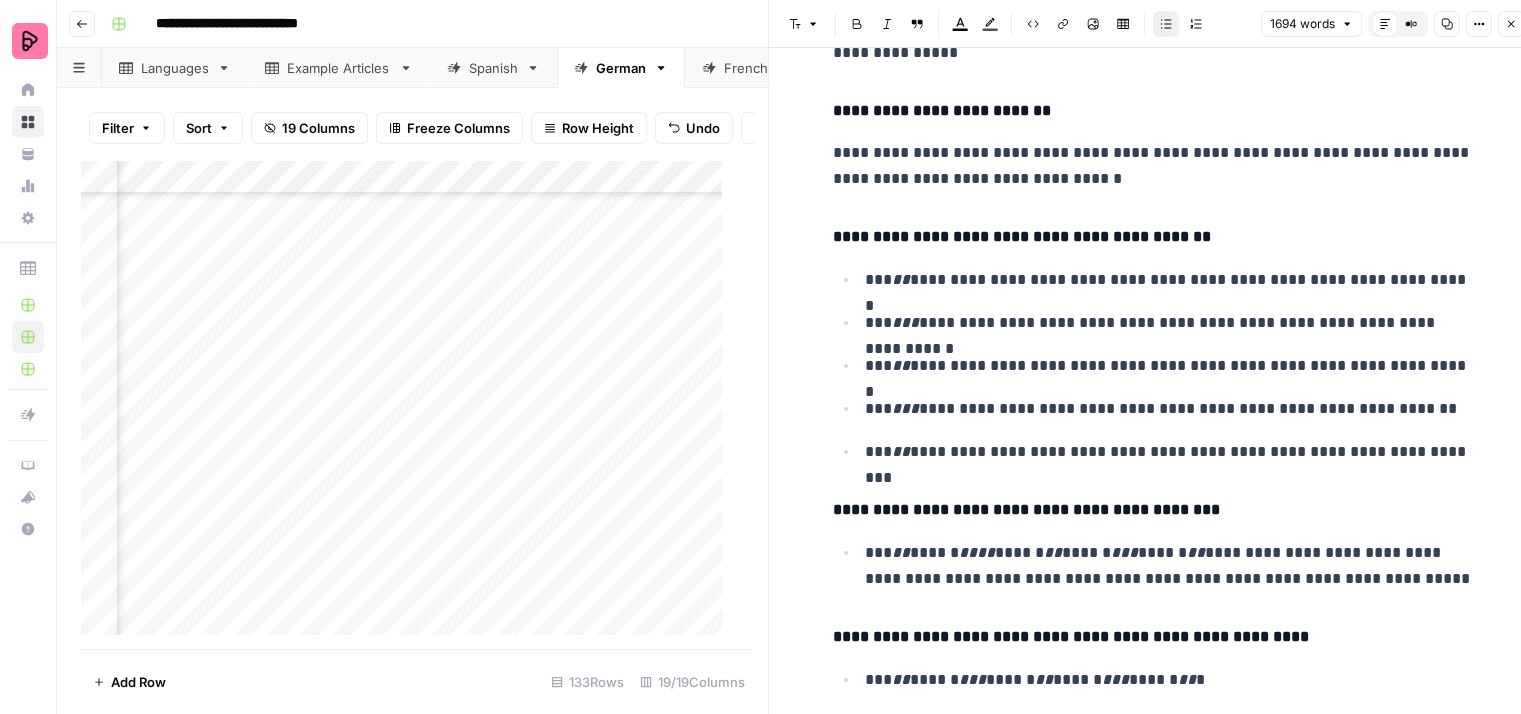 click on "**********" at bounding box center (1153, 365) 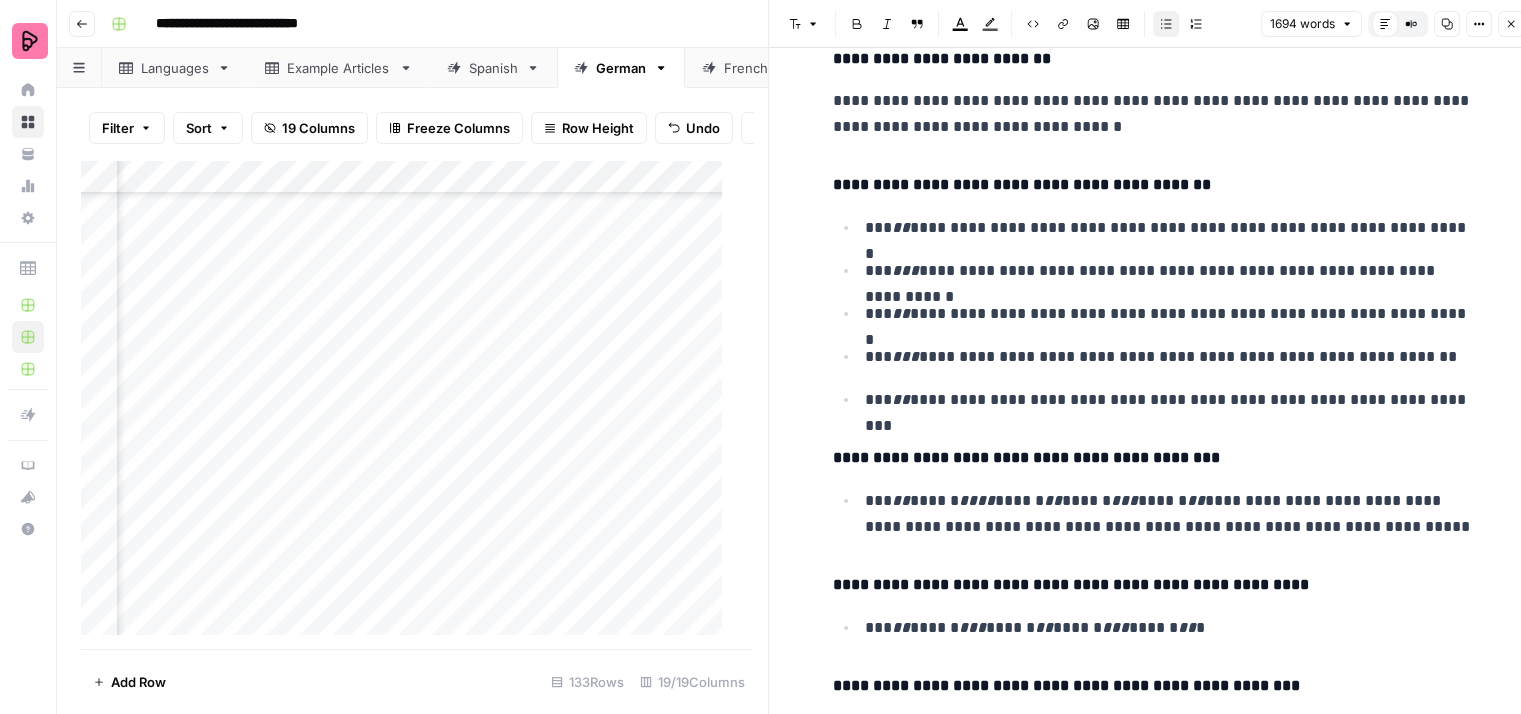 scroll, scrollTop: 2000, scrollLeft: 0, axis: vertical 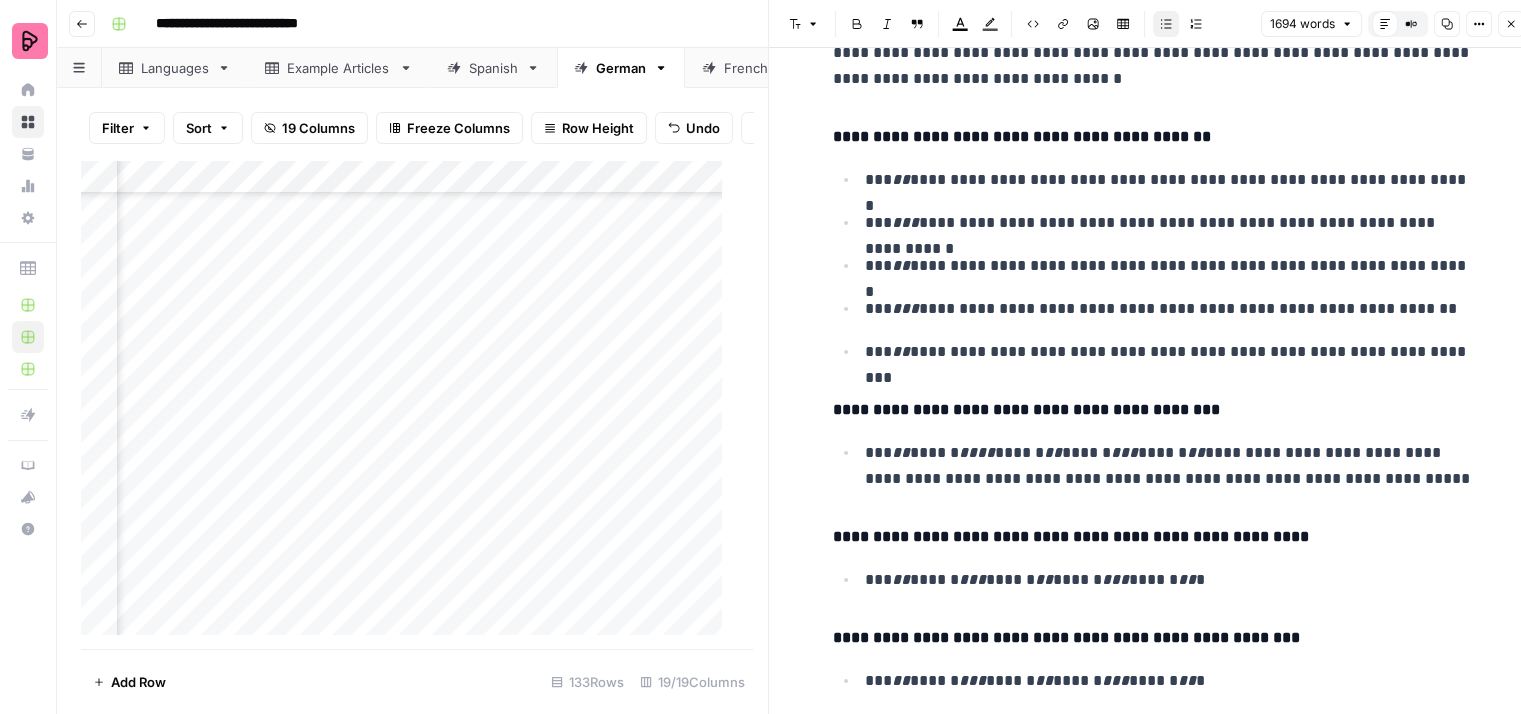 click on "**********" at bounding box center (1169, 466) 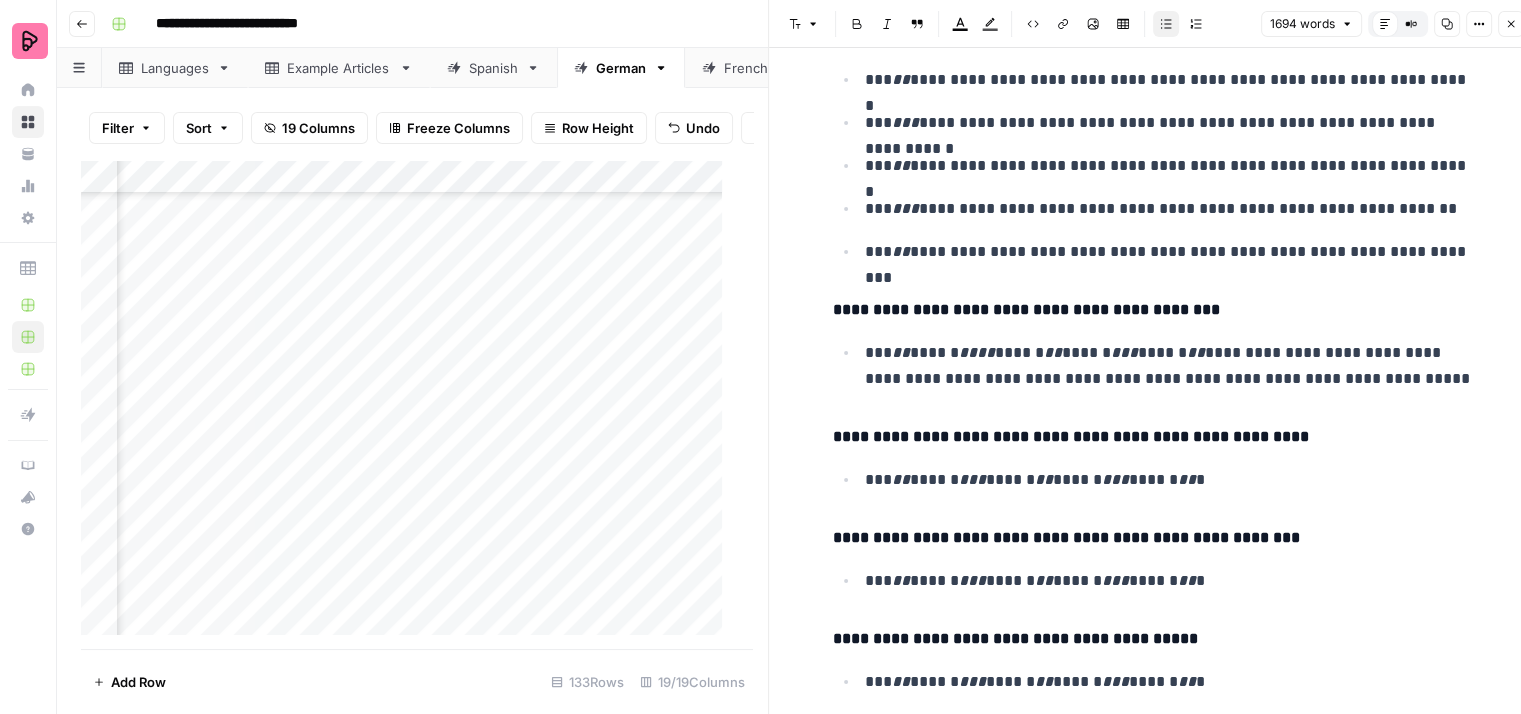 scroll, scrollTop: 2200, scrollLeft: 0, axis: vertical 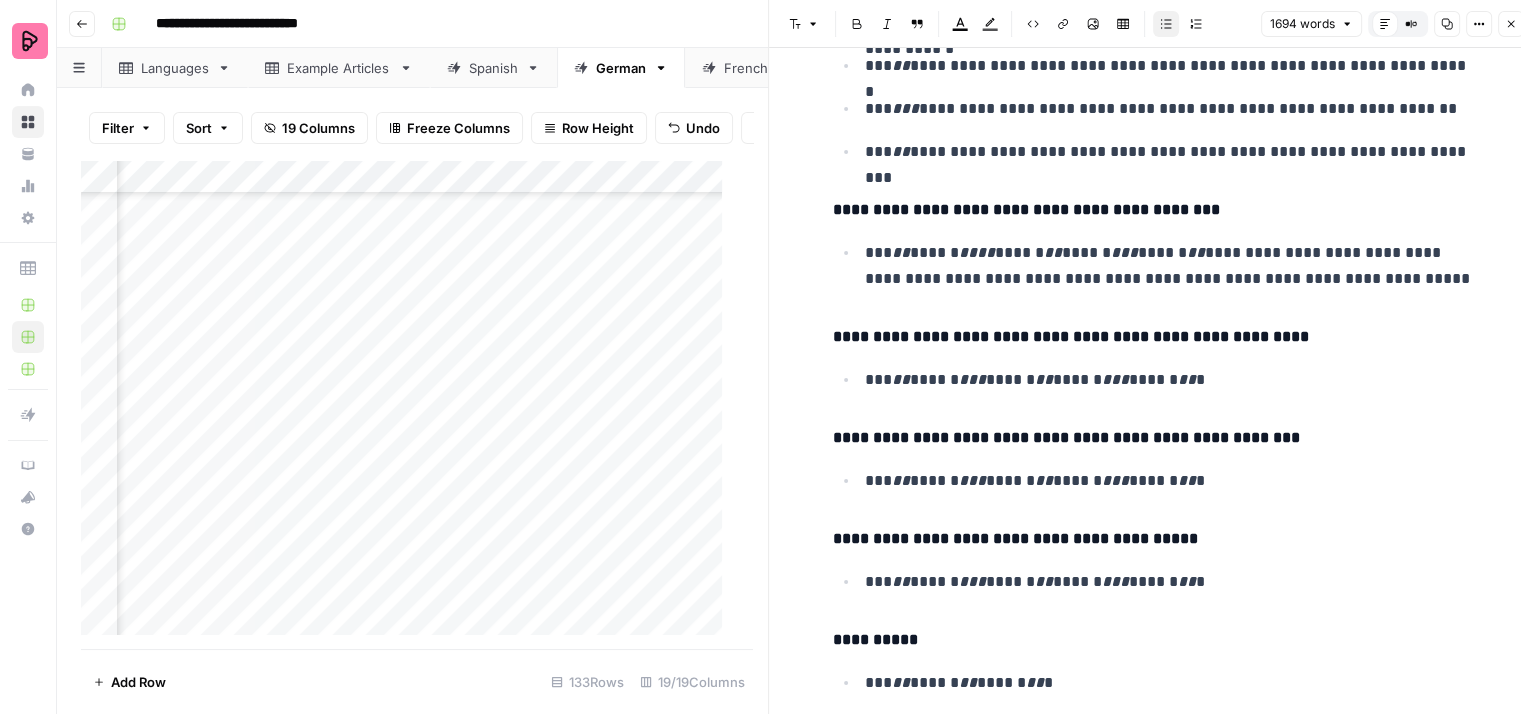 click on "*** ** ****** *** ****** ** ****** *** ****** ** *" at bounding box center [1169, 481] 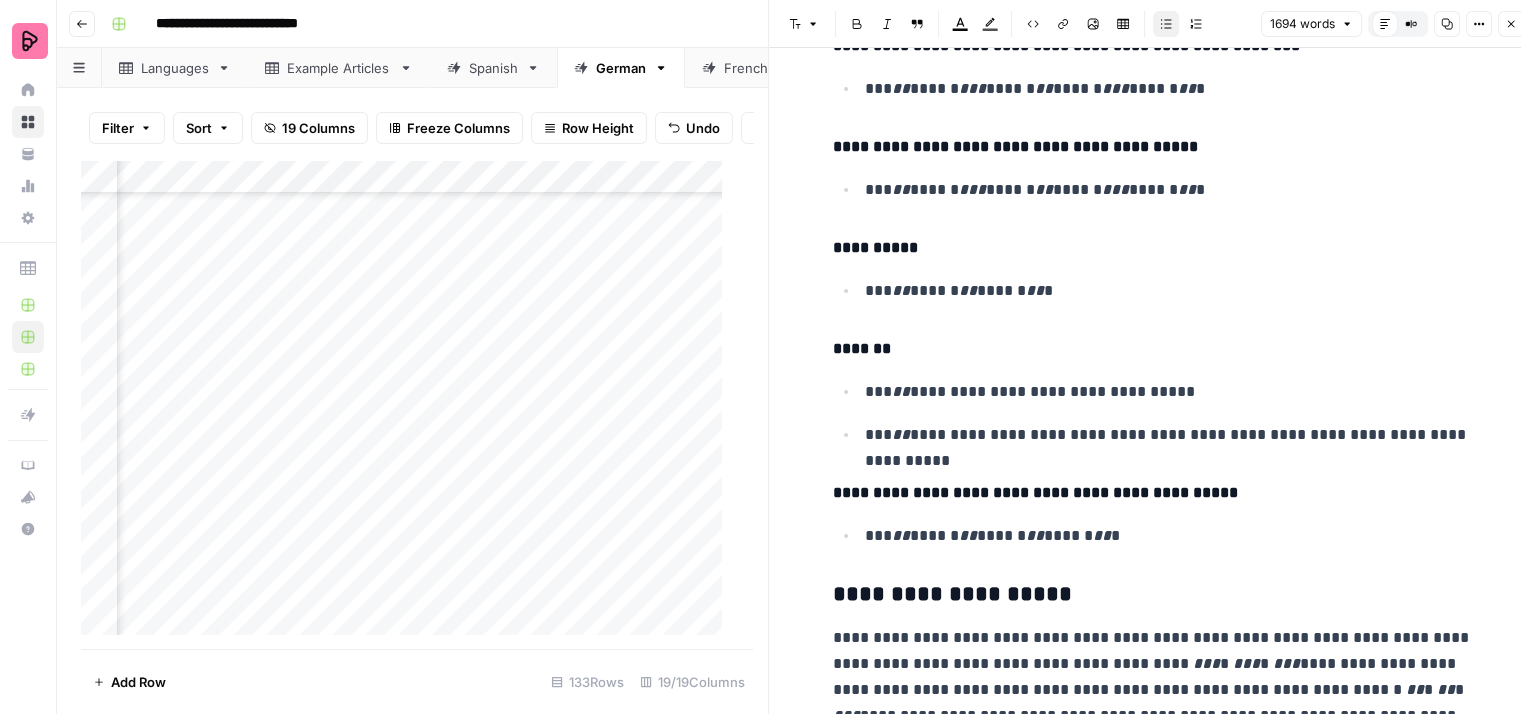 scroll, scrollTop: 2600, scrollLeft: 0, axis: vertical 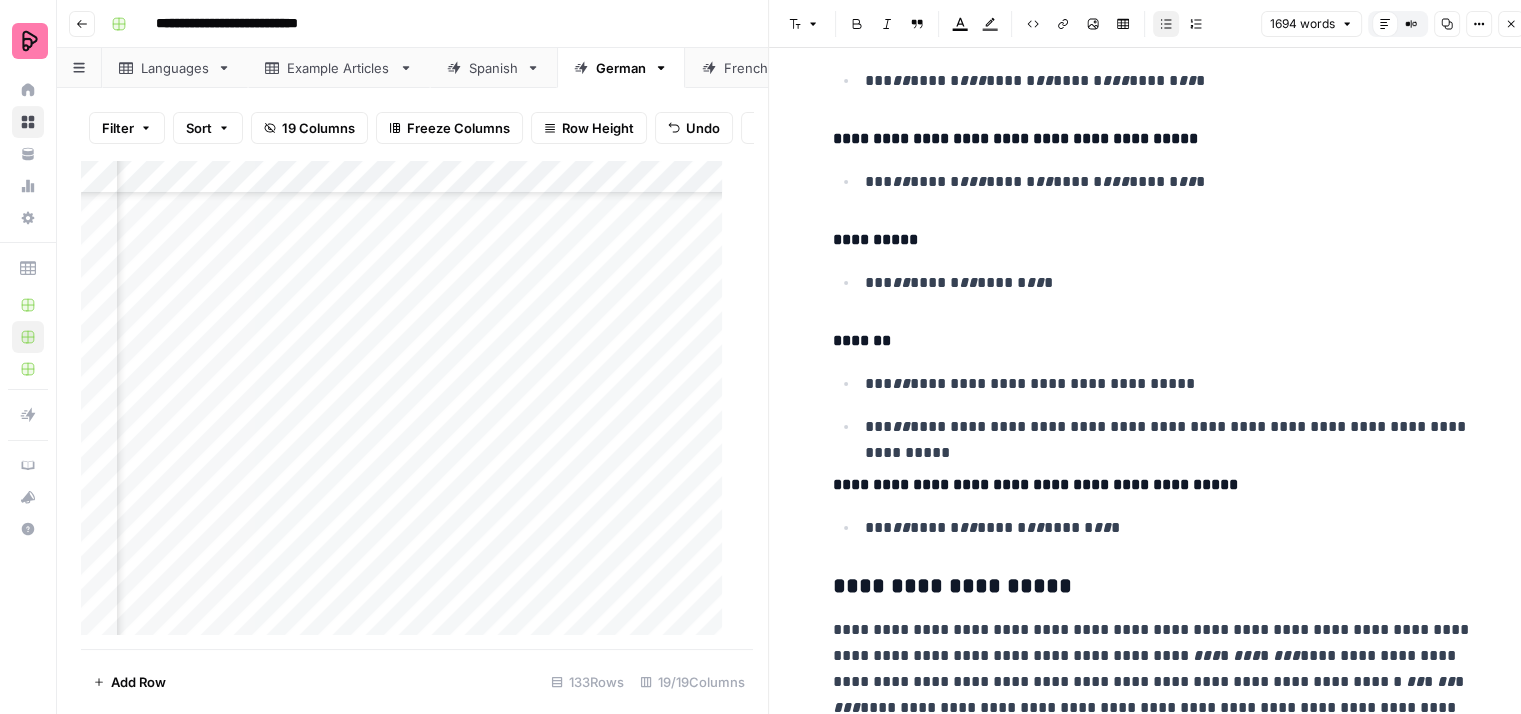 click on "**********" at bounding box center [1169, 384] 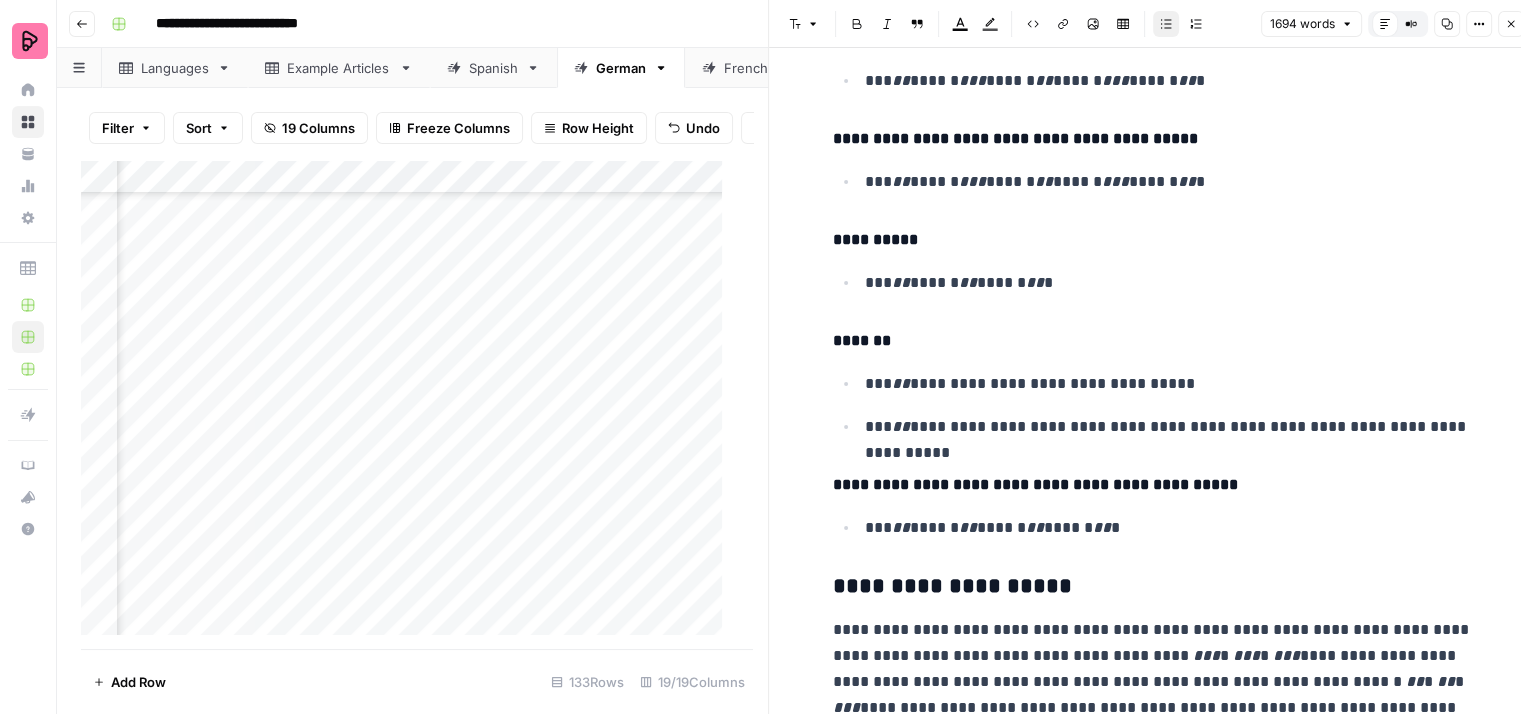 click on "**********" at bounding box center [1169, 427] 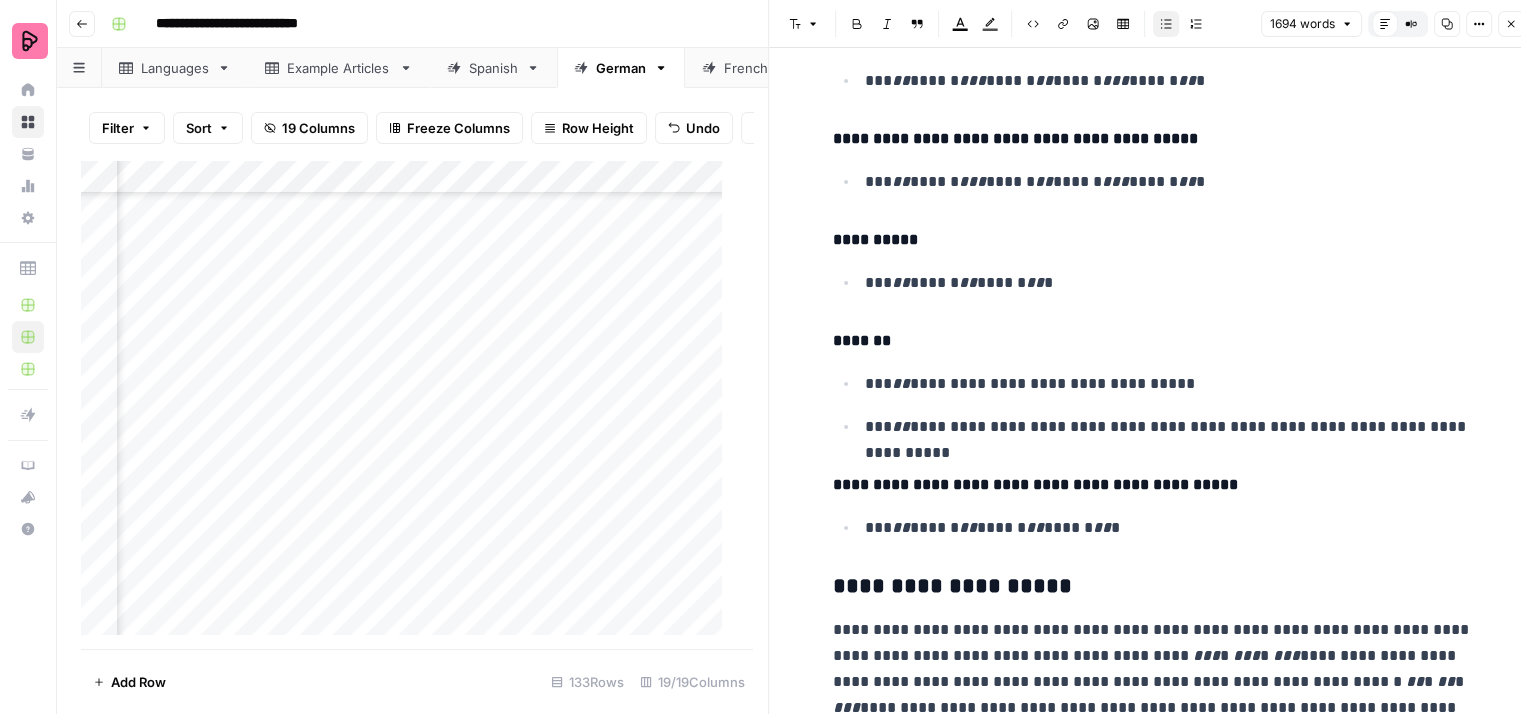 click on "*******" at bounding box center [1153, 341] 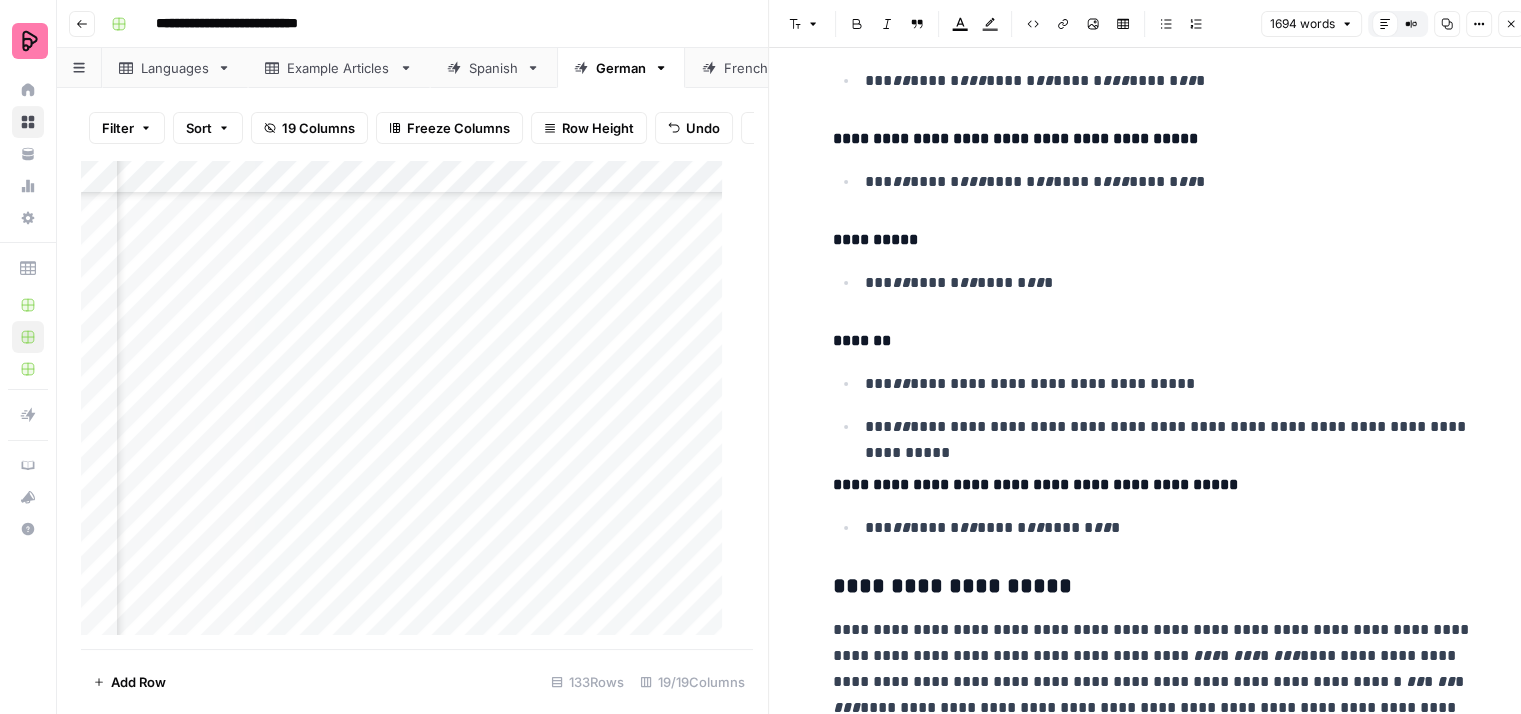 click on "**********" at bounding box center [1153, 1131] 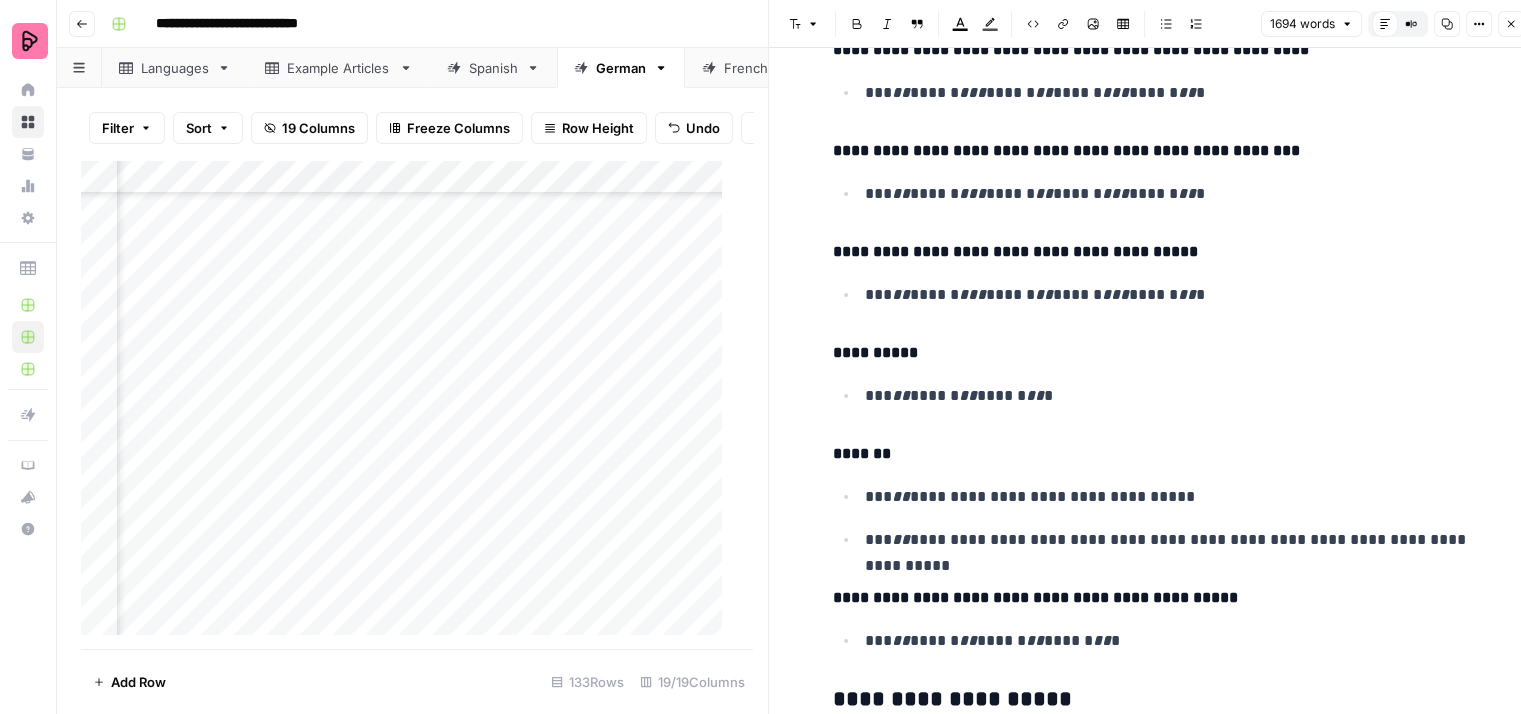 scroll, scrollTop: 2600, scrollLeft: 0, axis: vertical 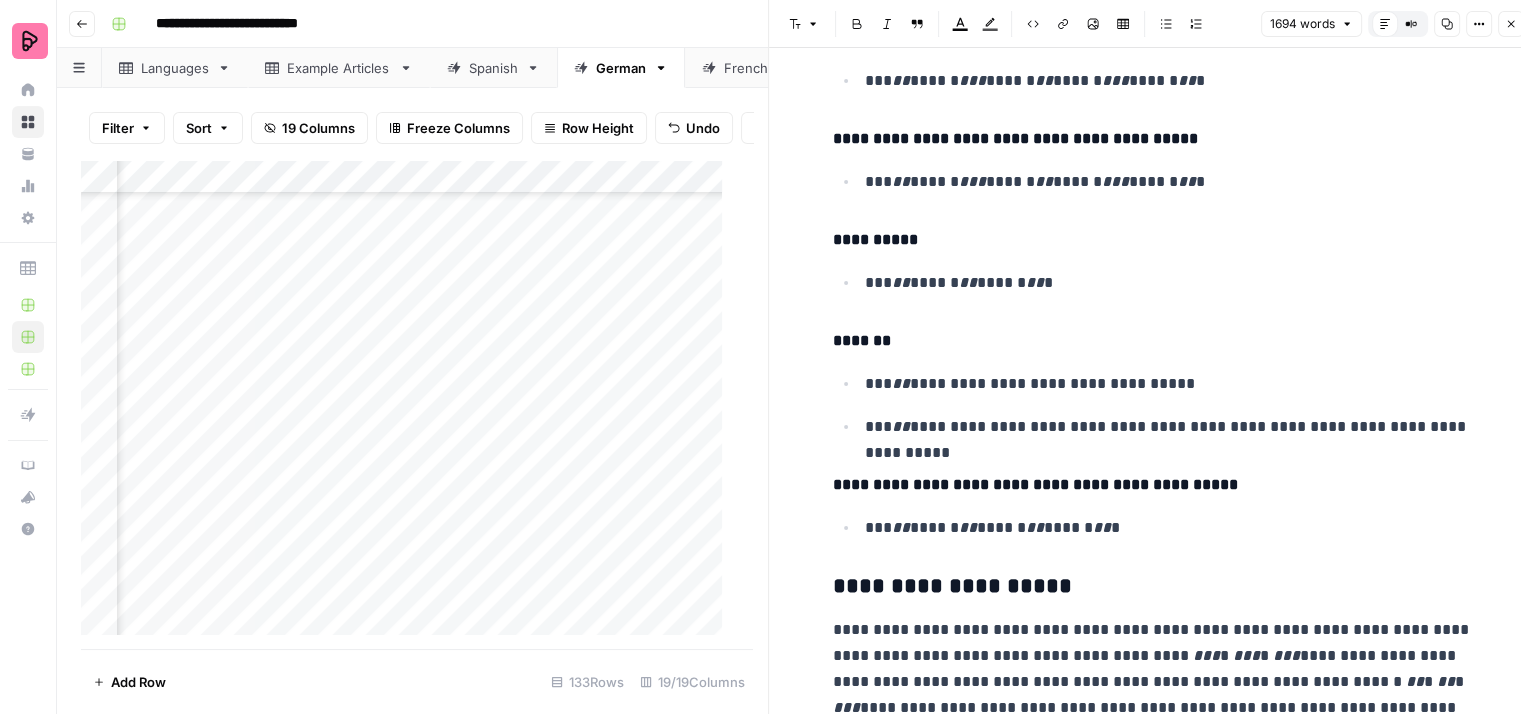 click on "**********" at bounding box center [1169, 384] 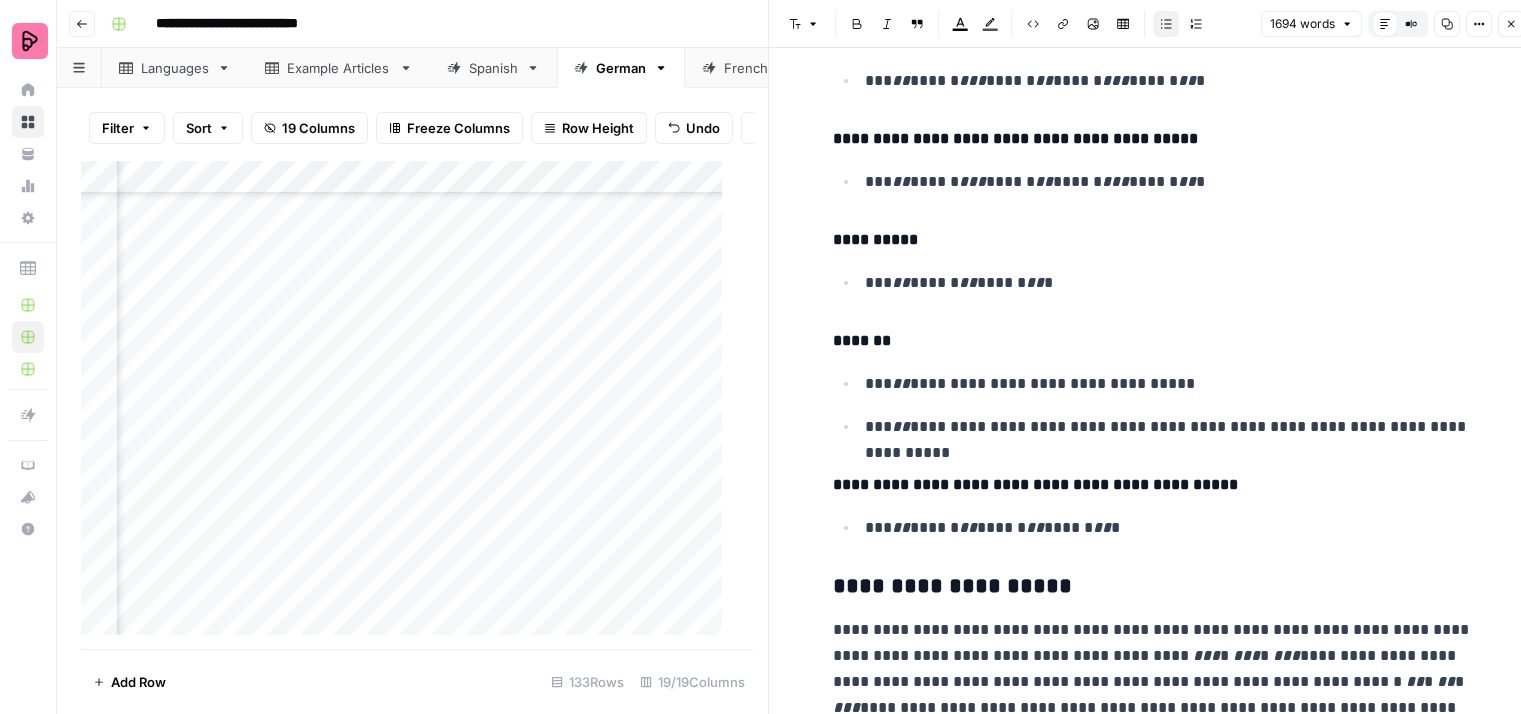 click on "**********" at bounding box center (1169, 427) 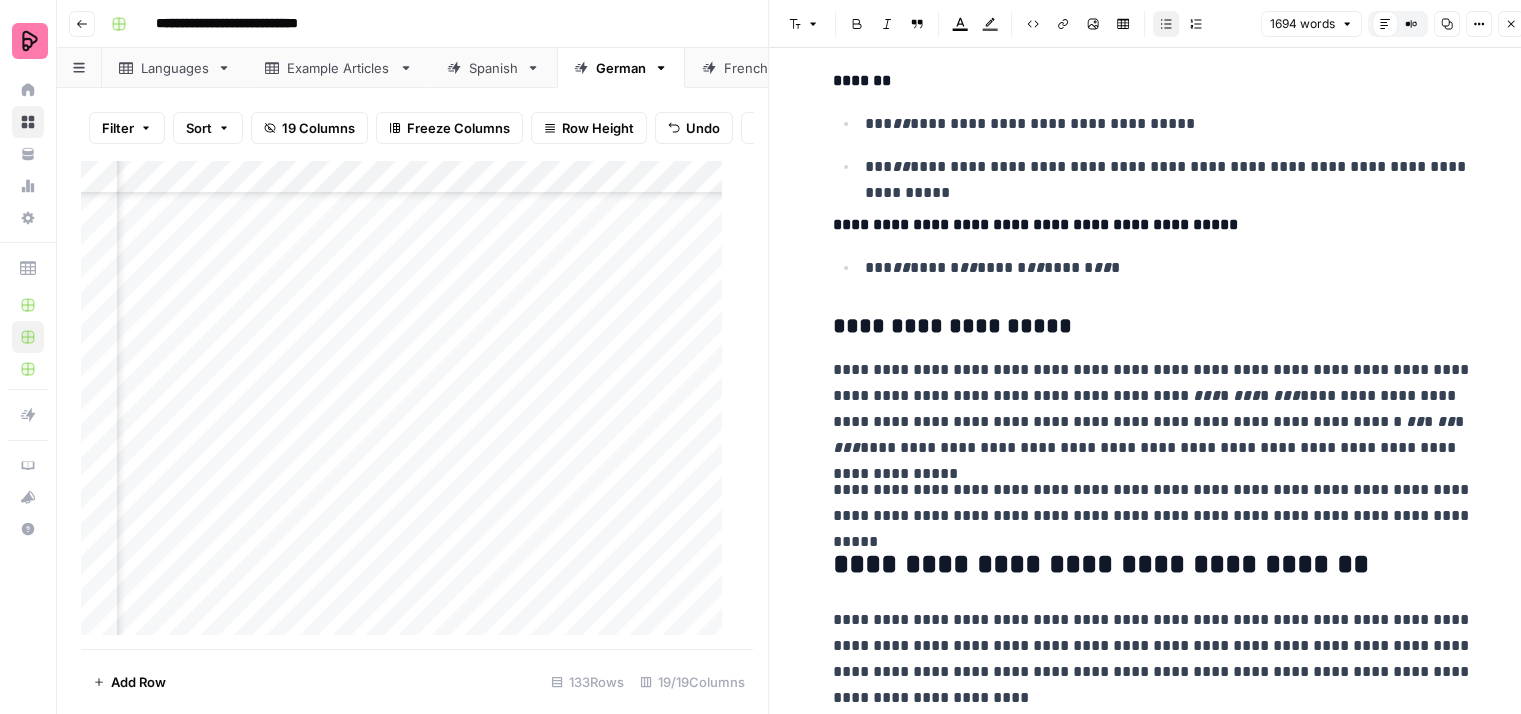 scroll, scrollTop: 2900, scrollLeft: 0, axis: vertical 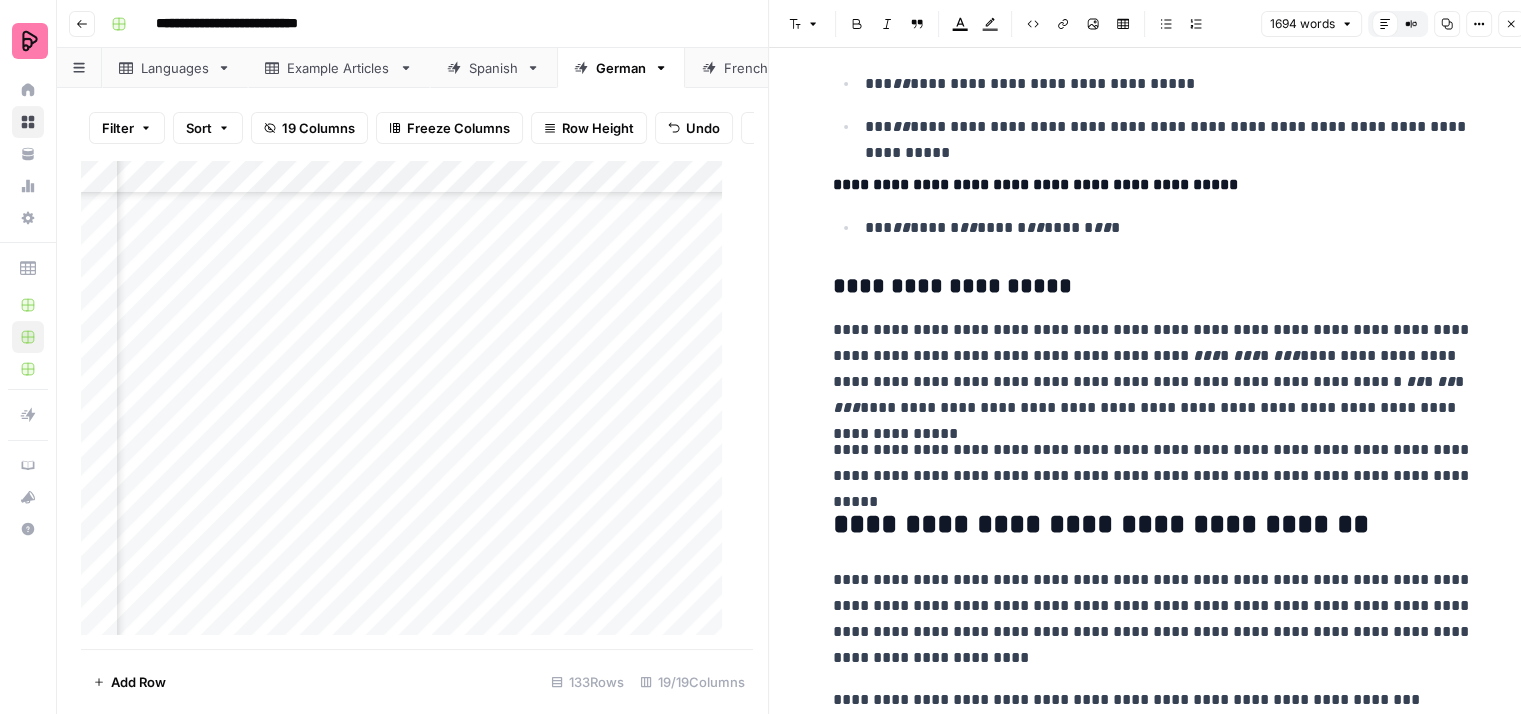 click on "**********" at bounding box center [1153, 369] 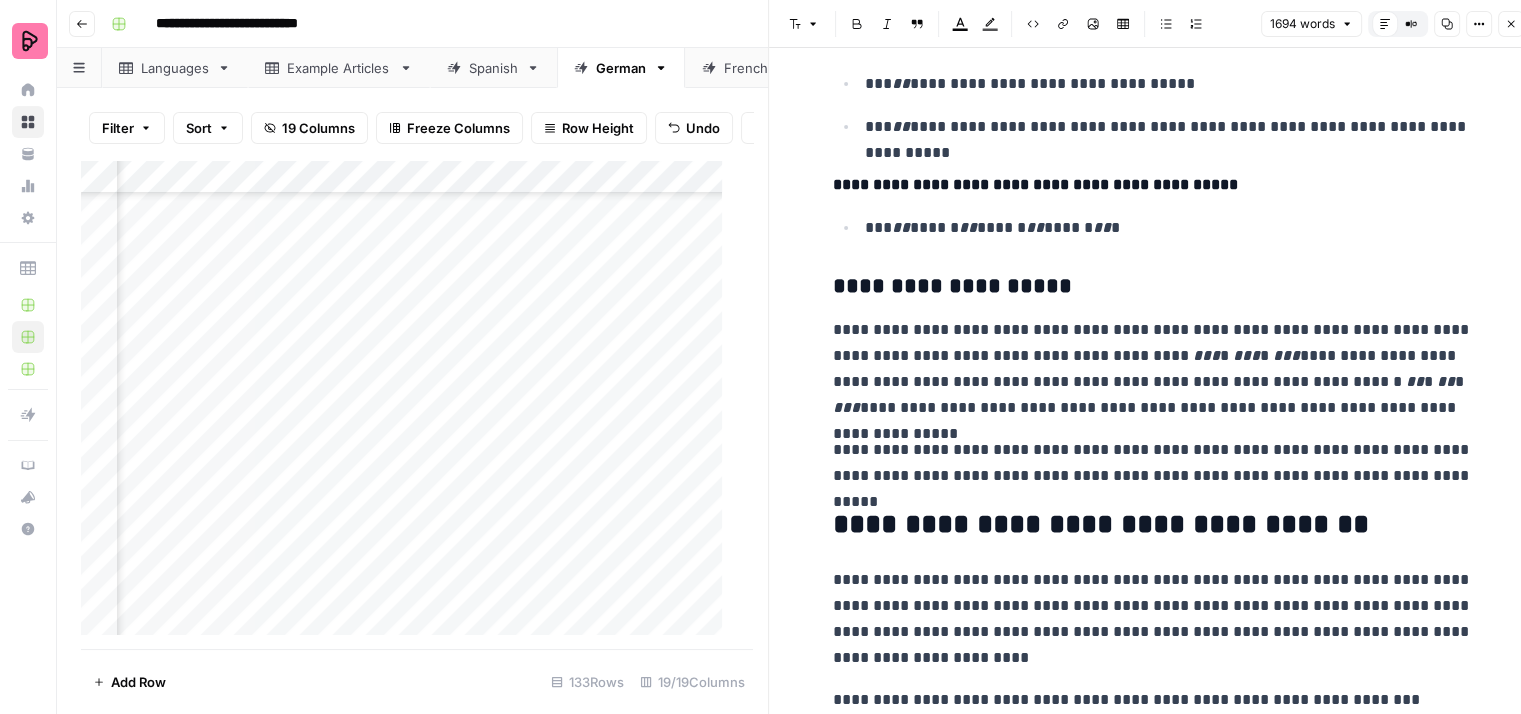 click on "**********" at bounding box center [1153, 369] 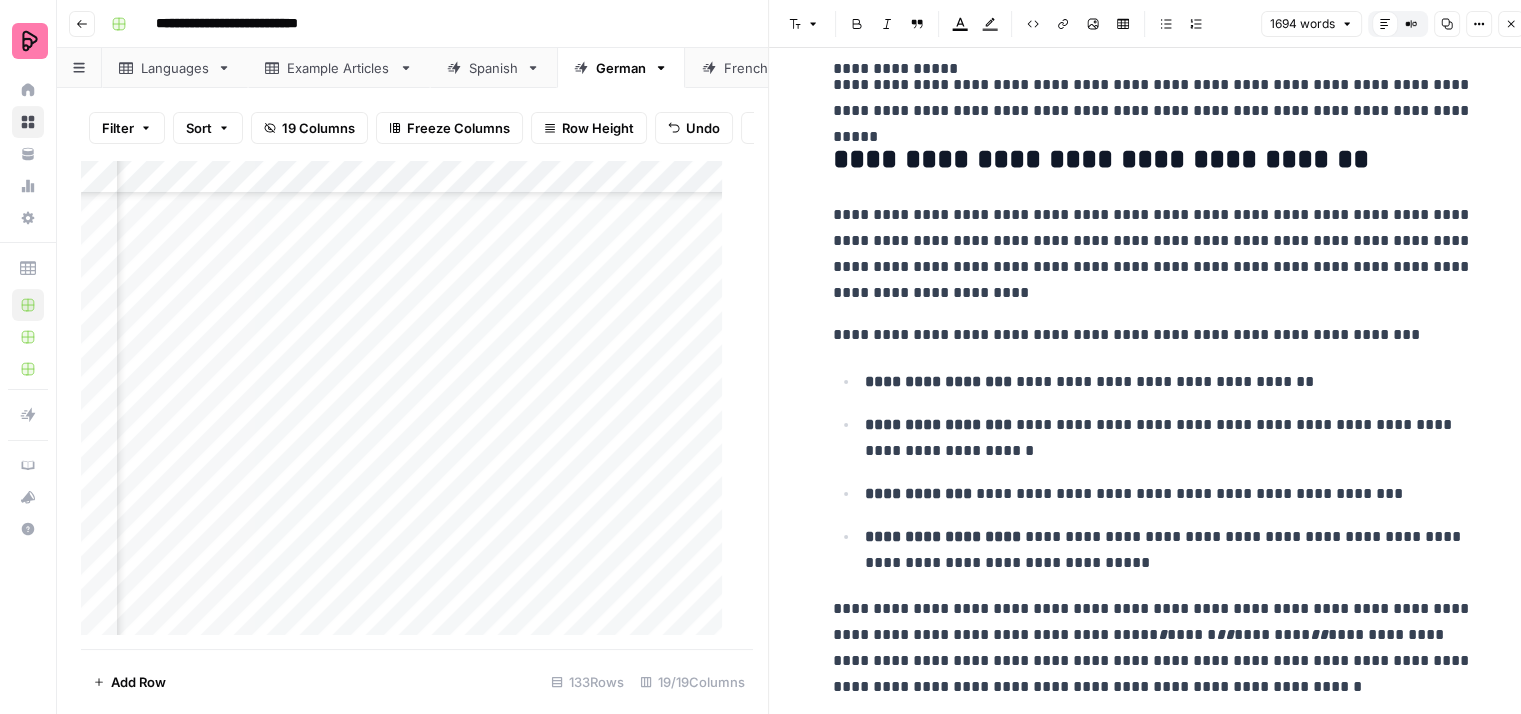 scroll, scrollTop: 3300, scrollLeft: 0, axis: vertical 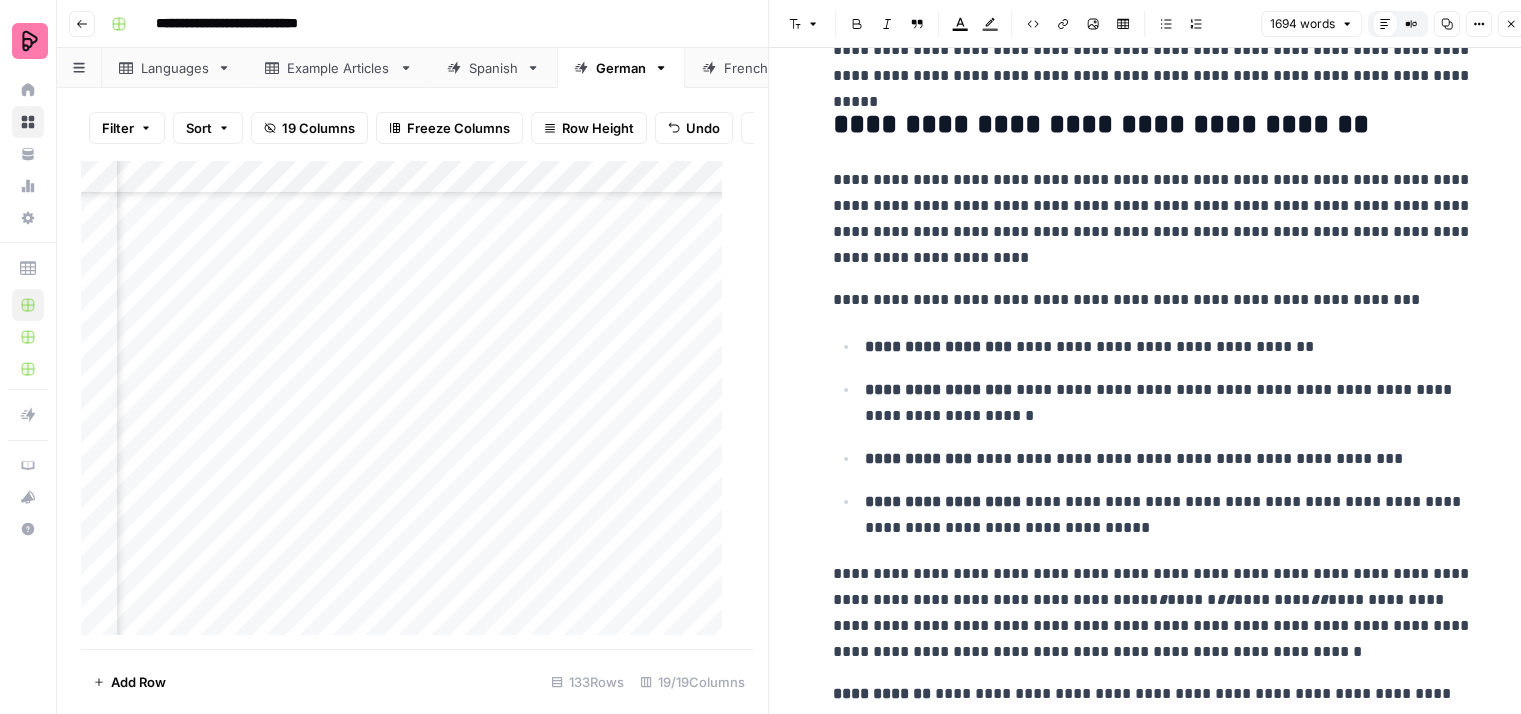 click on "**********" at bounding box center [1153, 219] 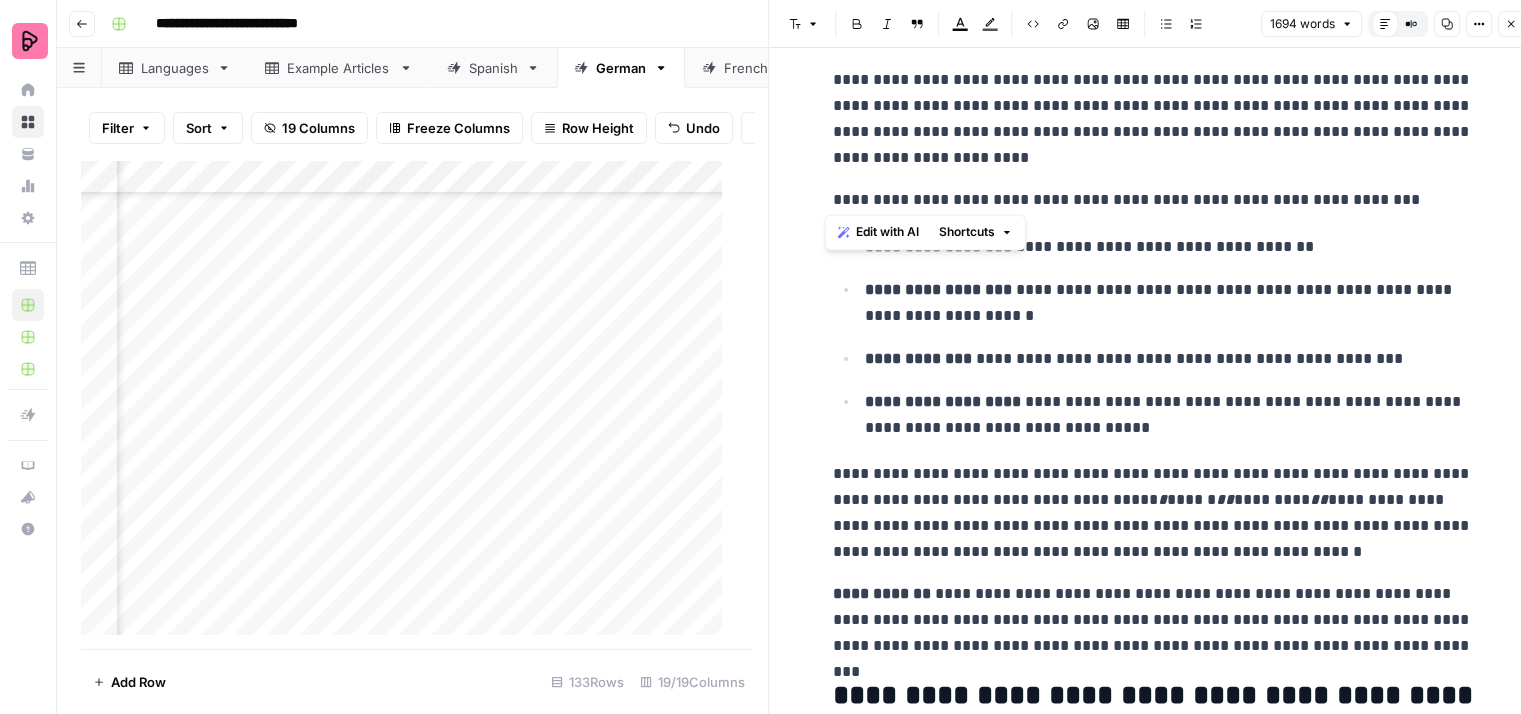 drag, startPoint x: 1383, startPoint y: 194, endPoint x: 820, endPoint y: 194, distance: 563 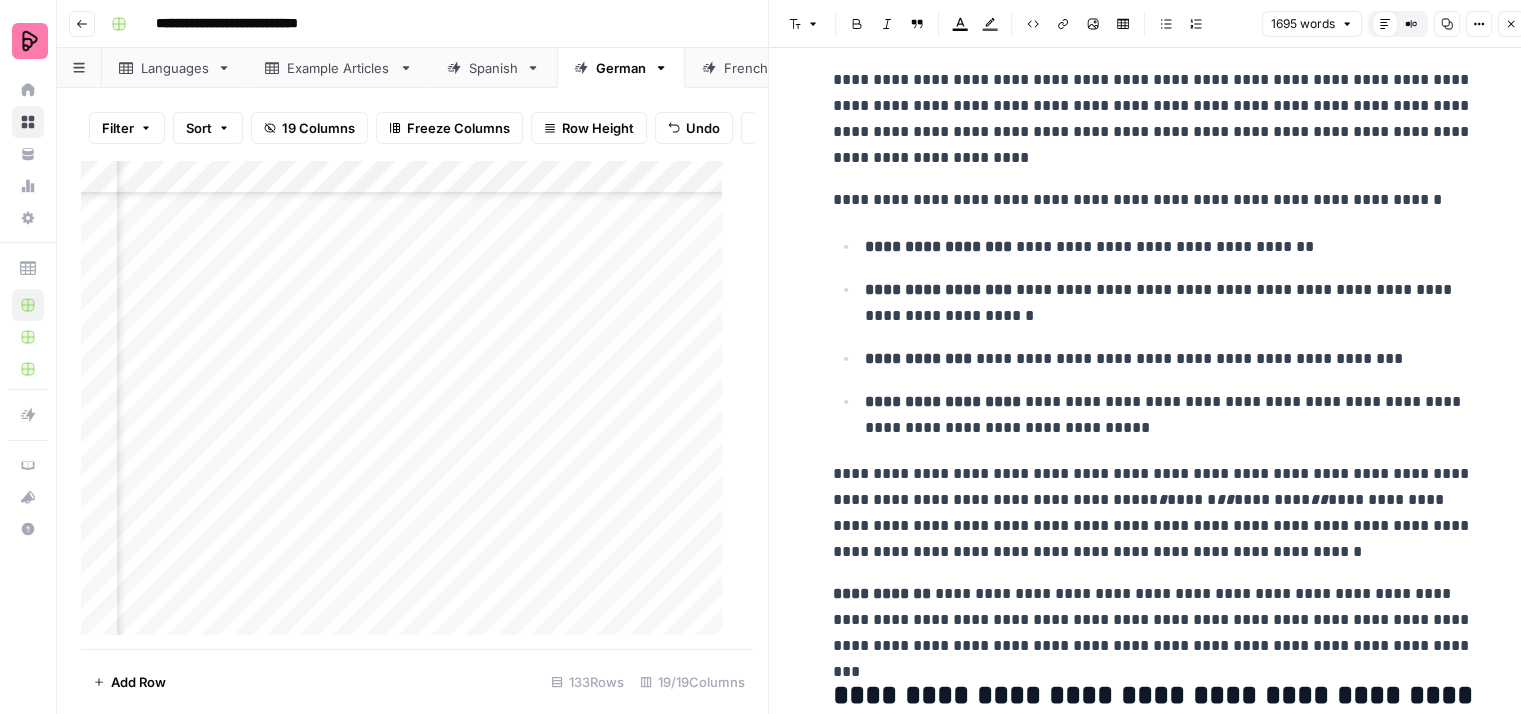 click on "**********" at bounding box center [1169, 247] 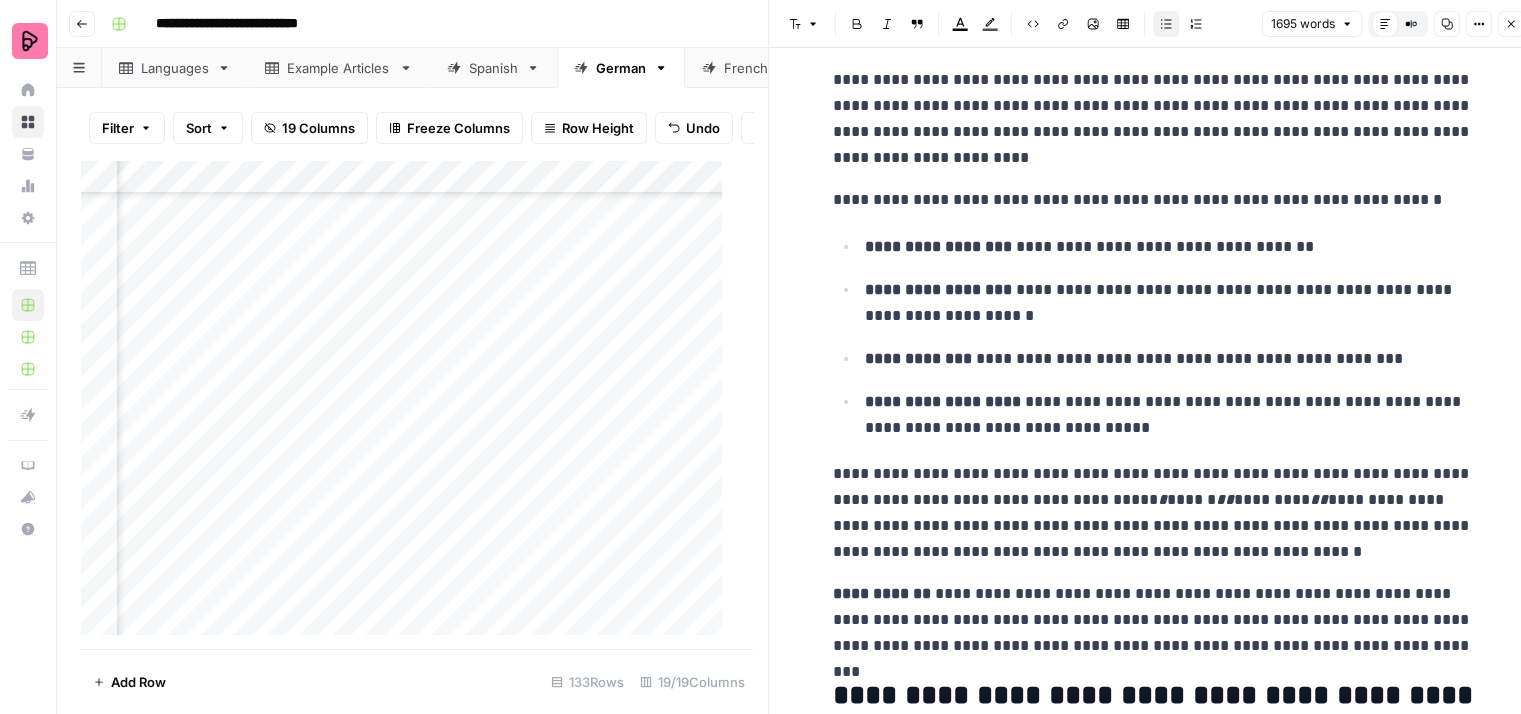click on "**********" at bounding box center [1169, 303] 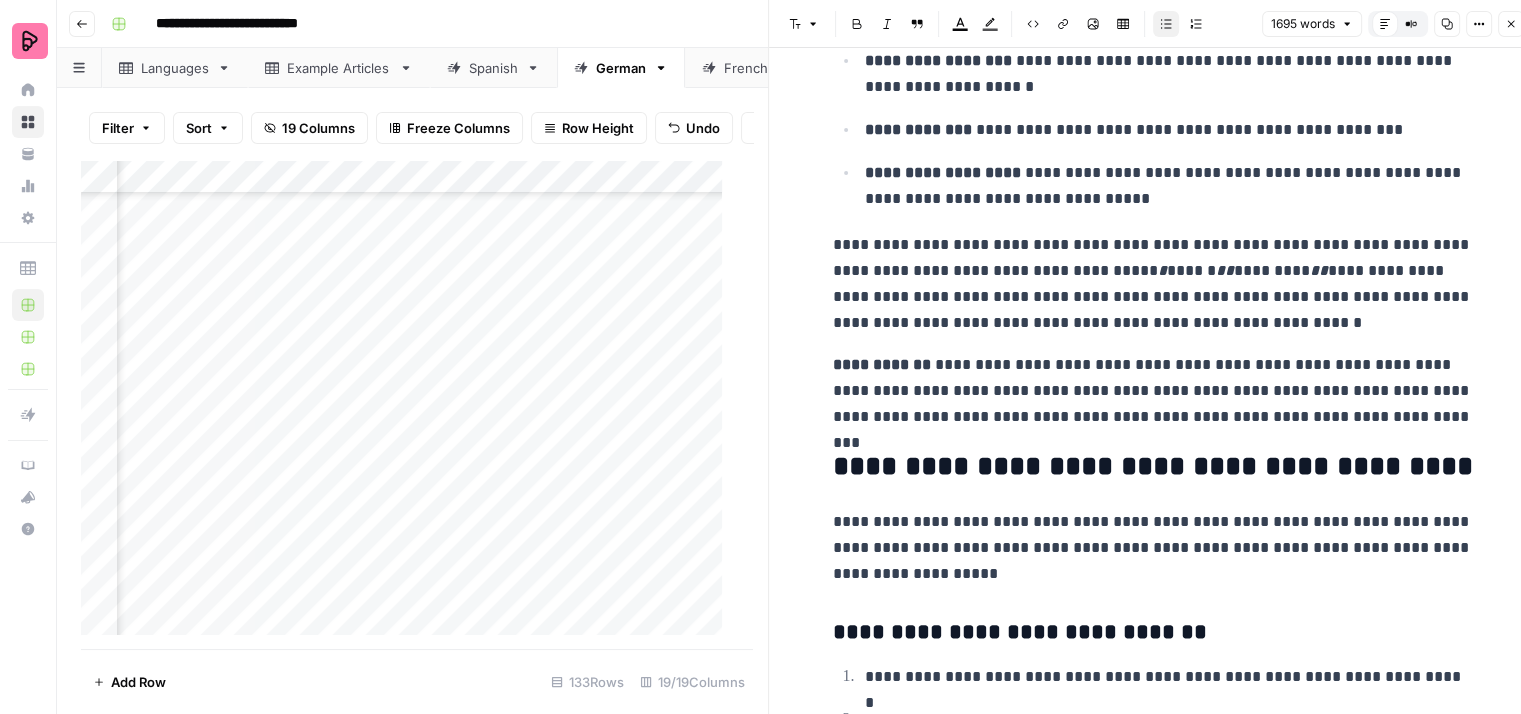 scroll, scrollTop: 3700, scrollLeft: 0, axis: vertical 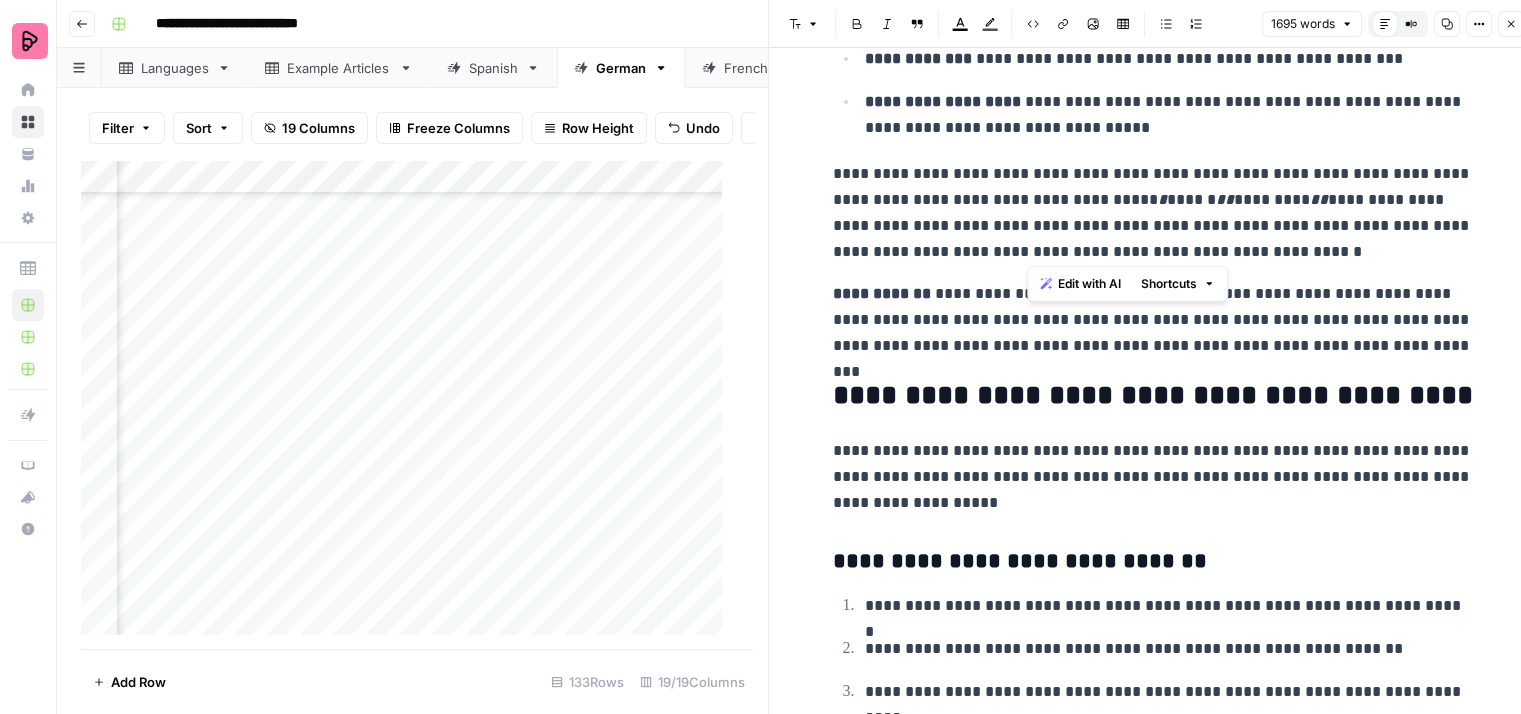 drag, startPoint x: 1273, startPoint y: 238, endPoint x: 1030, endPoint y: 220, distance: 243.66576 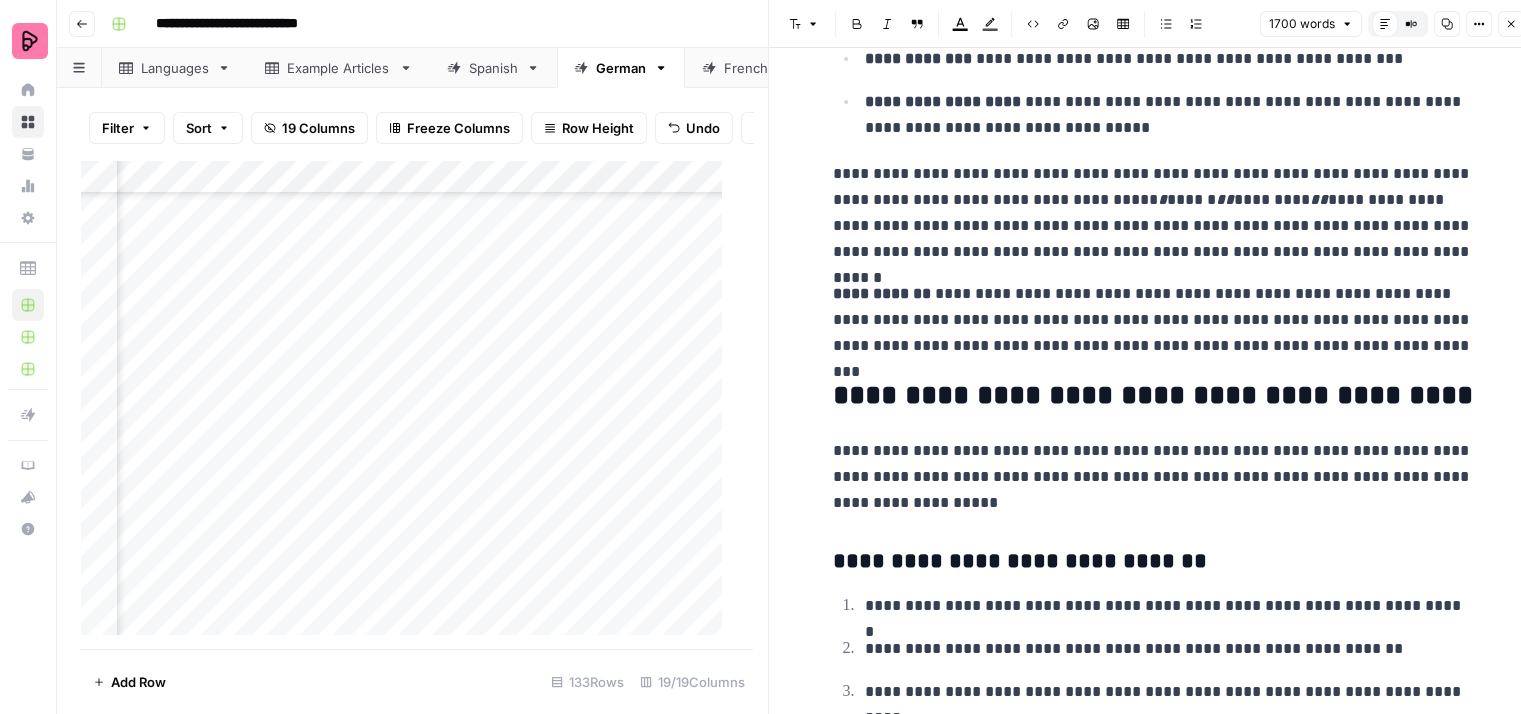 click on "**********" at bounding box center [1153, 213] 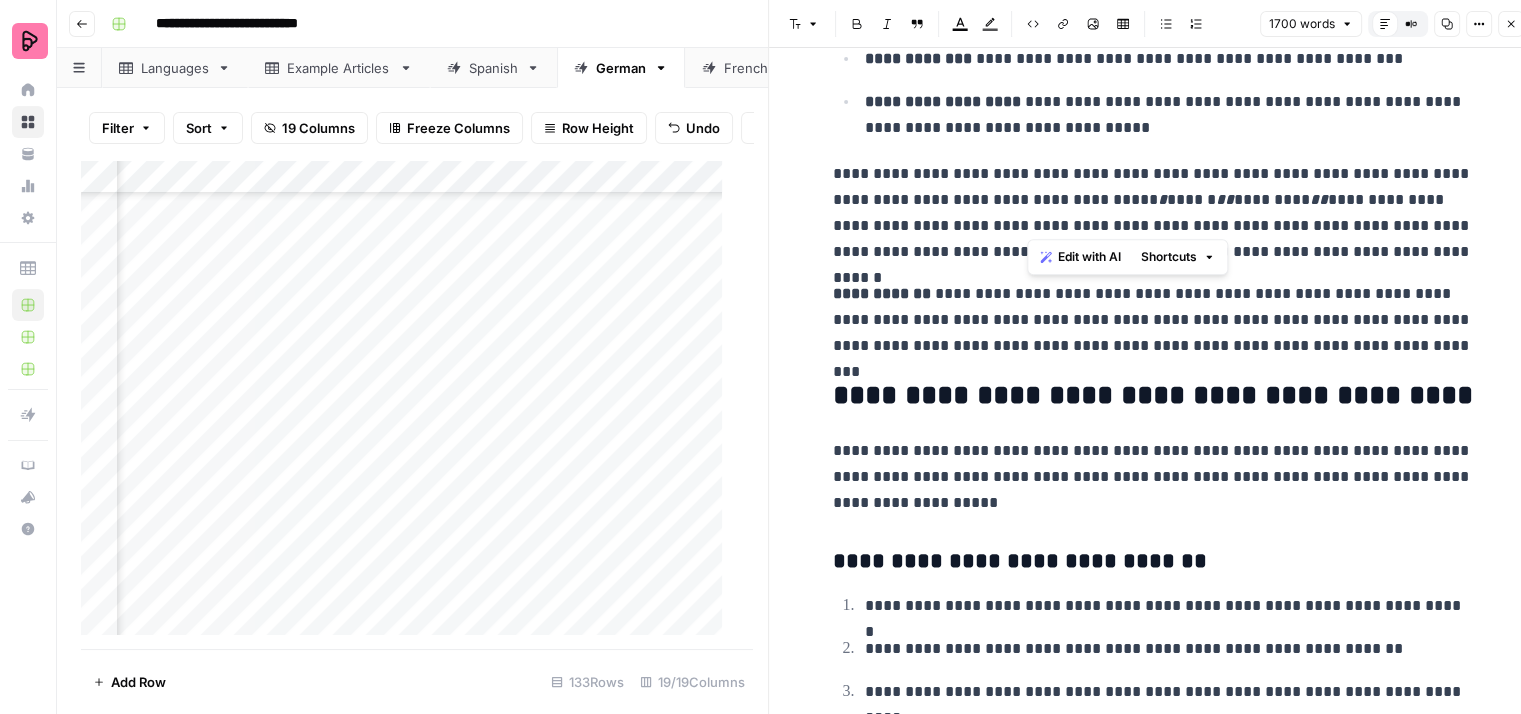 click on "**********" at bounding box center [1153, 213] 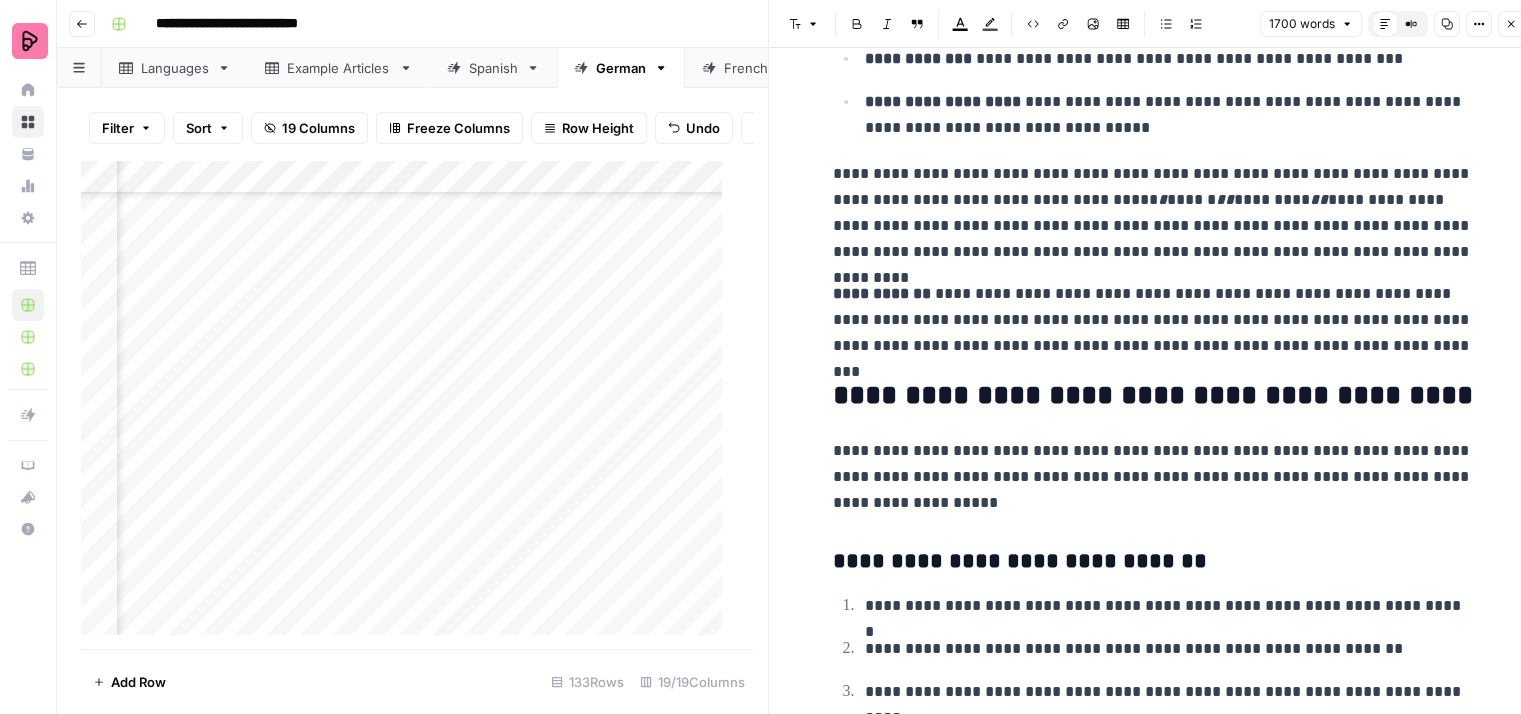 click on "**********" at bounding box center (1153, 213) 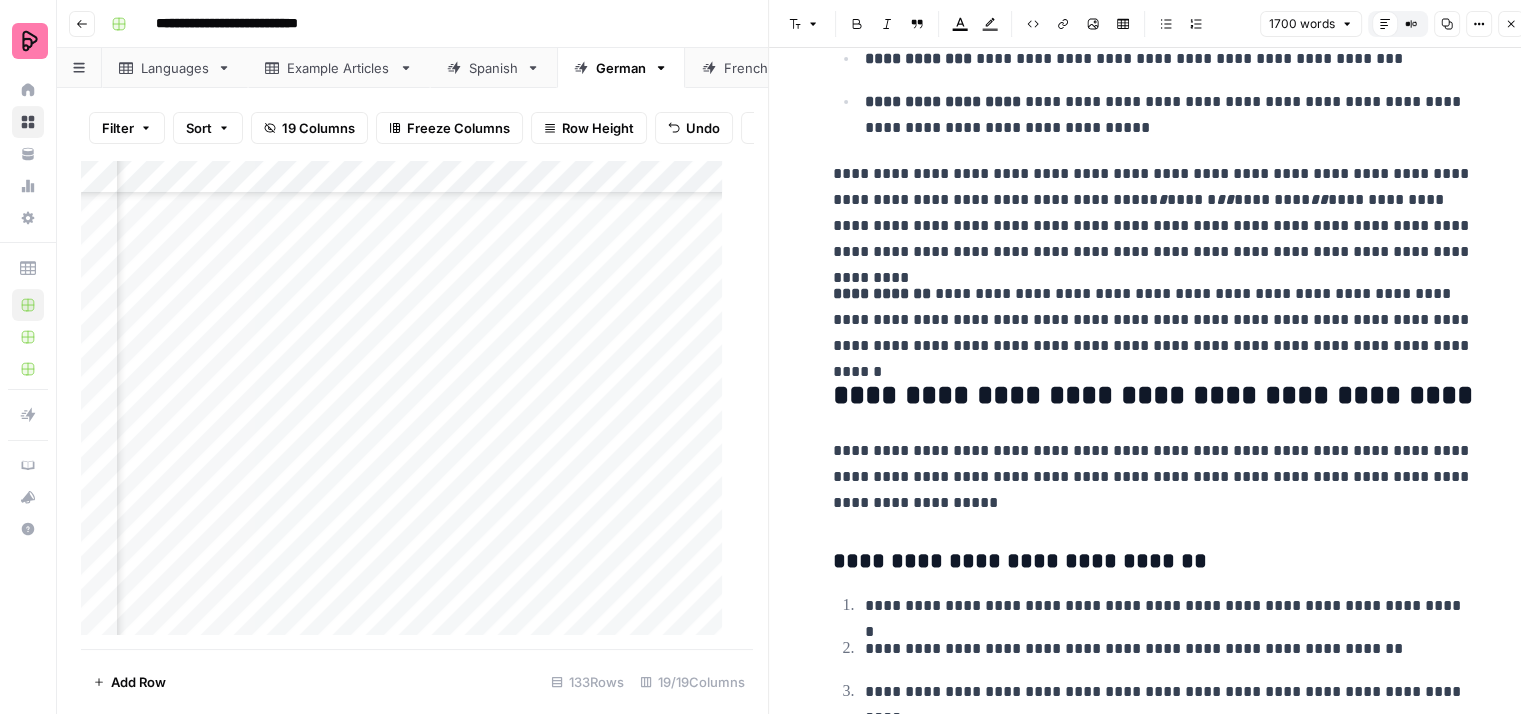 click on "**********" at bounding box center [1153, 320] 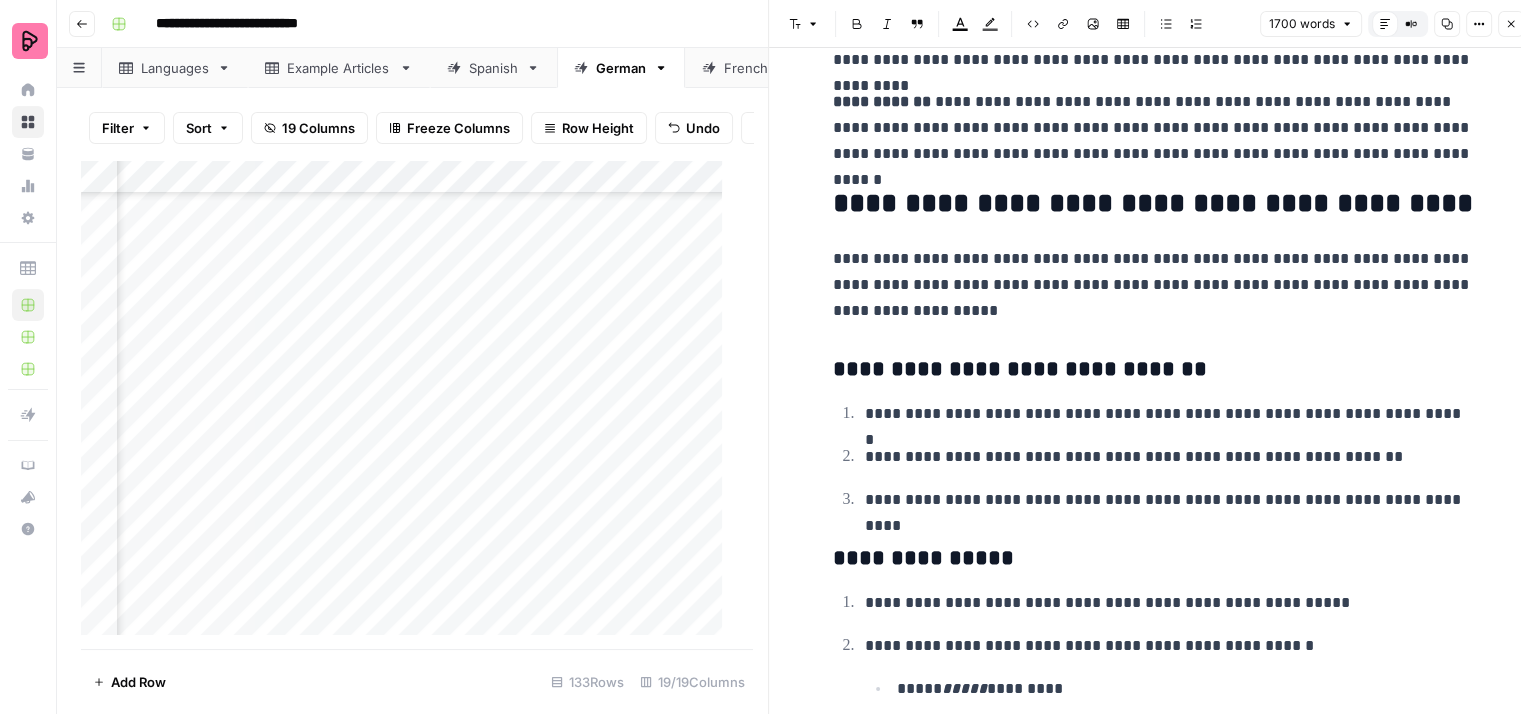scroll, scrollTop: 3900, scrollLeft: 0, axis: vertical 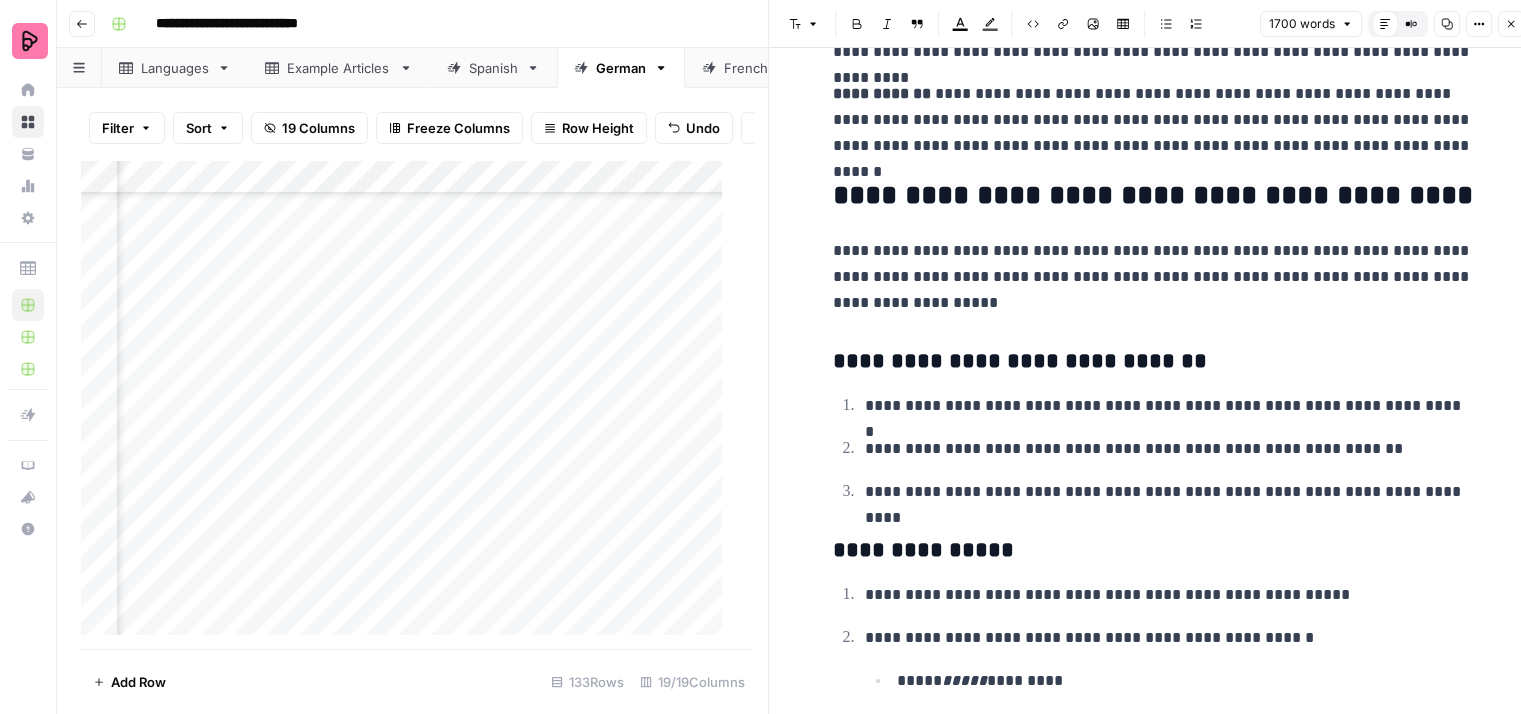 click on "**********" at bounding box center [1153, 277] 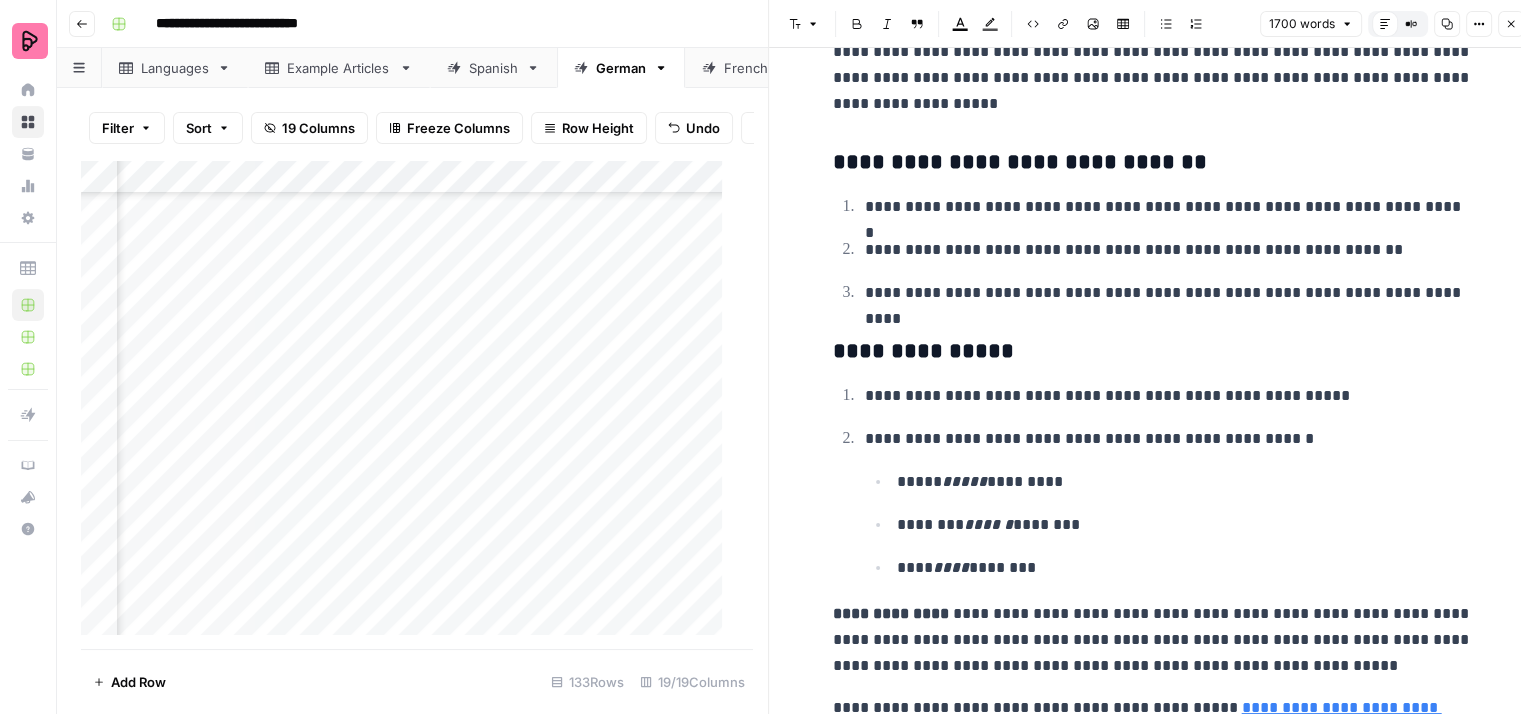 scroll, scrollTop: 4100, scrollLeft: 0, axis: vertical 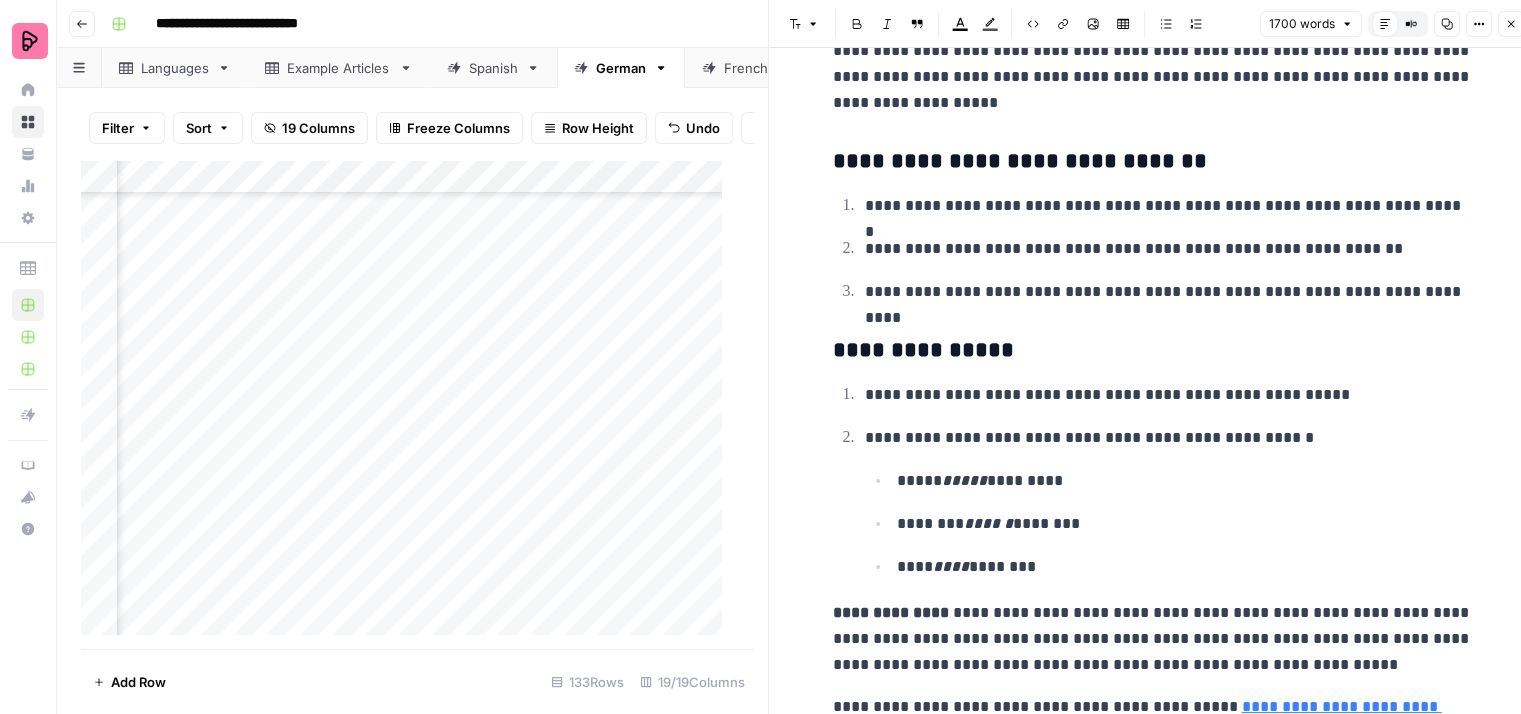 click on "**********" at bounding box center (1169, 206) 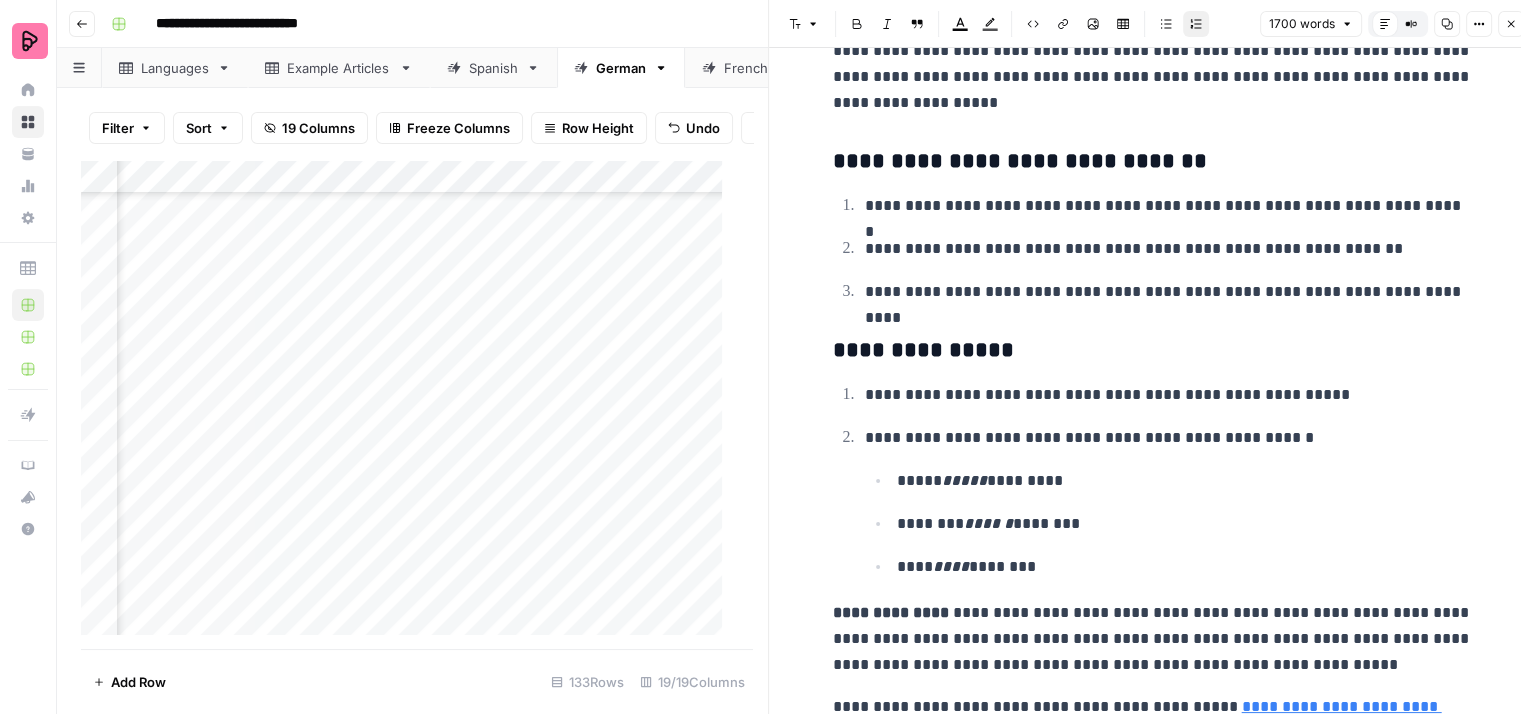 click on "**********" at bounding box center (1169, 249) 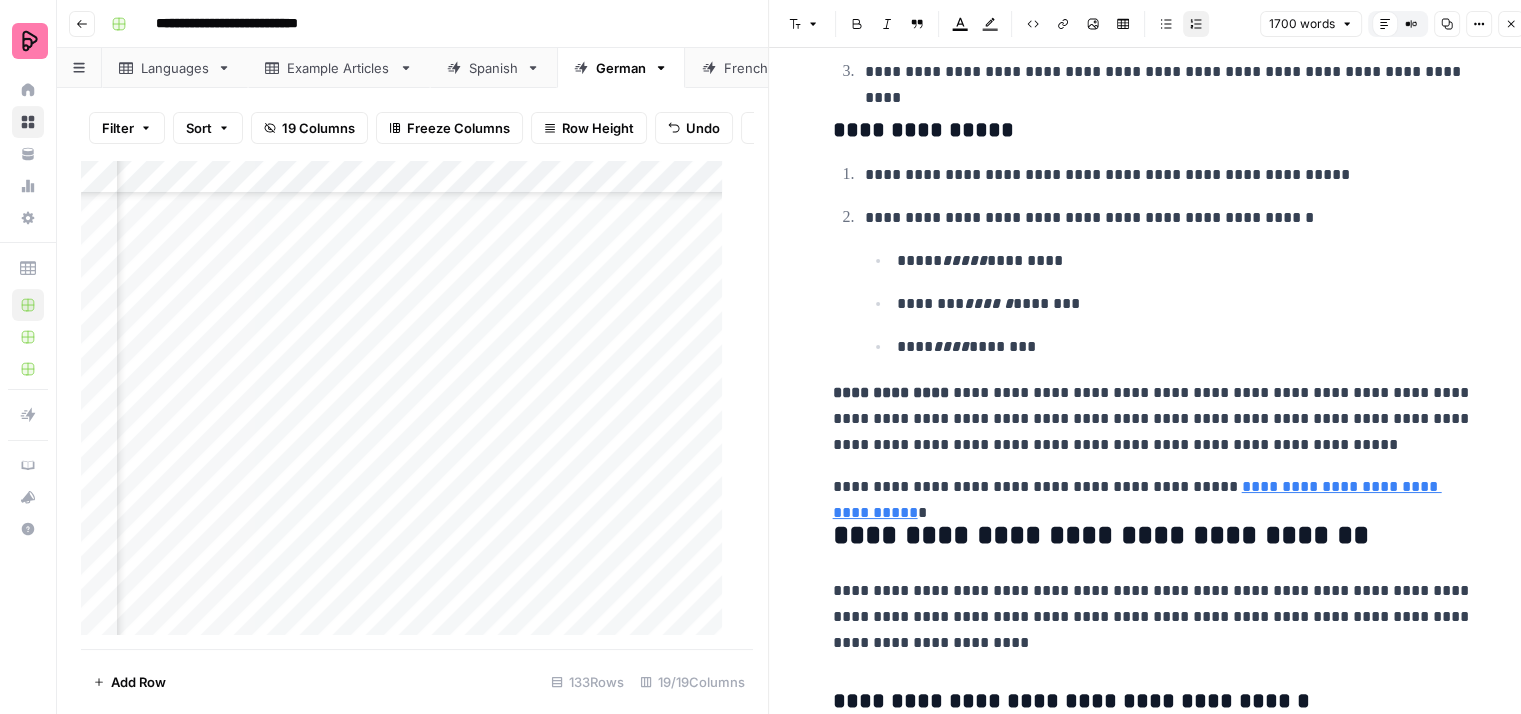 scroll, scrollTop: 4400, scrollLeft: 0, axis: vertical 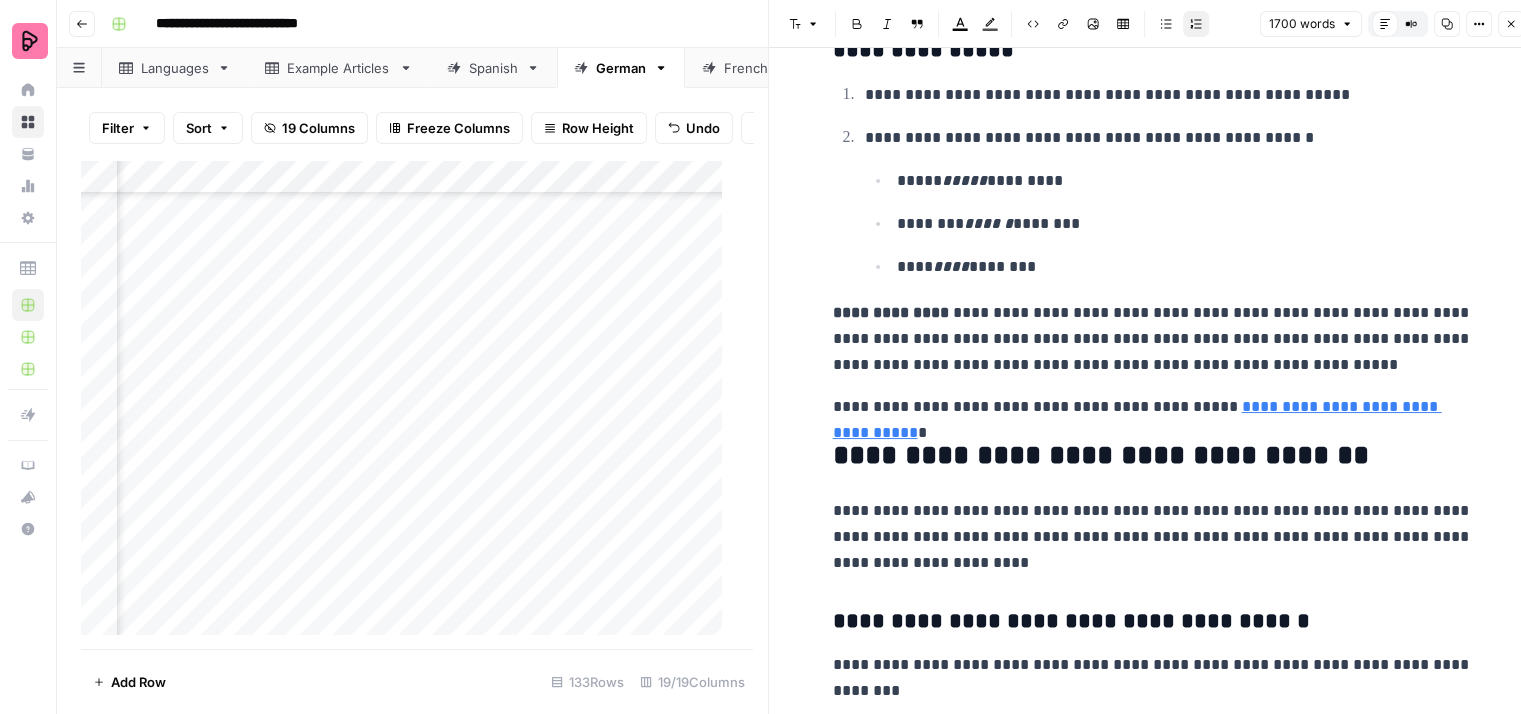 click on "******** ****** ********" at bounding box center (1185, 224) 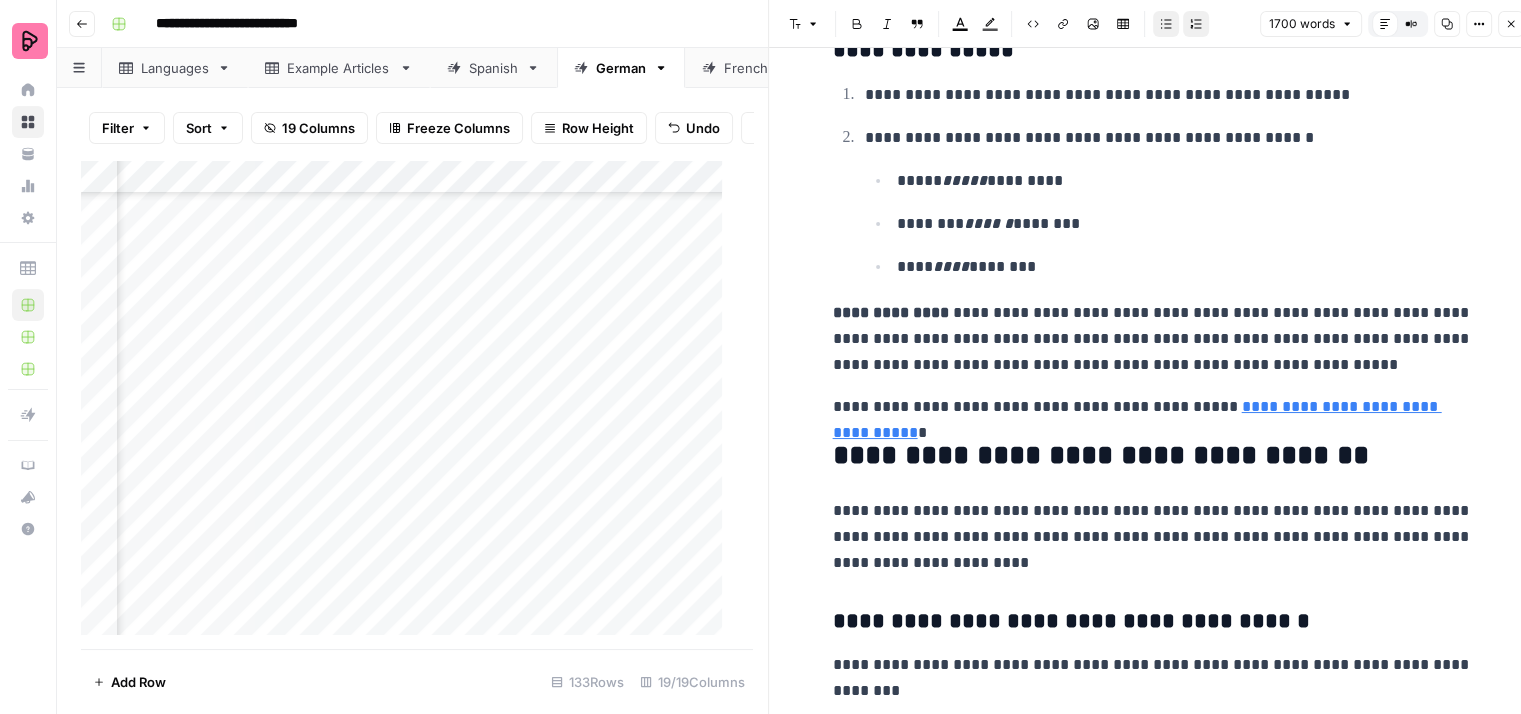 click on "***** ***** *********" at bounding box center [1185, 181] 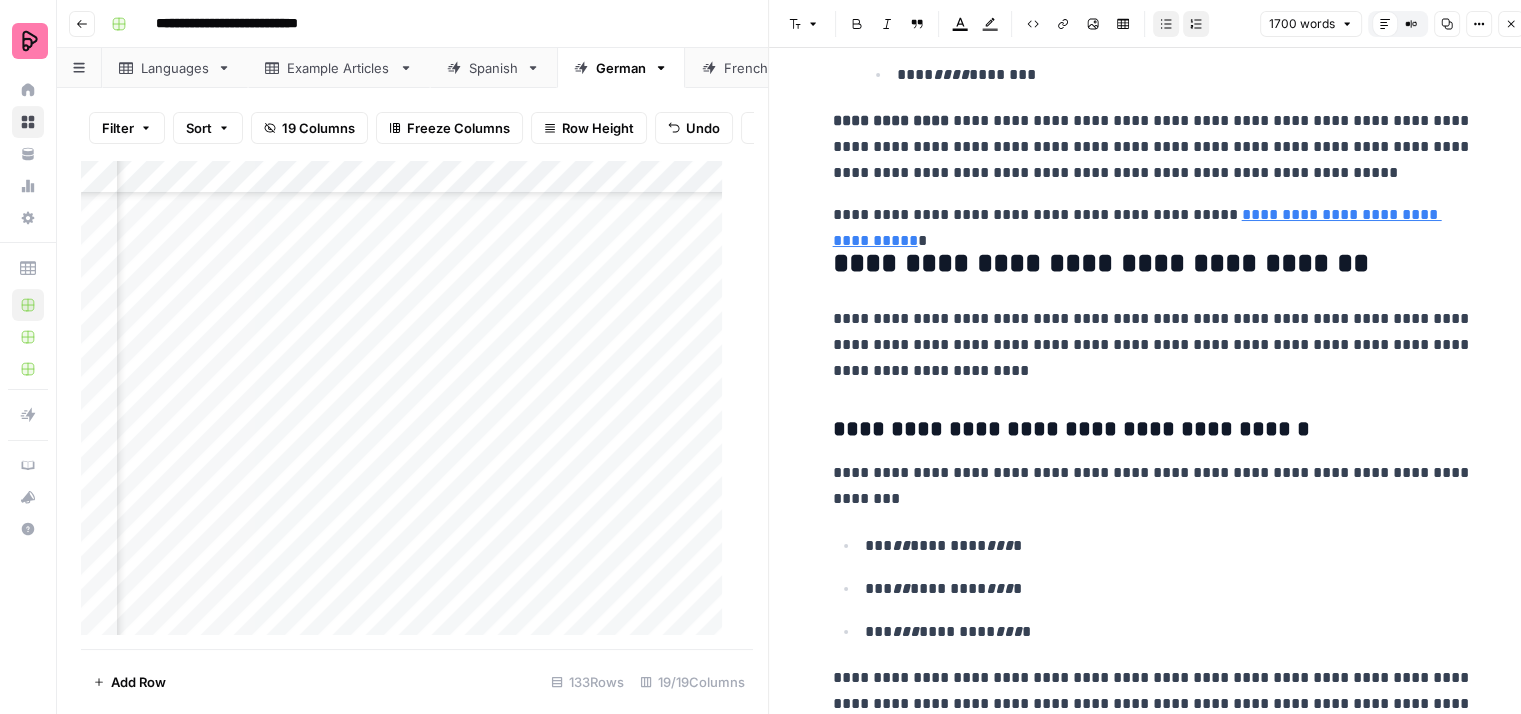 scroll, scrollTop: 4600, scrollLeft: 0, axis: vertical 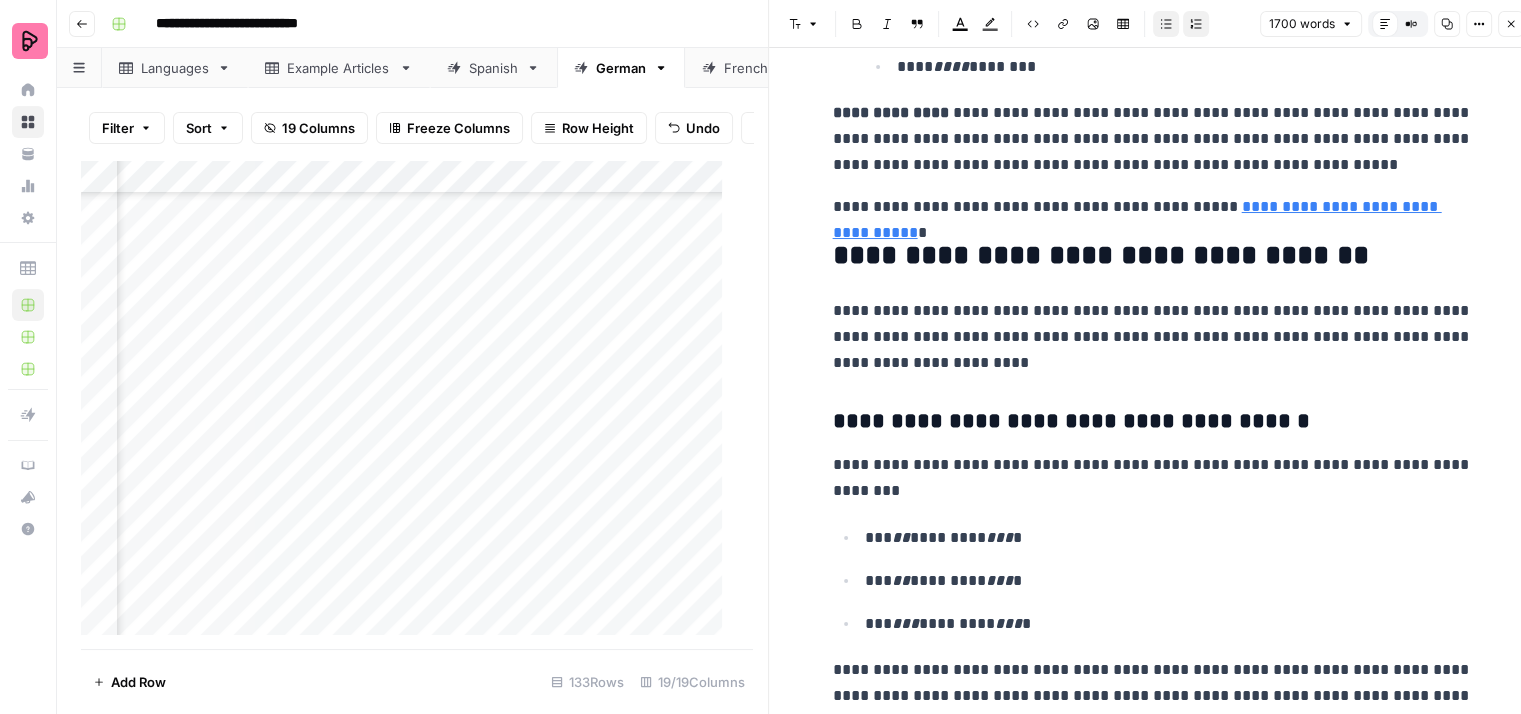 click on "**********" at bounding box center (1153, 139) 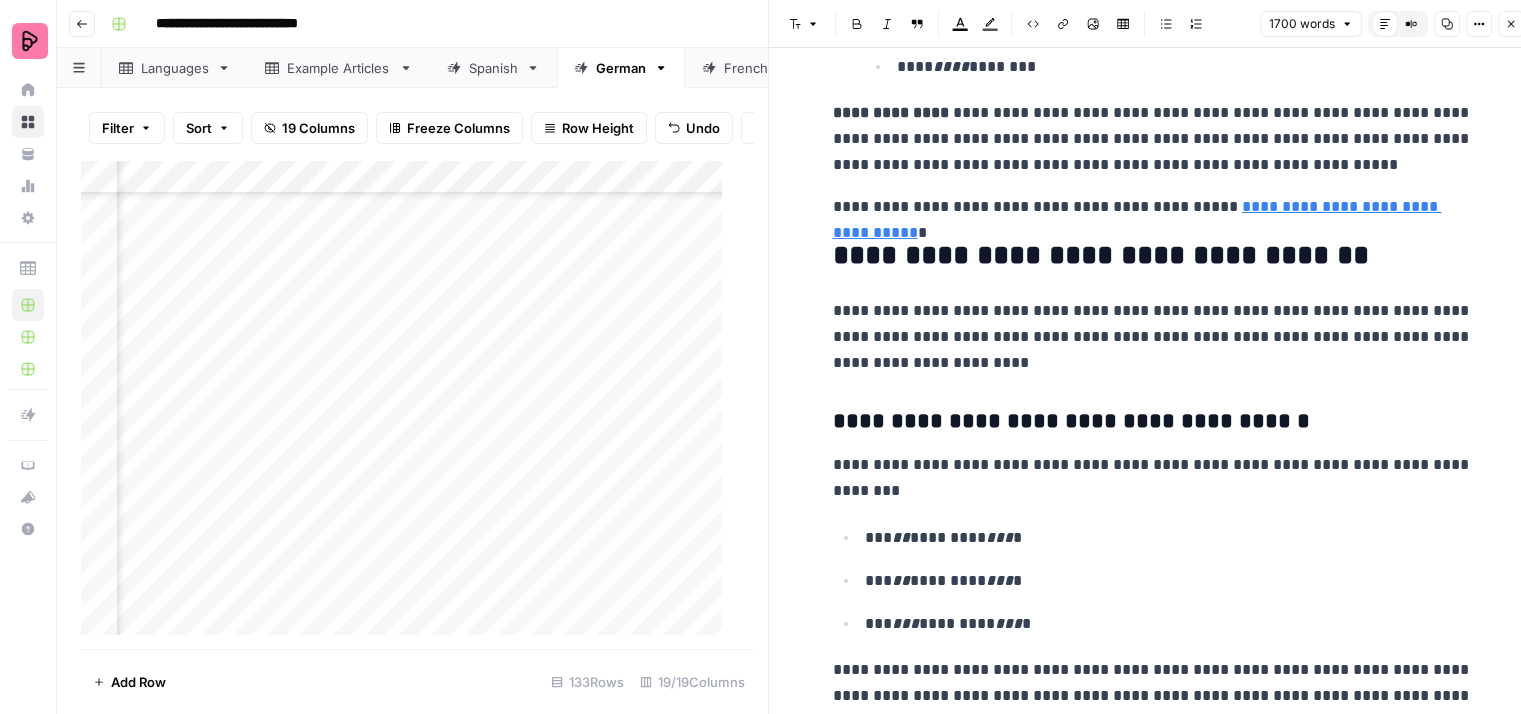 click on "**********" at bounding box center [1153, -869] 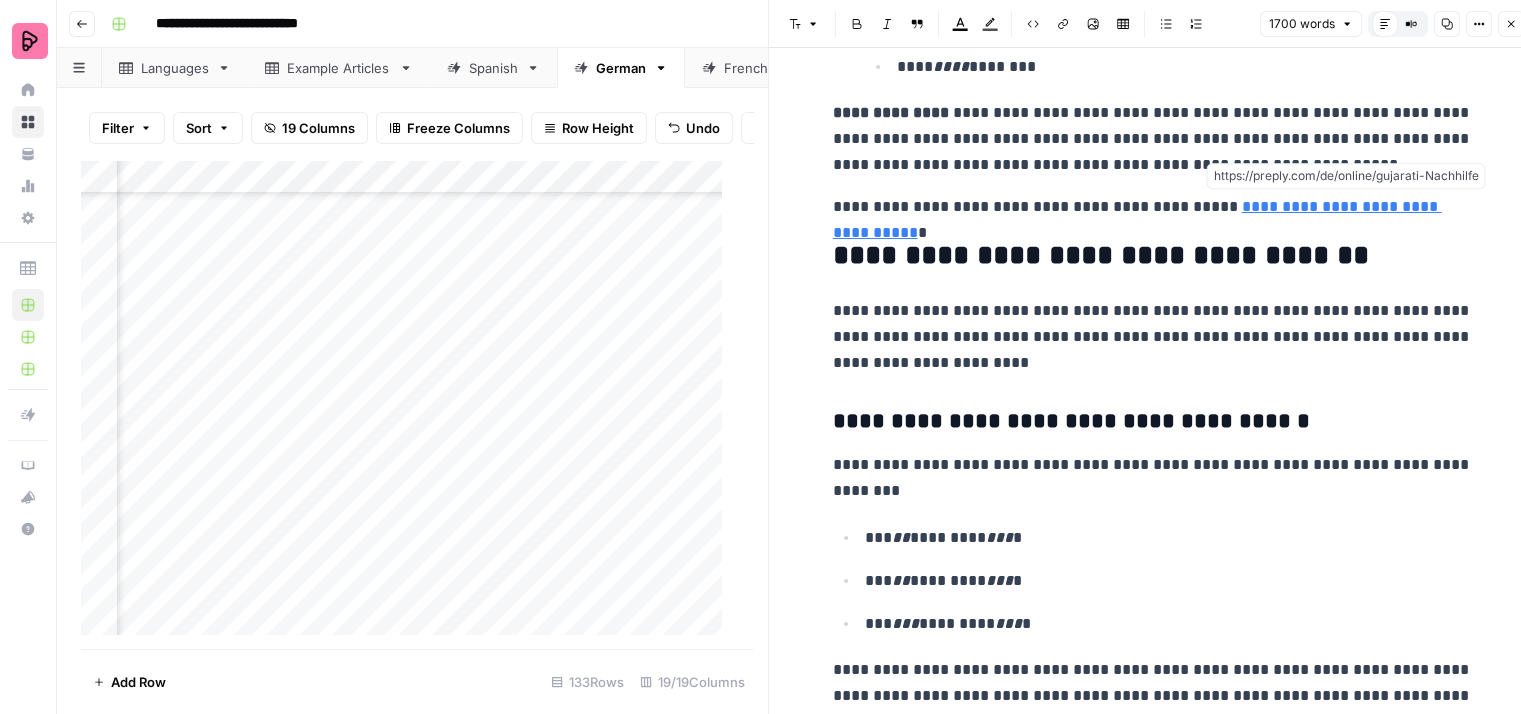click on "**********" at bounding box center [1137, 219] 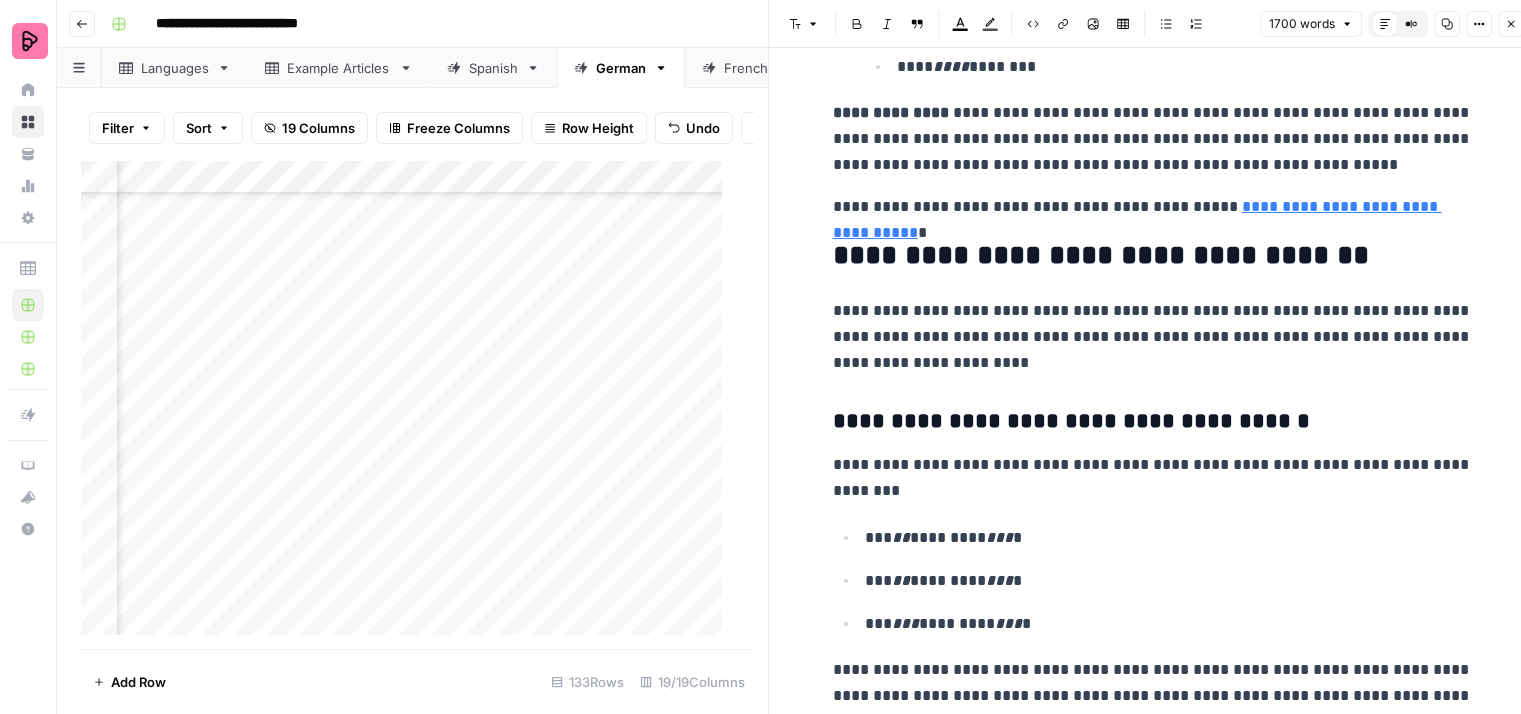 click on "**********" at bounding box center [1153, 139] 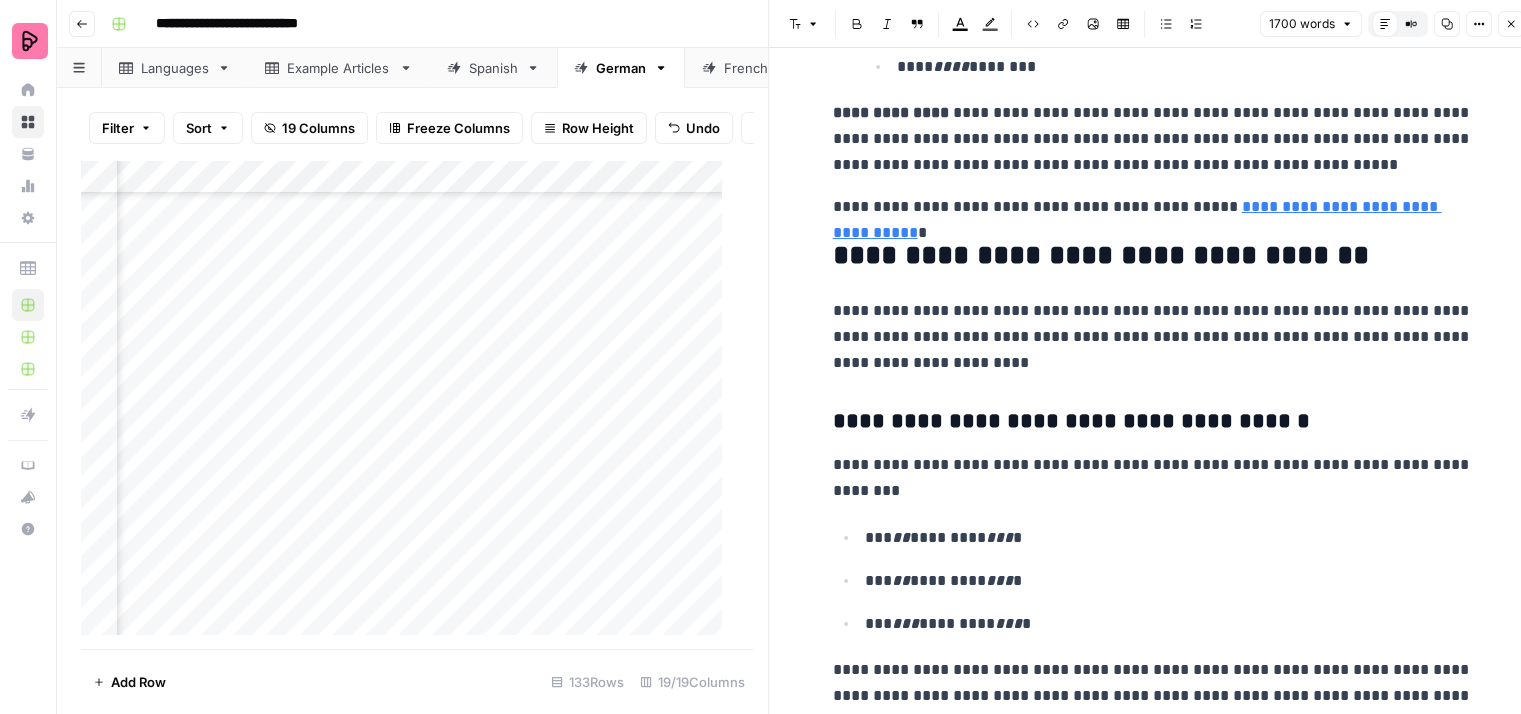 scroll, scrollTop: 4700, scrollLeft: 0, axis: vertical 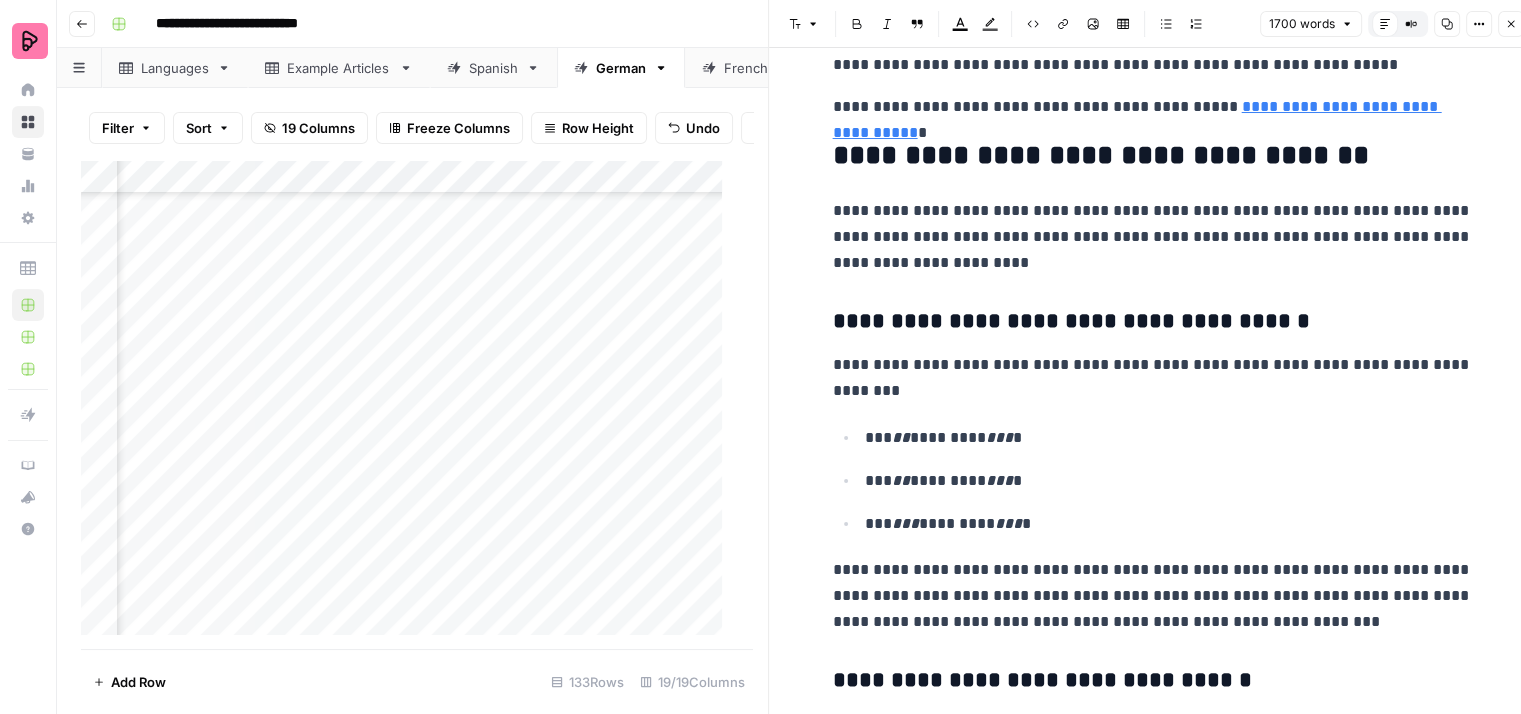click on "**********" at bounding box center [1153, 237] 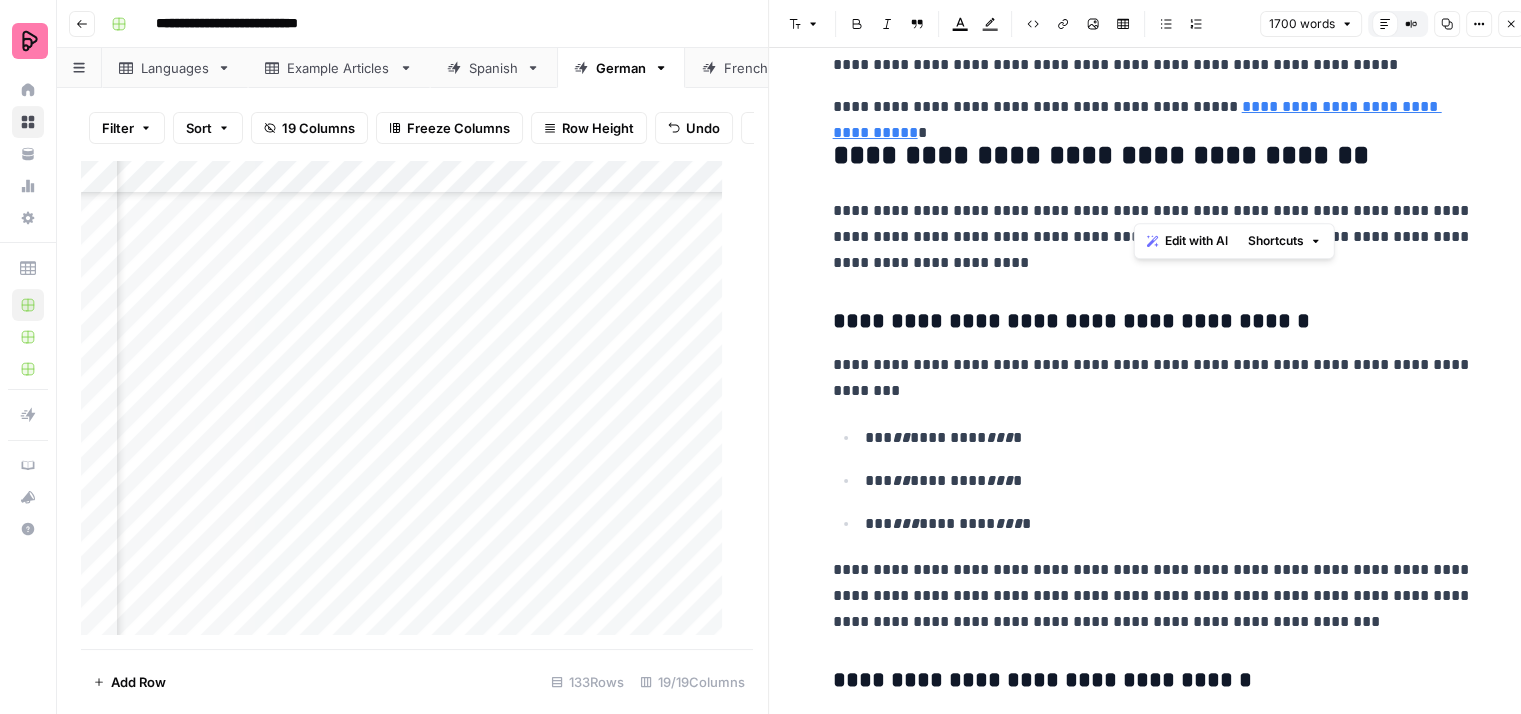 click on "**********" at bounding box center (1153, 237) 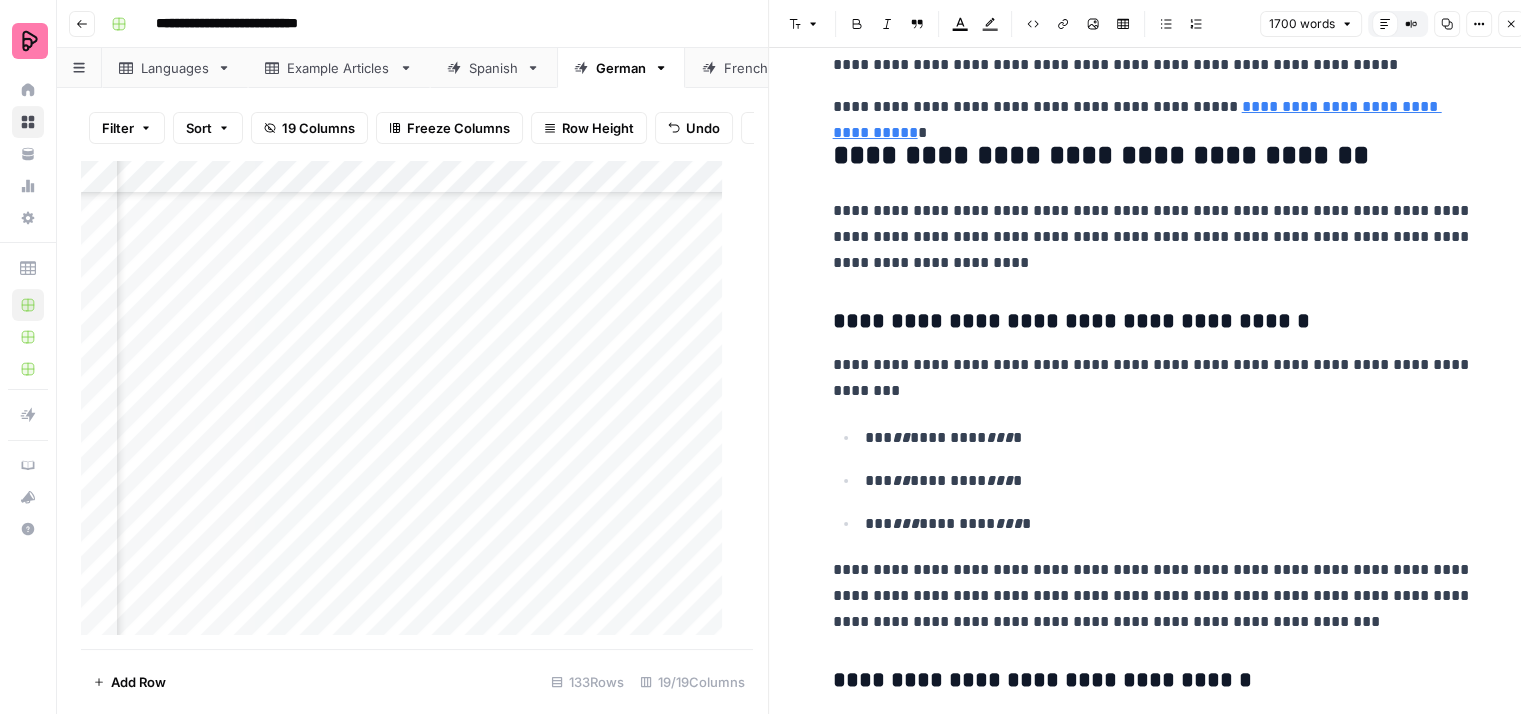 click on "**********" at bounding box center (1153, 237) 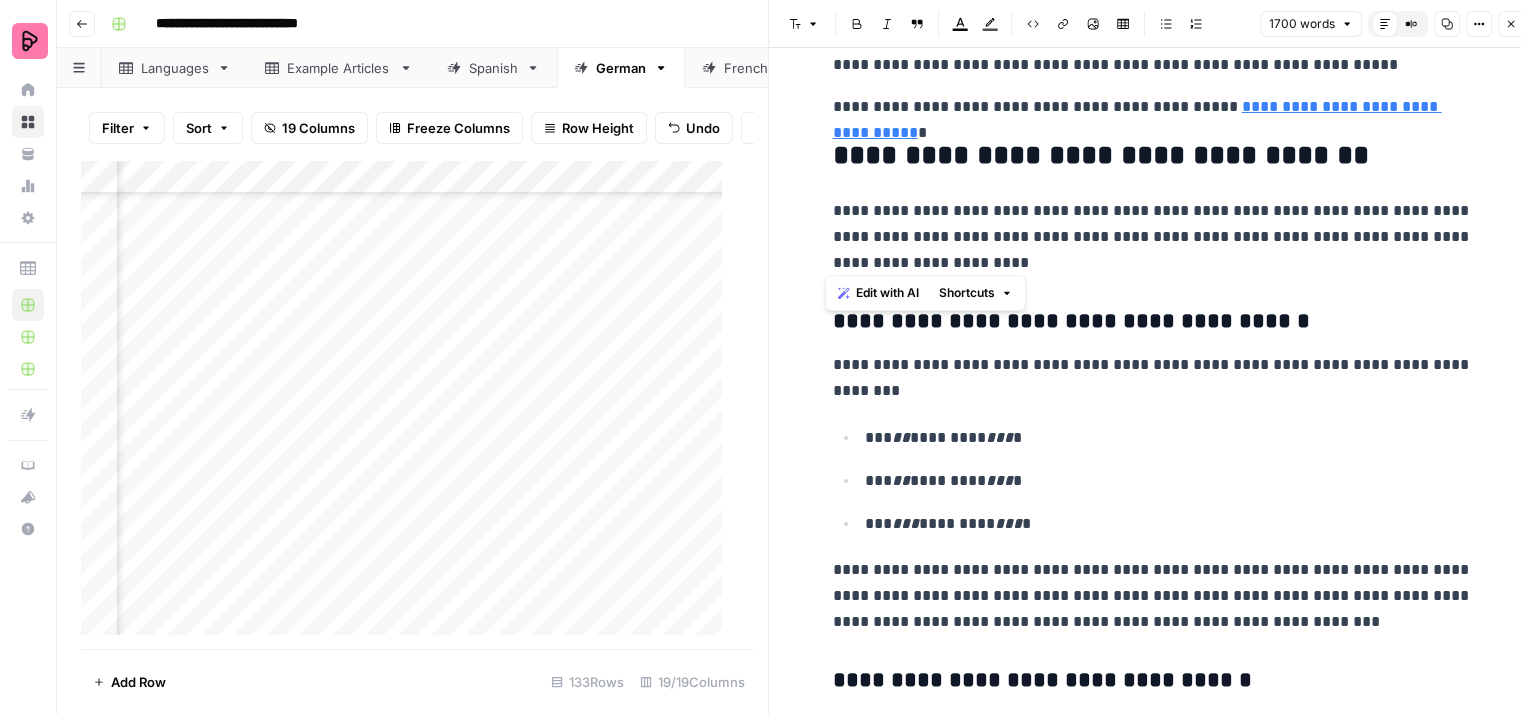 click on "**********" at bounding box center (1153, 237) 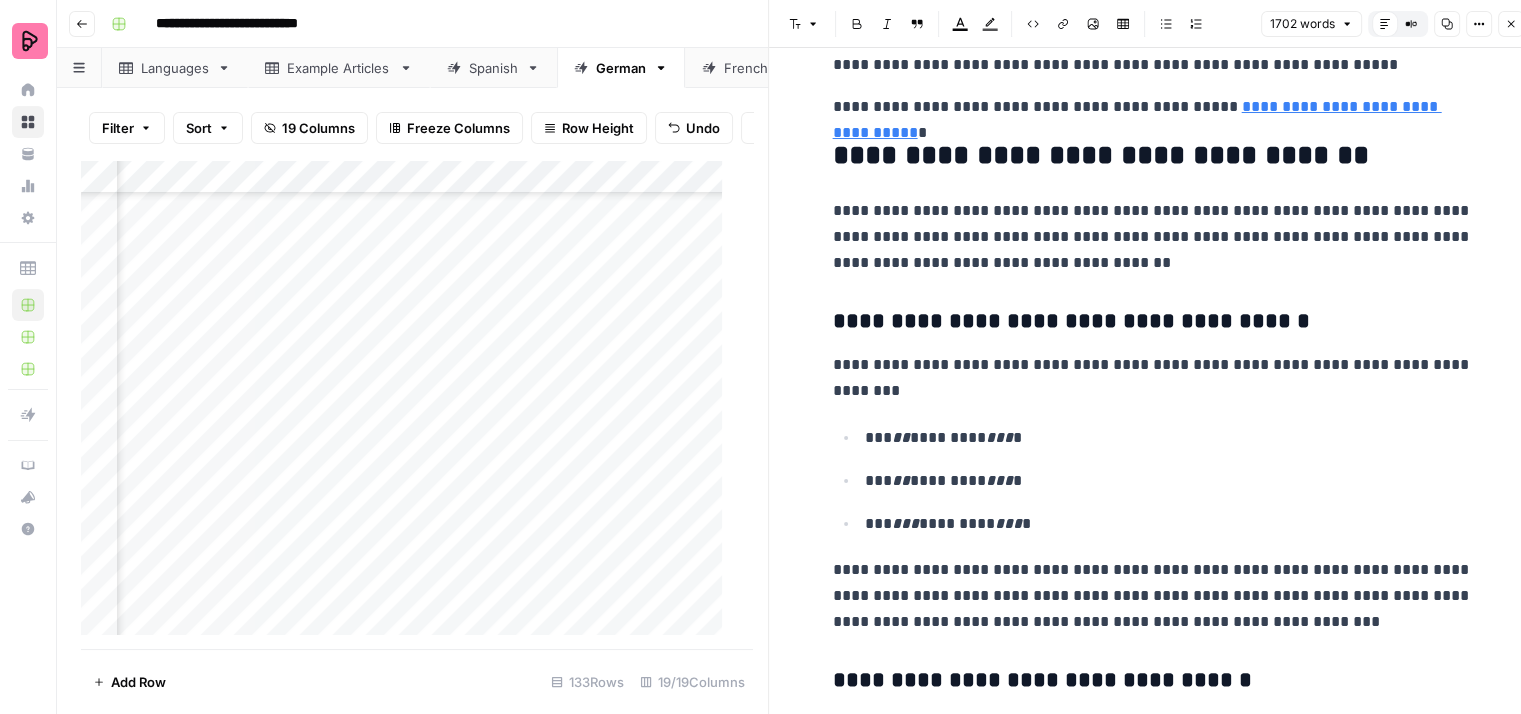 click on "**********" at bounding box center (1153, 237) 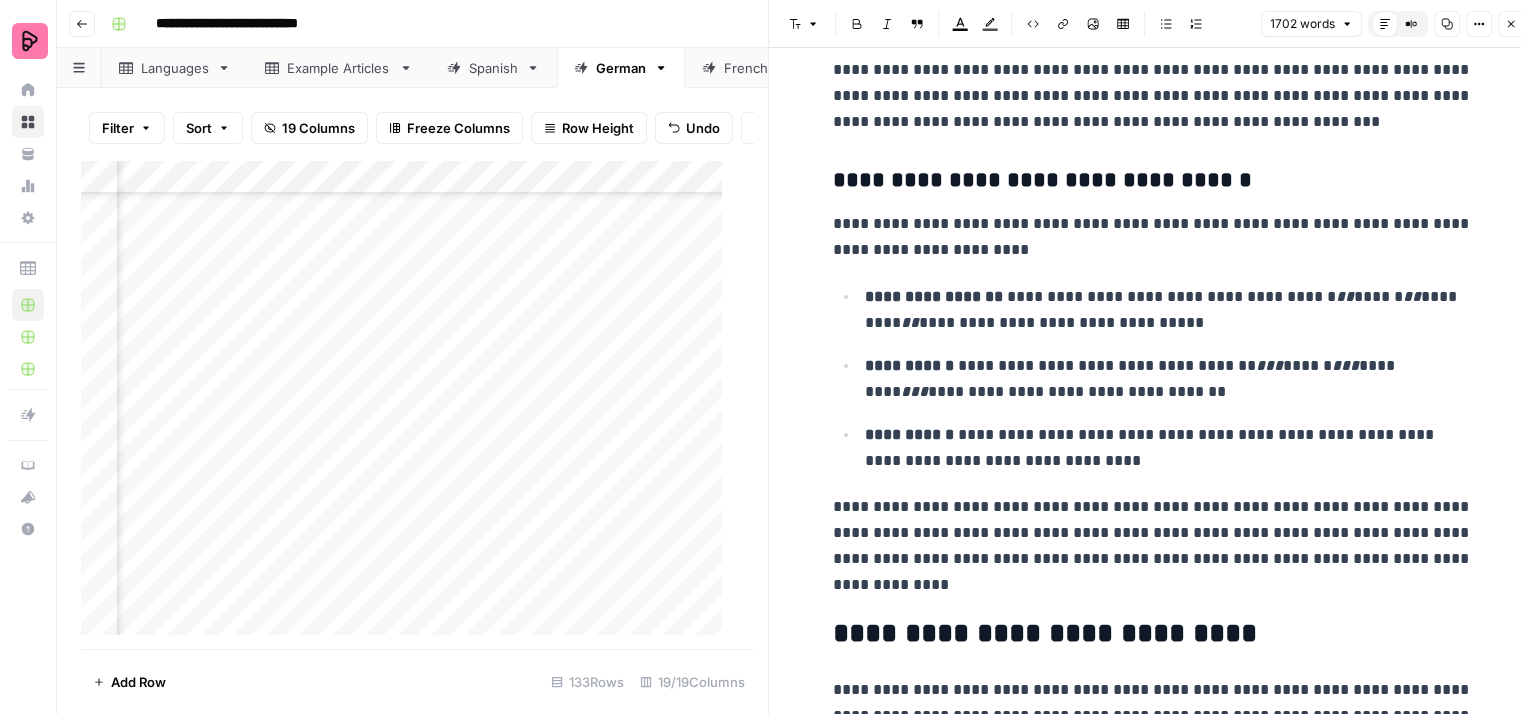 scroll, scrollTop: 5300, scrollLeft: 0, axis: vertical 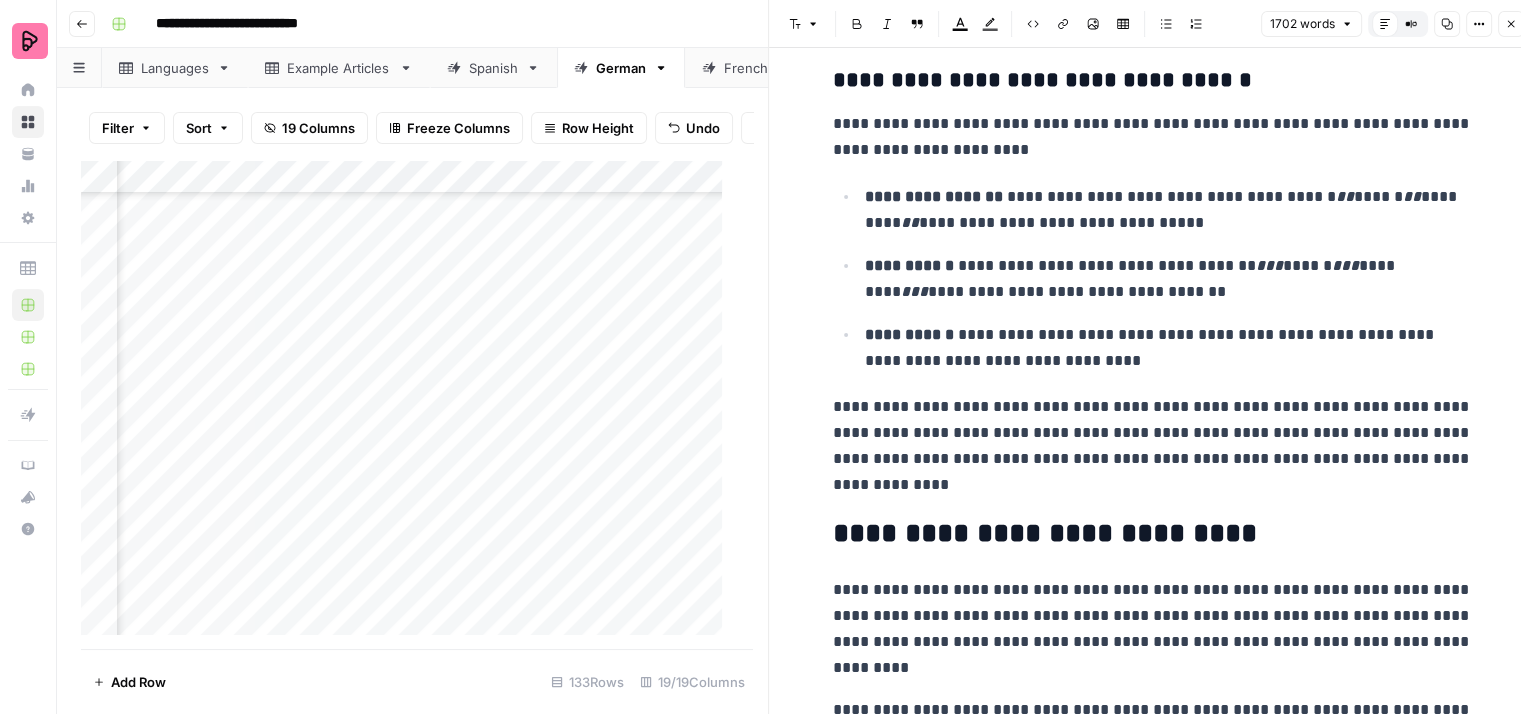 click on "**********" at bounding box center (1153, 137) 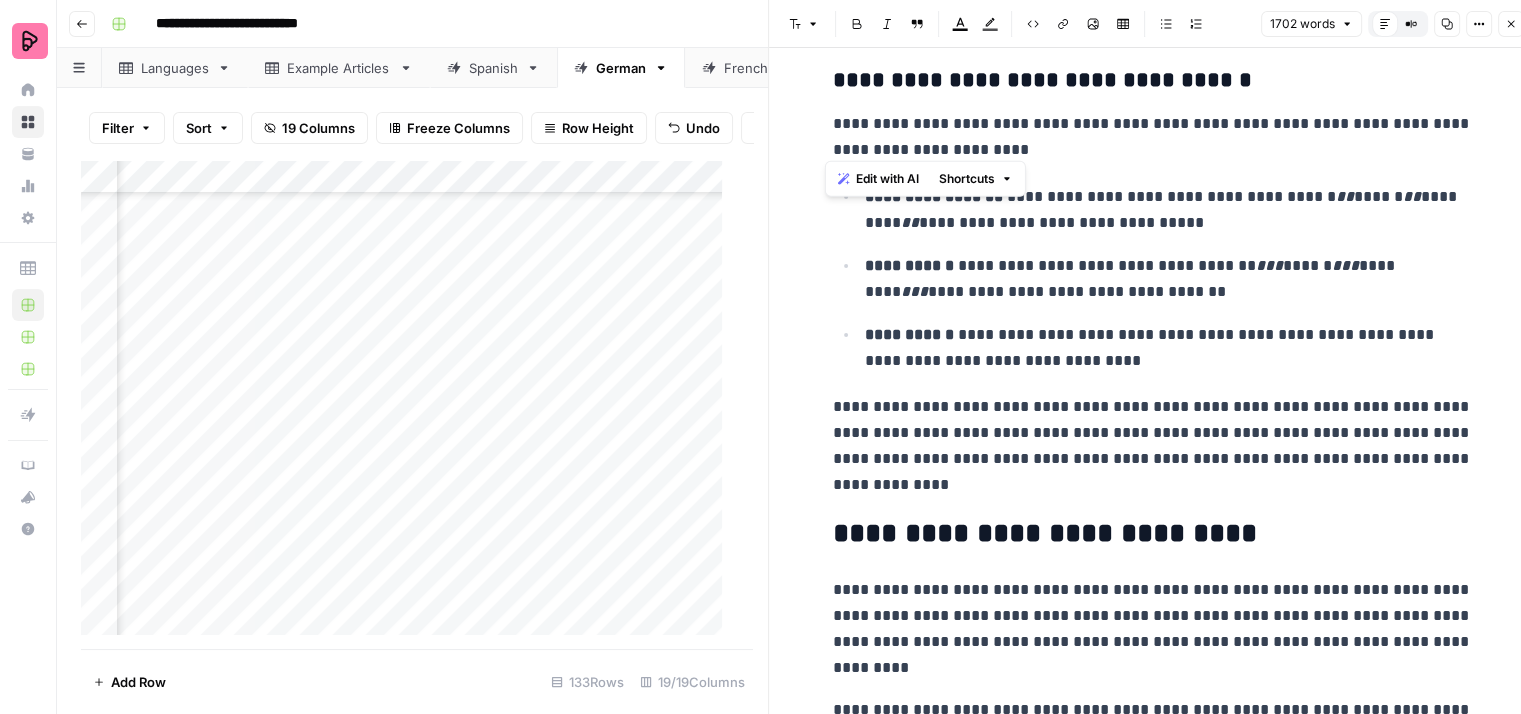 drag, startPoint x: 1058, startPoint y: 141, endPoint x: 815, endPoint y: 121, distance: 243.82166 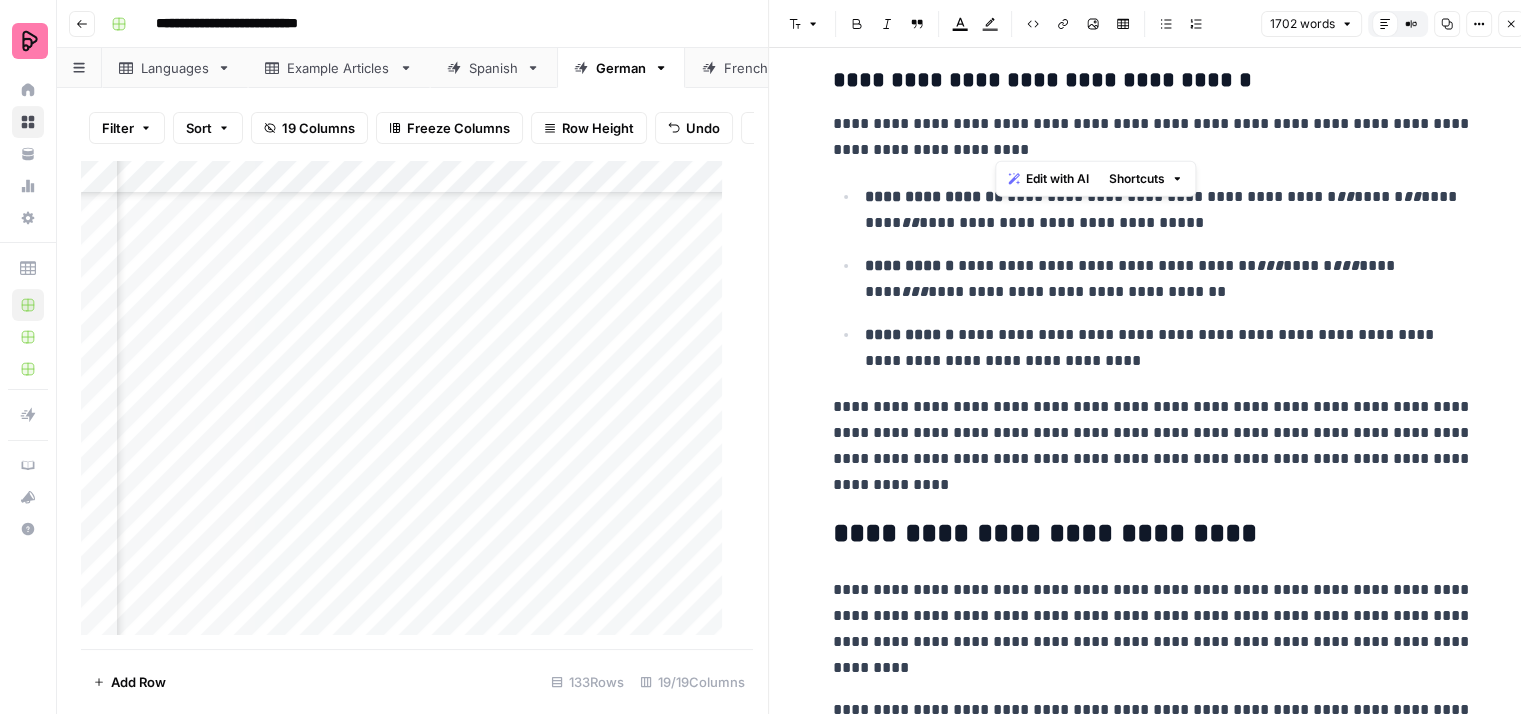 drag, startPoint x: 1063, startPoint y: 139, endPoint x: 998, endPoint y: 121, distance: 67.44627 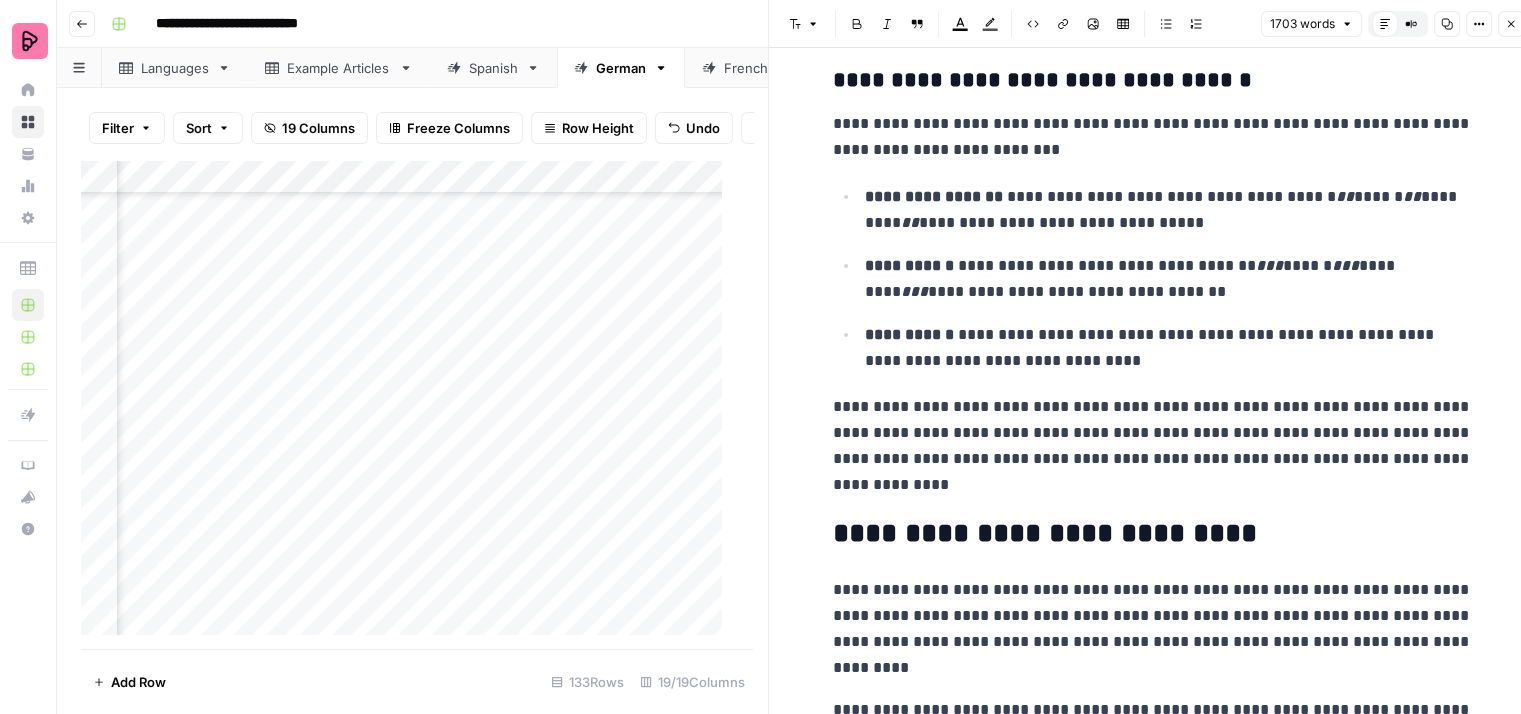 click on "**********" at bounding box center (1153, 137) 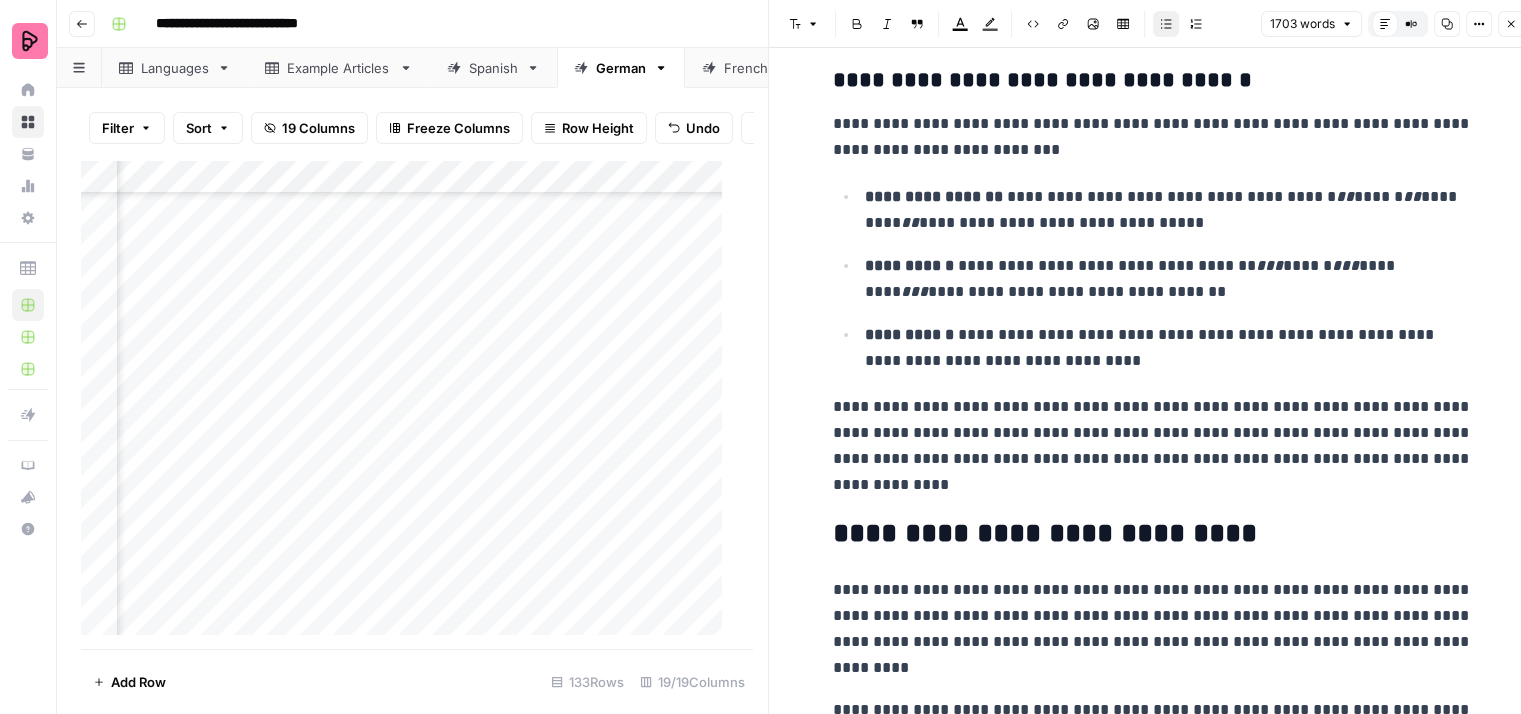 click on "**********" at bounding box center [1169, 210] 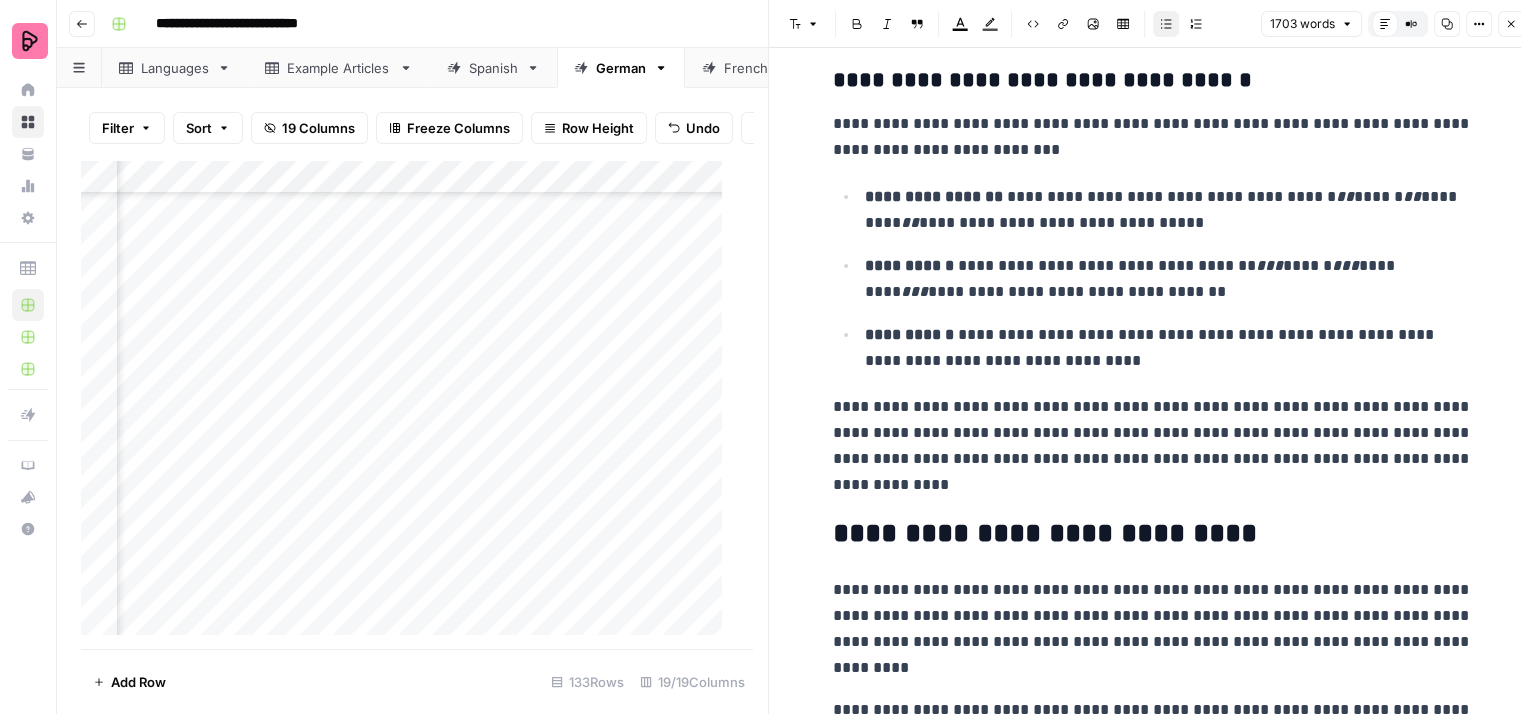 click on "**********" at bounding box center [1169, 279] 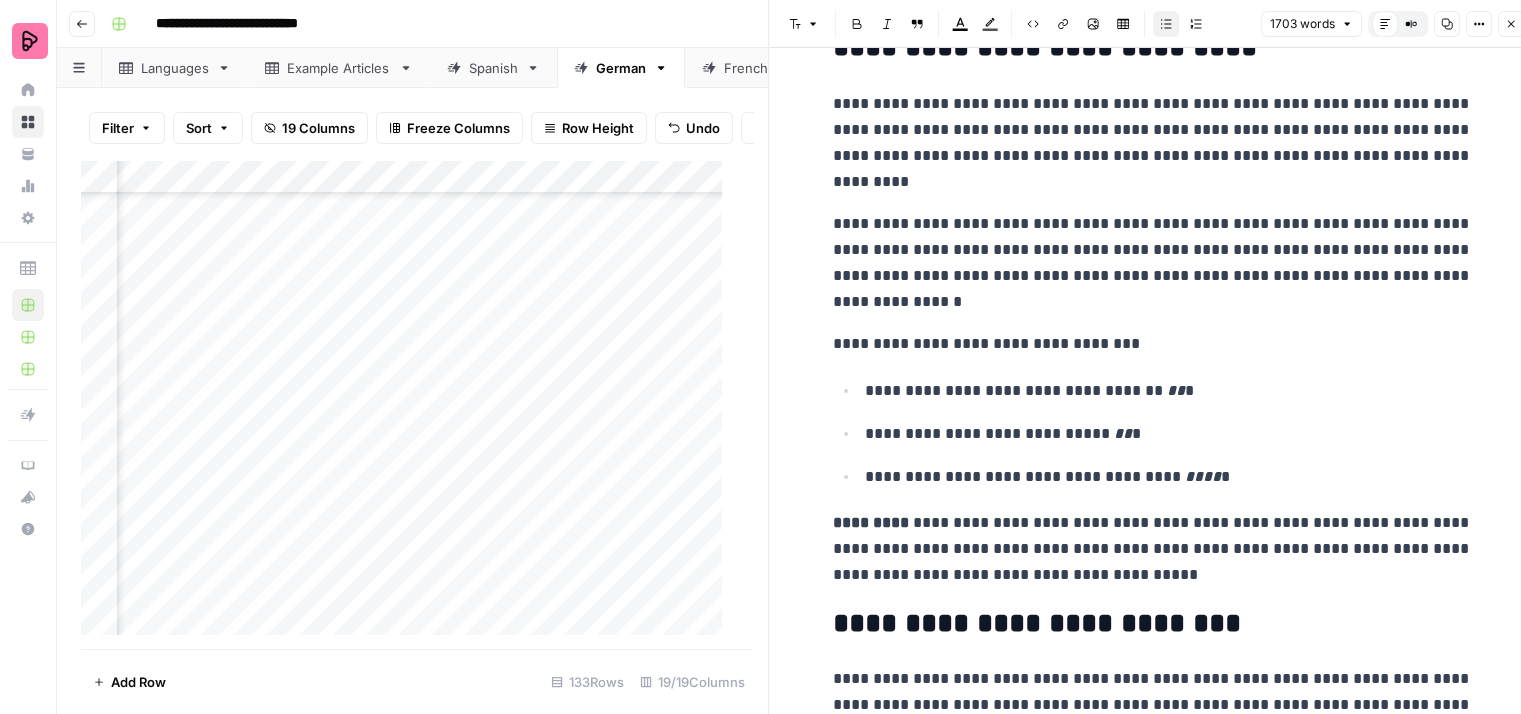 scroll, scrollTop: 5800, scrollLeft: 0, axis: vertical 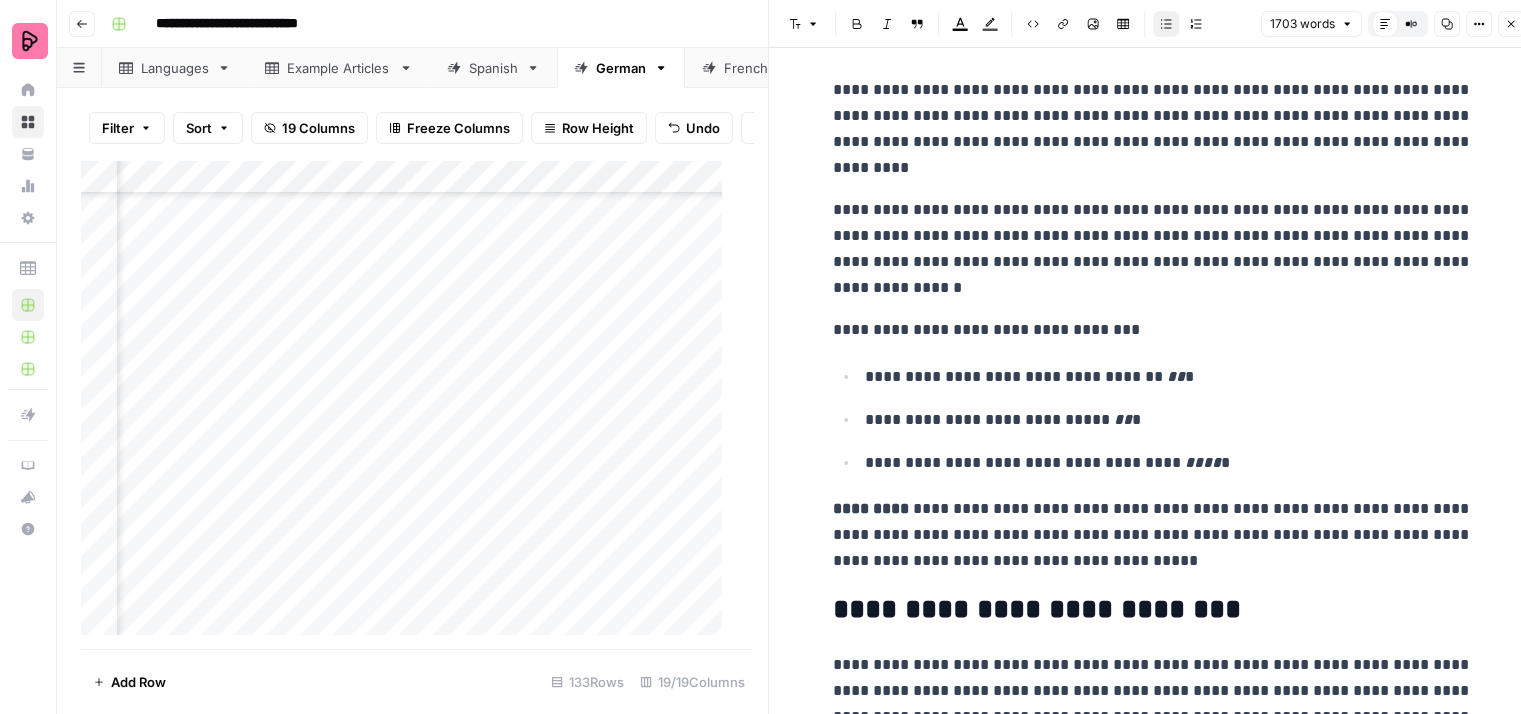 click on "**********" at bounding box center (1166, 376) 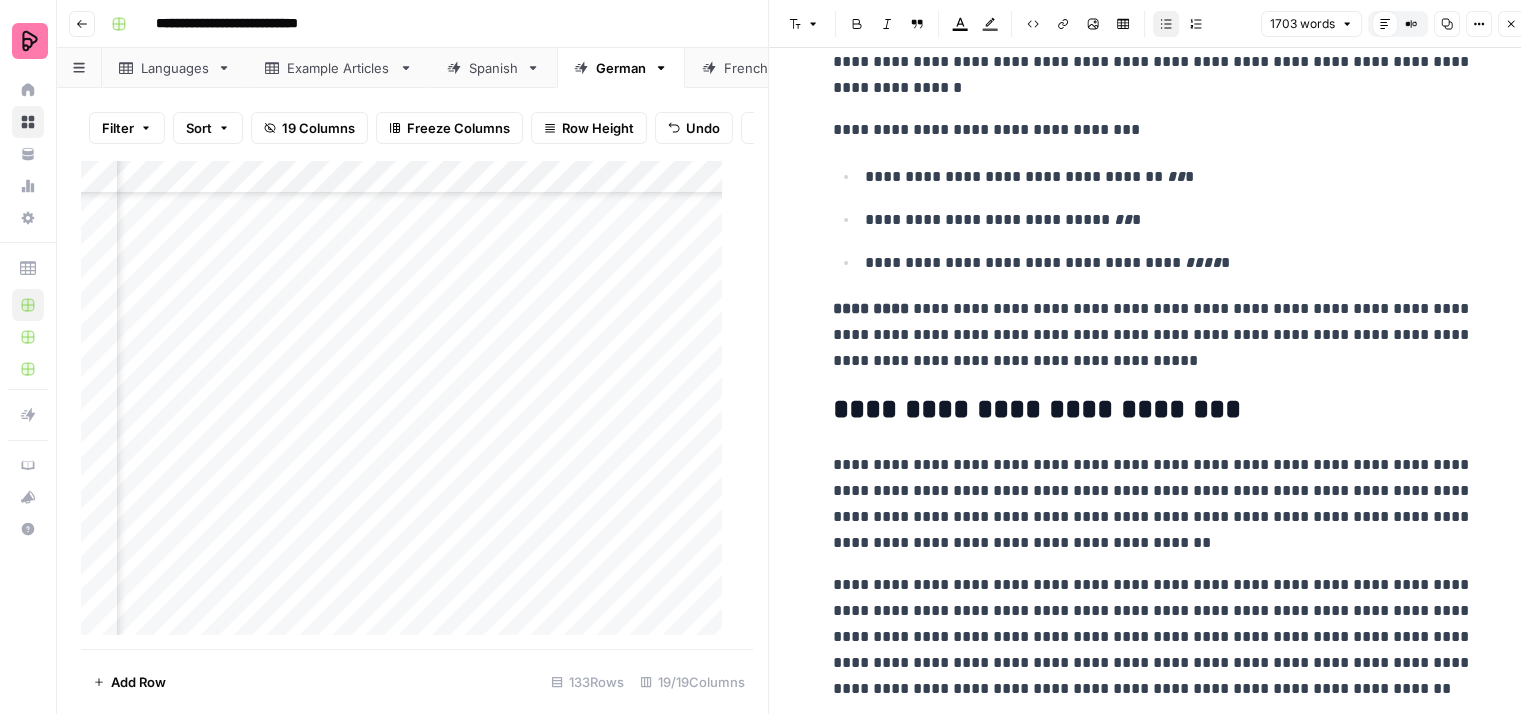 click on "**********" at bounding box center (1153, 335) 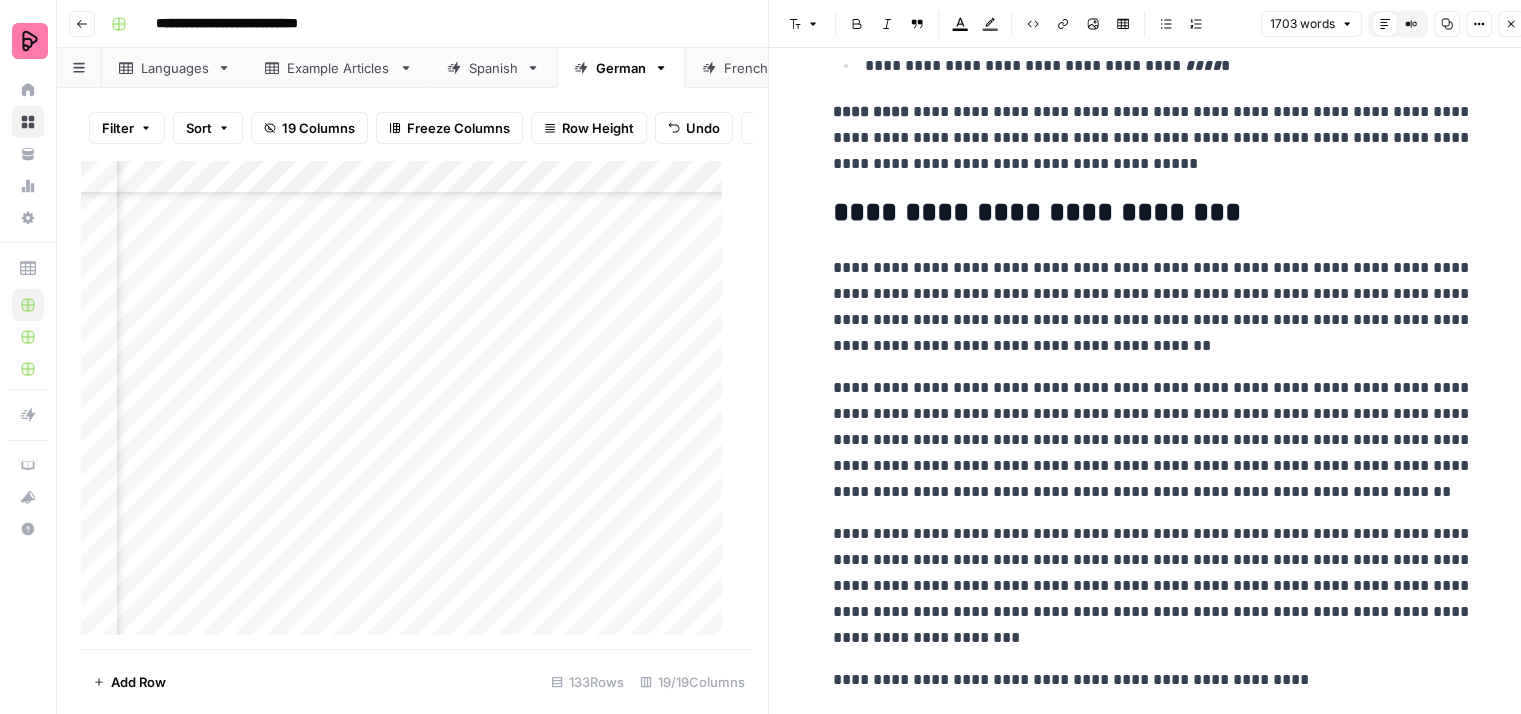 scroll, scrollTop: 6200, scrollLeft: 0, axis: vertical 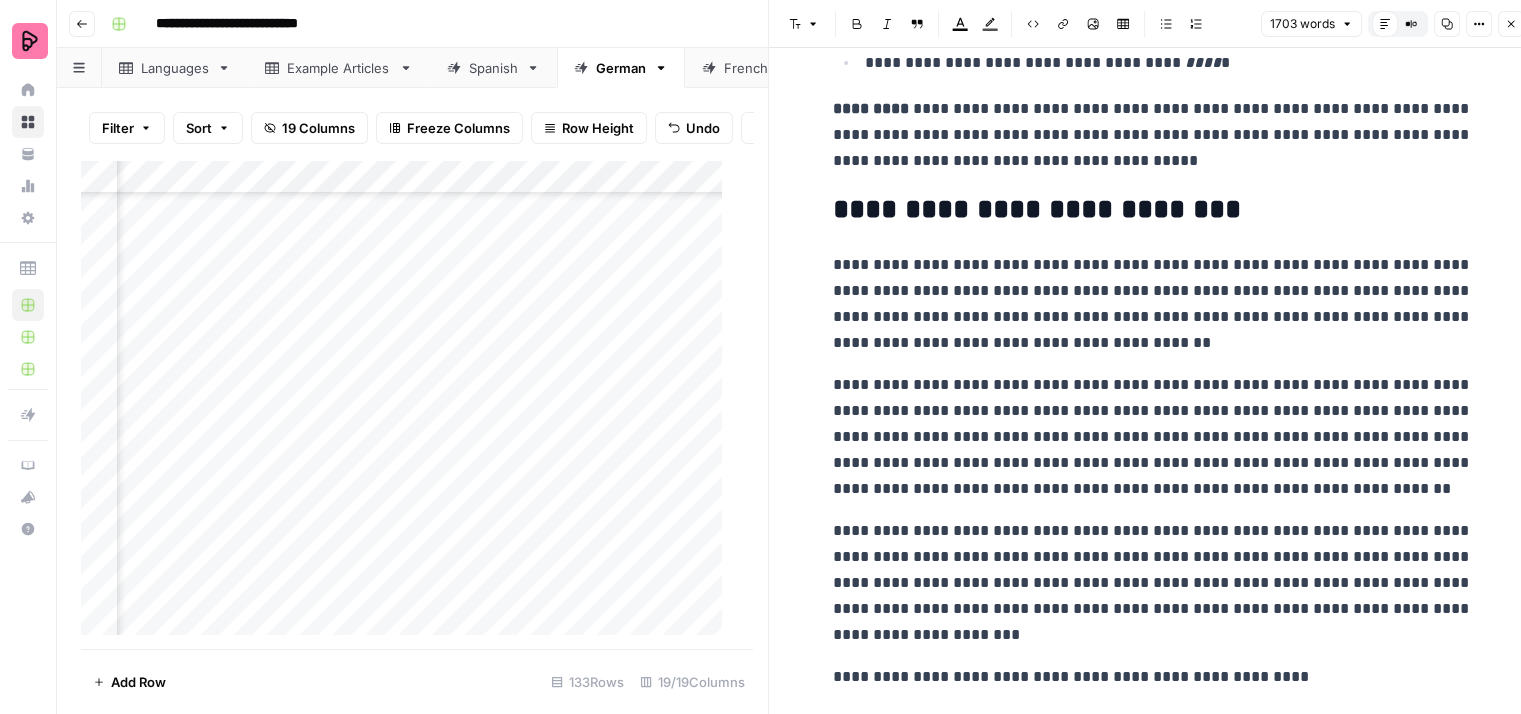 click on "**********" at bounding box center [1153, 210] 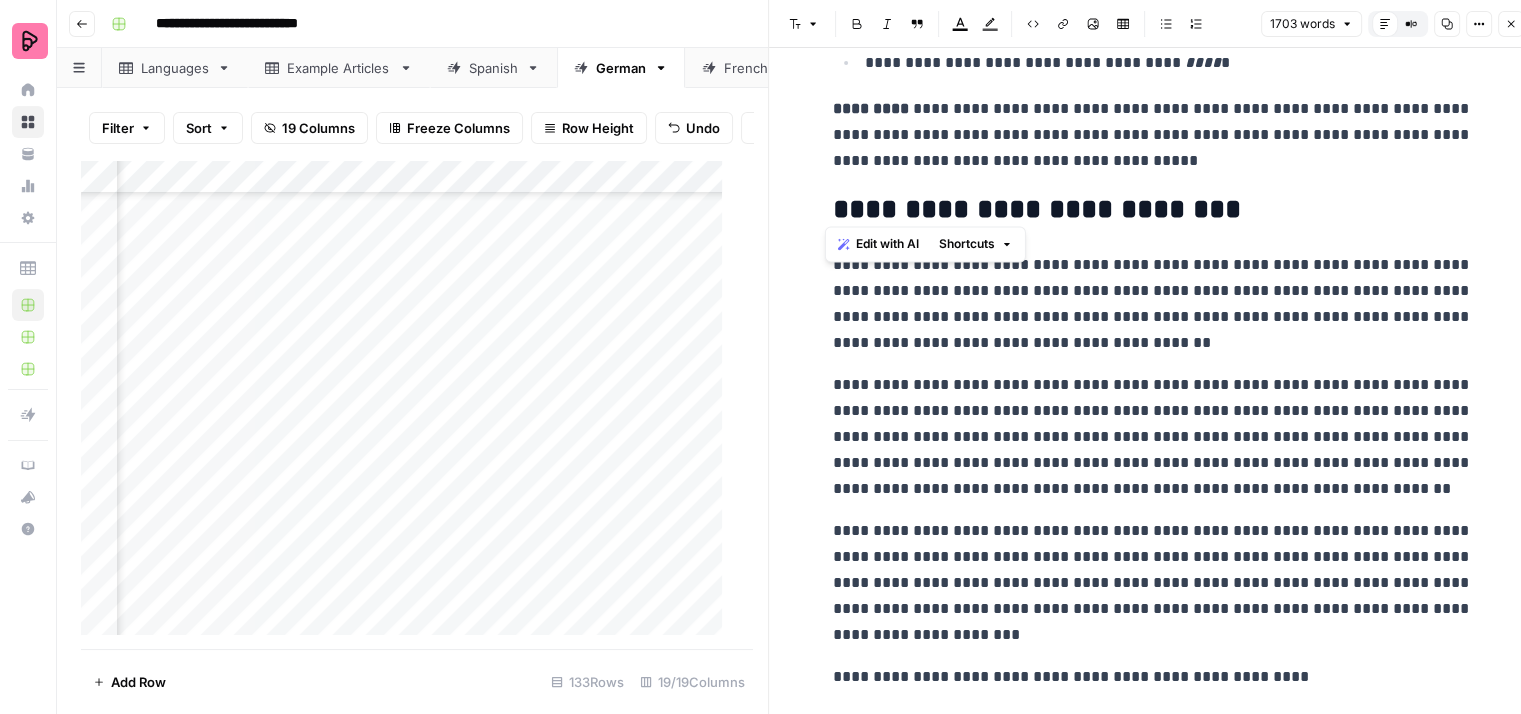 drag, startPoint x: 1203, startPoint y: 201, endPoint x: 808, endPoint y: 197, distance: 395.02026 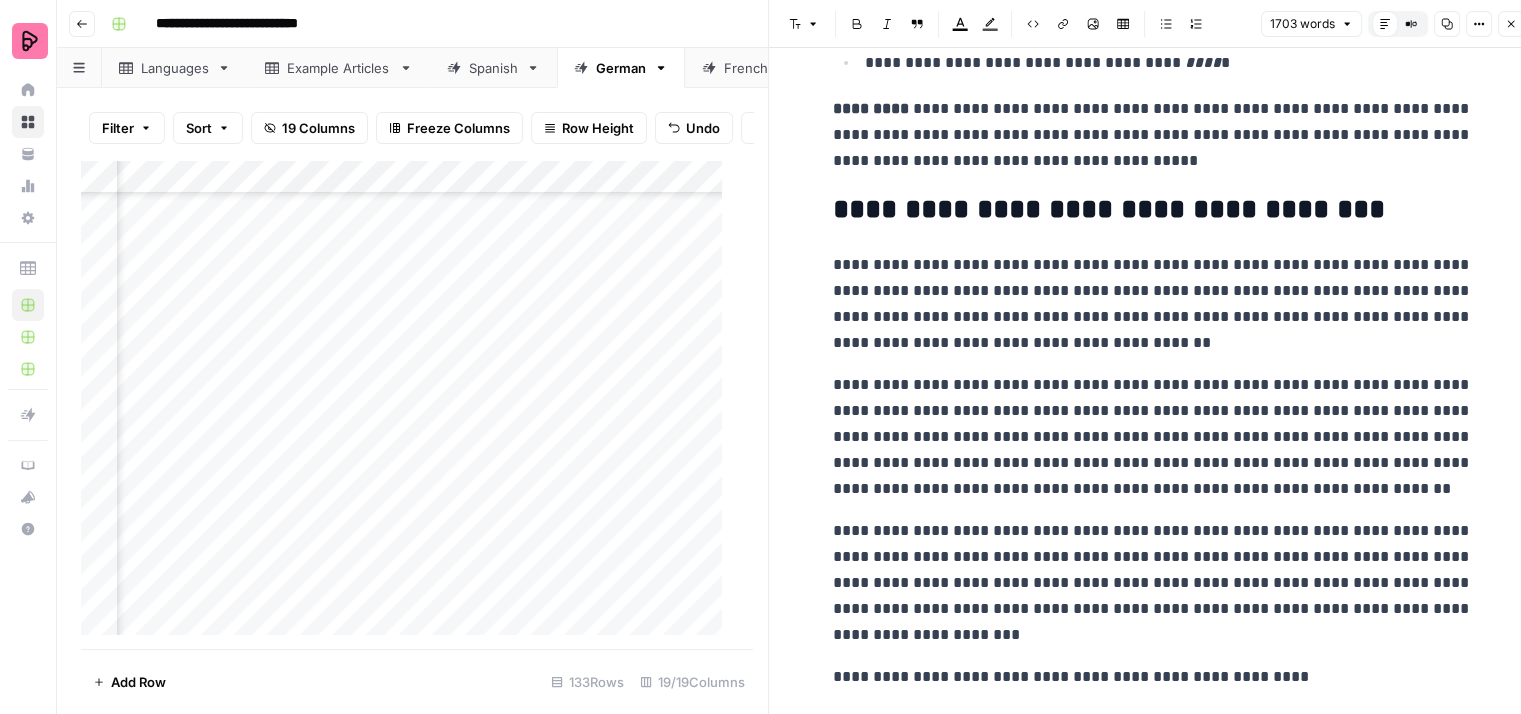 click on "**********" at bounding box center [1153, 304] 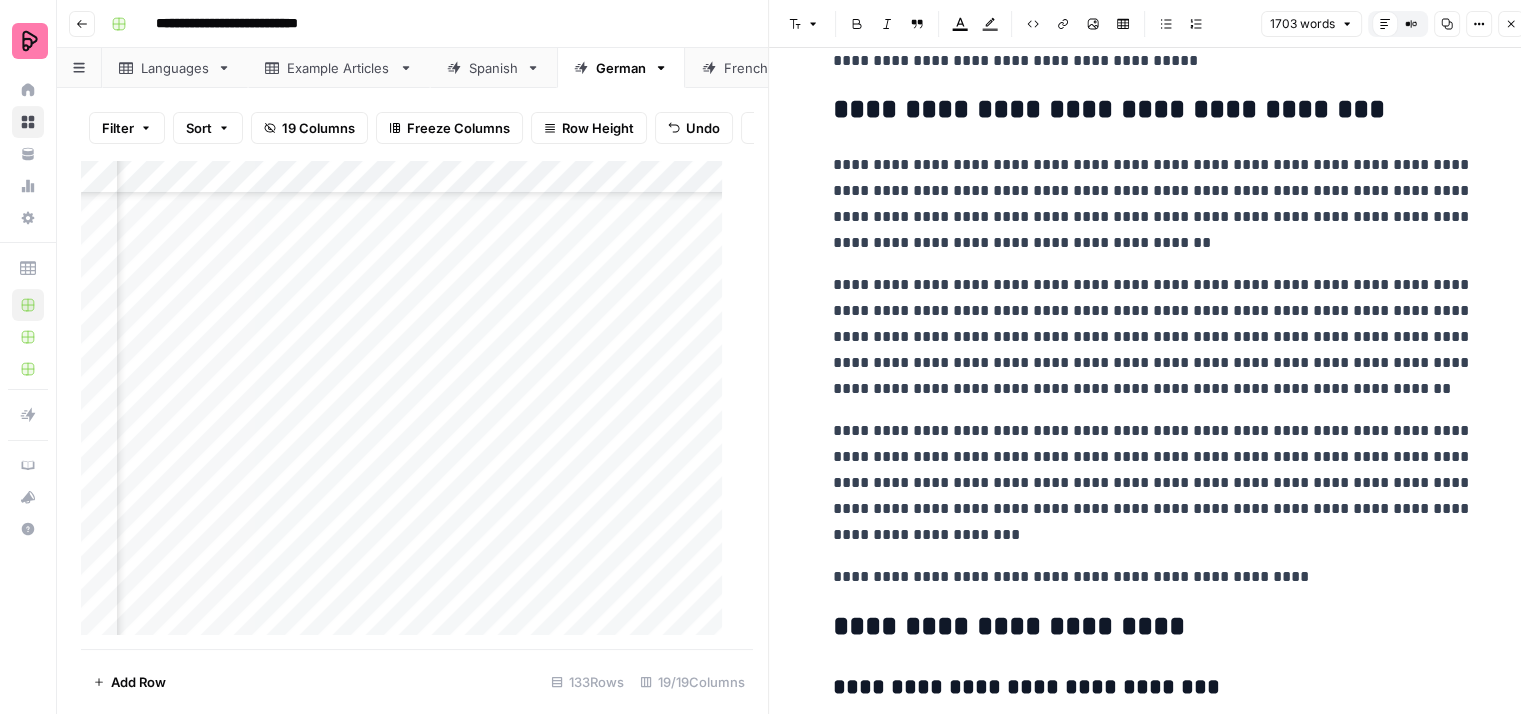 scroll, scrollTop: 6400, scrollLeft: 0, axis: vertical 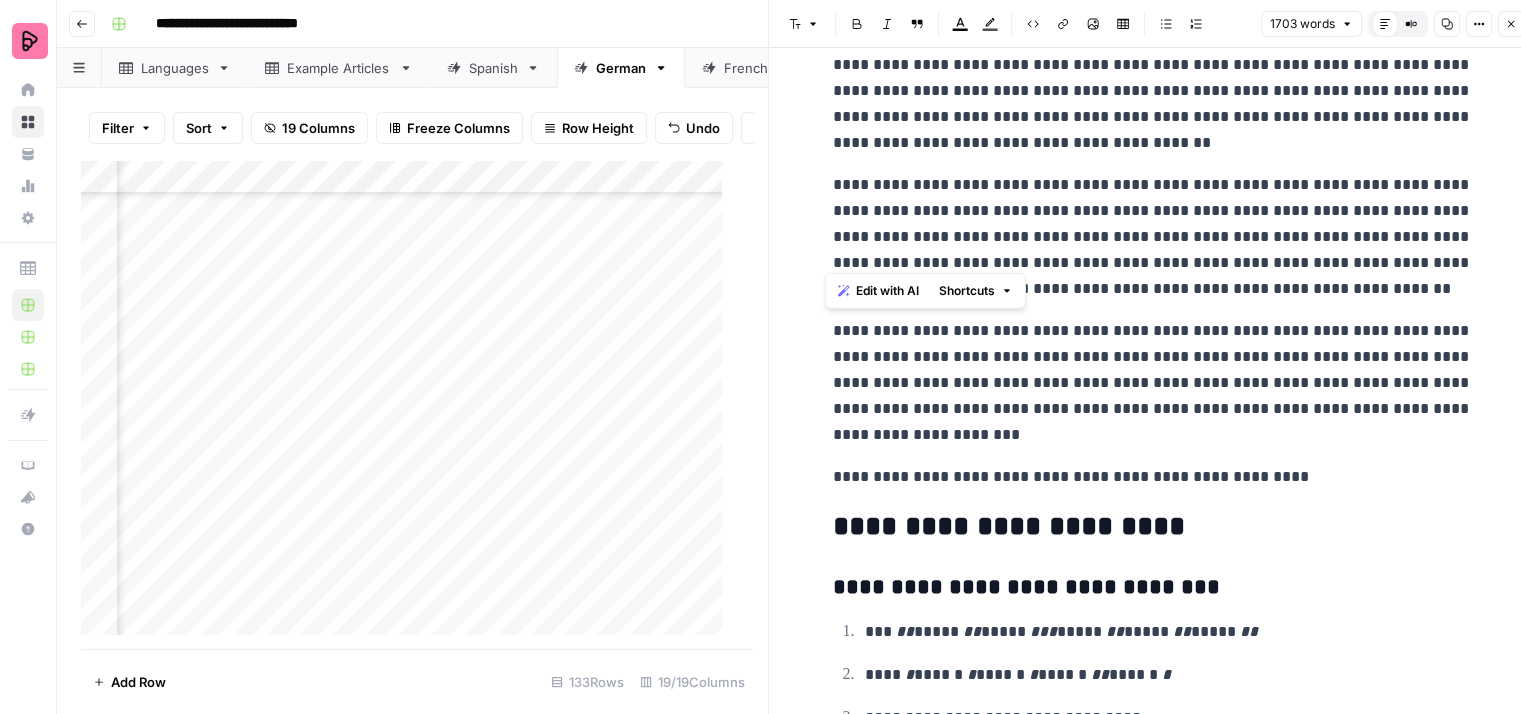 drag, startPoint x: 820, startPoint y: 249, endPoint x: 1040, endPoint y: 249, distance: 220 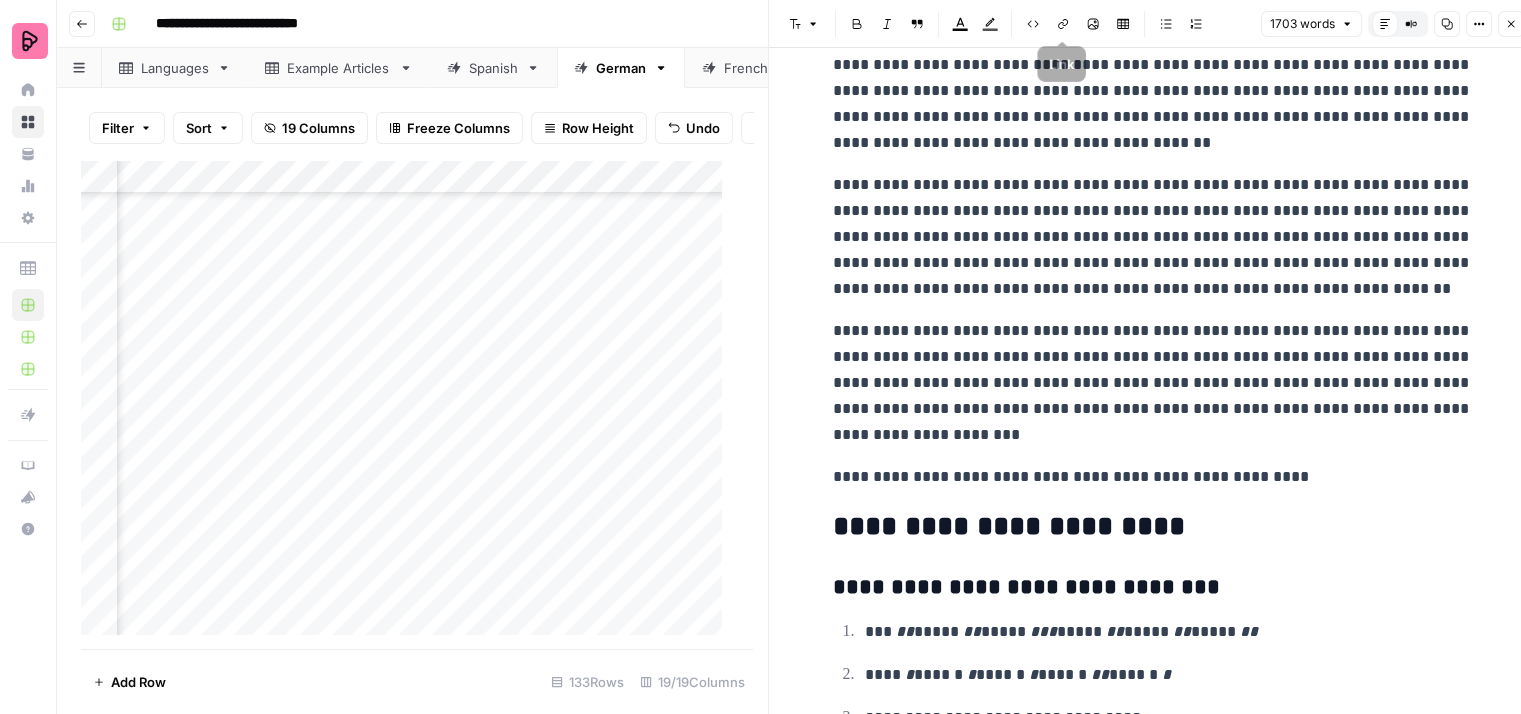 click 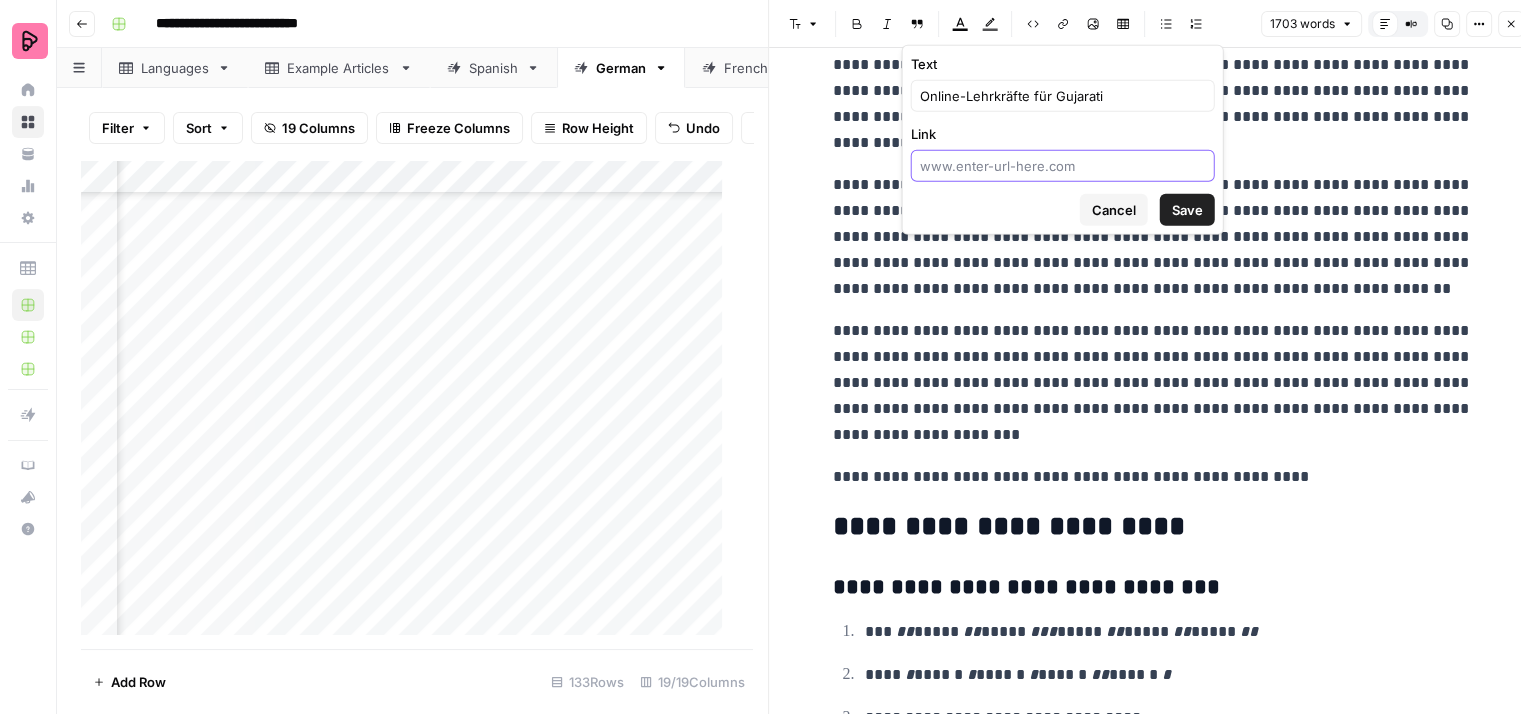 click on "Link" at bounding box center [1063, 166] 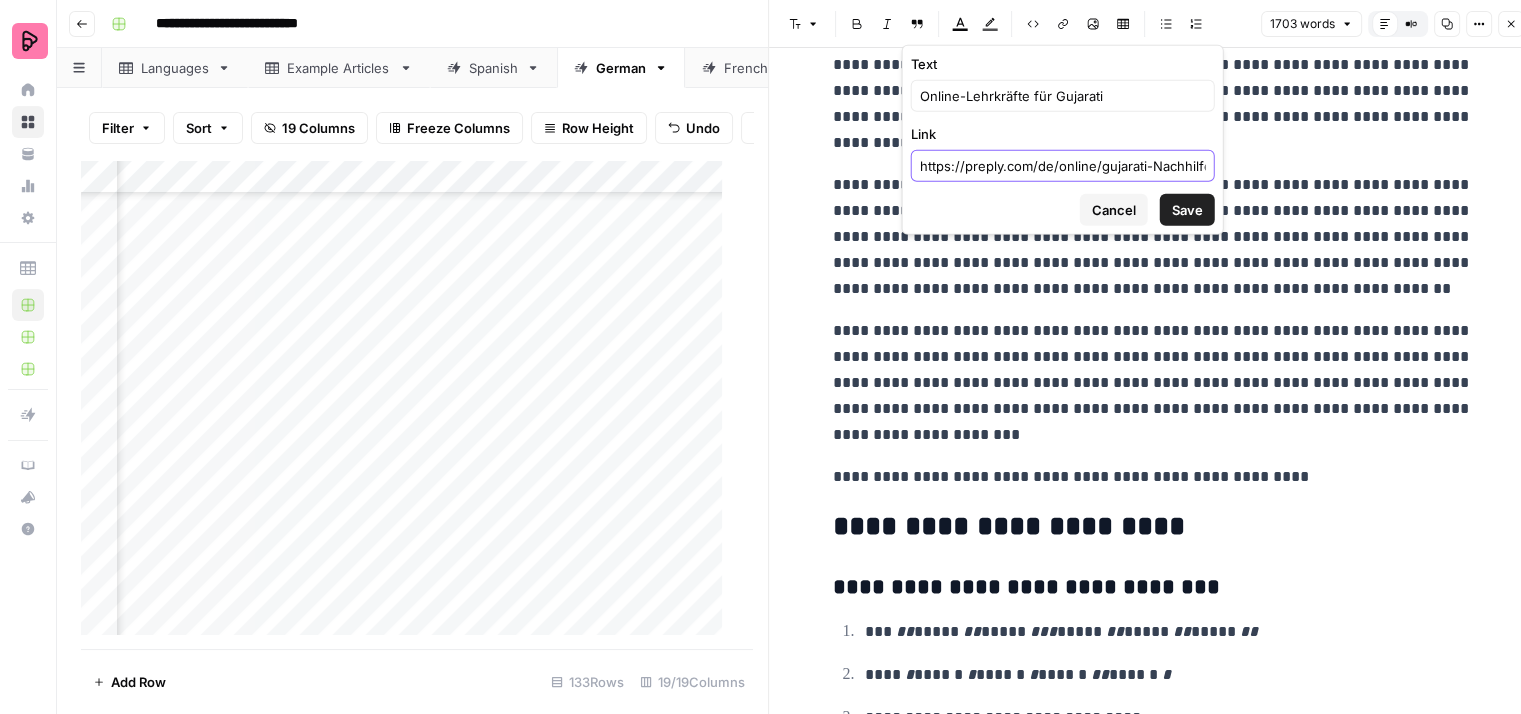 scroll, scrollTop: 0, scrollLeft: 2, axis: horizontal 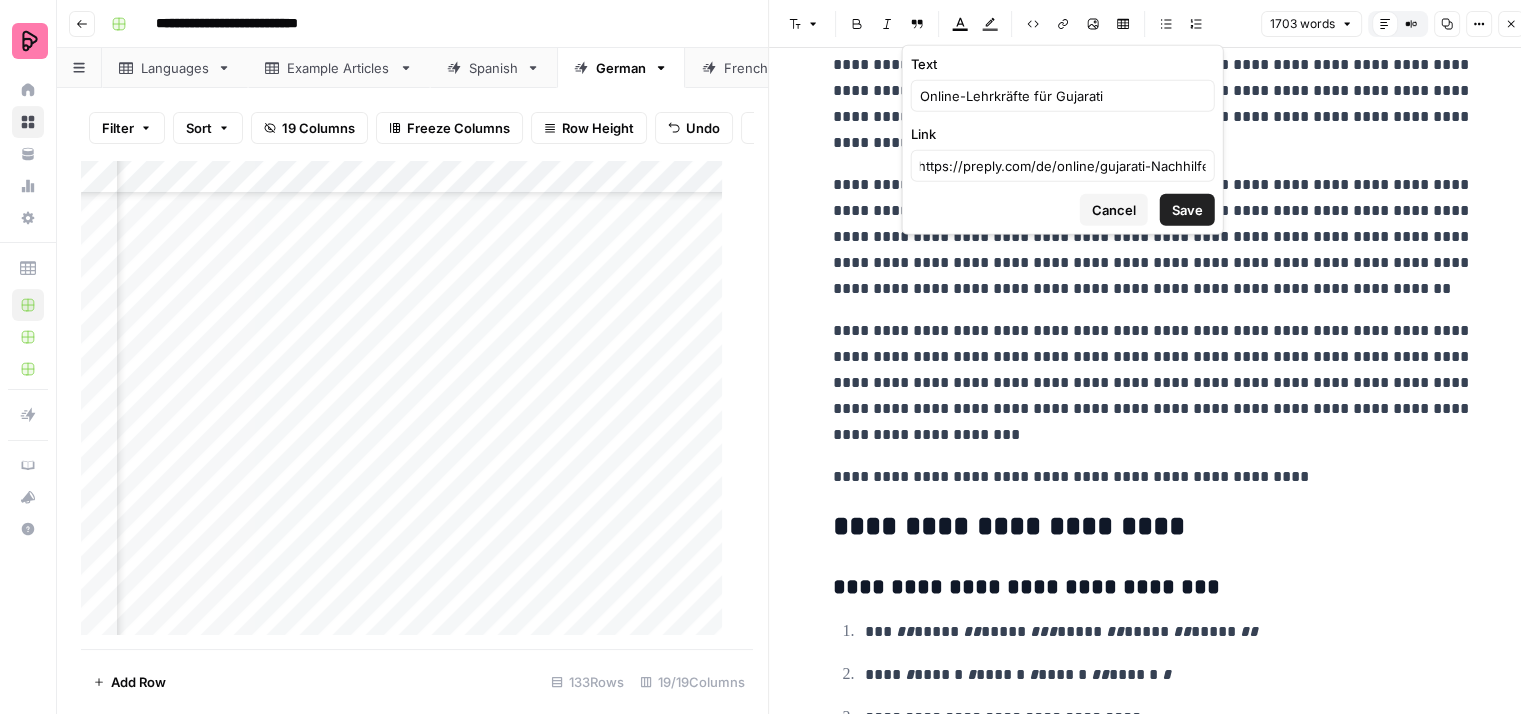 click on "Save" at bounding box center [1187, 210] 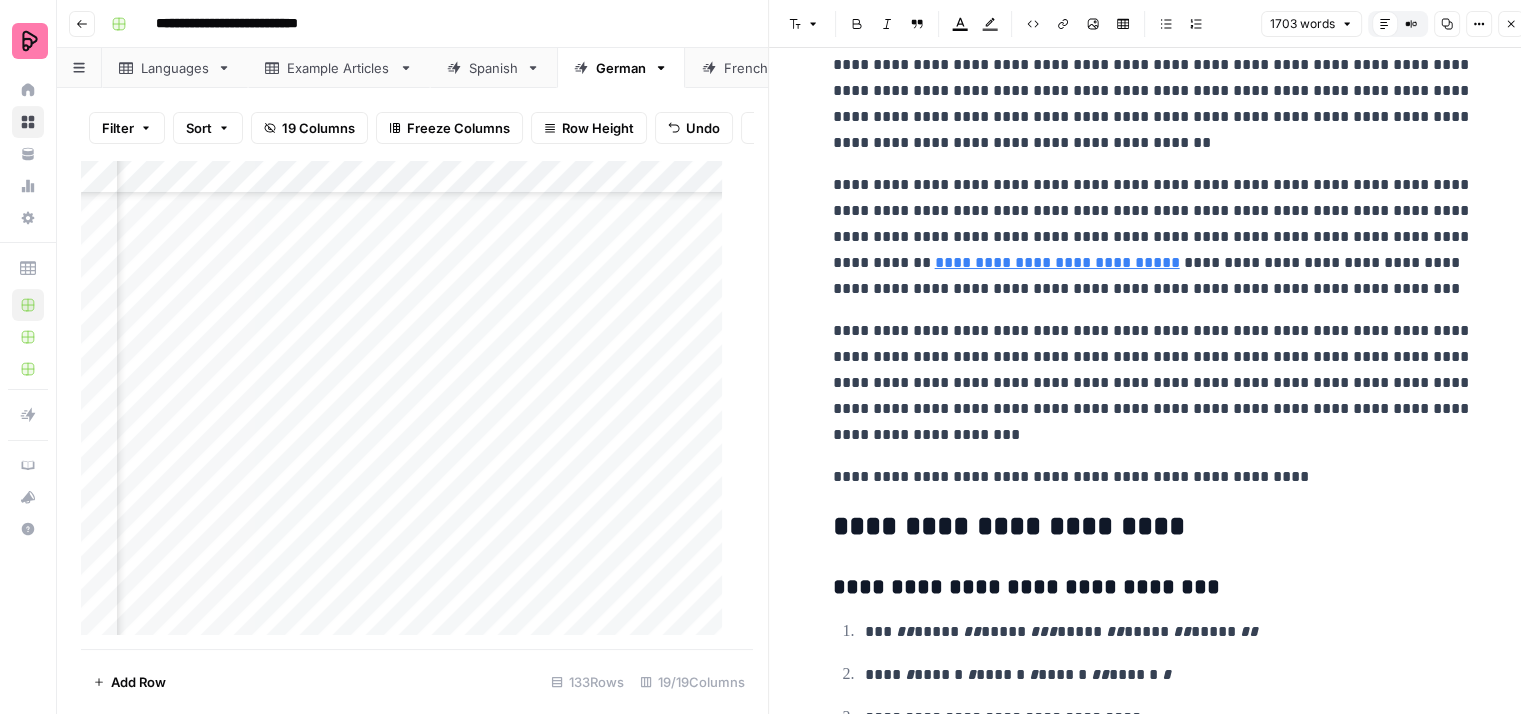 click on "**********" at bounding box center (1153, 237) 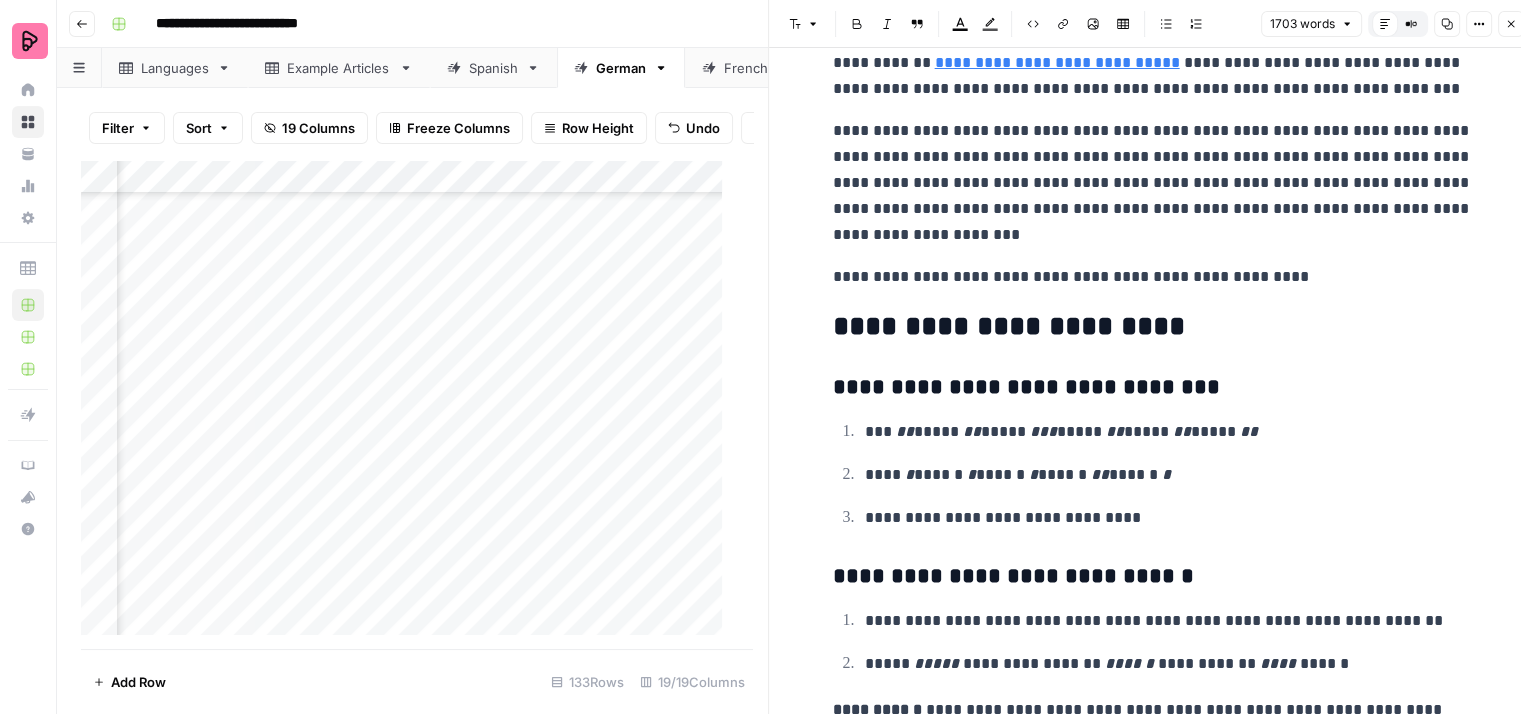 scroll, scrollTop: 6642, scrollLeft: 0, axis: vertical 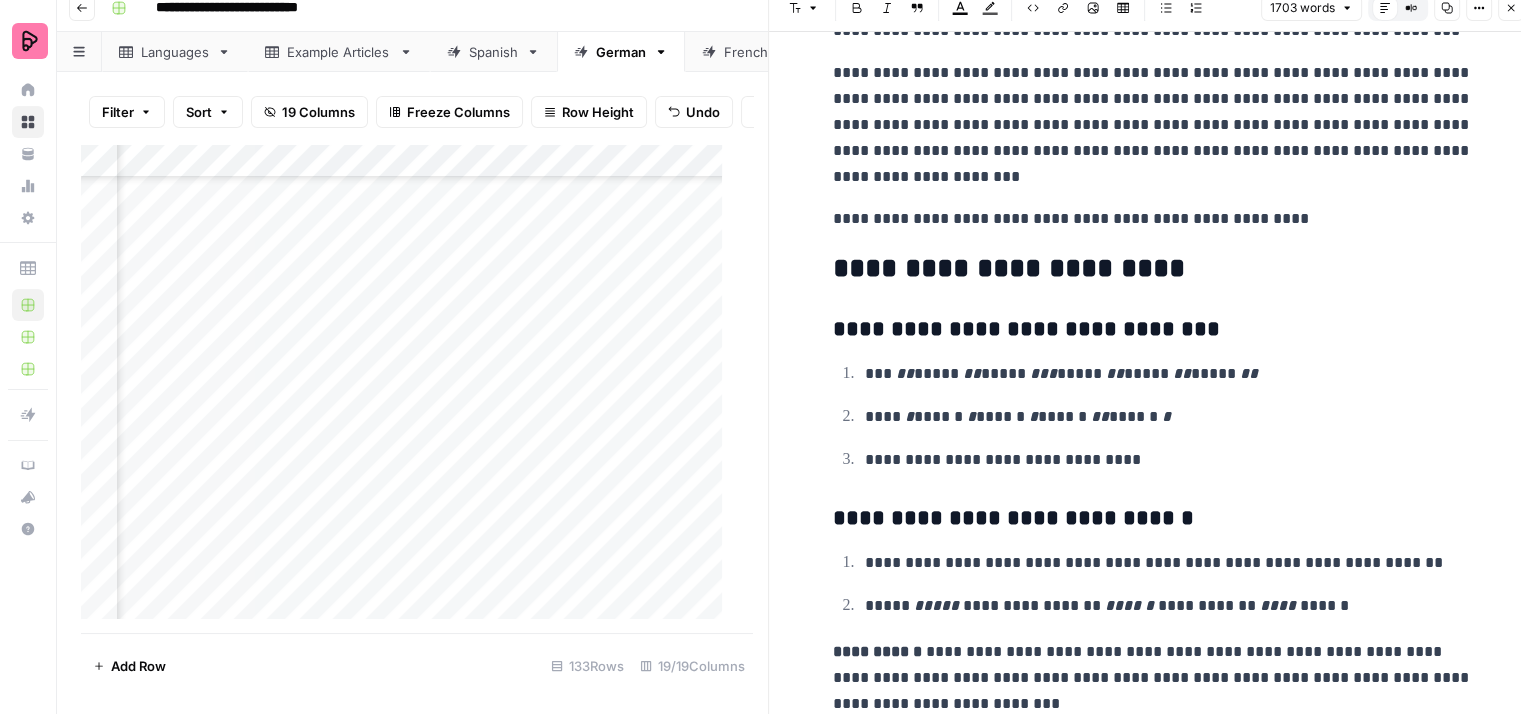 click on "Close" at bounding box center (1511, 8) 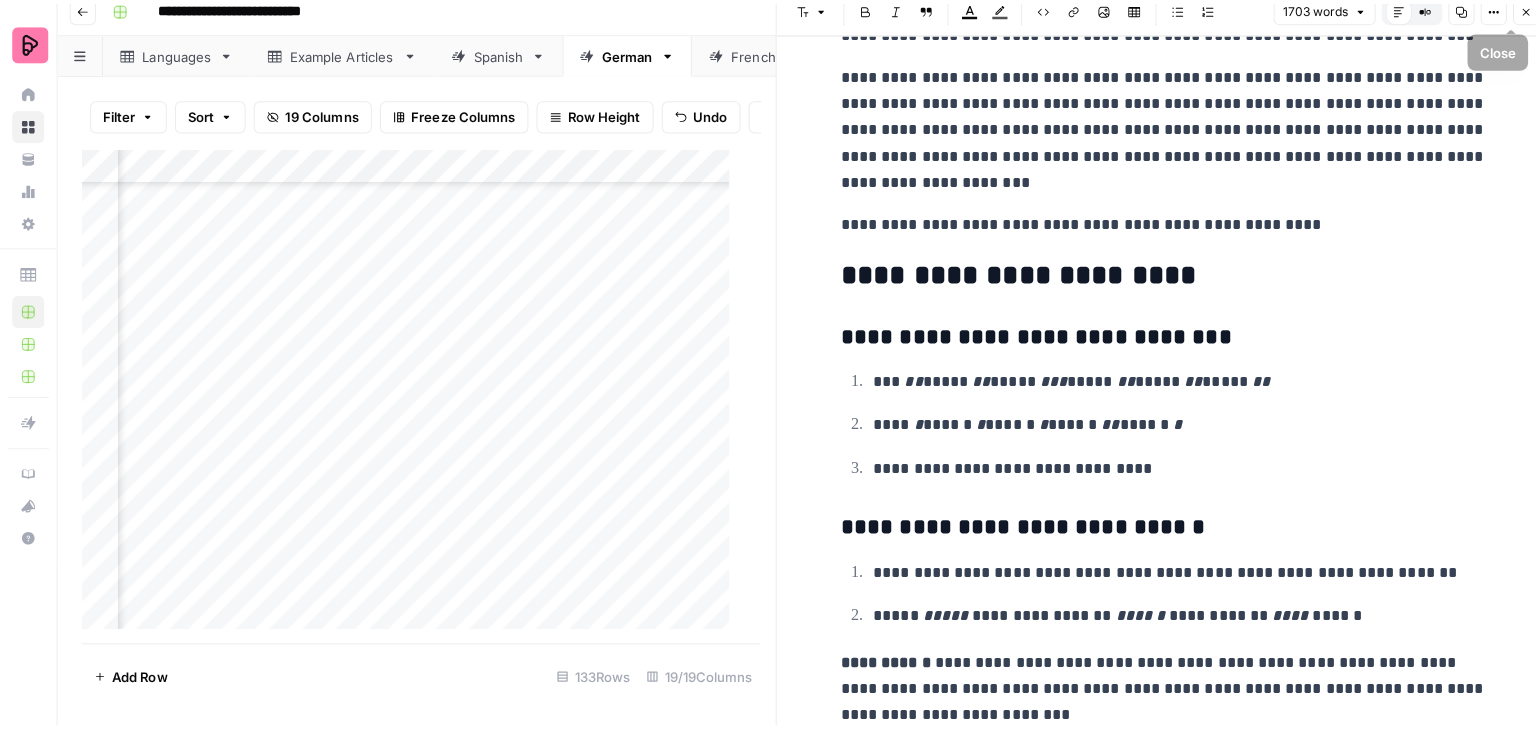 scroll, scrollTop: 0, scrollLeft: 0, axis: both 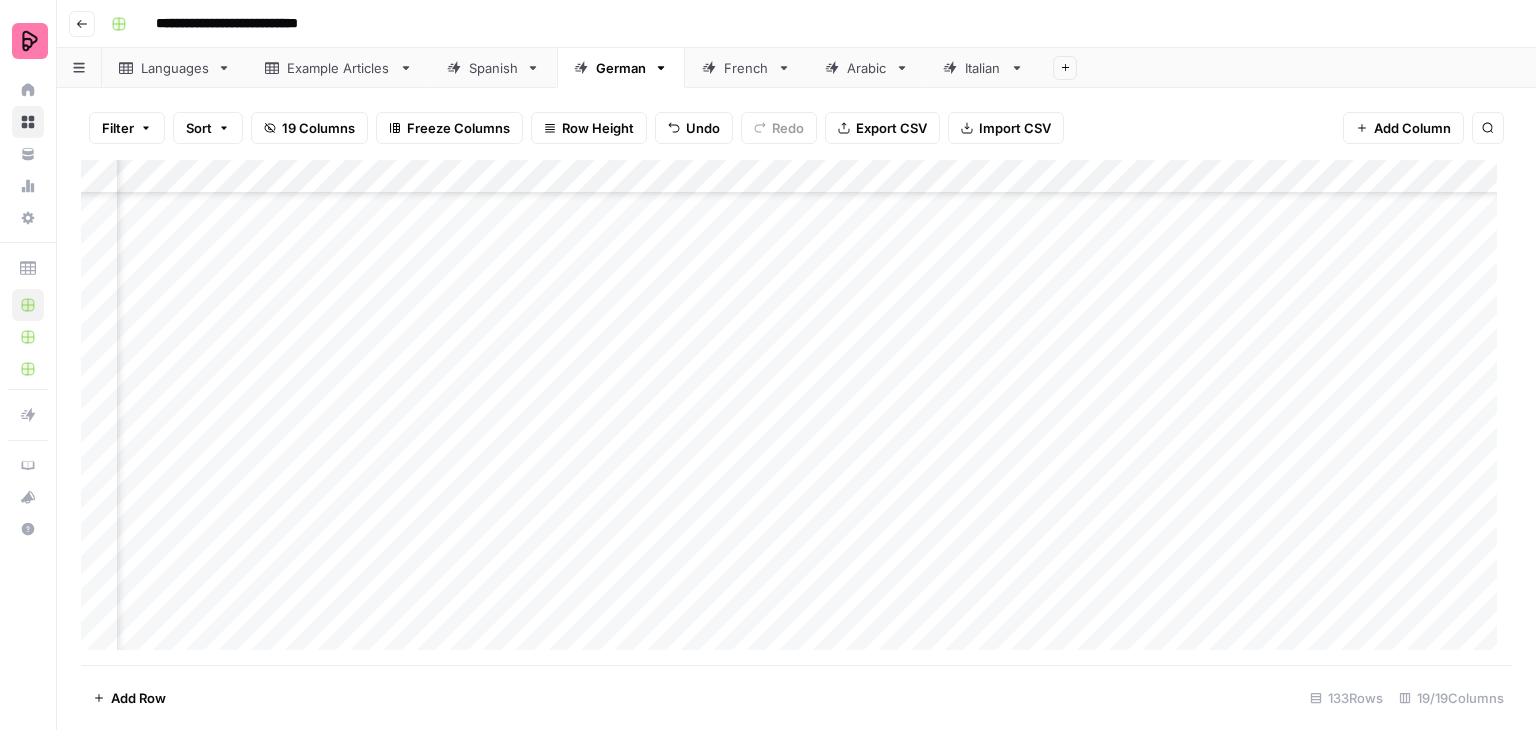 click on "Add Column" at bounding box center [796, 412] 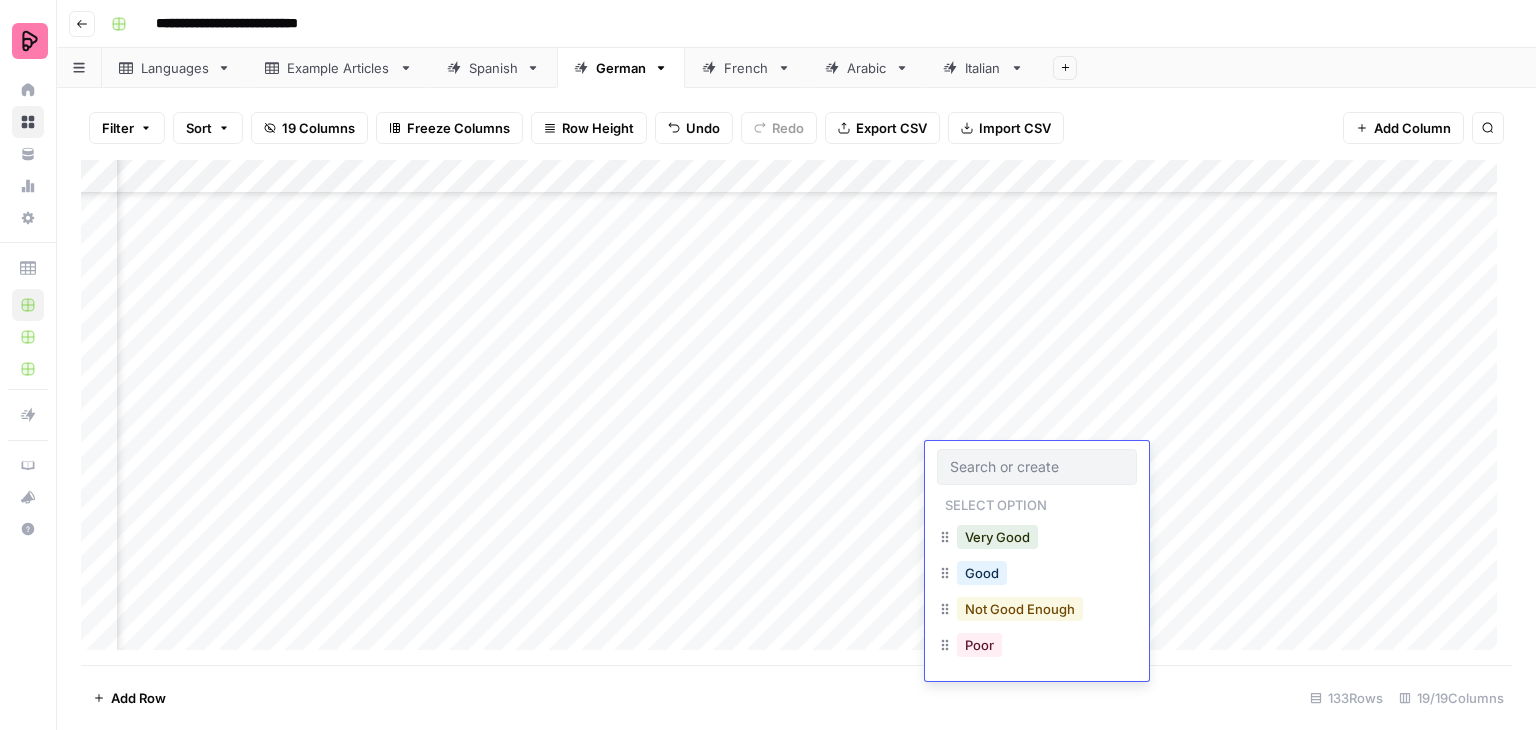 click on "Not Good Enough" at bounding box center [1020, 609] 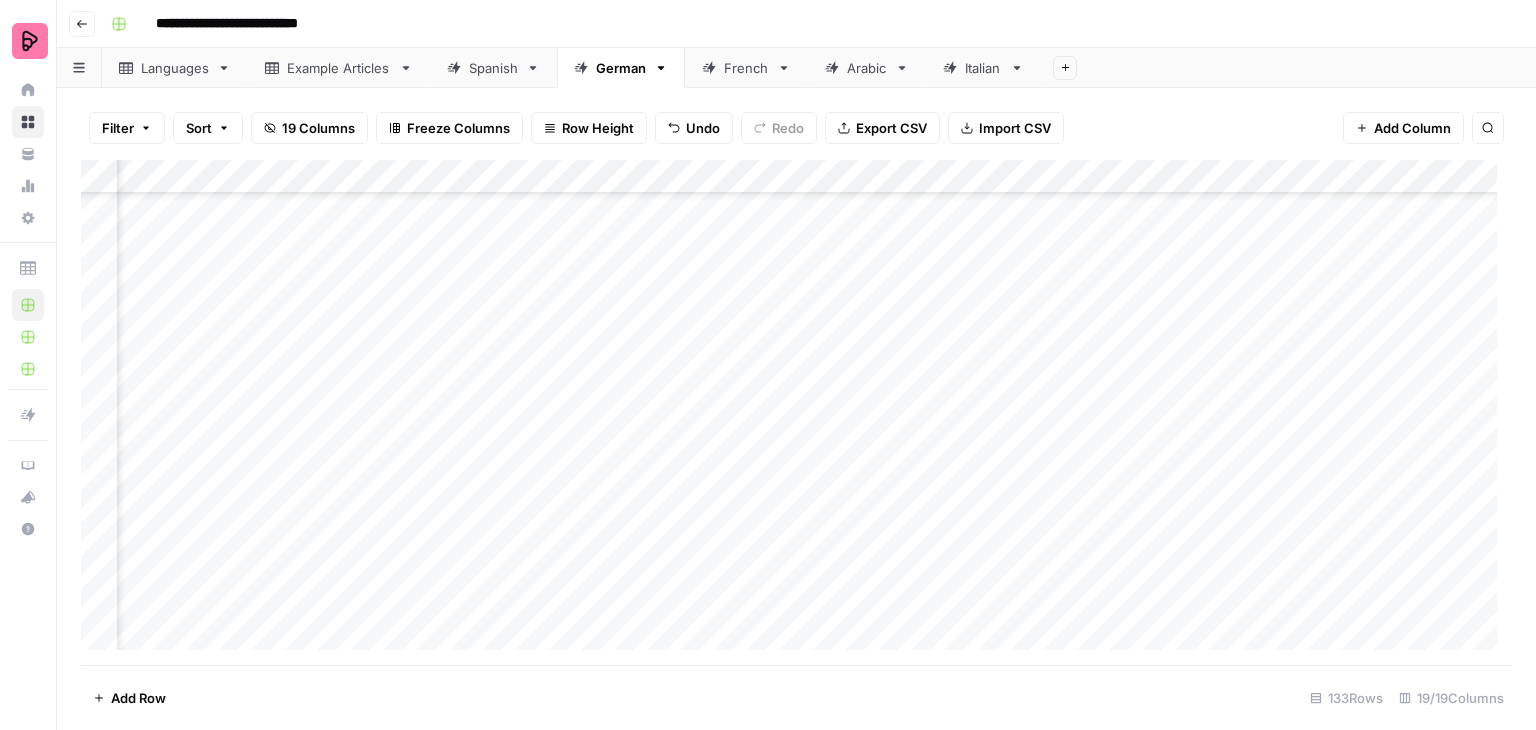 click on "Add Column" at bounding box center [796, 412] 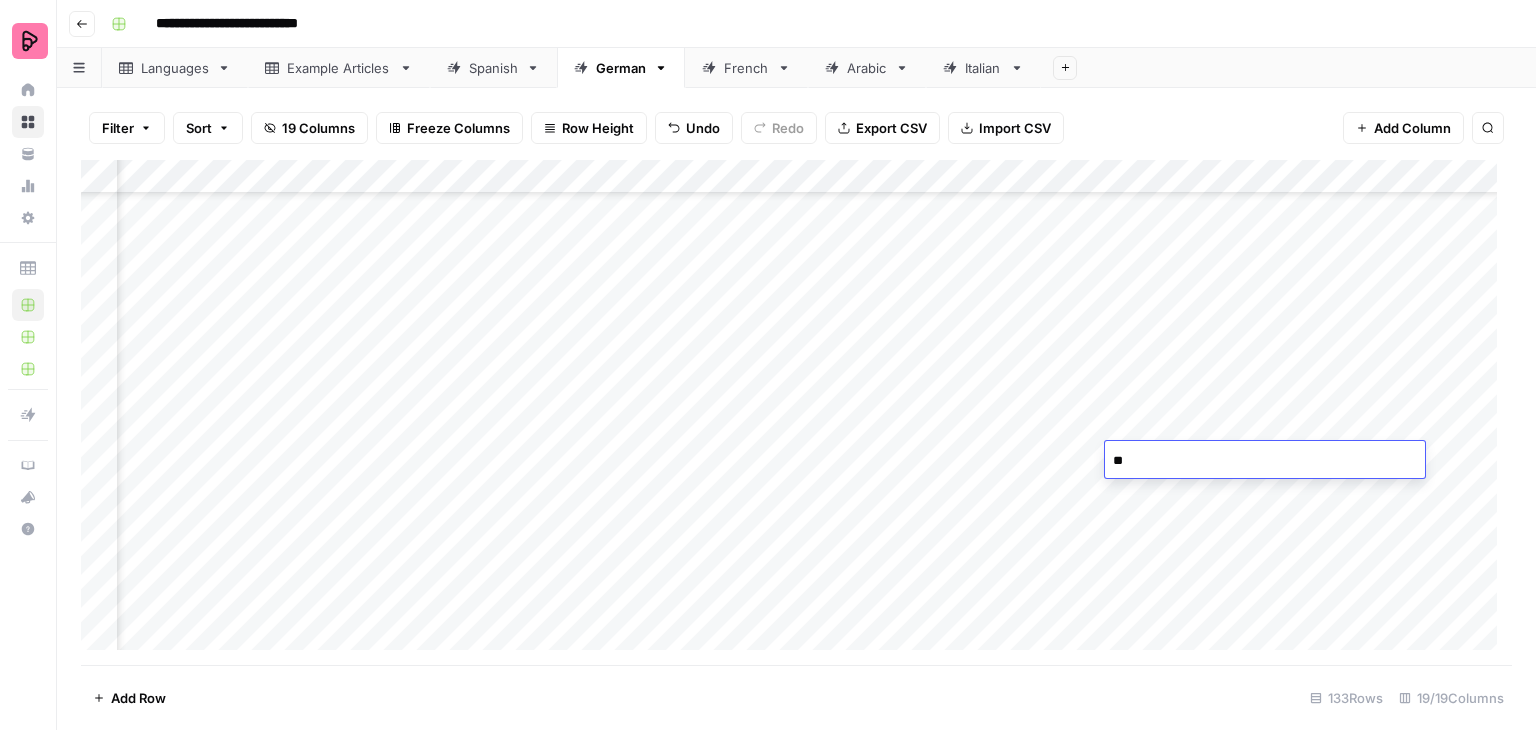 type on "*" 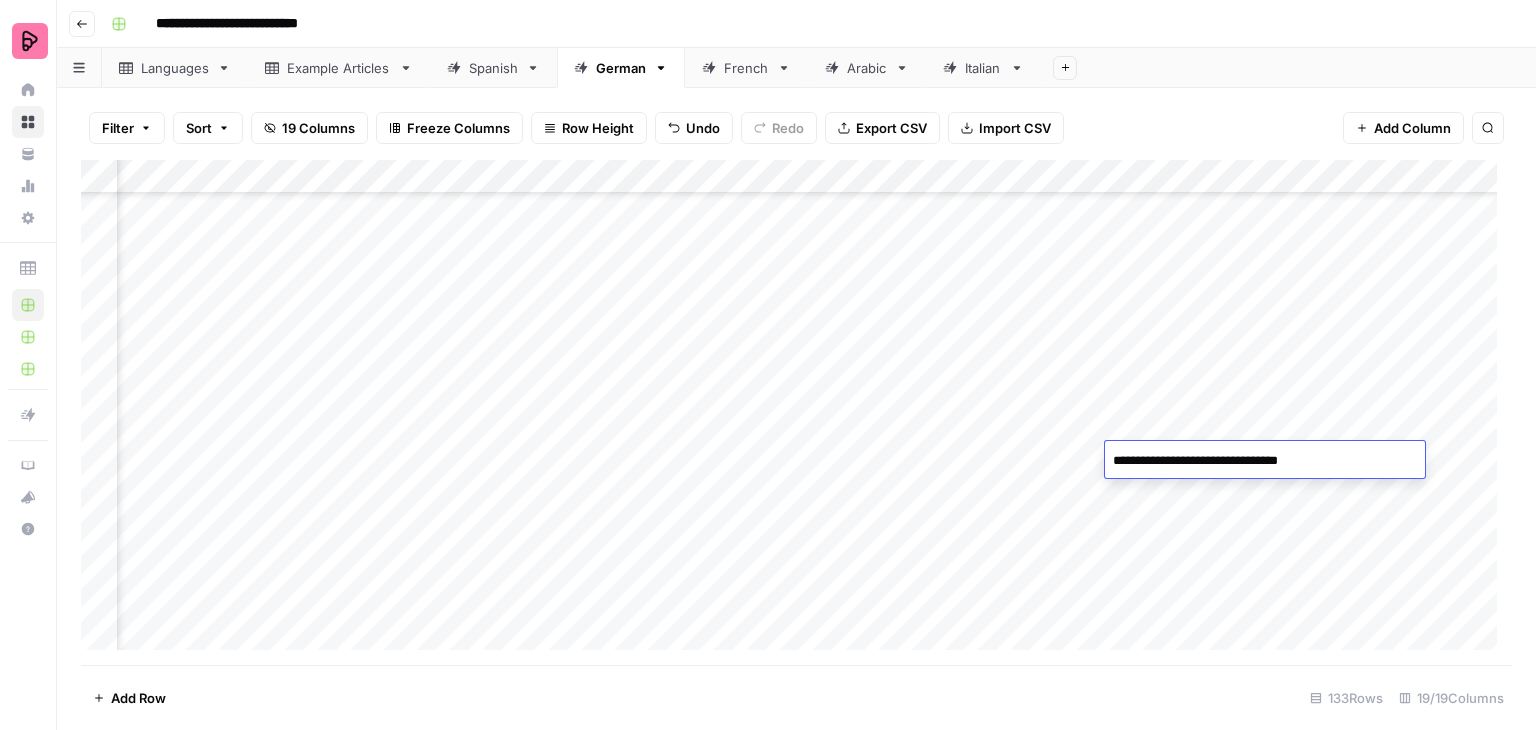 type on "**********" 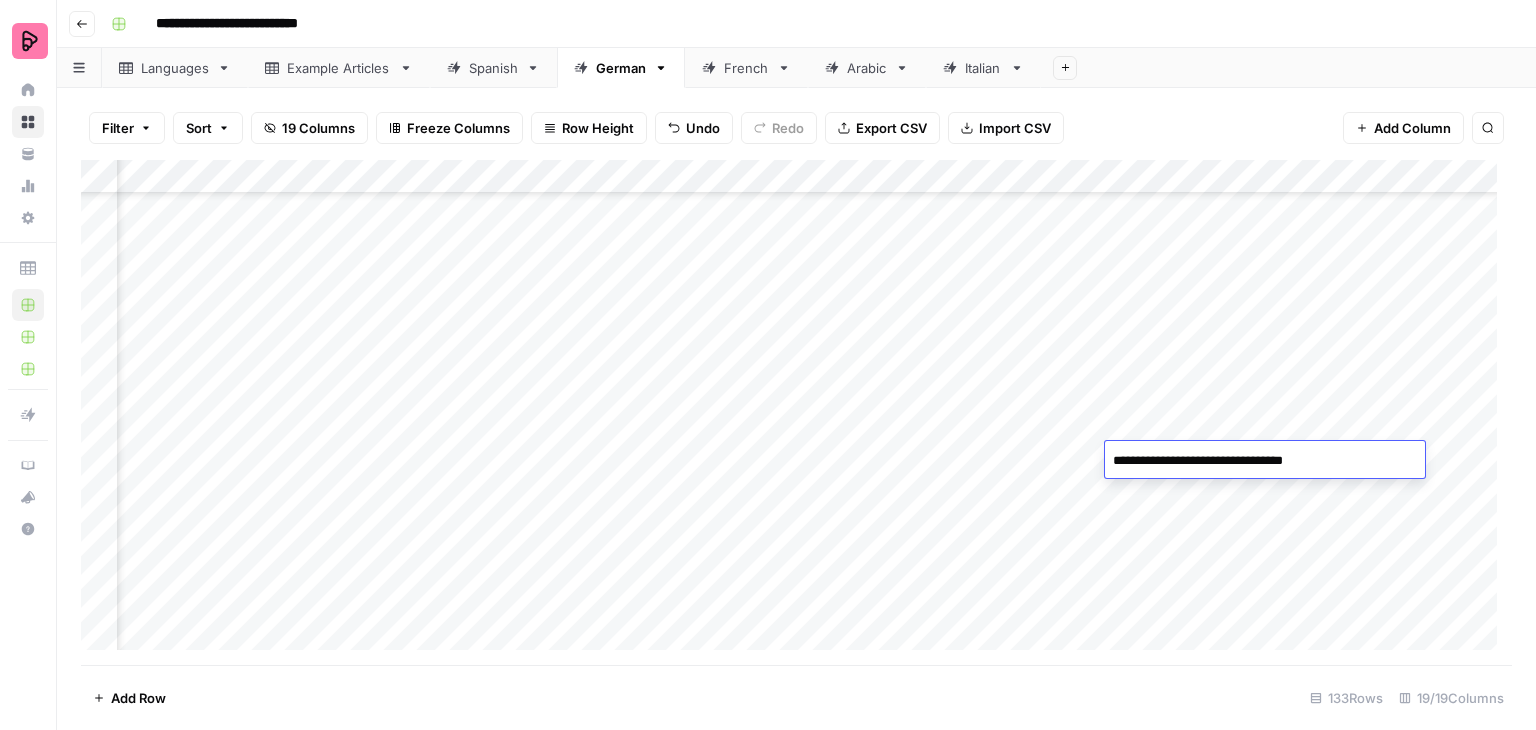 click on "Add Column" at bounding box center [796, 412] 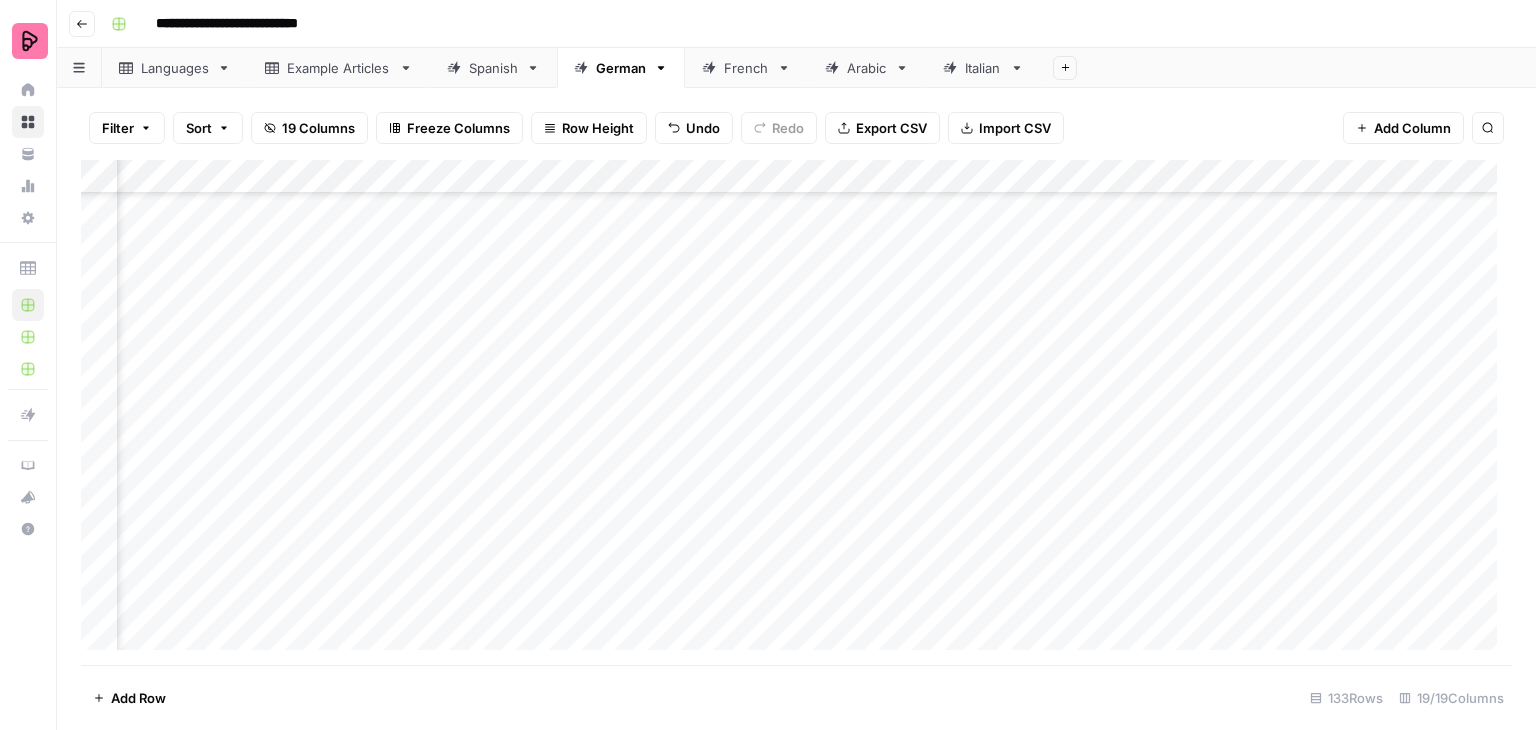 click on "Add Column" at bounding box center (796, 412) 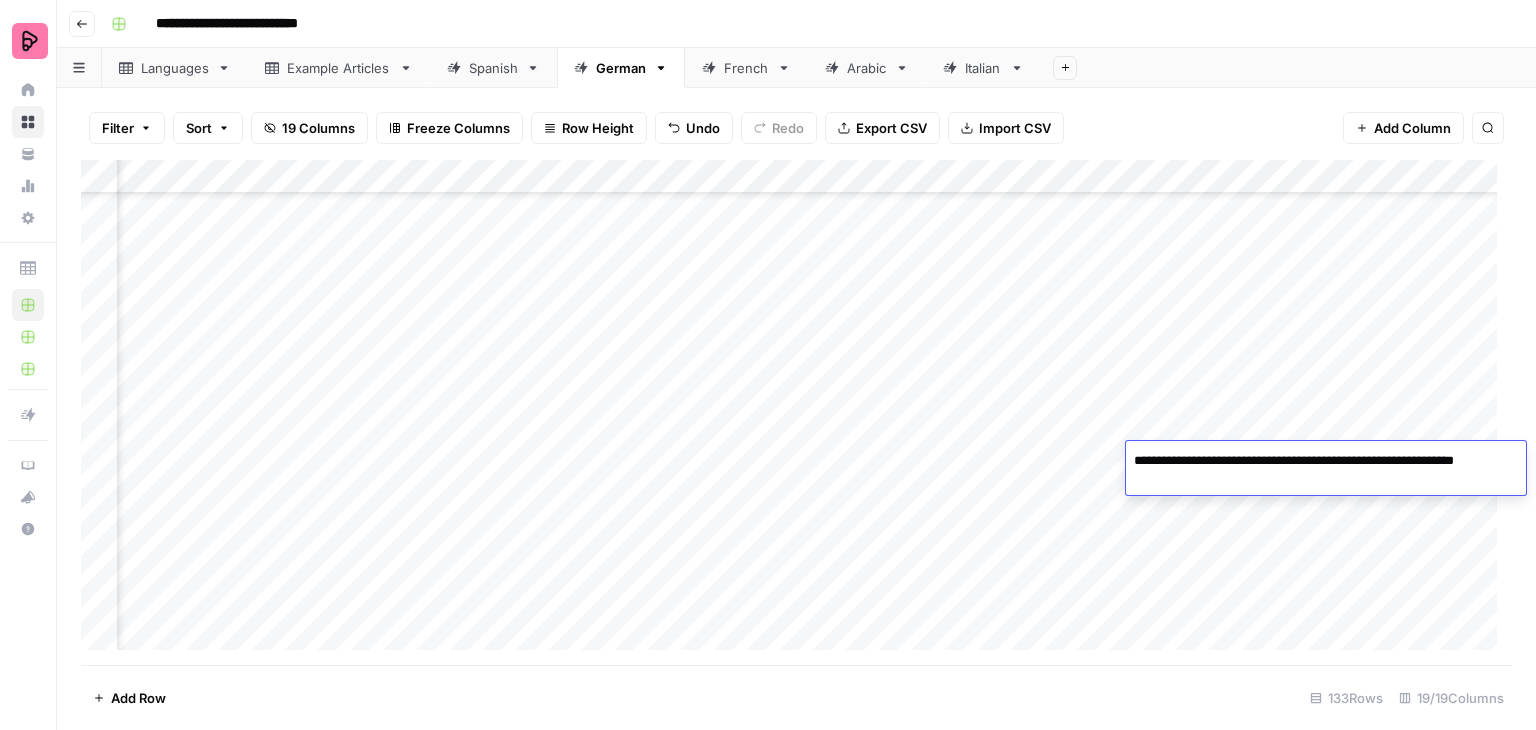 click on "**********" at bounding box center (1326, 471) 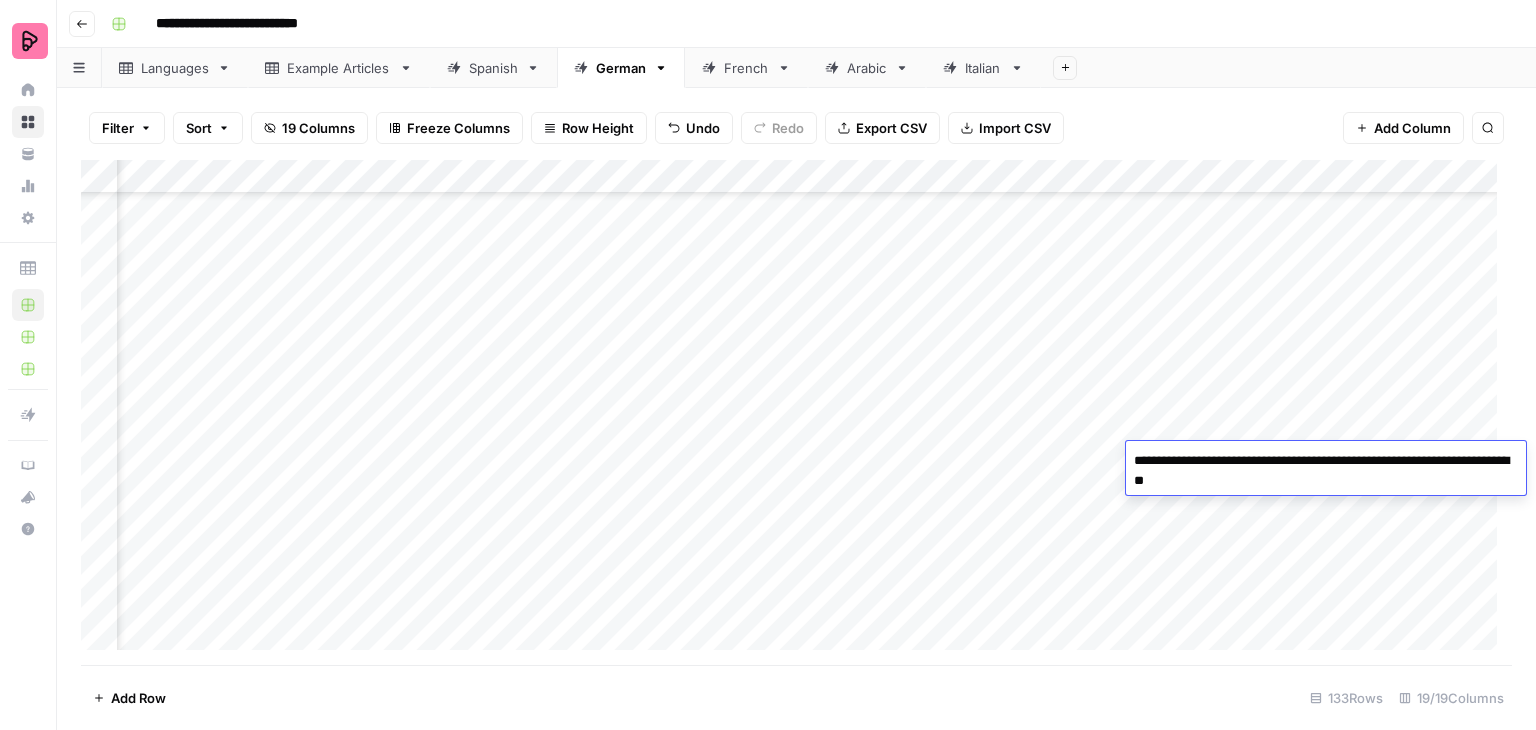 click on "Add Column" at bounding box center (796, 412) 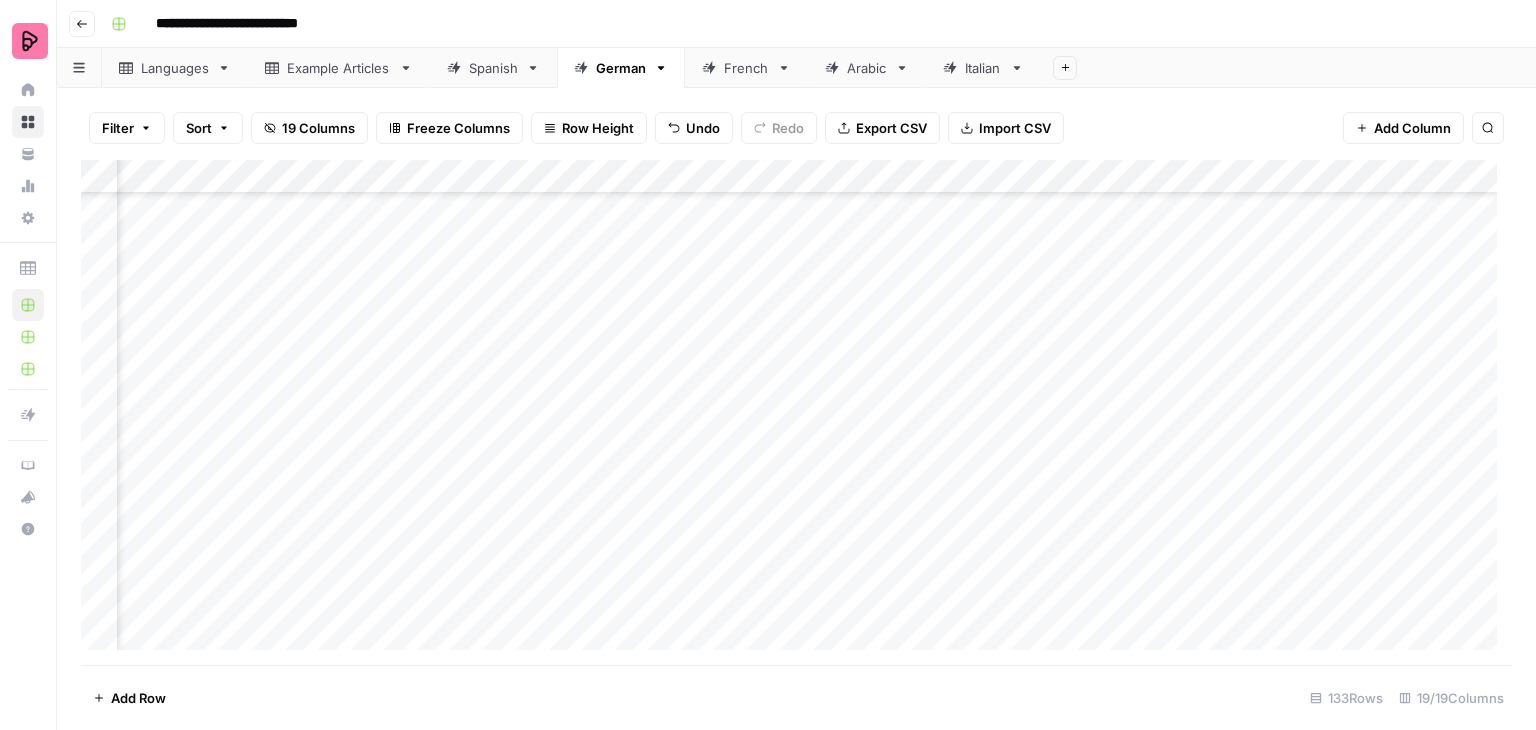 scroll, scrollTop: 4000, scrollLeft: 1582, axis: both 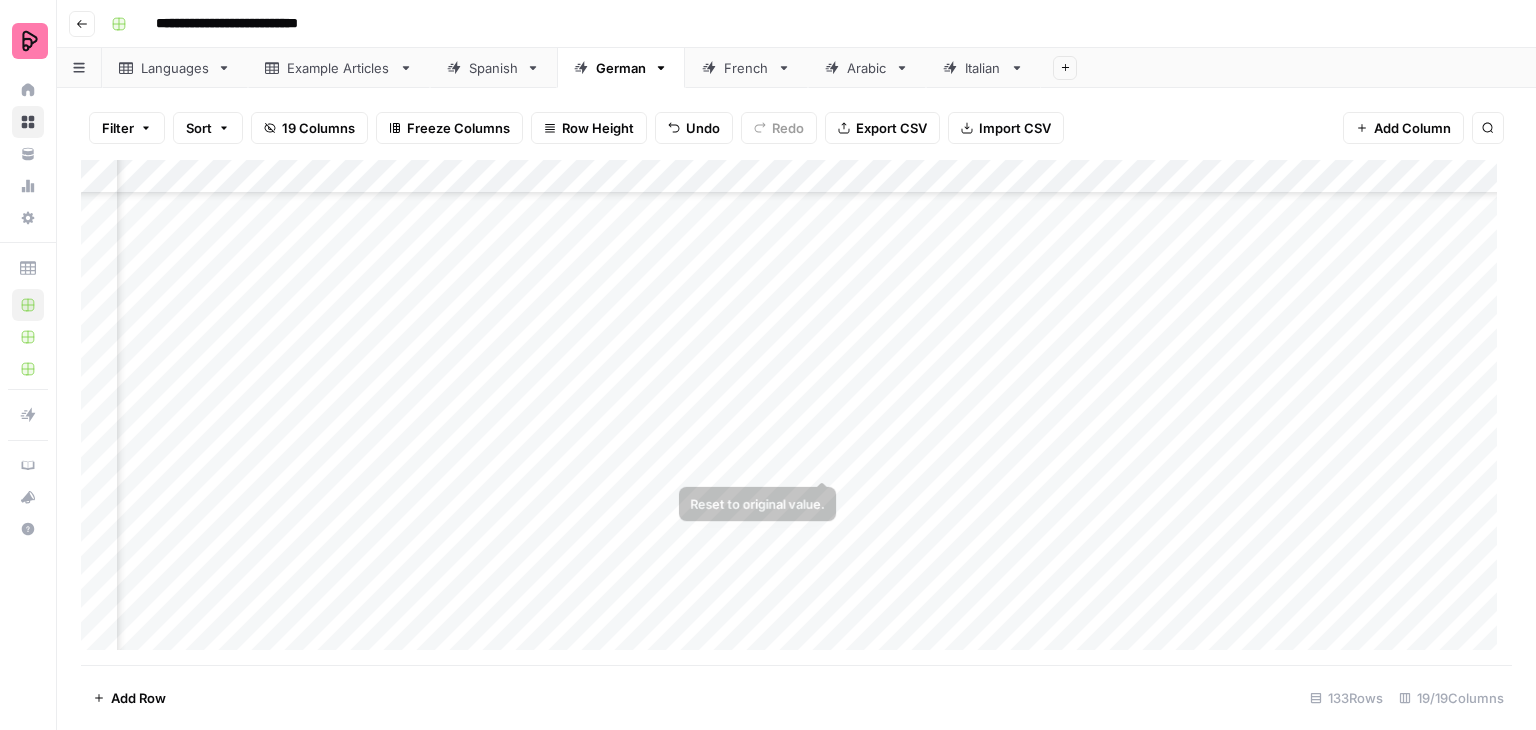 click on "Add Column" at bounding box center (796, 412) 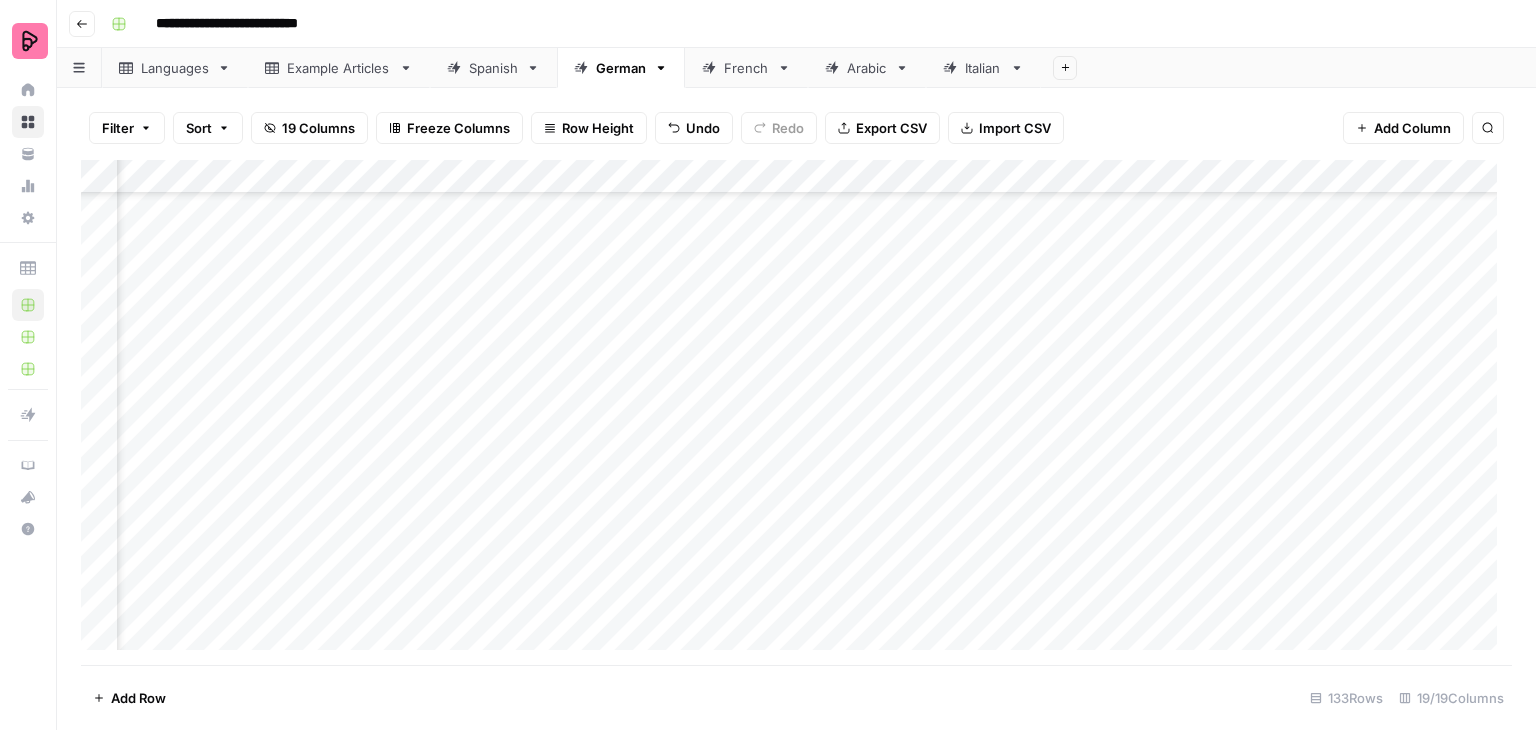 click on "Add Column" at bounding box center [796, 412] 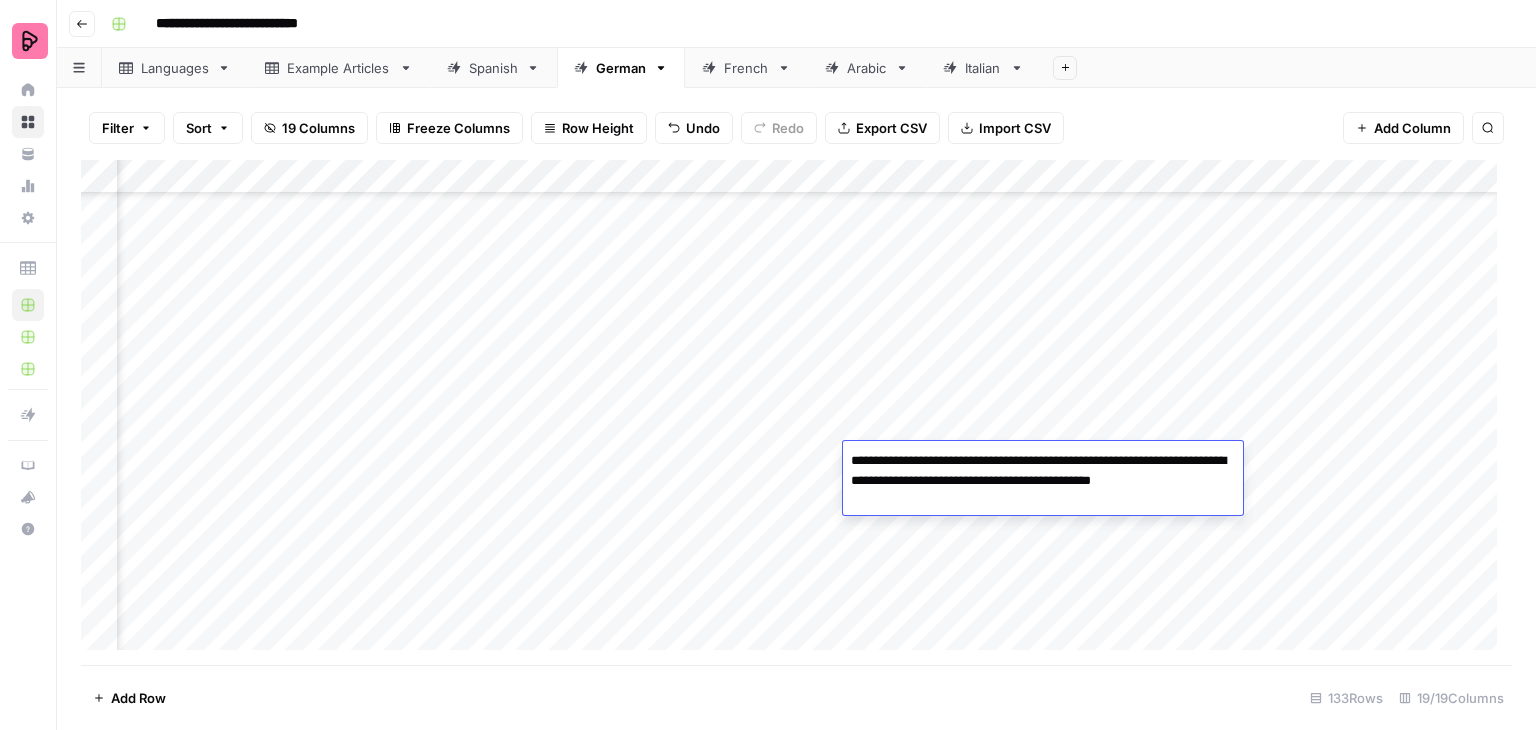 drag, startPoint x: 940, startPoint y: 506, endPoint x: 833, endPoint y: 459, distance: 116.86745 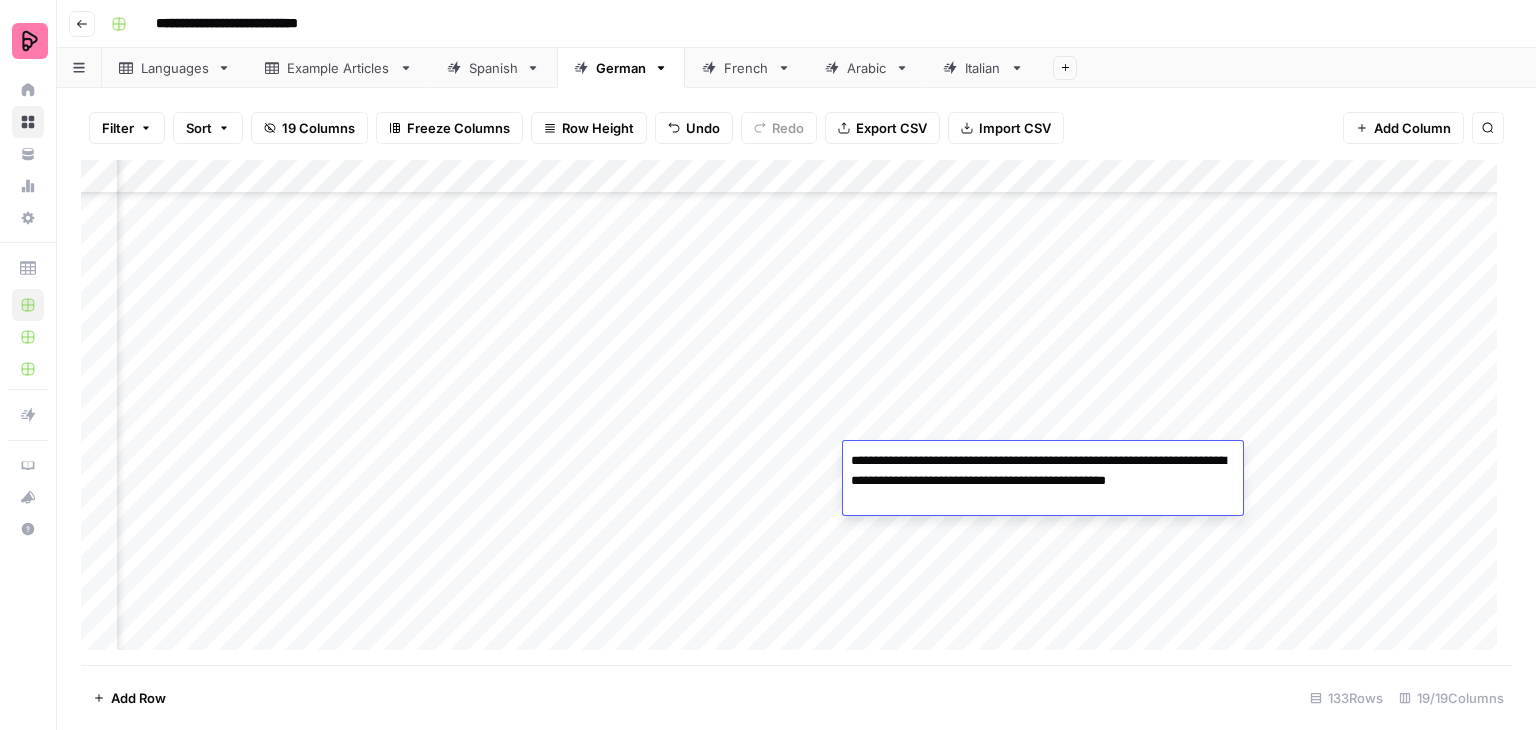 drag, startPoint x: 916, startPoint y: 497, endPoint x: 846, endPoint y: 497, distance: 70 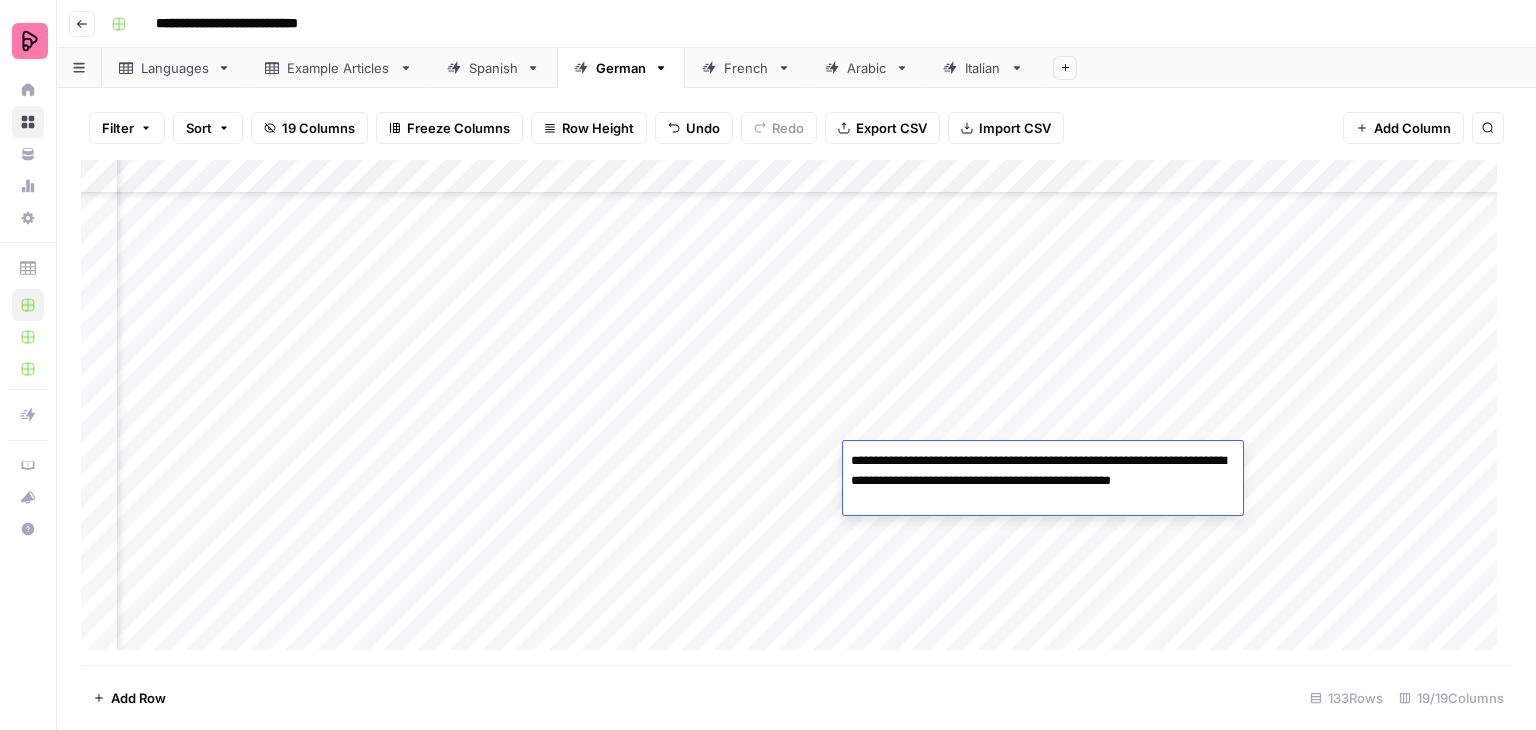 type on "**********" 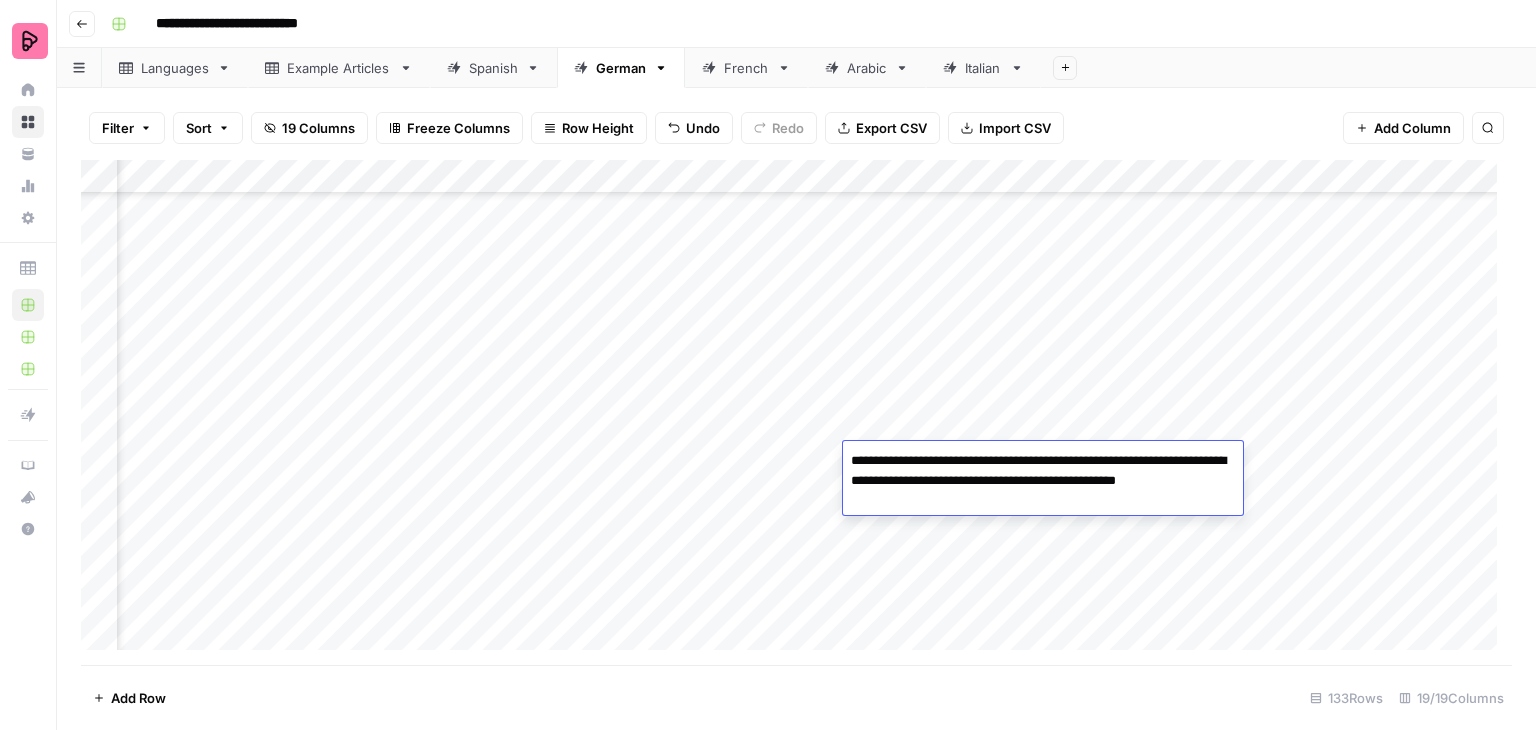 click on "Add Column" at bounding box center (796, 412) 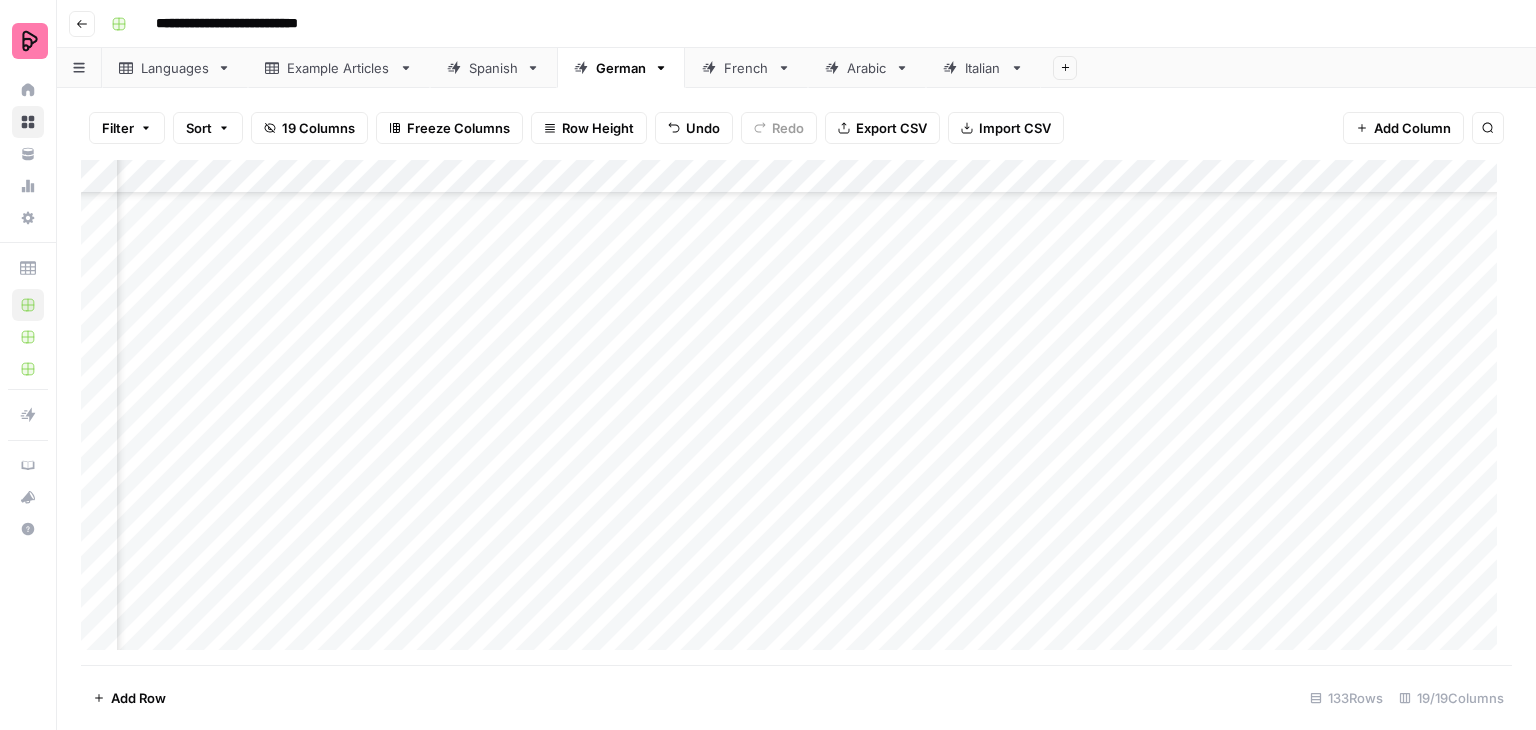 click on "Add Column" at bounding box center [796, 412] 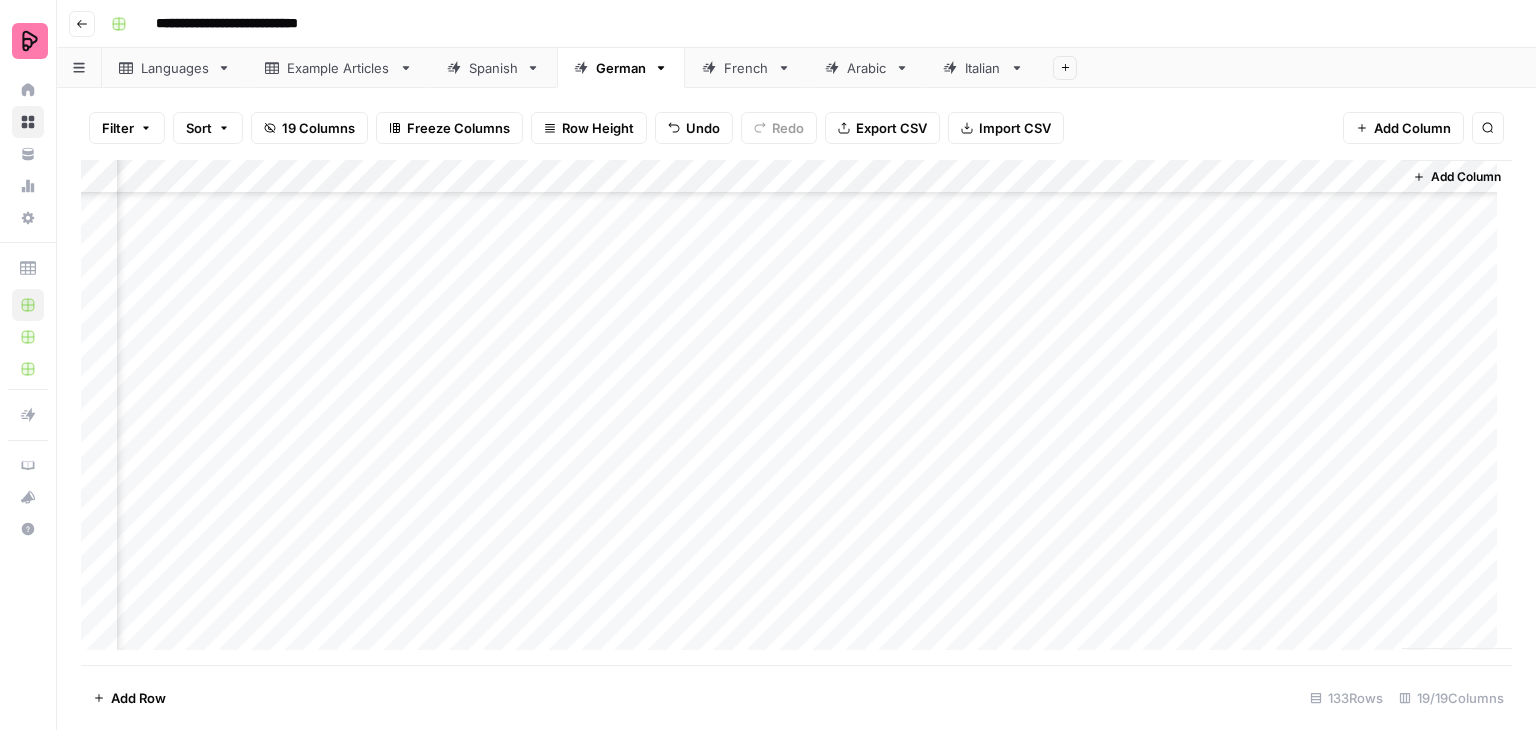 click on "Add Column" at bounding box center [796, 412] 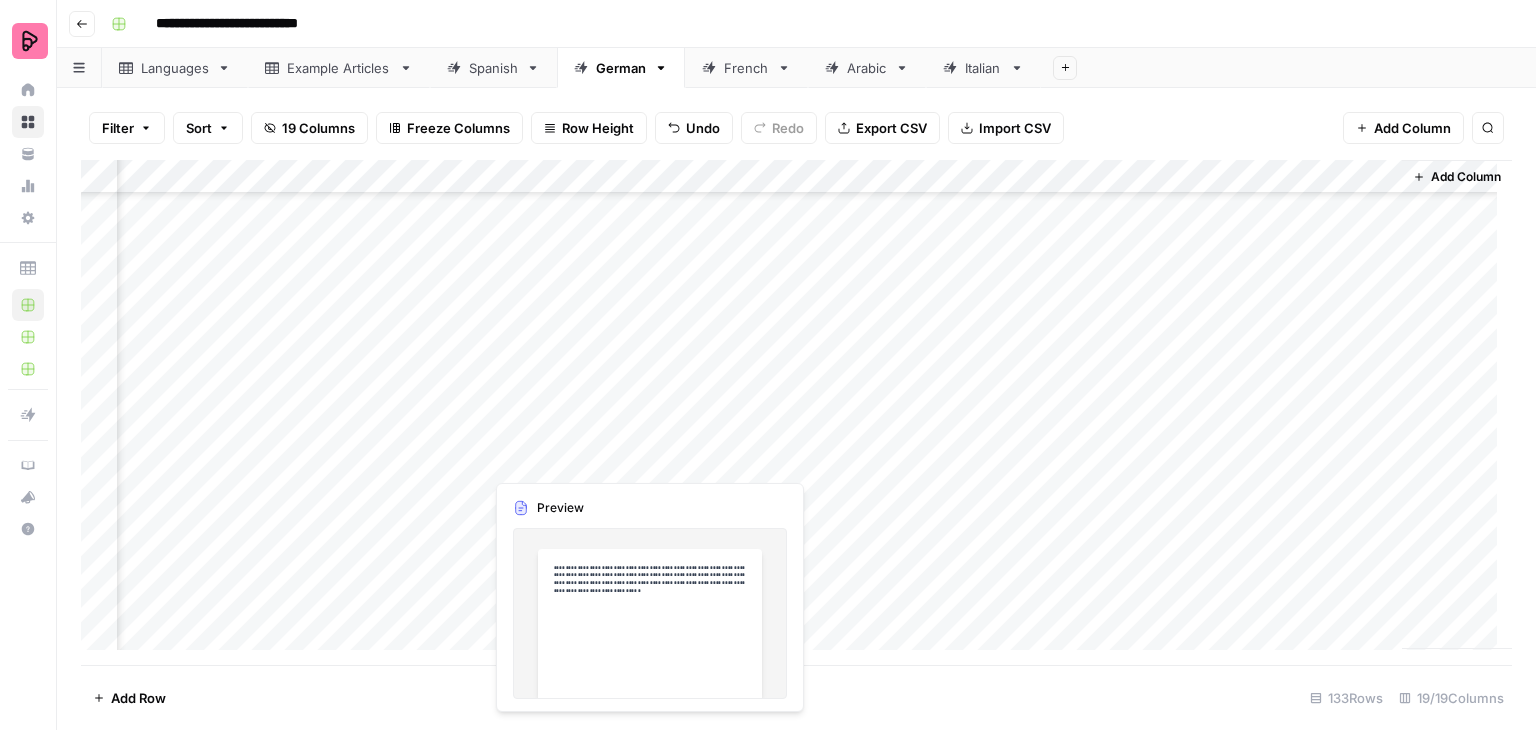 click on "Add Column" at bounding box center [796, 412] 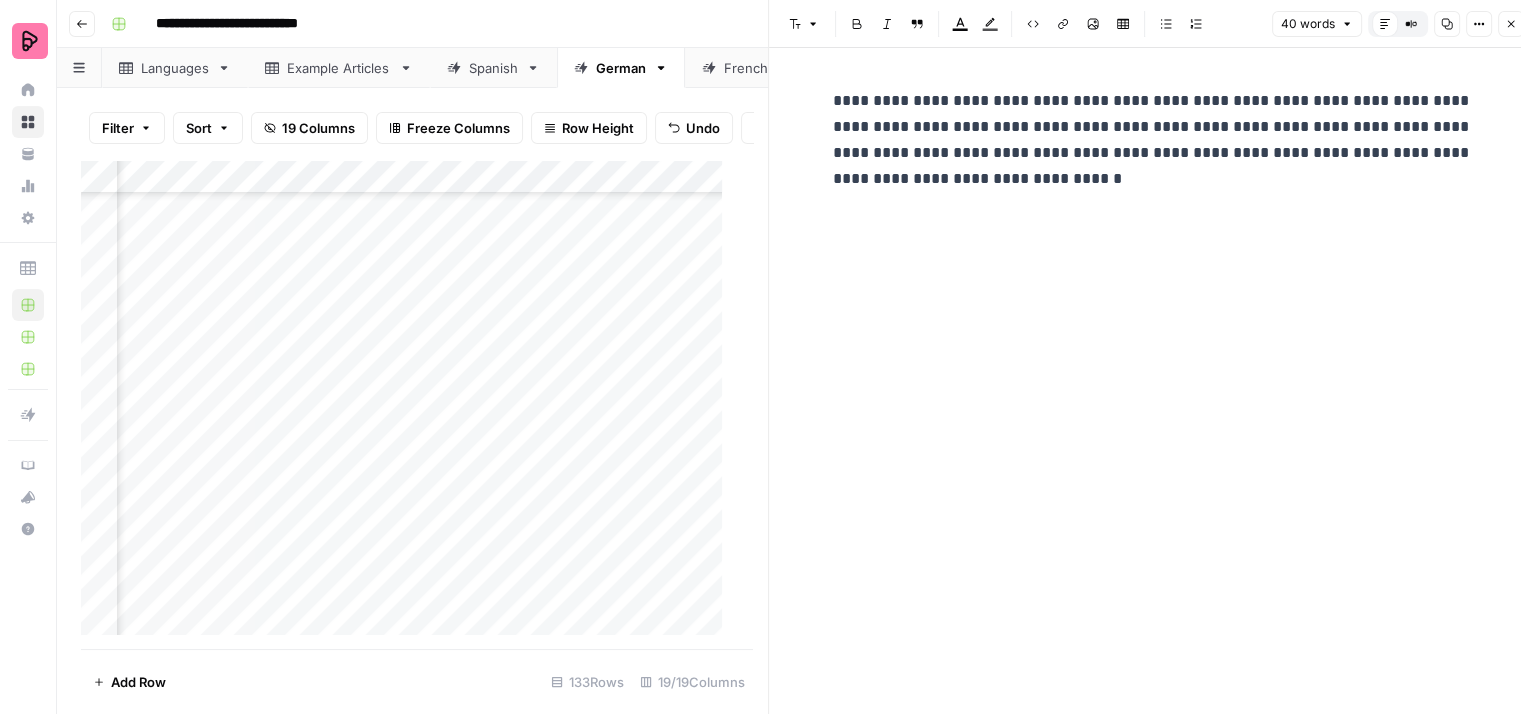 click on "**********" at bounding box center [1153, 140] 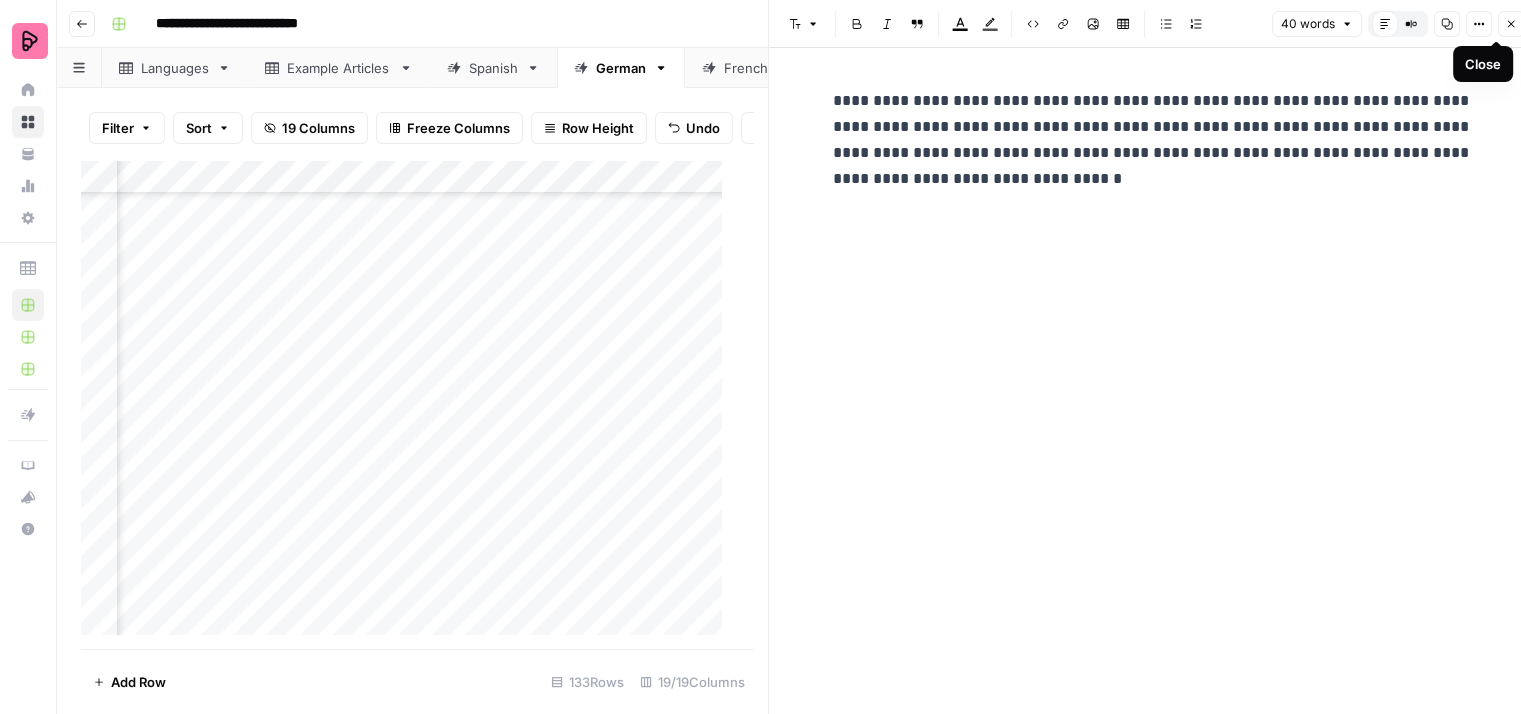 click 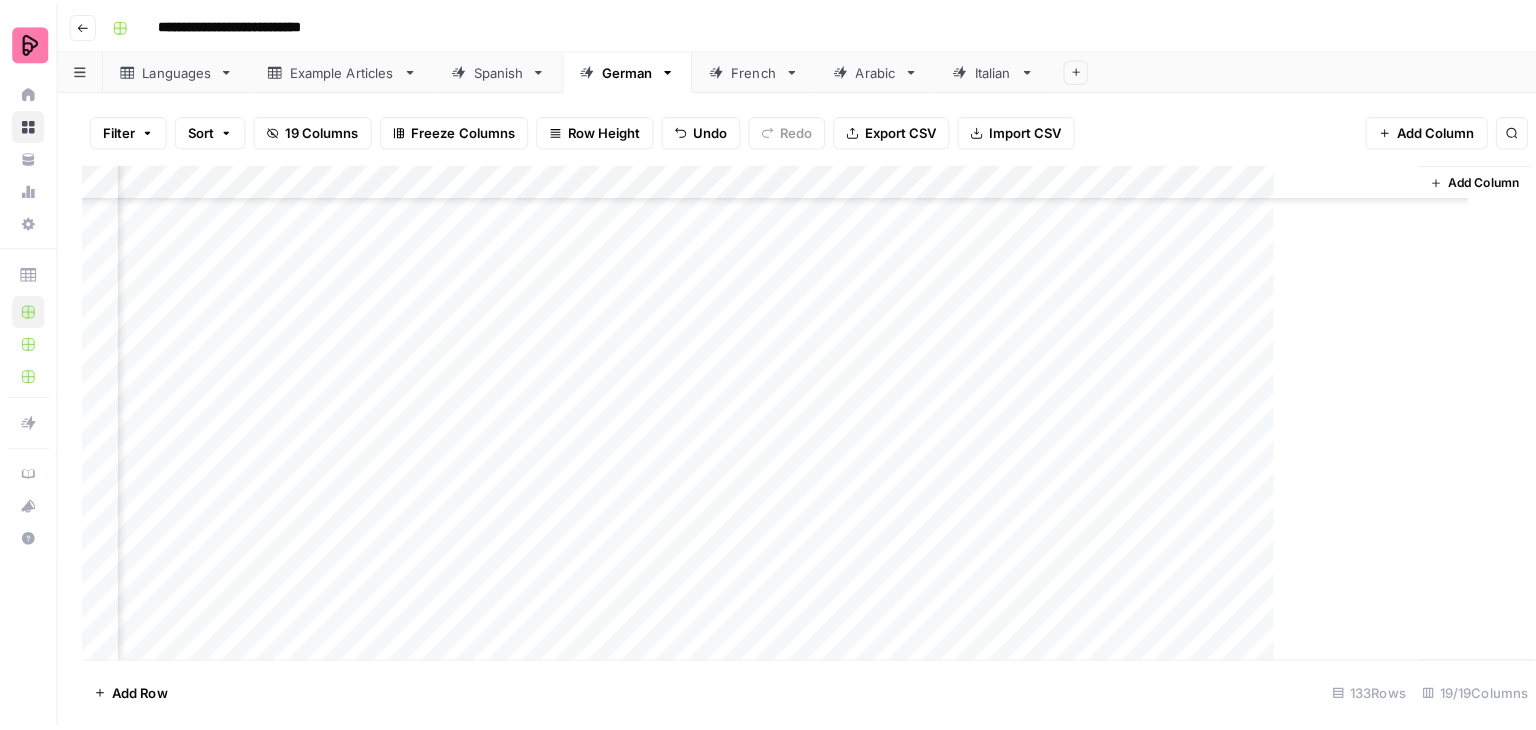 scroll, scrollTop: 4000, scrollLeft: 2457, axis: both 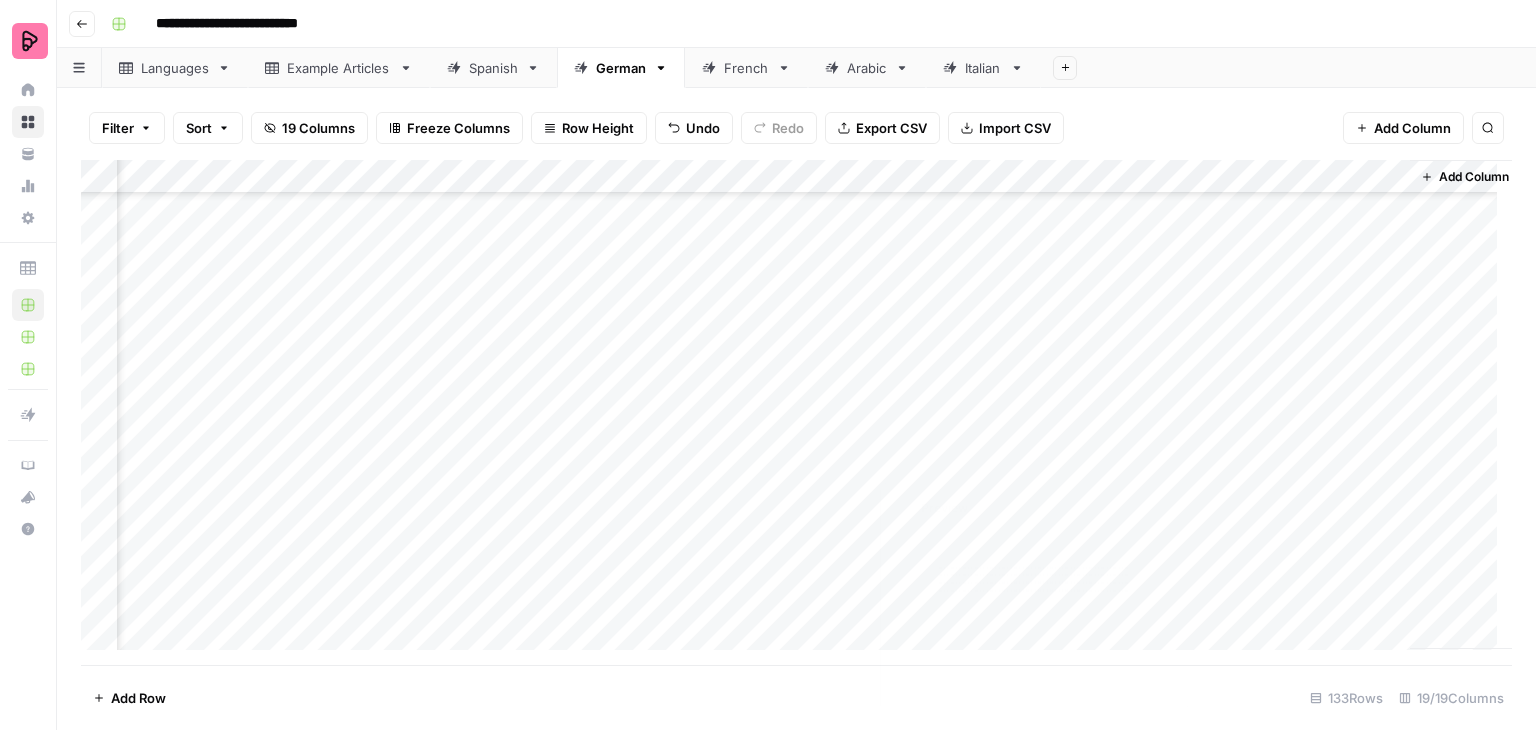 click on "Add Column" at bounding box center (796, 412) 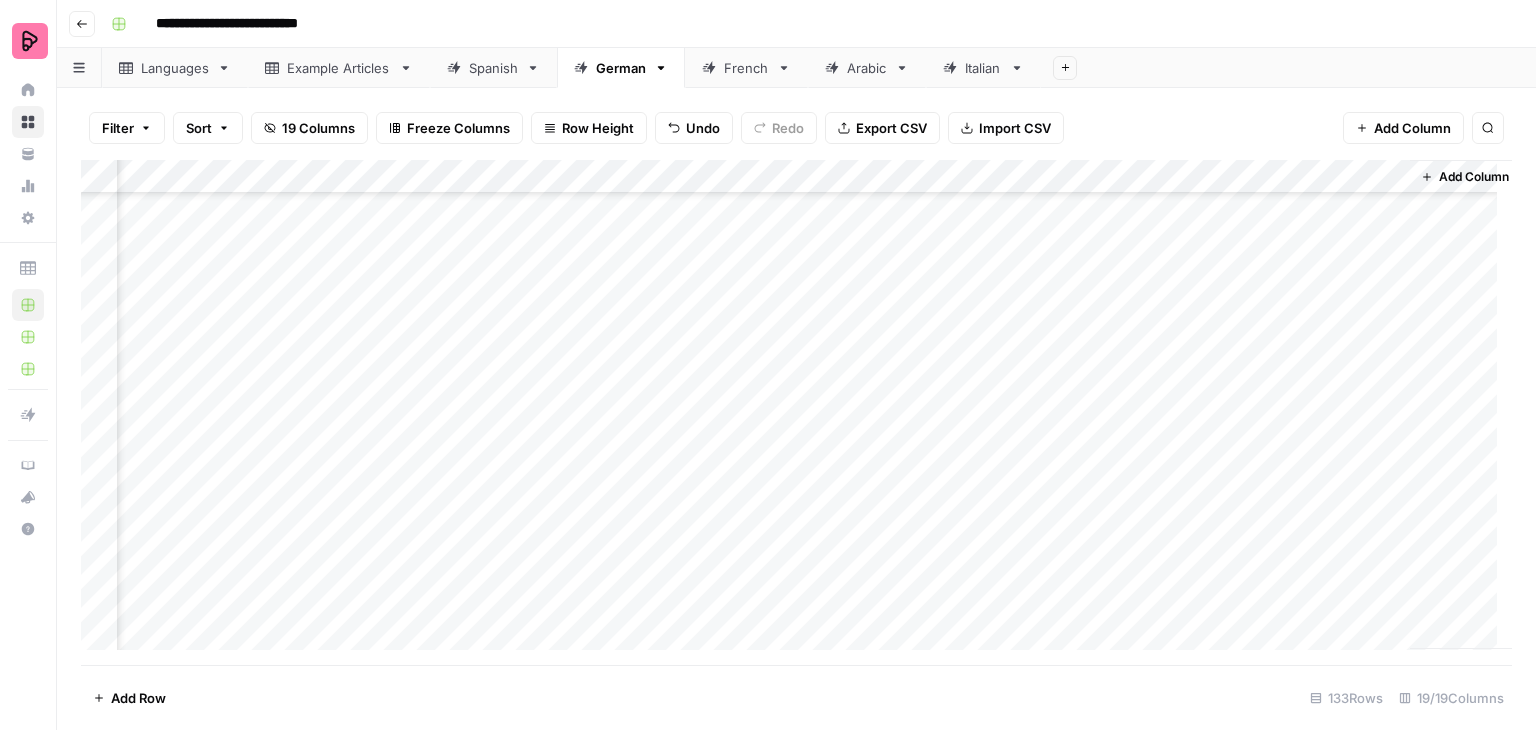 click on "Add Column" at bounding box center [796, 412] 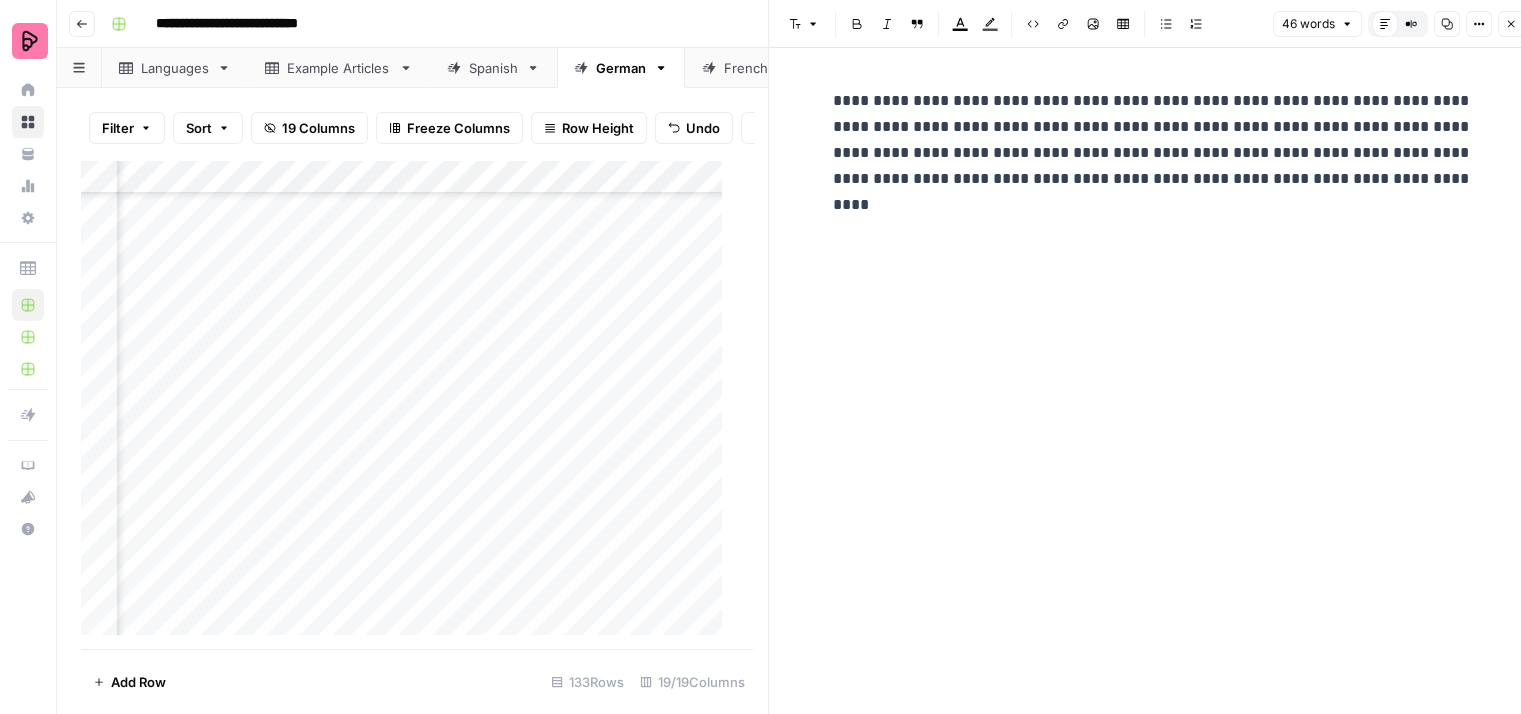 click on "**********" at bounding box center [1153, 140] 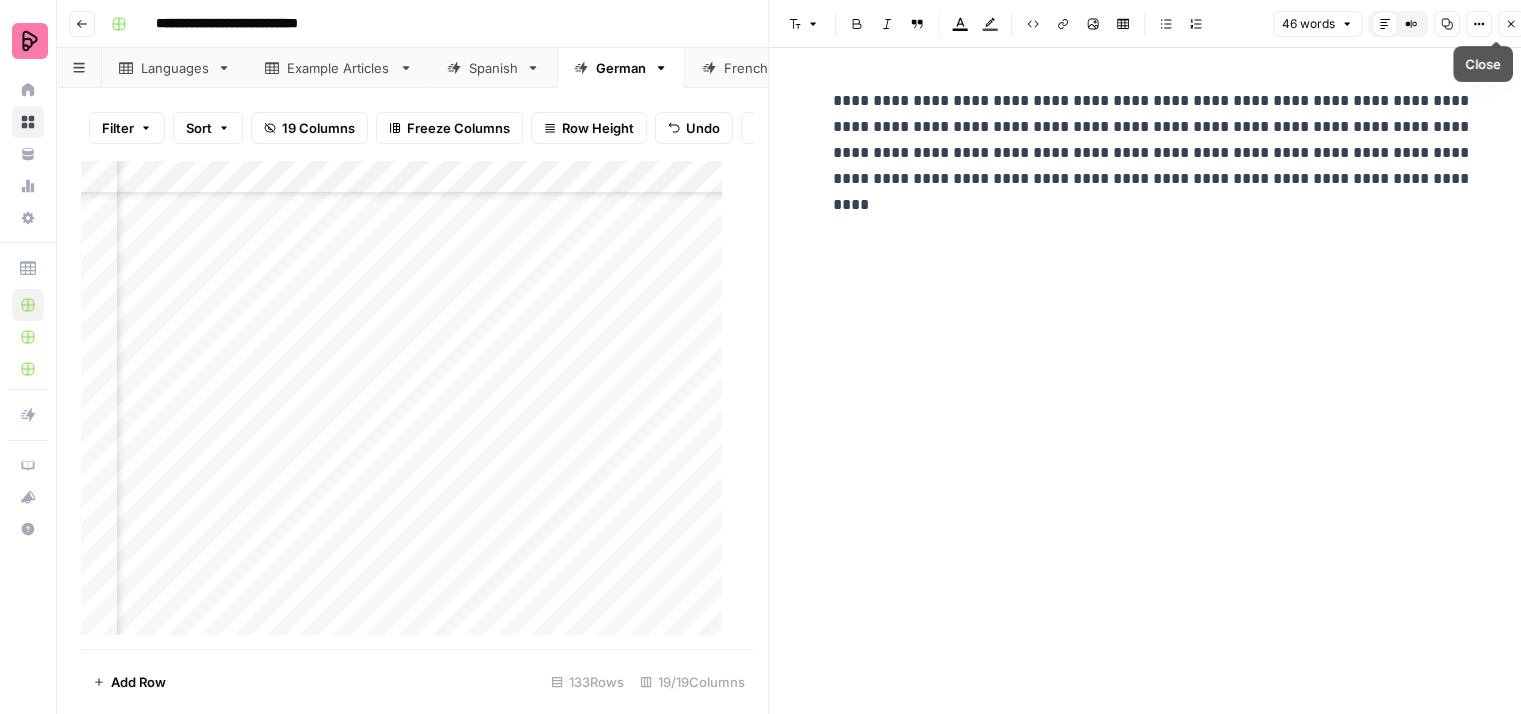 click 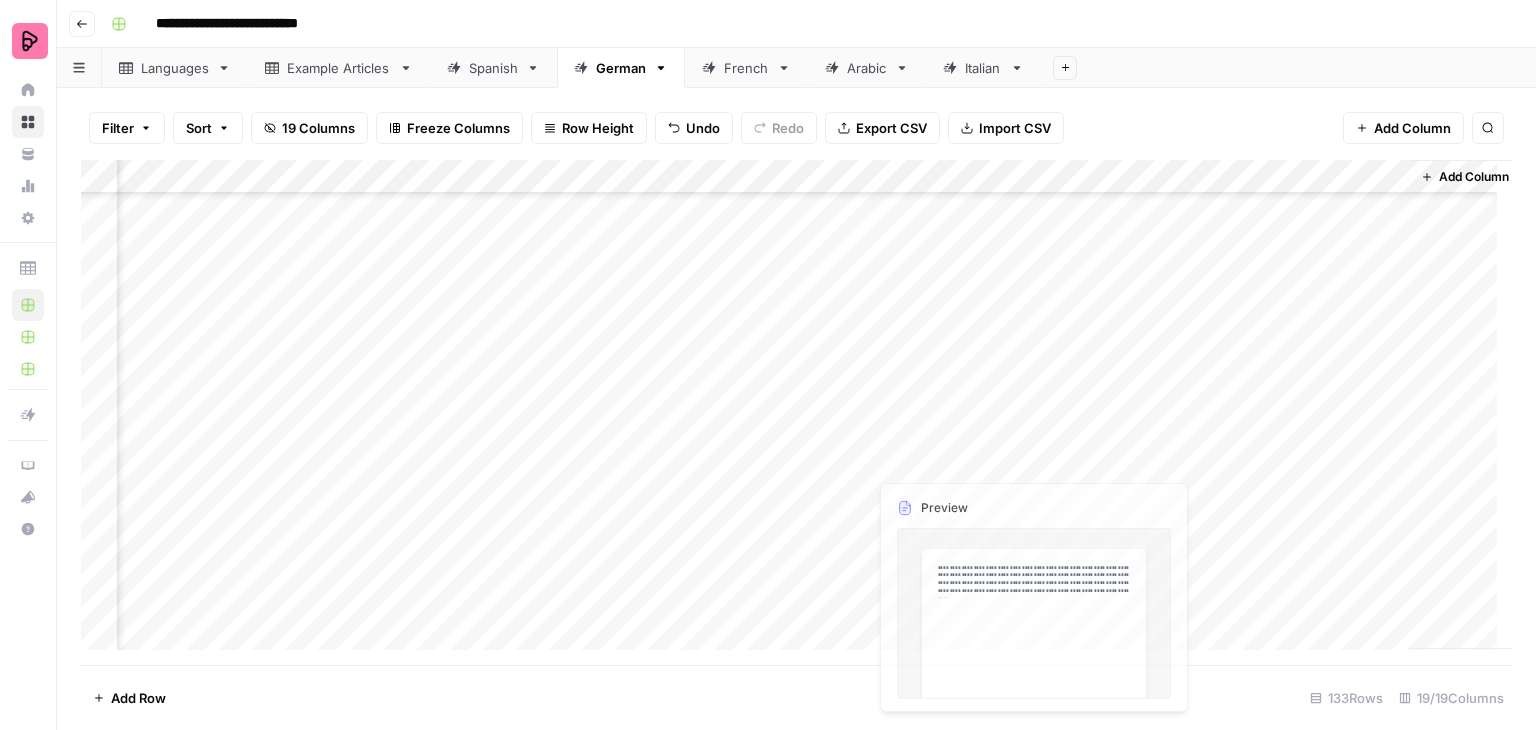 click on "Add Column" at bounding box center (796, 412) 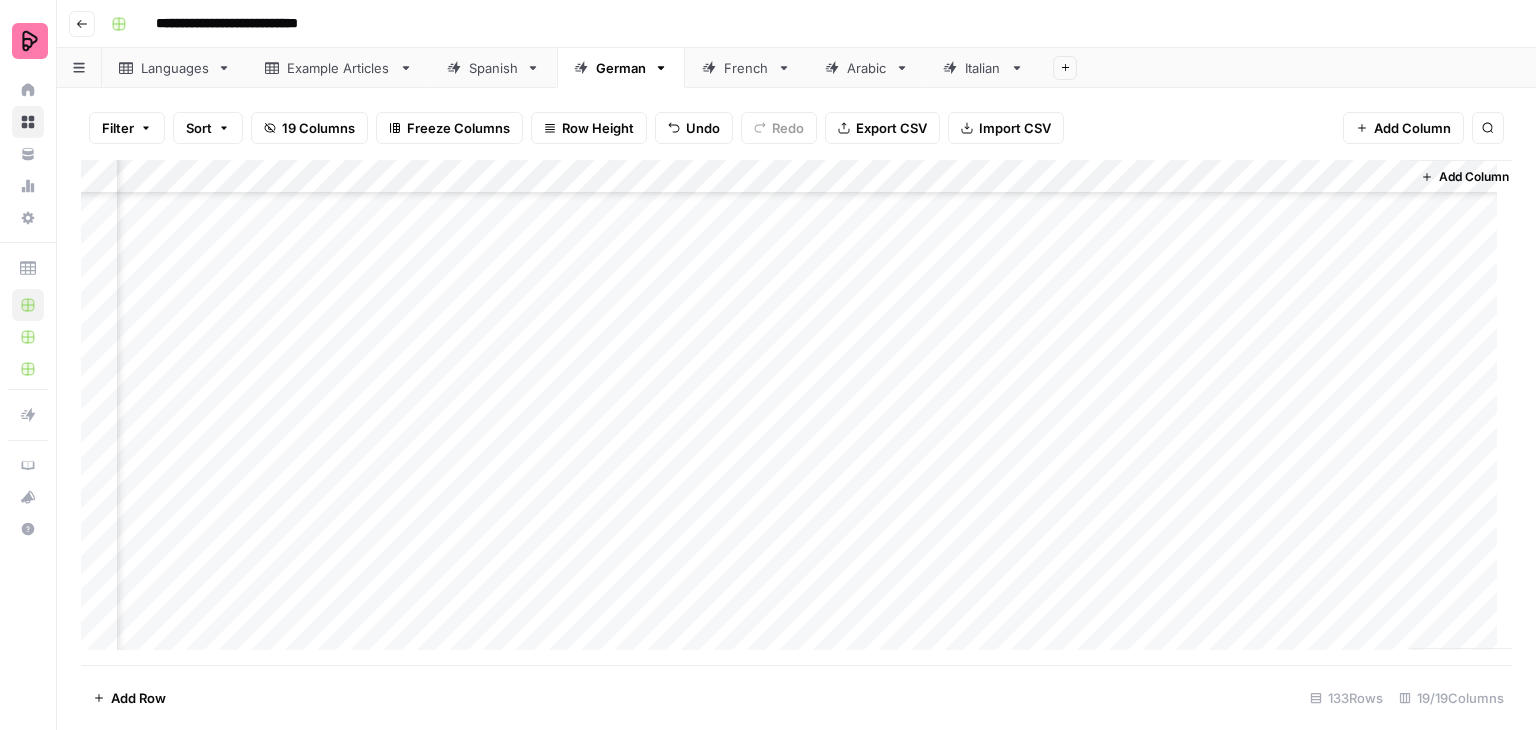 click on "Add Column" at bounding box center (796, 412) 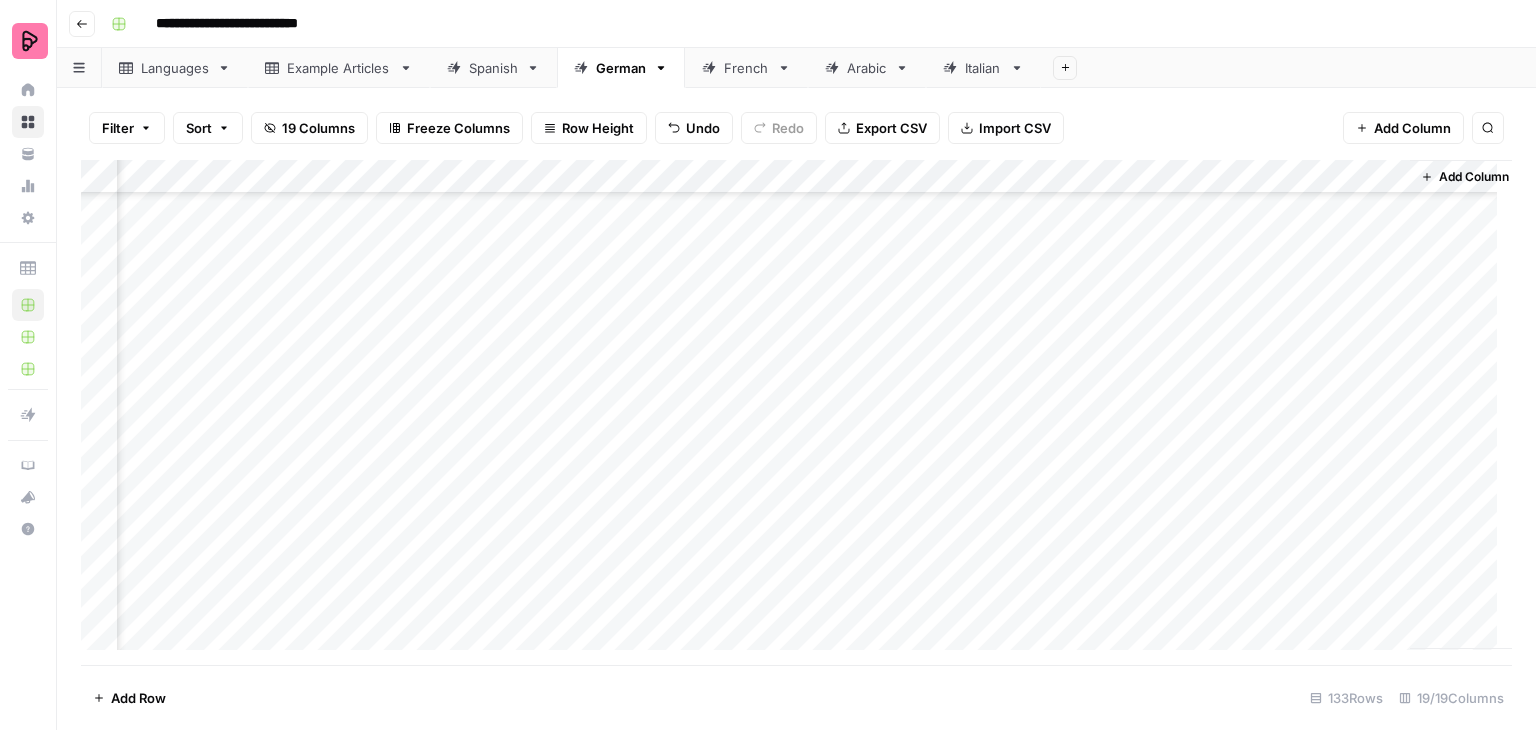 click on "Add Column" at bounding box center (796, 412) 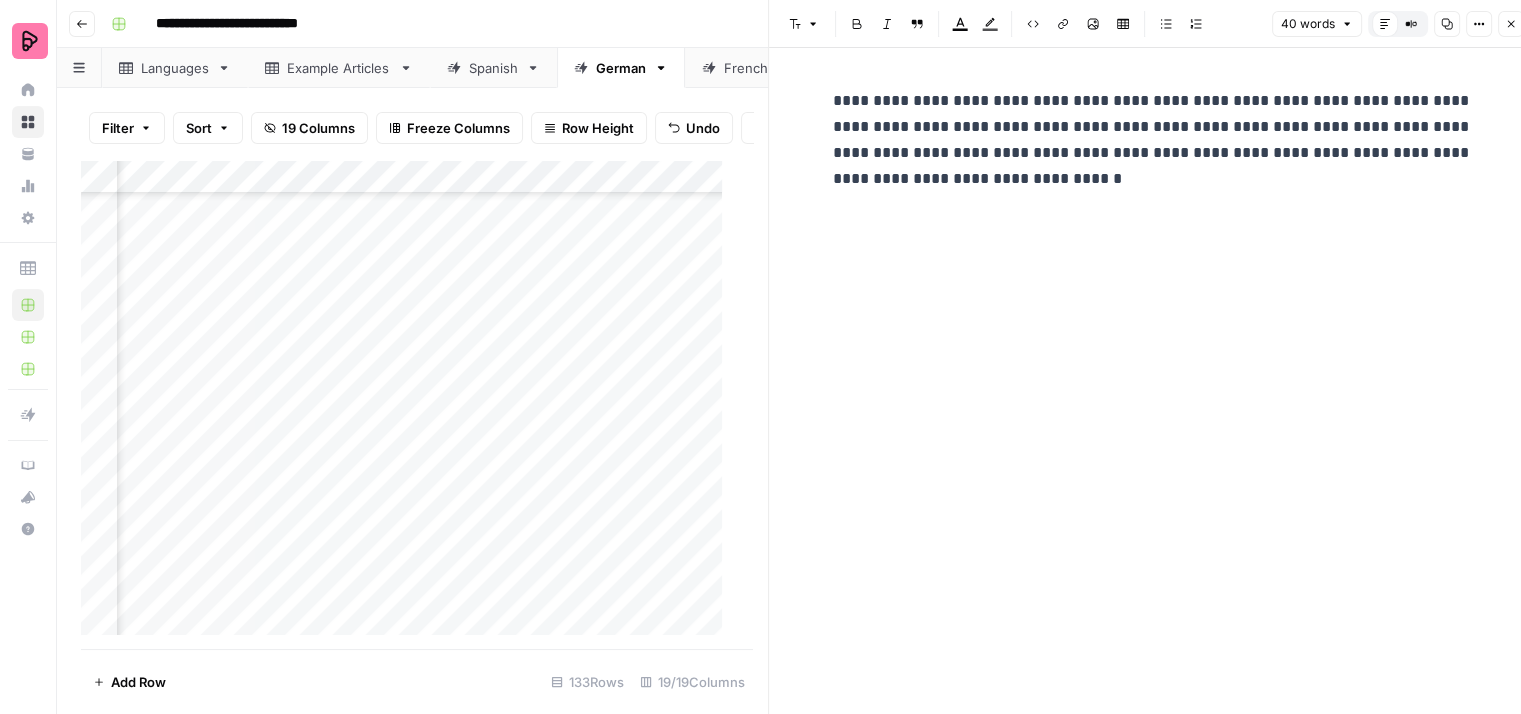 click on "**********" at bounding box center (1153, 140) 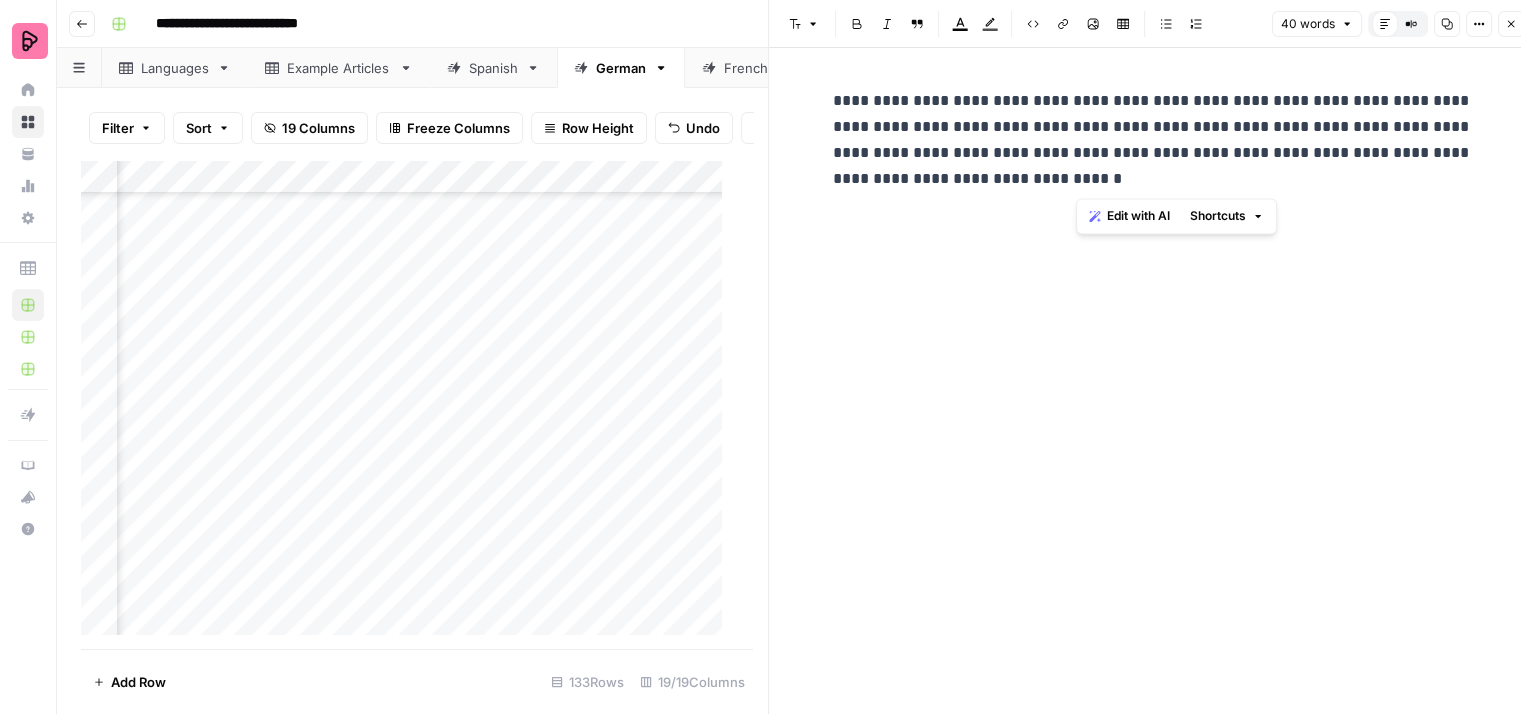 drag, startPoint x: 1088, startPoint y: 178, endPoint x: 1346, endPoint y: 137, distance: 261.23743 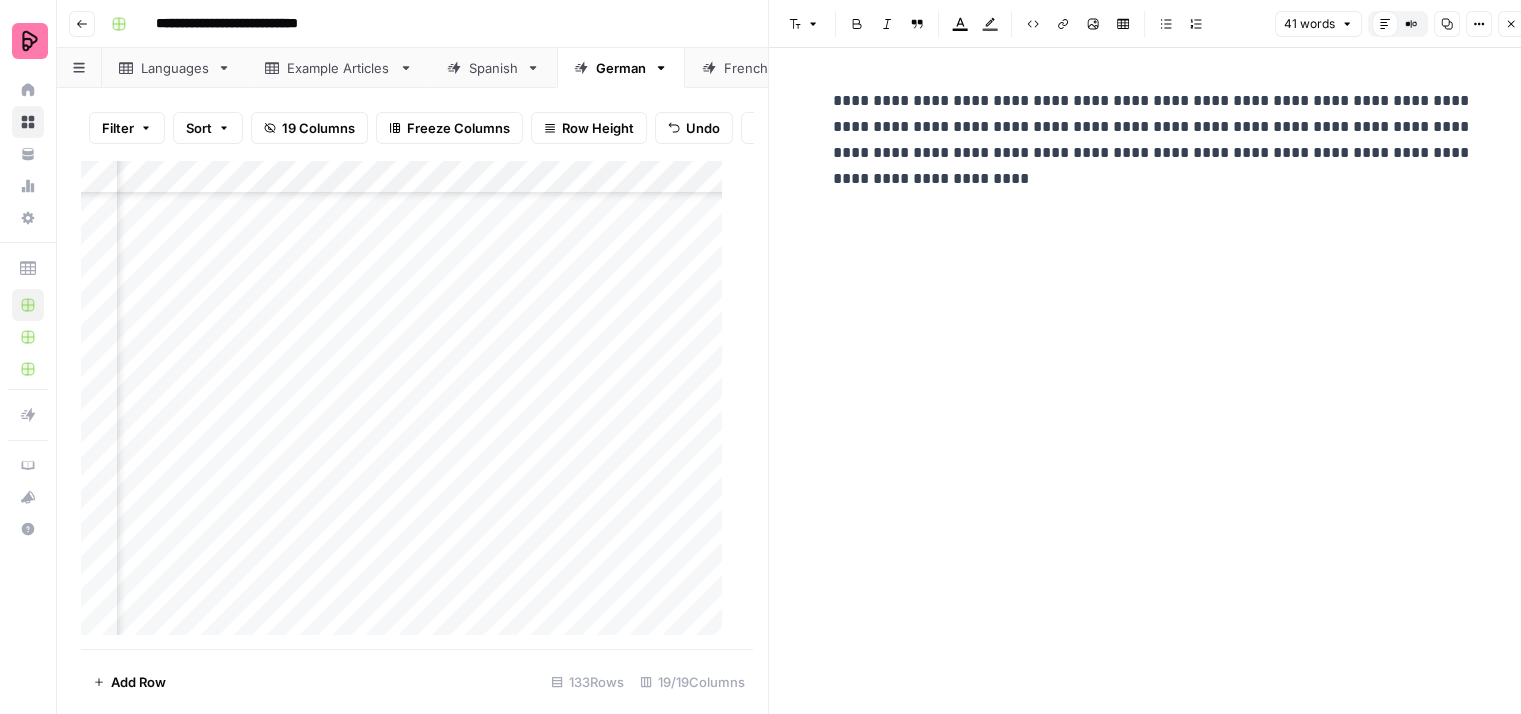 click on "**********" at bounding box center (1153, 140) 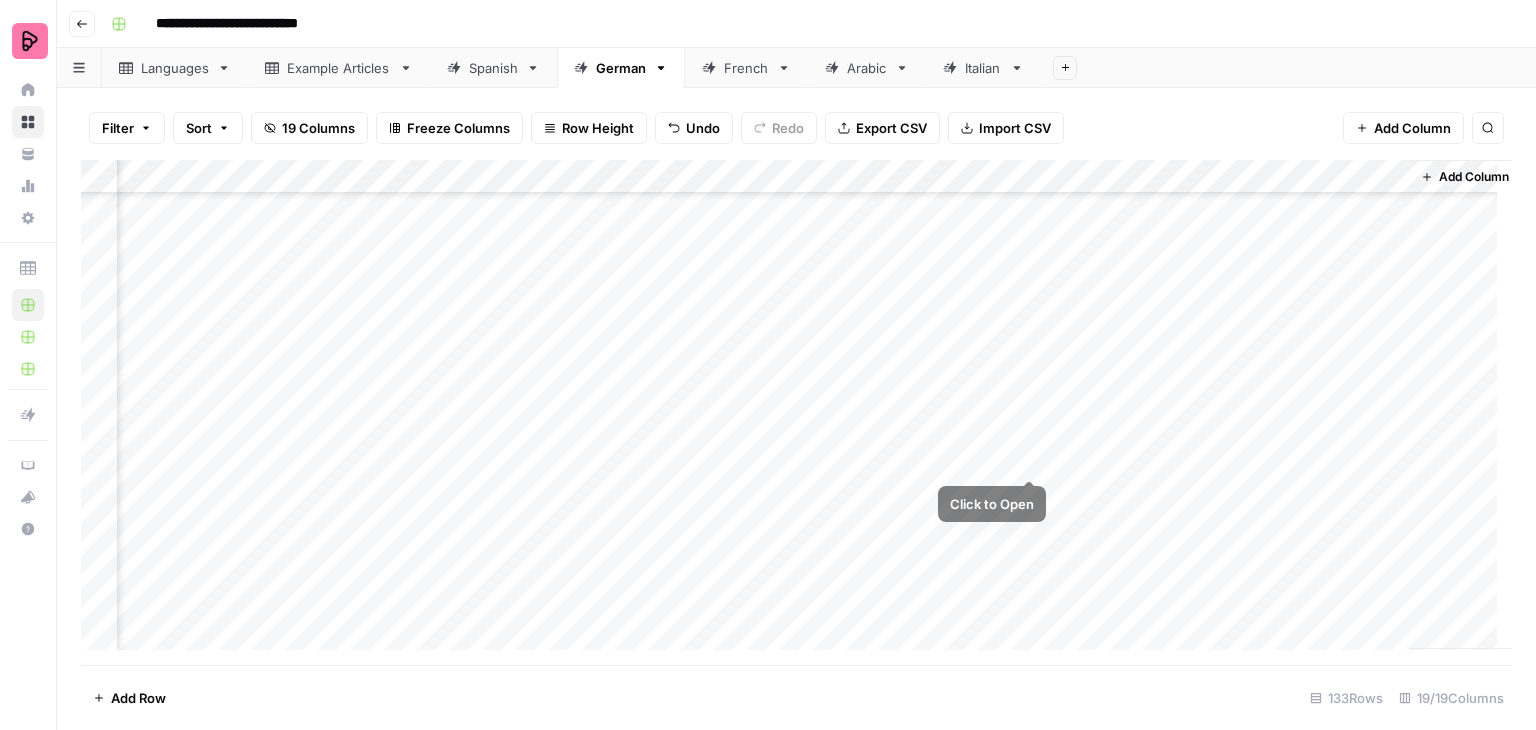 click on "Add Column" at bounding box center (796, 412) 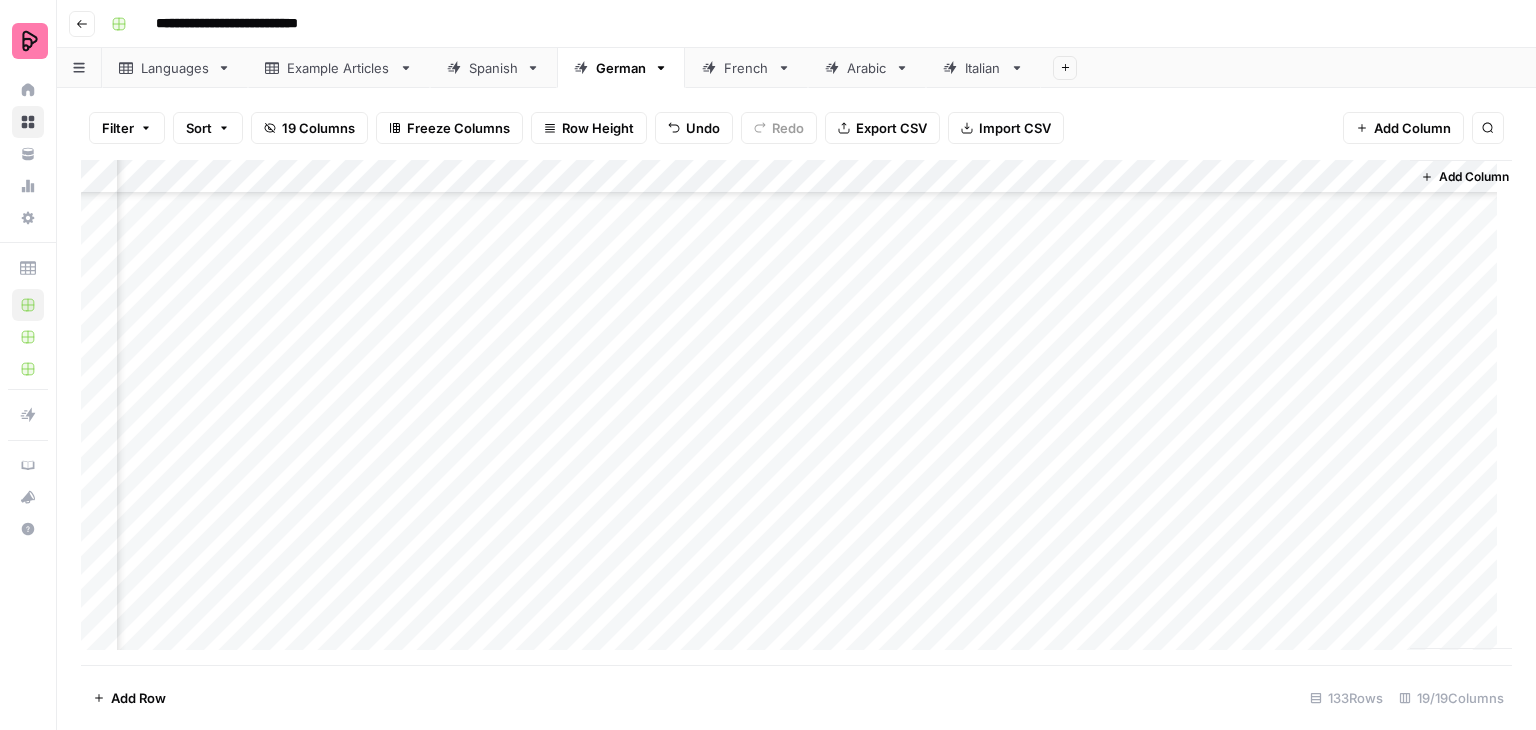 click on "Add Column" at bounding box center [796, 412] 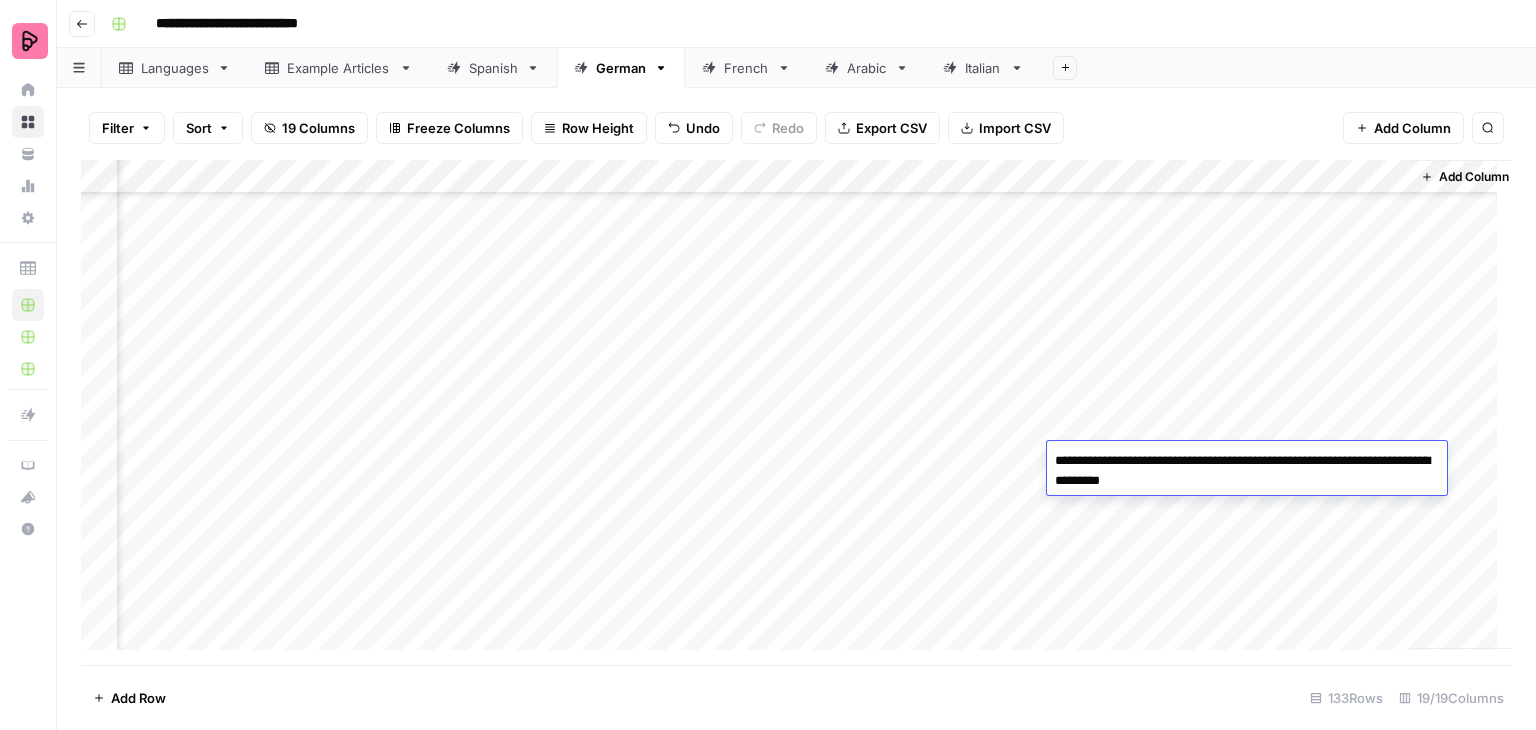 click on "Add Column" at bounding box center (796, 412) 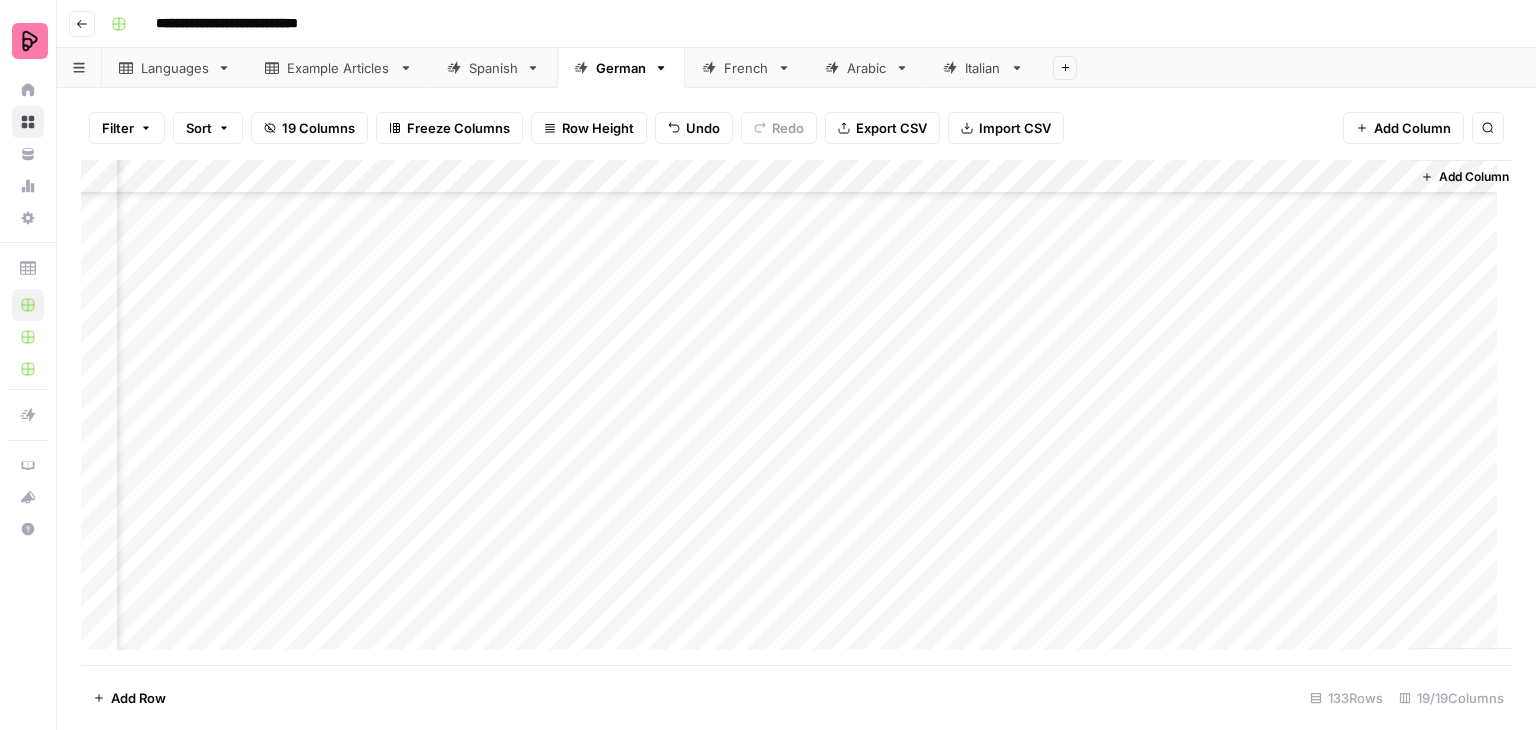 click on "Add Column" at bounding box center (796, 412) 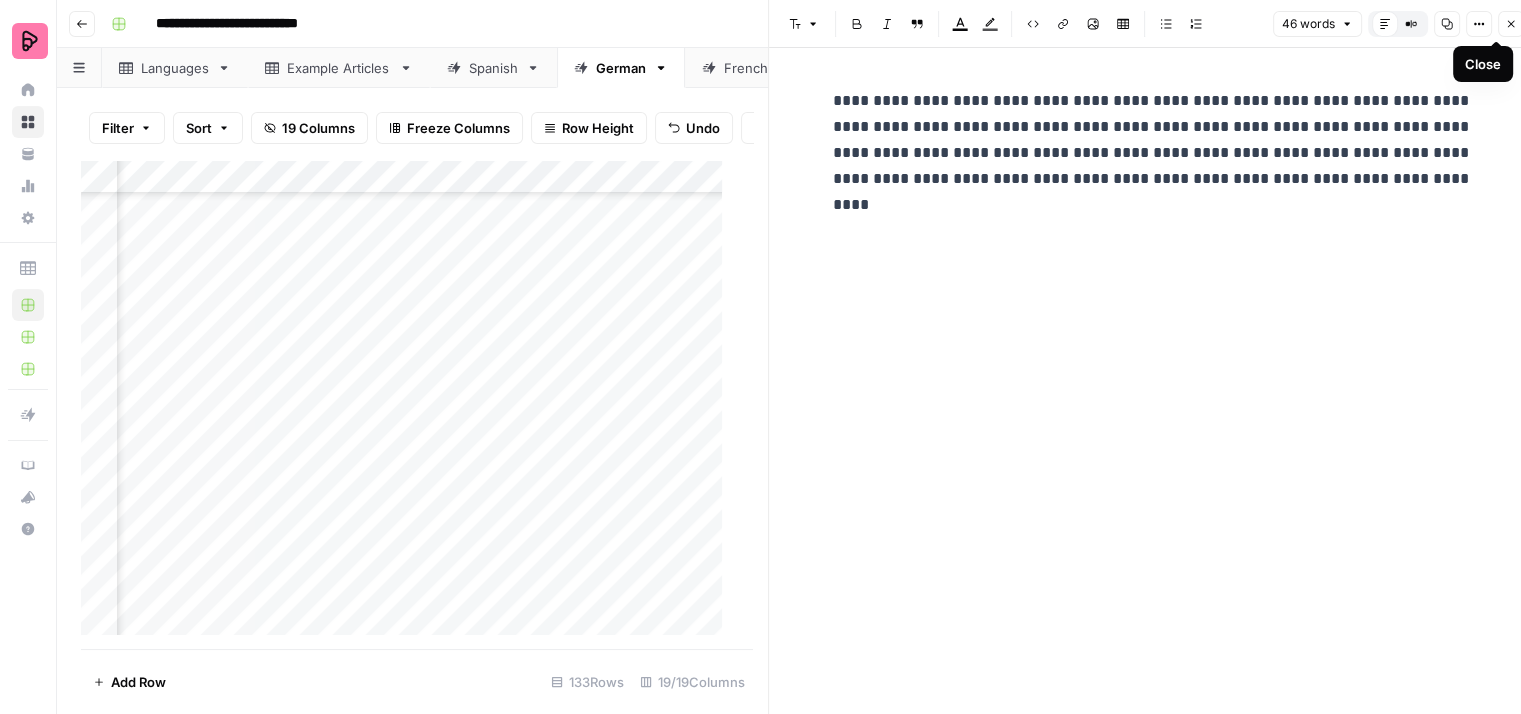 click 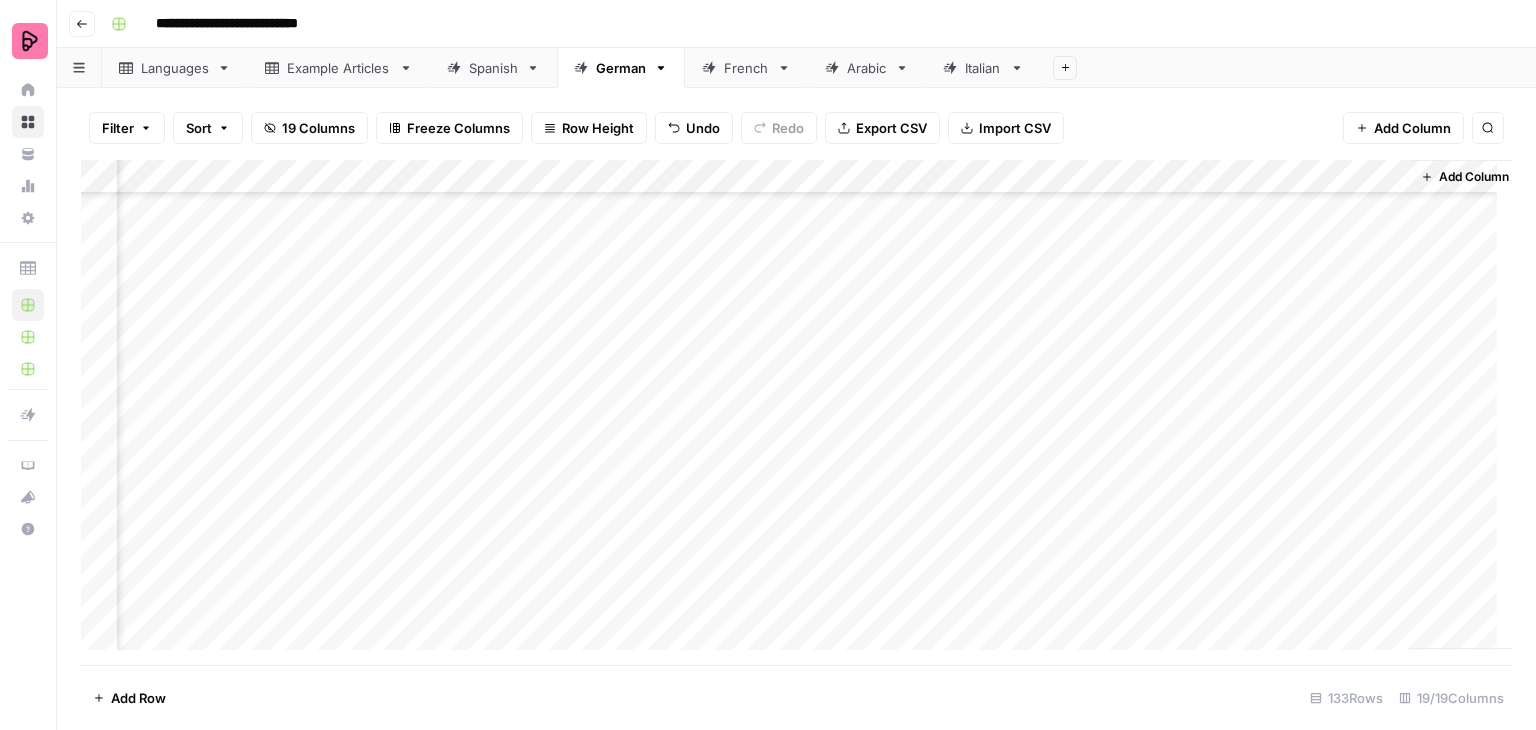 click on "Add Column" at bounding box center (796, 412) 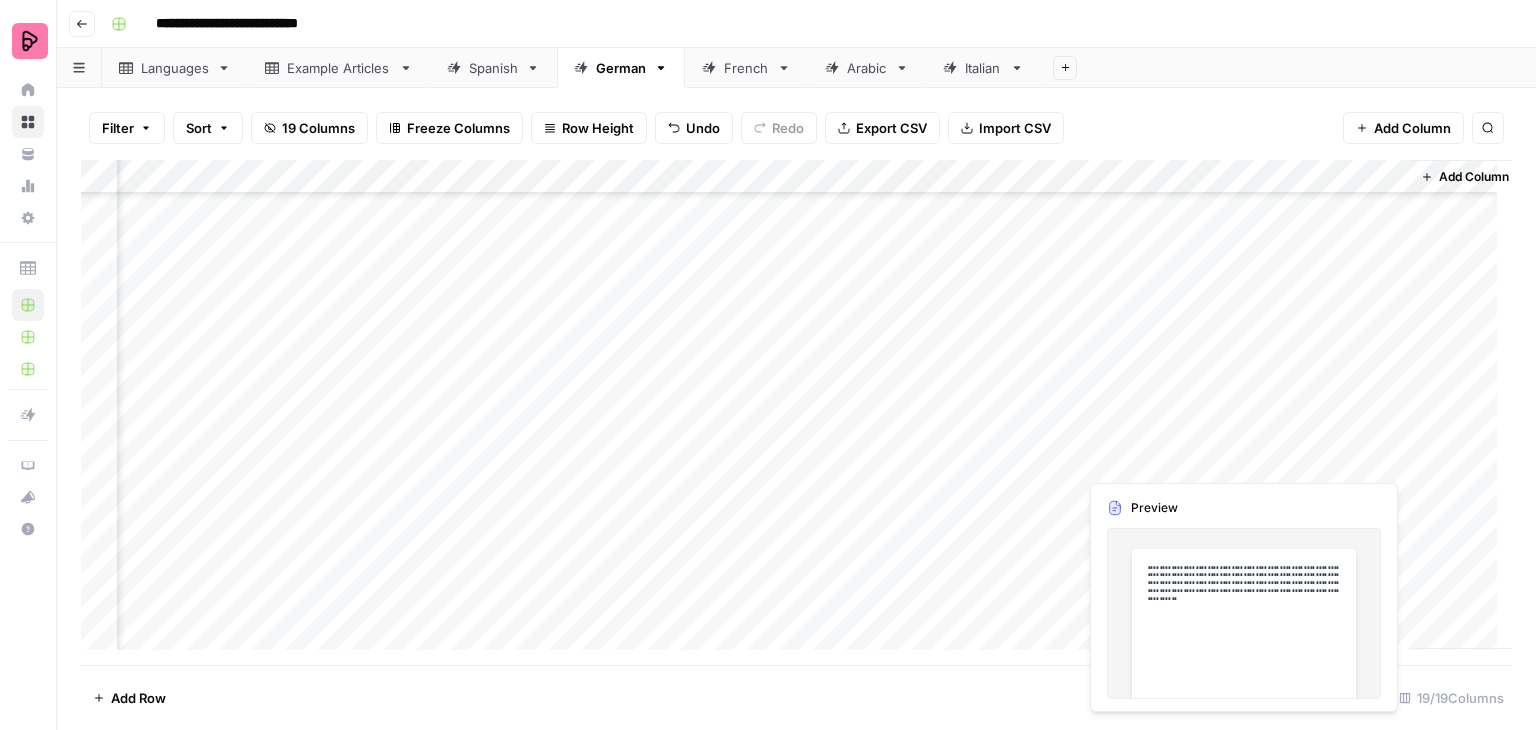 click on "Add Column" at bounding box center [796, 412] 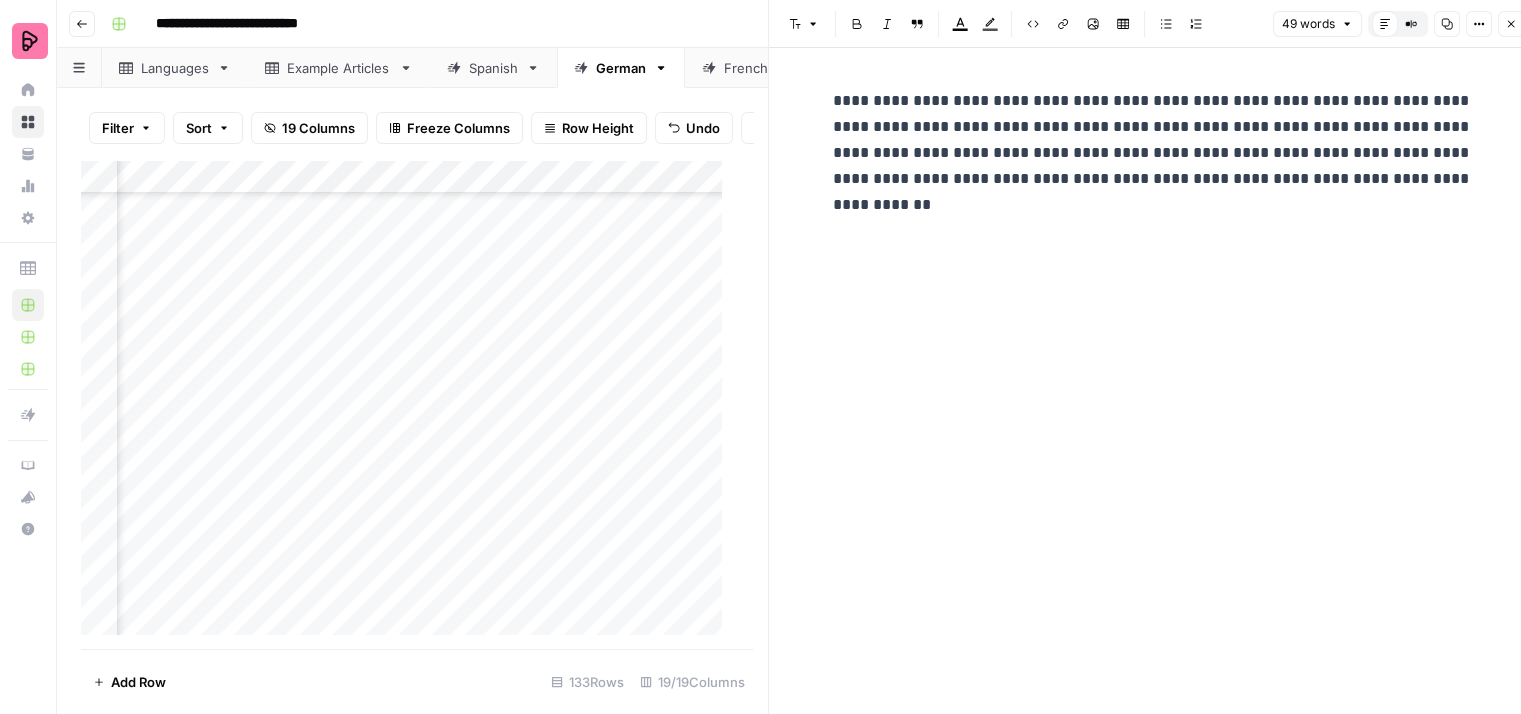 click on "**********" at bounding box center (1153, 153) 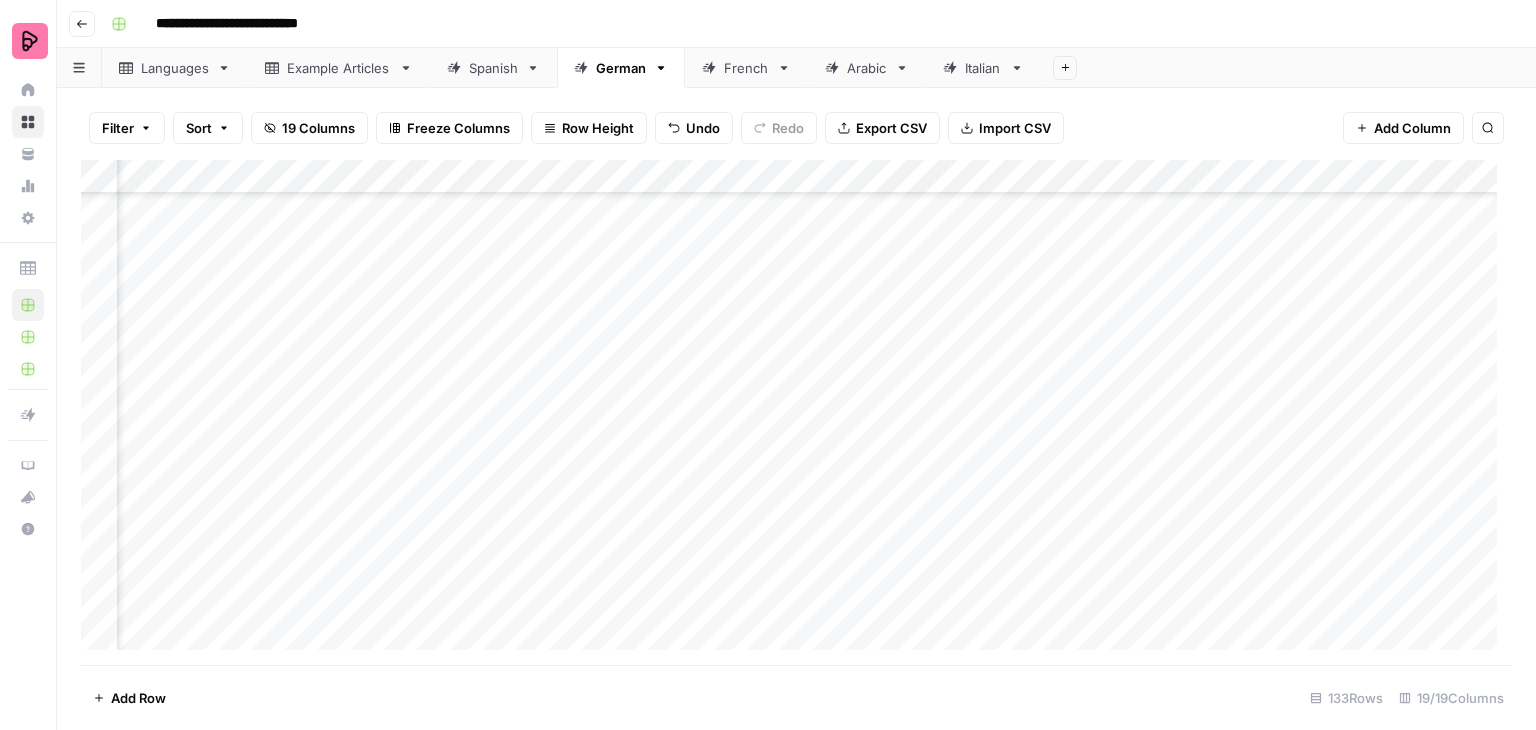 scroll, scrollTop: 4000, scrollLeft: 788, axis: both 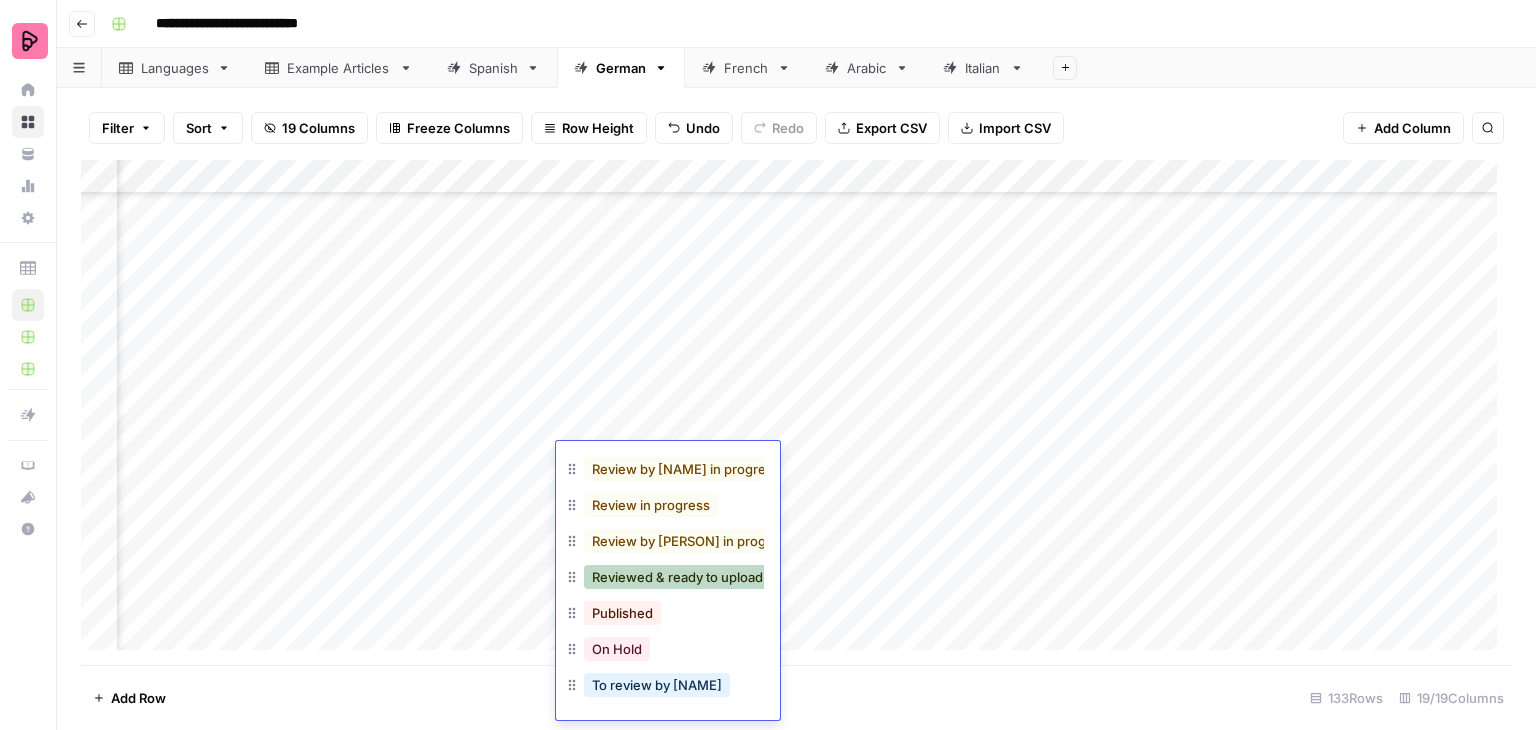click on "Reviewed & ready to upload" at bounding box center [677, 577] 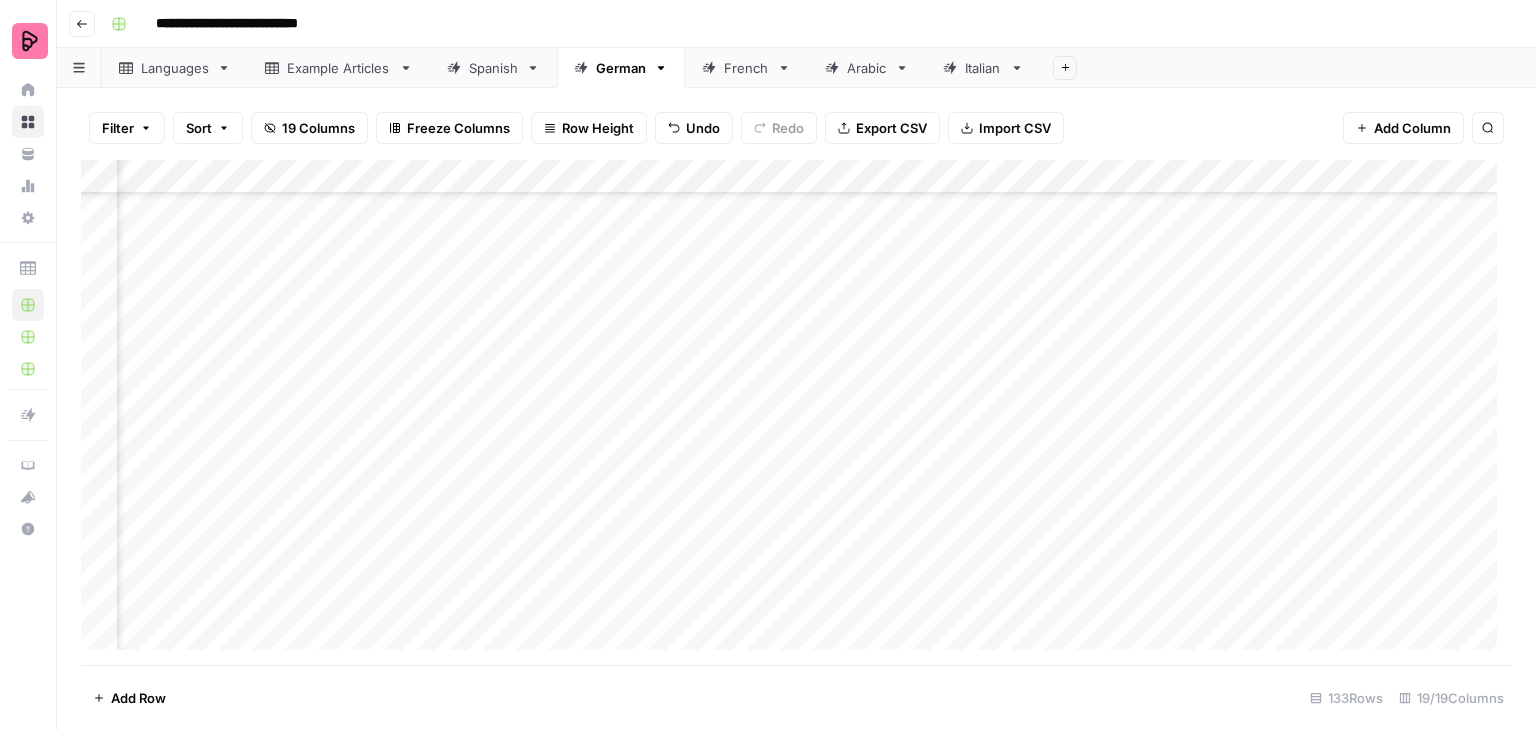 click on "Add Column" at bounding box center [796, 412] 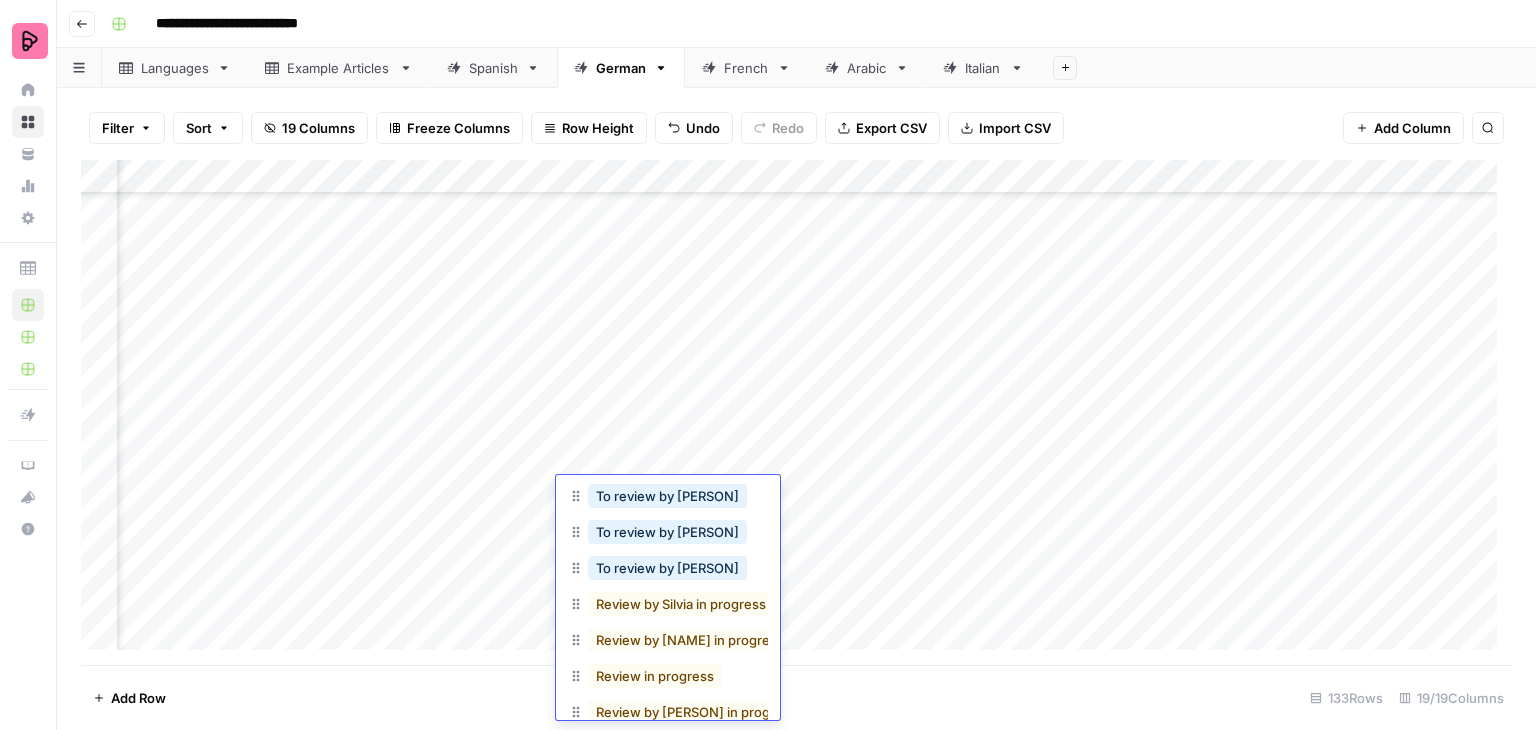 scroll, scrollTop: 107, scrollLeft: 0, axis: vertical 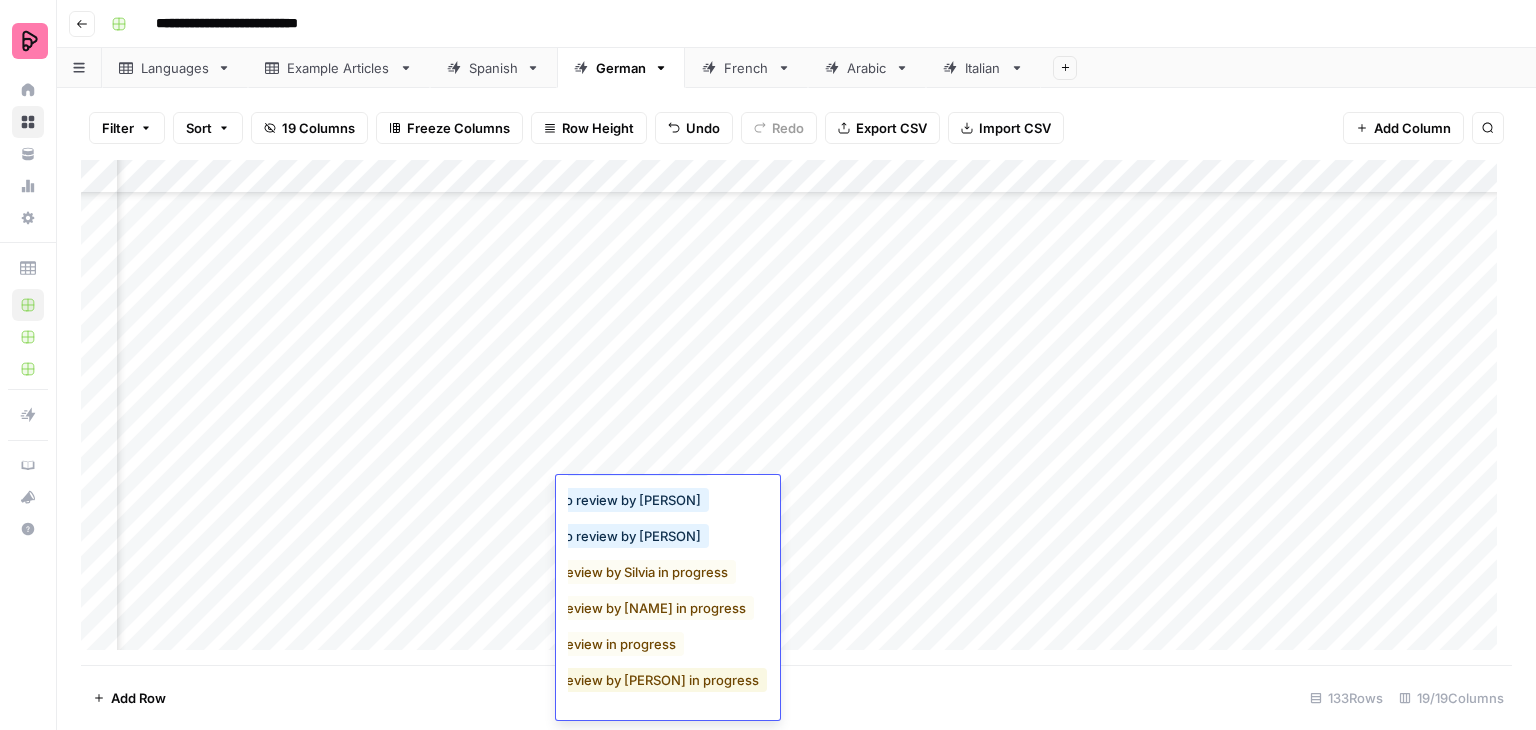 click on "Review by [PERSON] in progress" at bounding box center [658, 680] 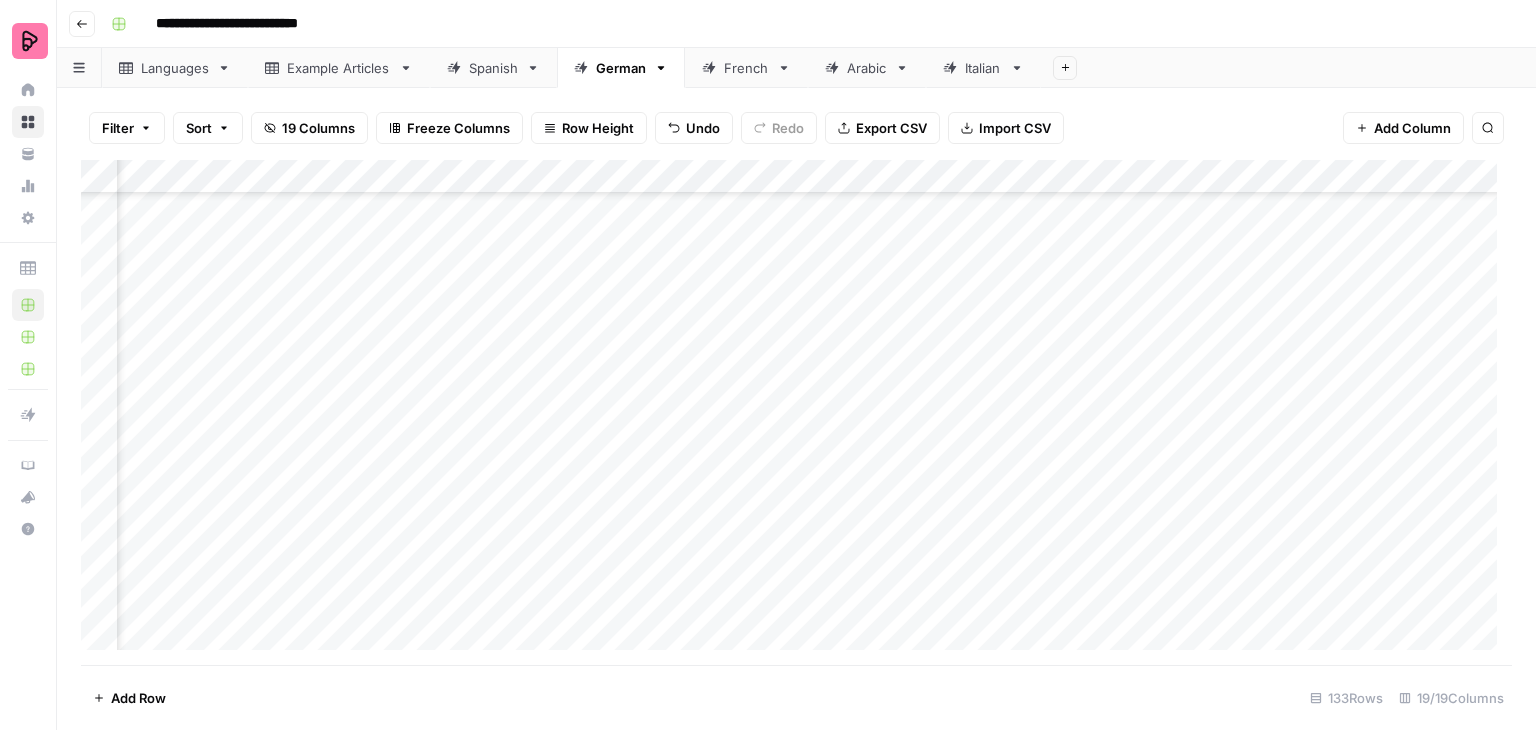 click on "Add Column" at bounding box center [796, 412] 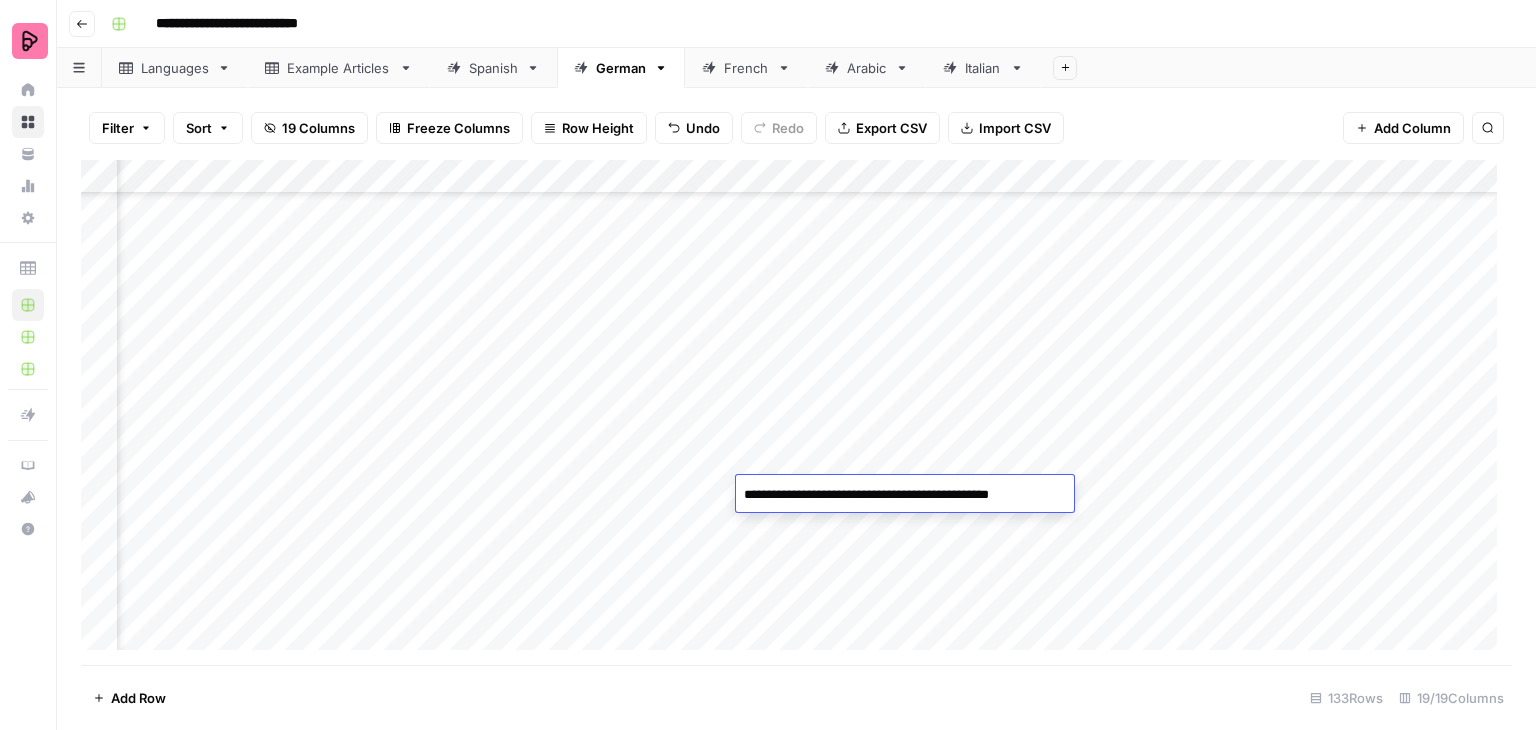 click on "Add Column" at bounding box center [796, 412] 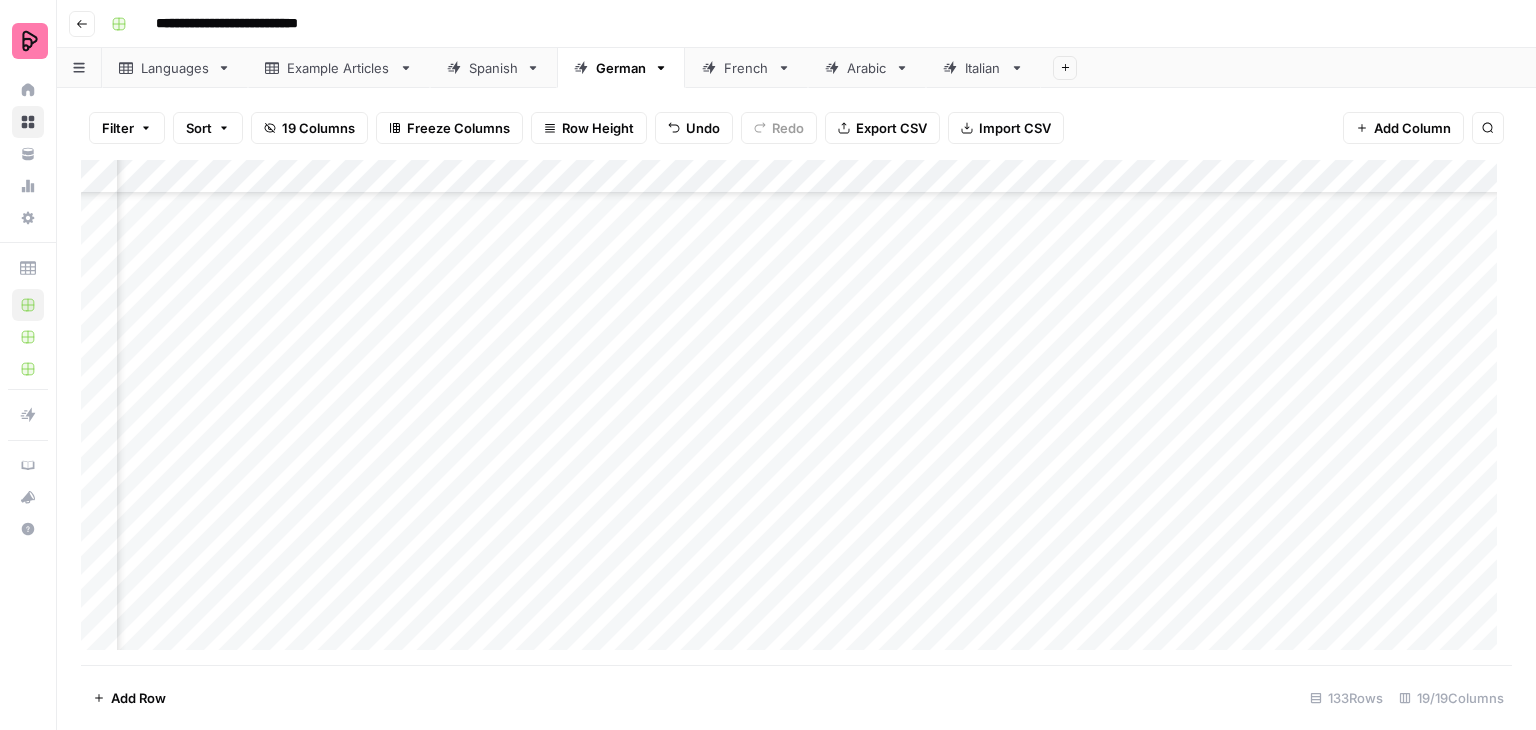 click on "Add Column" at bounding box center [796, 412] 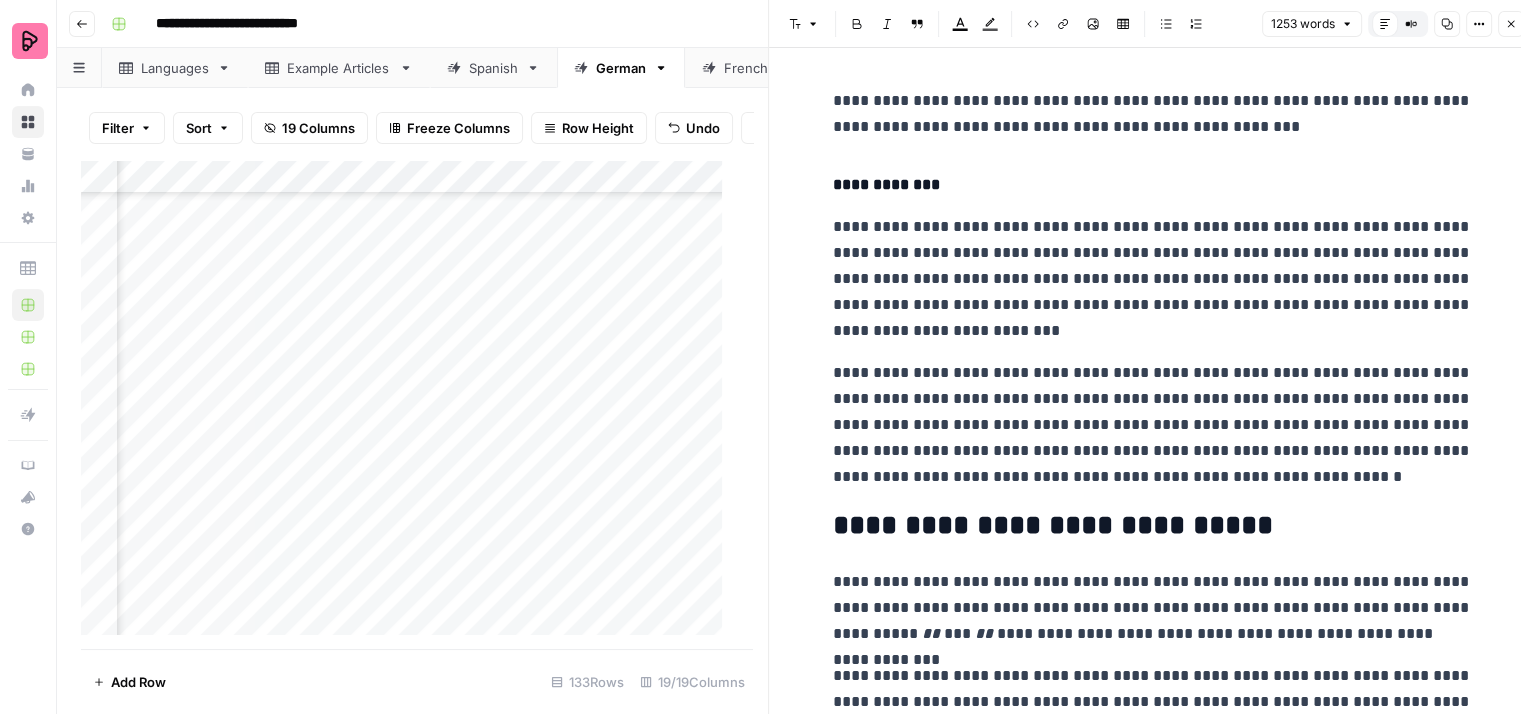 click on "**********" at bounding box center (1153, 114) 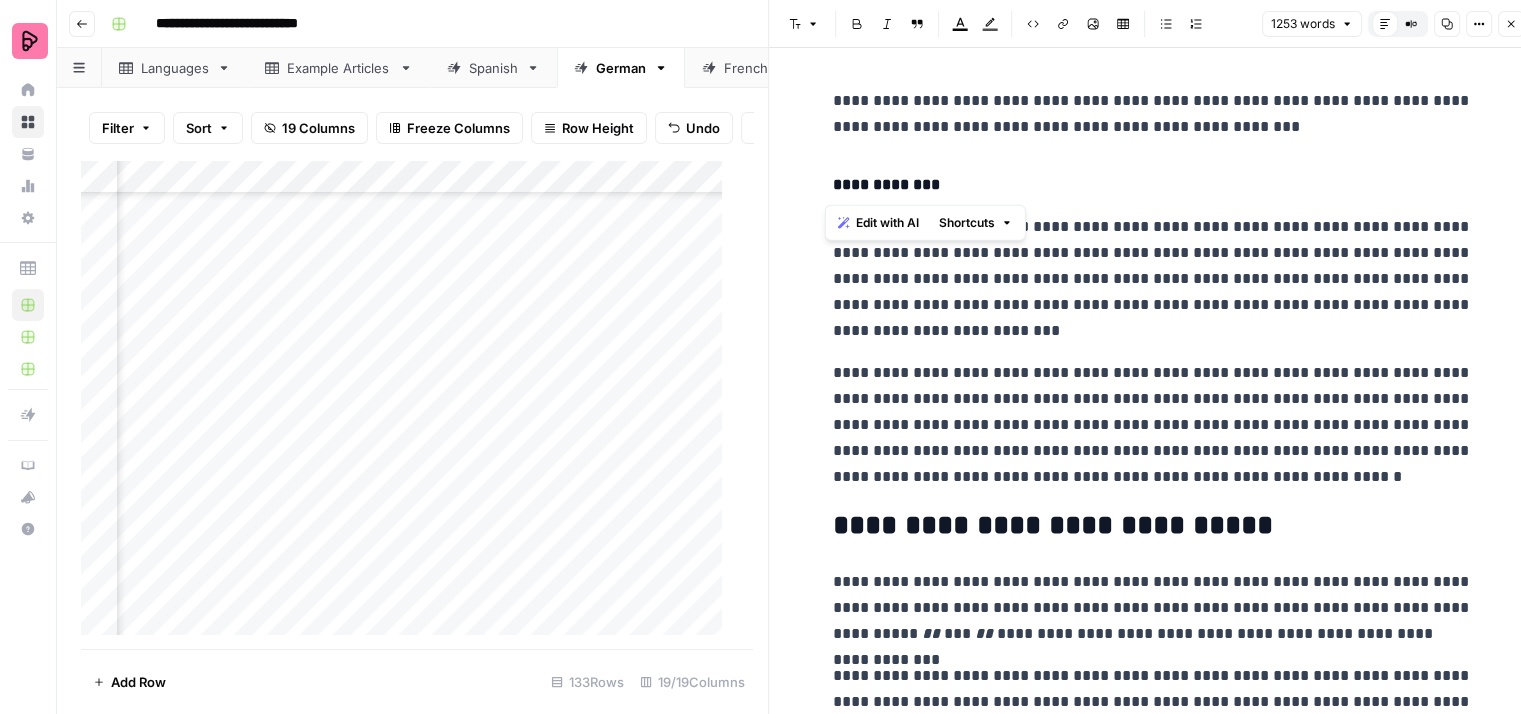 drag, startPoint x: 935, startPoint y: 188, endPoint x: 811, endPoint y: 177, distance: 124.486946 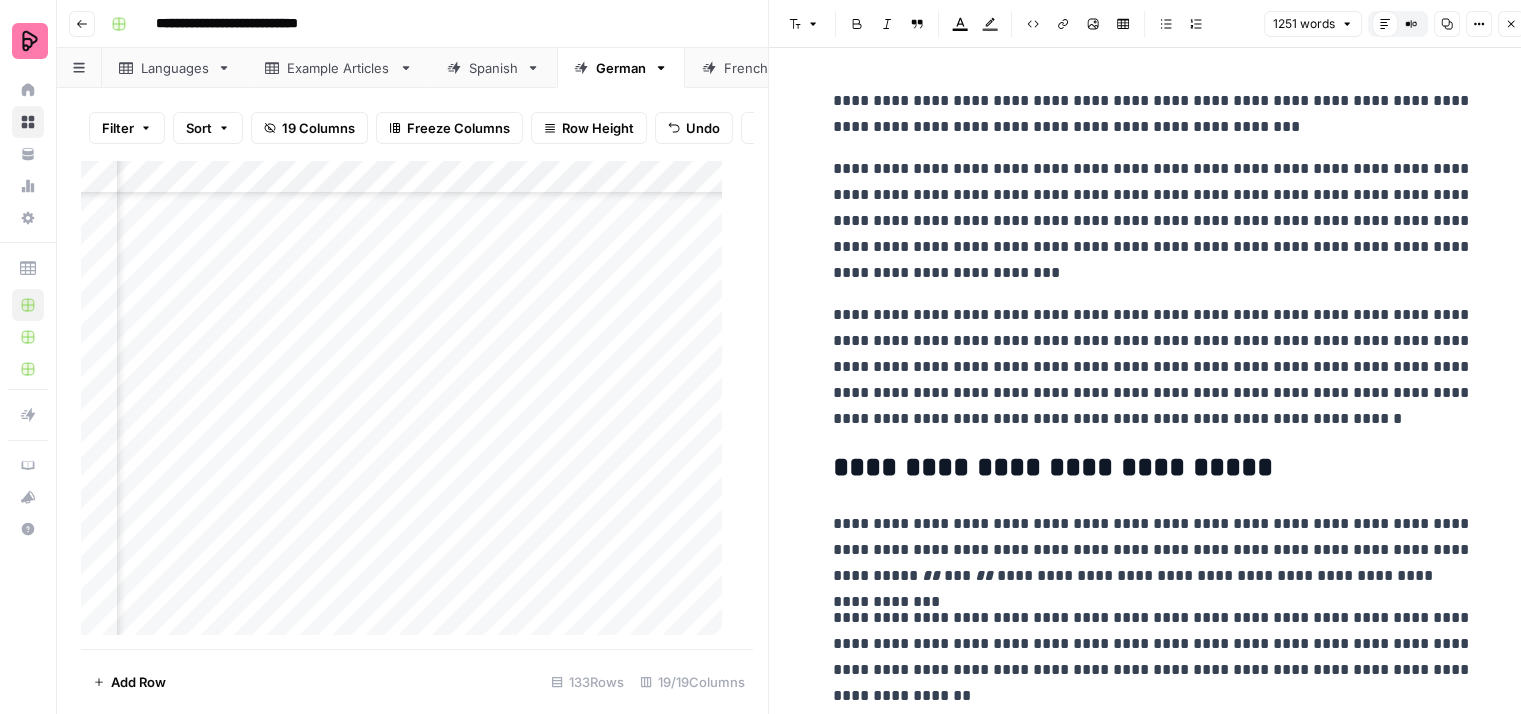 click on "**********" at bounding box center [1153, 221] 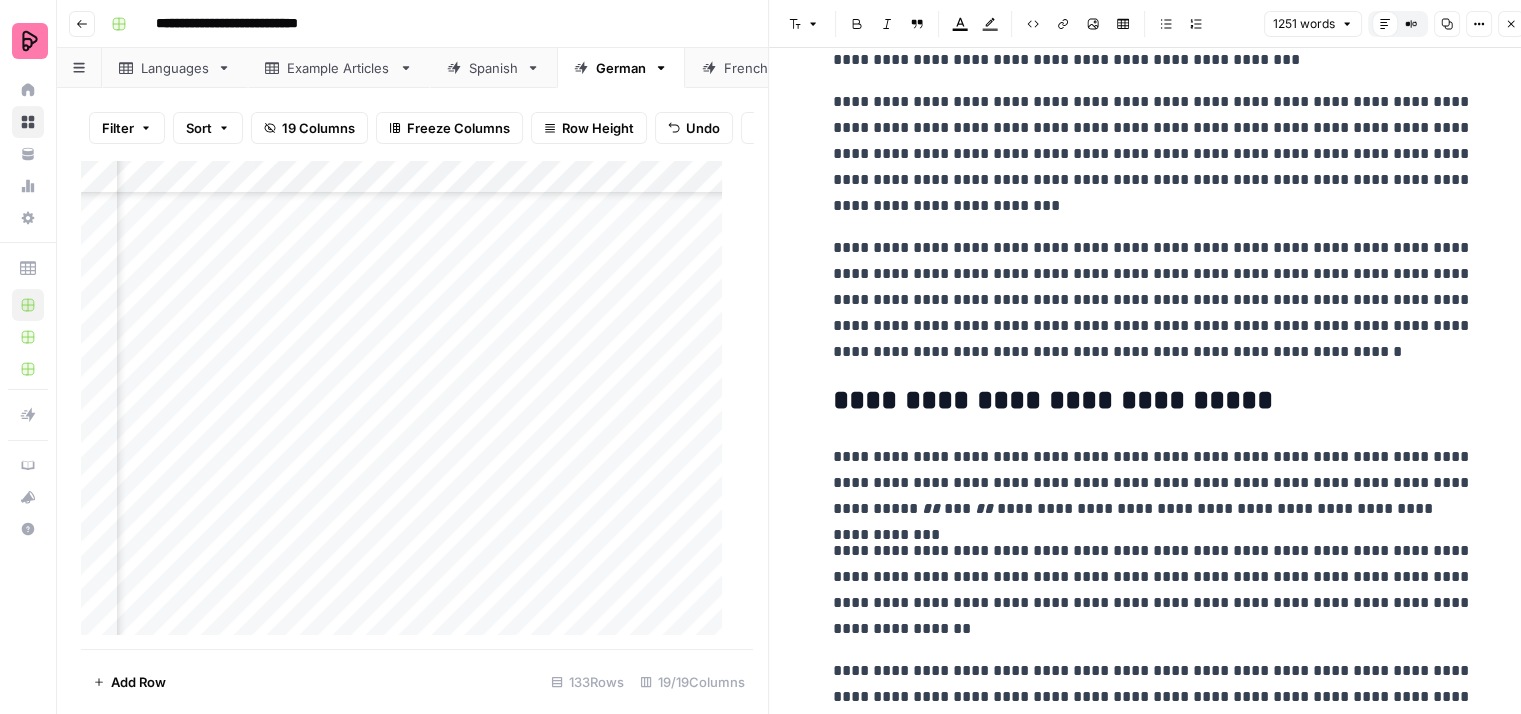 scroll, scrollTop: 100, scrollLeft: 0, axis: vertical 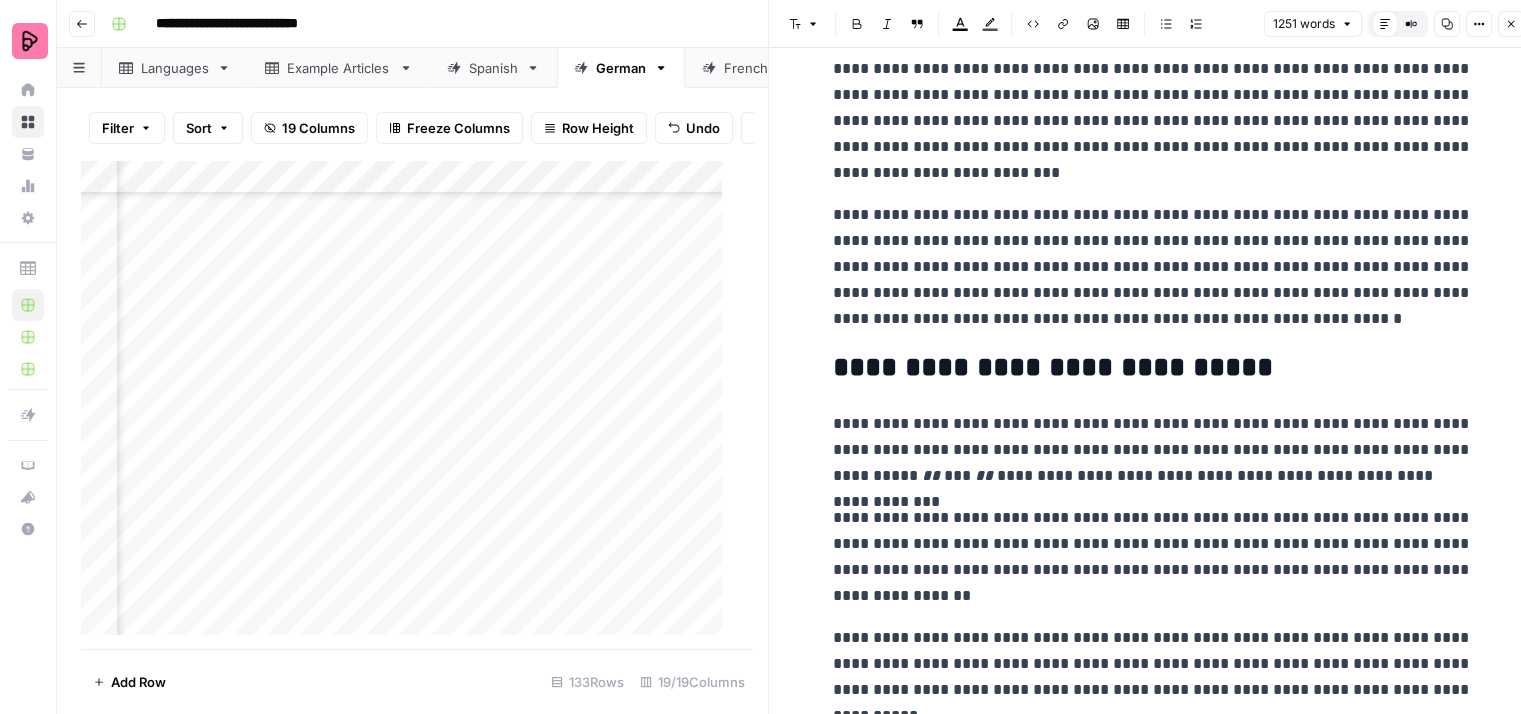click on "**********" at bounding box center [1153, 121] 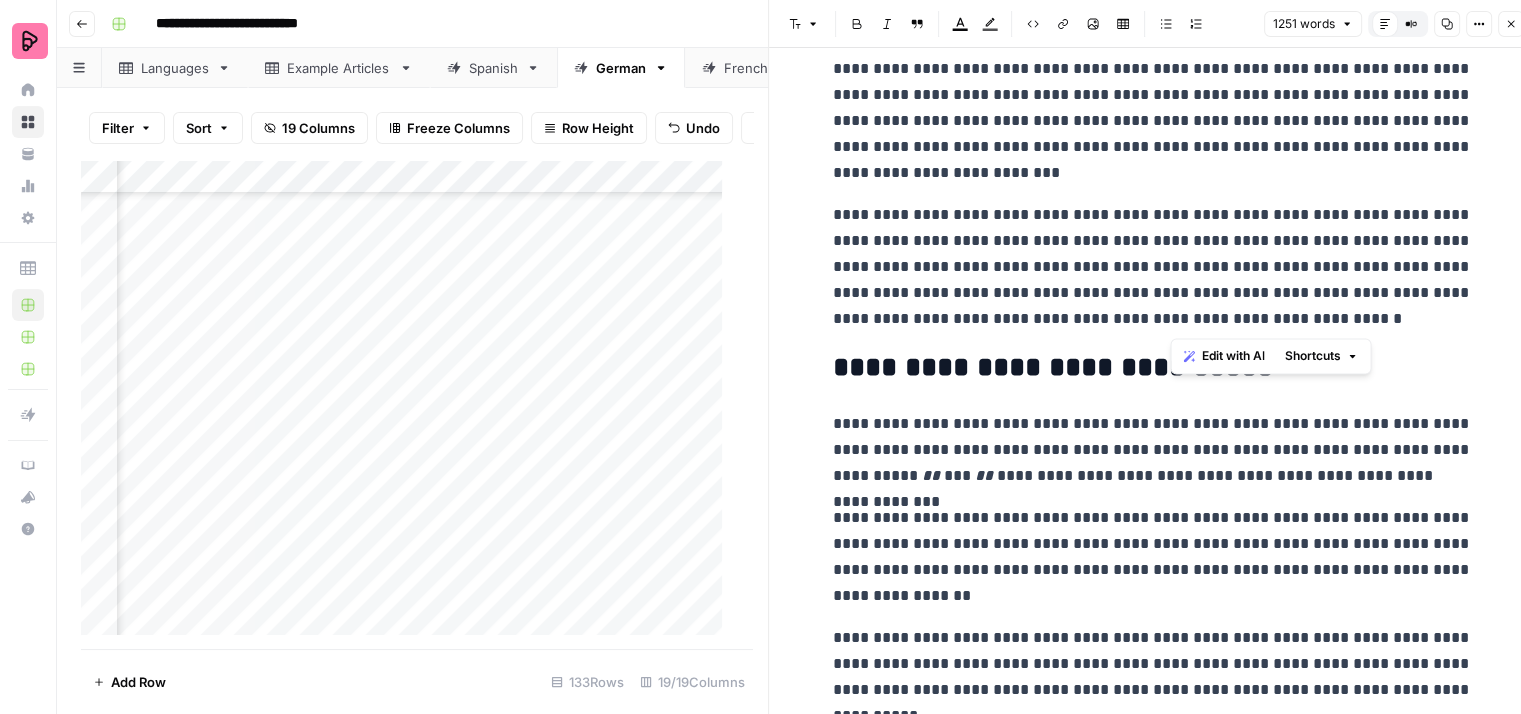 drag, startPoint x: 1351, startPoint y: 310, endPoint x: 1169, endPoint y: 273, distance: 185.72292 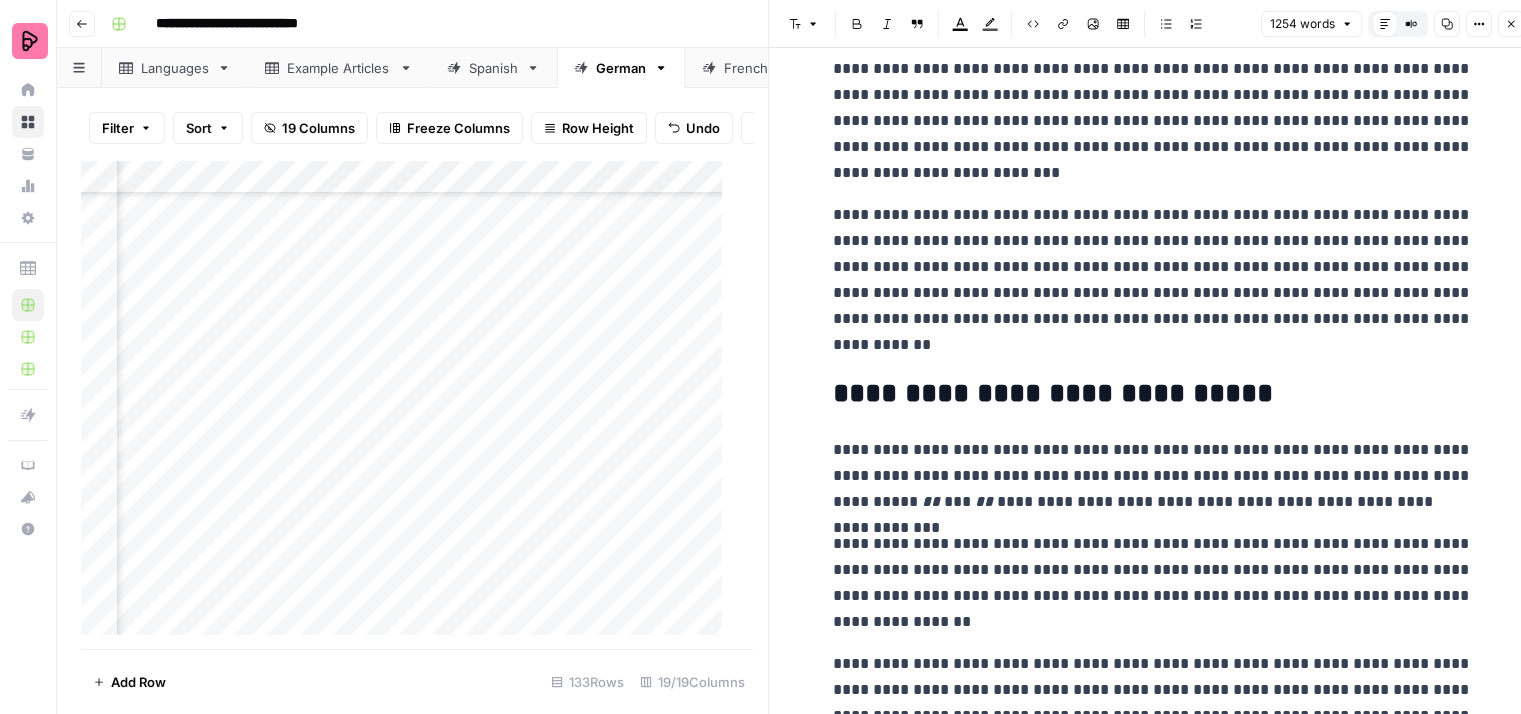 click on "**********" at bounding box center [1153, 280] 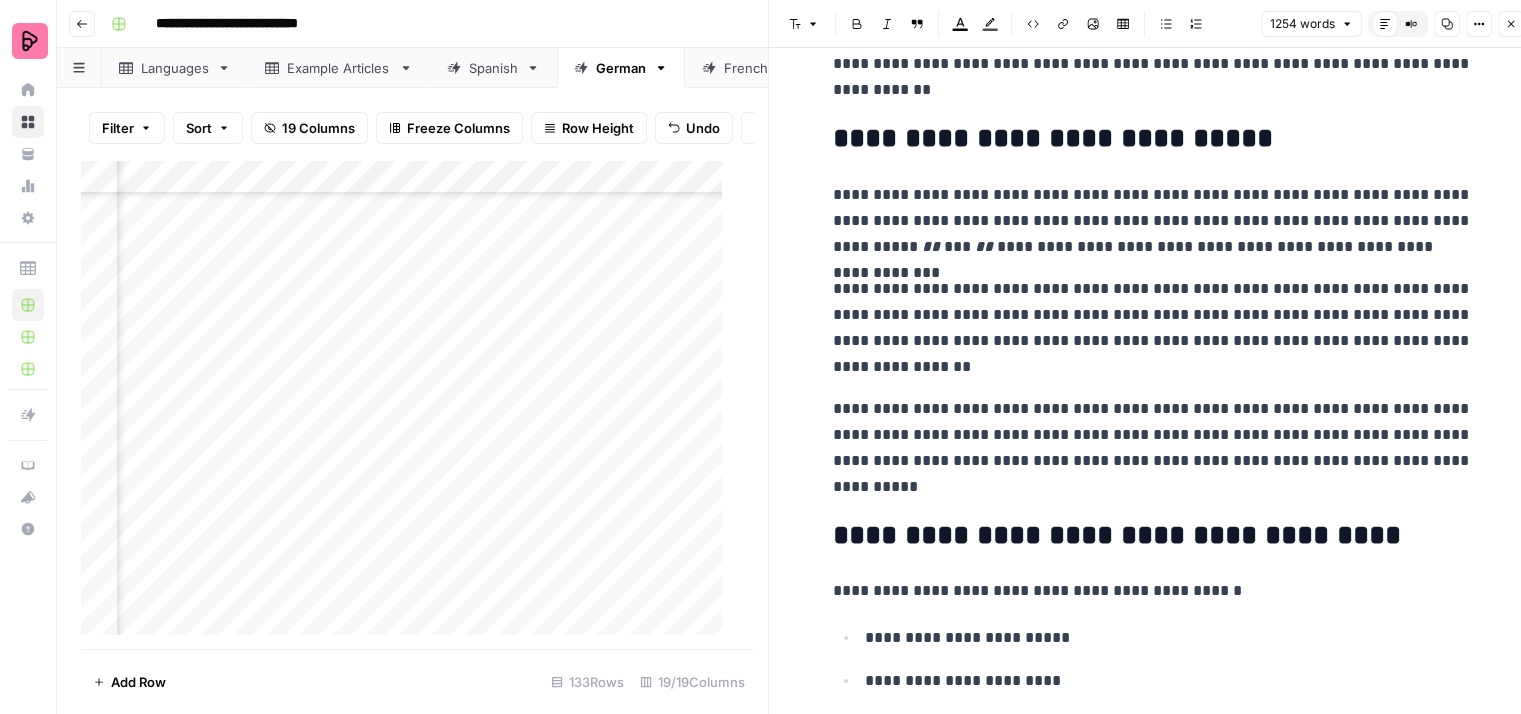 scroll, scrollTop: 400, scrollLeft: 0, axis: vertical 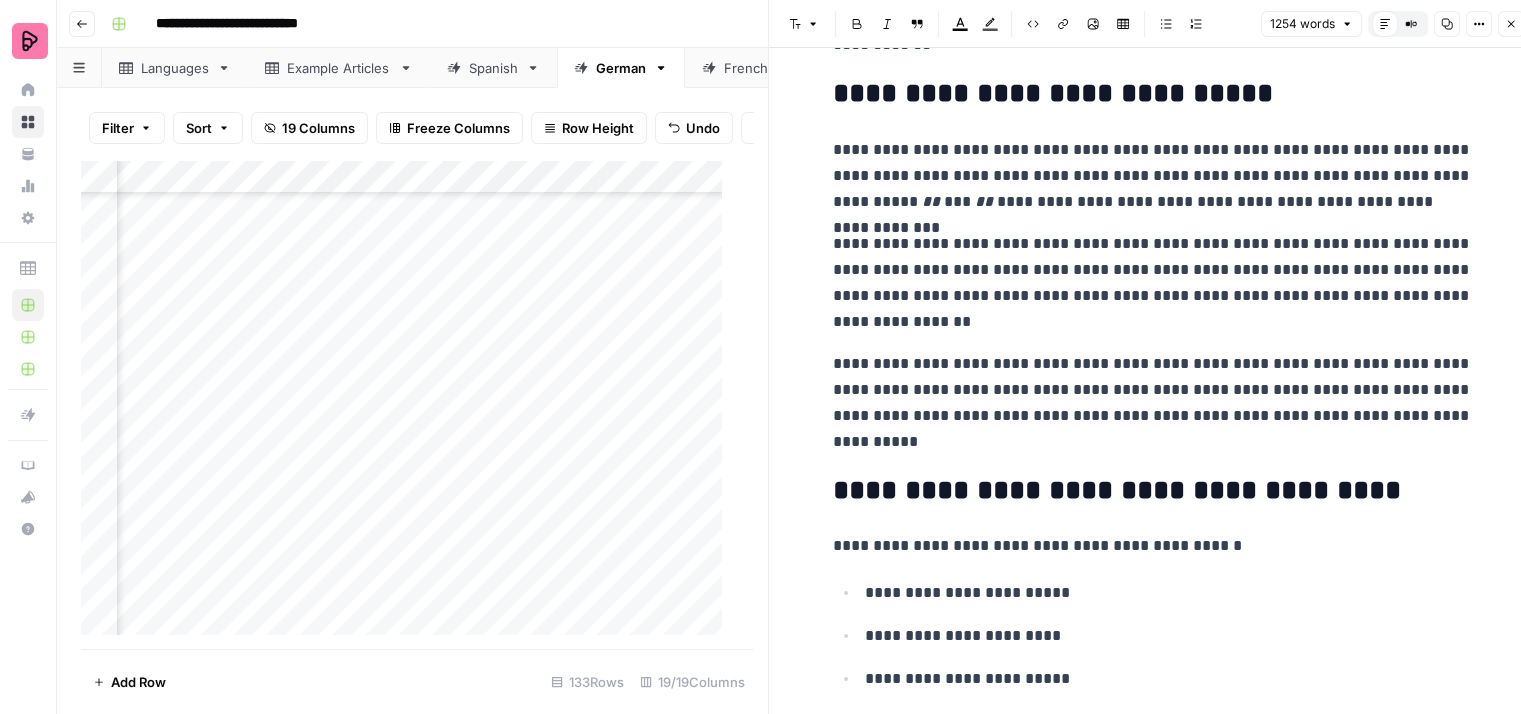 click on "**********" at bounding box center [1153, 403] 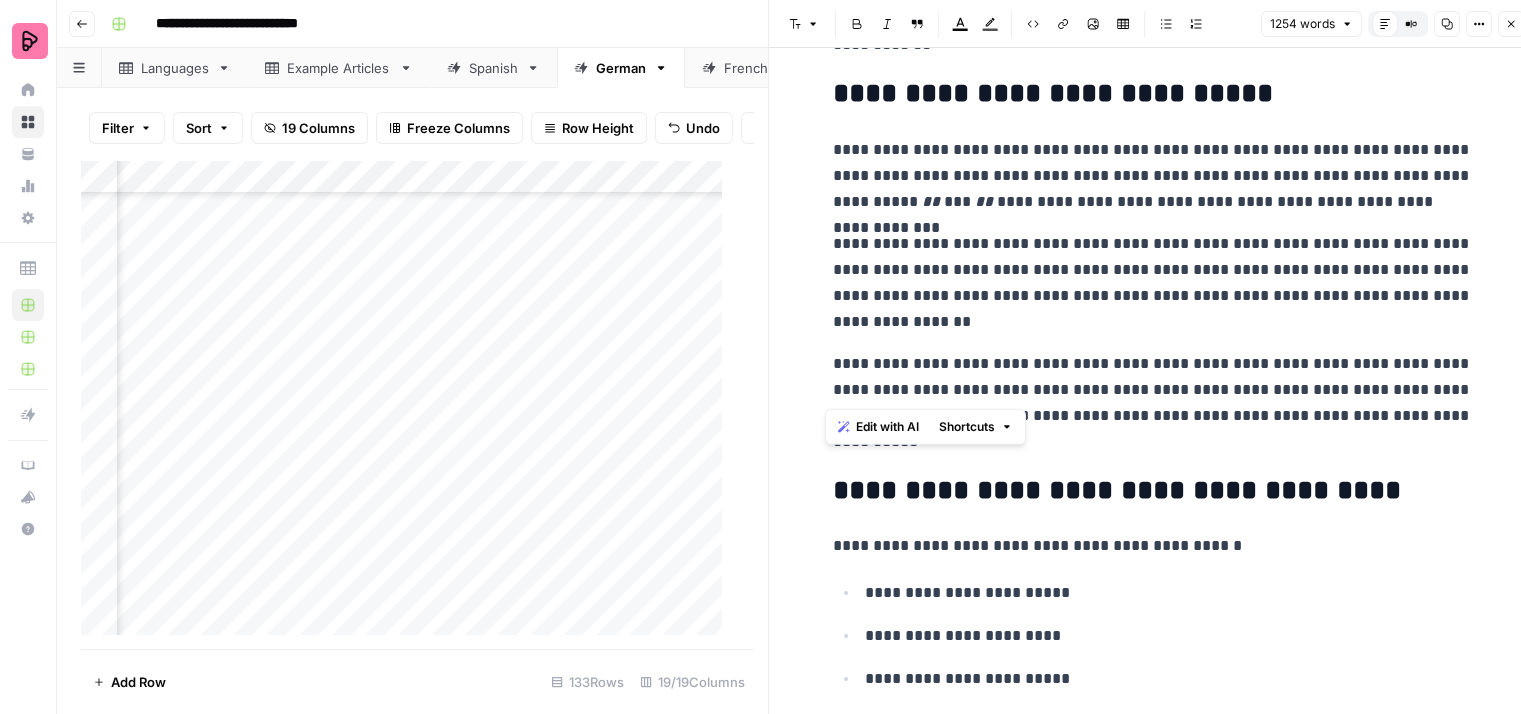 drag, startPoint x: 1147, startPoint y: 386, endPoint x: 817, endPoint y: 361, distance: 330.94562 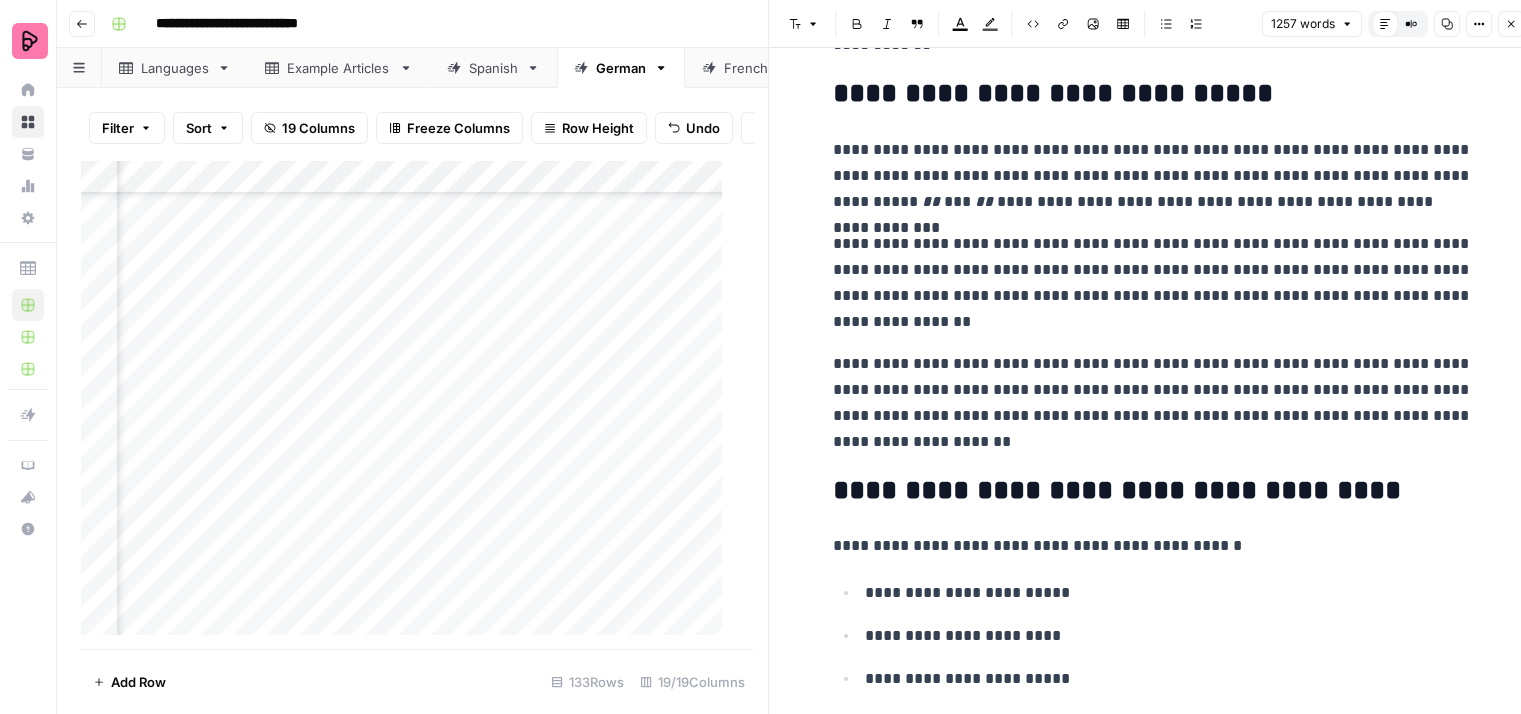 click on "**********" at bounding box center (1153, 403) 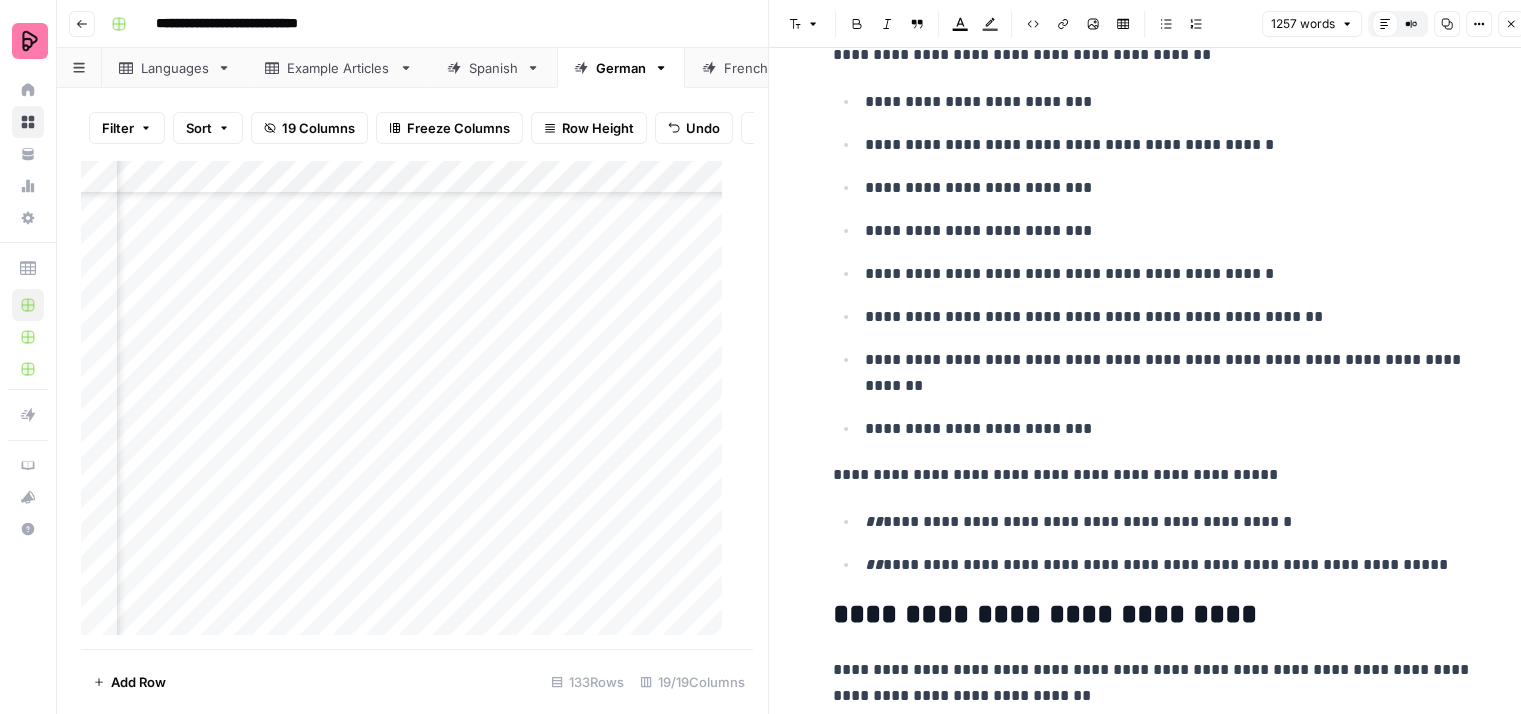 scroll, scrollTop: 1200, scrollLeft: 0, axis: vertical 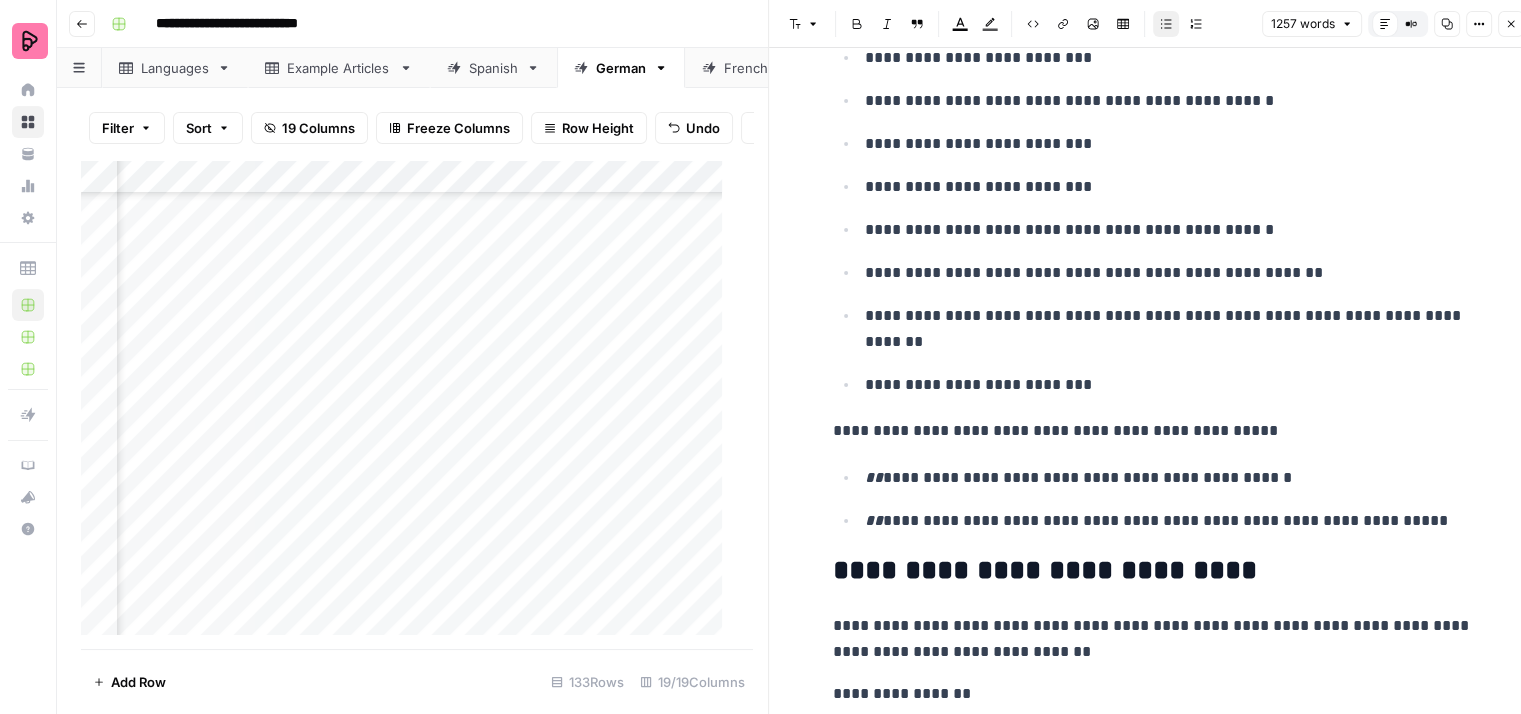 click on "**********" at bounding box center (1169, 329) 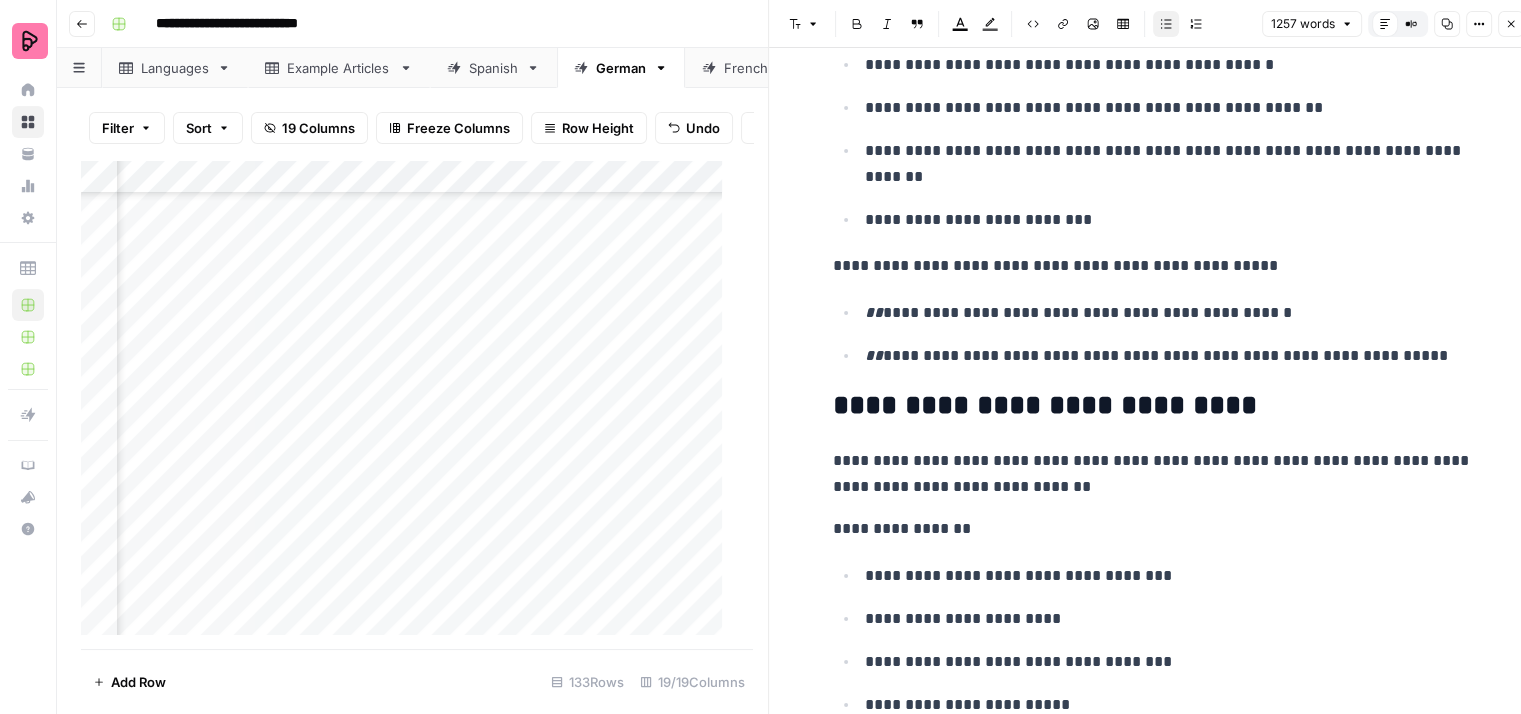 scroll, scrollTop: 1400, scrollLeft: 0, axis: vertical 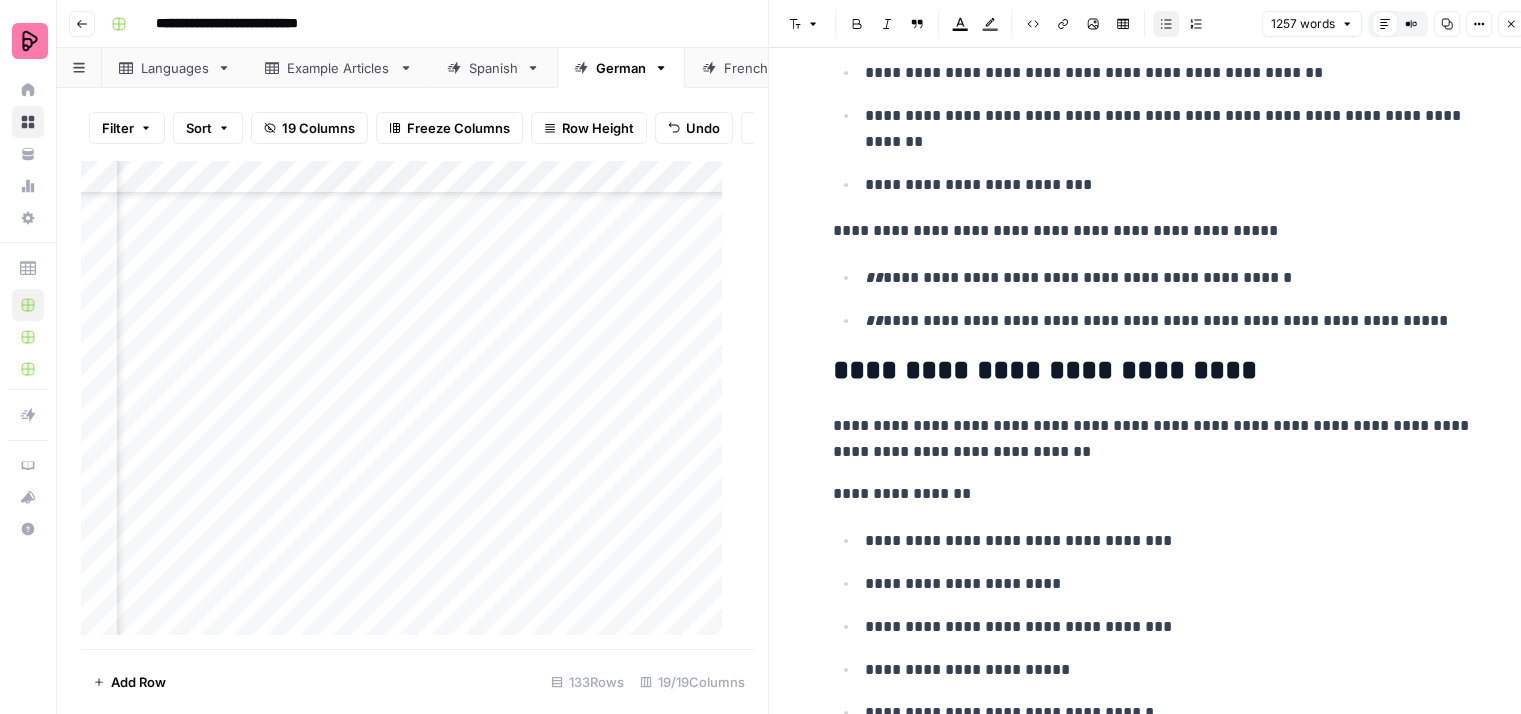 click on "**********" at bounding box center (1169, 321) 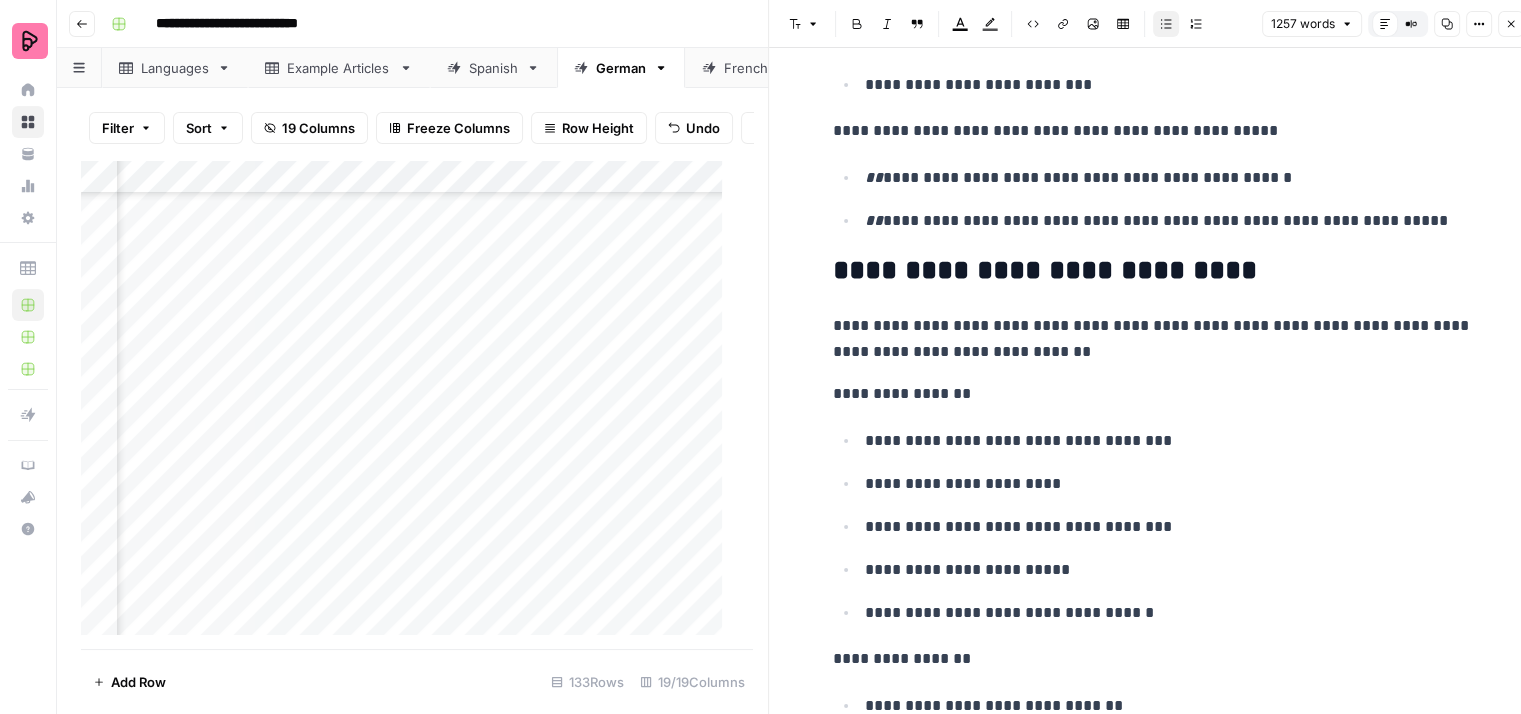 scroll, scrollTop: 1500, scrollLeft: 0, axis: vertical 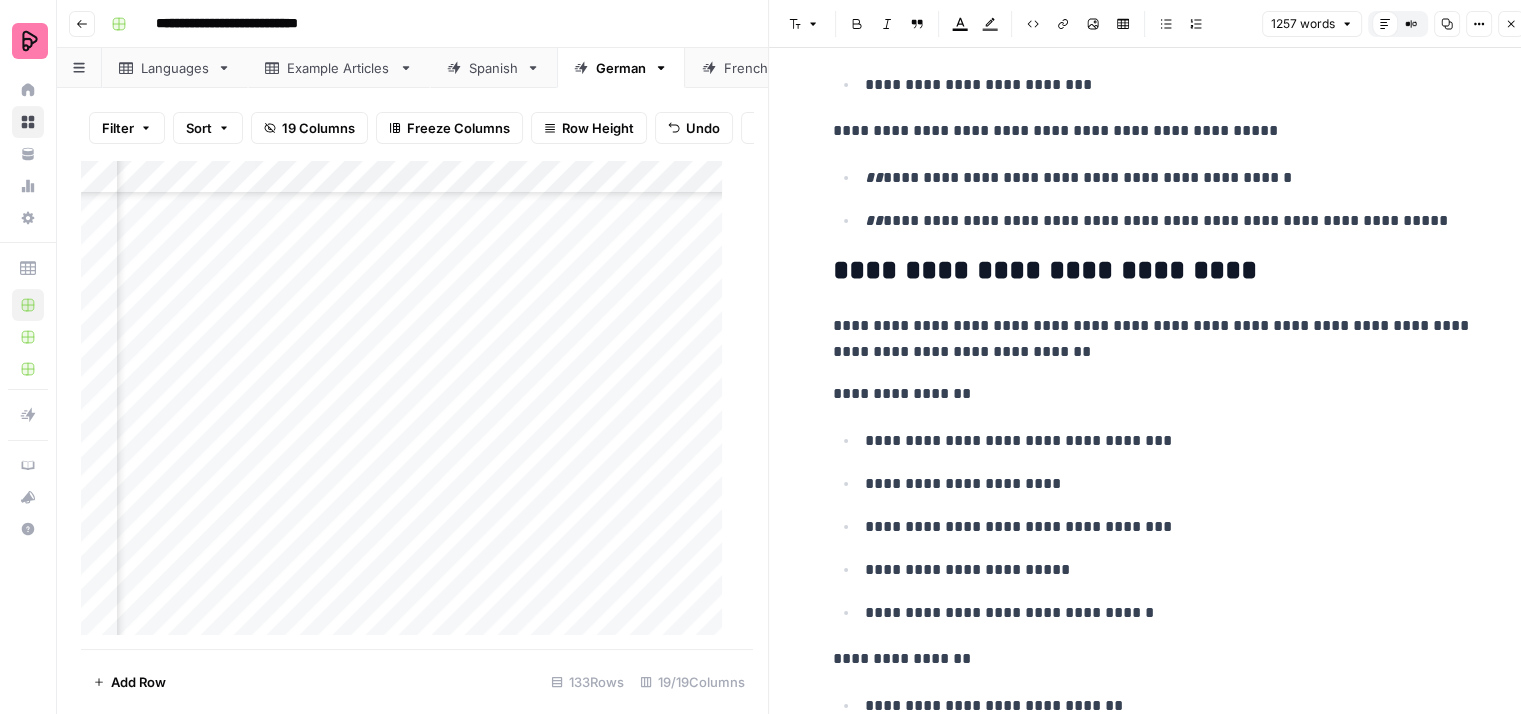 click on "**********" at bounding box center (1153, 339) 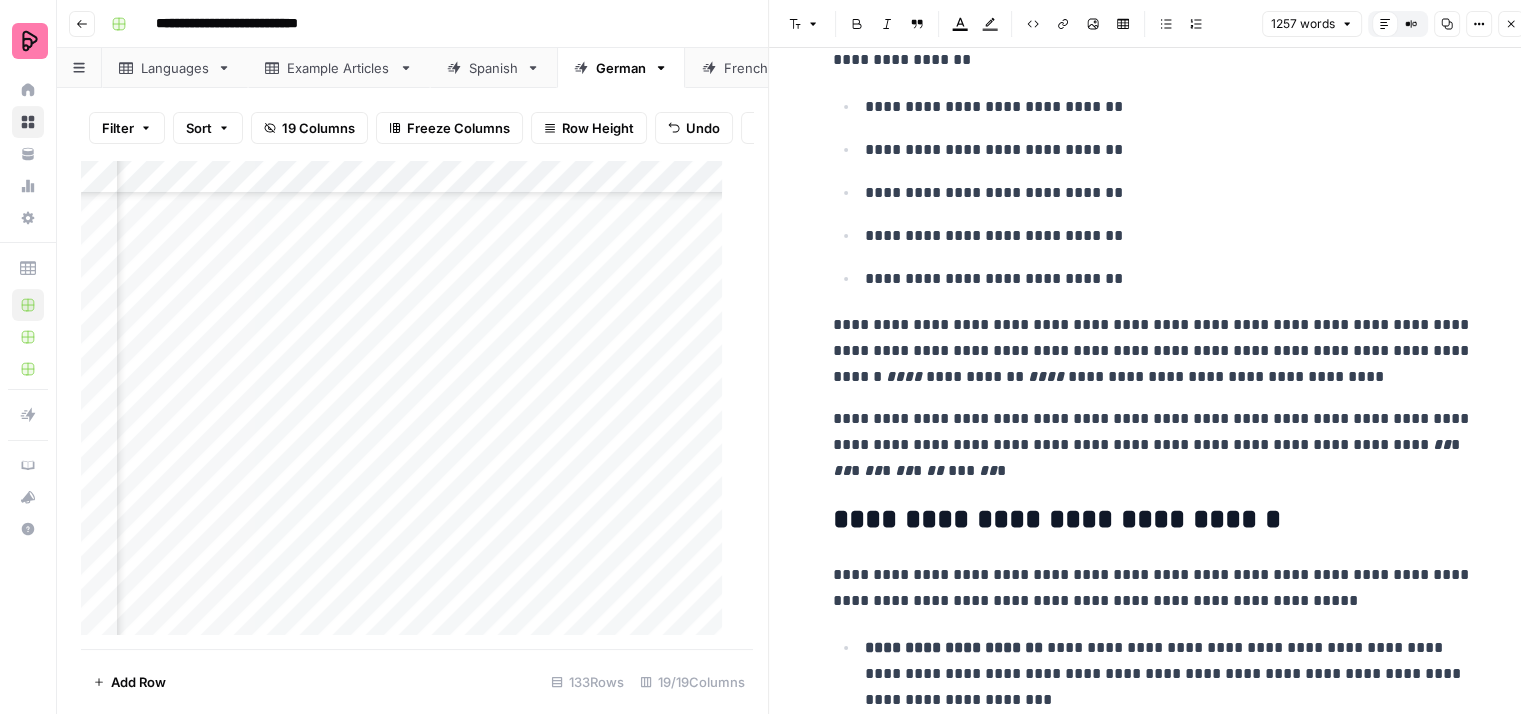 scroll, scrollTop: 2100, scrollLeft: 0, axis: vertical 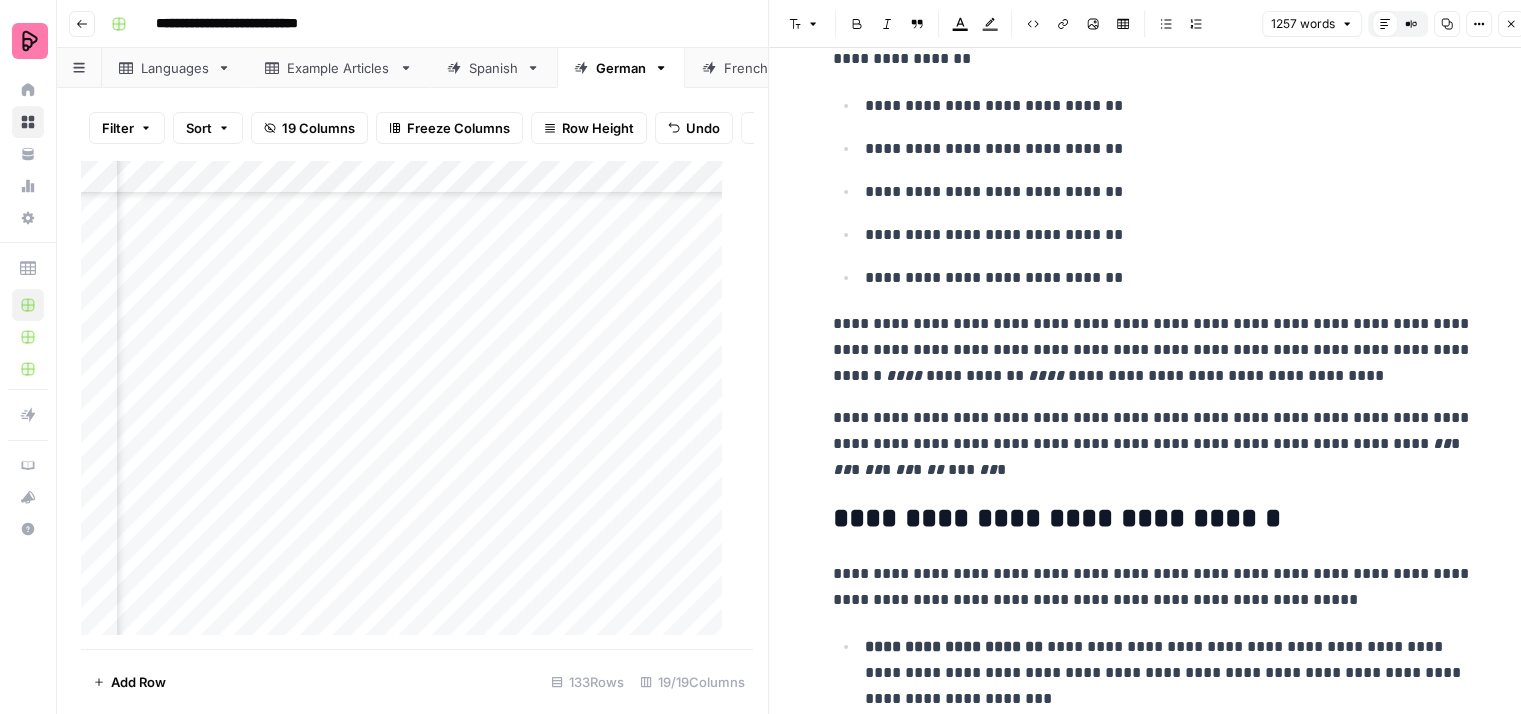 click on "**********" at bounding box center (1169, 278) 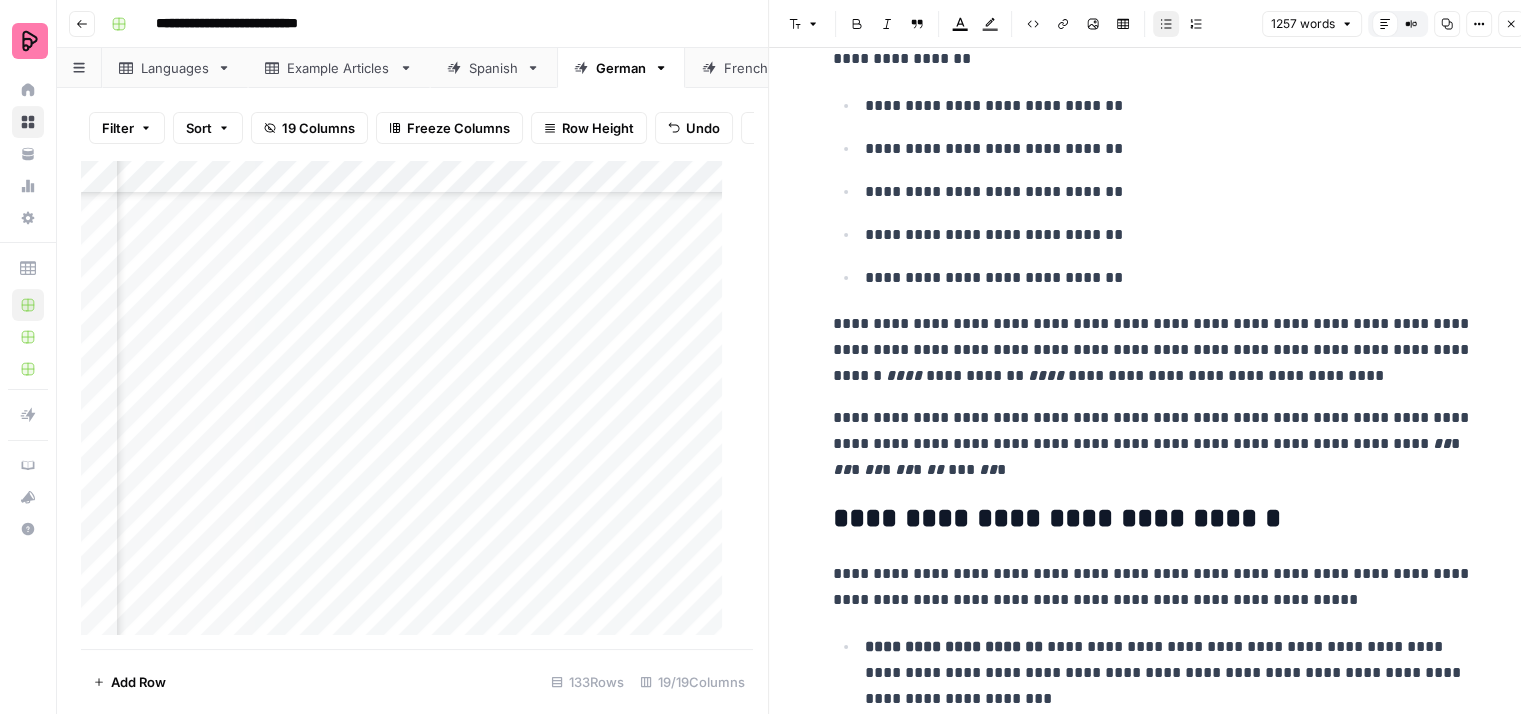 click on "**********" at bounding box center (1169, 278) 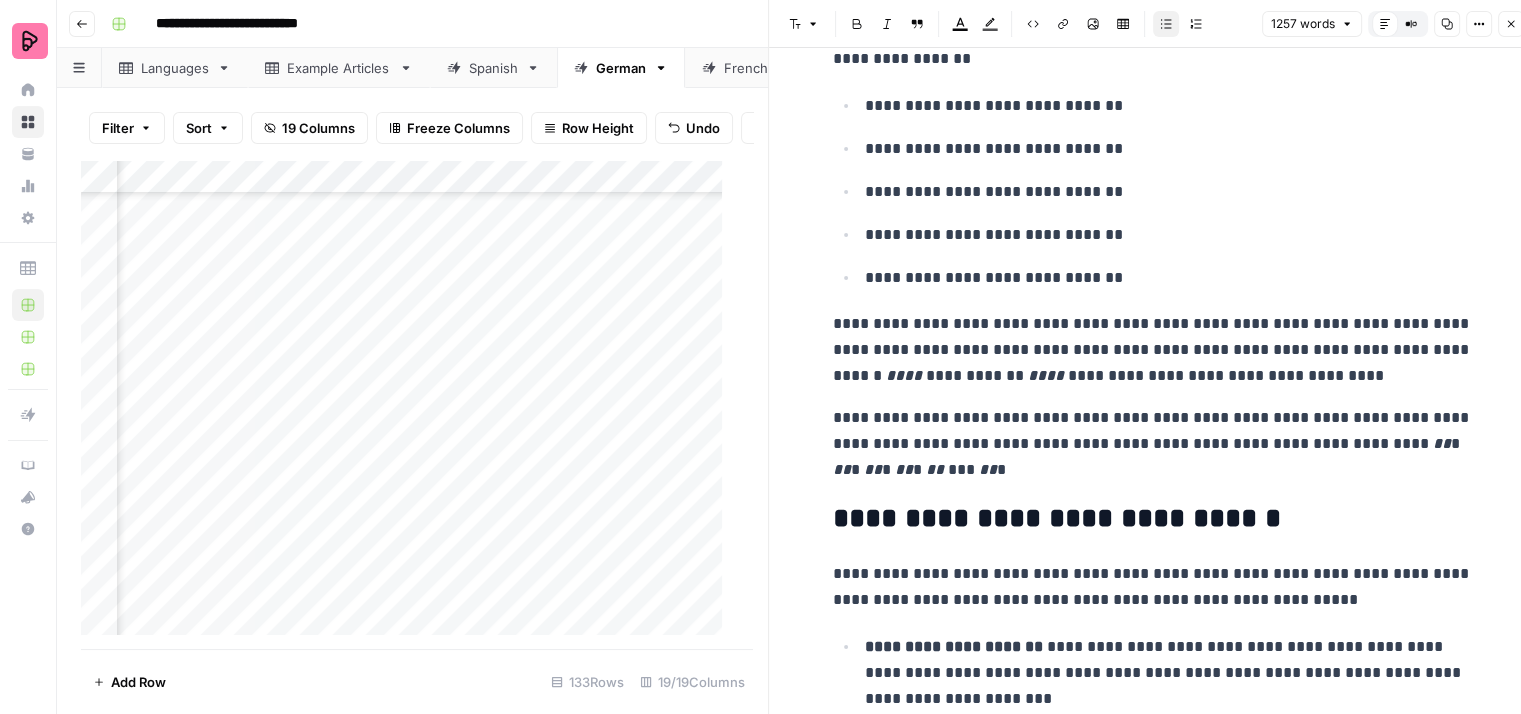 click on "**********" at bounding box center (1153, 350) 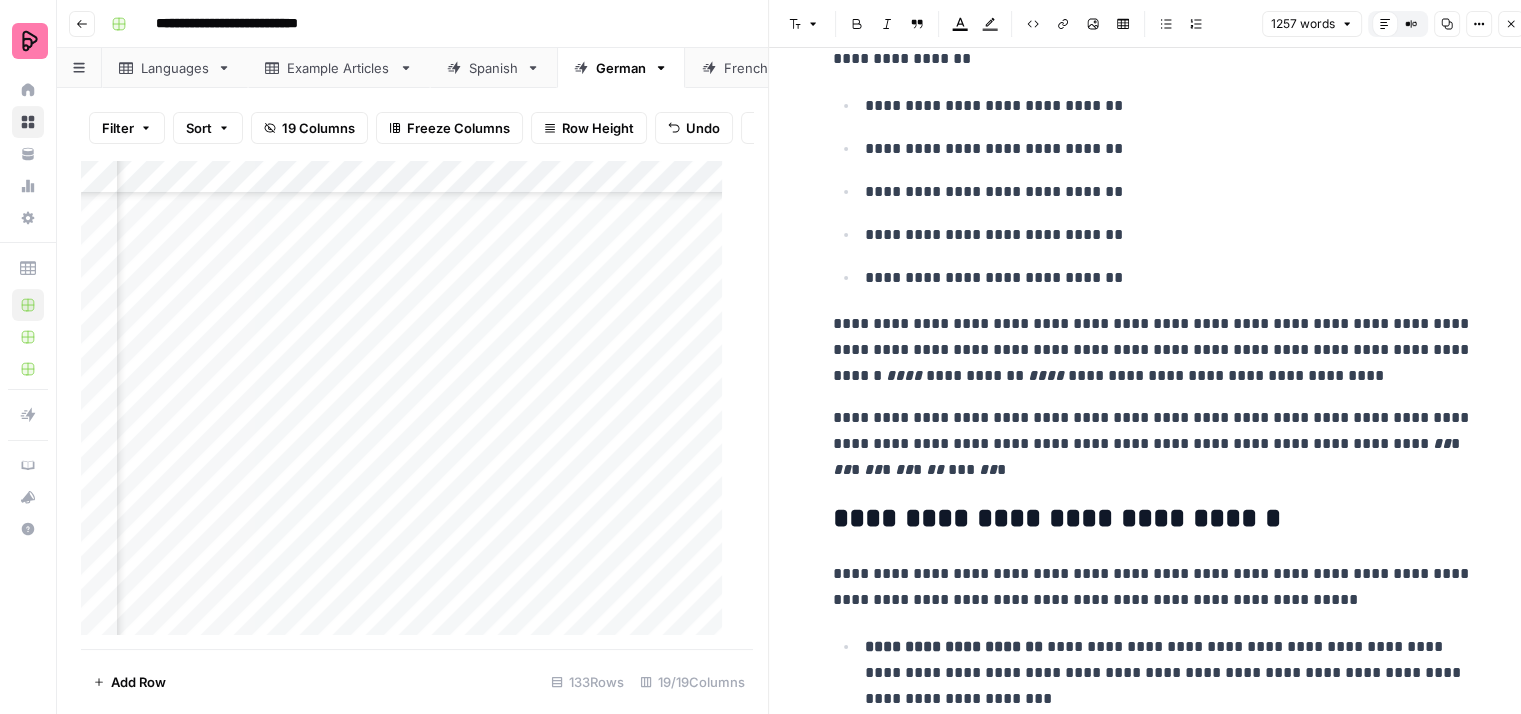 click on "**********" at bounding box center [1153, 350] 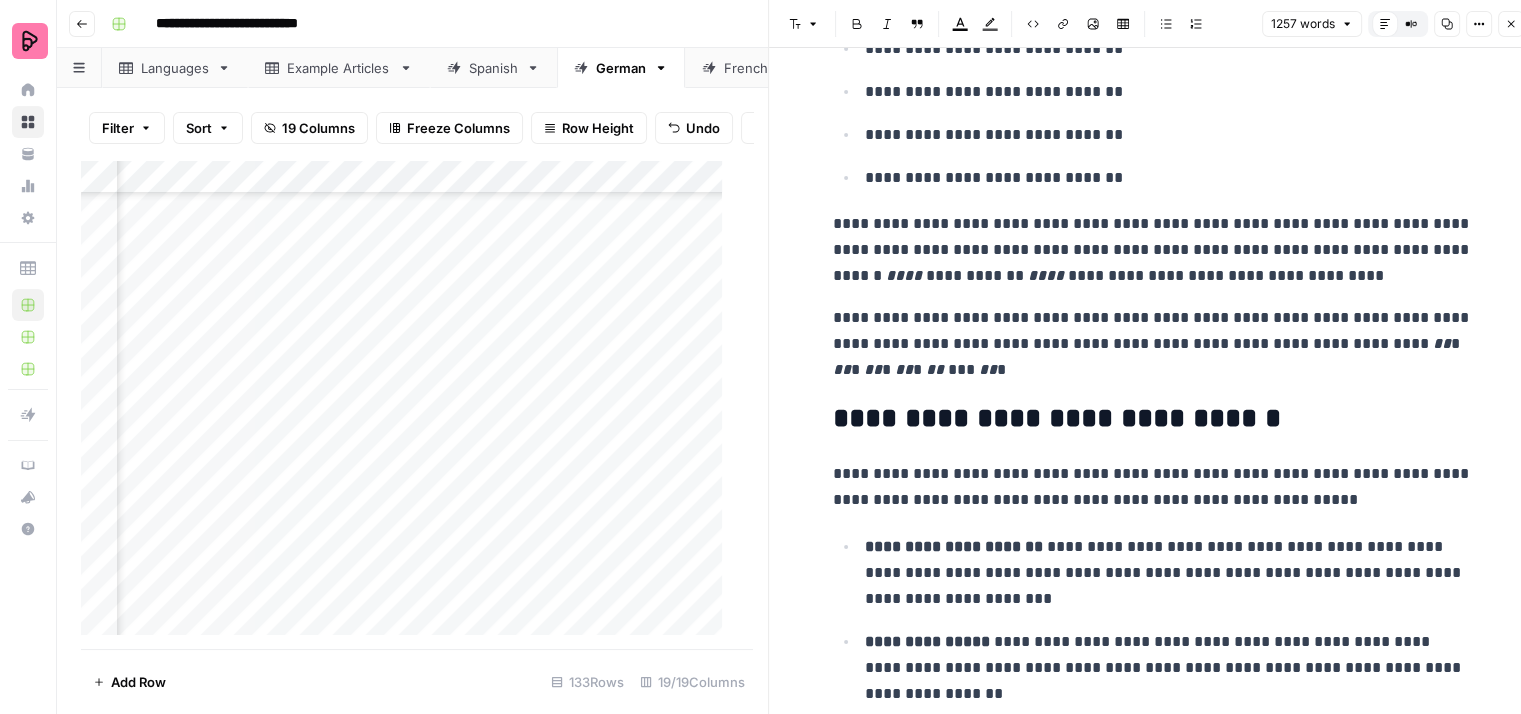 click on "**********" at bounding box center [1153, 344] 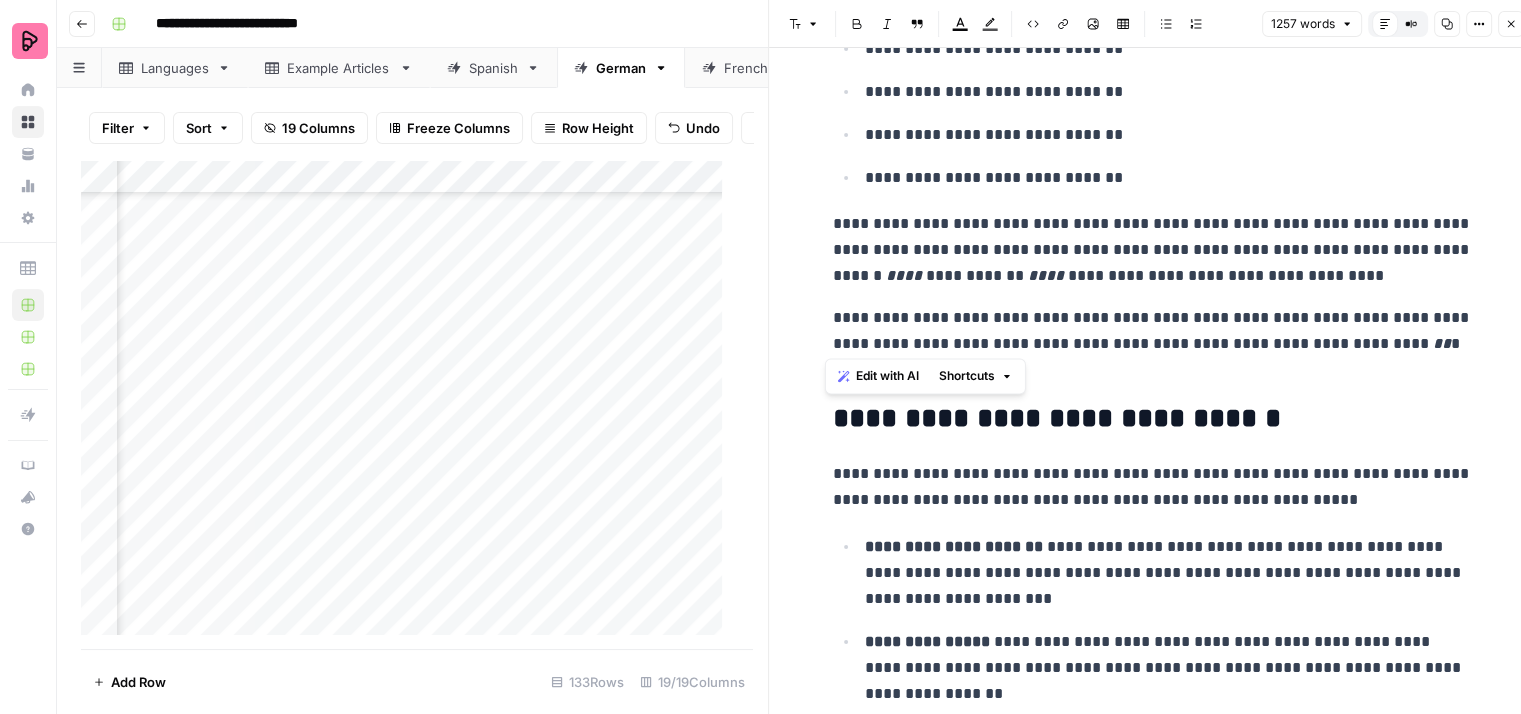 drag, startPoint x: 1232, startPoint y: 340, endPoint x: 813, endPoint y: 300, distance: 420.90497 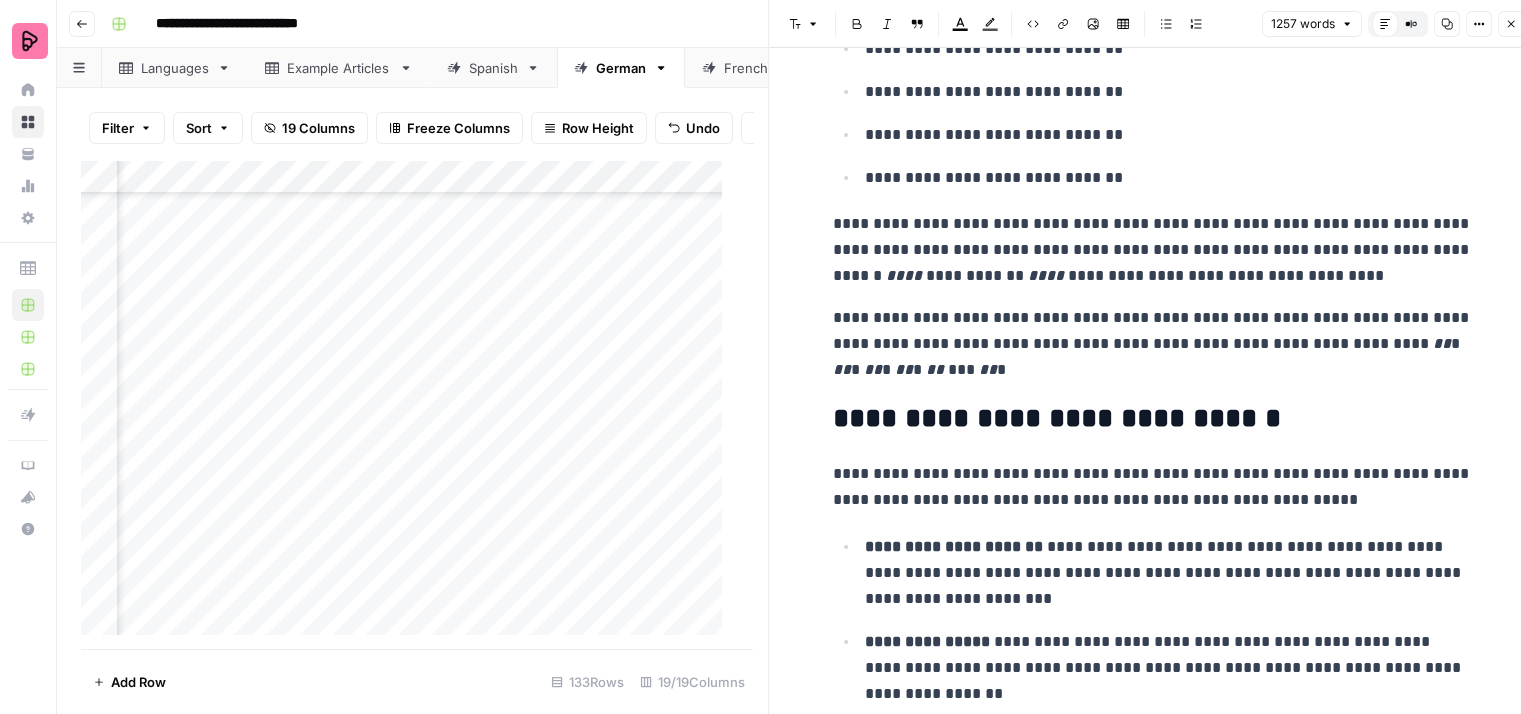 click on "**********" at bounding box center [1153, 344] 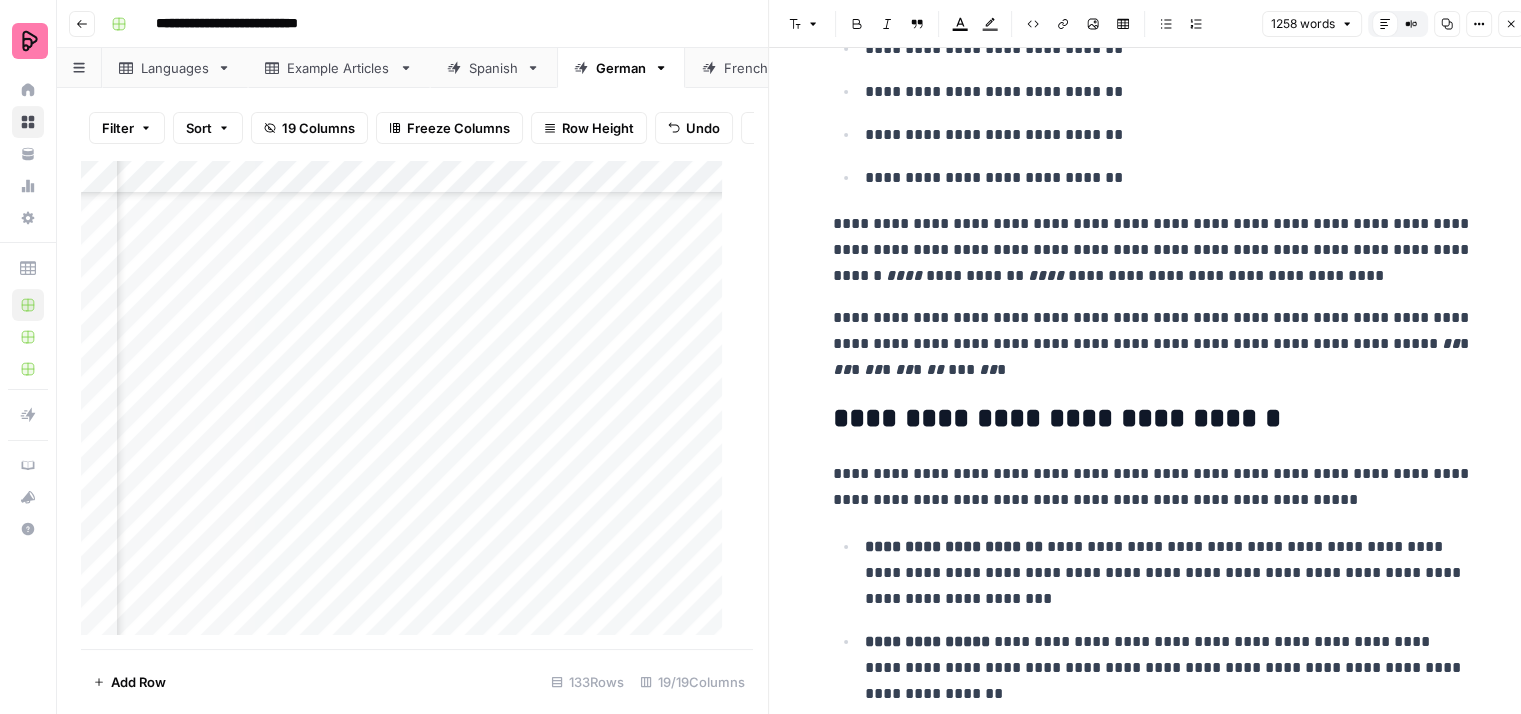 click on "**********" at bounding box center (1153, 344) 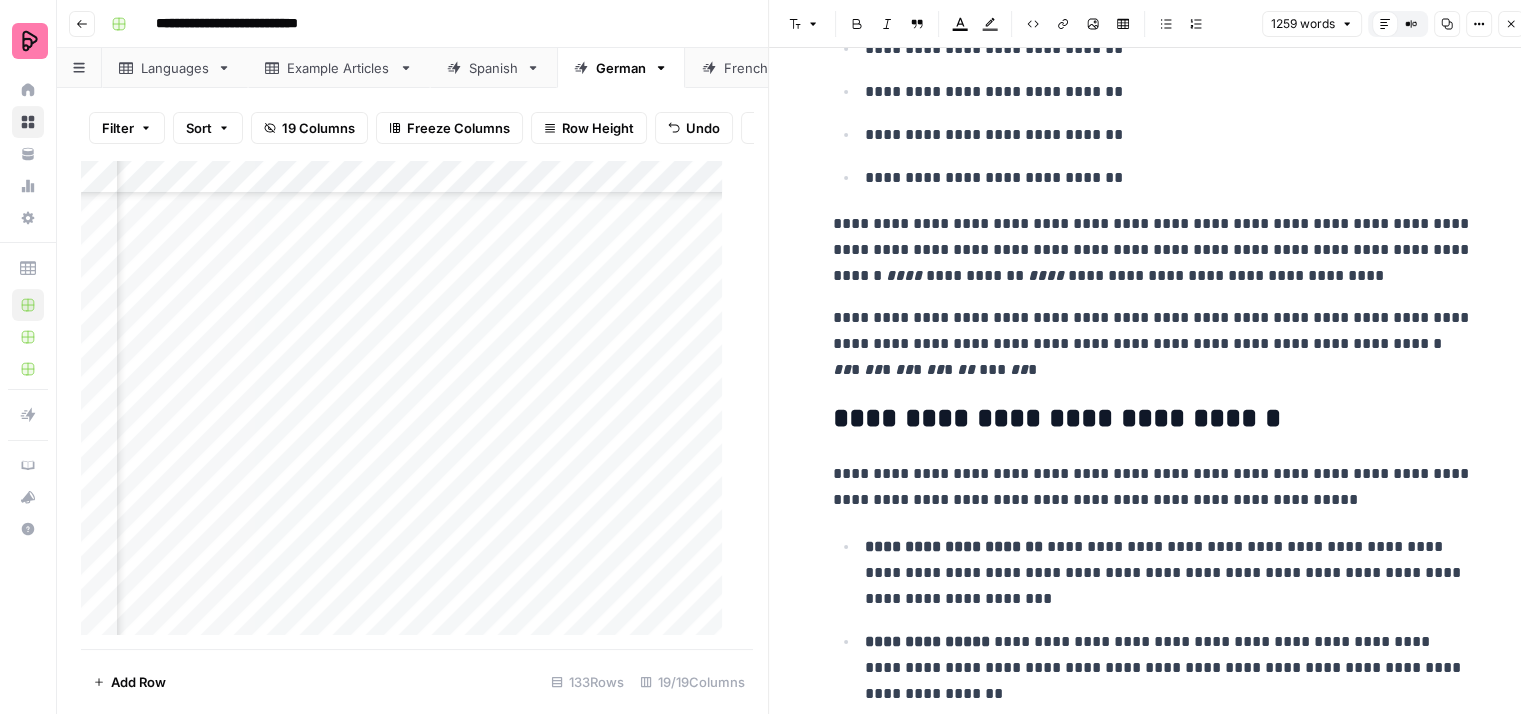 click on "**********" at bounding box center (1153, 344) 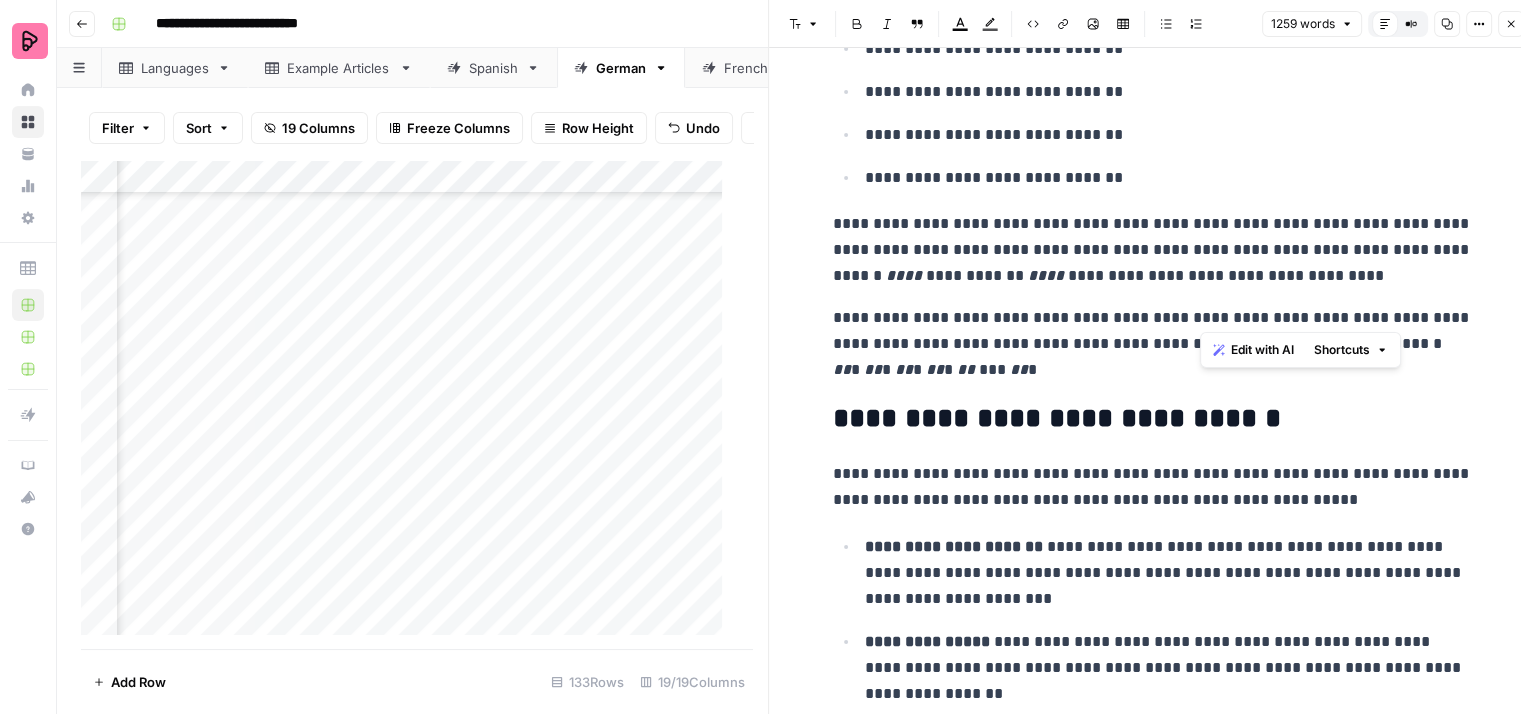 drag, startPoint x: 1211, startPoint y: 316, endPoint x: 1201, endPoint y: 313, distance: 10.440307 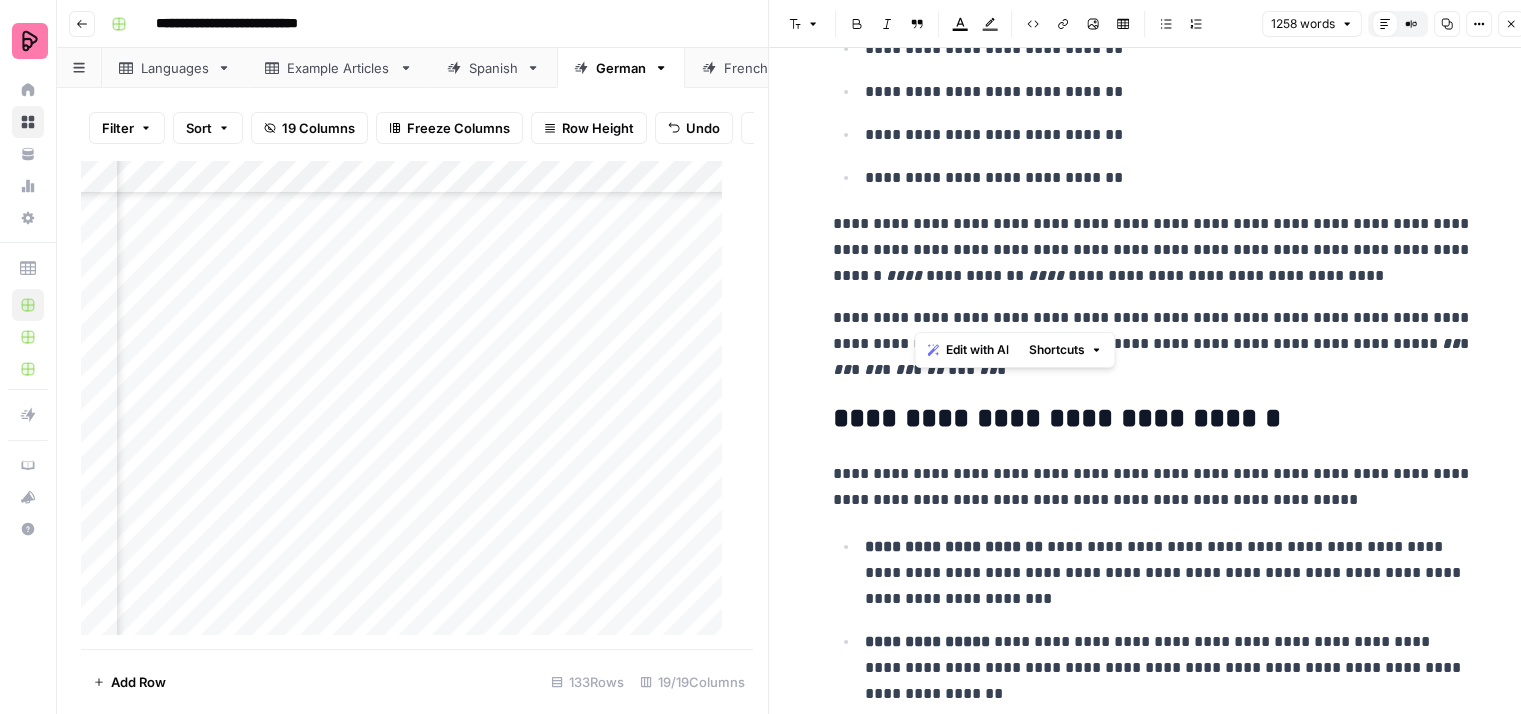 drag, startPoint x: 962, startPoint y: 312, endPoint x: 915, endPoint y: 317, distance: 47.26521 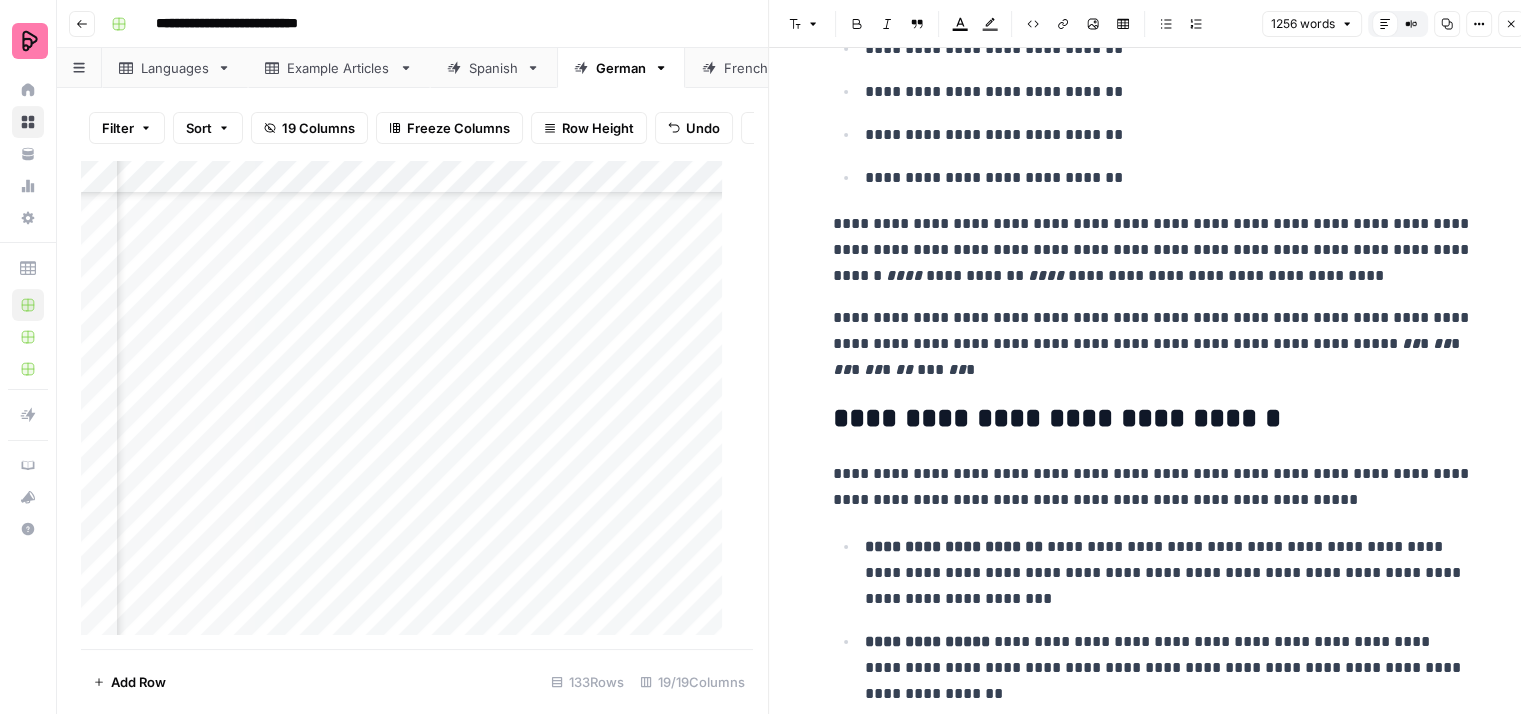 click on "**********" at bounding box center [1153, 344] 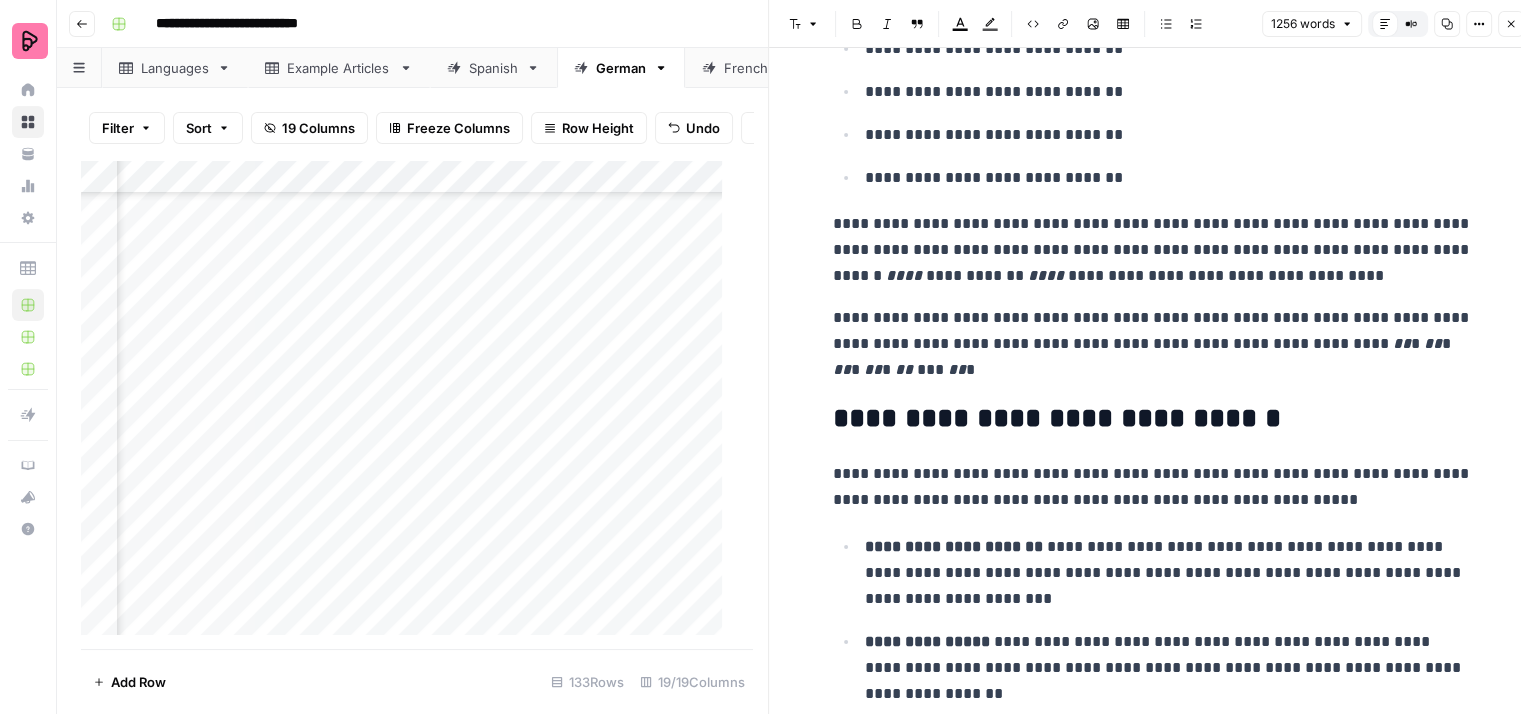 click on "**********" at bounding box center [1153, 344] 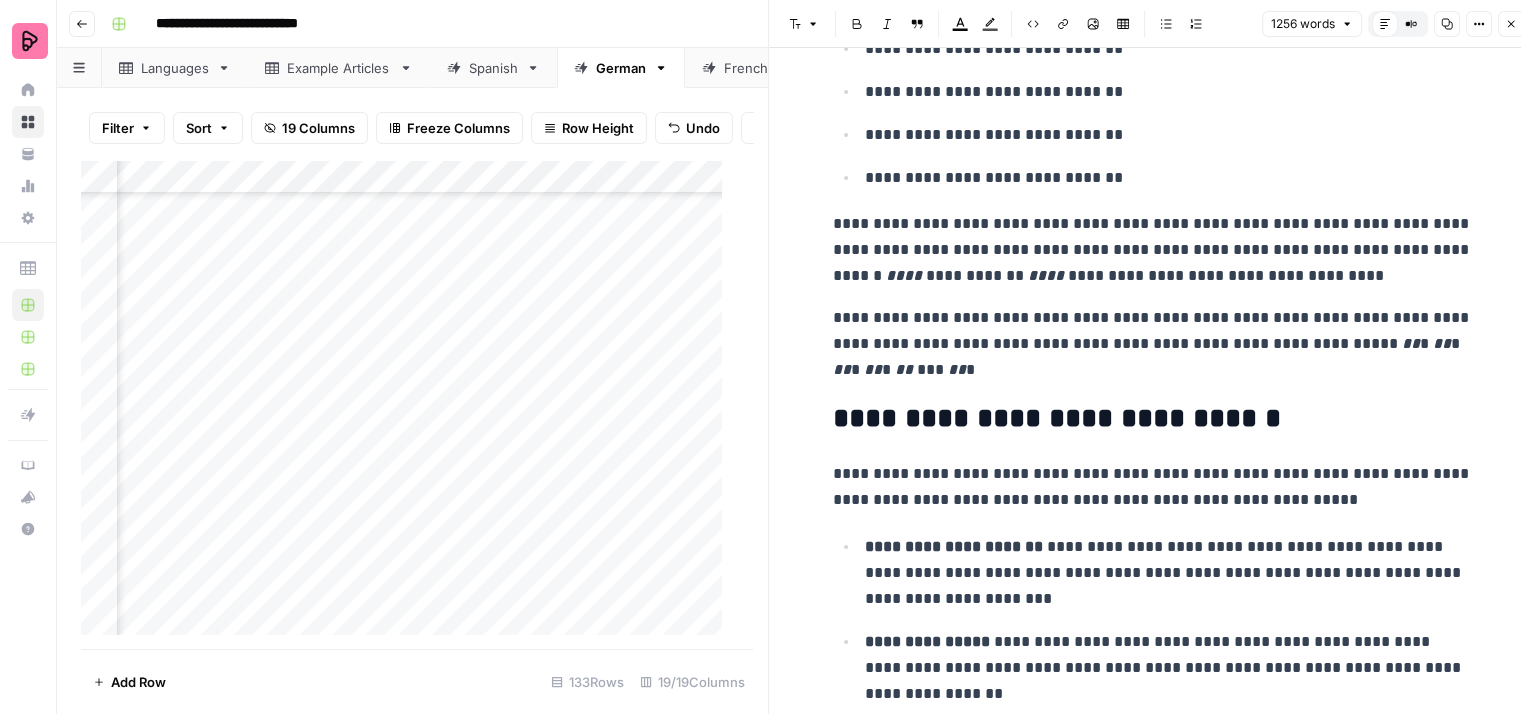 click on "**********" at bounding box center (1153, 344) 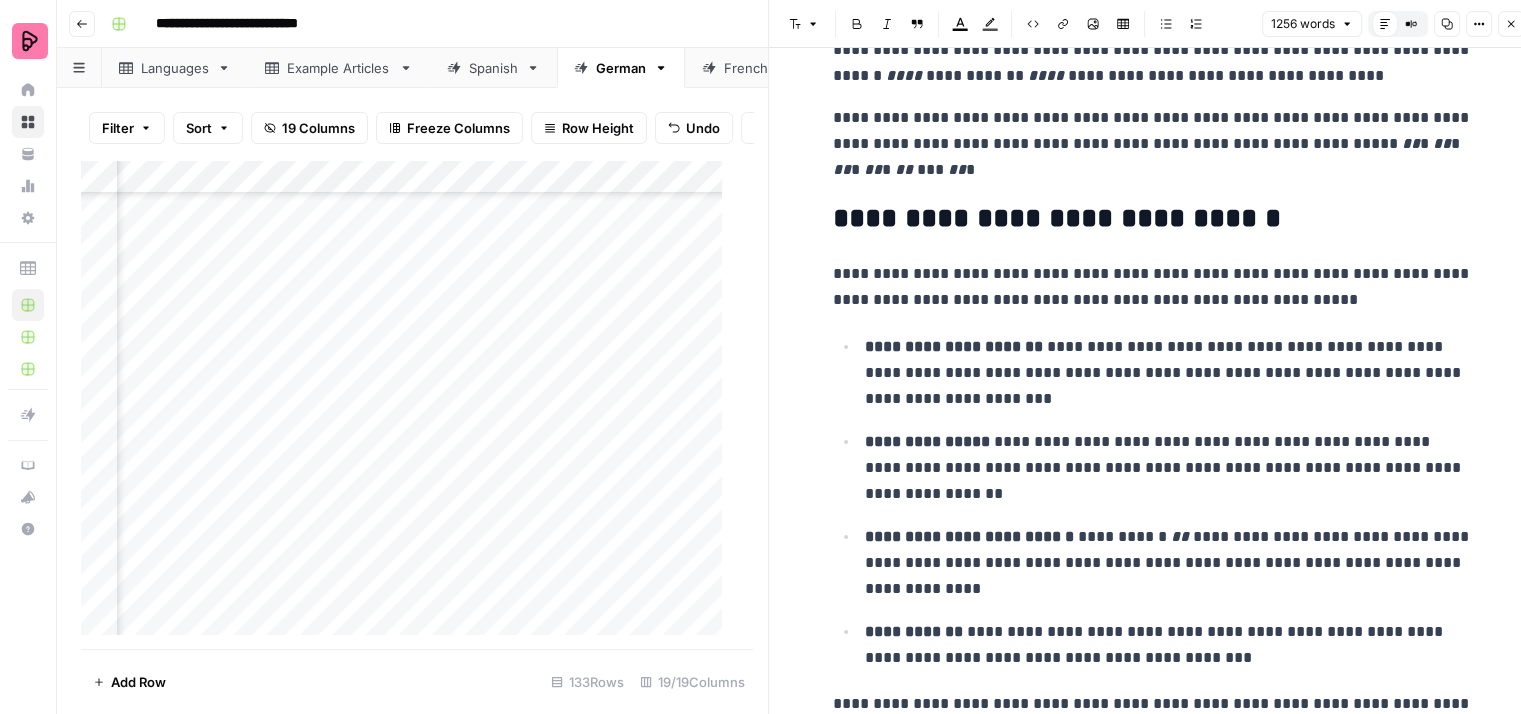 scroll, scrollTop: 2500, scrollLeft: 0, axis: vertical 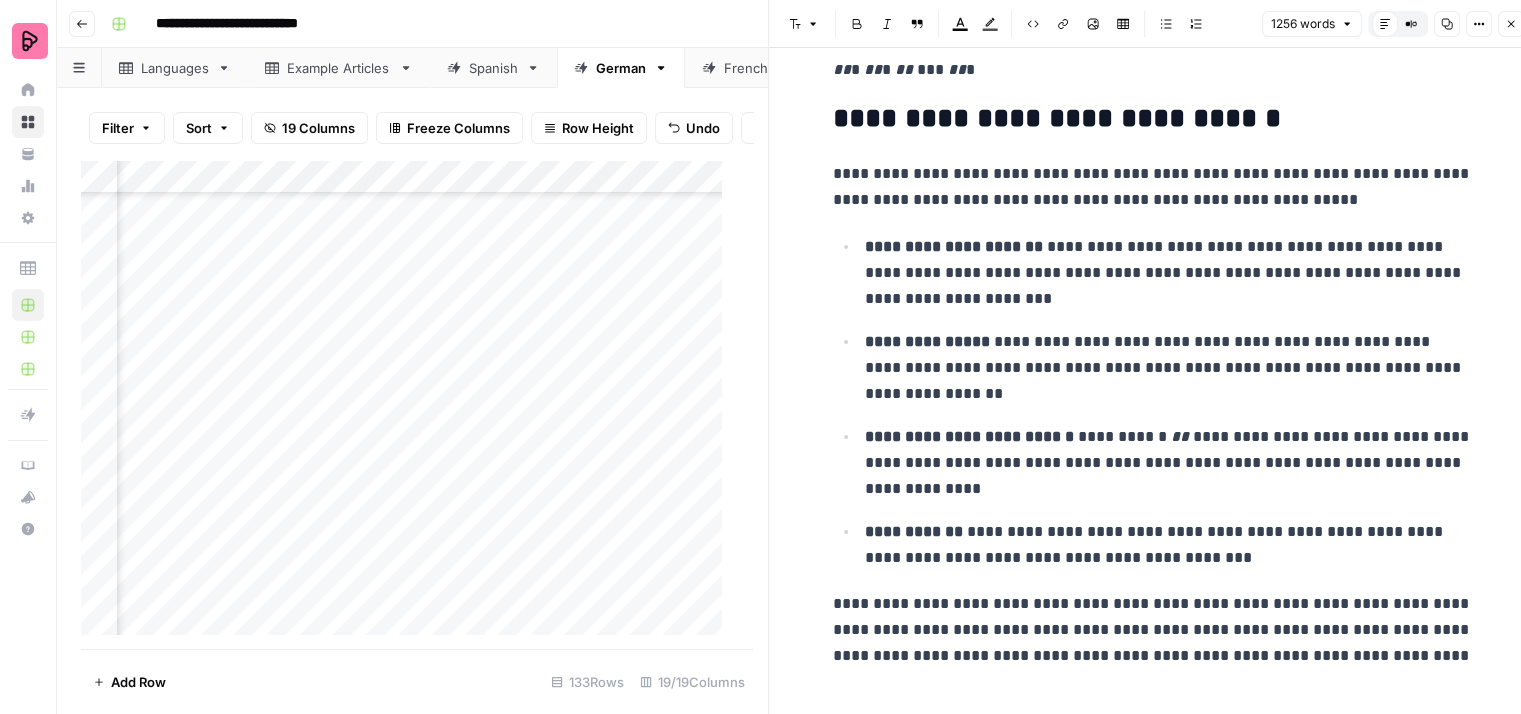 click on "**********" at bounding box center [1153, 187] 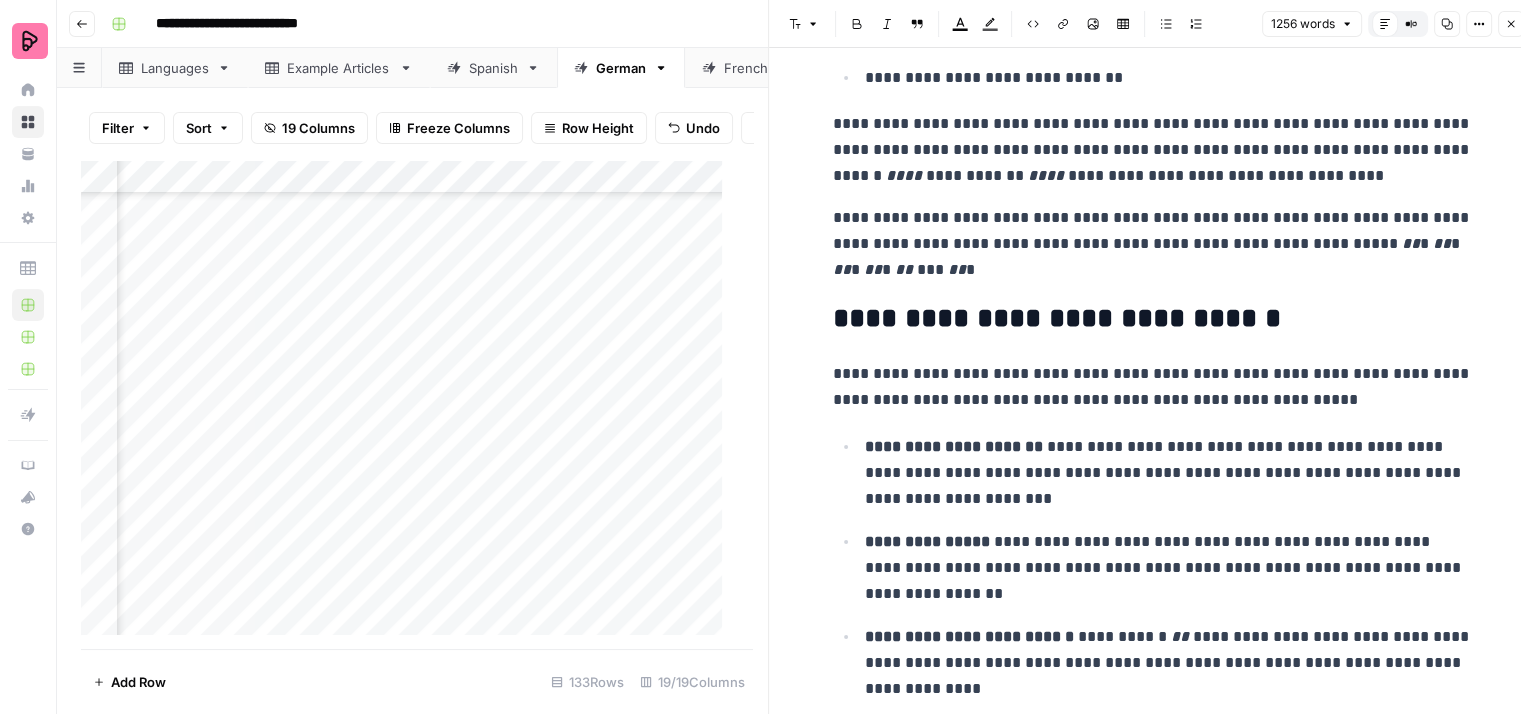 scroll, scrollTop: 2400, scrollLeft: 0, axis: vertical 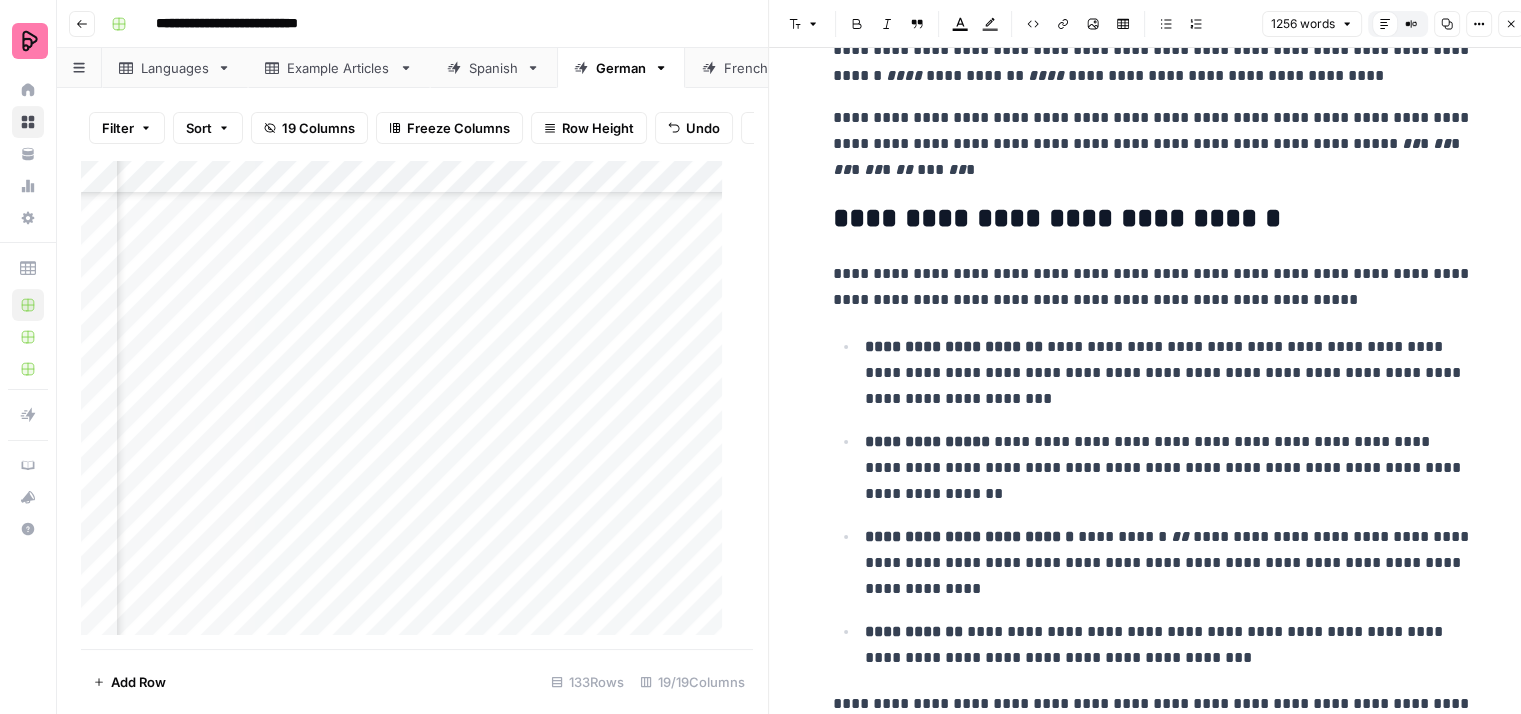 drag, startPoint x: 1172, startPoint y: 109, endPoint x: 1139, endPoint y: 112, distance: 33.13608 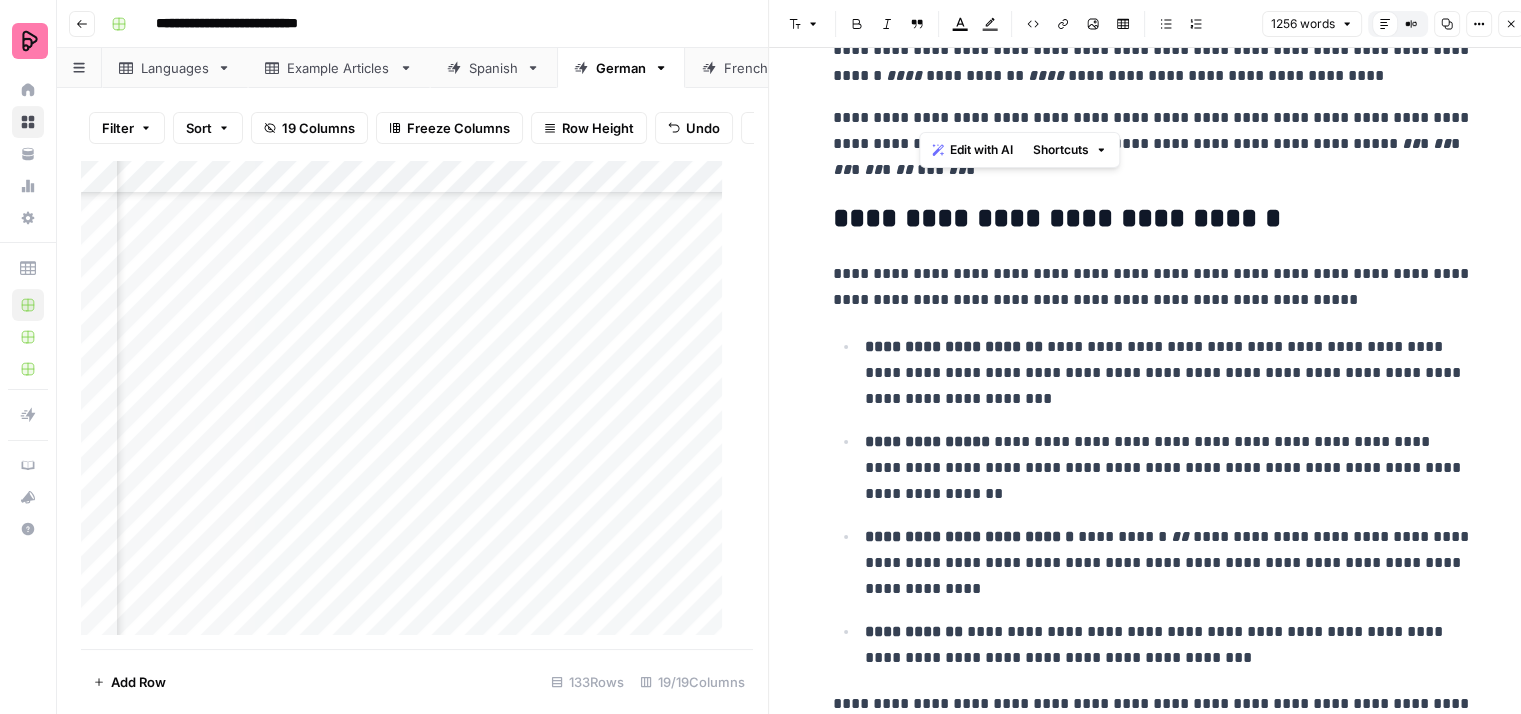 drag, startPoint x: 1092, startPoint y: 113, endPoint x: 920, endPoint y: 113, distance: 172 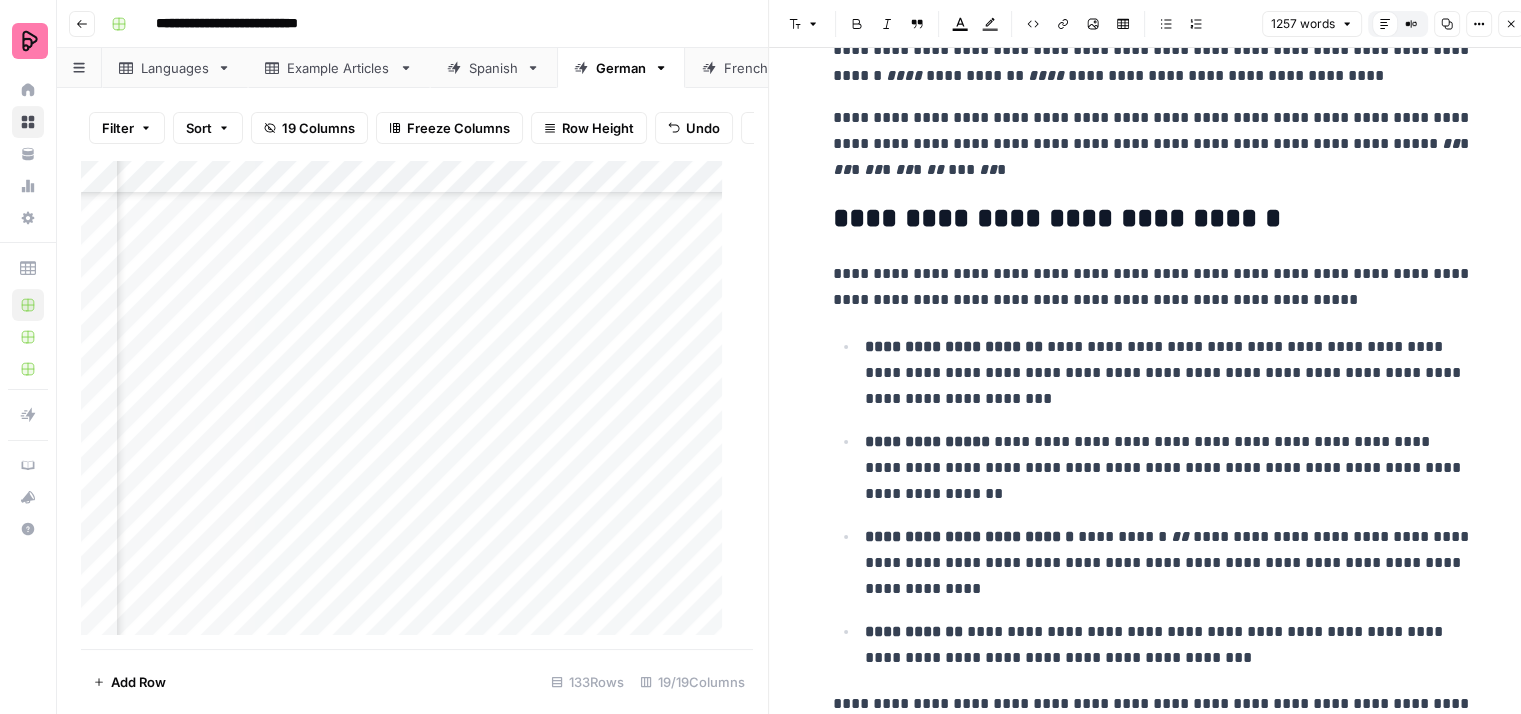 click on "**********" at bounding box center (1153, 144) 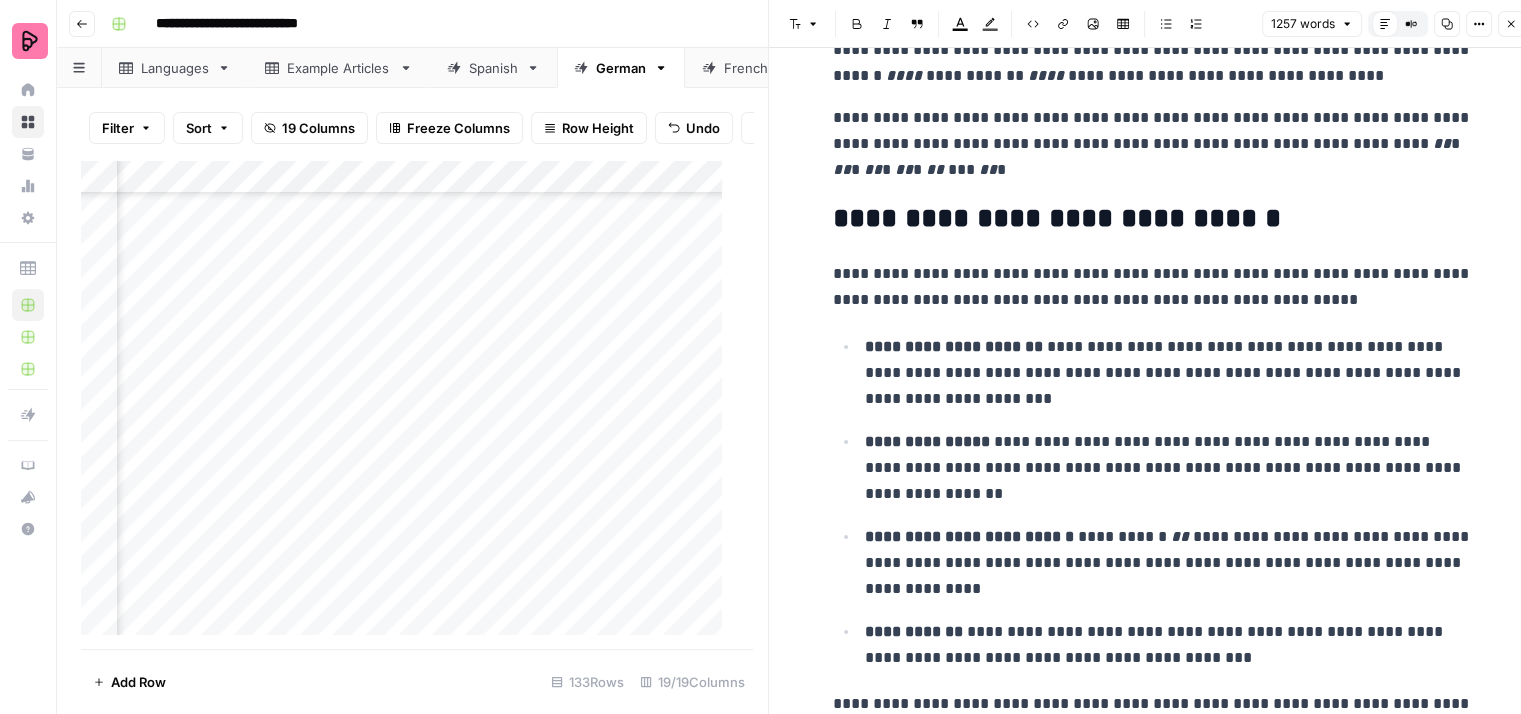click on "**********" at bounding box center (1153, 144) 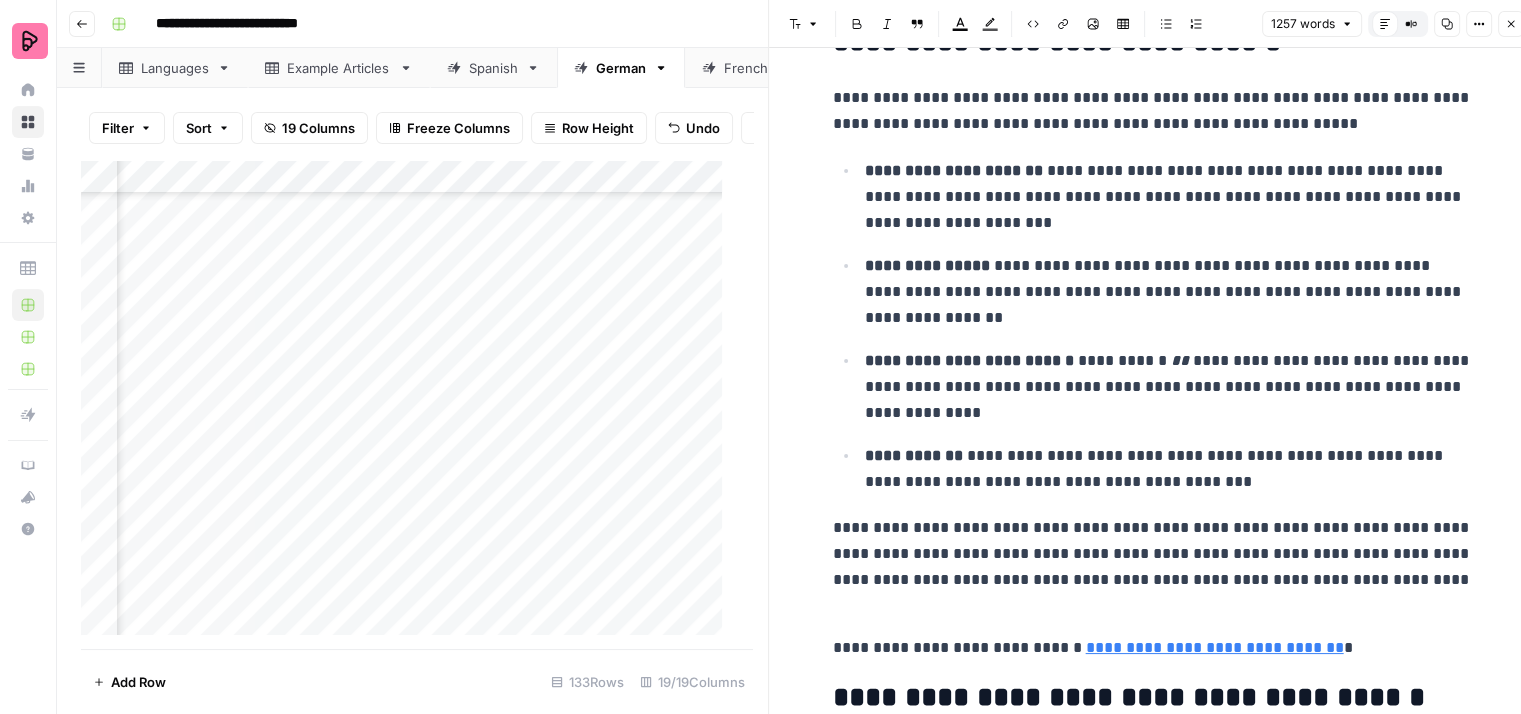 scroll, scrollTop: 2600, scrollLeft: 0, axis: vertical 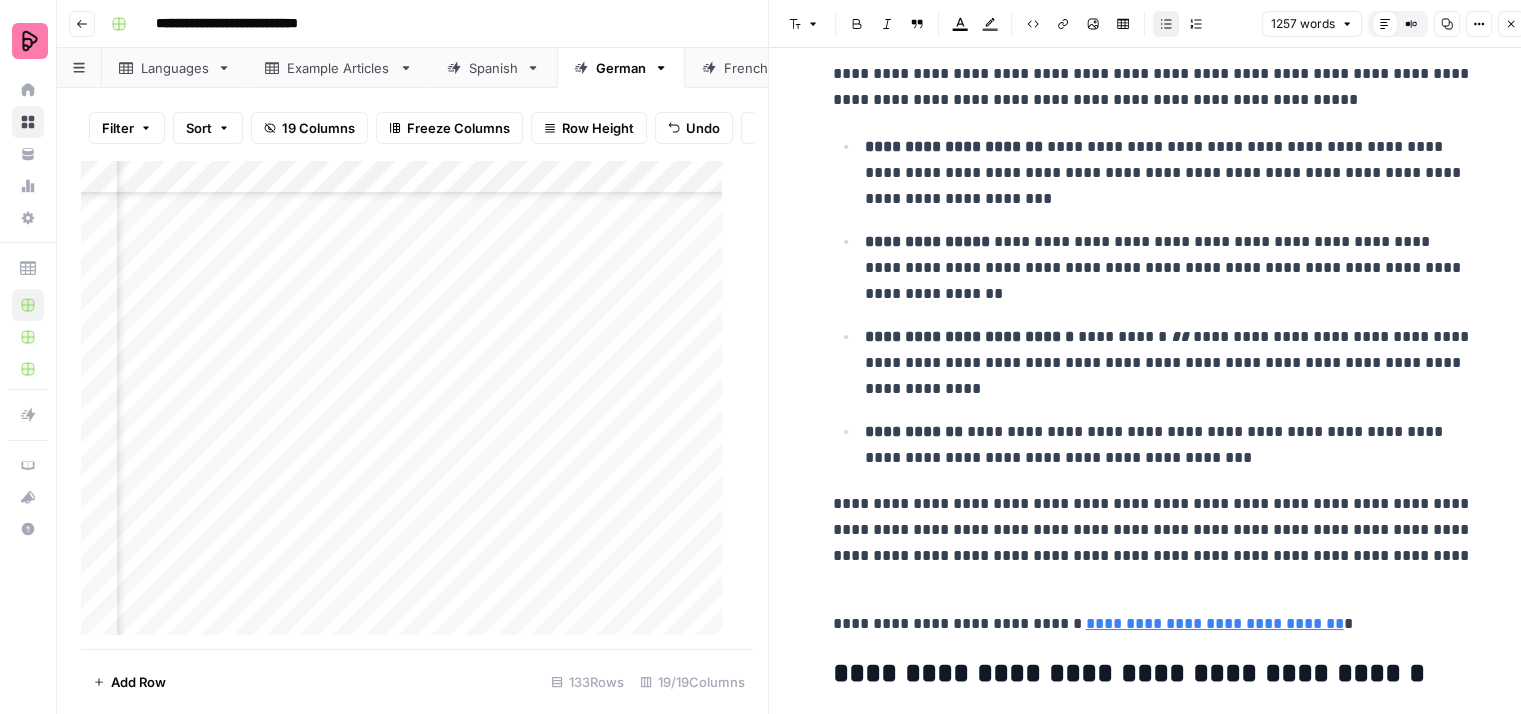 click on "**********" at bounding box center [1169, 268] 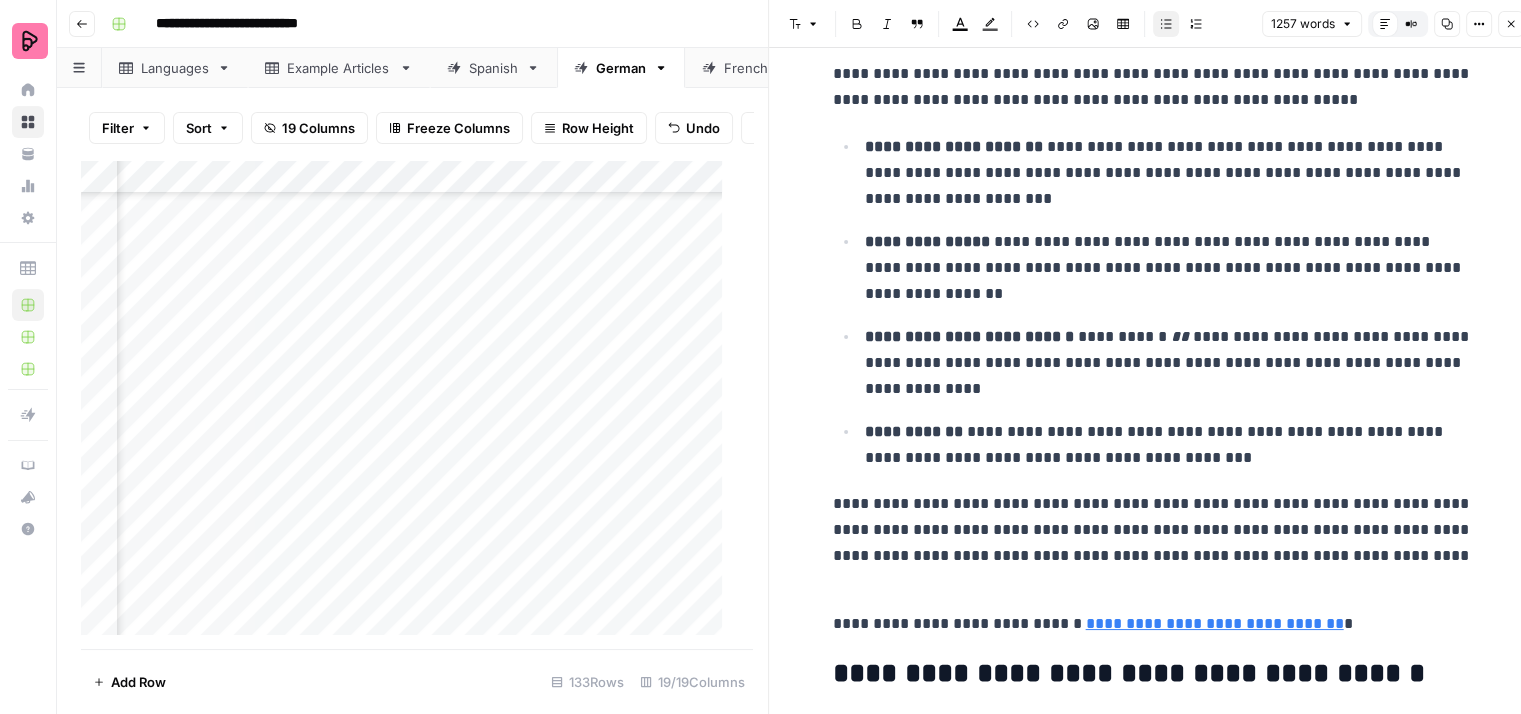 click on "**********" at bounding box center [1169, 268] 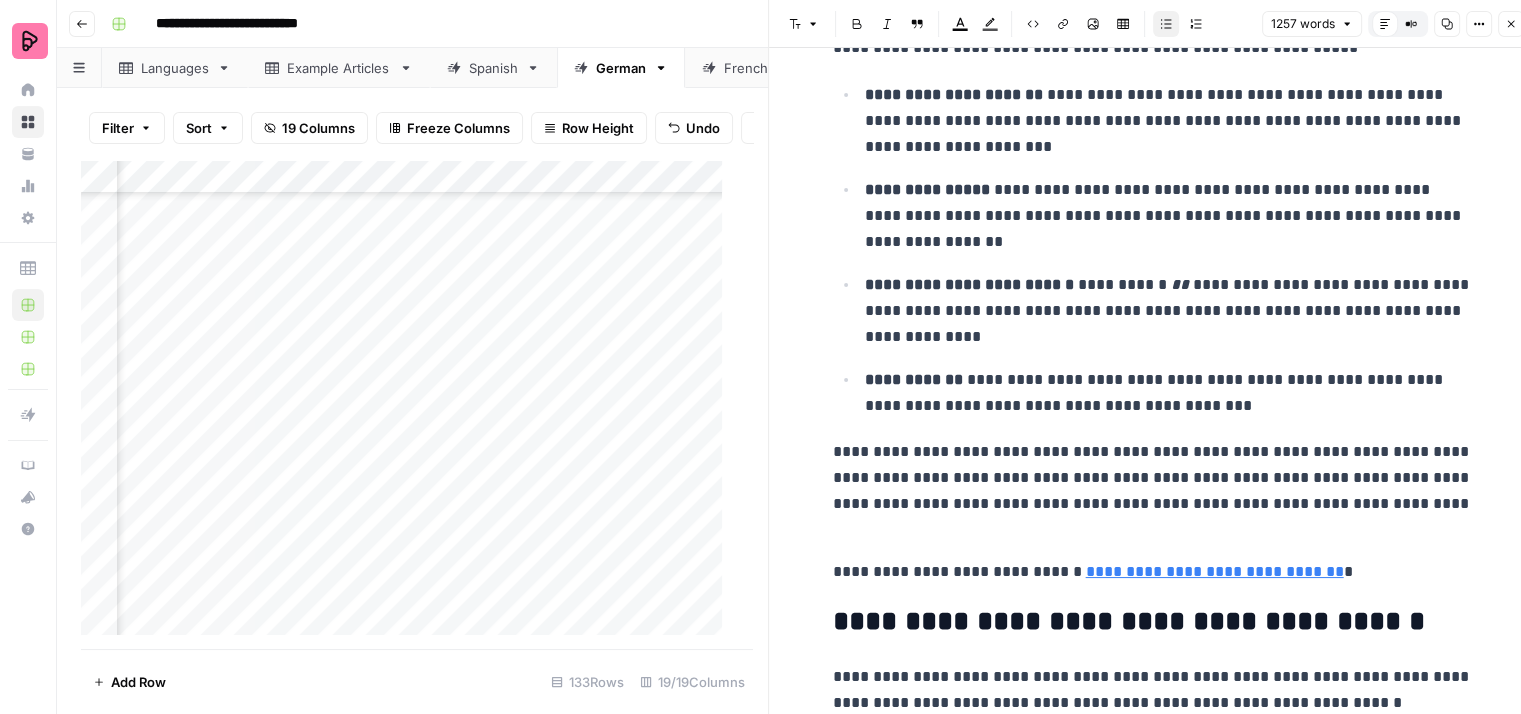 scroll, scrollTop: 2700, scrollLeft: 0, axis: vertical 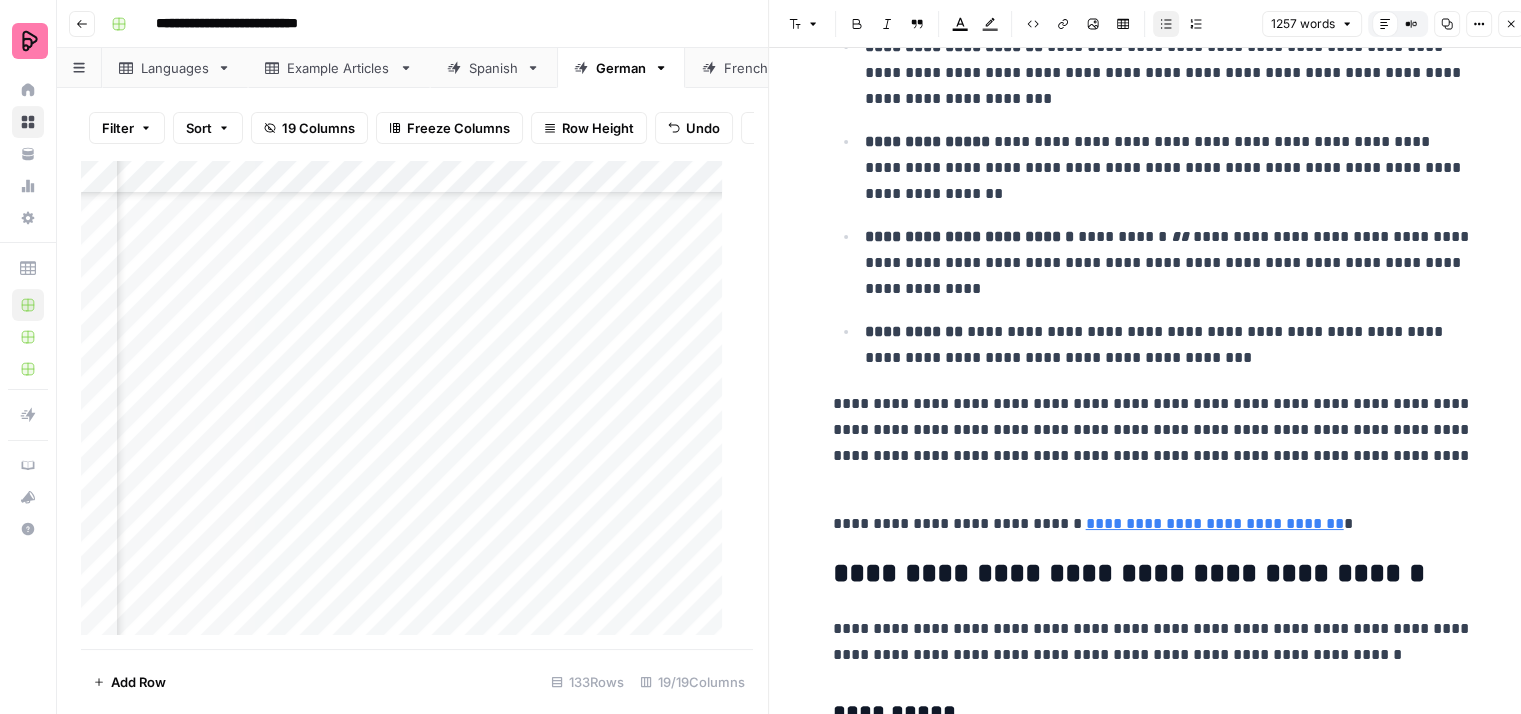 click on "**********" at bounding box center (1169, 263) 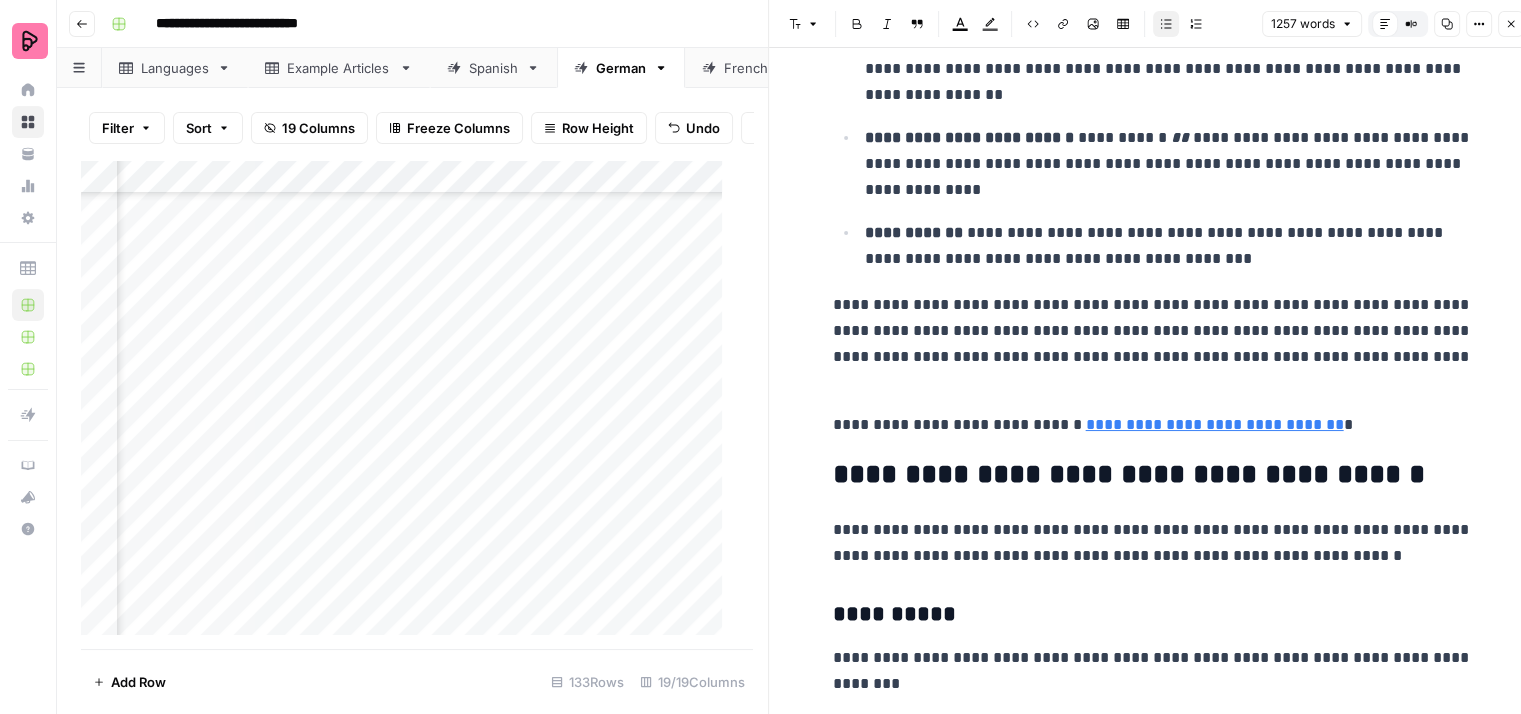 scroll, scrollTop: 2800, scrollLeft: 0, axis: vertical 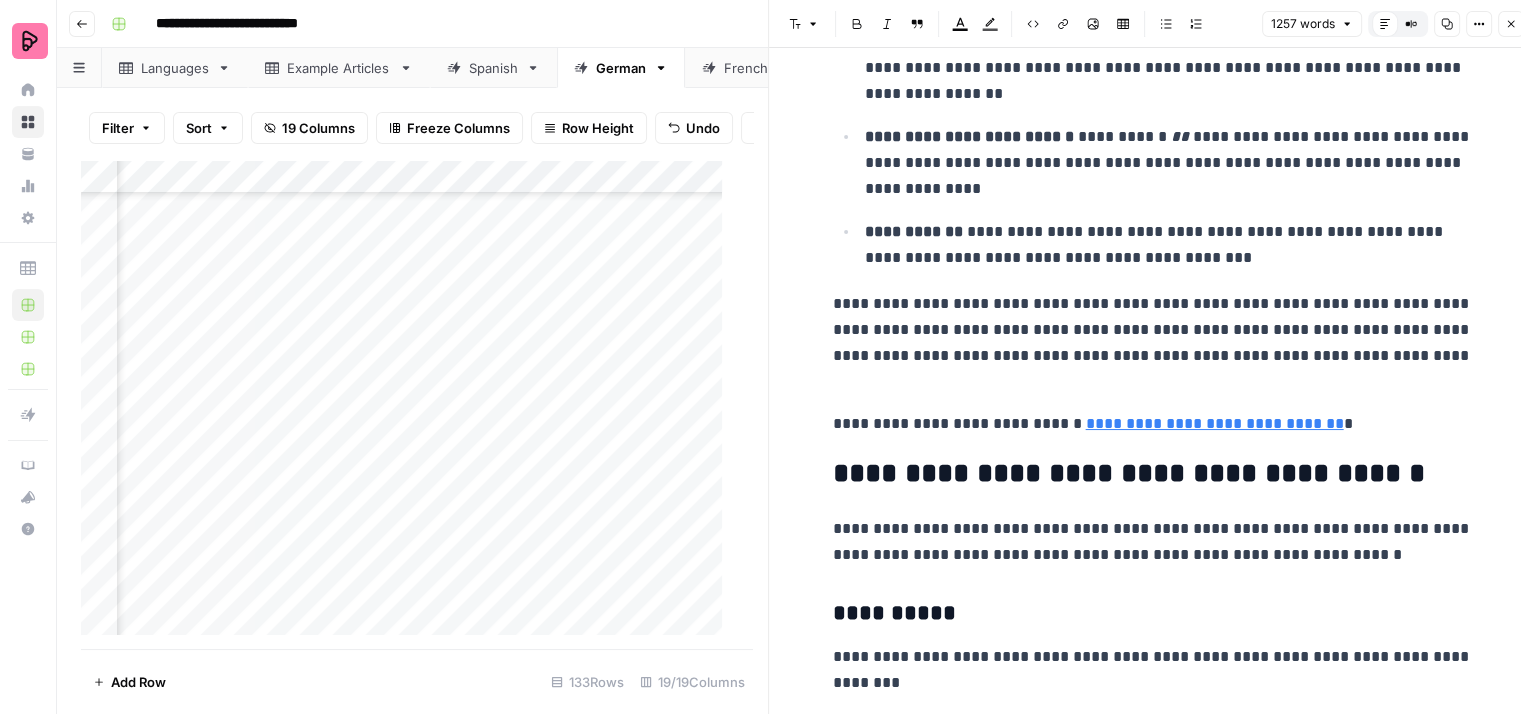 click on "**********" at bounding box center [1153, 343] 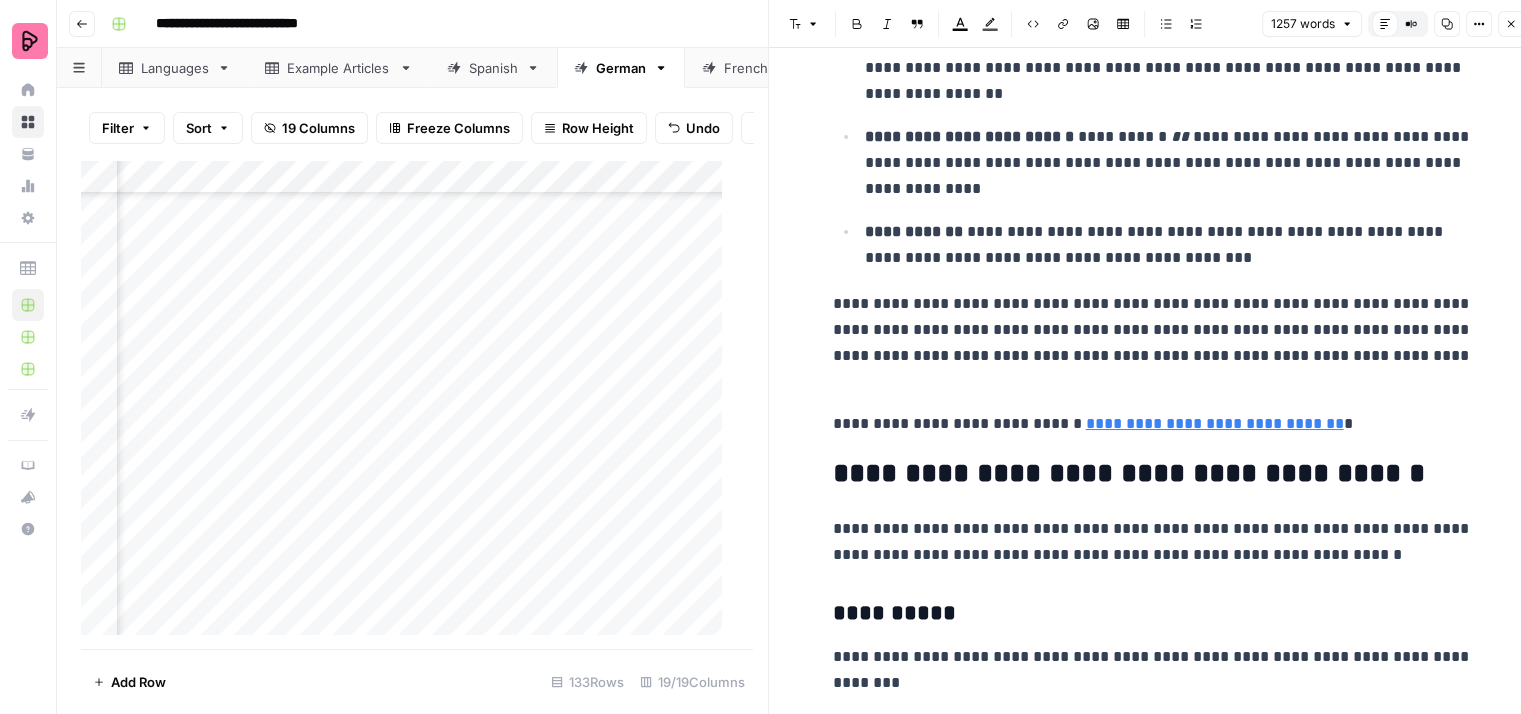 click on "**********" at bounding box center (1153, 343) 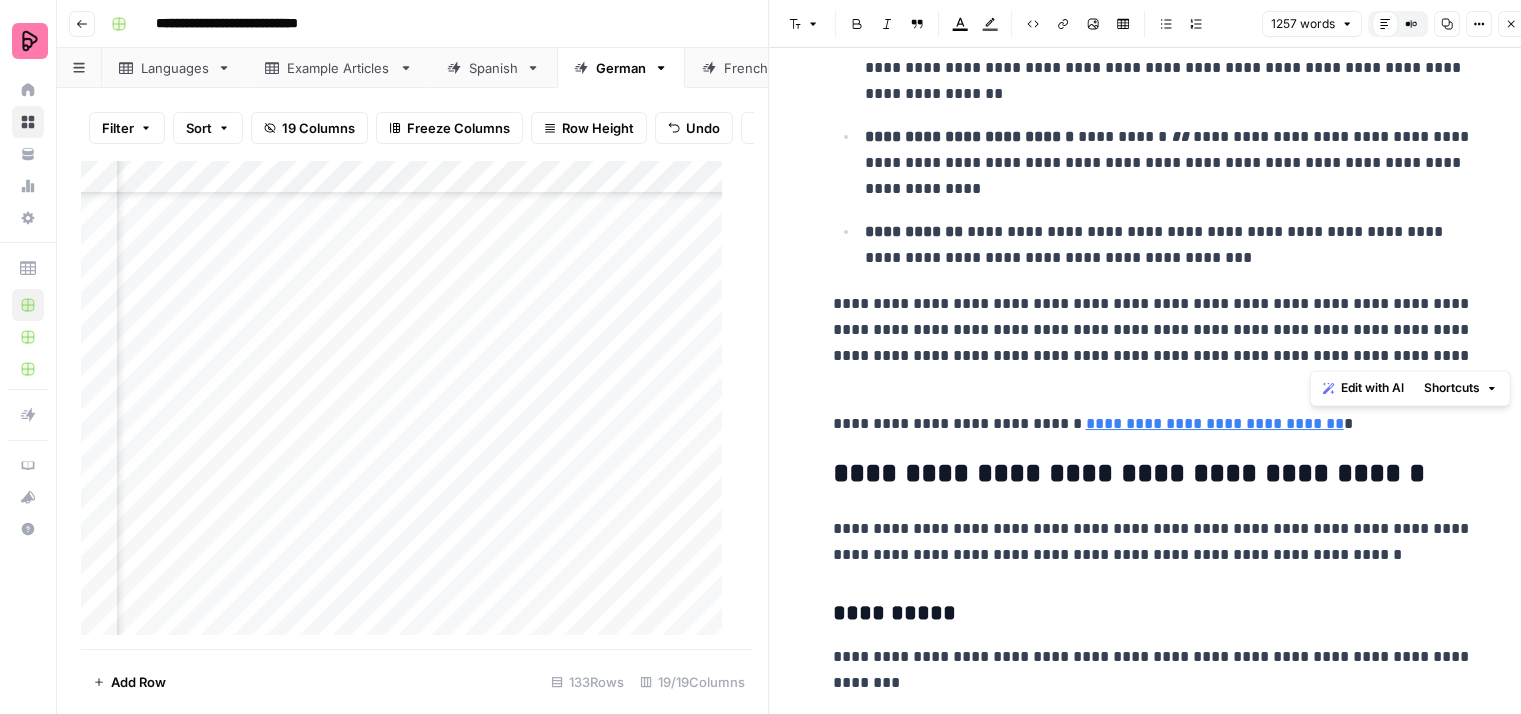 drag, startPoint x: 1310, startPoint y: 327, endPoint x: 1326, endPoint y: 363, distance: 39.39543 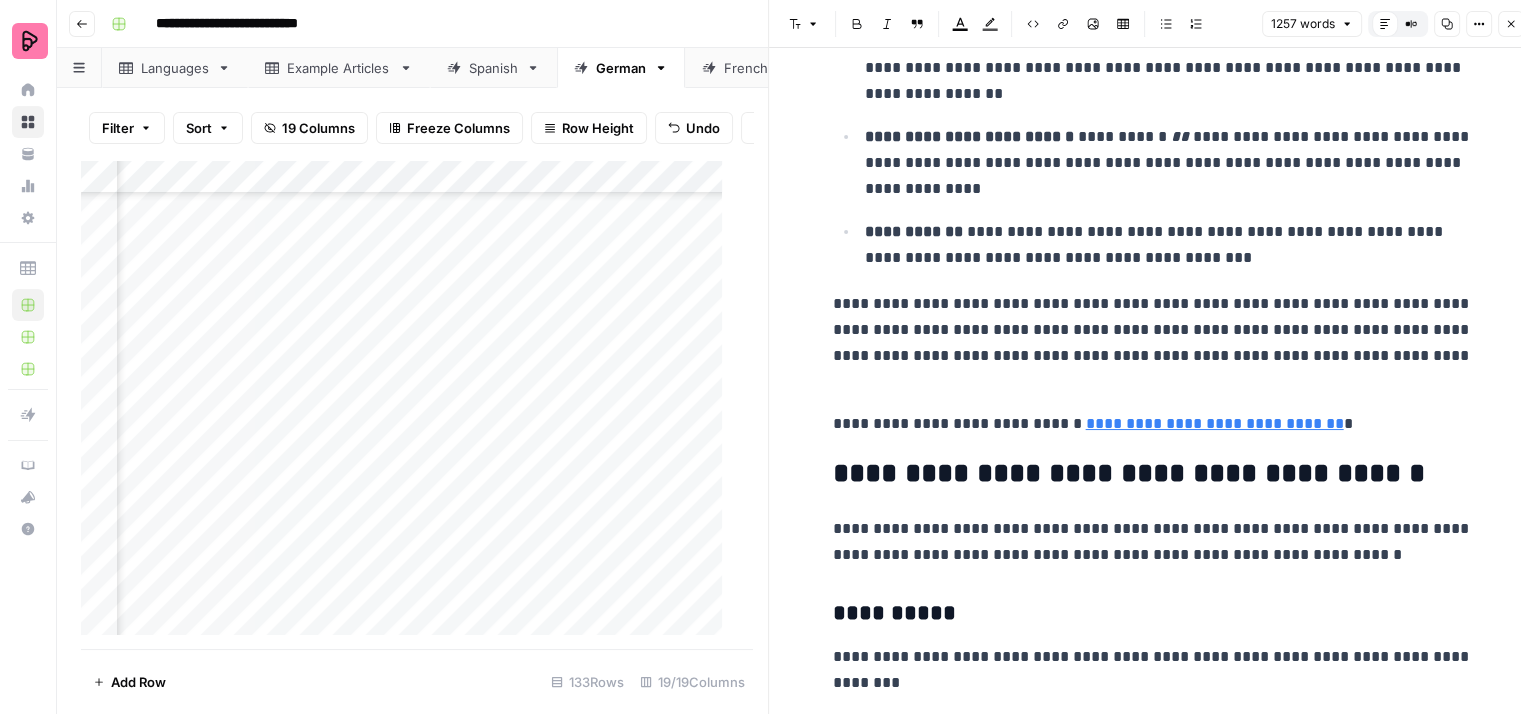 click on "**********" at bounding box center (1153, 343) 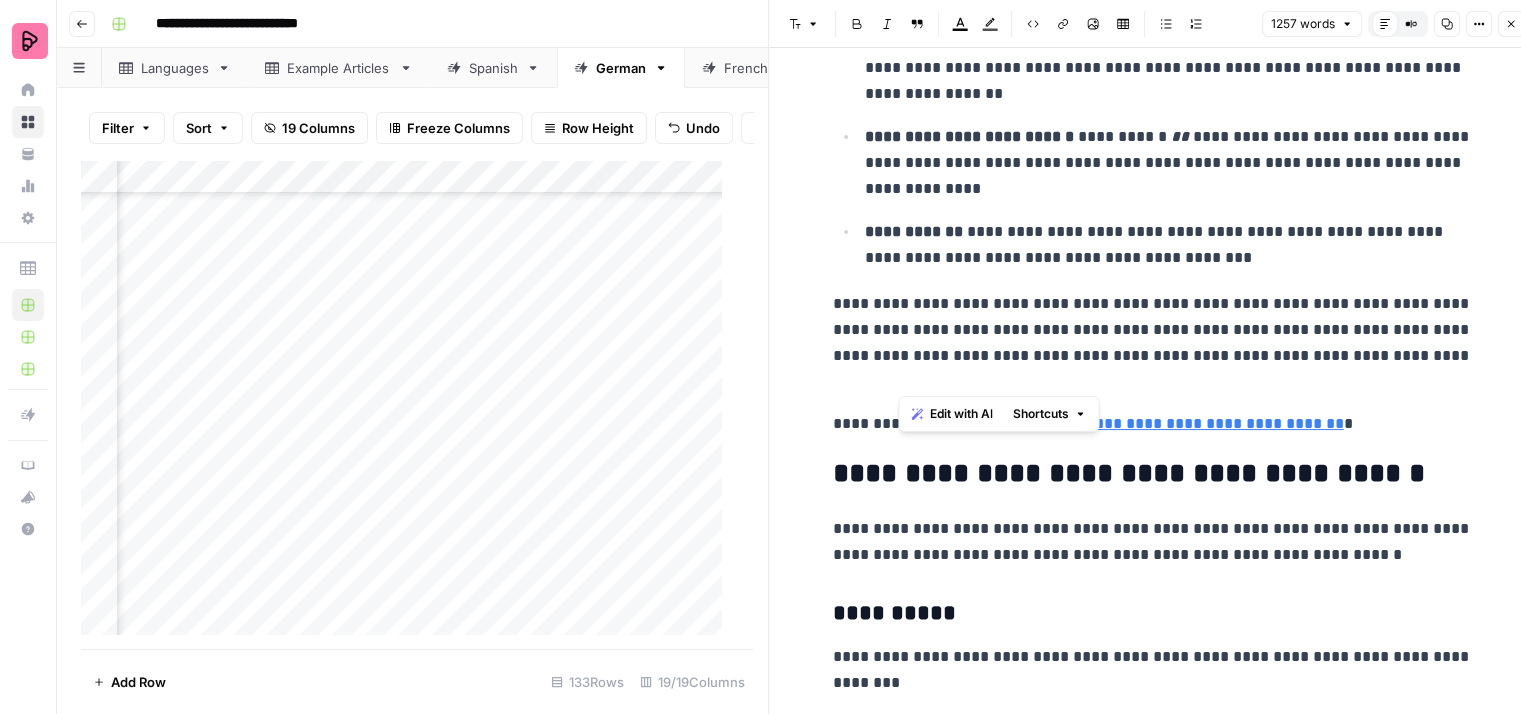 drag, startPoint x: 975, startPoint y: 370, endPoint x: 1315, endPoint y: 337, distance: 341.59772 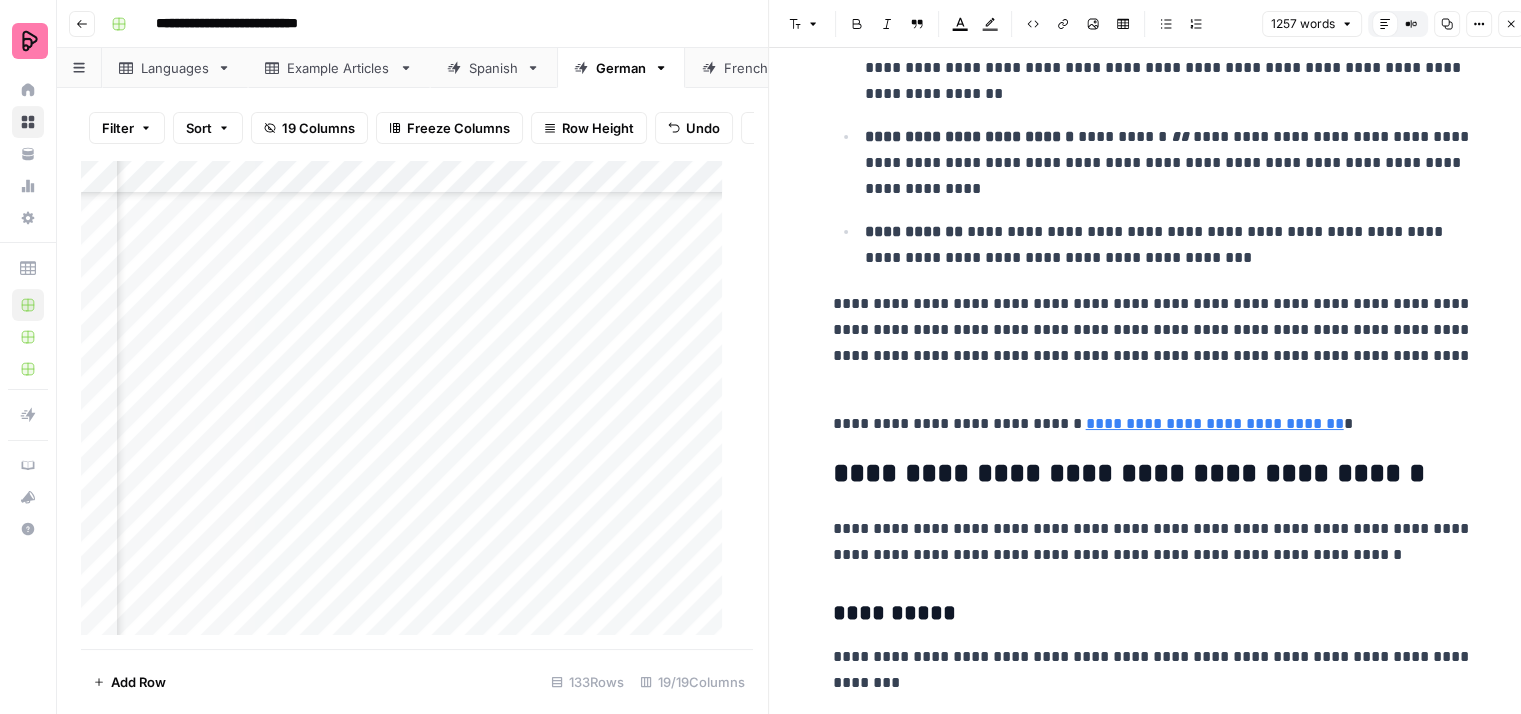 click on "**********" at bounding box center (1153, 343) 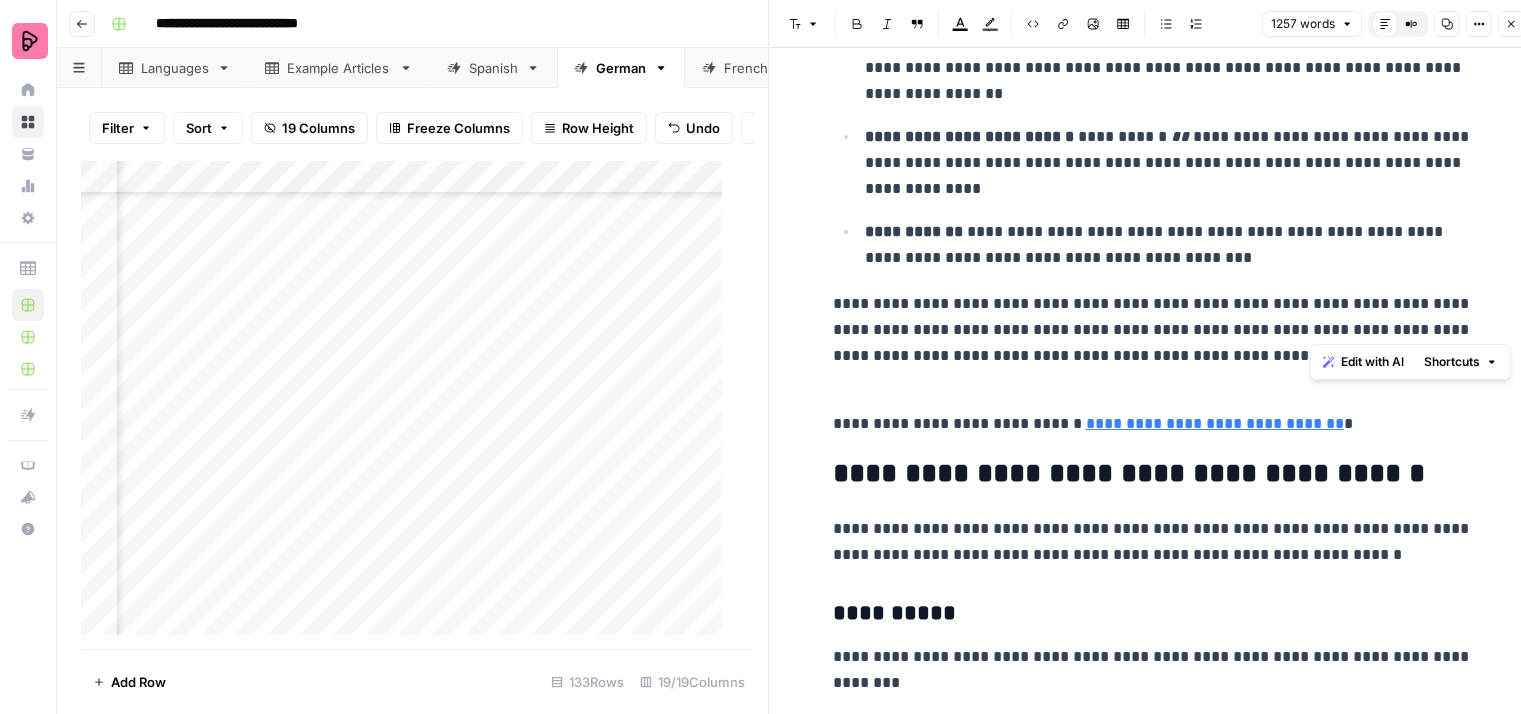 click on "**********" at bounding box center (1153, 343) 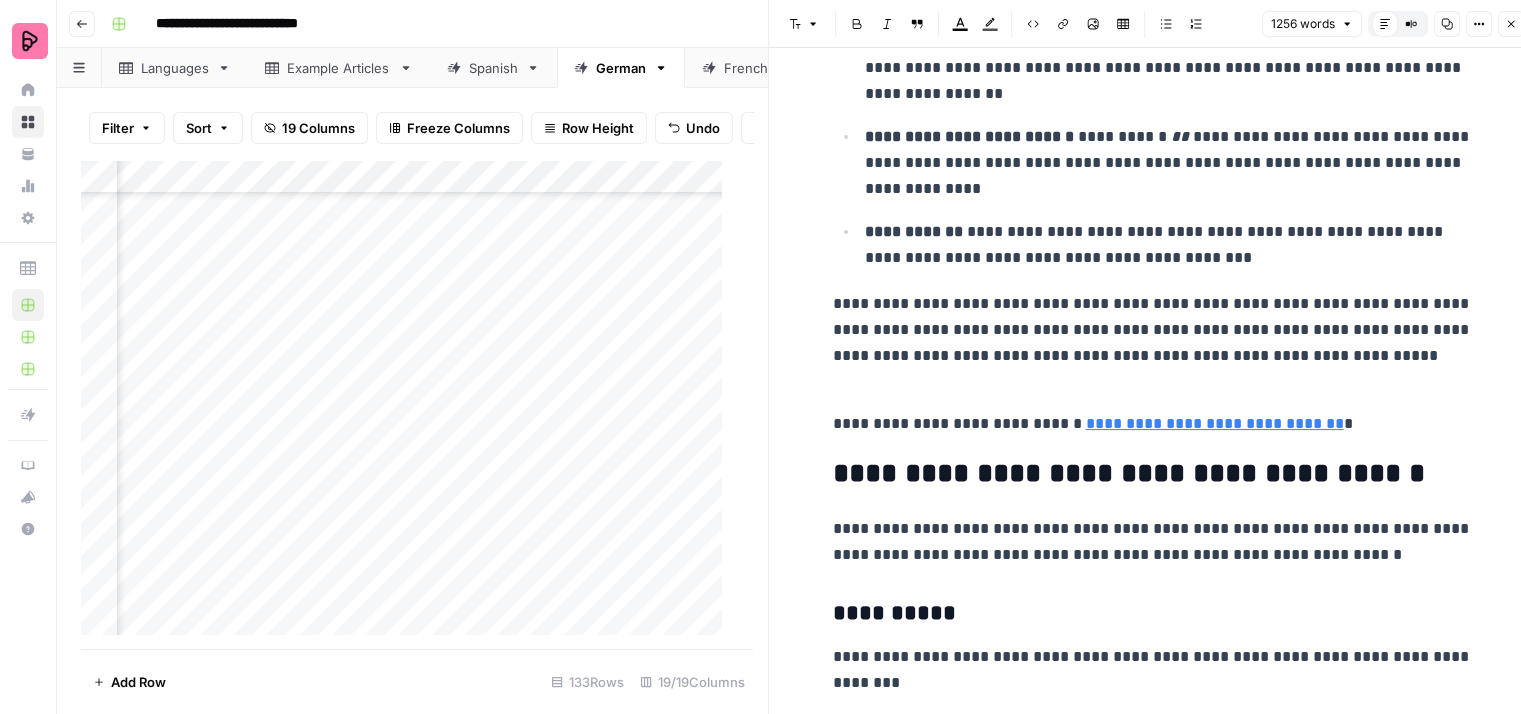 click on "**********" at bounding box center (1153, 343) 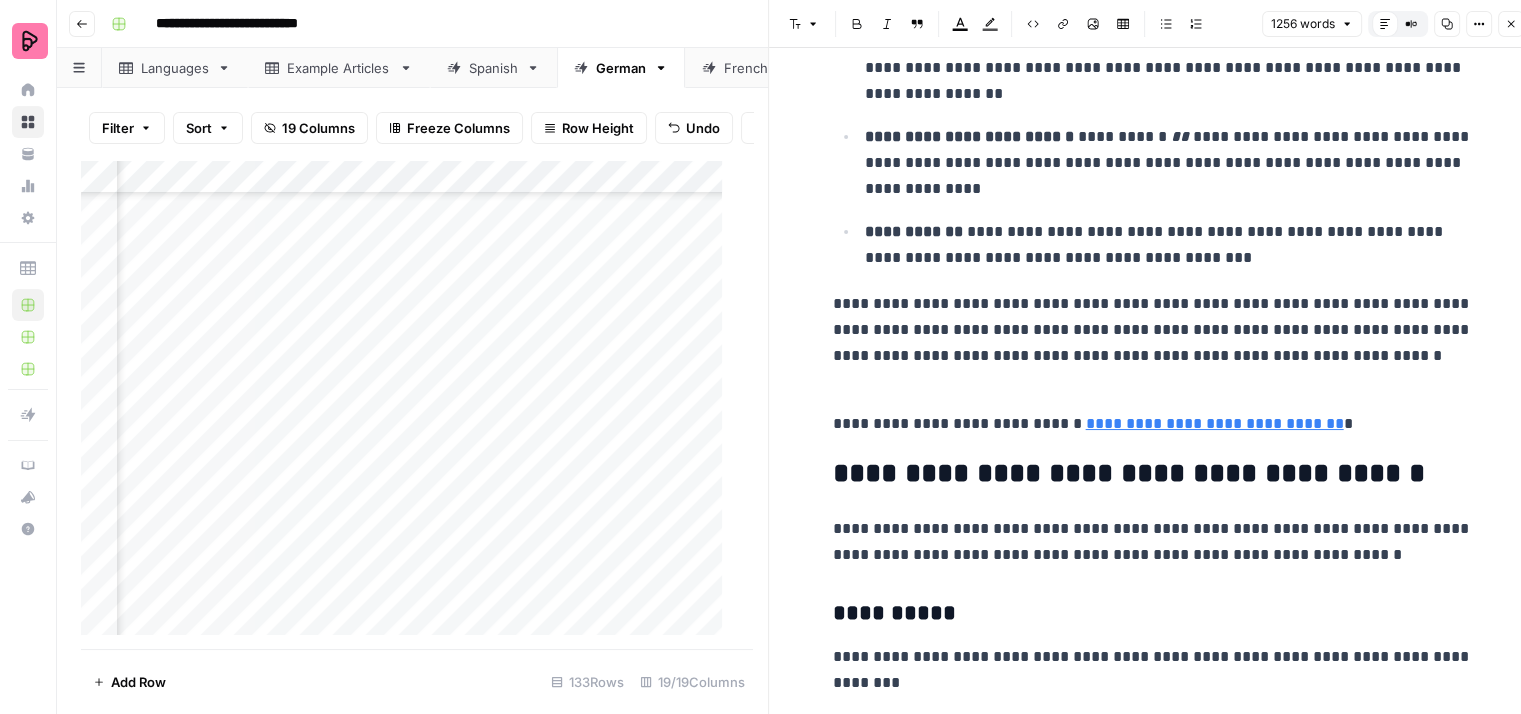 click on "**********" at bounding box center [1153, 343] 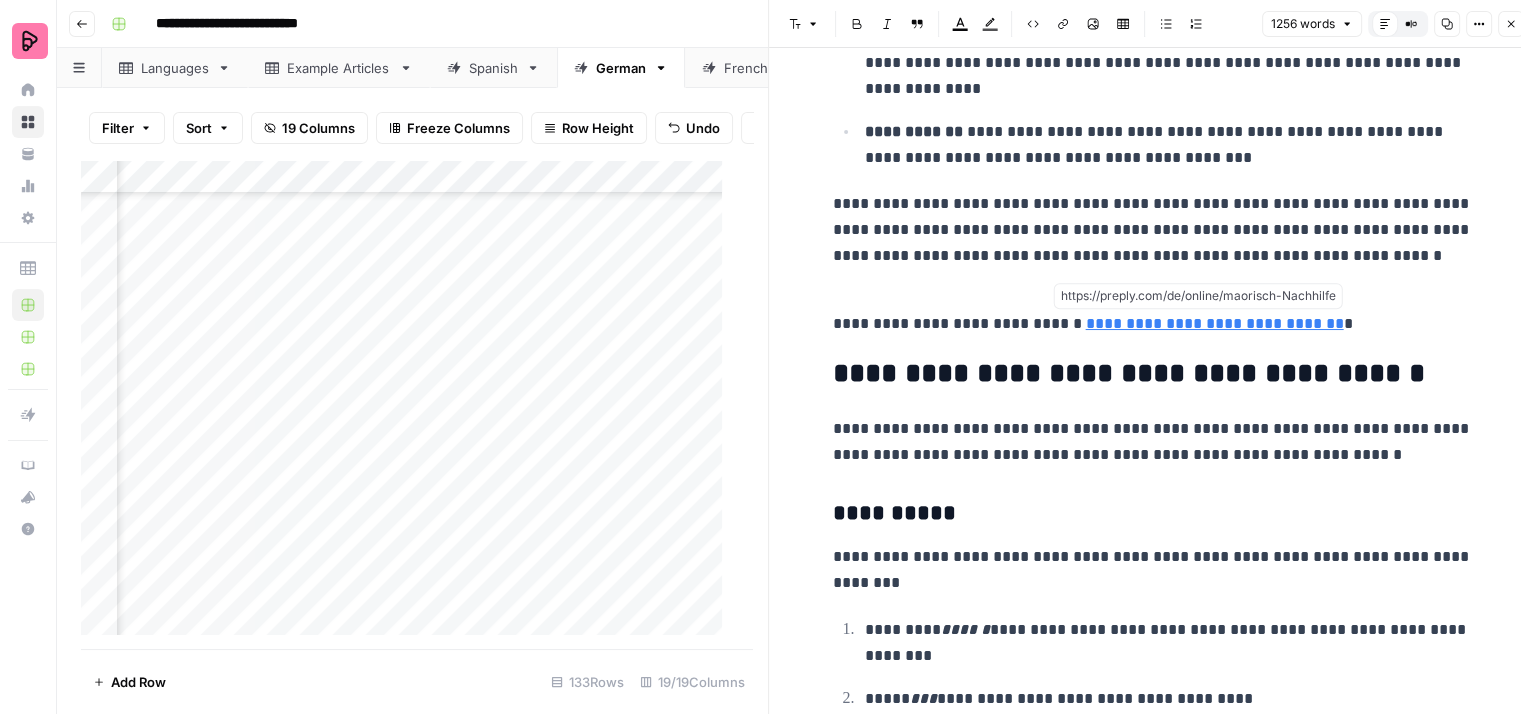 click on "**********" at bounding box center (1215, 323) 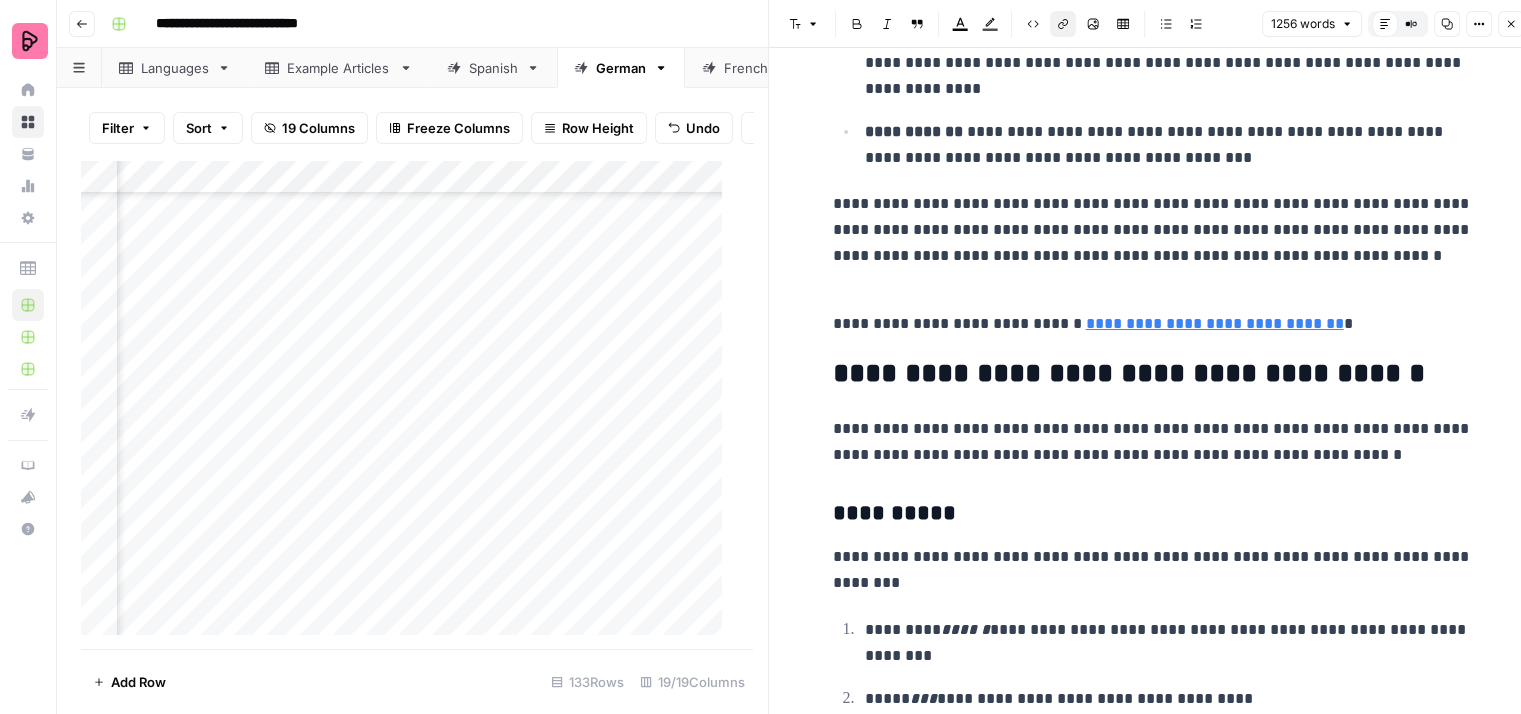 click on "**********" at bounding box center (1153, 442) 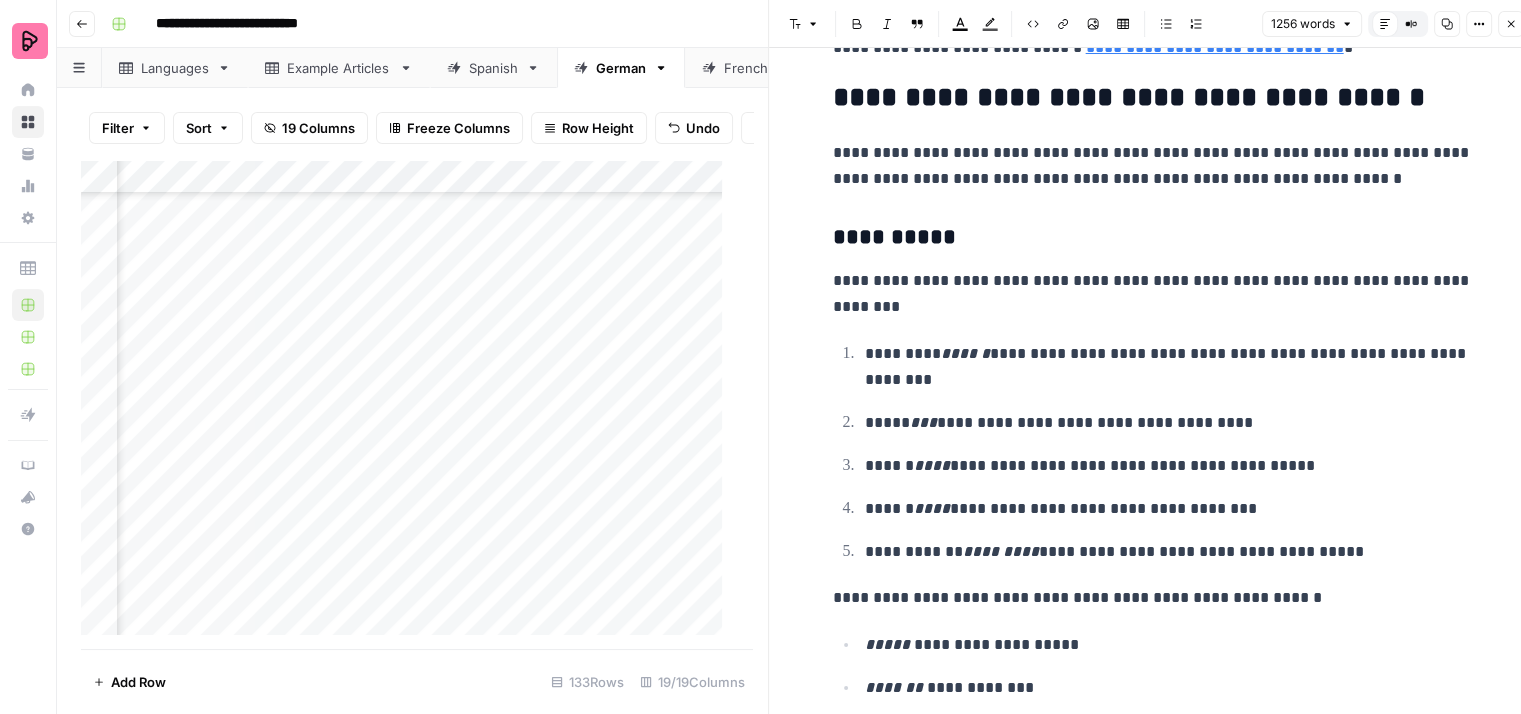 scroll, scrollTop: 3200, scrollLeft: 0, axis: vertical 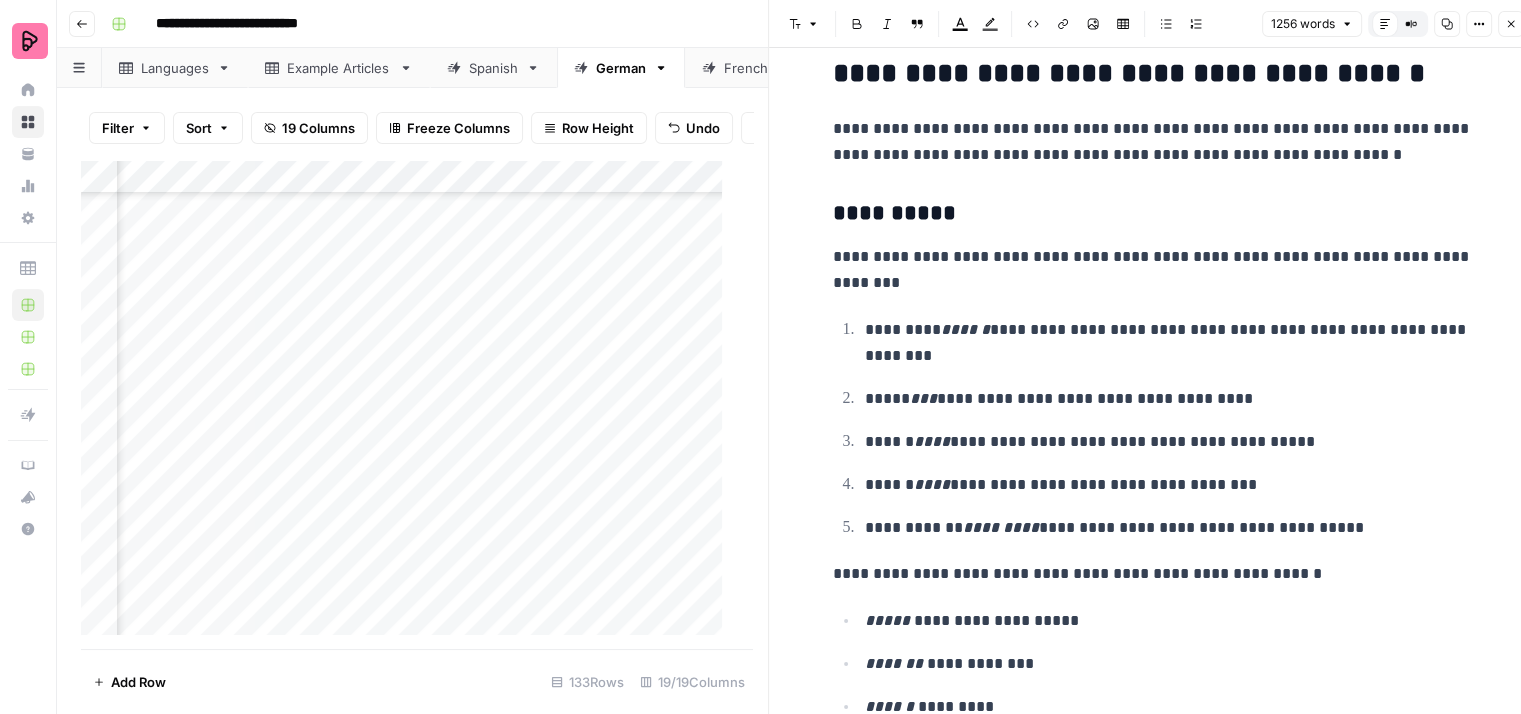 click on "**********" at bounding box center [1153, 270] 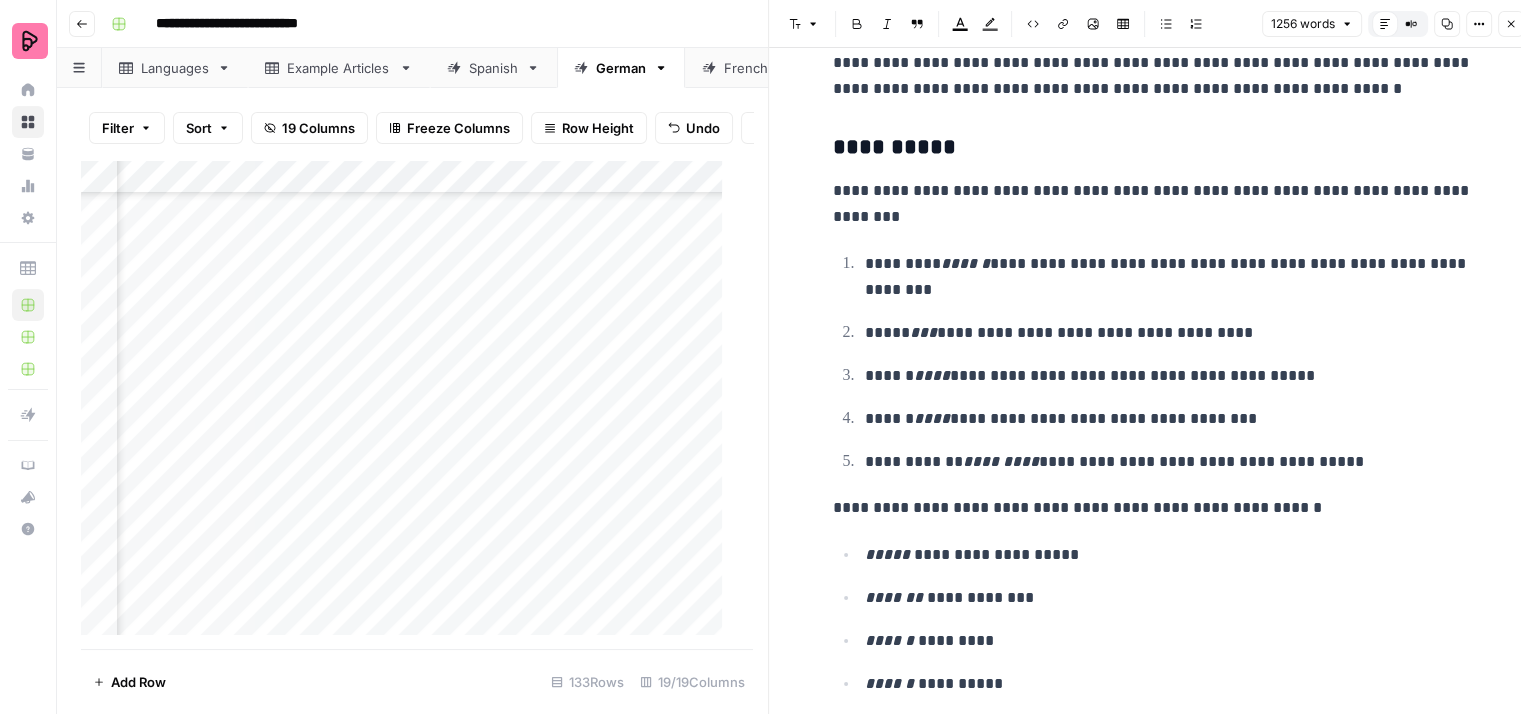 scroll, scrollTop: 3300, scrollLeft: 0, axis: vertical 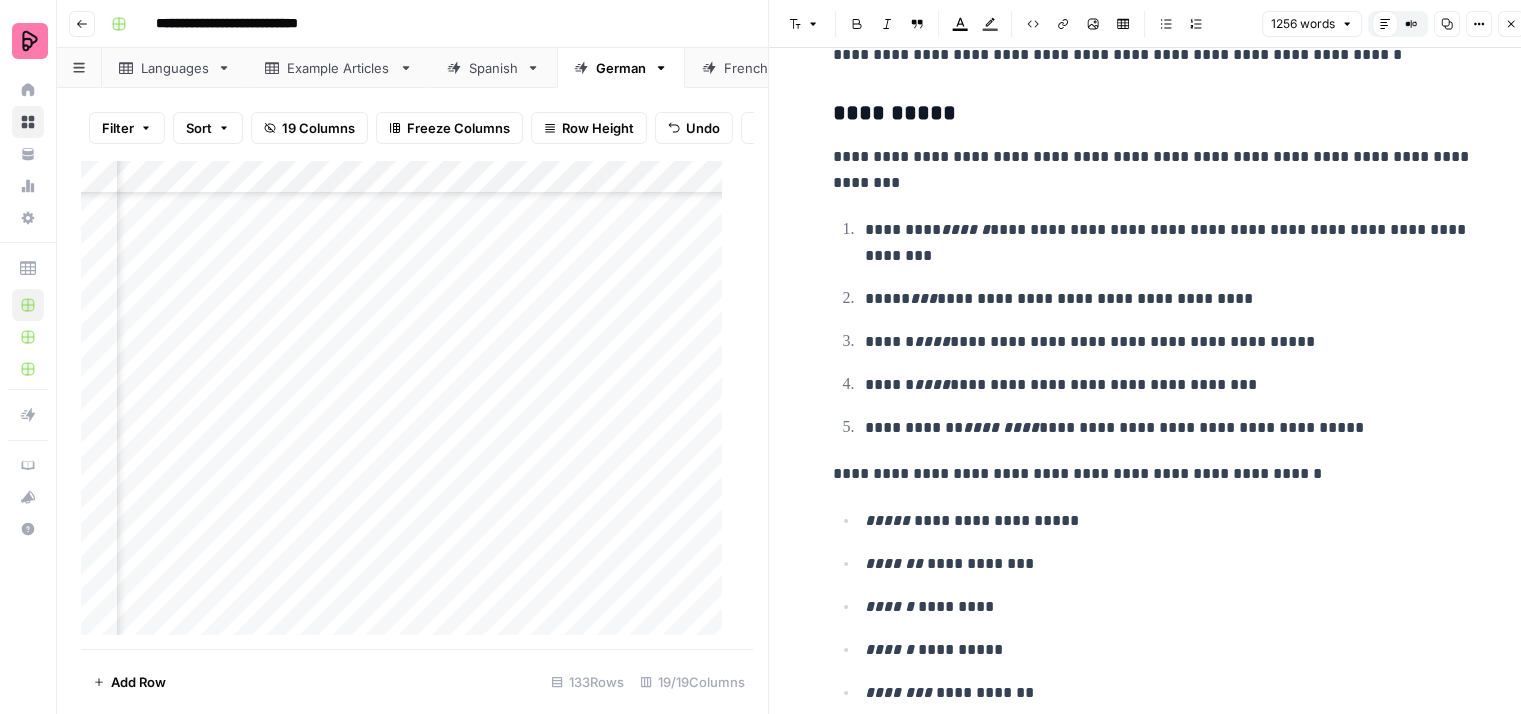 click on "**********" at bounding box center [1153, 170] 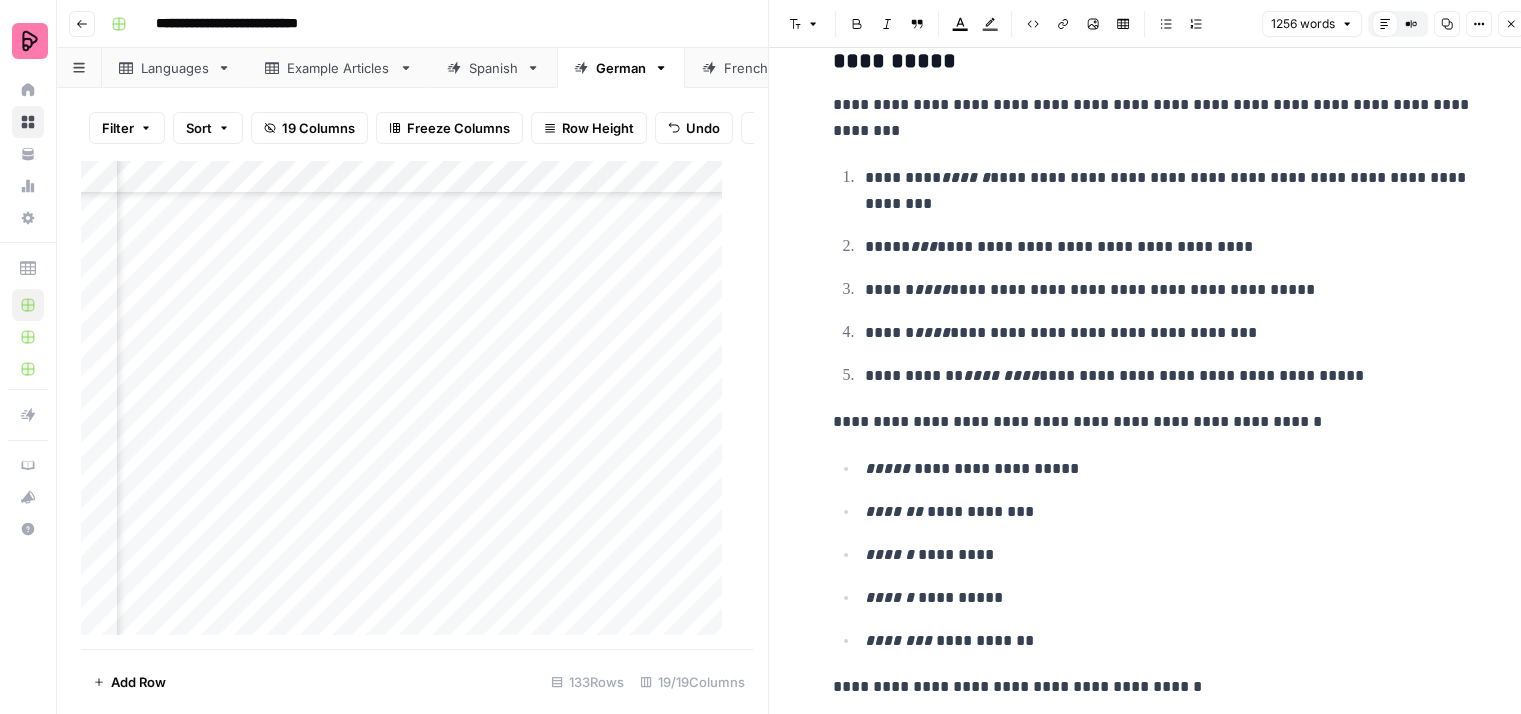 scroll, scrollTop: 3400, scrollLeft: 0, axis: vertical 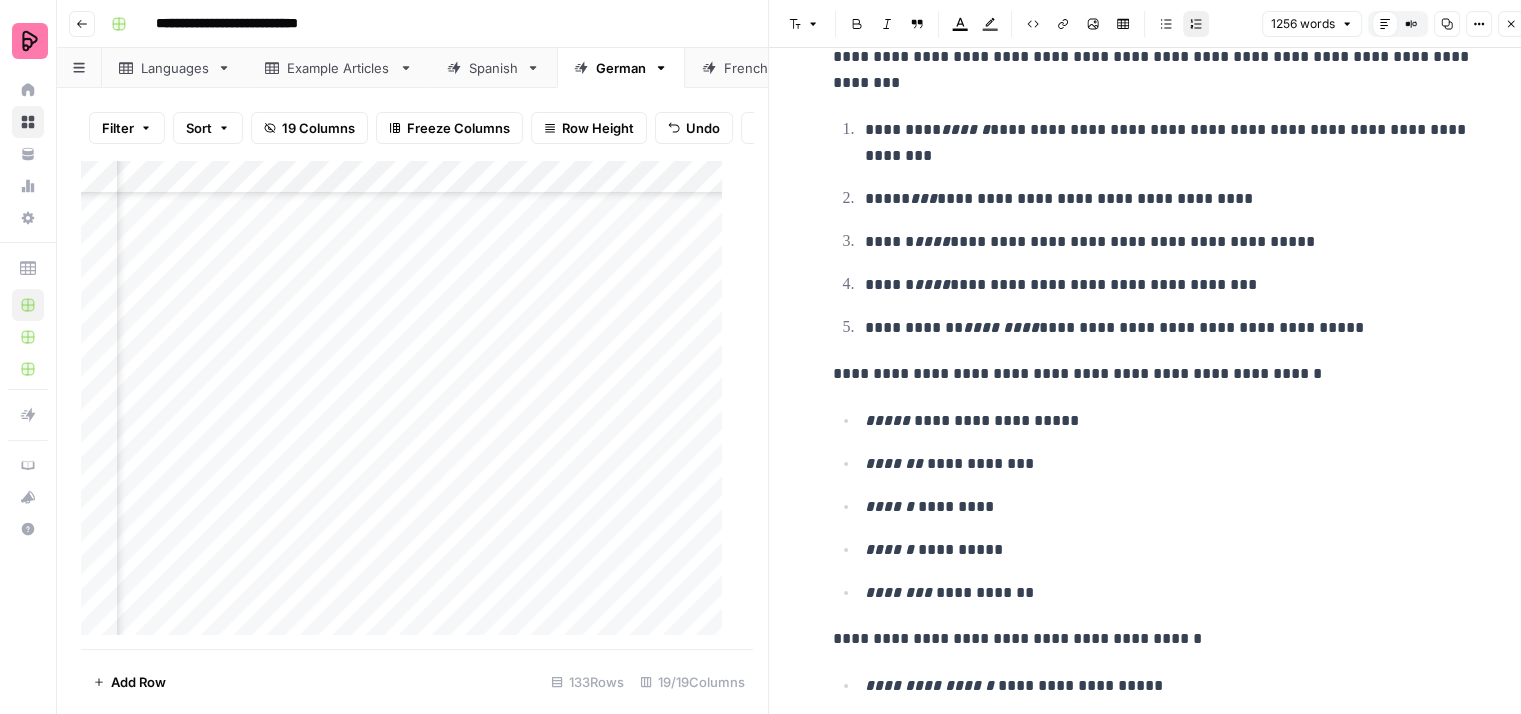 click on "**********" at bounding box center [1169, 143] 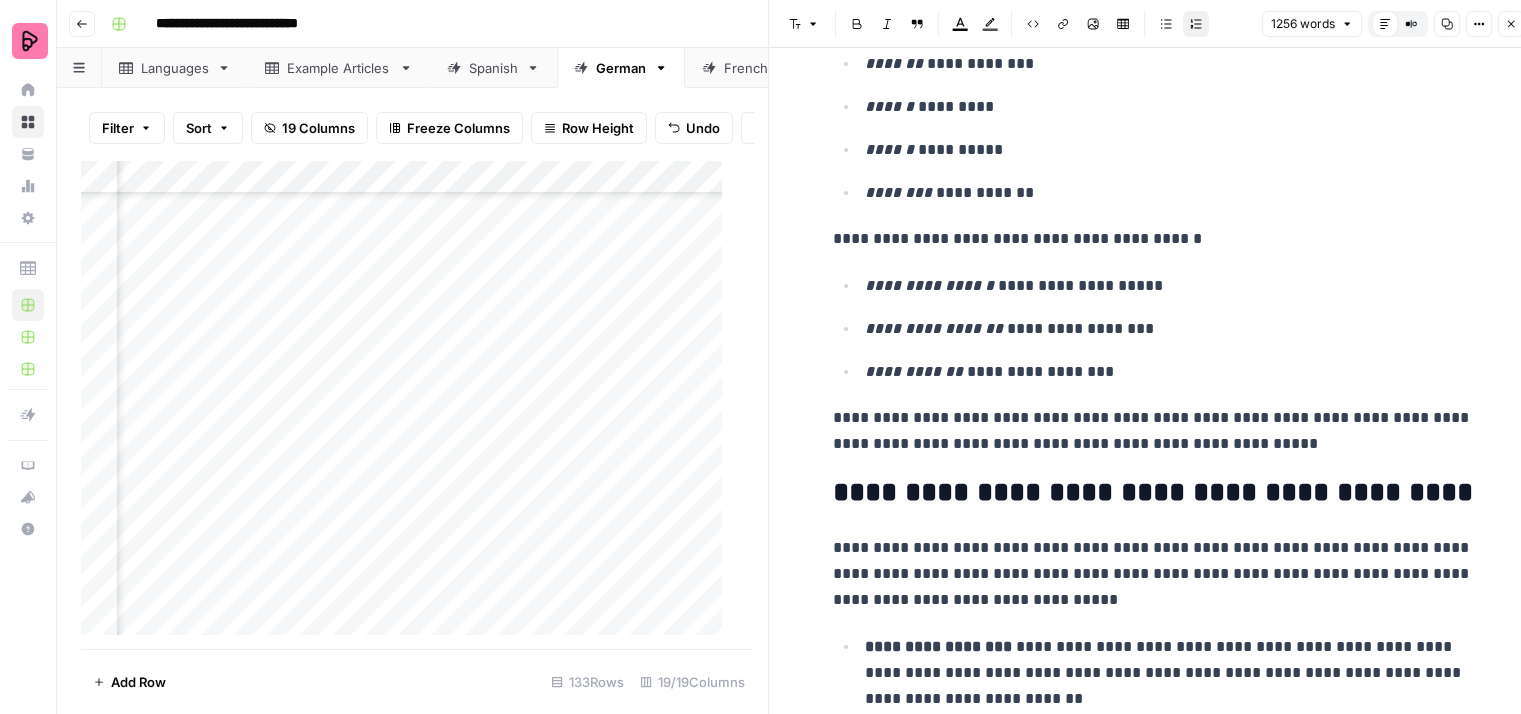 scroll, scrollTop: 3900, scrollLeft: 0, axis: vertical 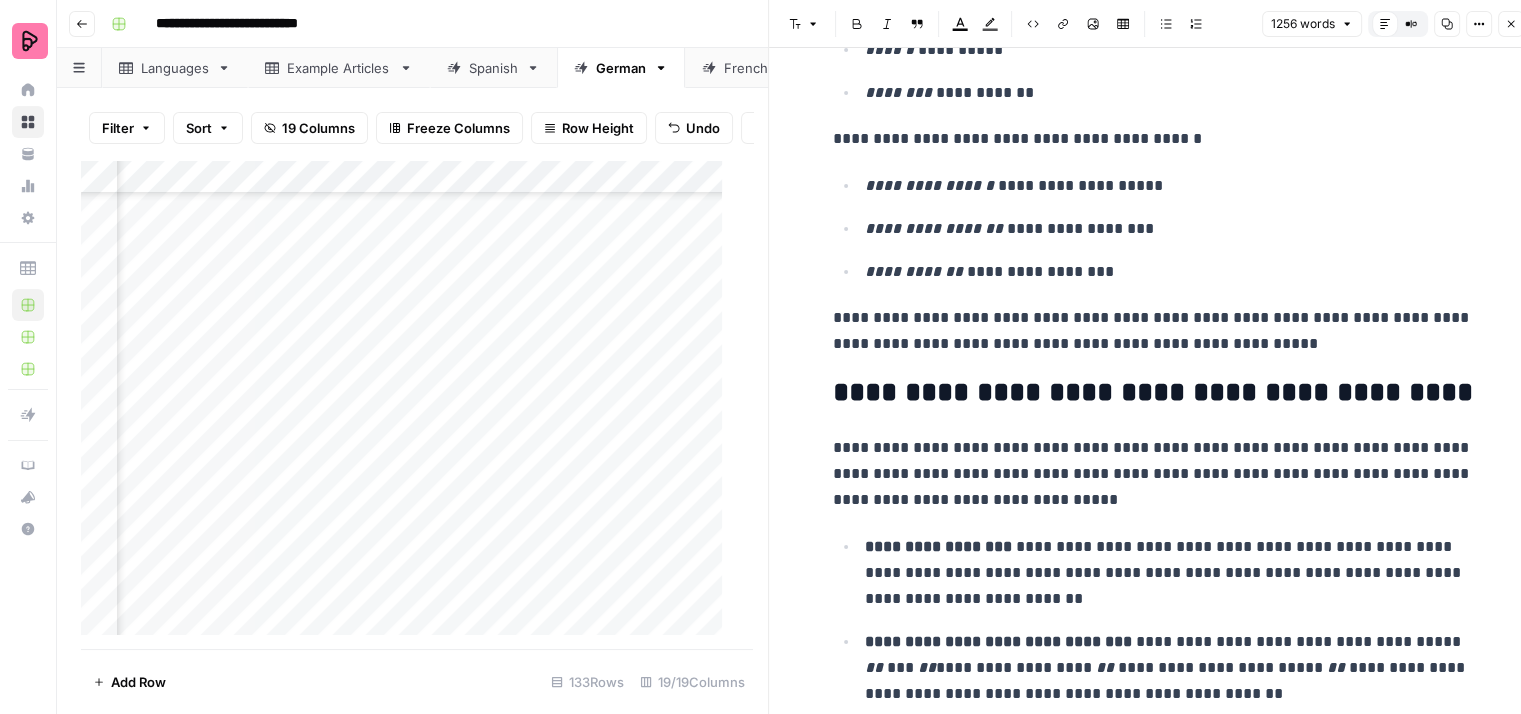 click on "**********" at bounding box center (1153, 331) 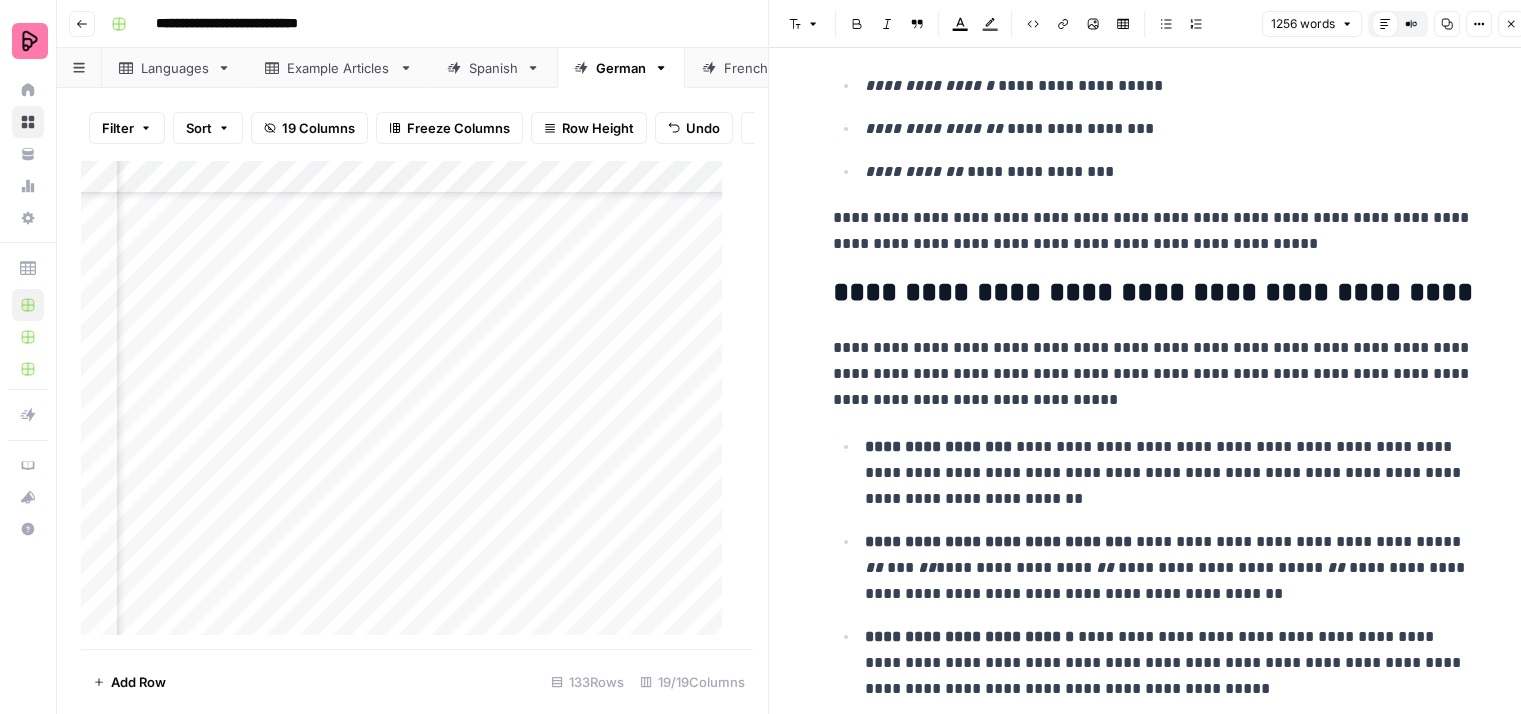 click on "**********" at bounding box center [1153, 374] 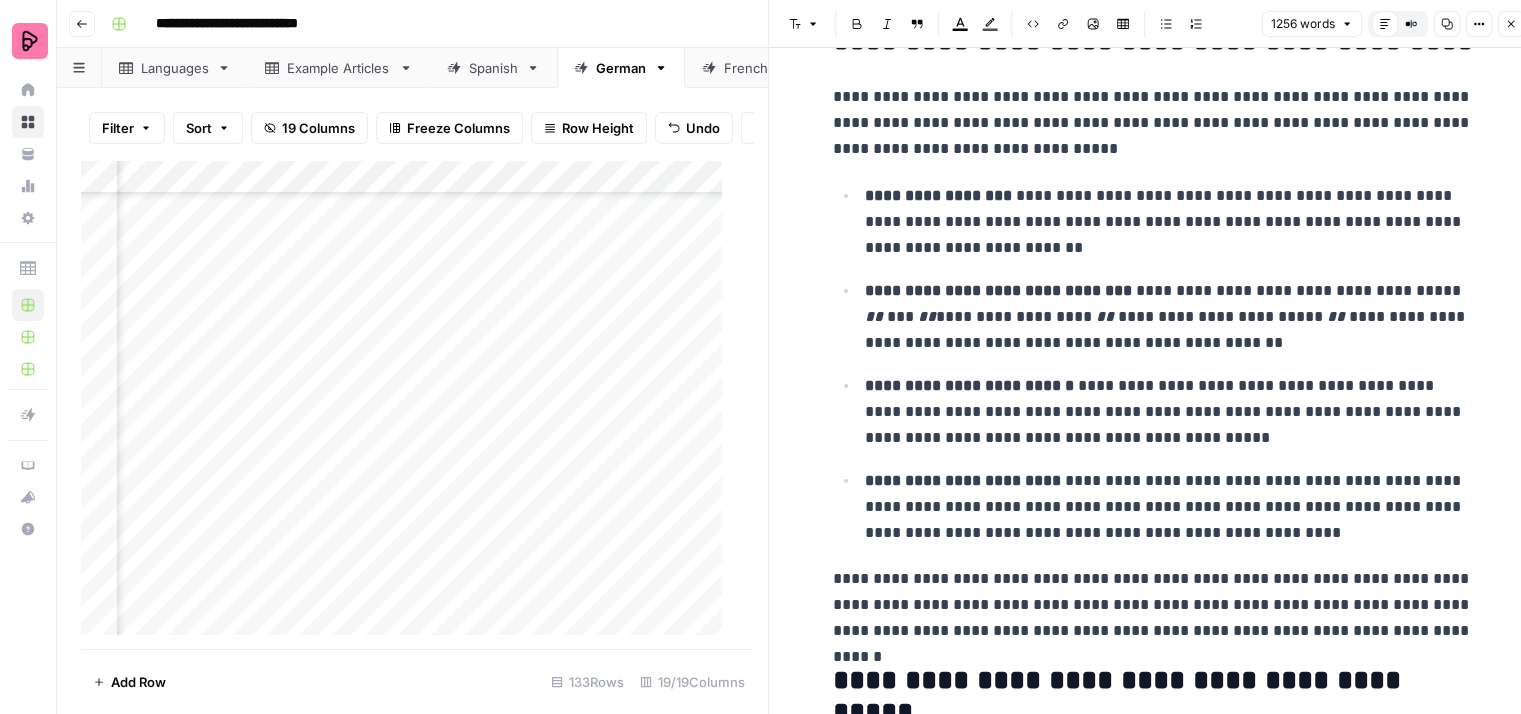 scroll, scrollTop: 4300, scrollLeft: 0, axis: vertical 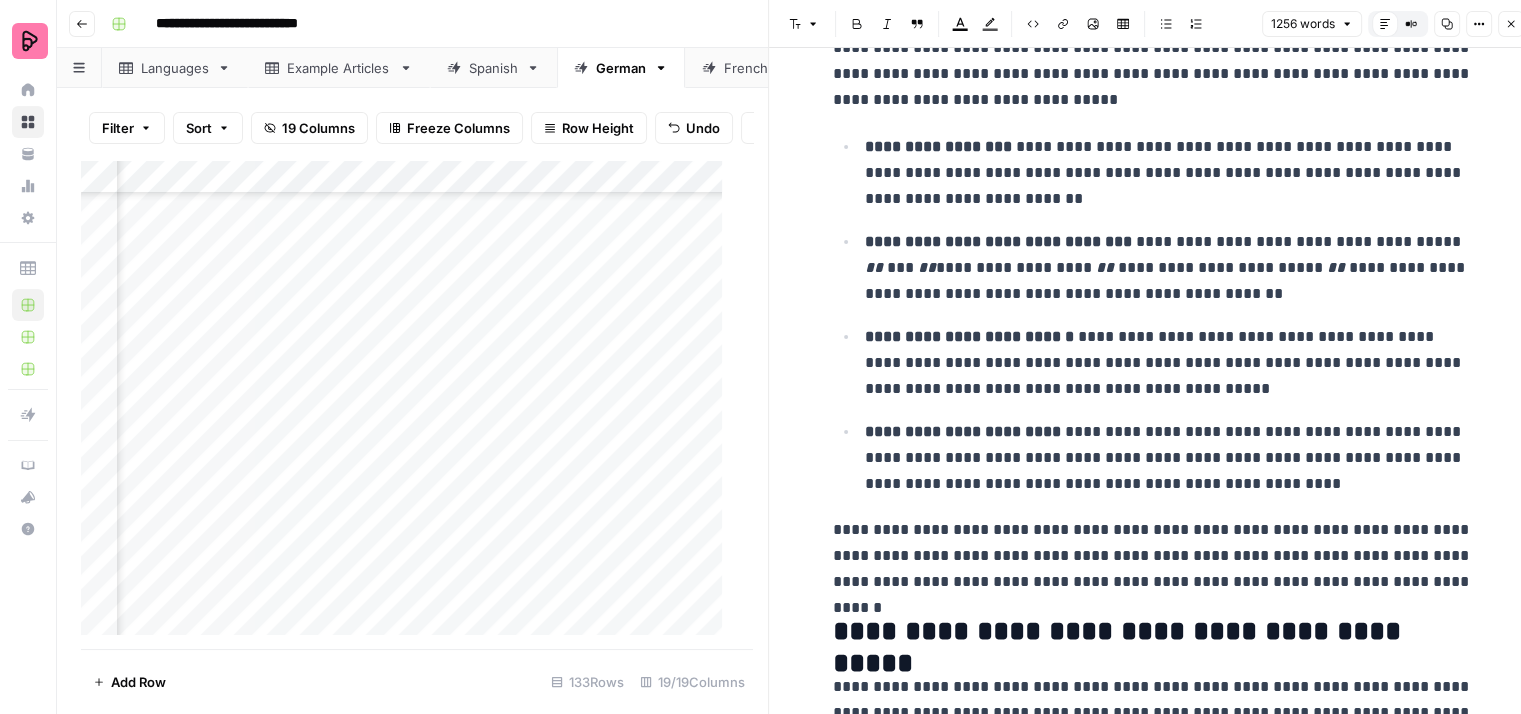 click on "**********" at bounding box center [1169, 458] 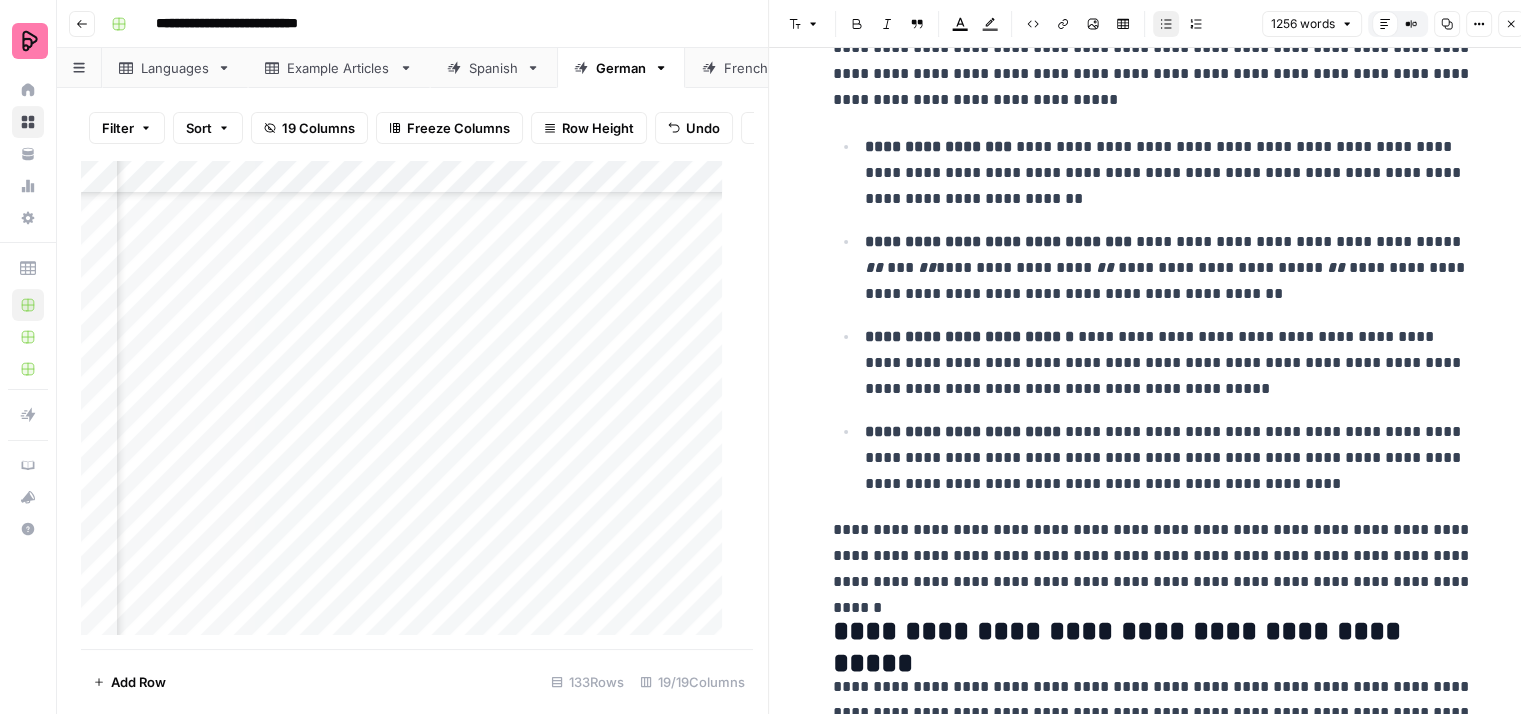 click on "**********" at bounding box center [1169, 458] 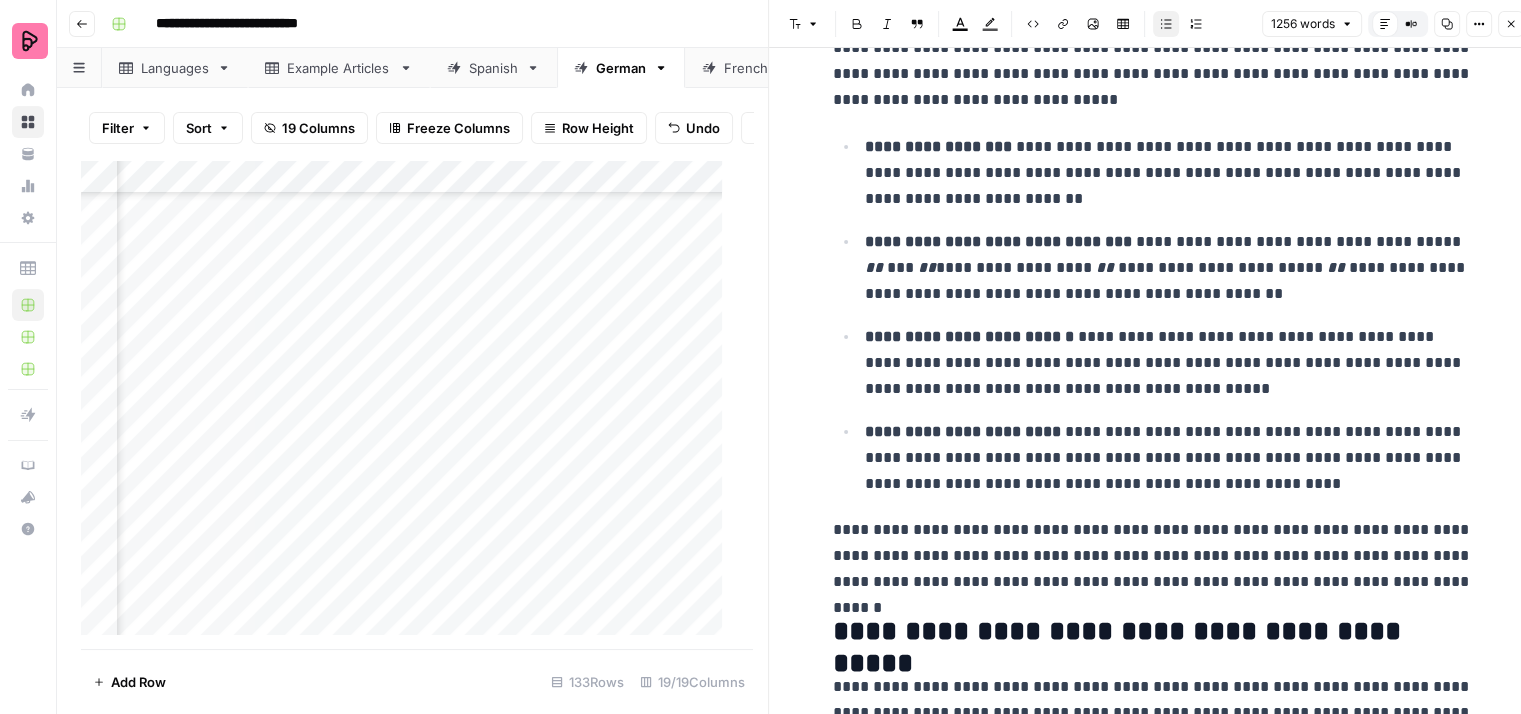 click on "**********" at bounding box center (1169, 458) 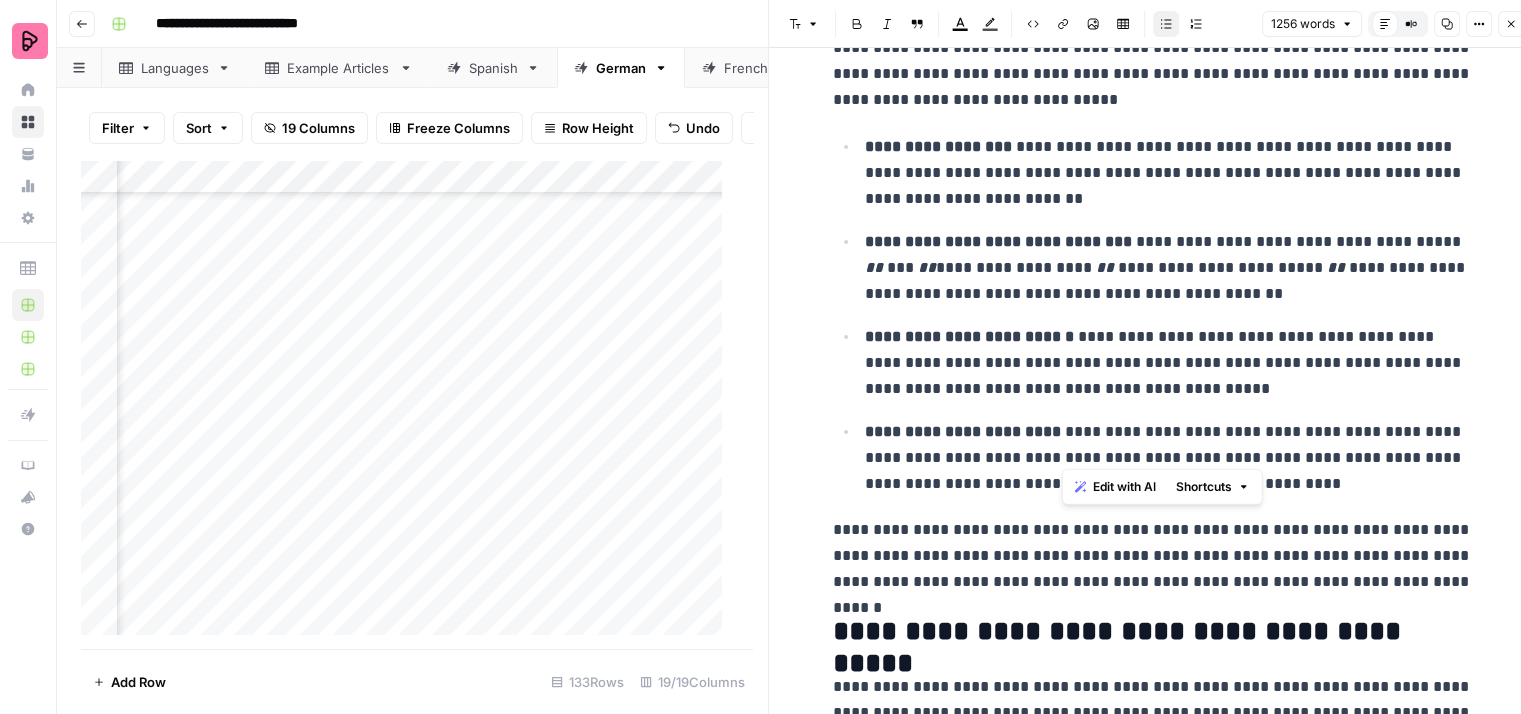drag, startPoint x: 1335, startPoint y: 445, endPoint x: 1062, endPoint y: 428, distance: 273.52878 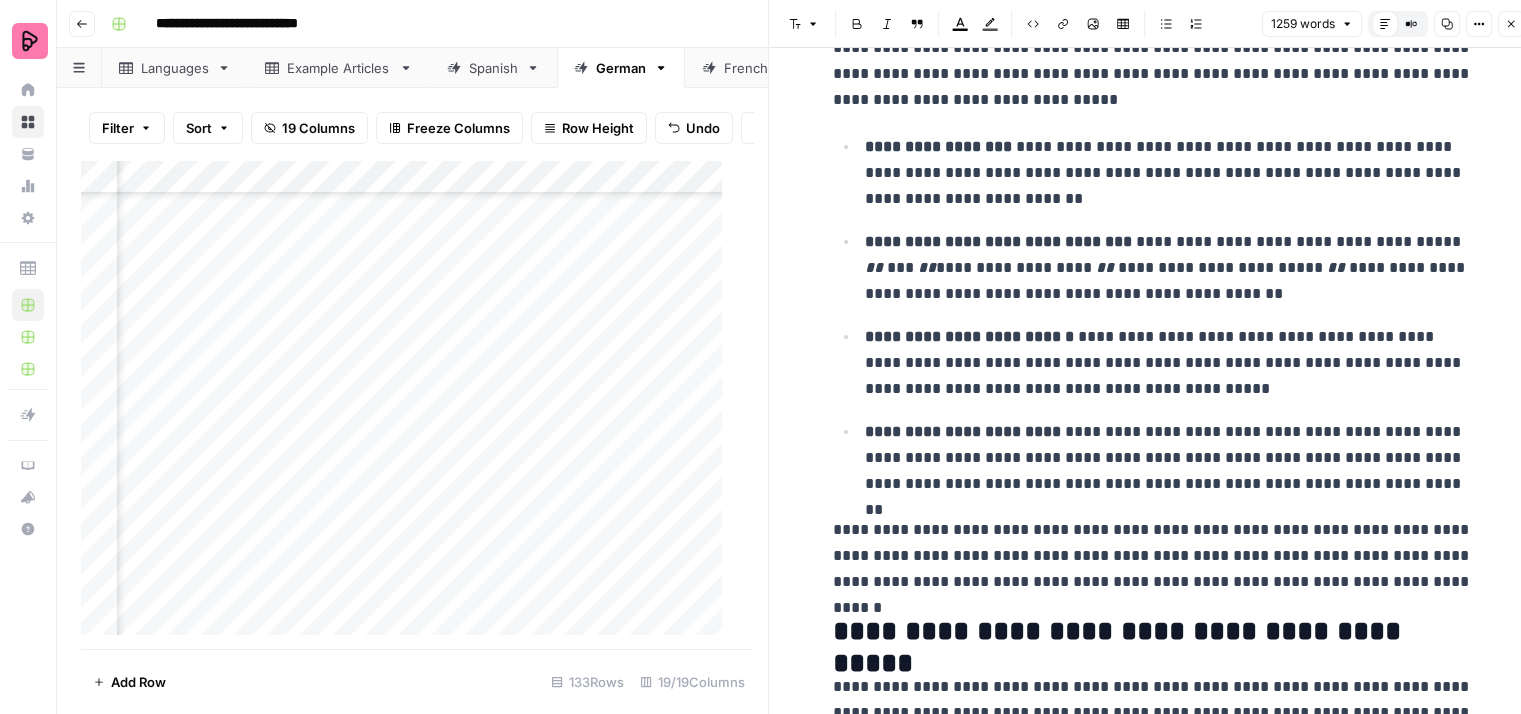 click on "**********" at bounding box center (1153, -1179) 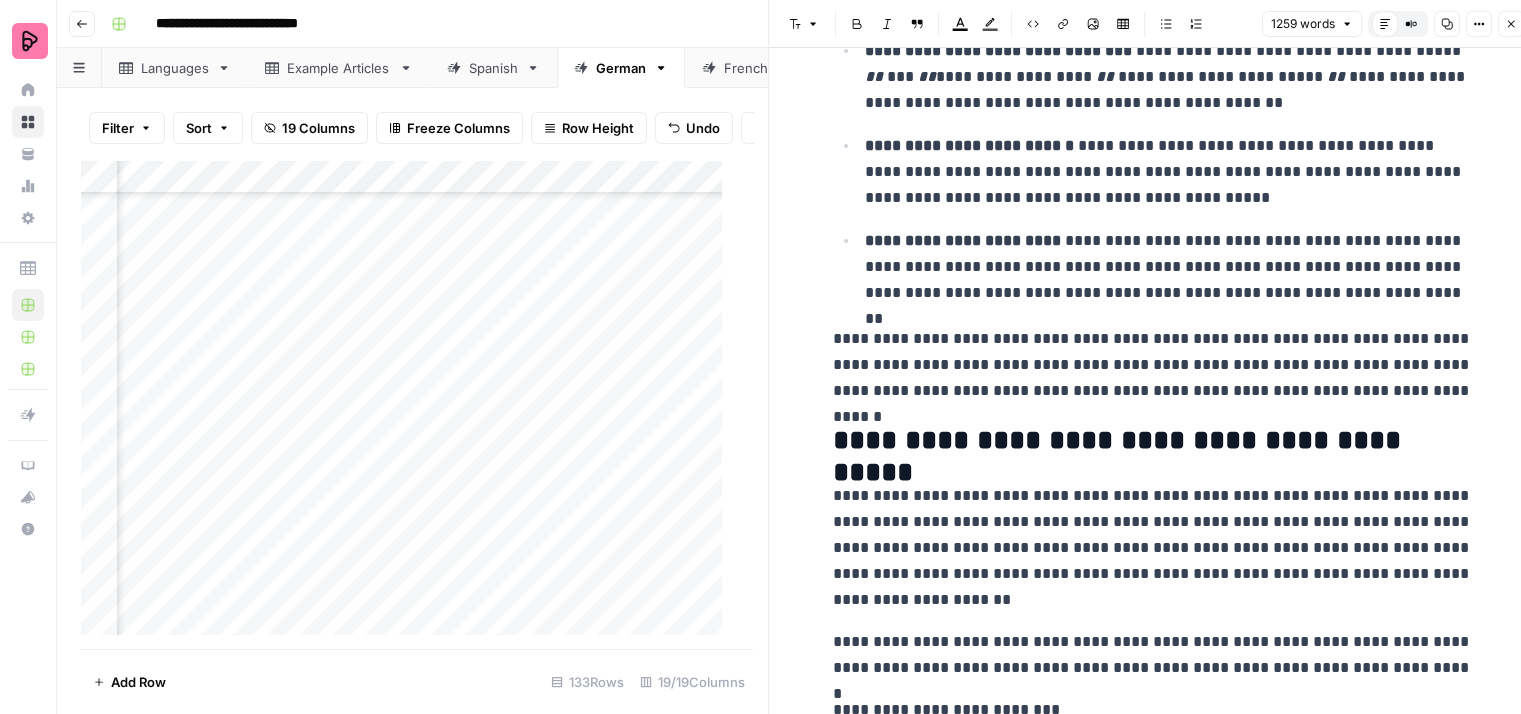 scroll, scrollTop: 4500, scrollLeft: 0, axis: vertical 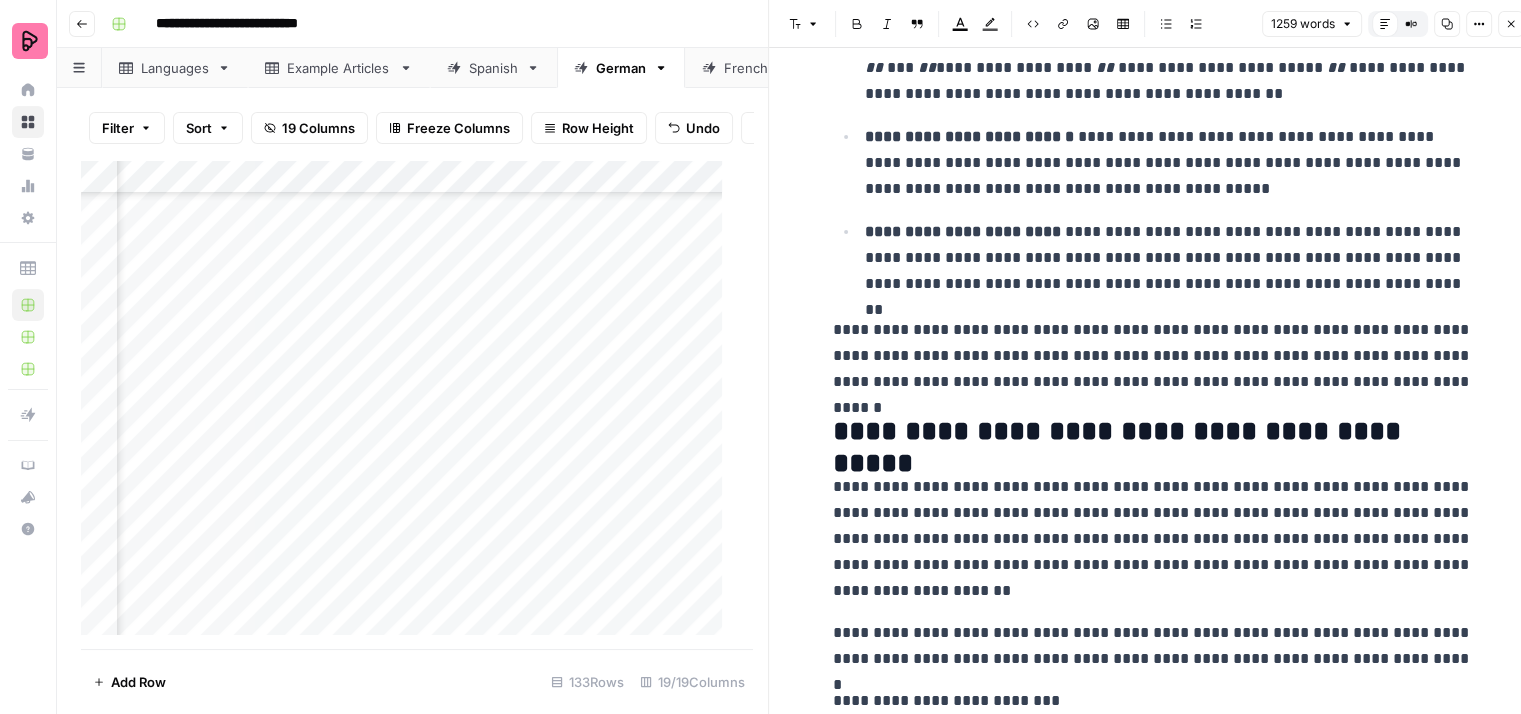 click on "**********" at bounding box center (1153, 356) 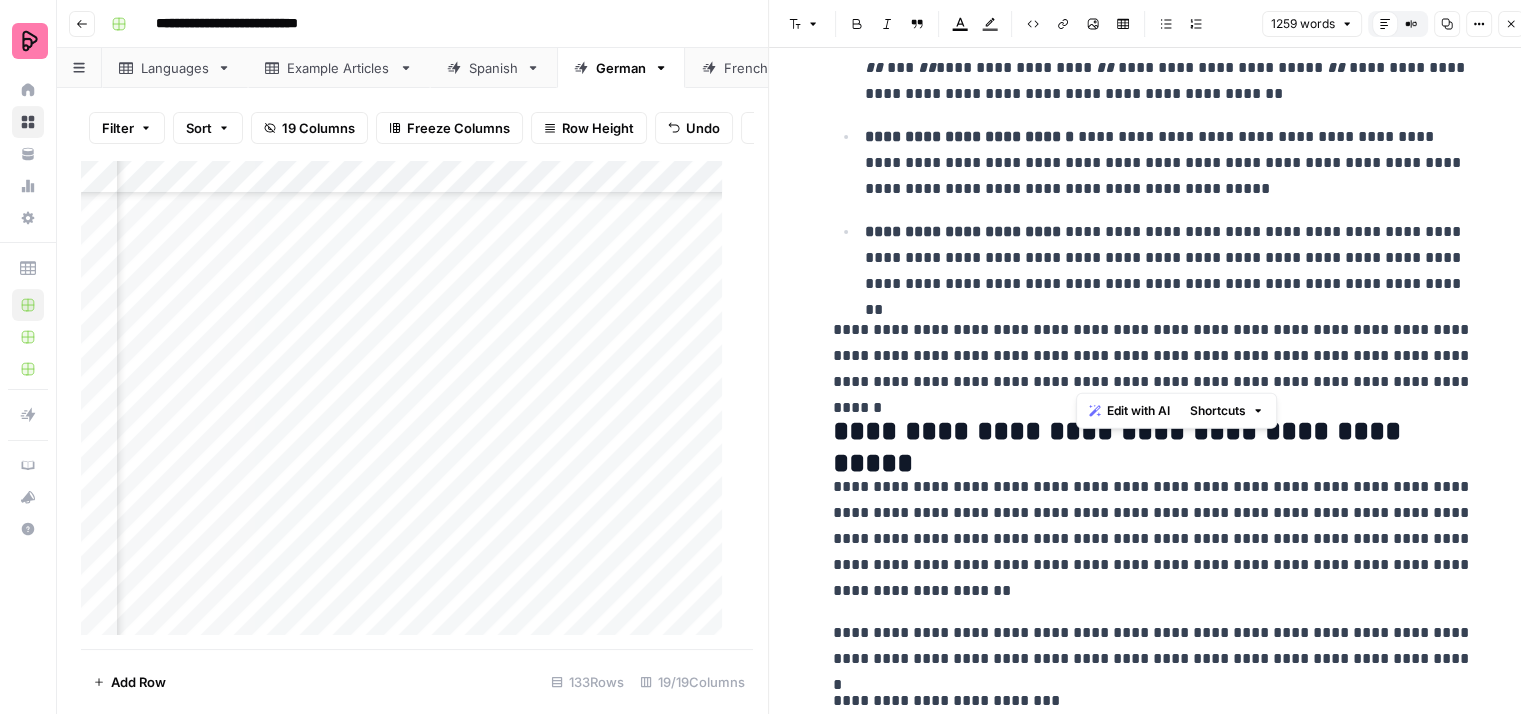 drag, startPoint x: 1467, startPoint y: 373, endPoint x: 1076, endPoint y: 336, distance: 392.74673 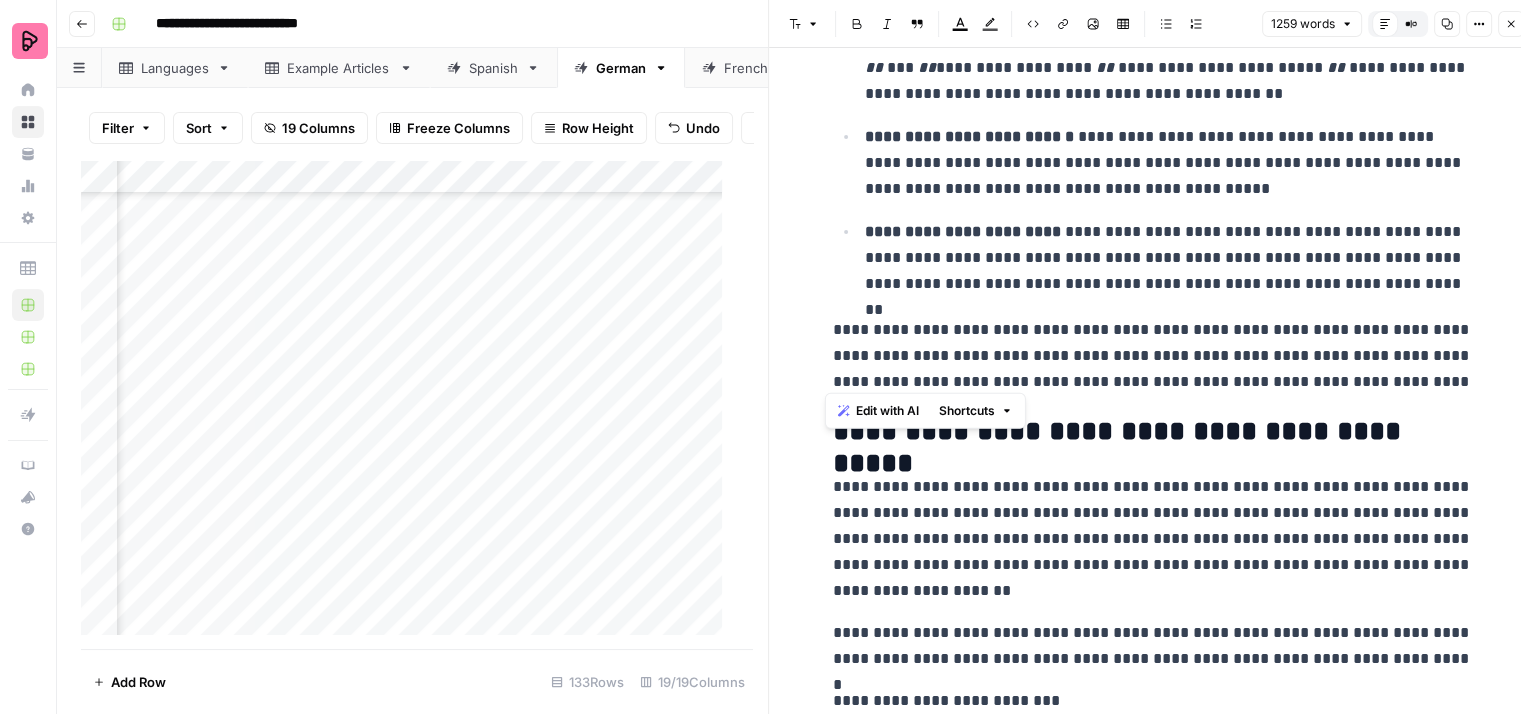 drag, startPoint x: 818, startPoint y: 320, endPoint x: 1480, endPoint y: 382, distance: 664.897 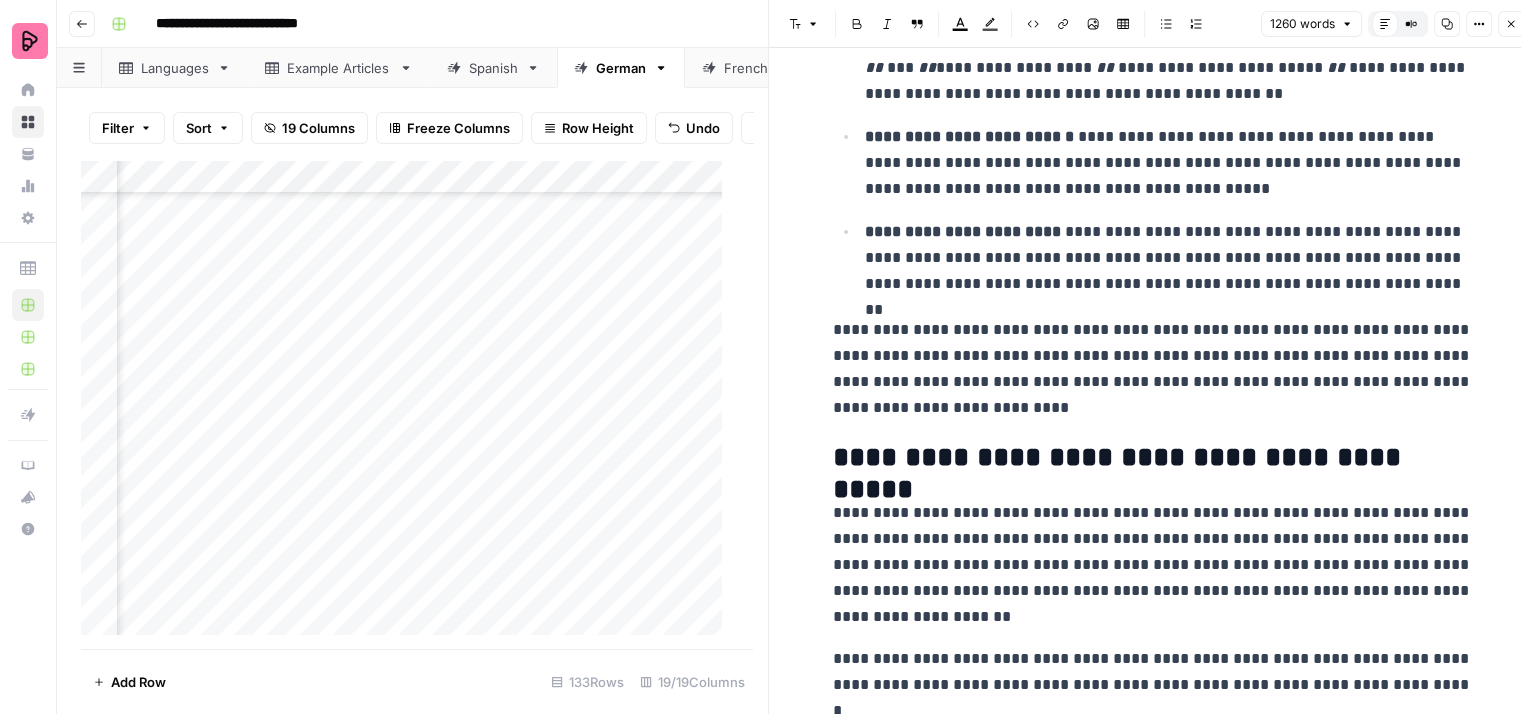 click on "**********" at bounding box center [1153, 369] 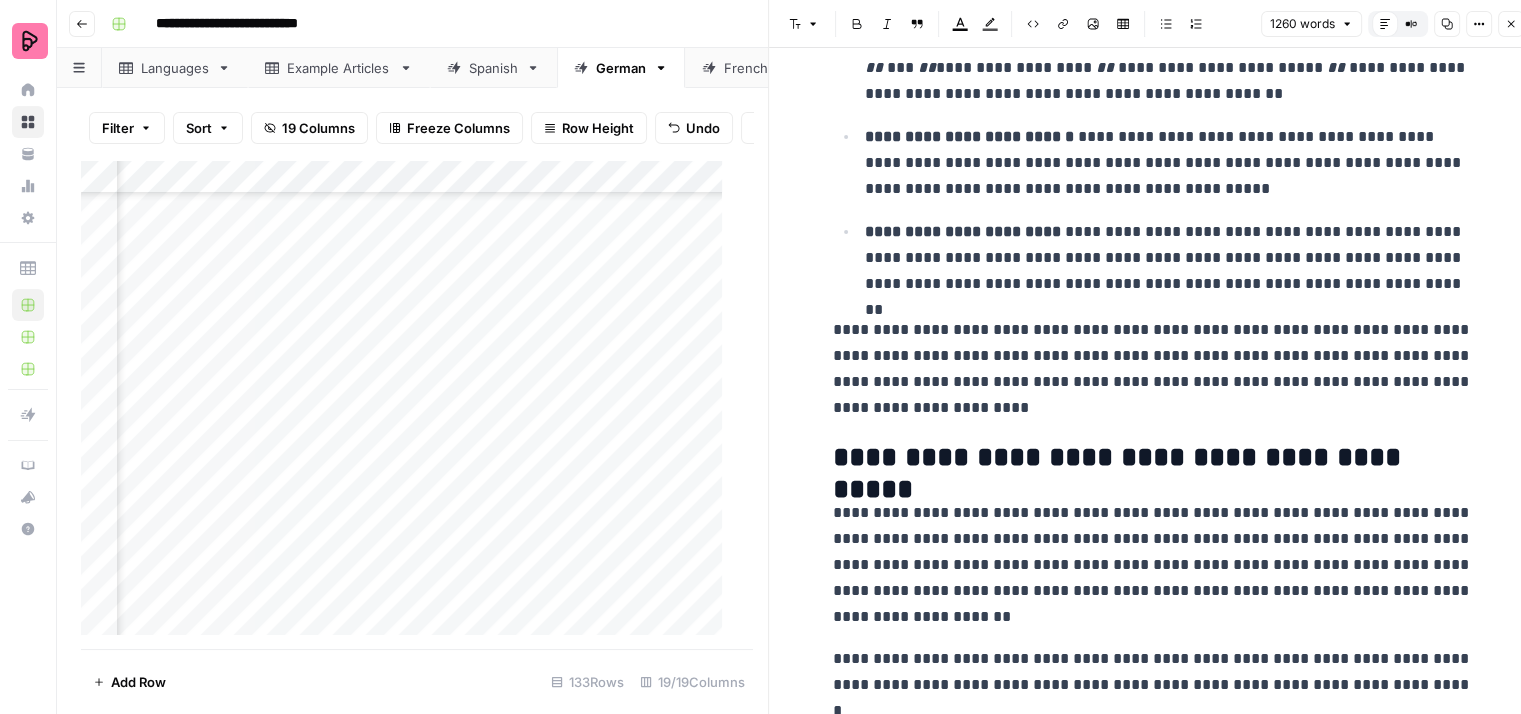click on "**********" at bounding box center [1153, 369] 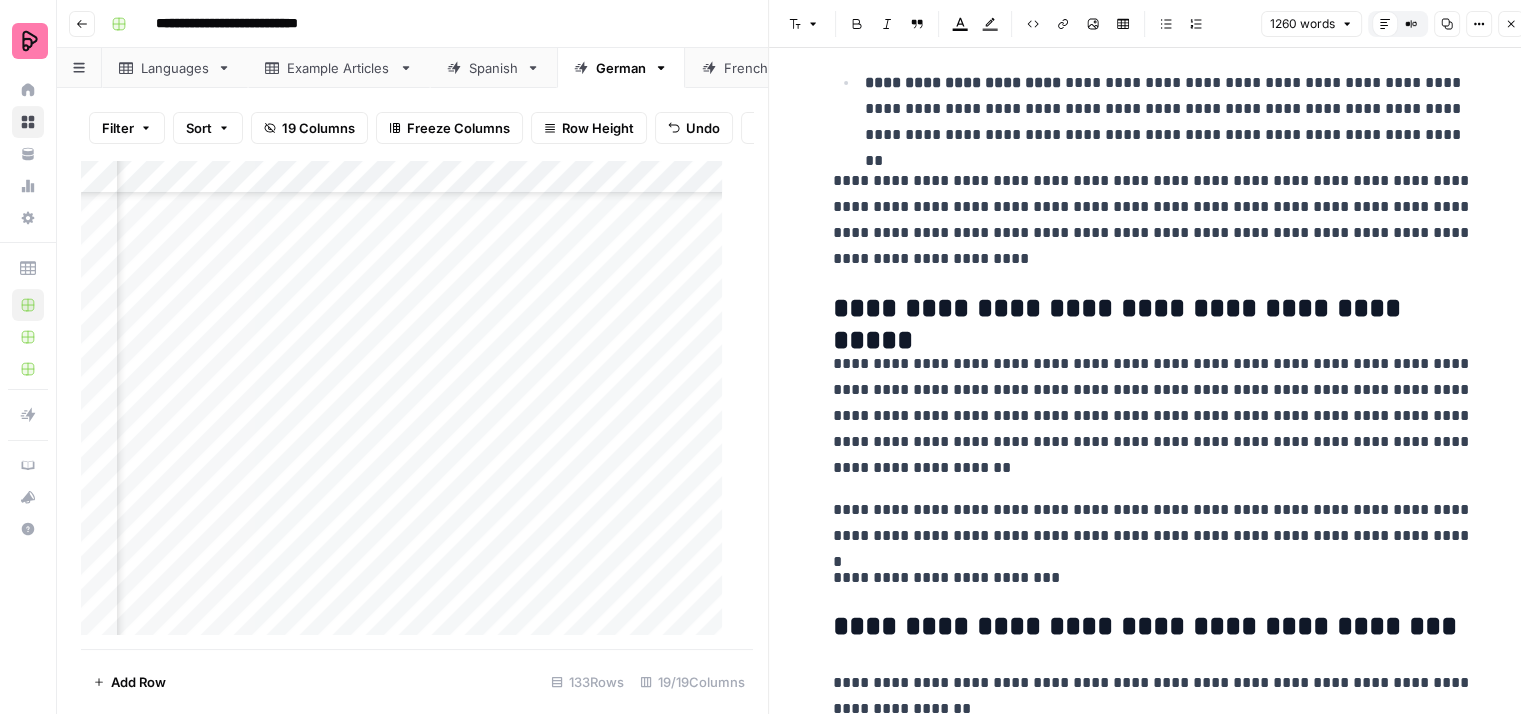 scroll, scrollTop: 4700, scrollLeft: 0, axis: vertical 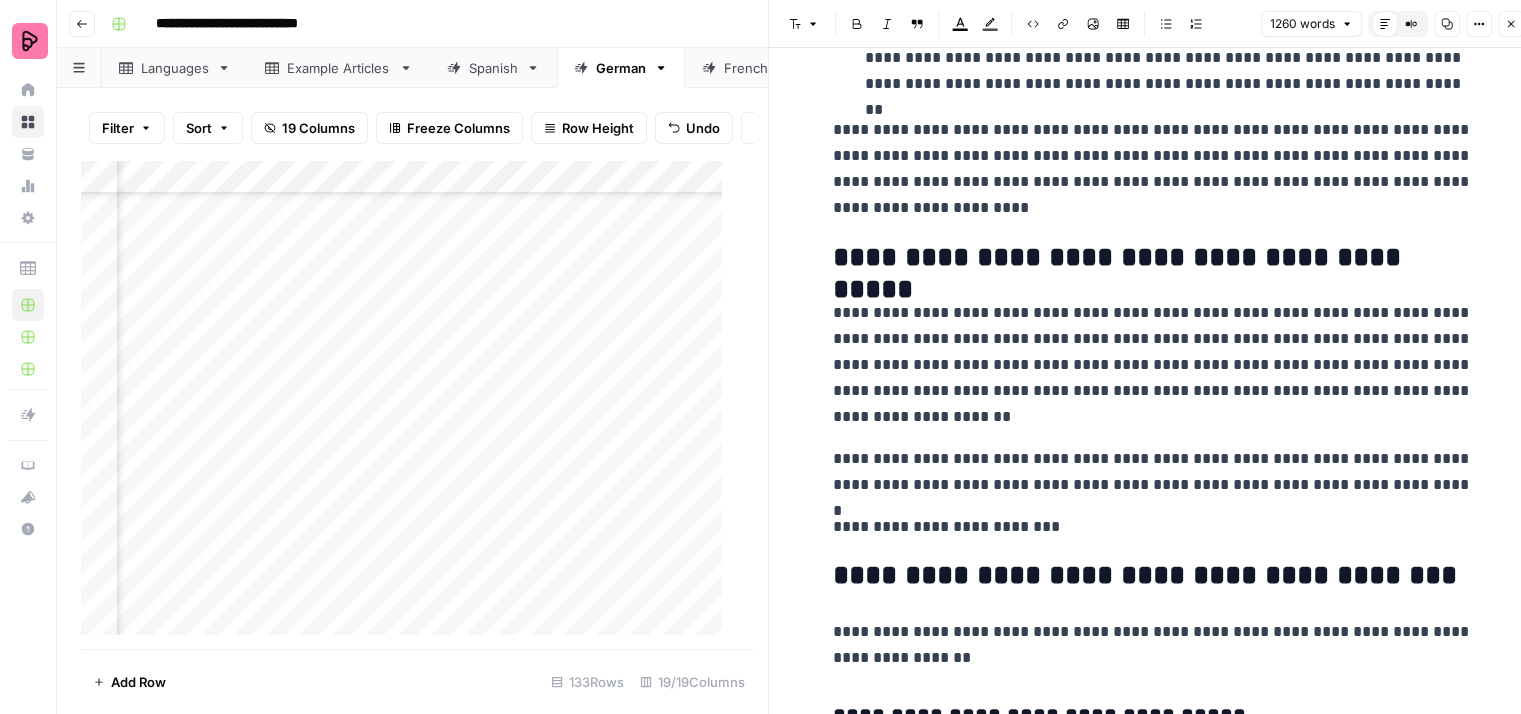 click on "**********" at bounding box center (1153, 365) 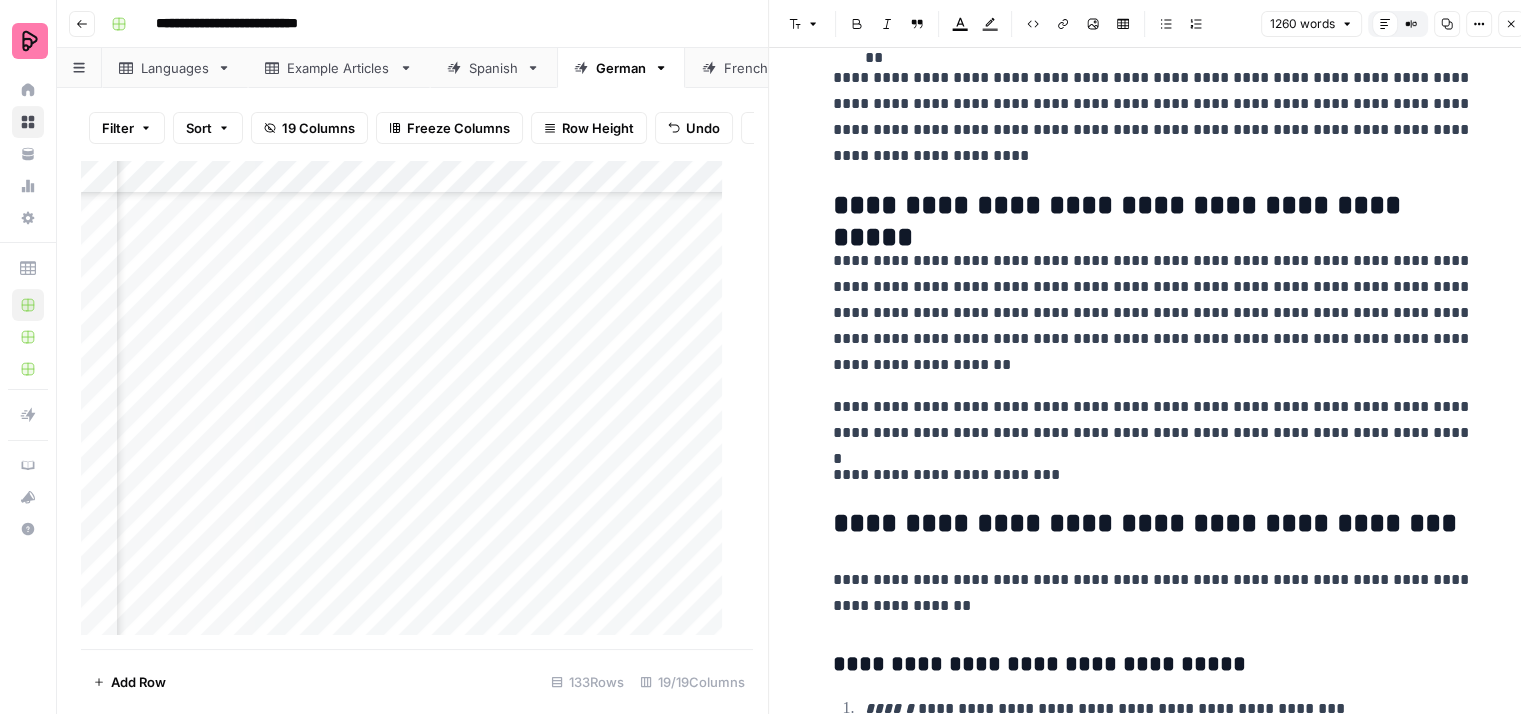 scroll, scrollTop: 4800, scrollLeft: 0, axis: vertical 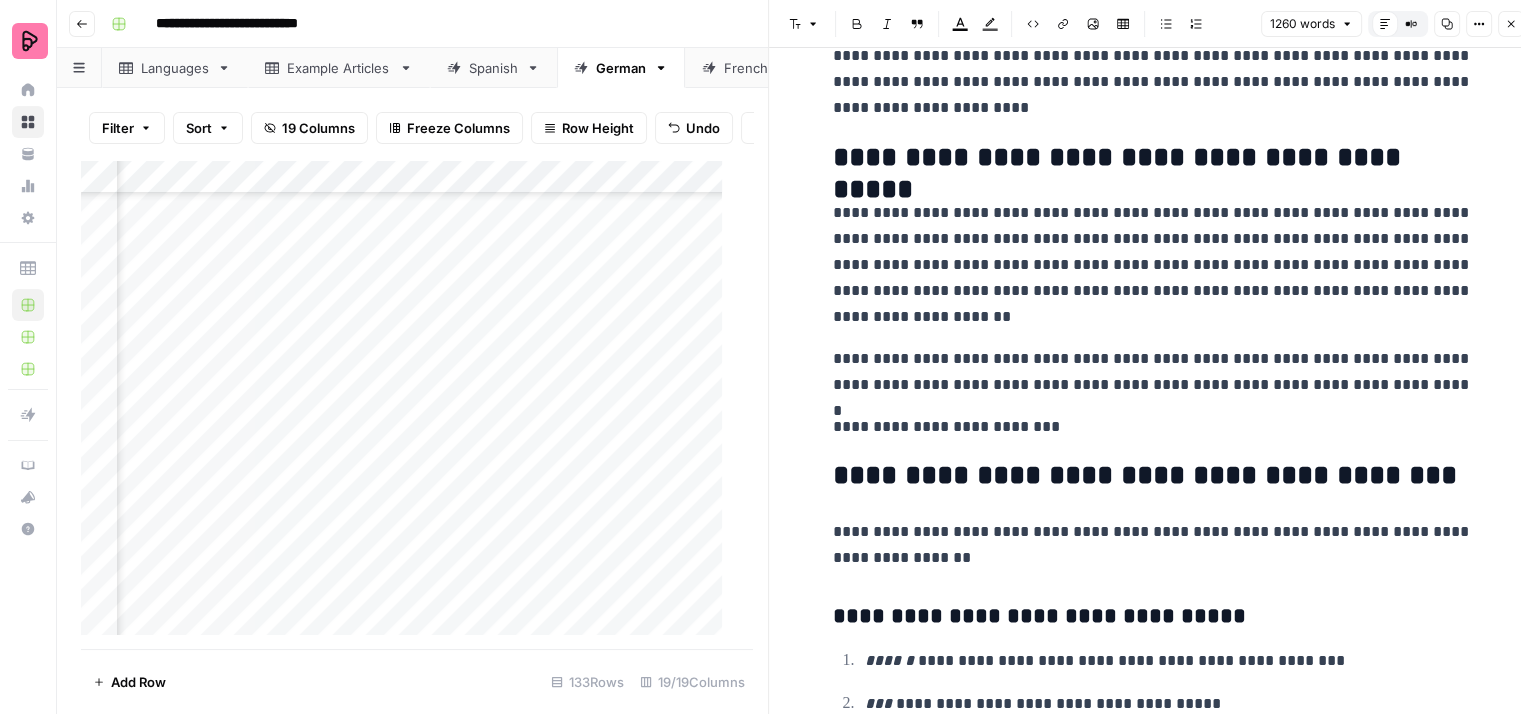 click on "**********" at bounding box center (1153, 265) 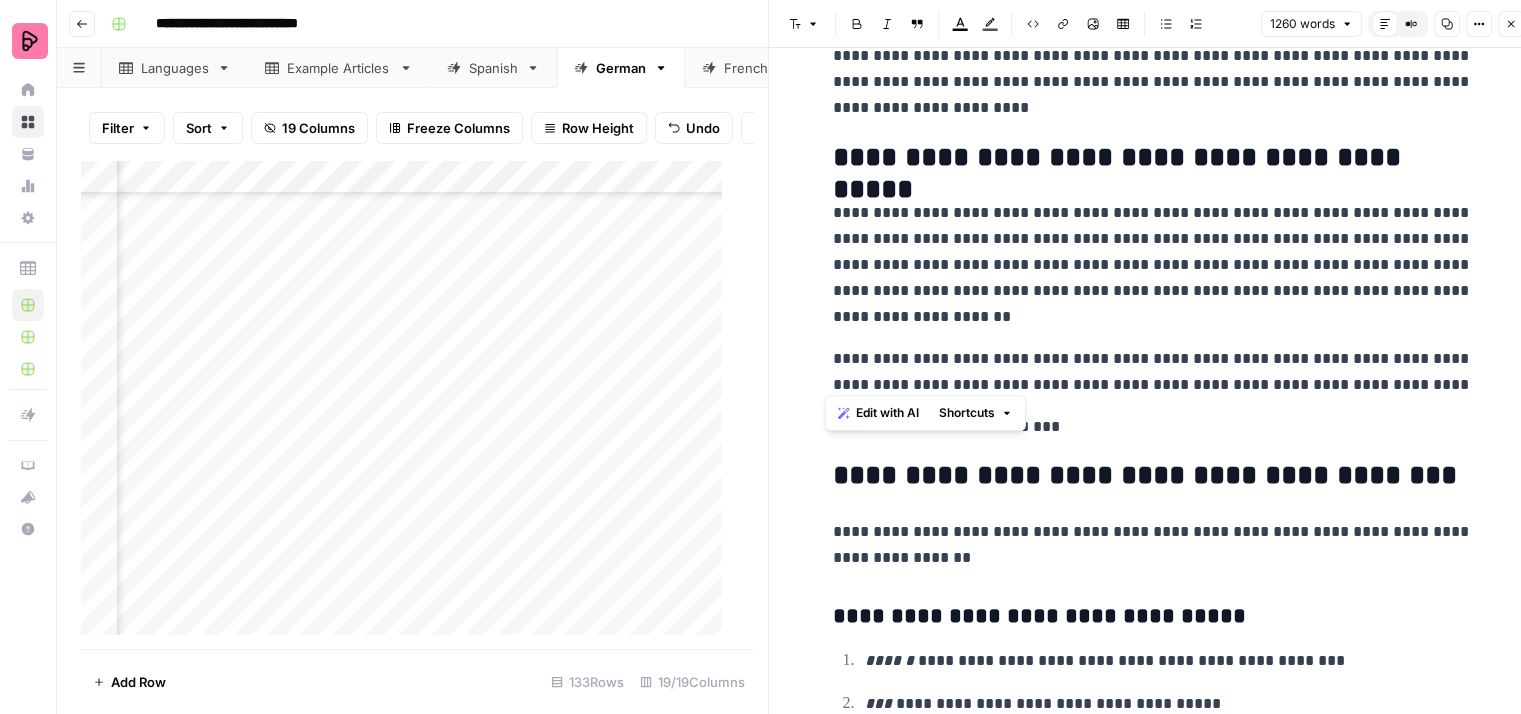 drag, startPoint x: 1354, startPoint y: 375, endPoint x: 824, endPoint y: 353, distance: 530.4564 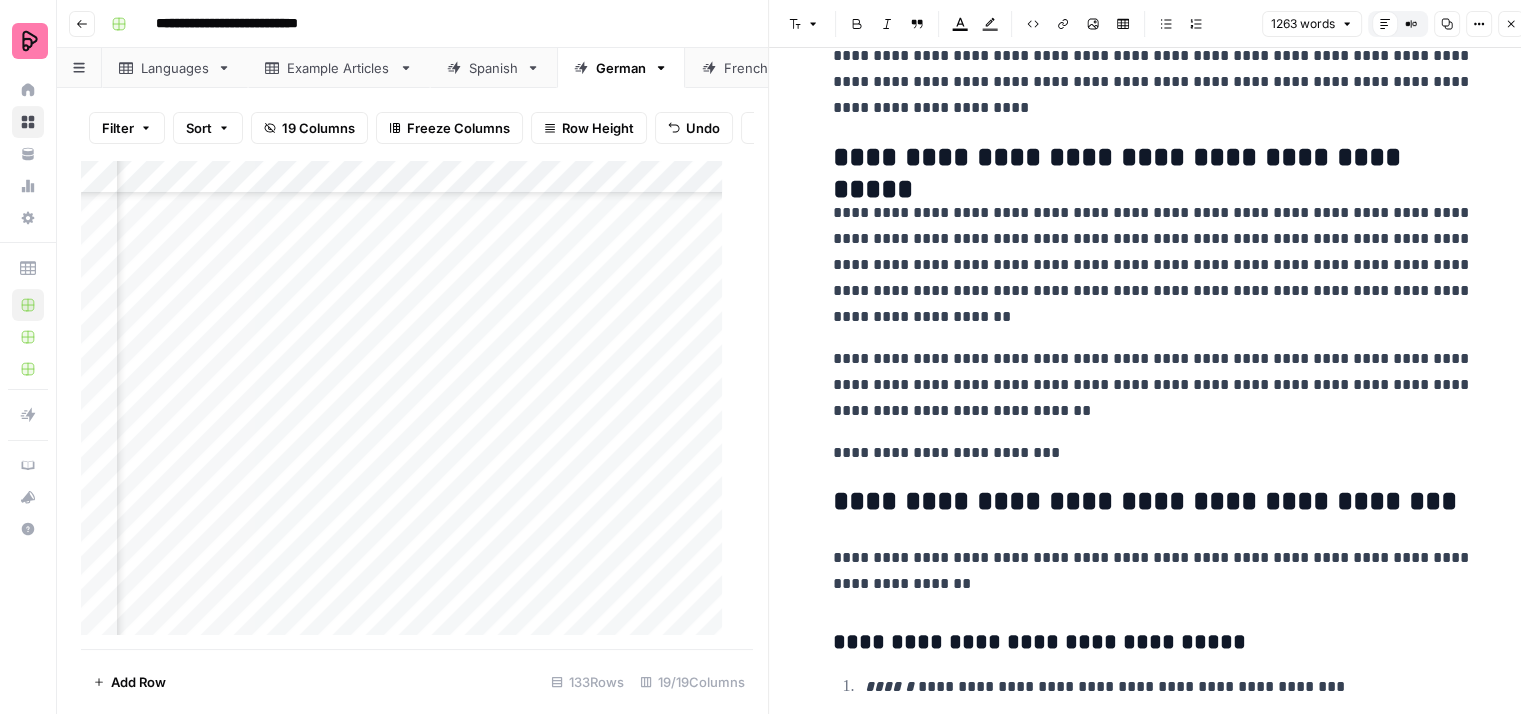 click on "**********" at bounding box center [1153, 385] 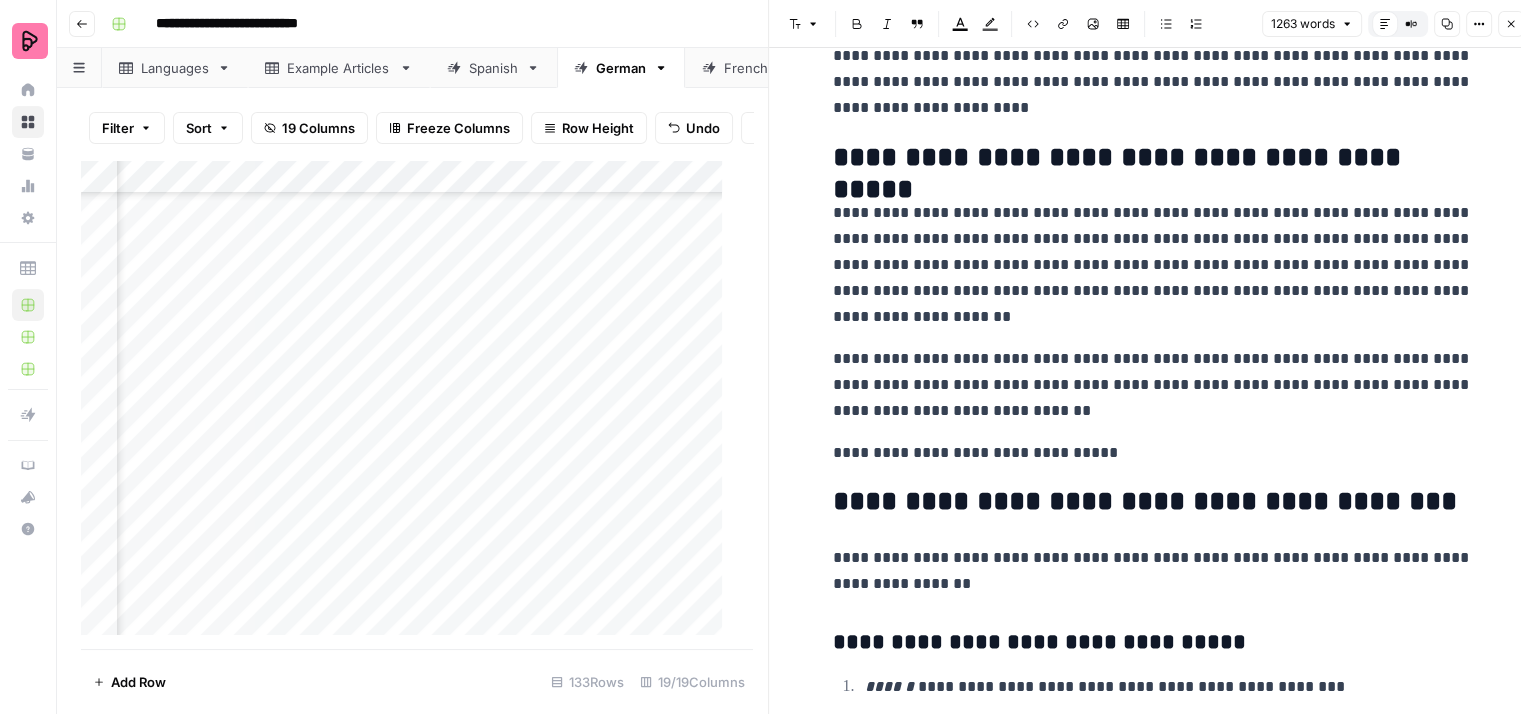 click on "**********" at bounding box center [1153, 158] 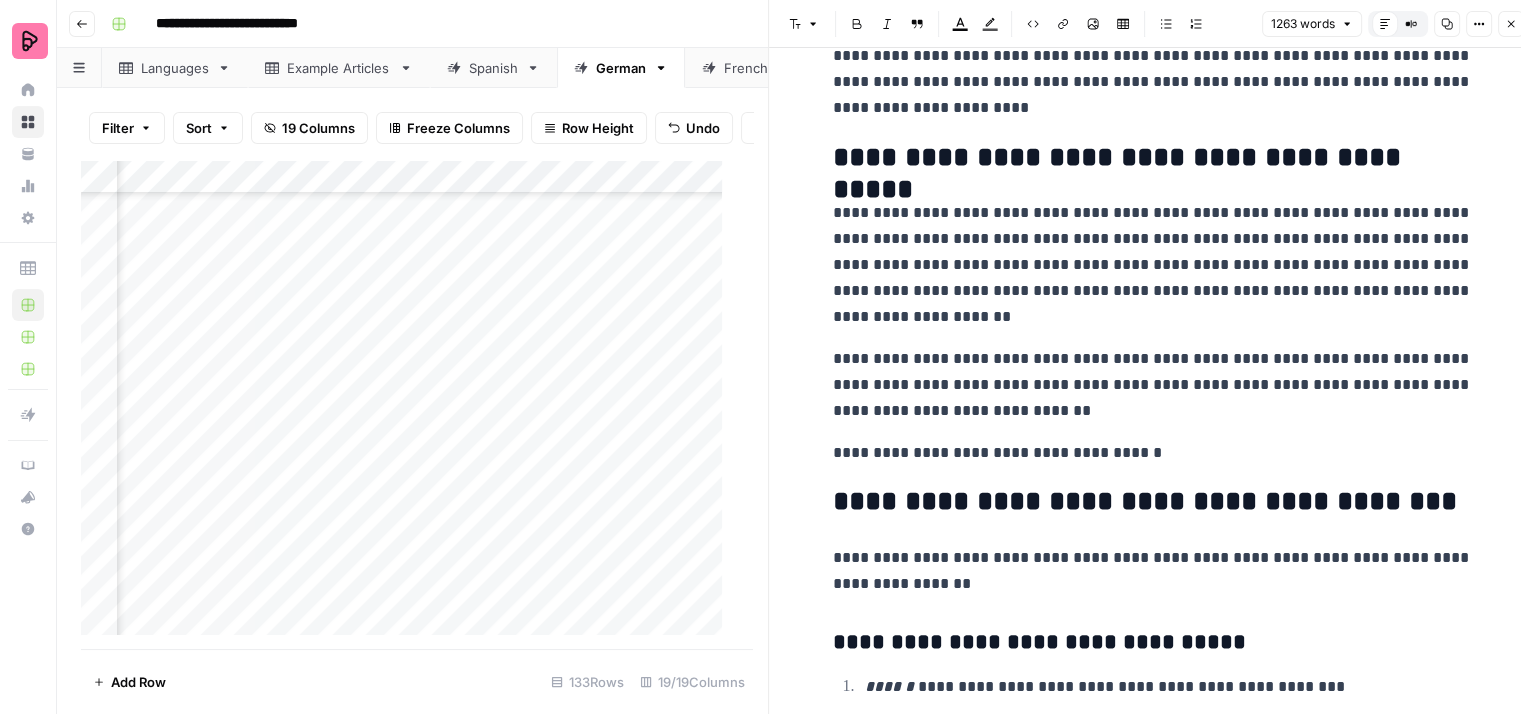 click on "**********" at bounding box center (1153, 385) 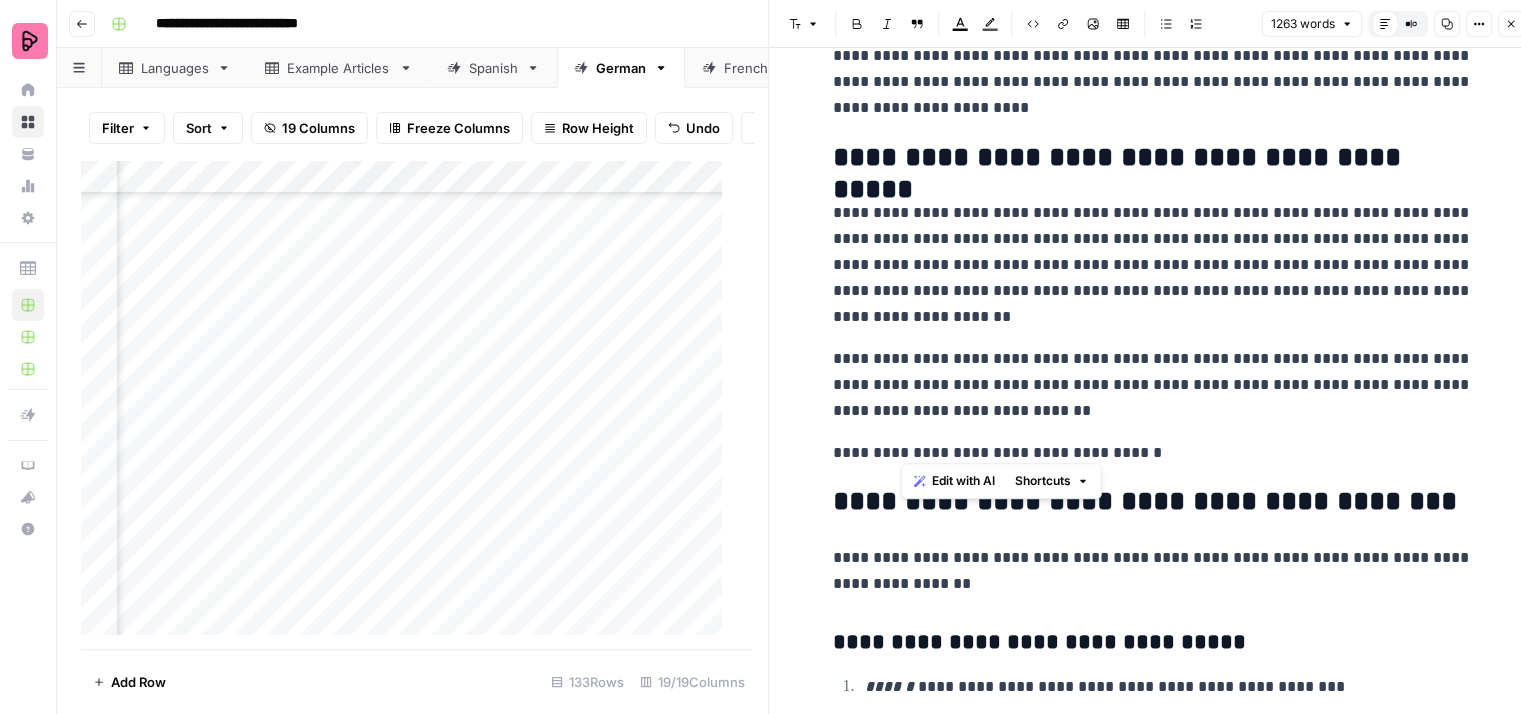 drag, startPoint x: 1068, startPoint y: 441, endPoint x: 906, endPoint y: 446, distance: 162.07715 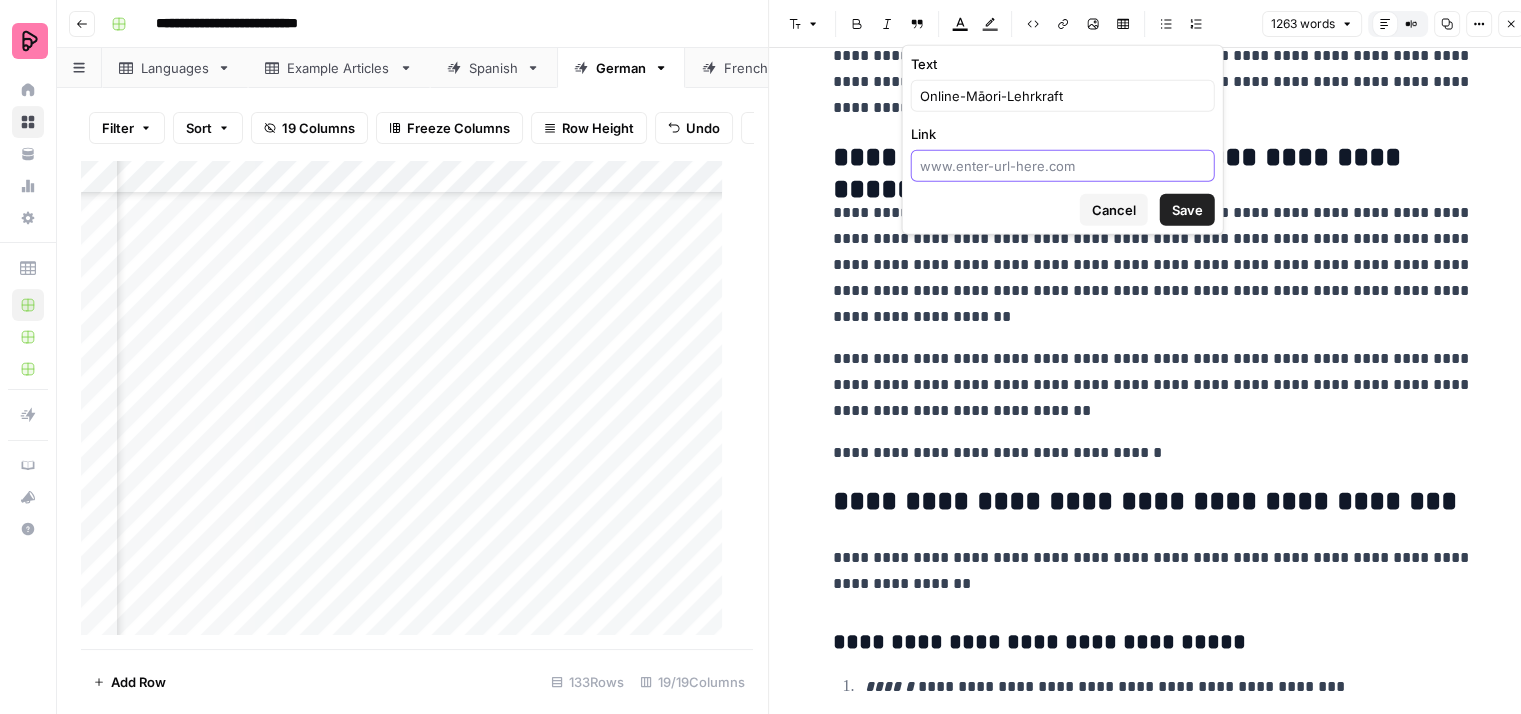 click on "Link" at bounding box center [1063, 166] 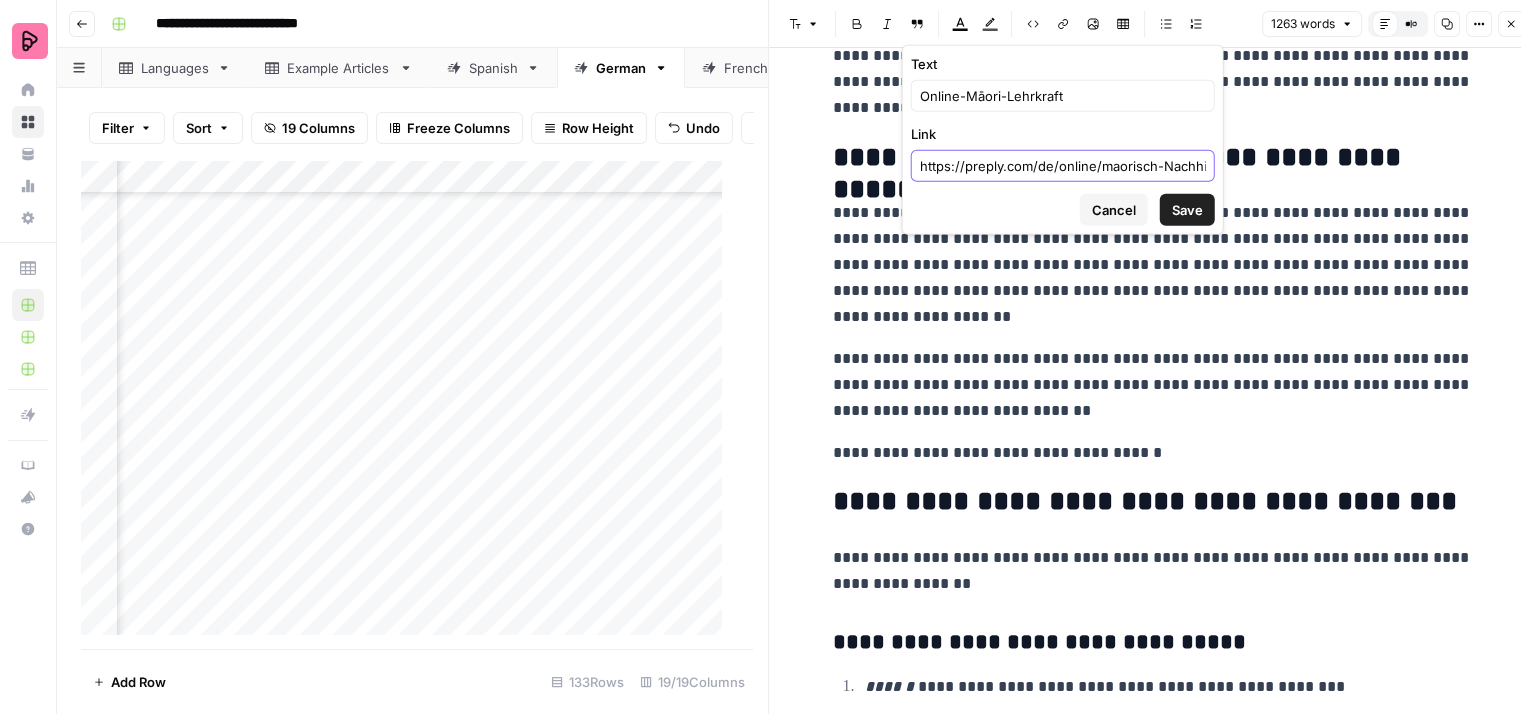 scroll, scrollTop: 0, scrollLeft: 13, axis: horizontal 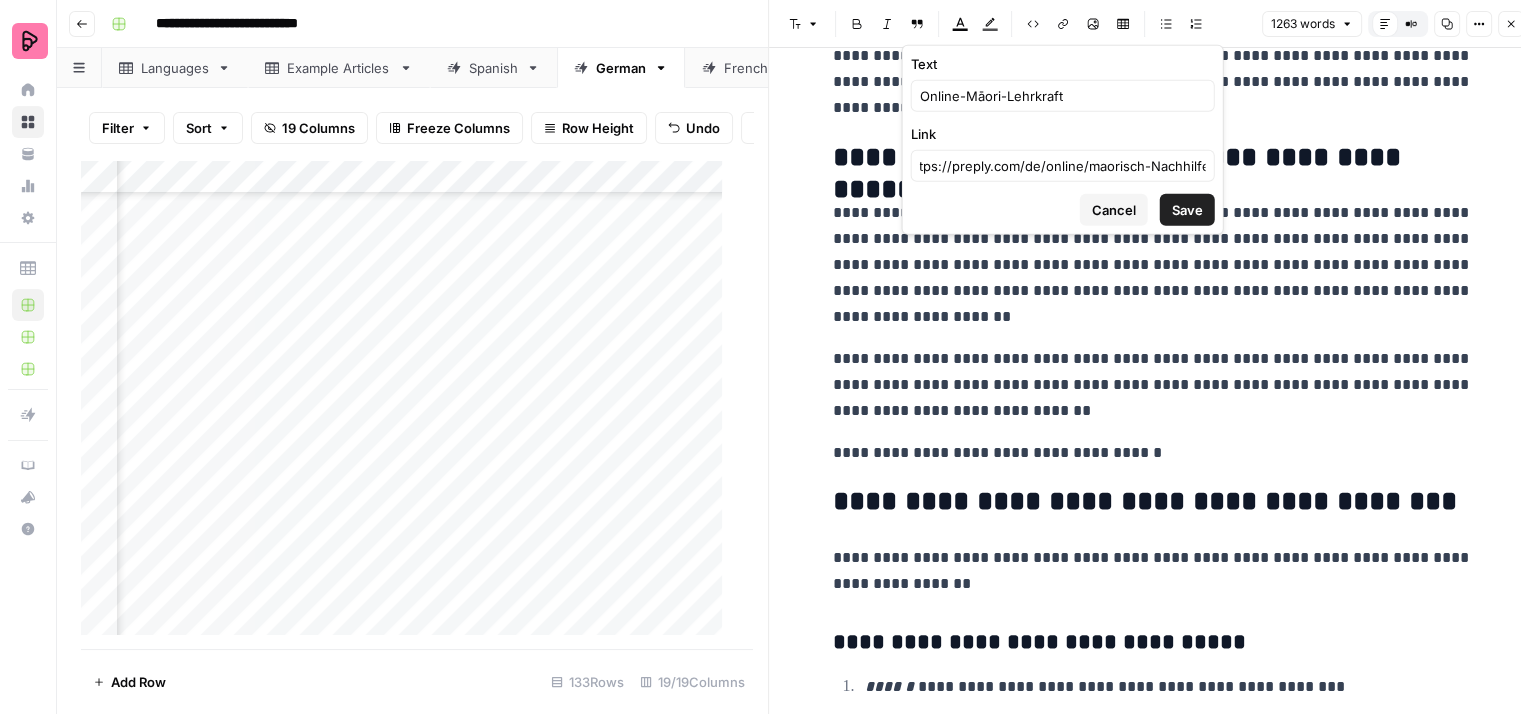 click on "Save" at bounding box center (1187, 210) 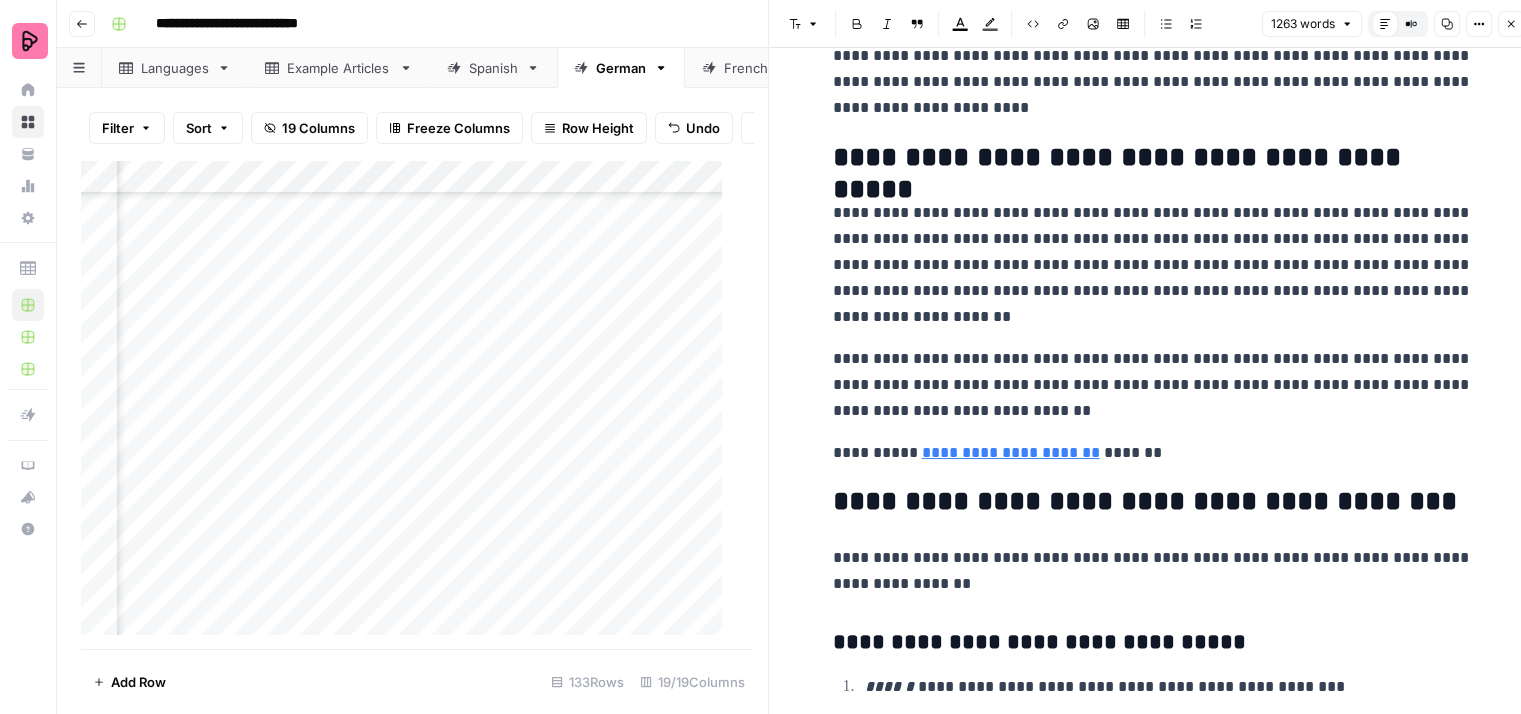 click on "**********" at bounding box center (1153, 385) 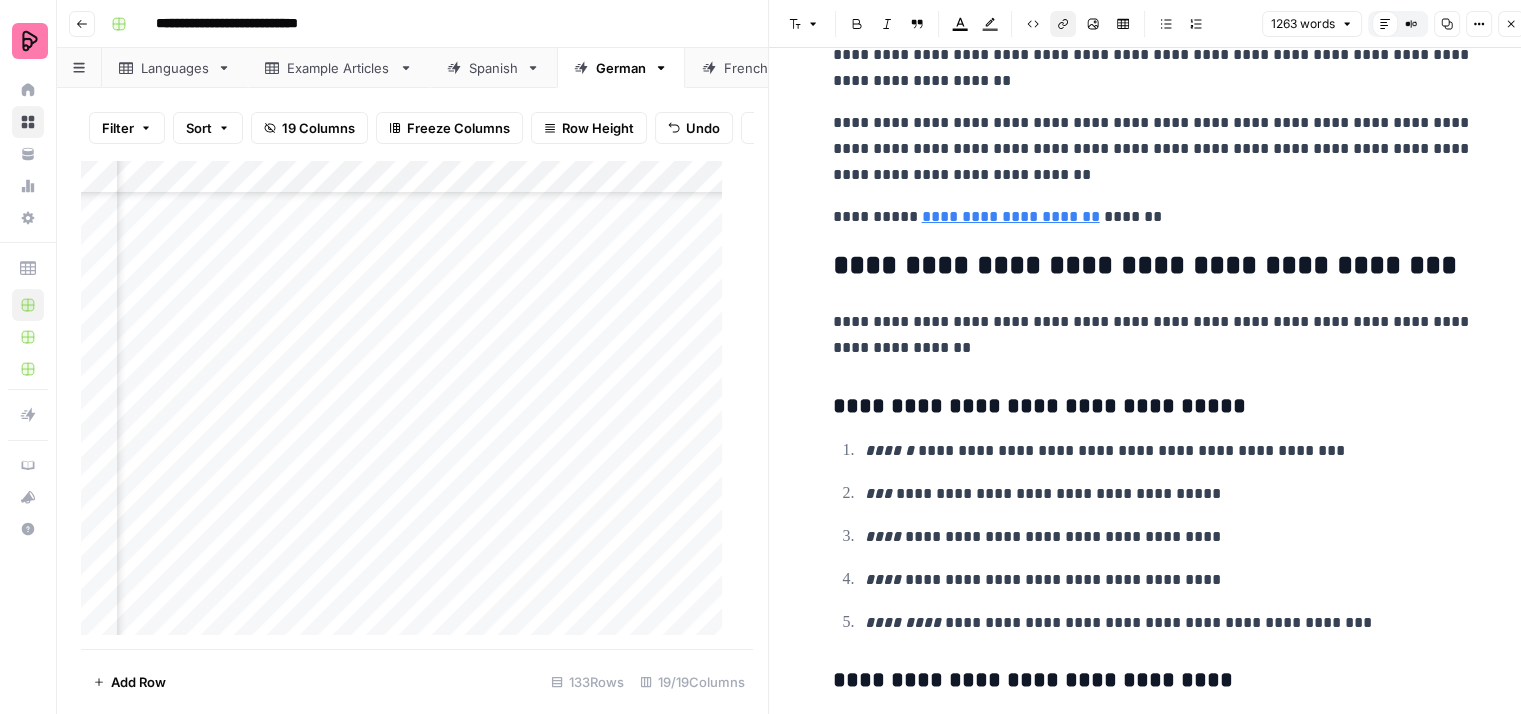 scroll, scrollTop: 5100, scrollLeft: 0, axis: vertical 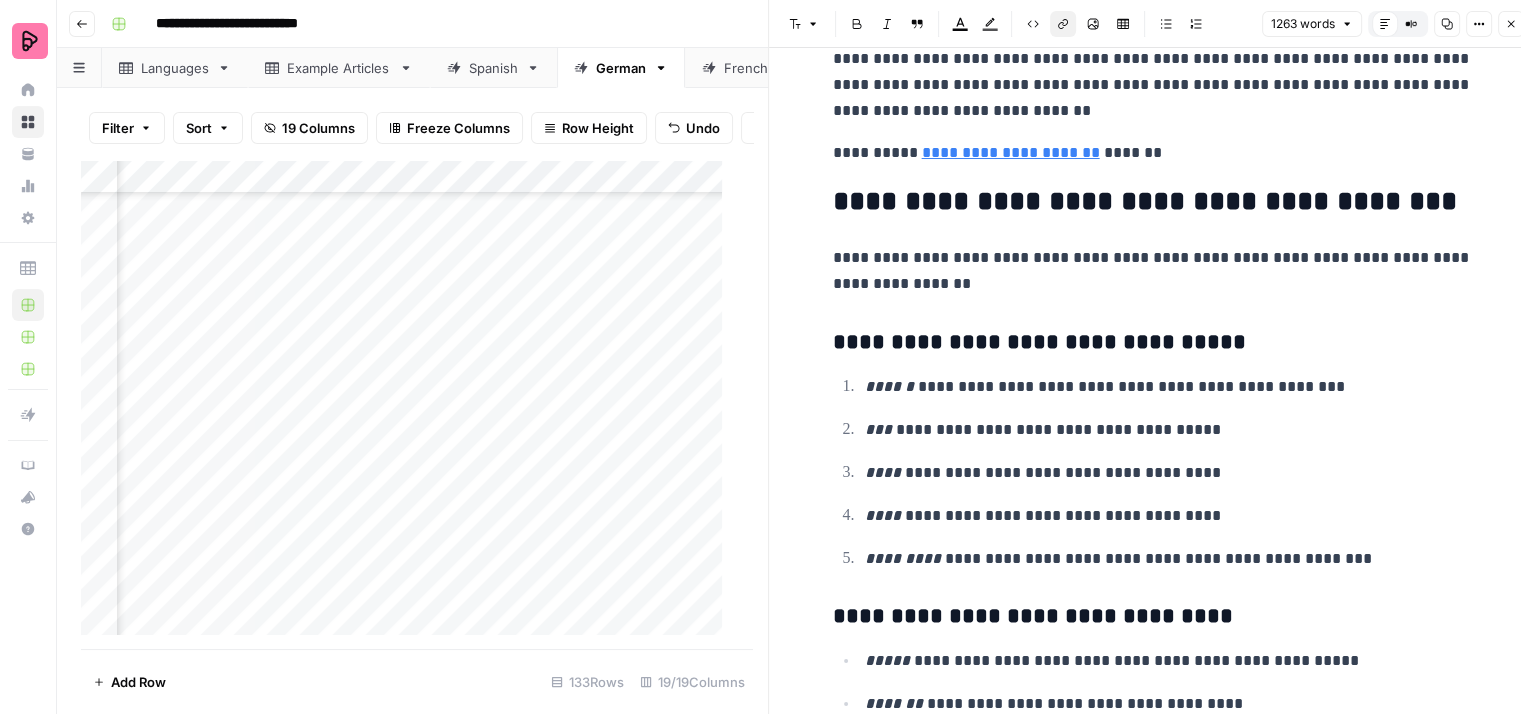 click on "**********" at bounding box center (1153, 271) 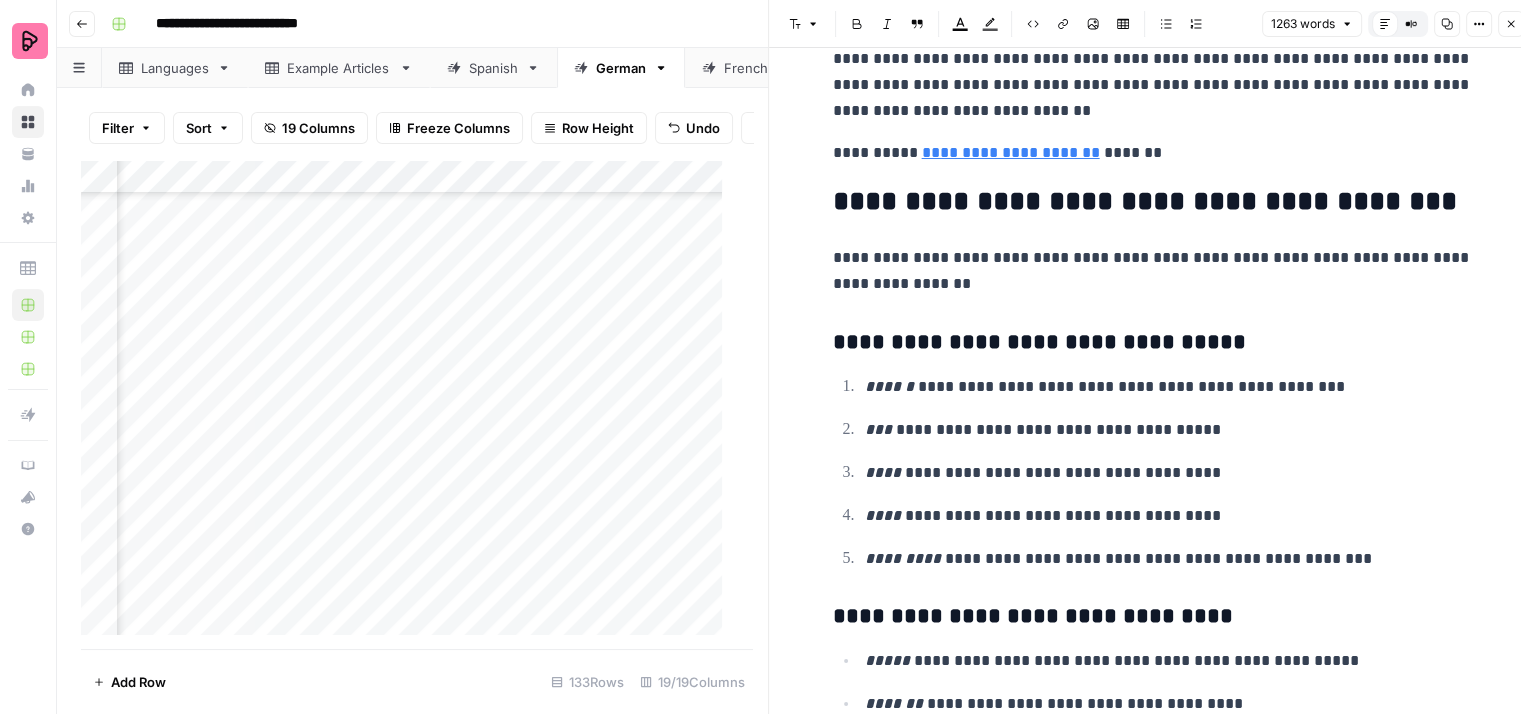 click on "**********" at bounding box center (1153, 271) 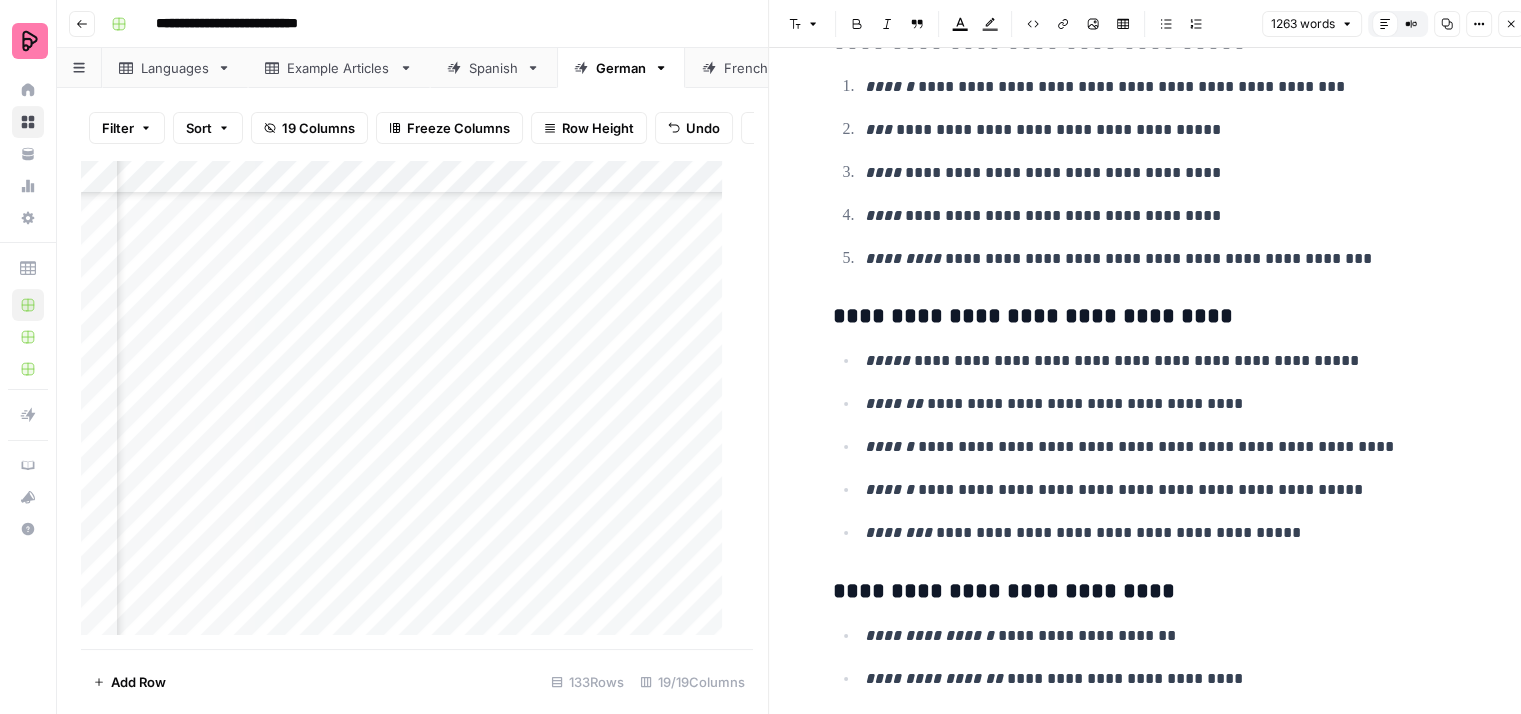 scroll, scrollTop: 5473, scrollLeft: 0, axis: vertical 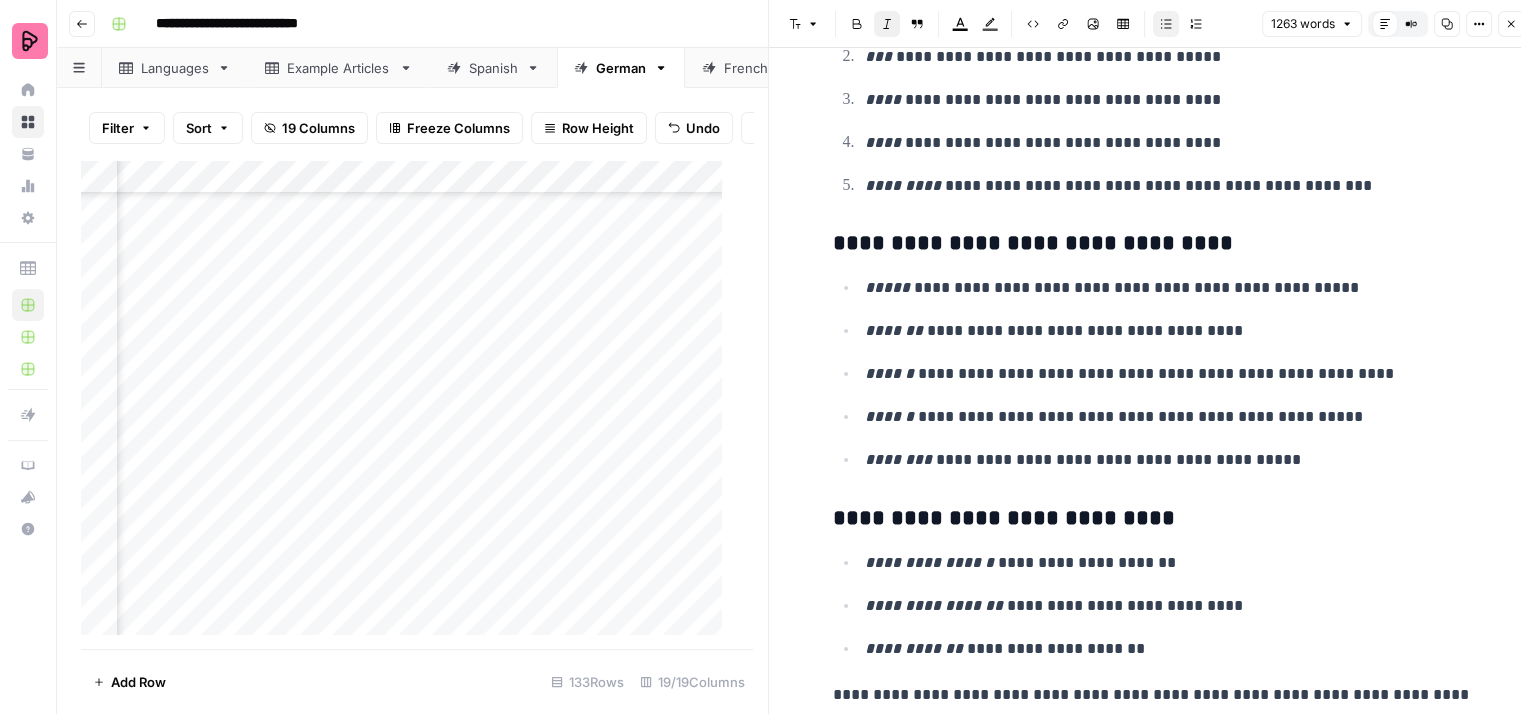 click on "**********" at bounding box center (1153, 373) 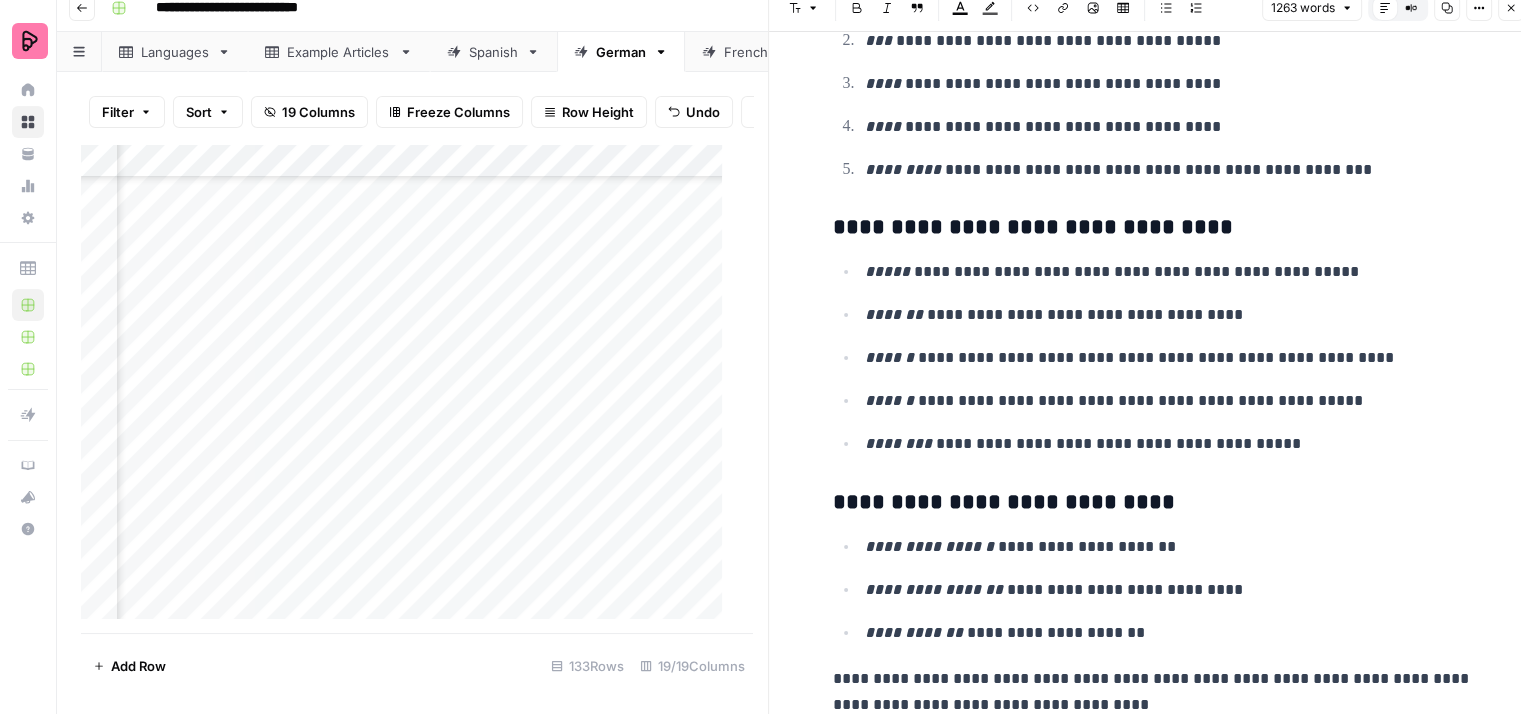 click on "**********" at bounding box center (1153, -2342) 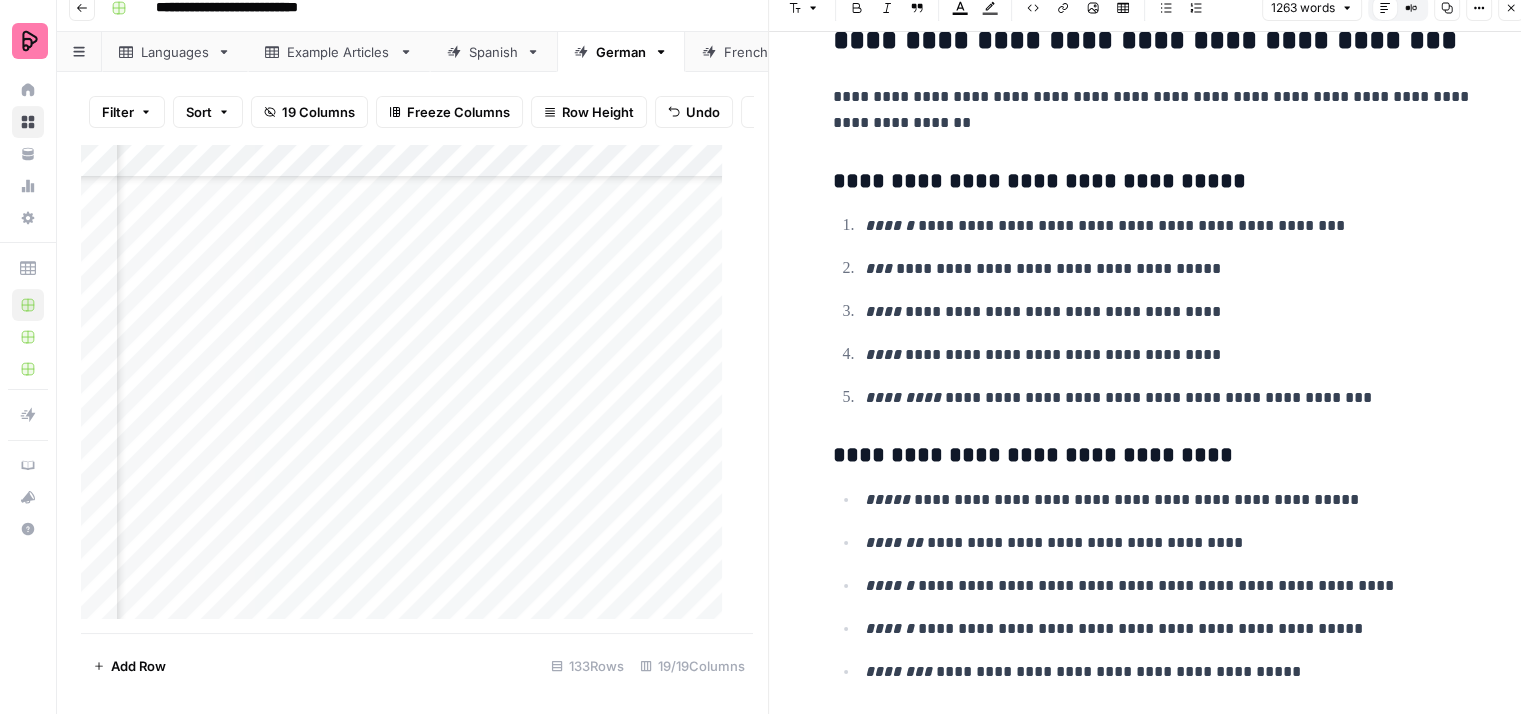 scroll, scrollTop: 5173, scrollLeft: 0, axis: vertical 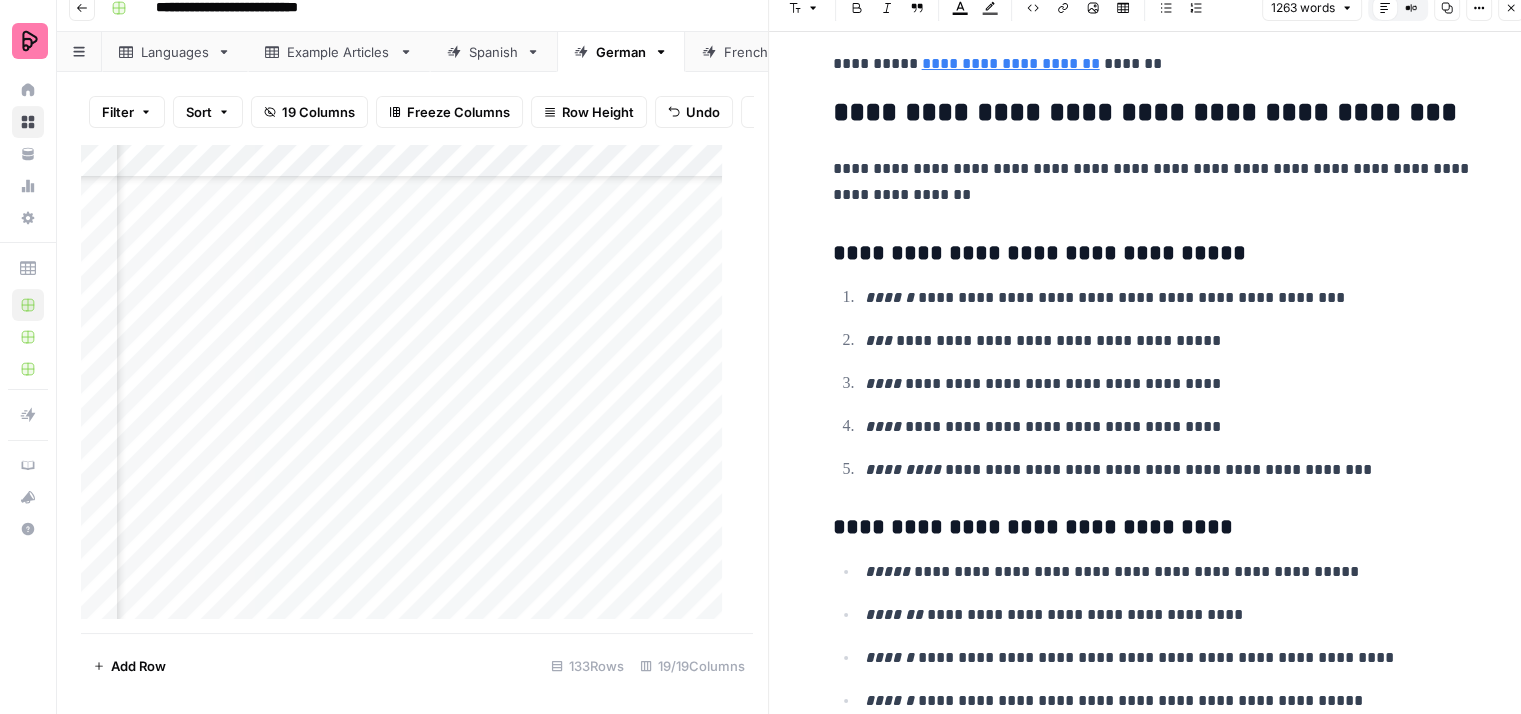 click on "**********" at bounding box center [1169, 298] 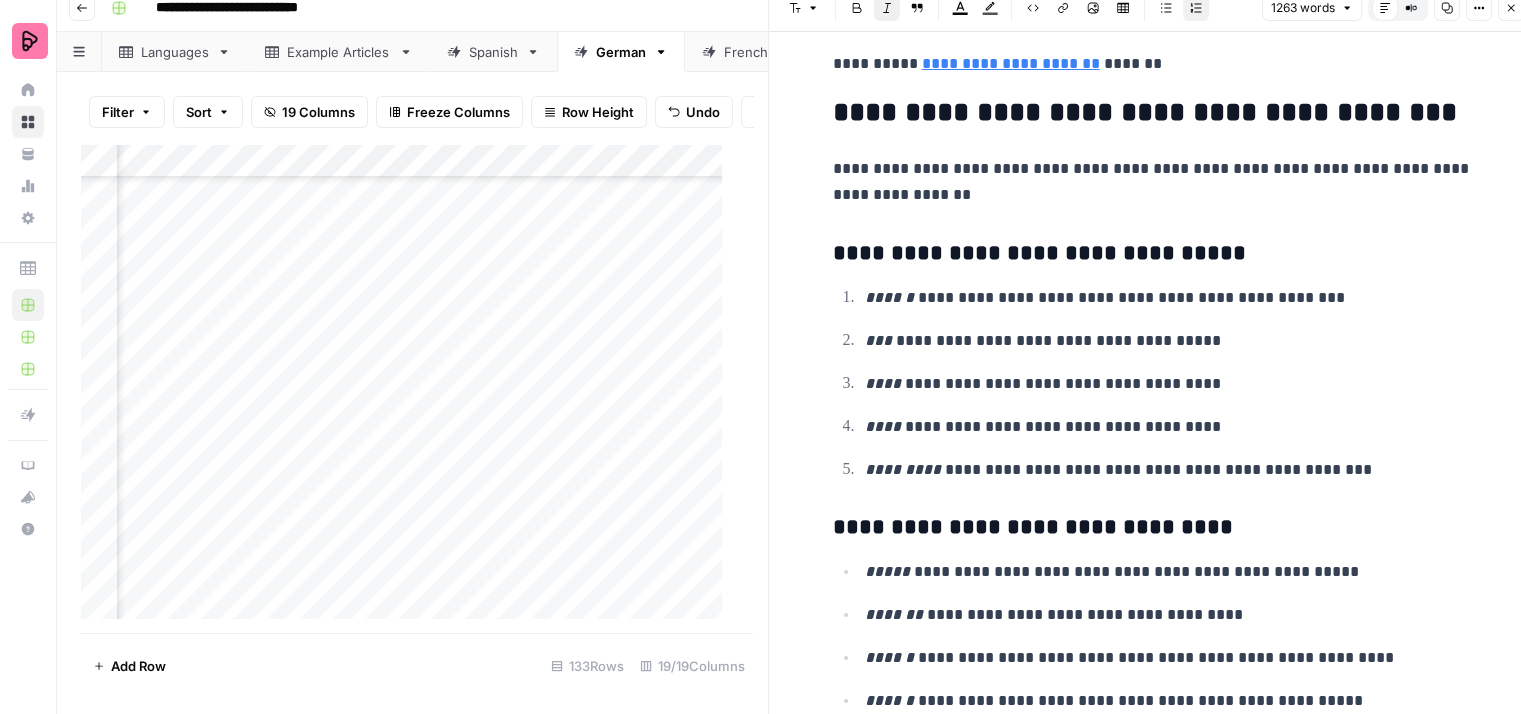 click on "**********" at bounding box center [1153, 383] 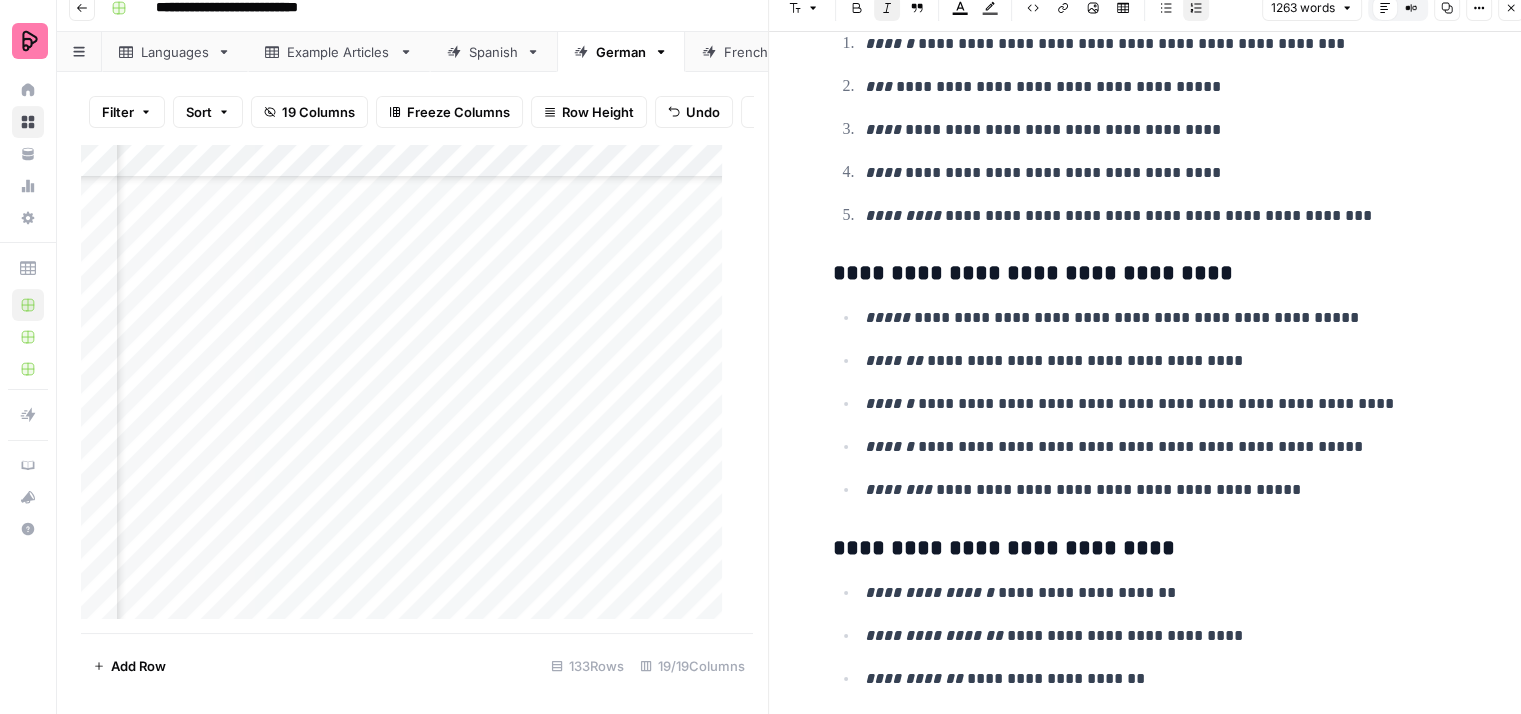 scroll, scrollTop: 5473, scrollLeft: 0, axis: vertical 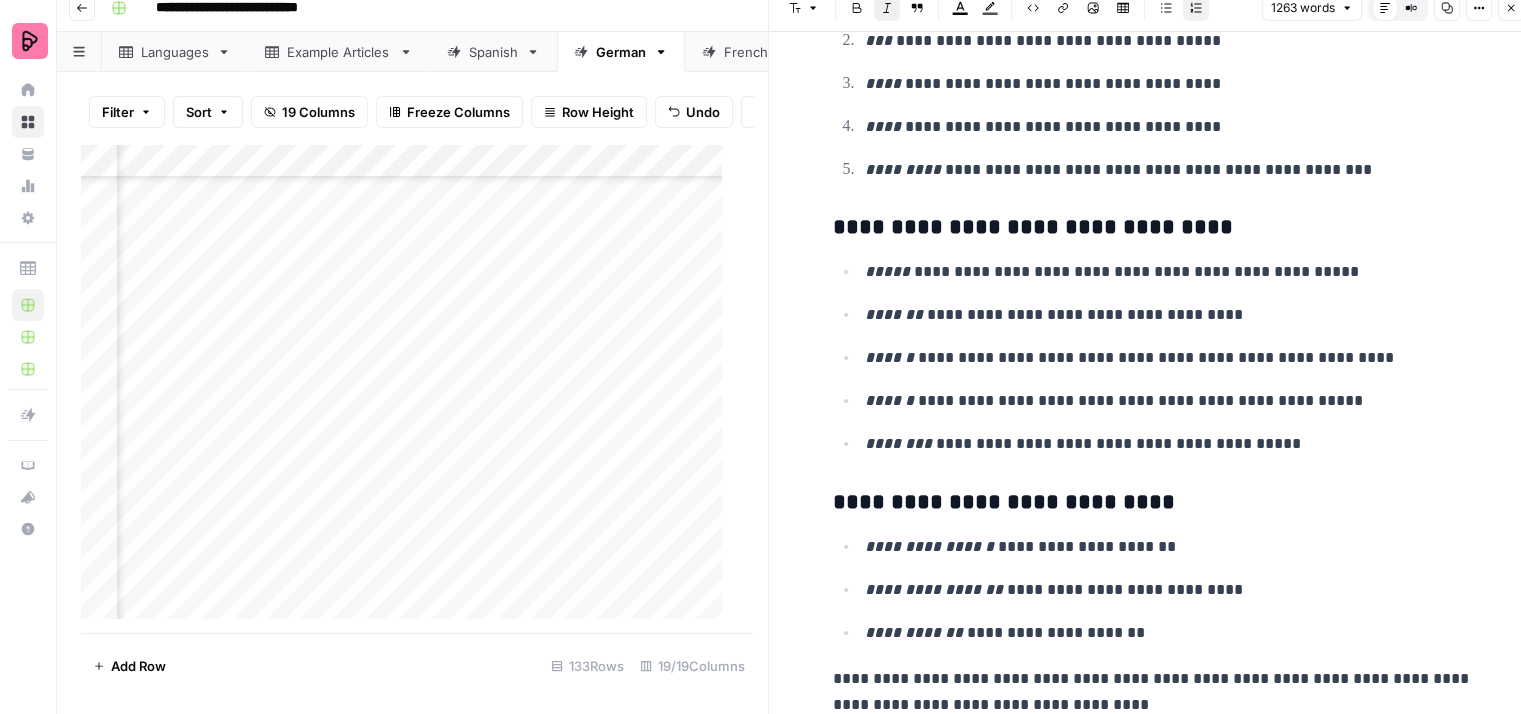 click on "**********" at bounding box center (1169, 272) 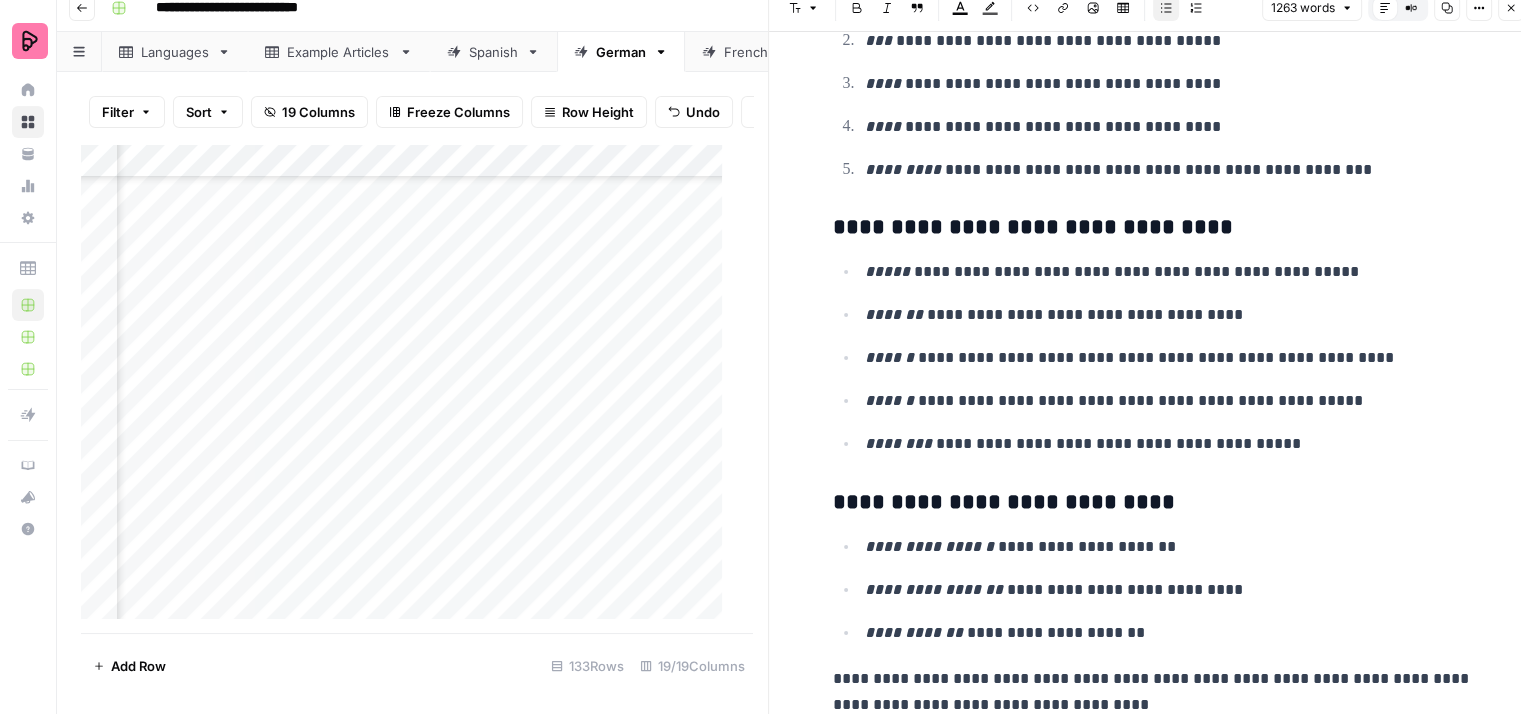click on "**********" at bounding box center (1169, 315) 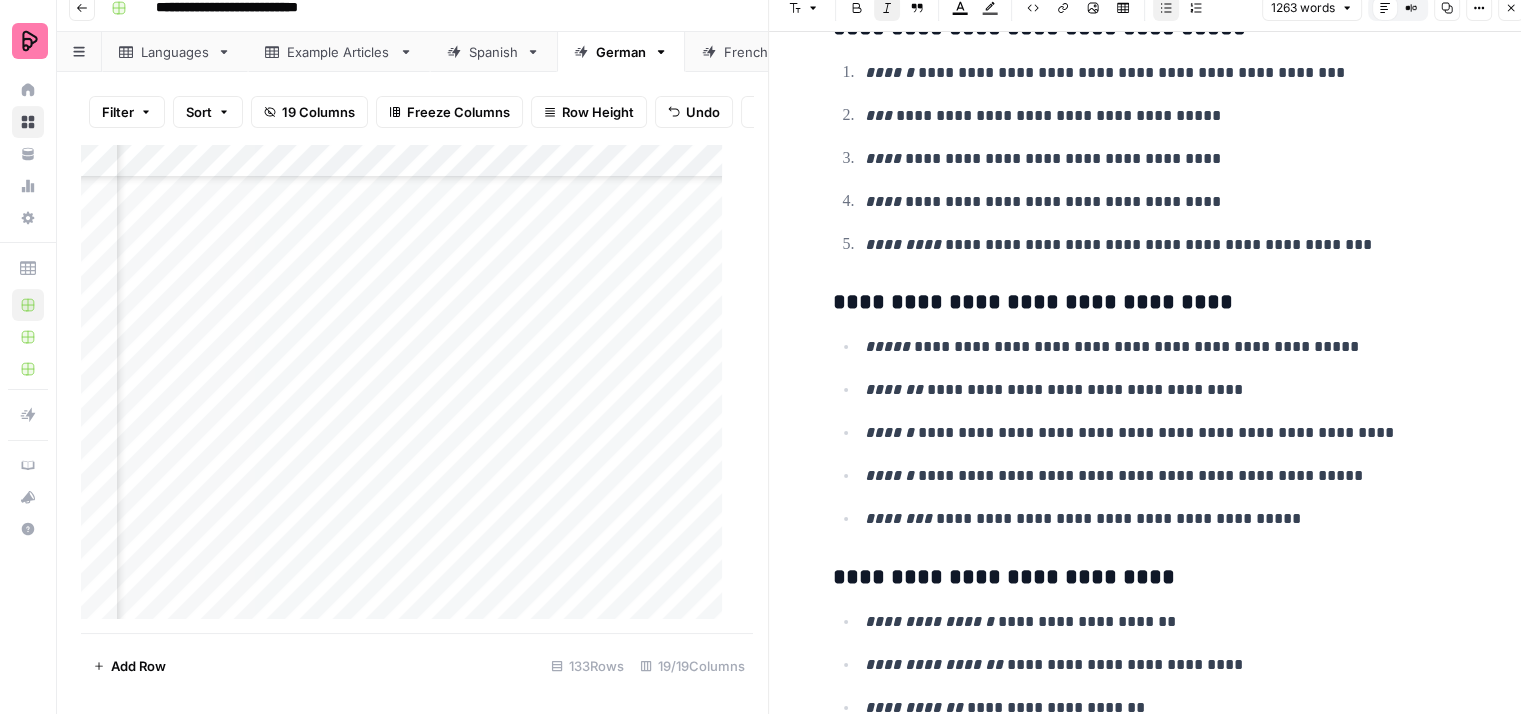 scroll, scrollTop: 5473, scrollLeft: 0, axis: vertical 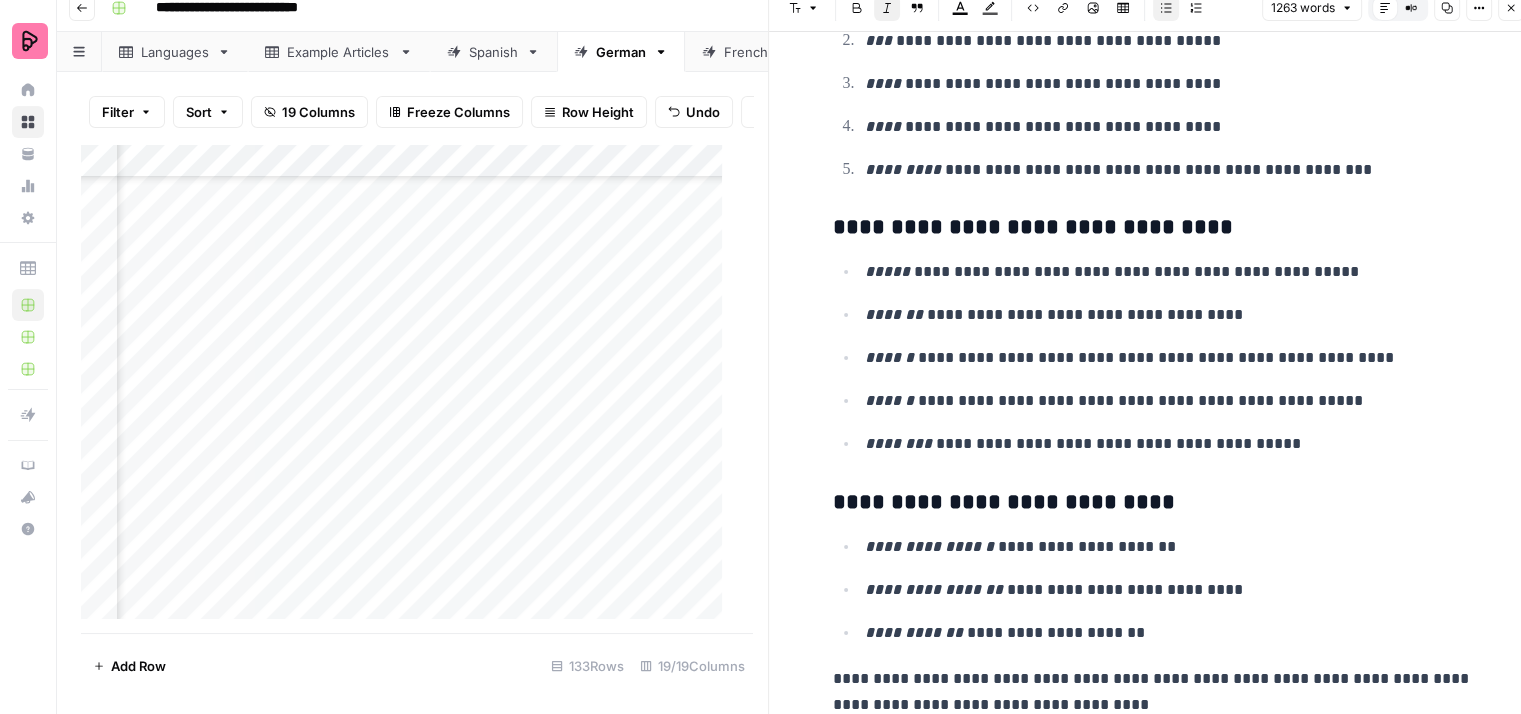 click on "**********" at bounding box center (1169, 272) 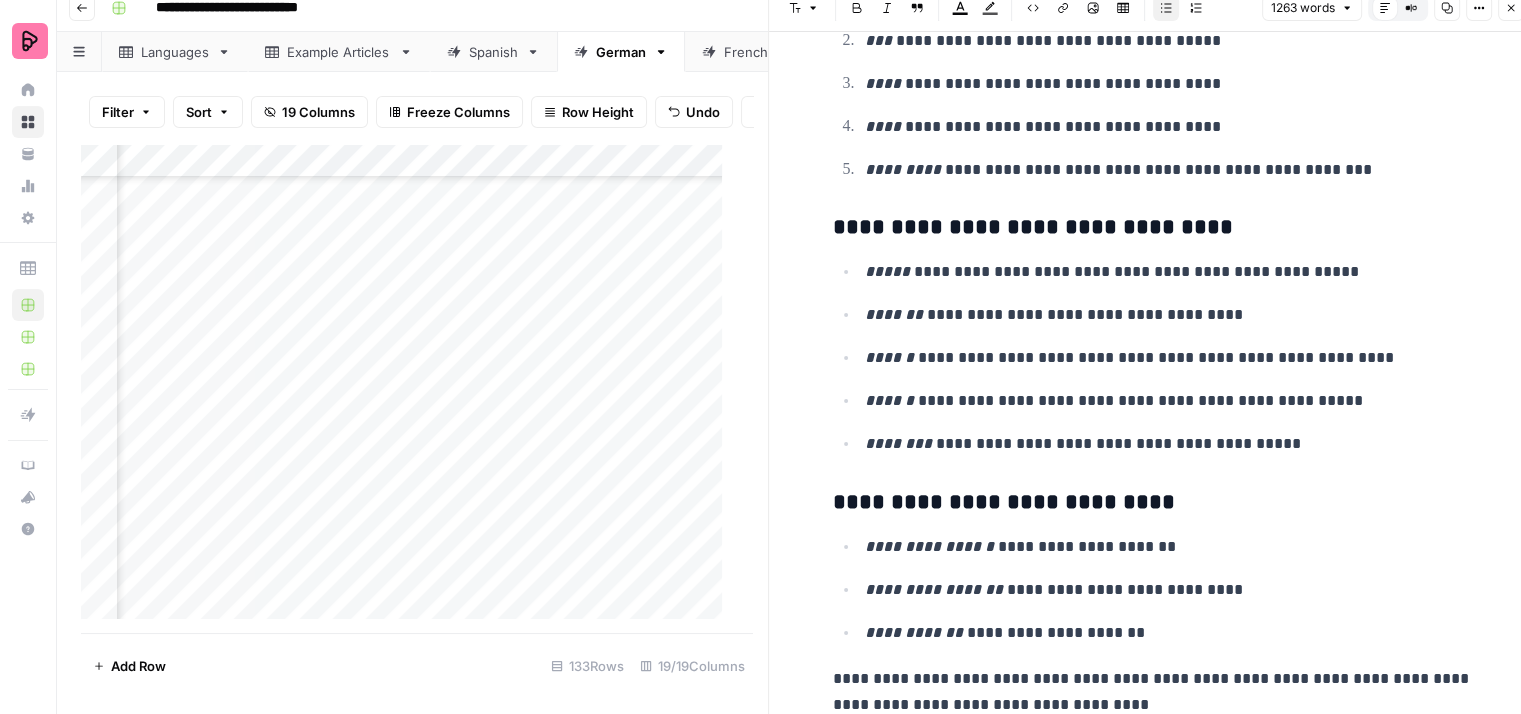 click on "**********" at bounding box center [1169, 315] 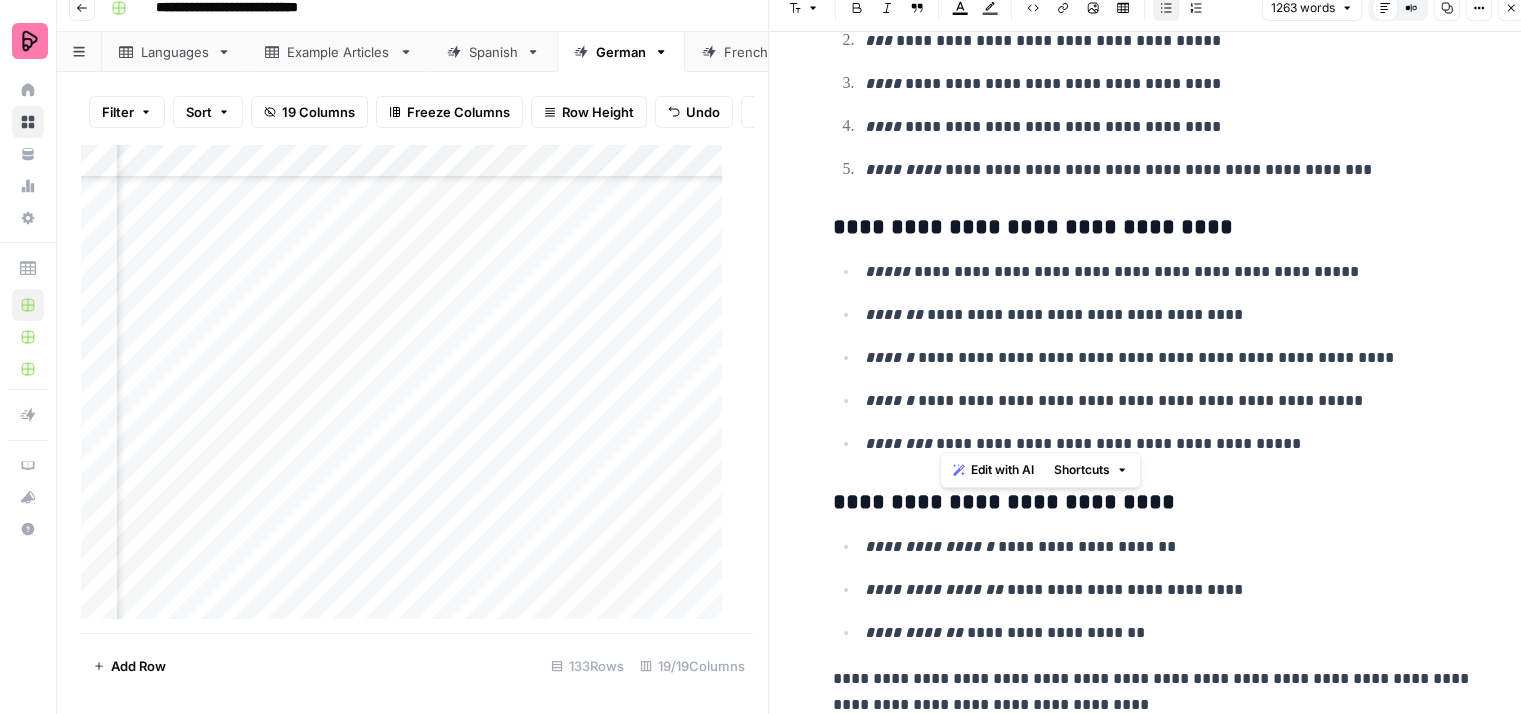 click on "**********" at bounding box center (1169, 444) 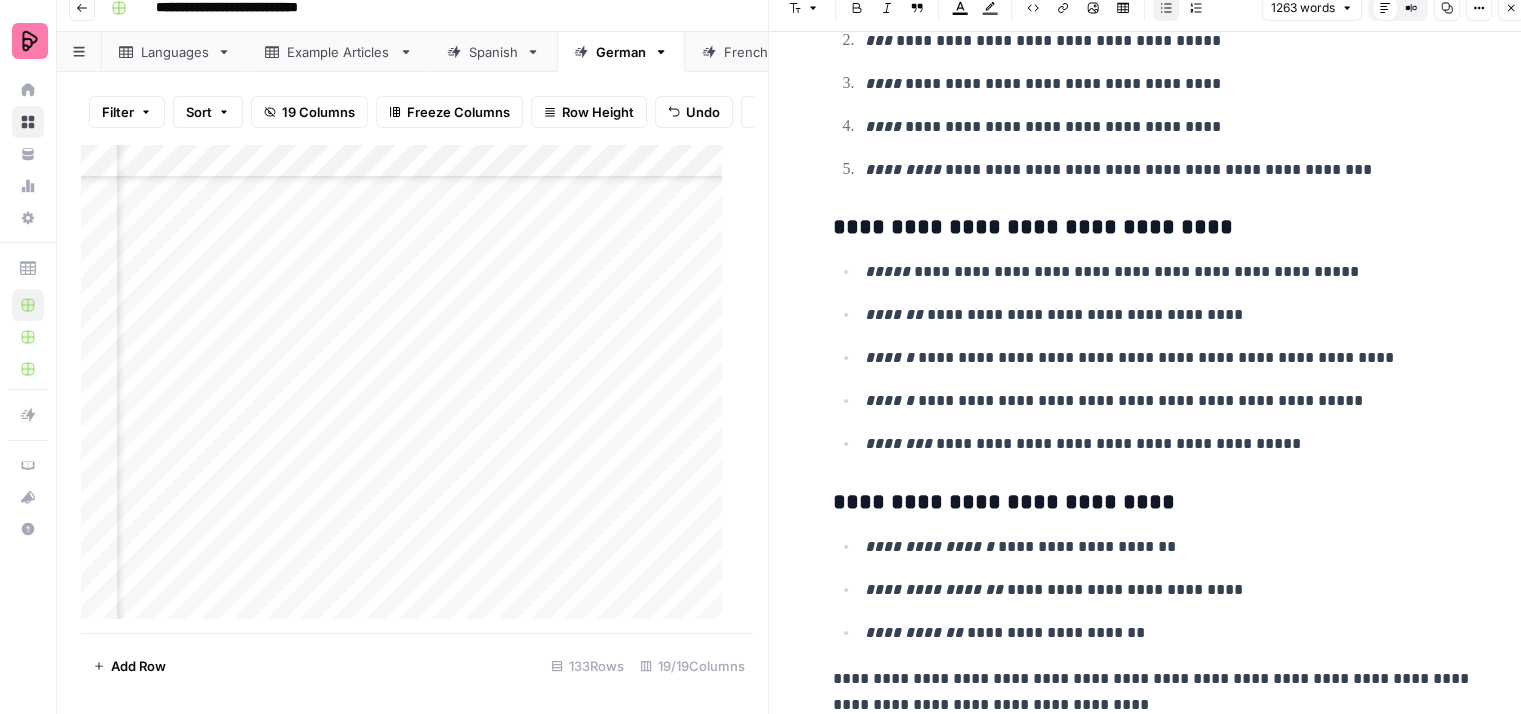 click on "**********" at bounding box center [1153, 357] 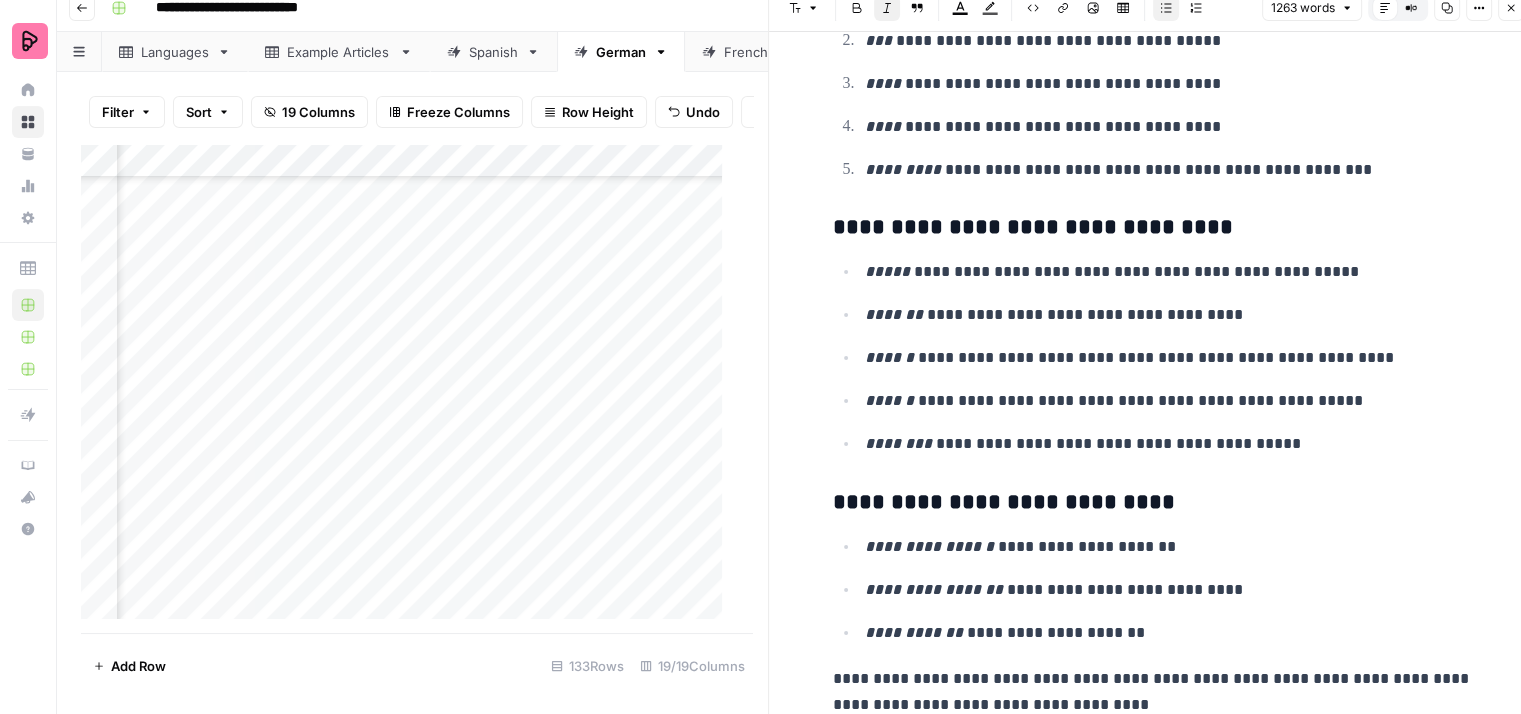 click 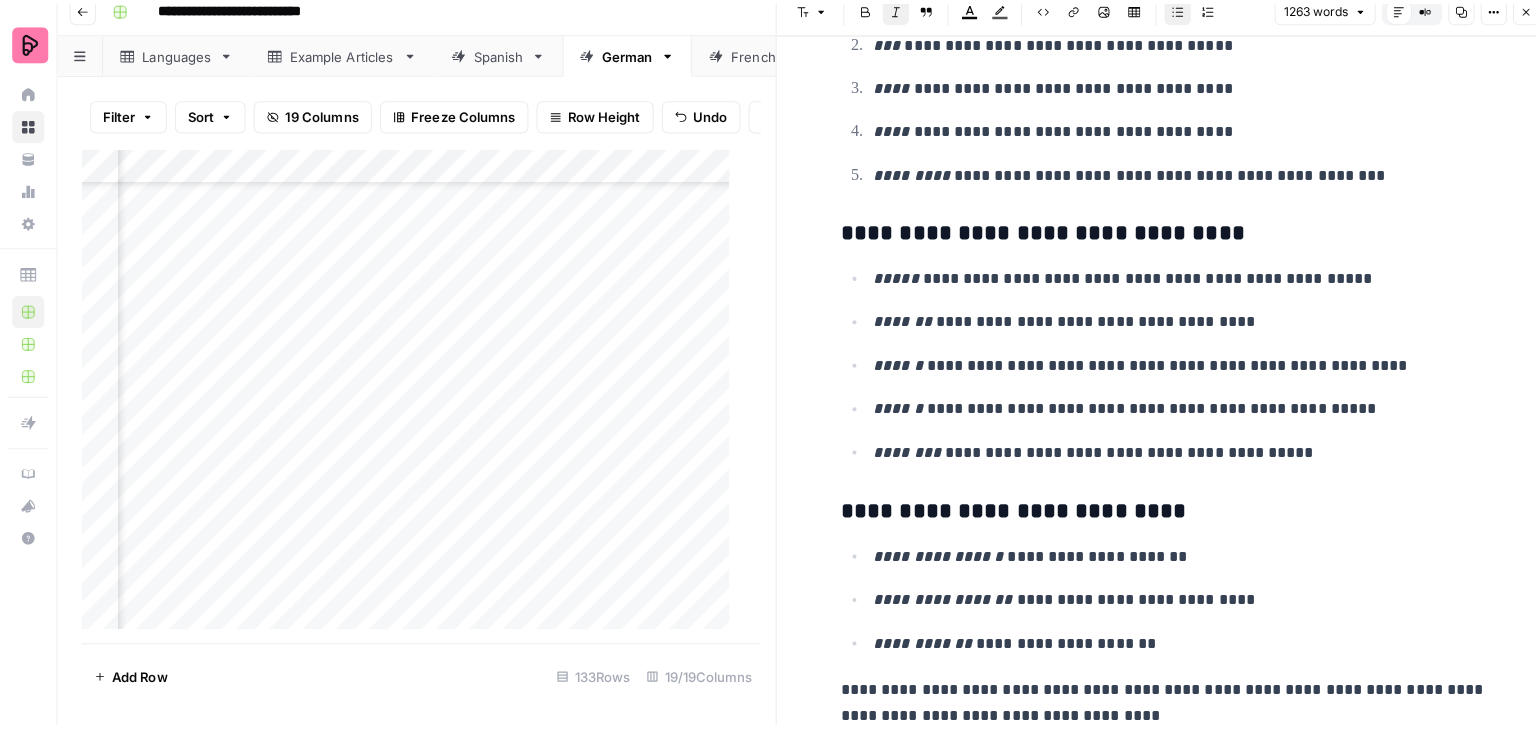 scroll, scrollTop: 0, scrollLeft: 0, axis: both 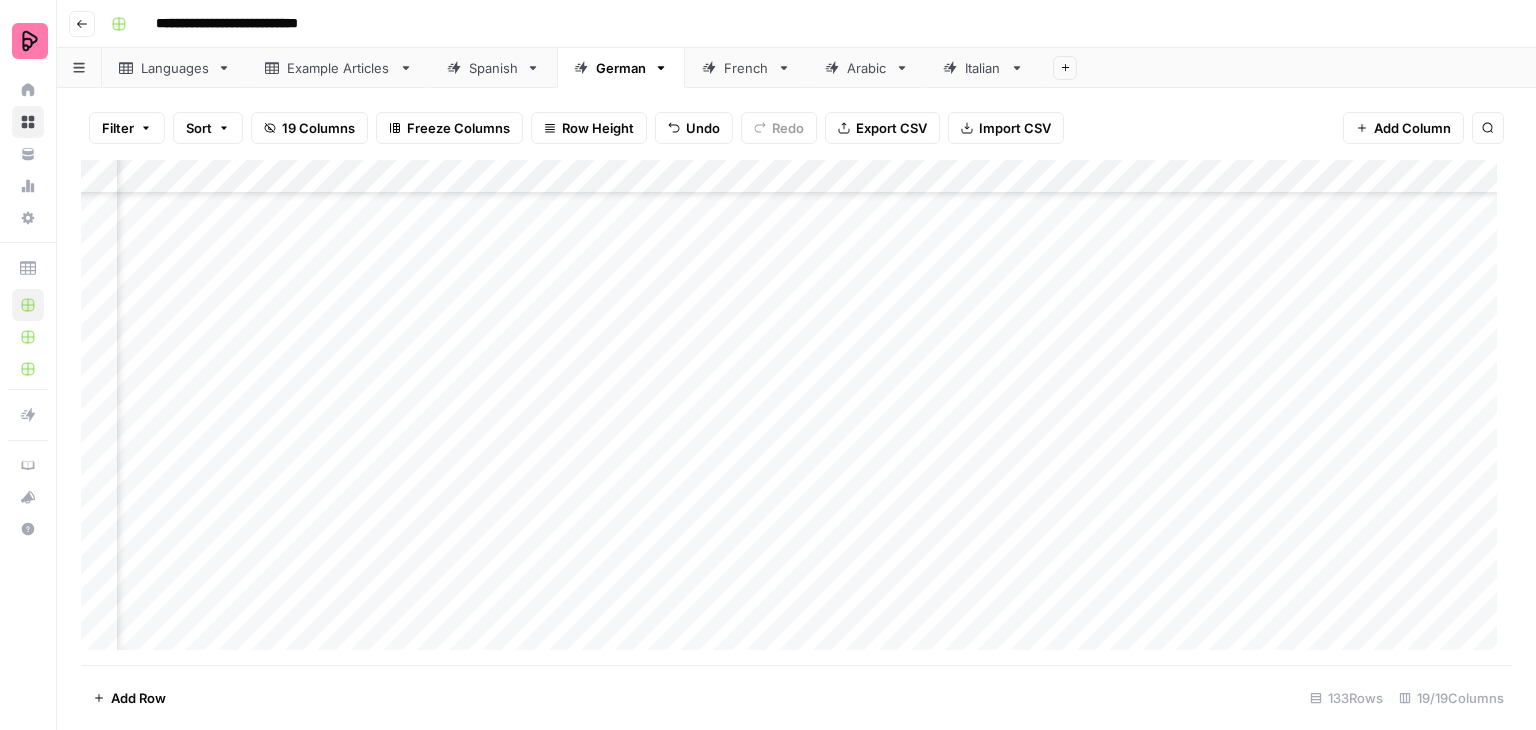 click on "Add Column" at bounding box center [796, 412] 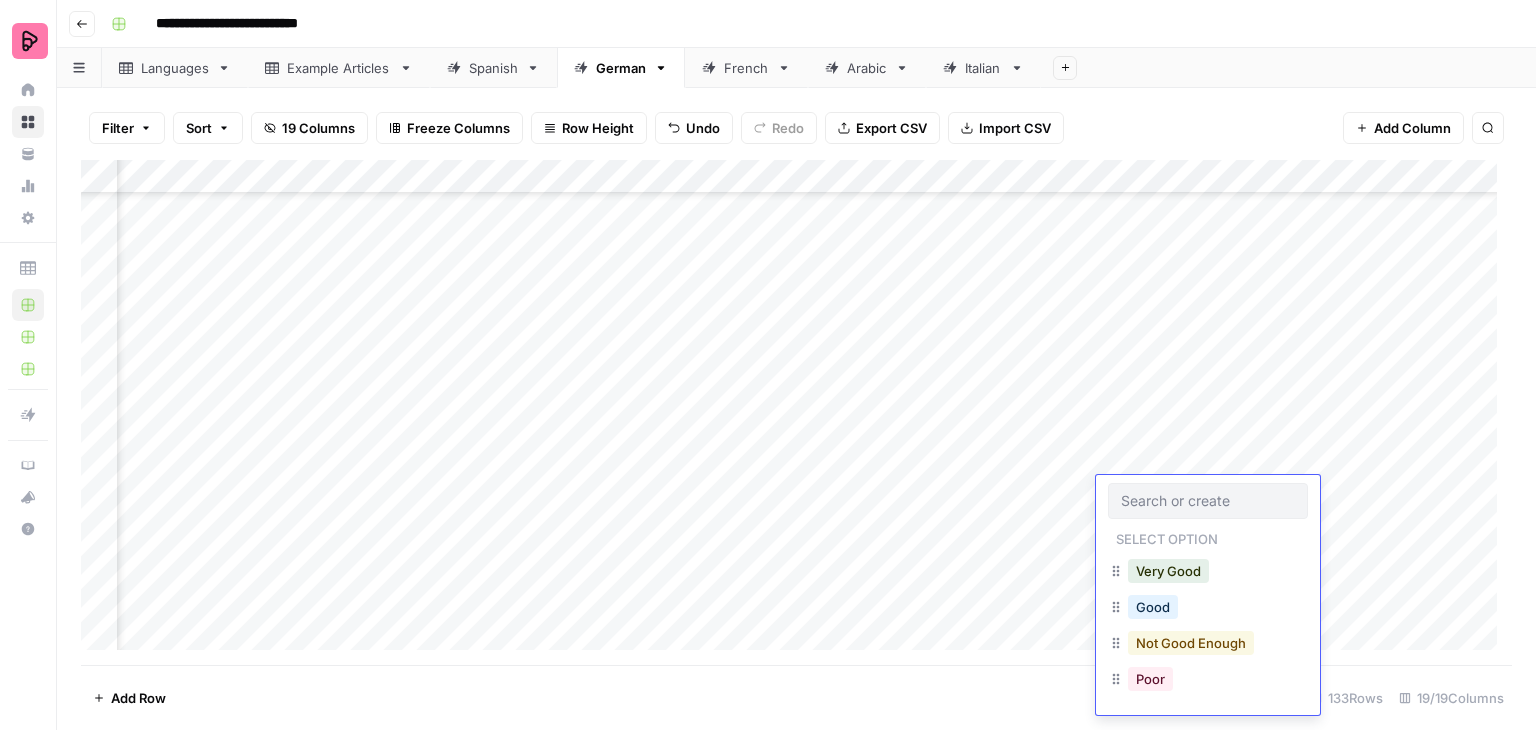 click on "Not Good Enough" at bounding box center (1191, 643) 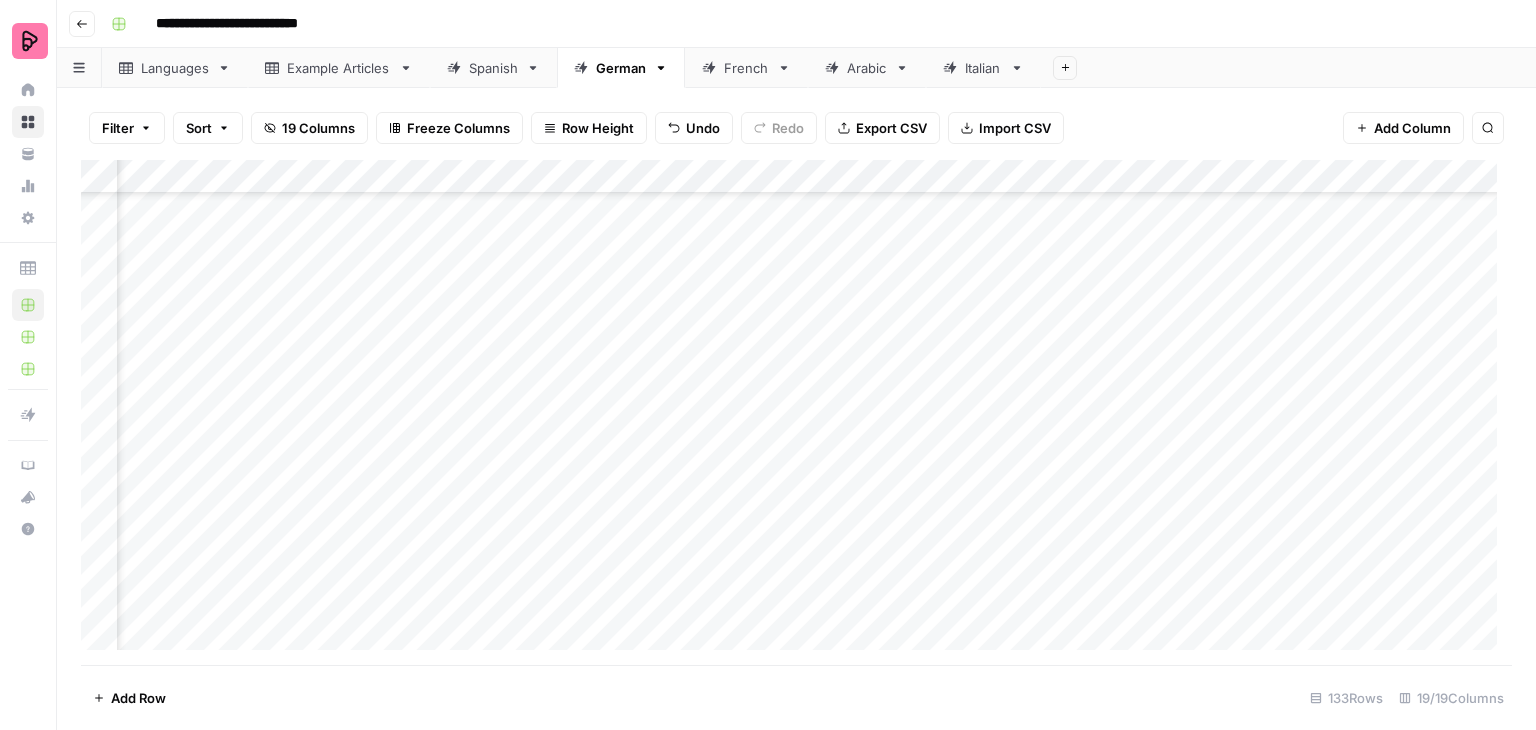 click on "Add Column" at bounding box center [796, 412] 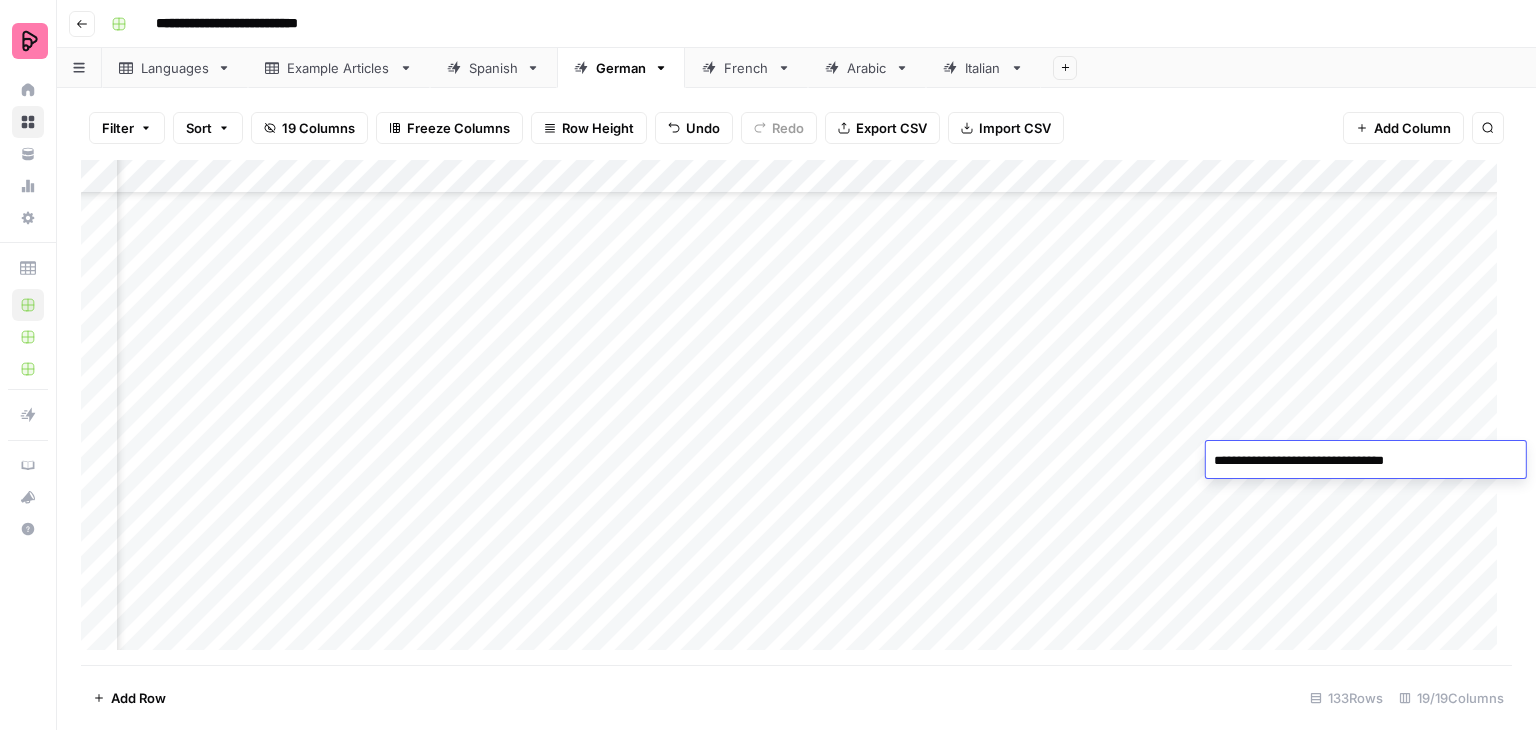 drag, startPoint x: 1432, startPoint y: 457, endPoint x: 1192, endPoint y: 464, distance: 240.10207 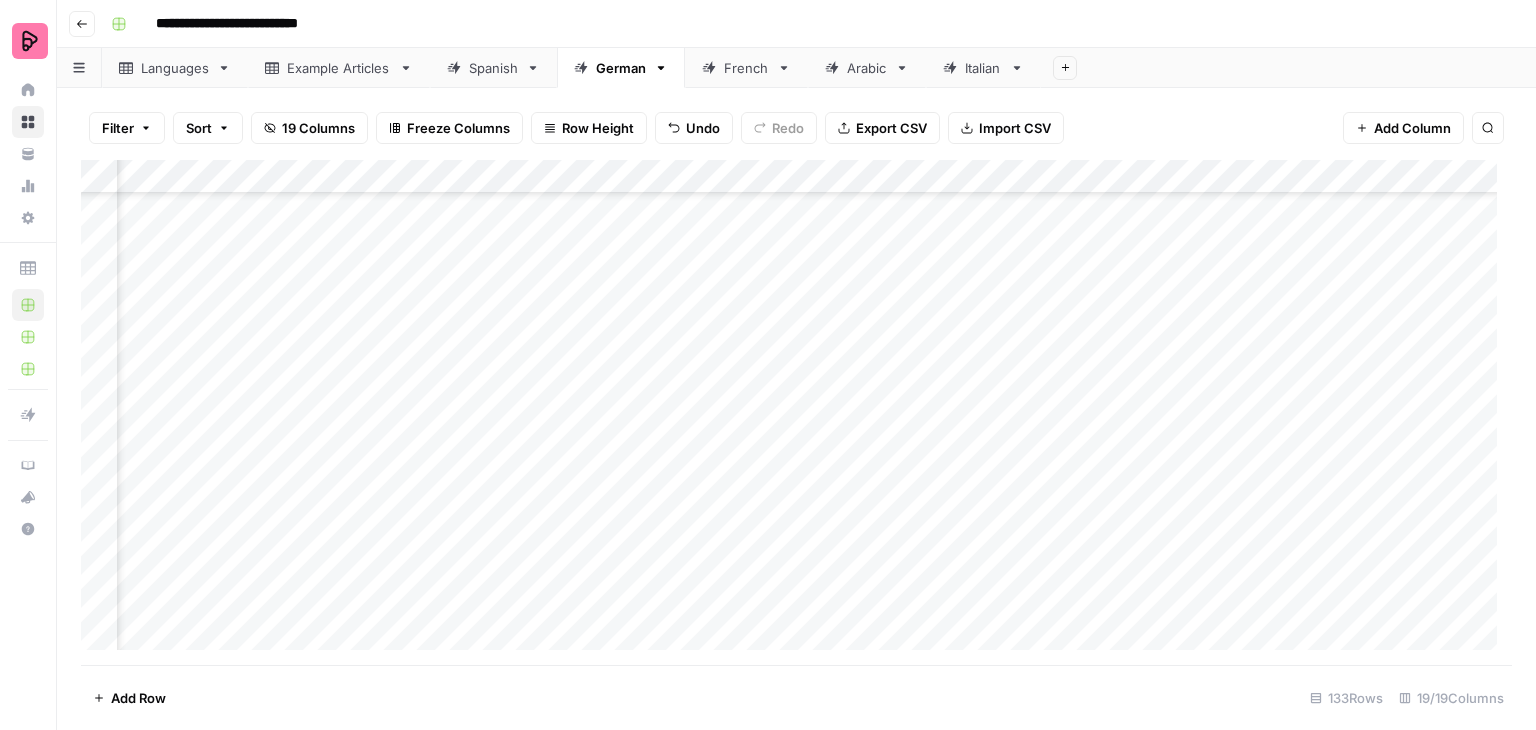 click on "Add Column" at bounding box center [796, 412] 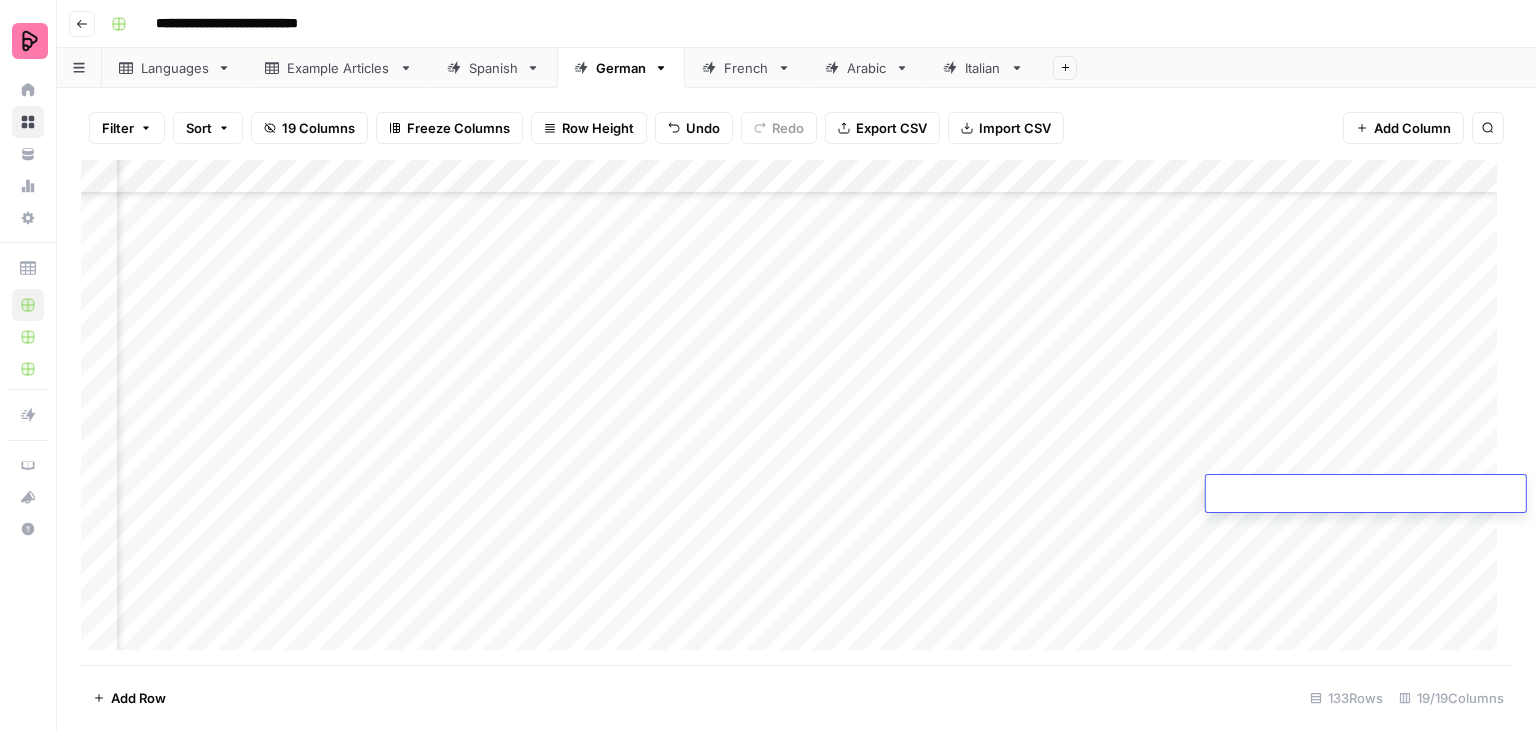 type on "**********" 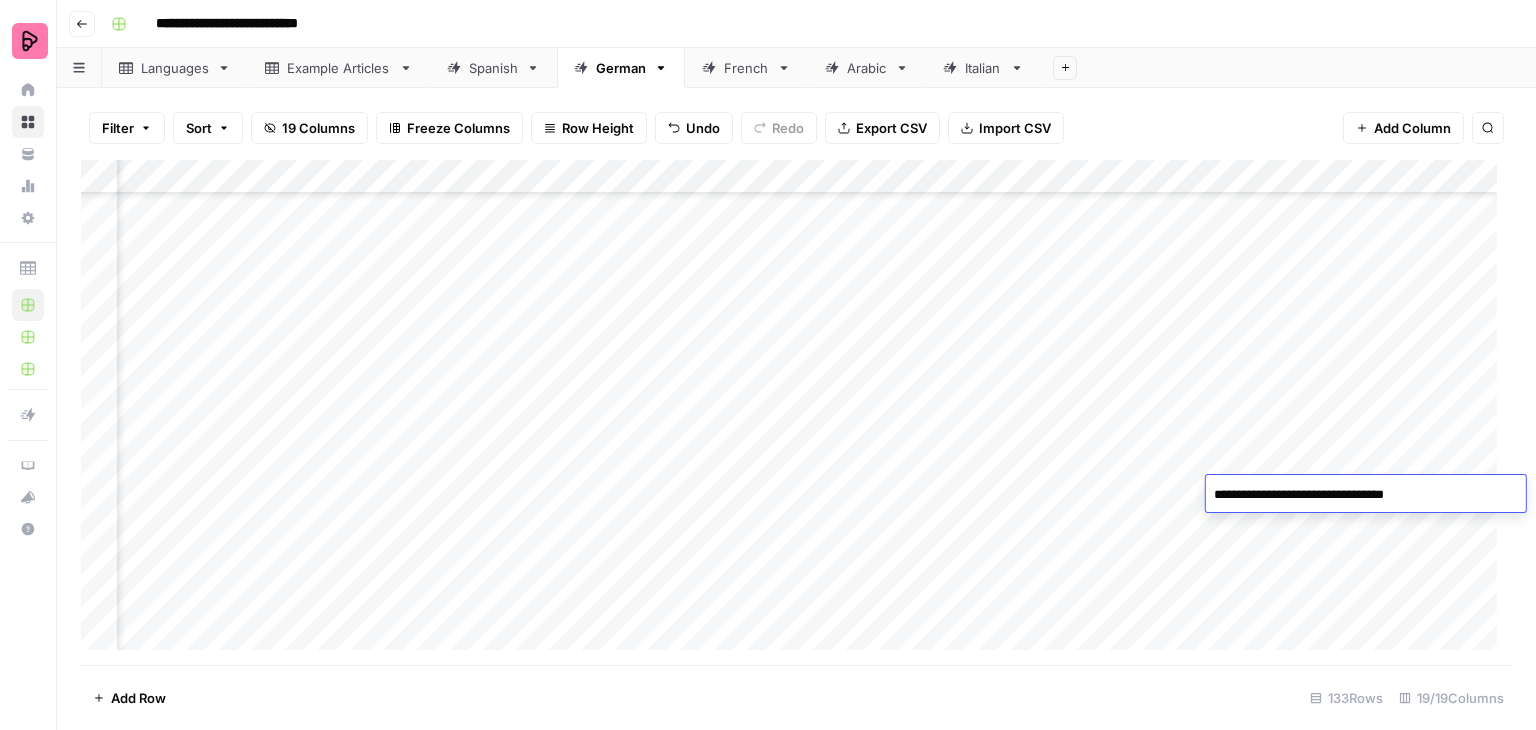 click on "Add Column" at bounding box center [796, 412] 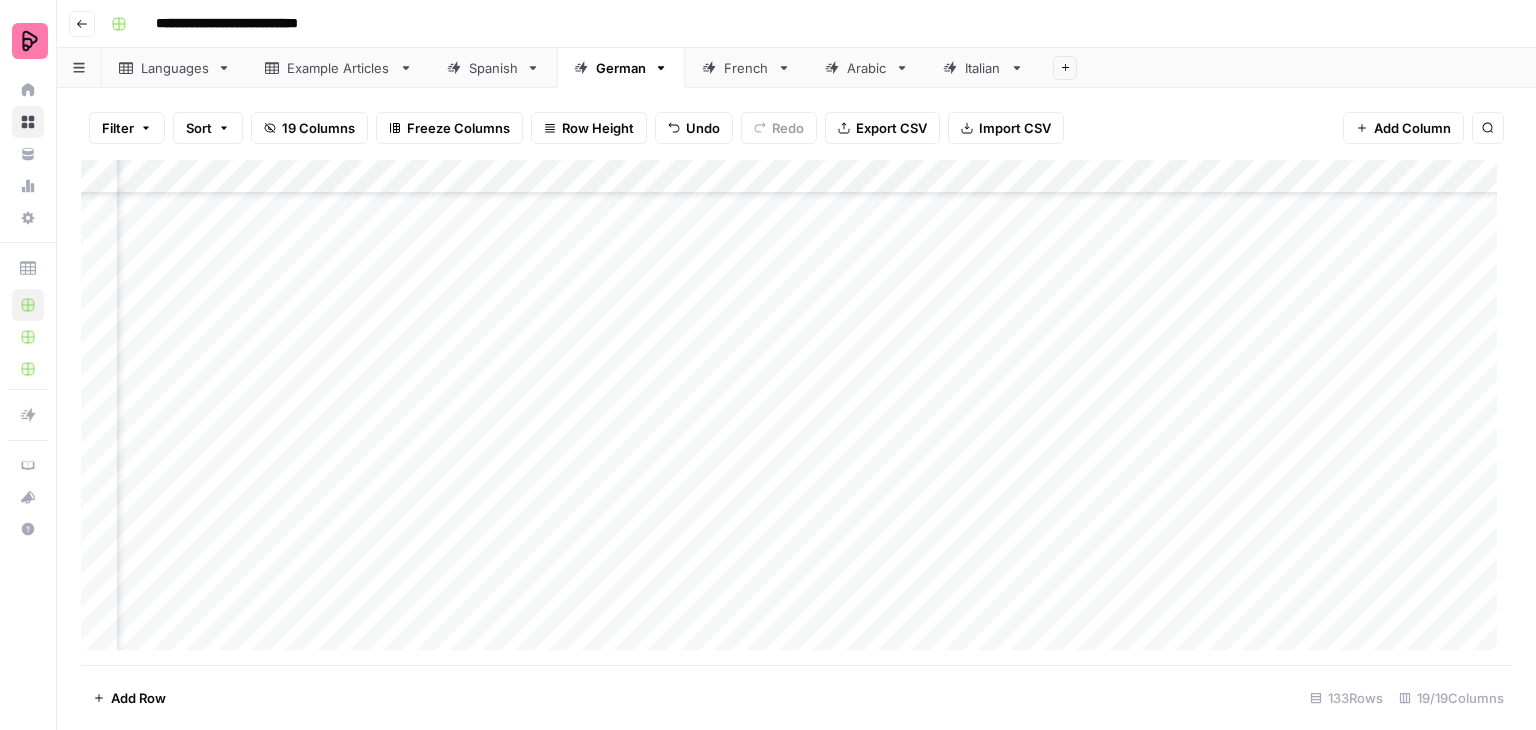scroll, scrollTop: 4000, scrollLeft: 1410, axis: both 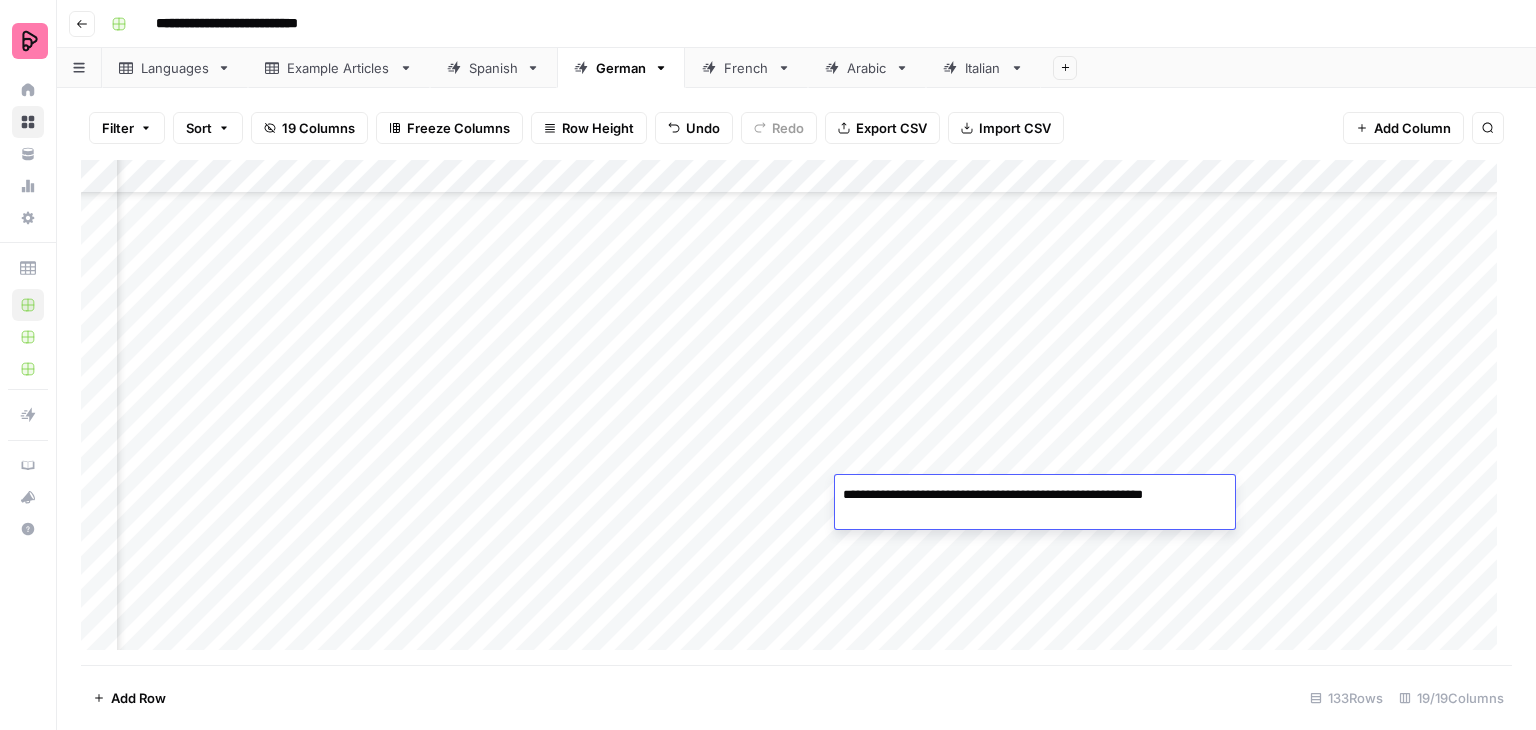 drag, startPoint x: 928, startPoint y: 513, endPoint x: 821, endPoint y: 496, distance: 108.34205 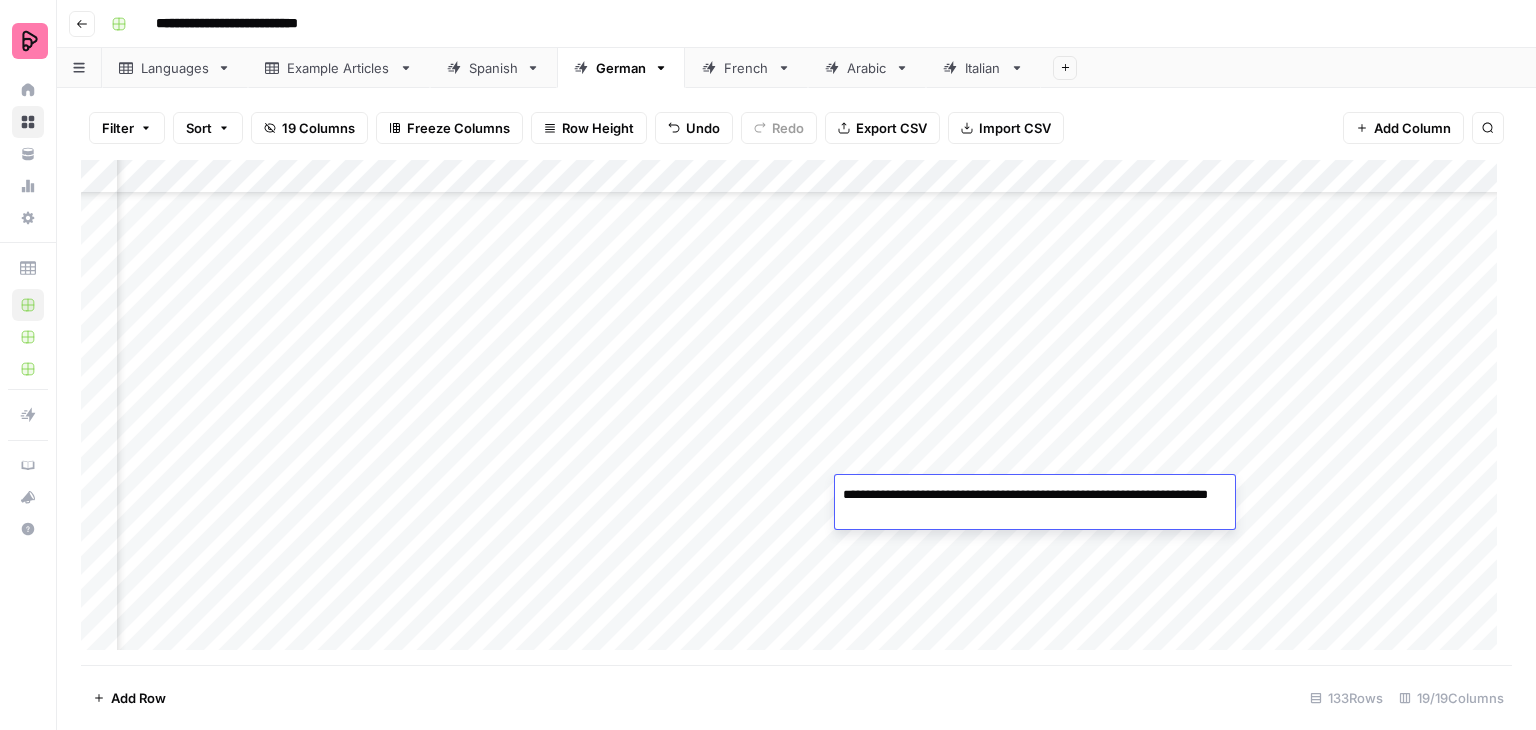 click on "Add Column" at bounding box center [796, 412] 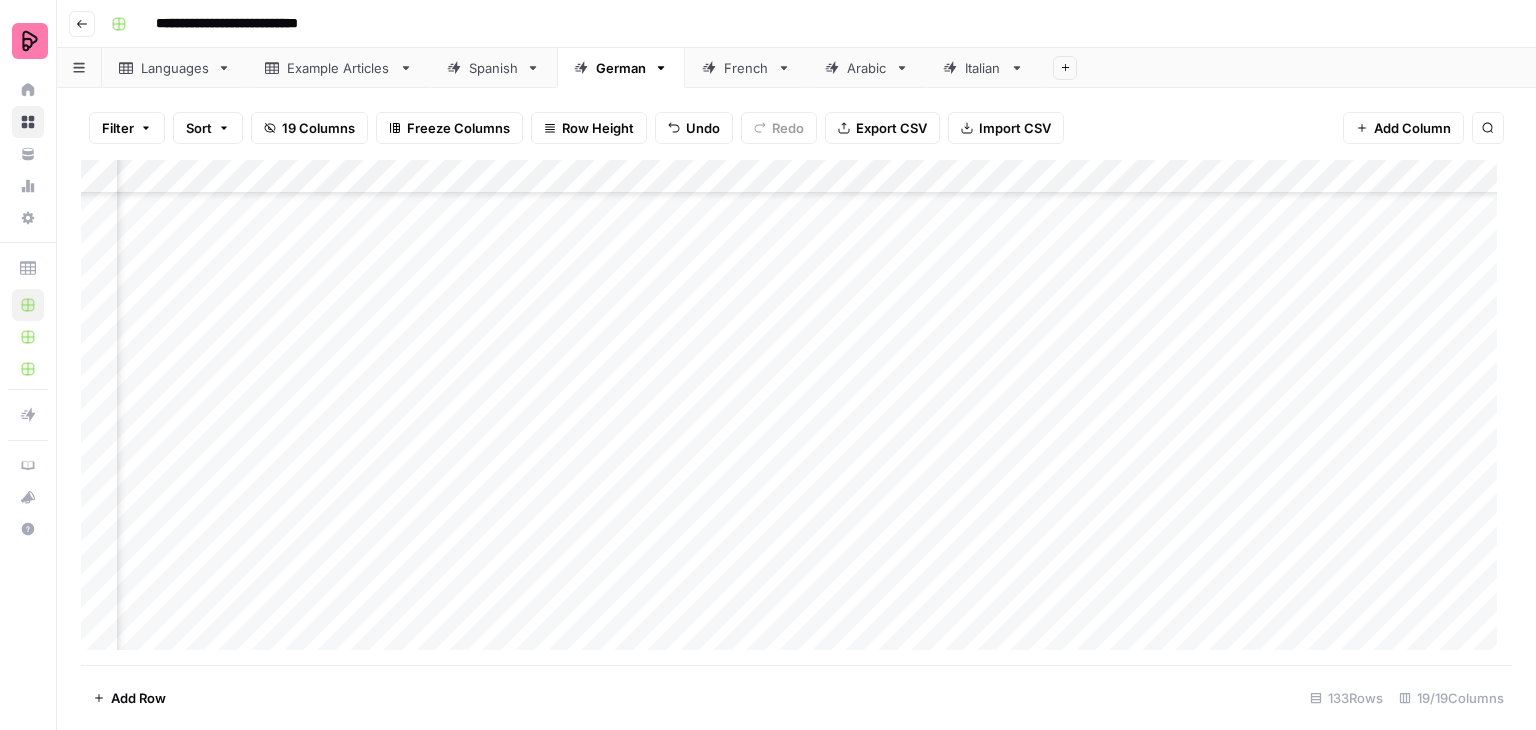 click on "Add Column" at bounding box center (796, 412) 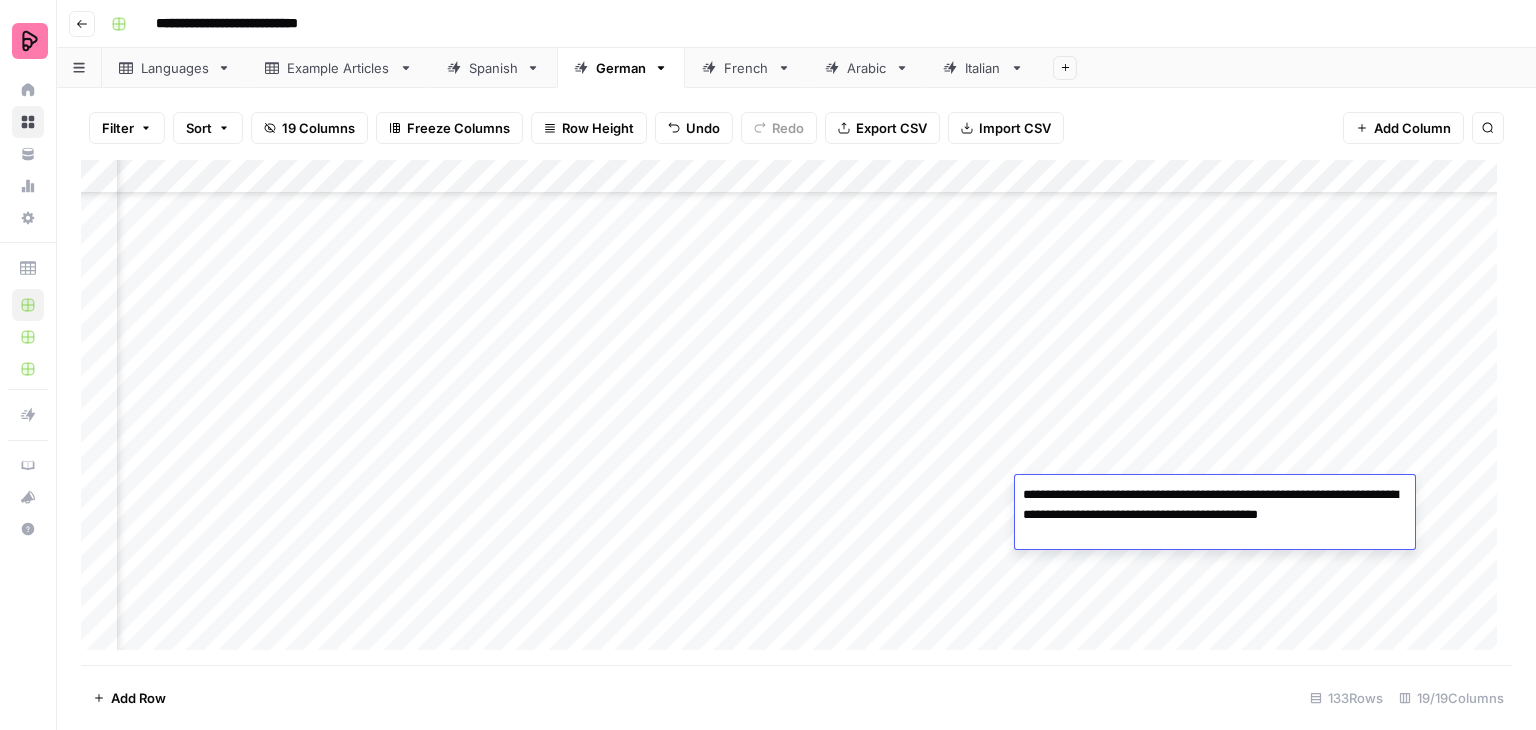 drag, startPoint x: 1076, startPoint y: 540, endPoint x: 1024, endPoint y: 484, distance: 76.41989 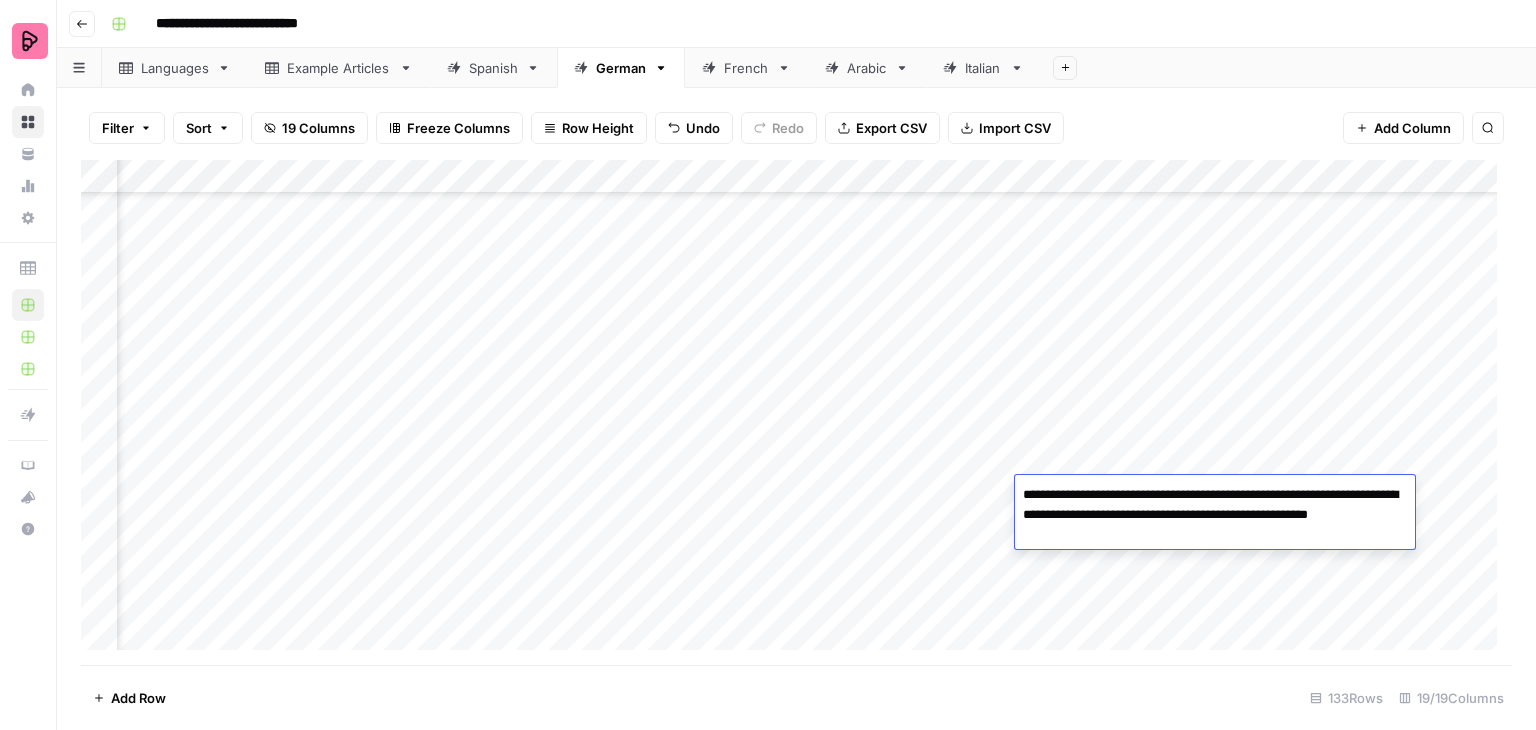 type on "**********" 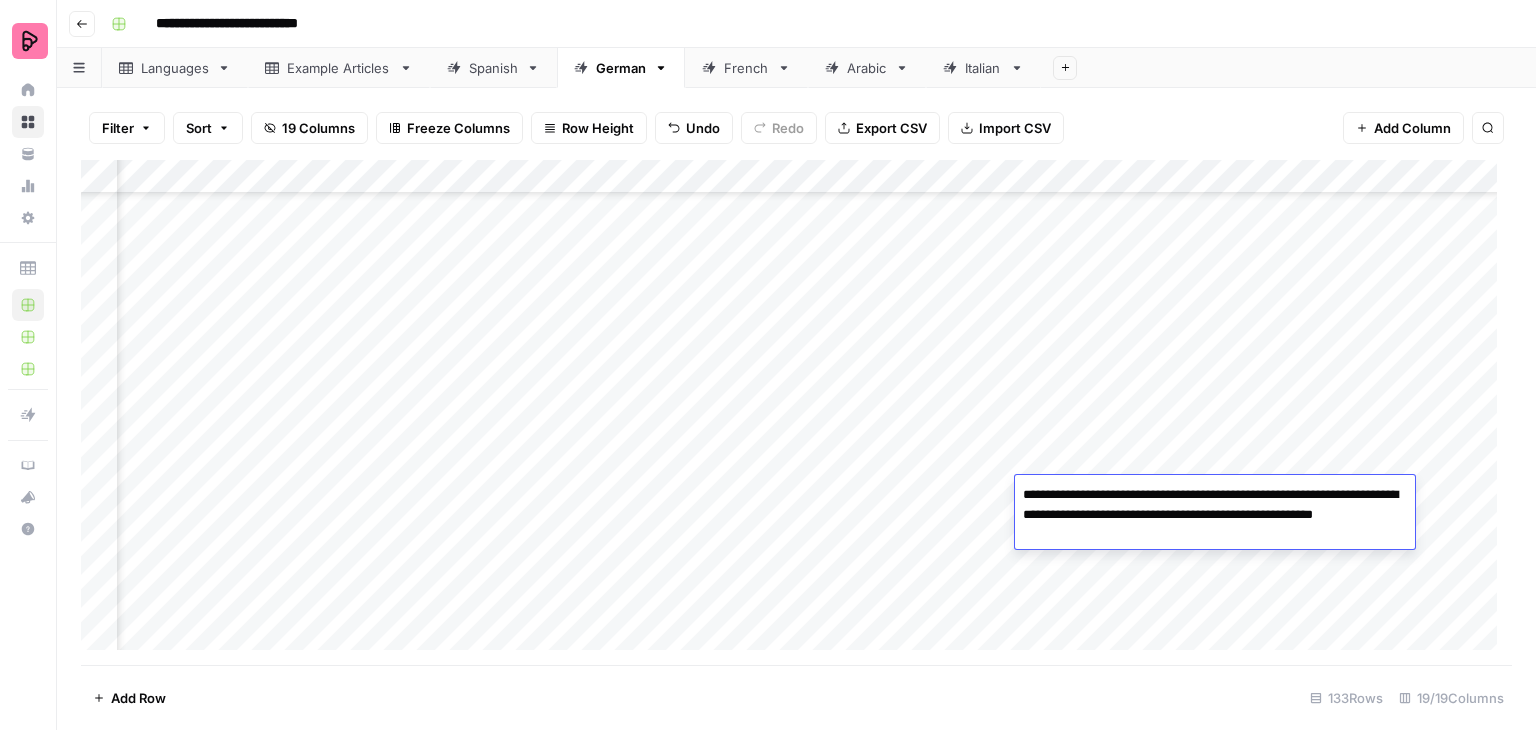 click on "Add Column" at bounding box center [796, 412] 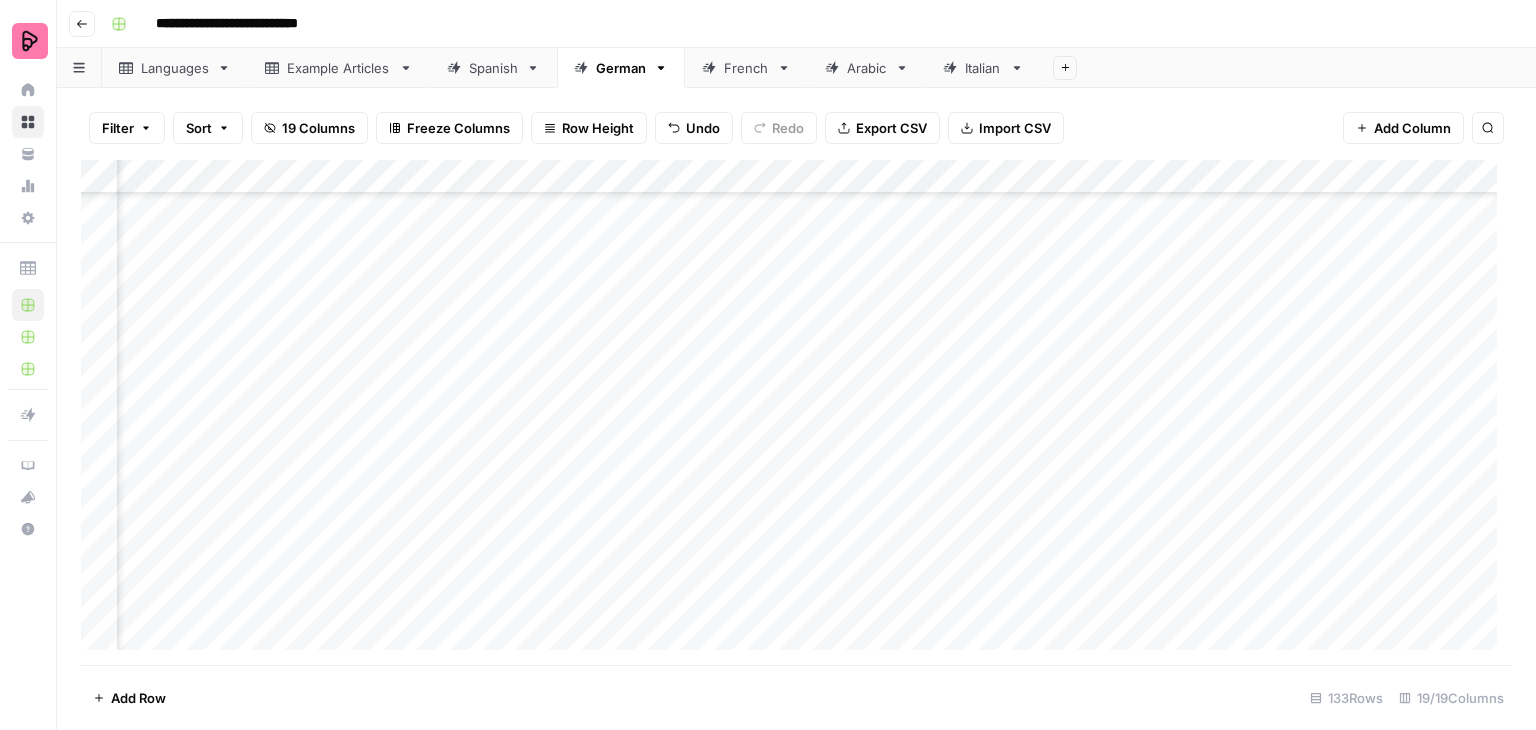 click on "Add Column" at bounding box center (796, 412) 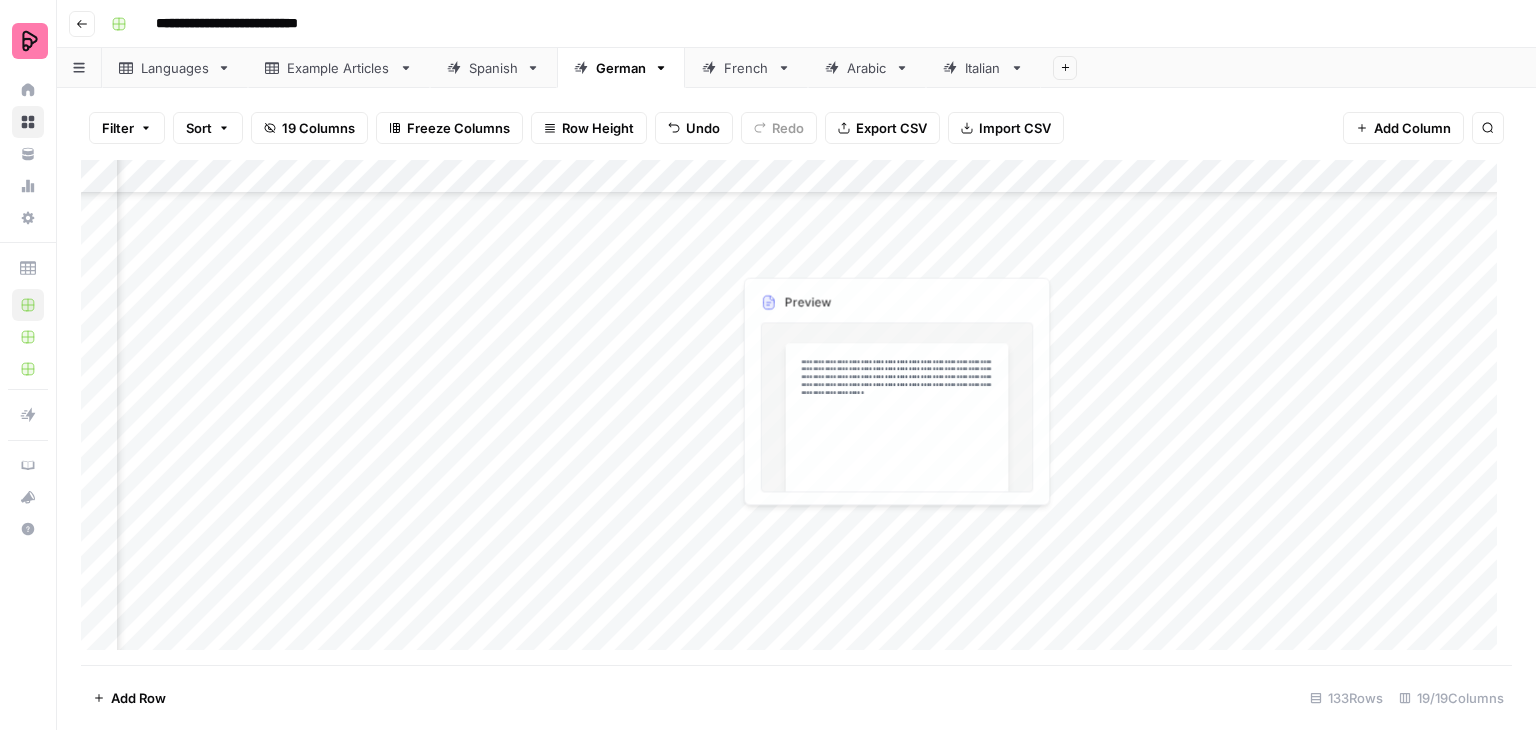 click on "Add Column" at bounding box center (796, 412) 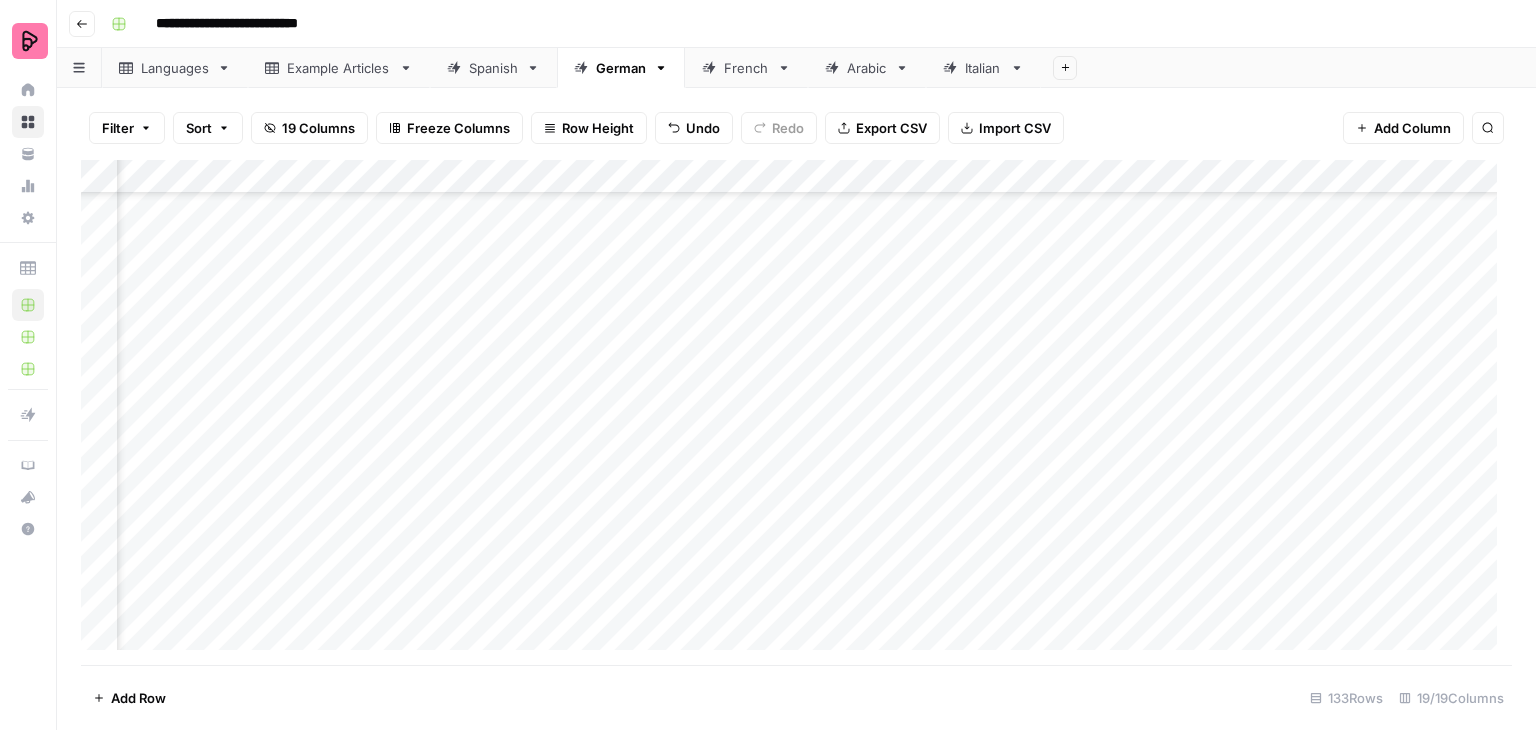 click on "Add Column" at bounding box center (796, 412) 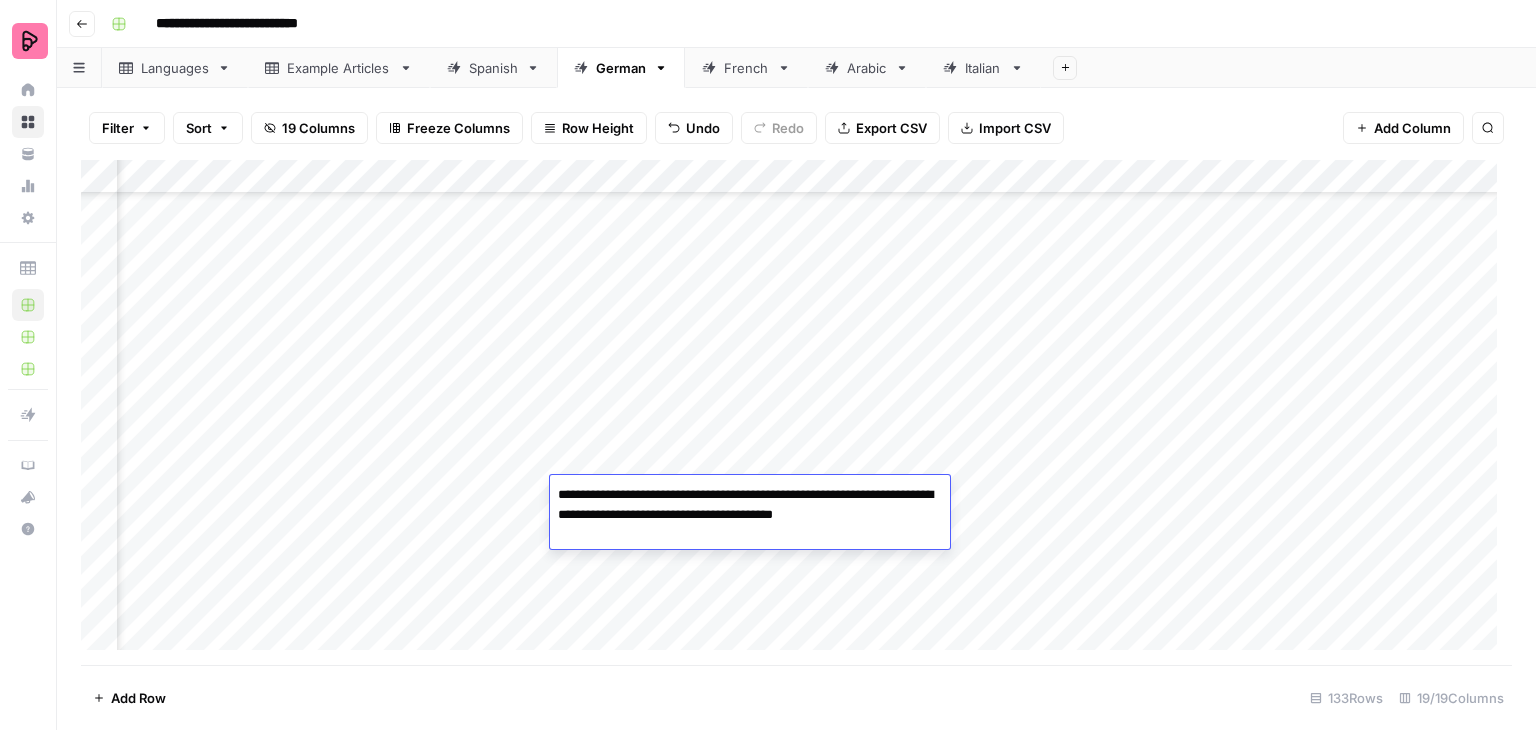 click on "**********" at bounding box center (750, 515) 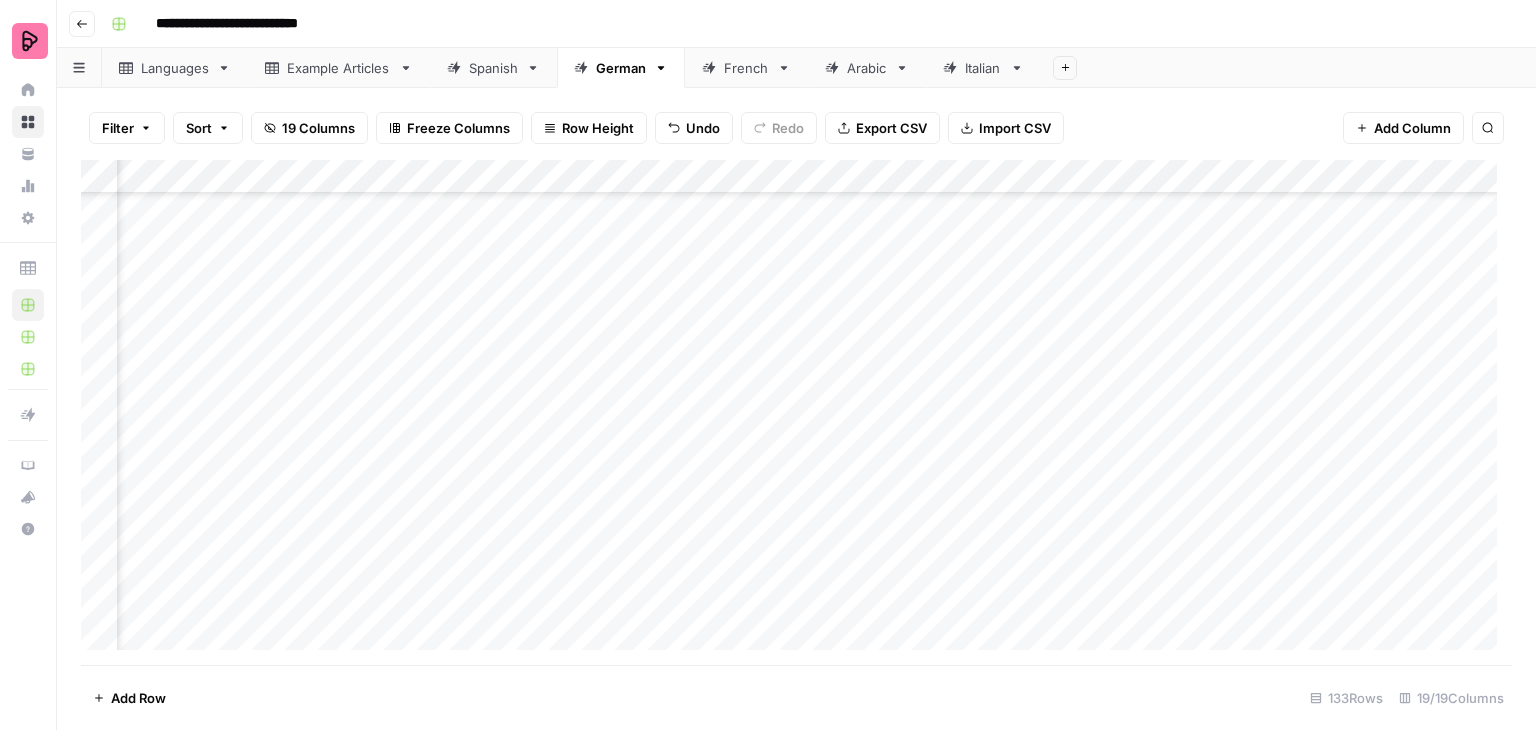 click on "Add Column" at bounding box center (796, 412) 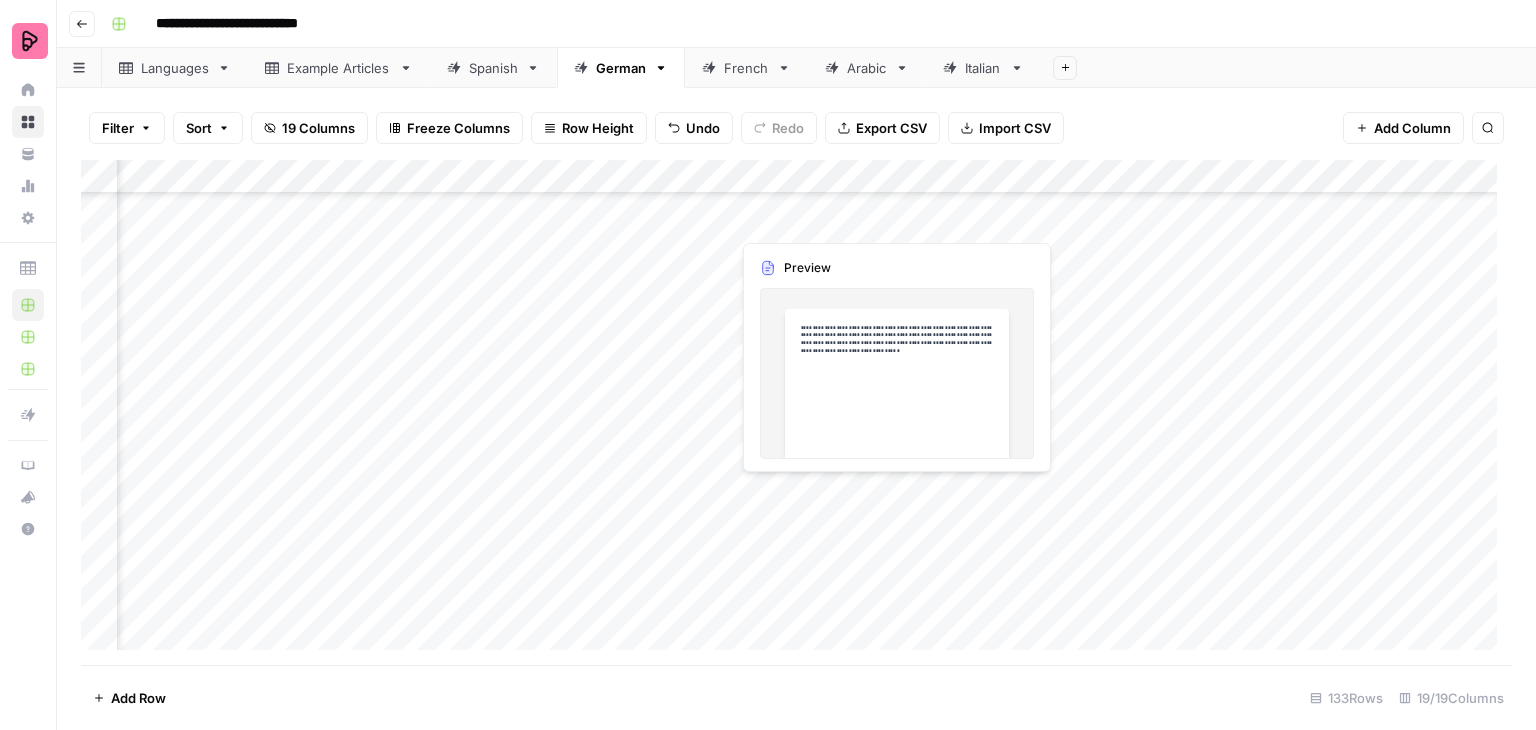 click on "Add Column" at bounding box center [796, 412] 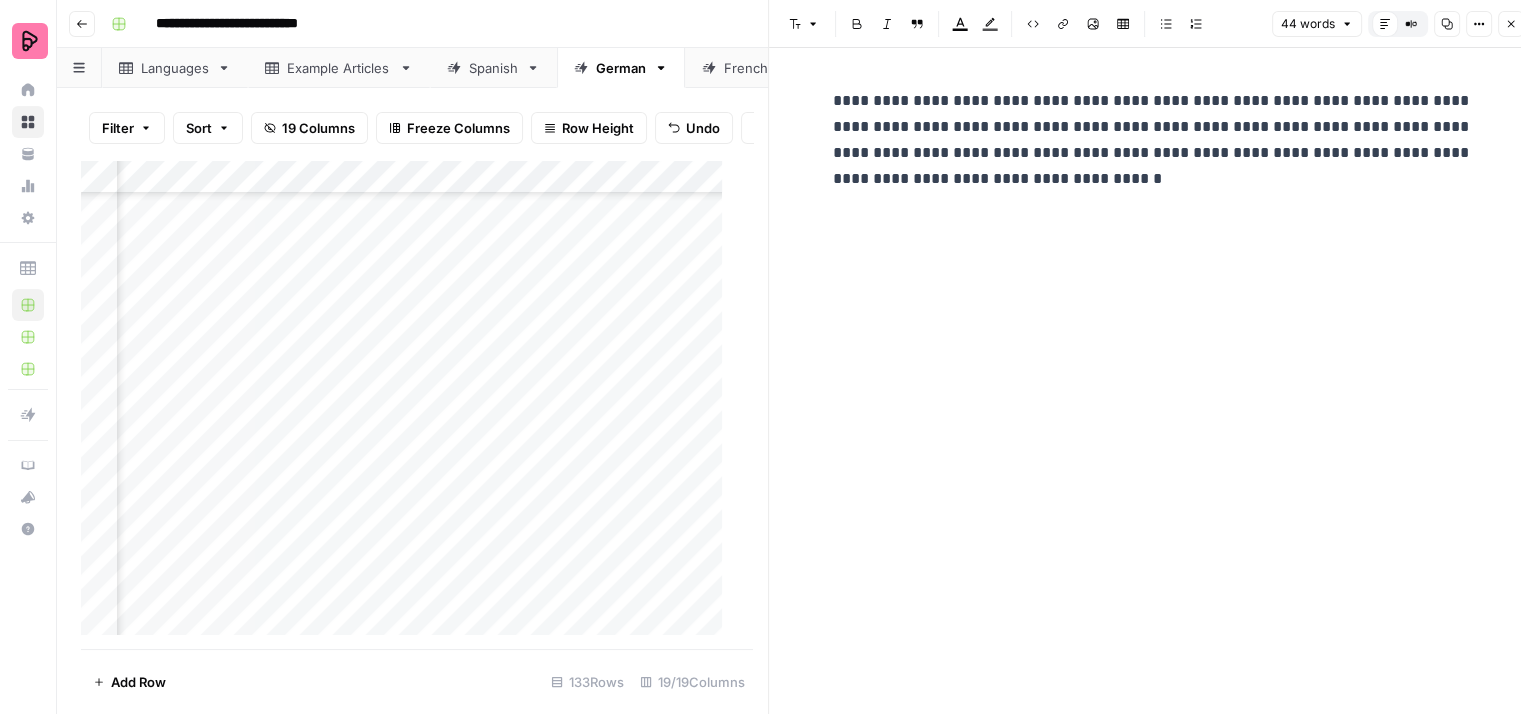 click 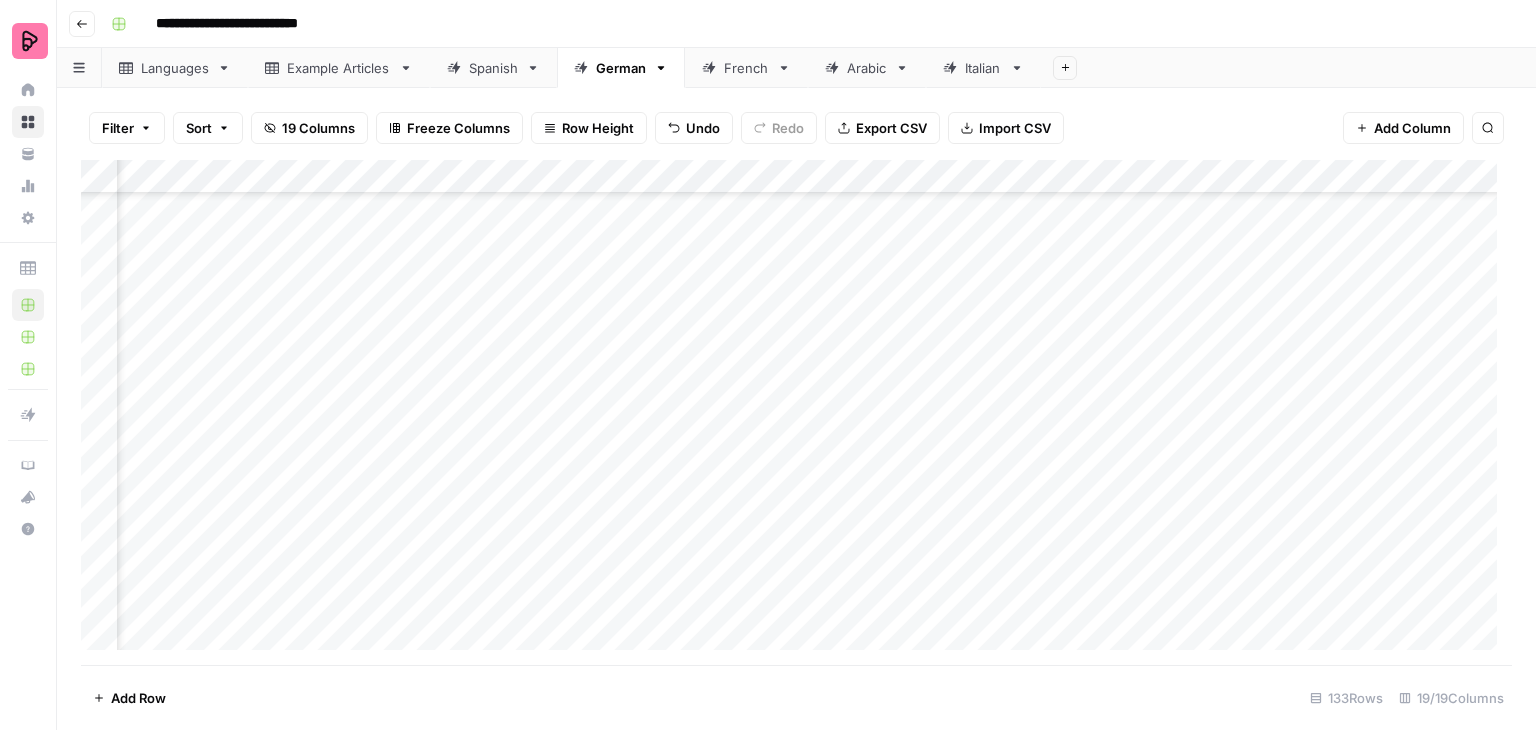 click on "Add Column" at bounding box center (796, 412) 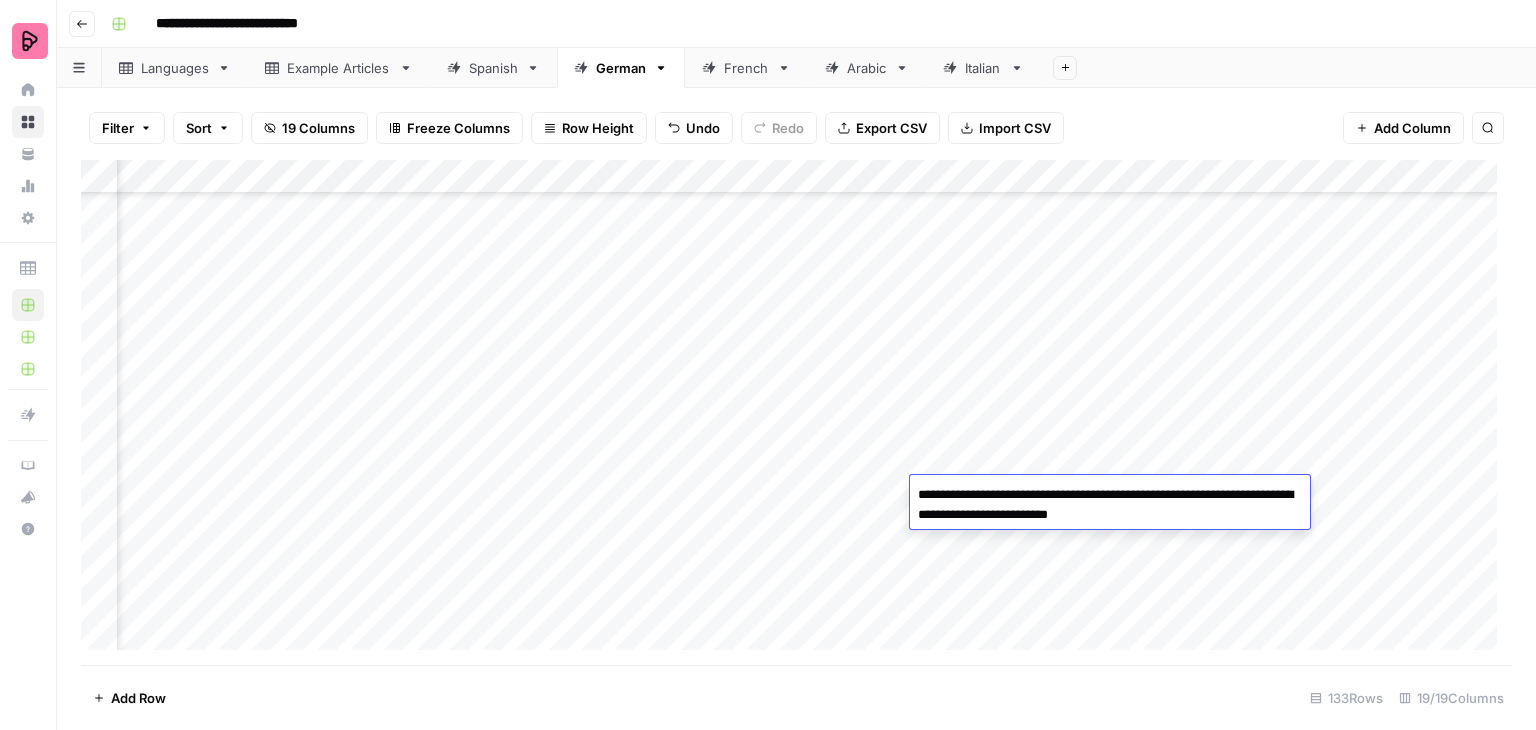 click on "**********" at bounding box center (1110, 505) 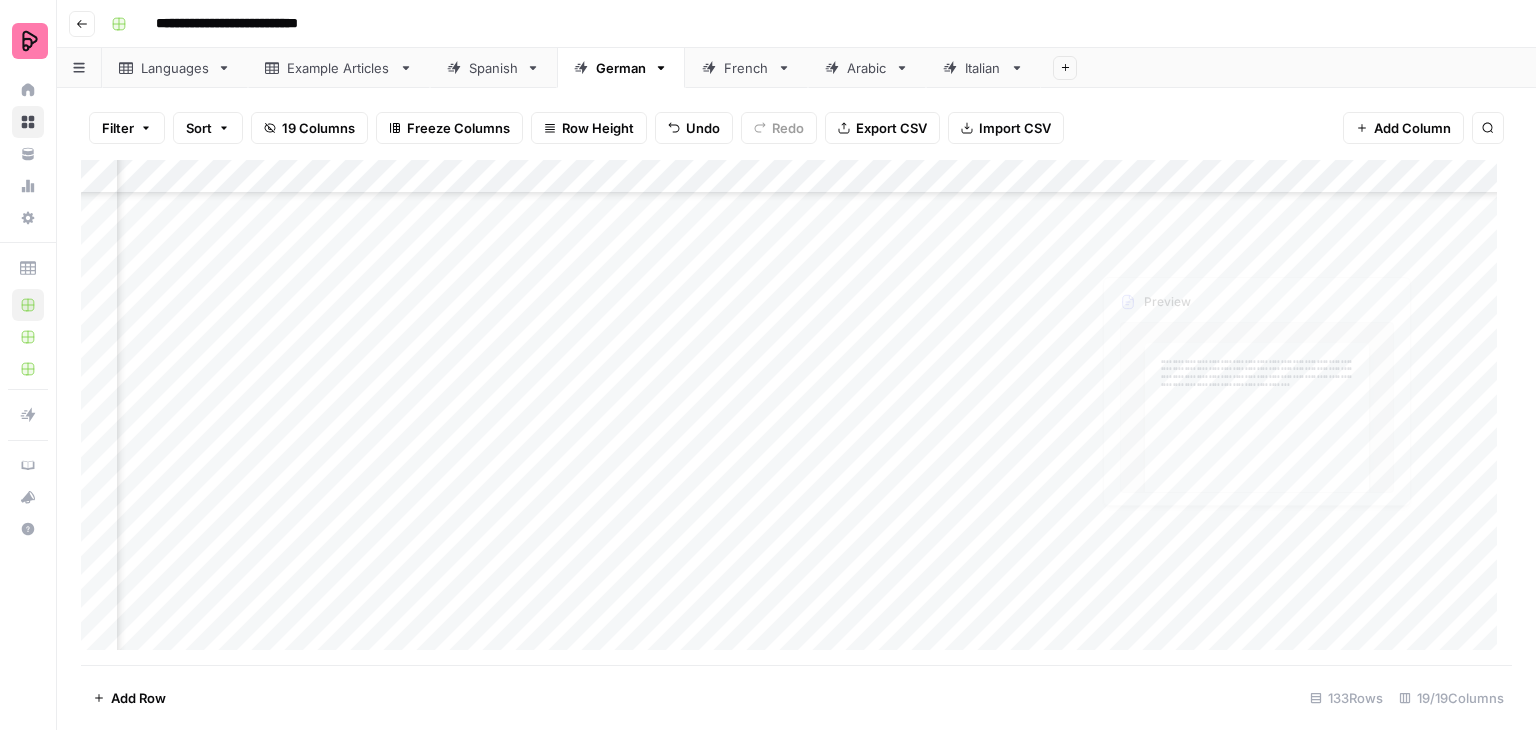 click on "Add Column" at bounding box center (796, 412) 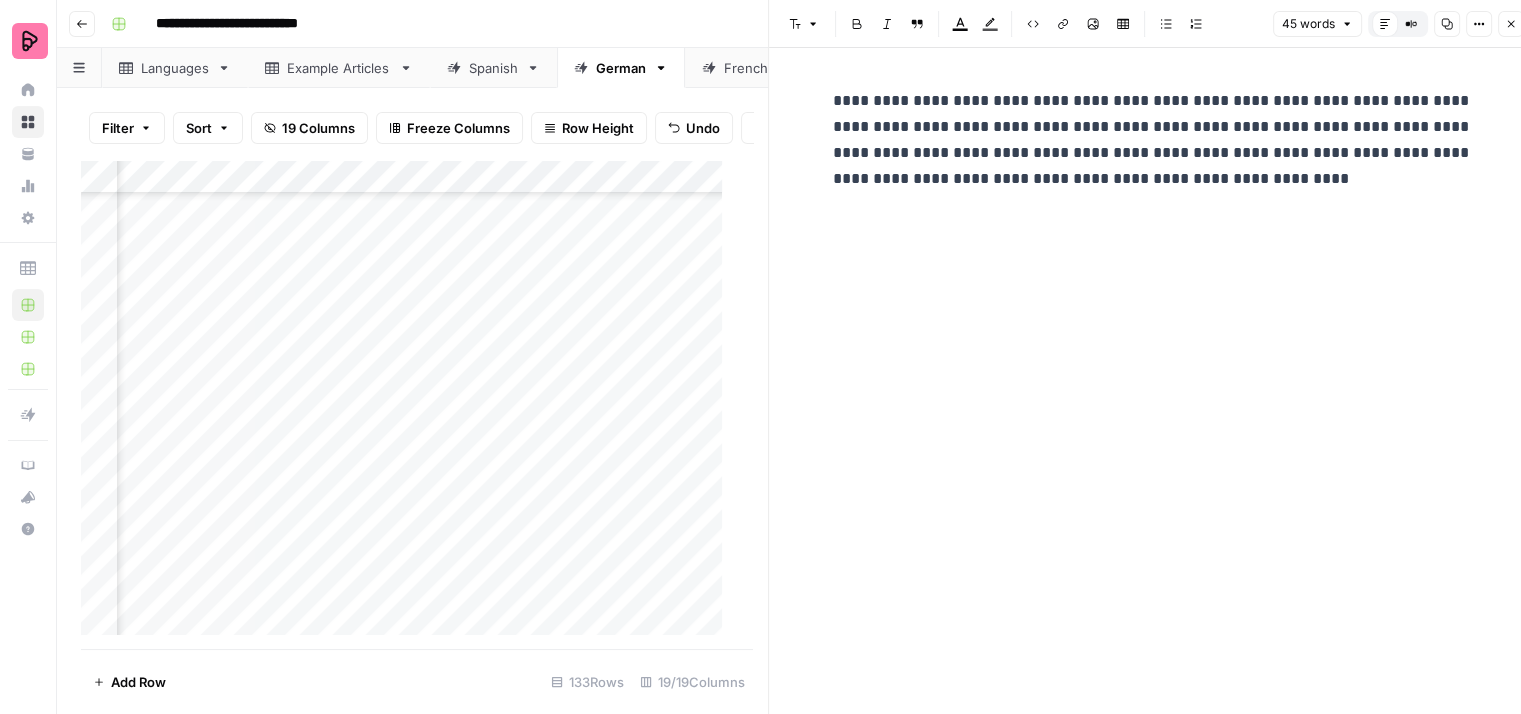 click 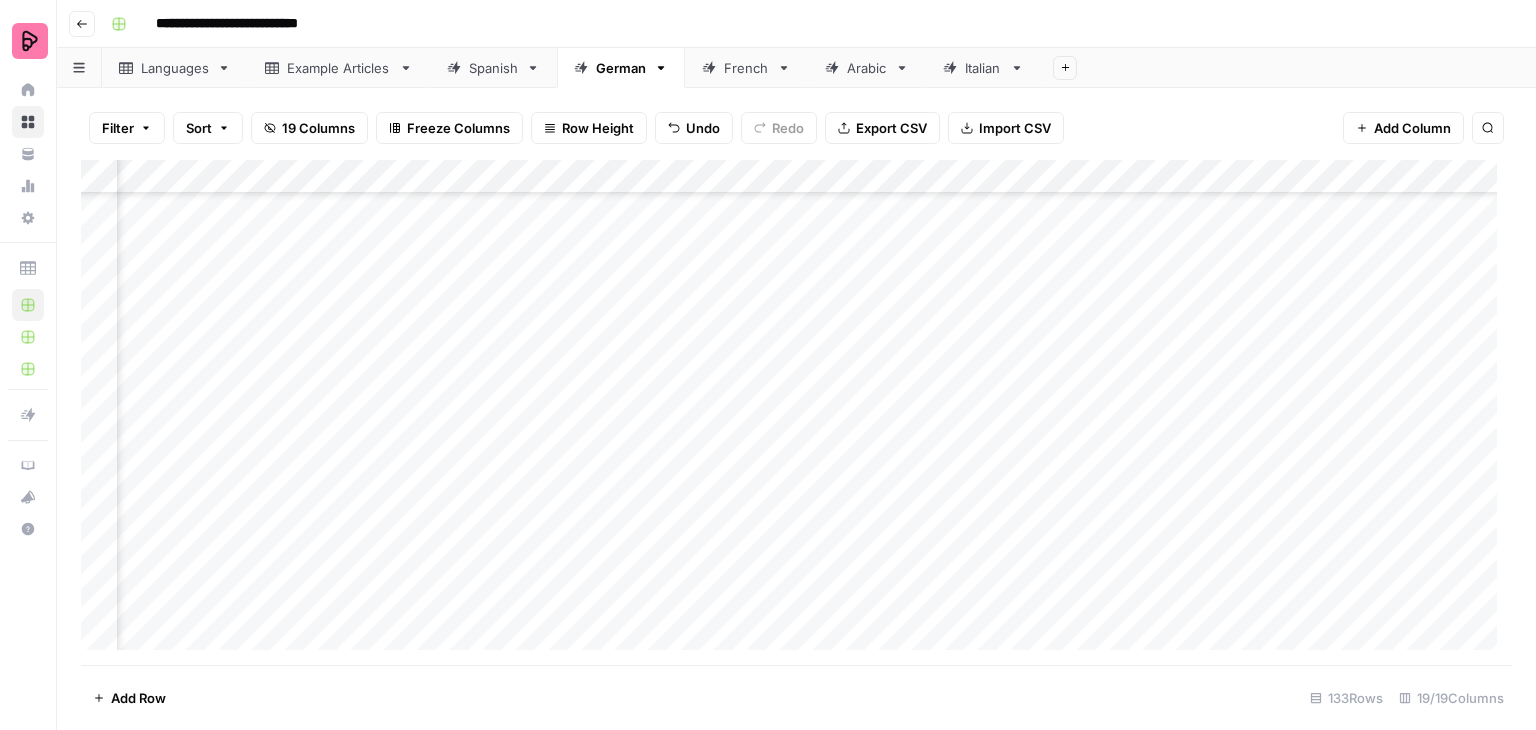 click on "Add Column" at bounding box center [796, 412] 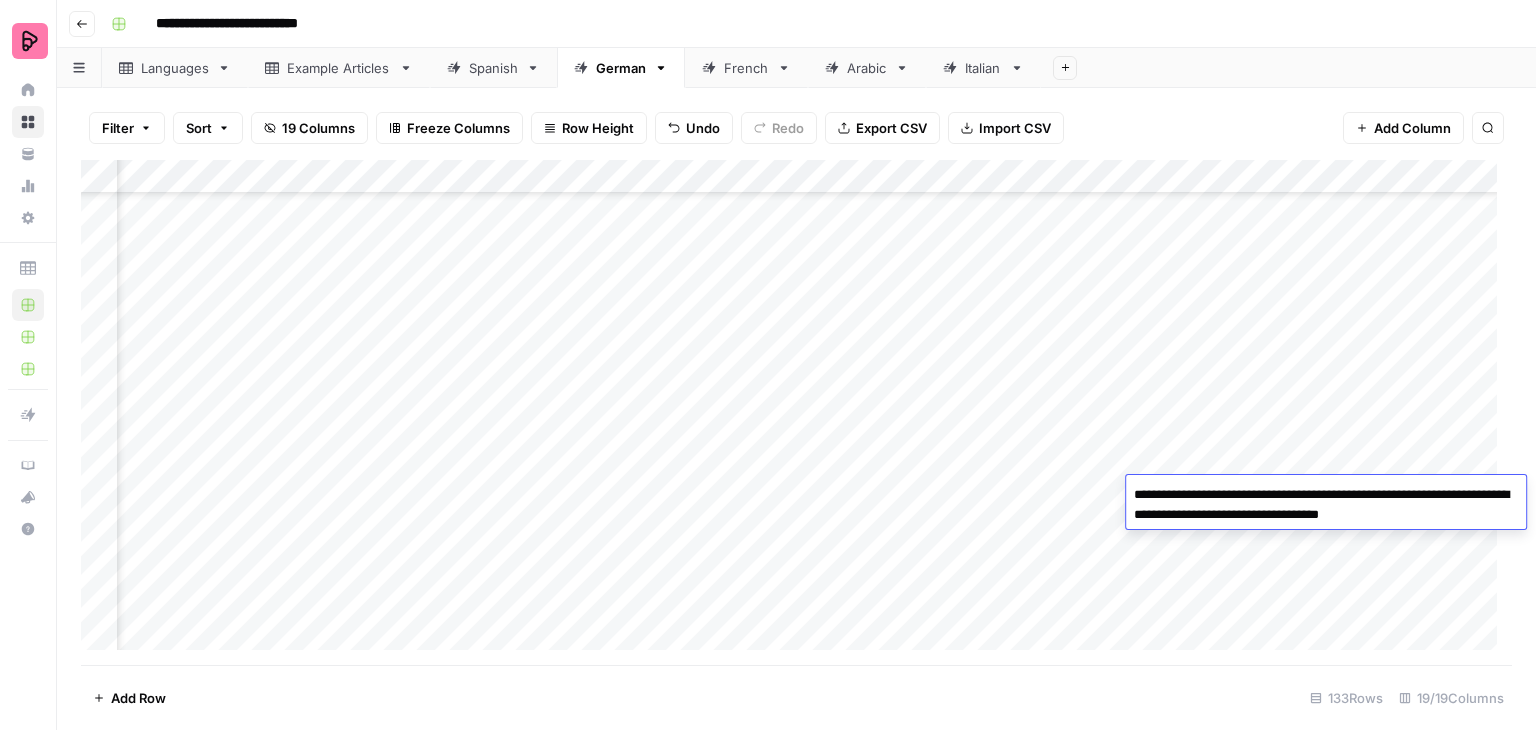 scroll, scrollTop: 4000, scrollLeft: 2481, axis: both 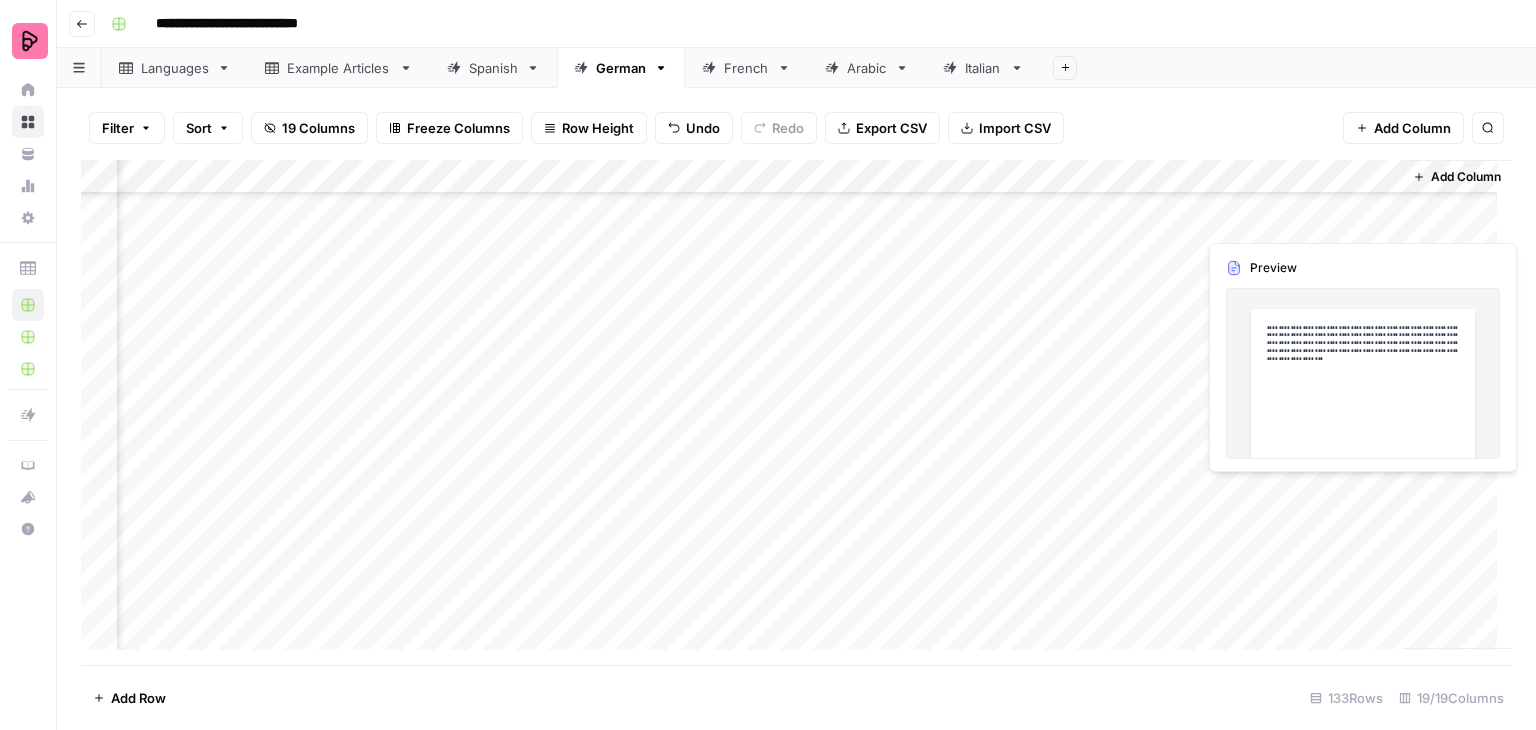 click on "Add Column" at bounding box center [796, 412] 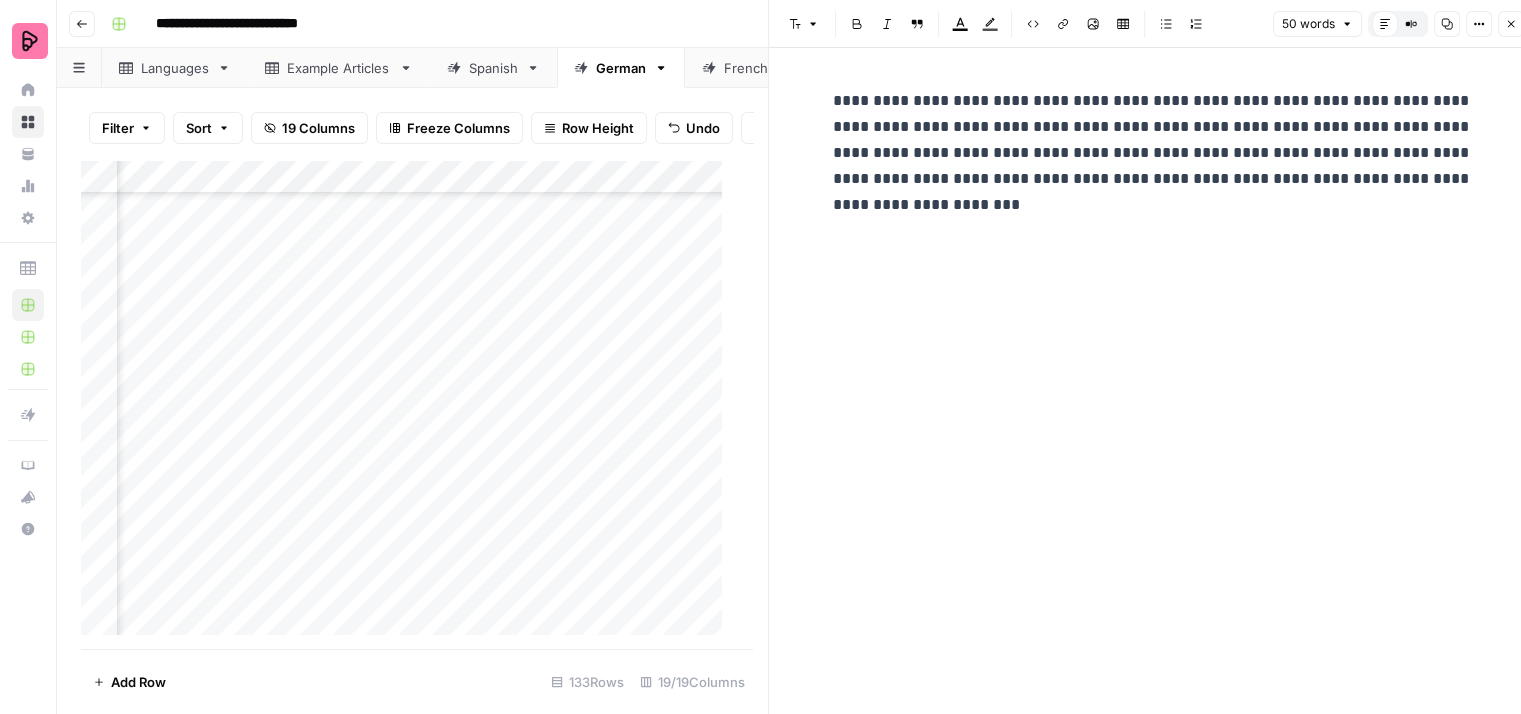 click on "**********" at bounding box center [1153, 153] 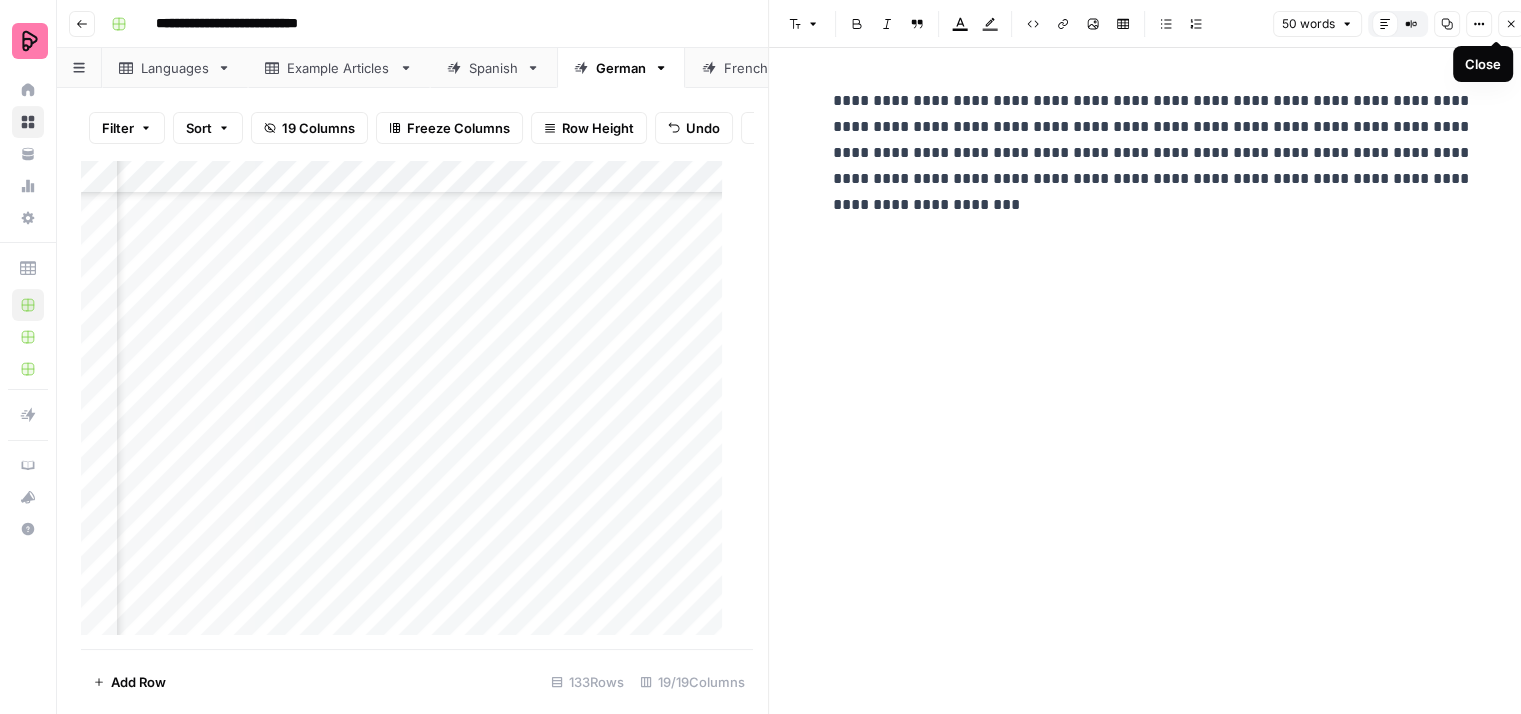 click 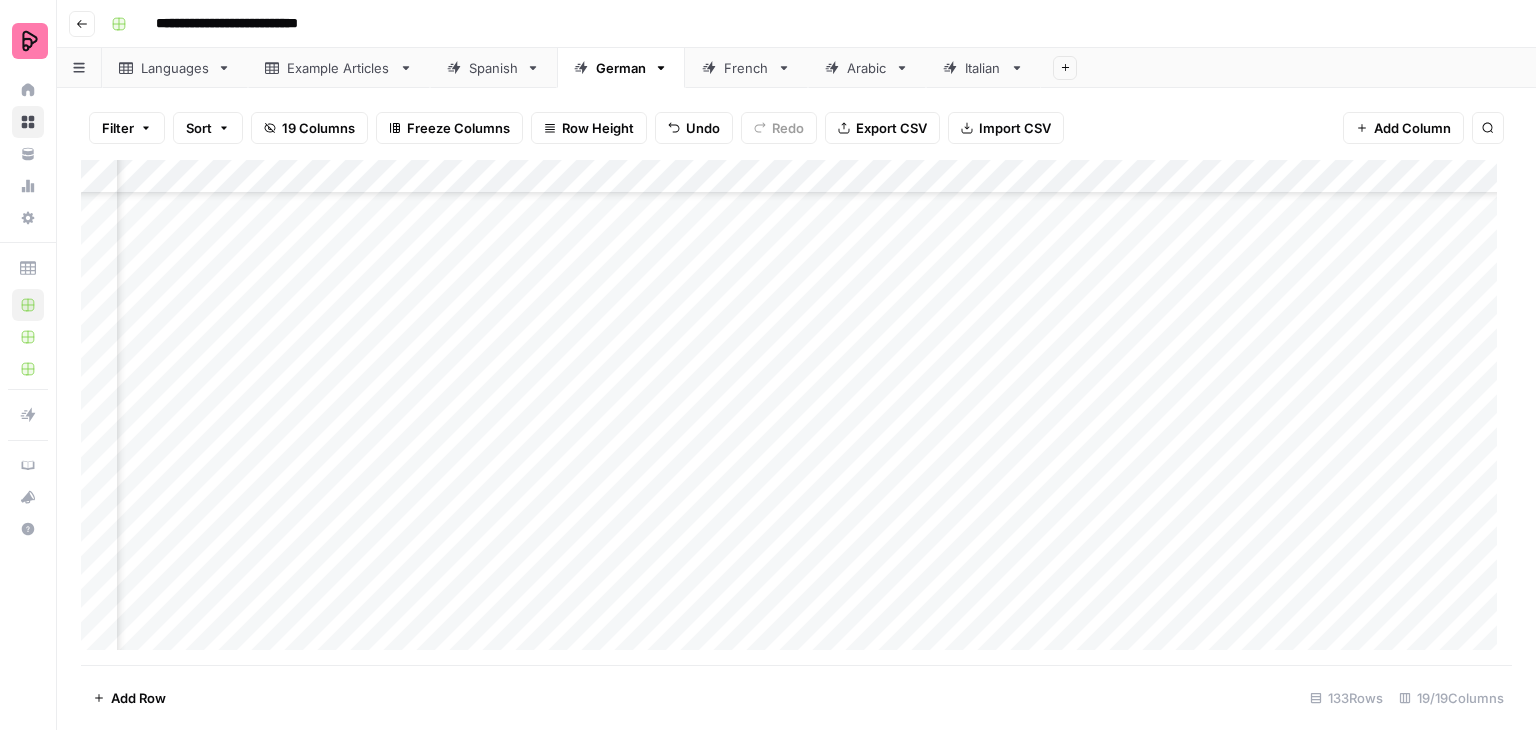 scroll, scrollTop: 4000, scrollLeft: 308, axis: both 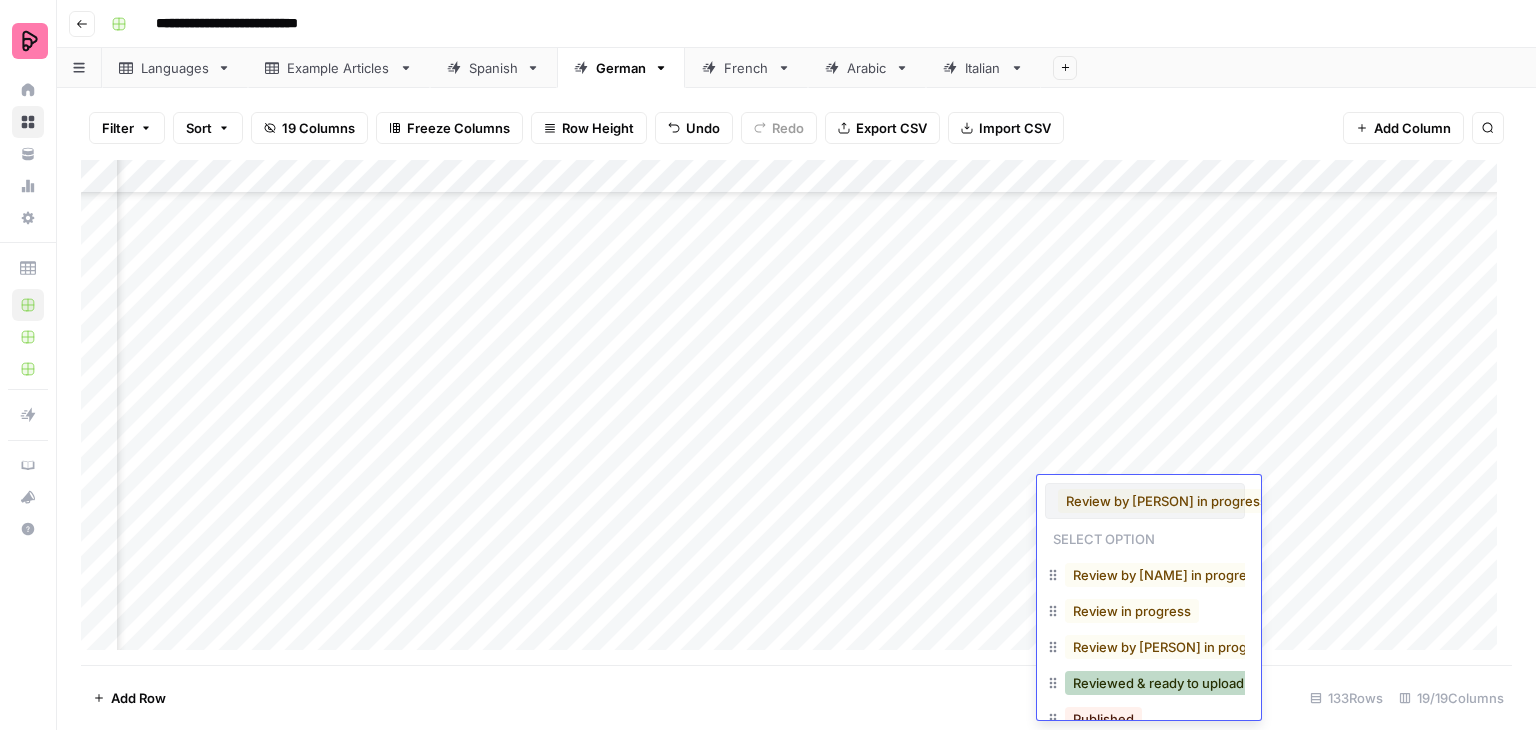 click on "Reviewed & ready to upload" at bounding box center [1158, 683] 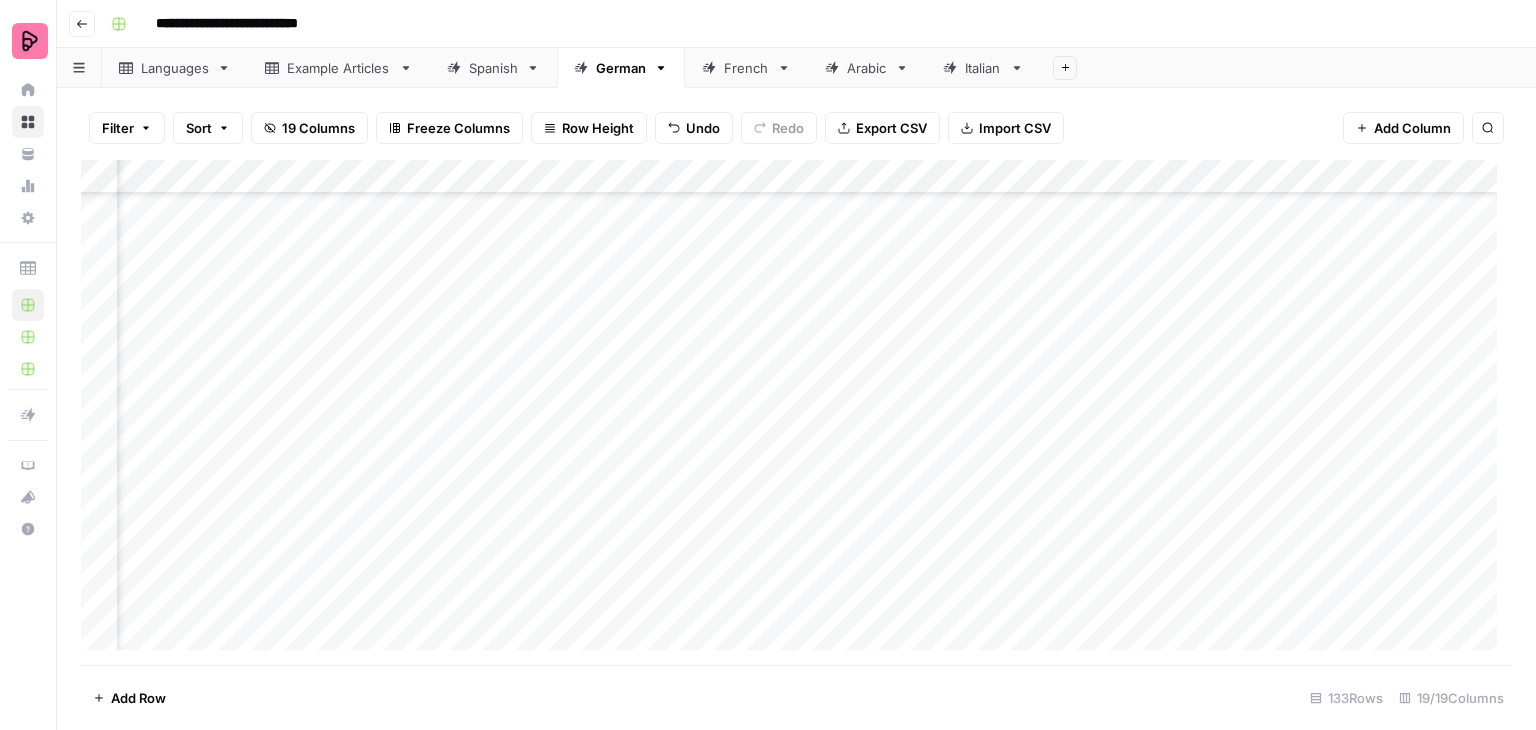 click on "Add Column" at bounding box center [796, 412] 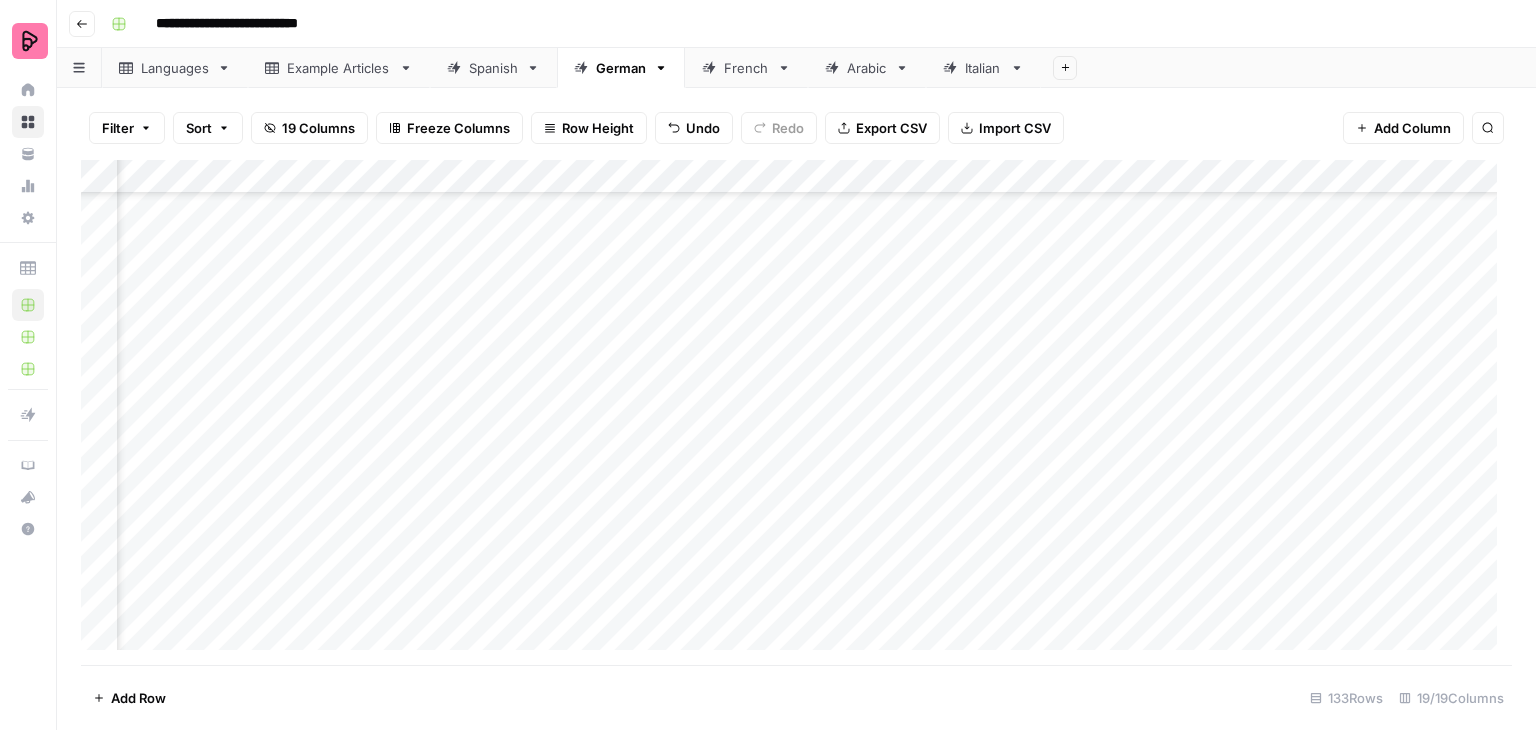scroll, scrollTop: 4000, scrollLeft: 2372, axis: both 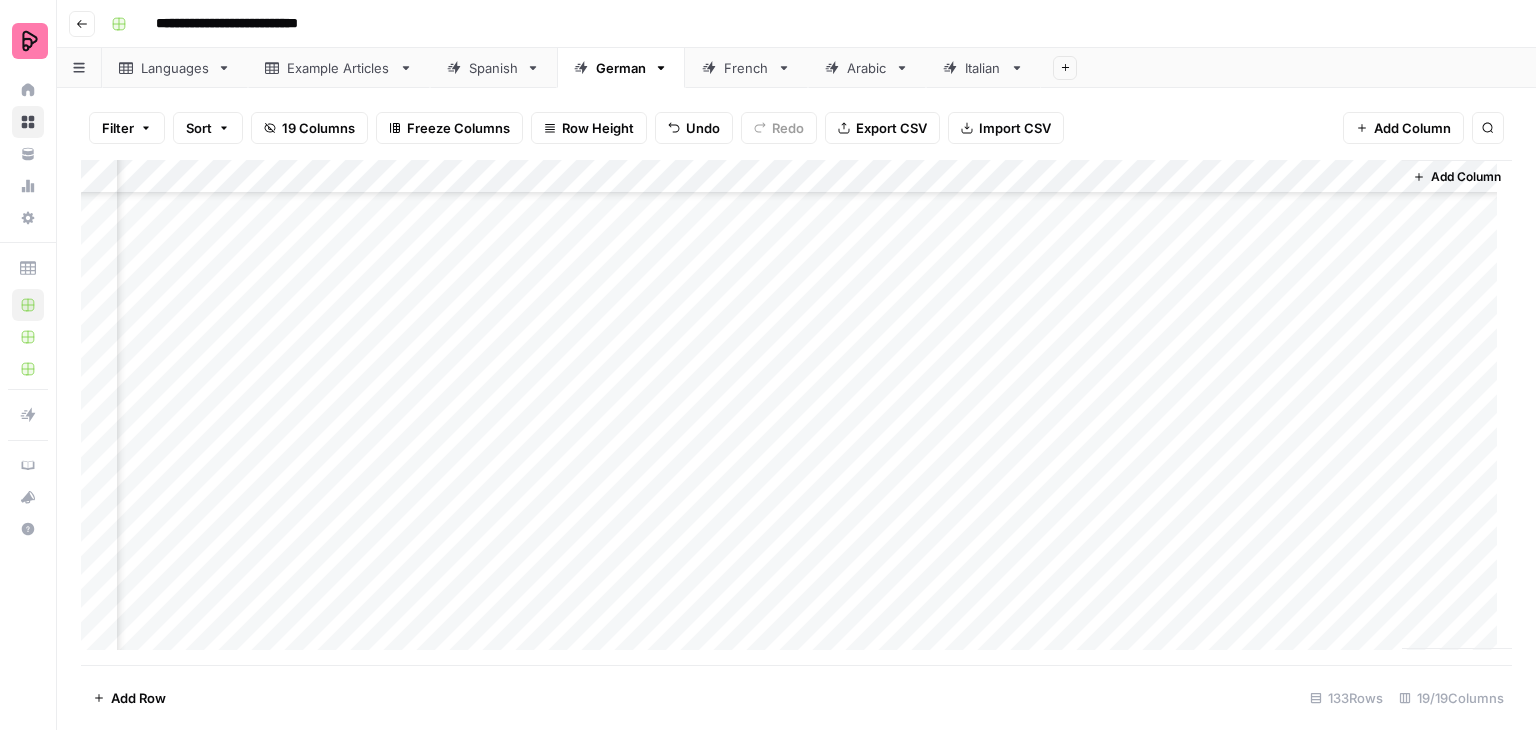 click on "Add Column" at bounding box center (796, 412) 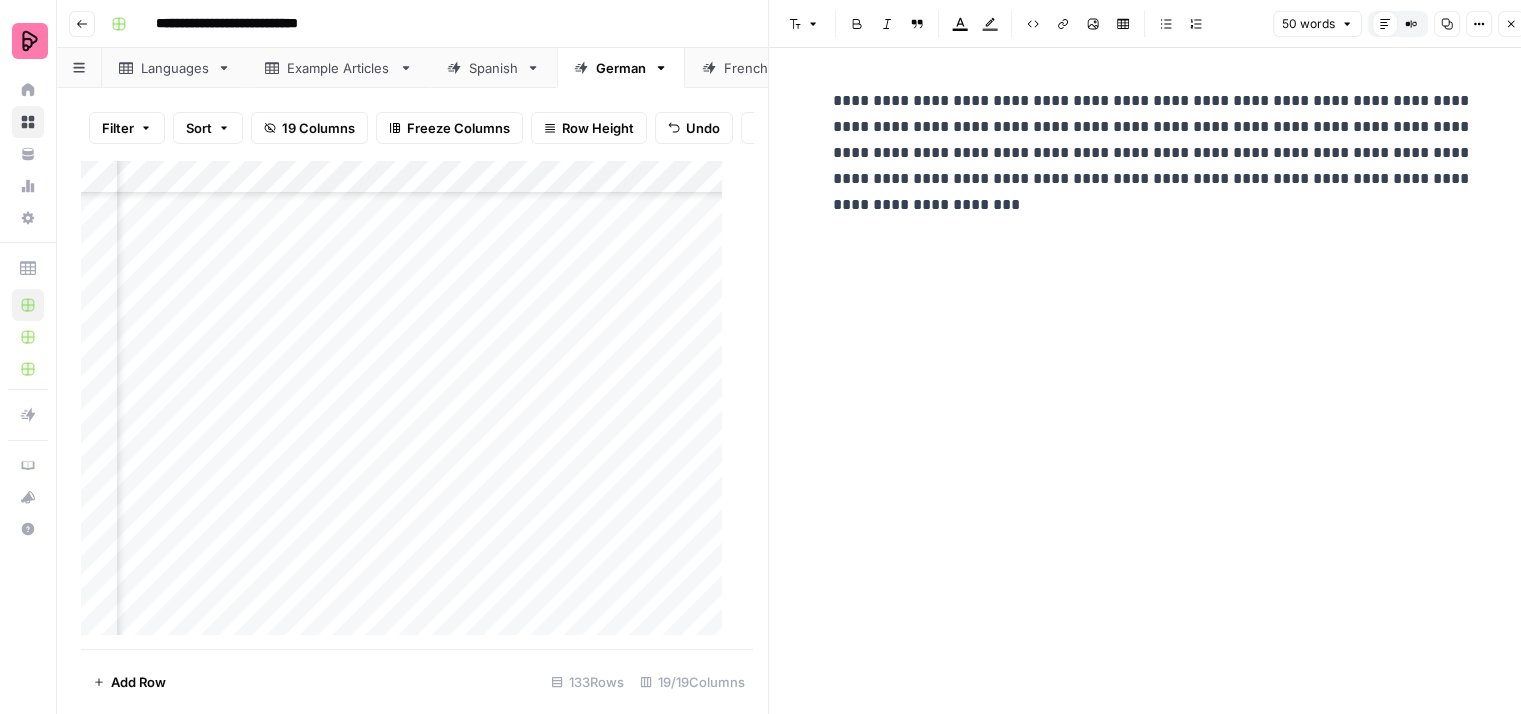 click on "Close" at bounding box center [1511, 24] 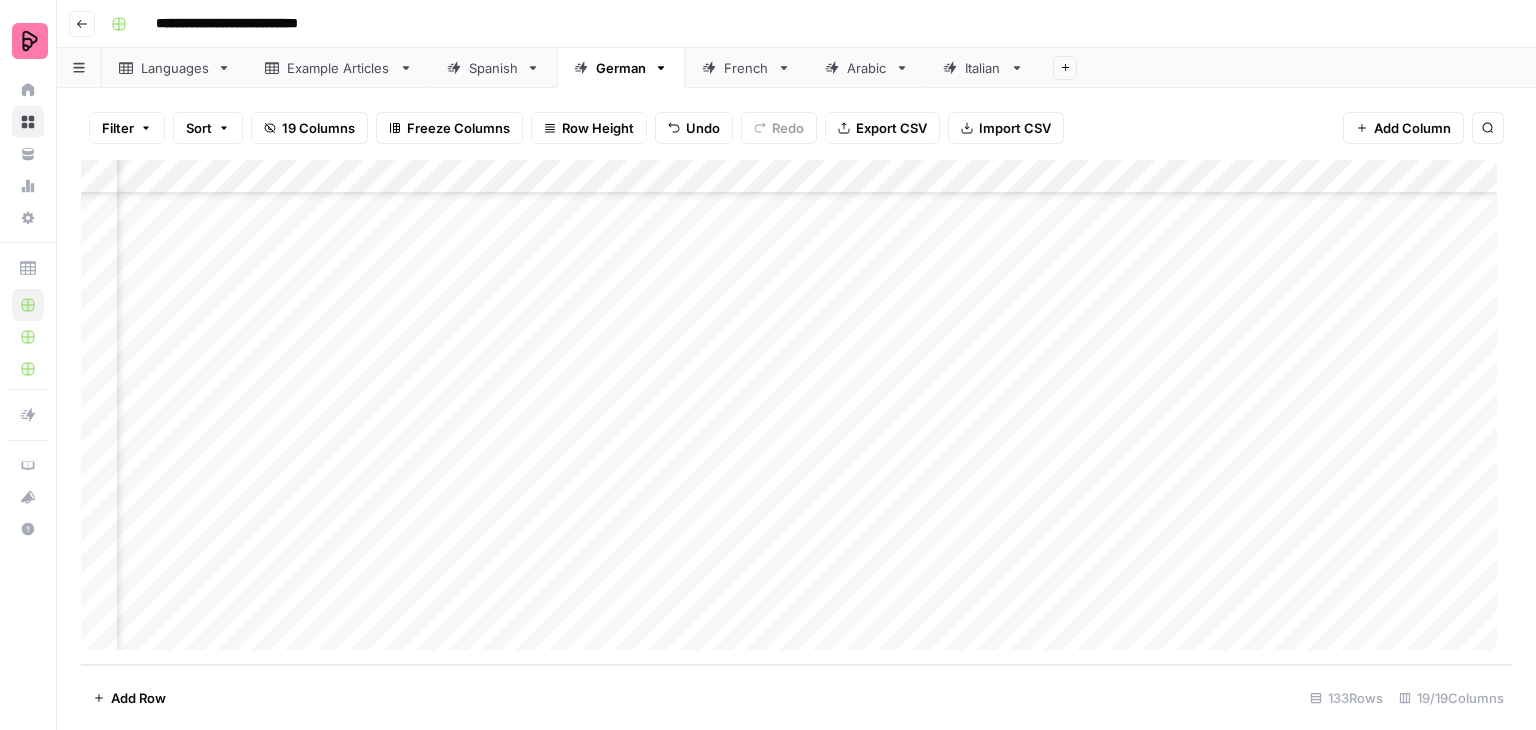 scroll, scrollTop: 4098, scrollLeft: 762, axis: both 